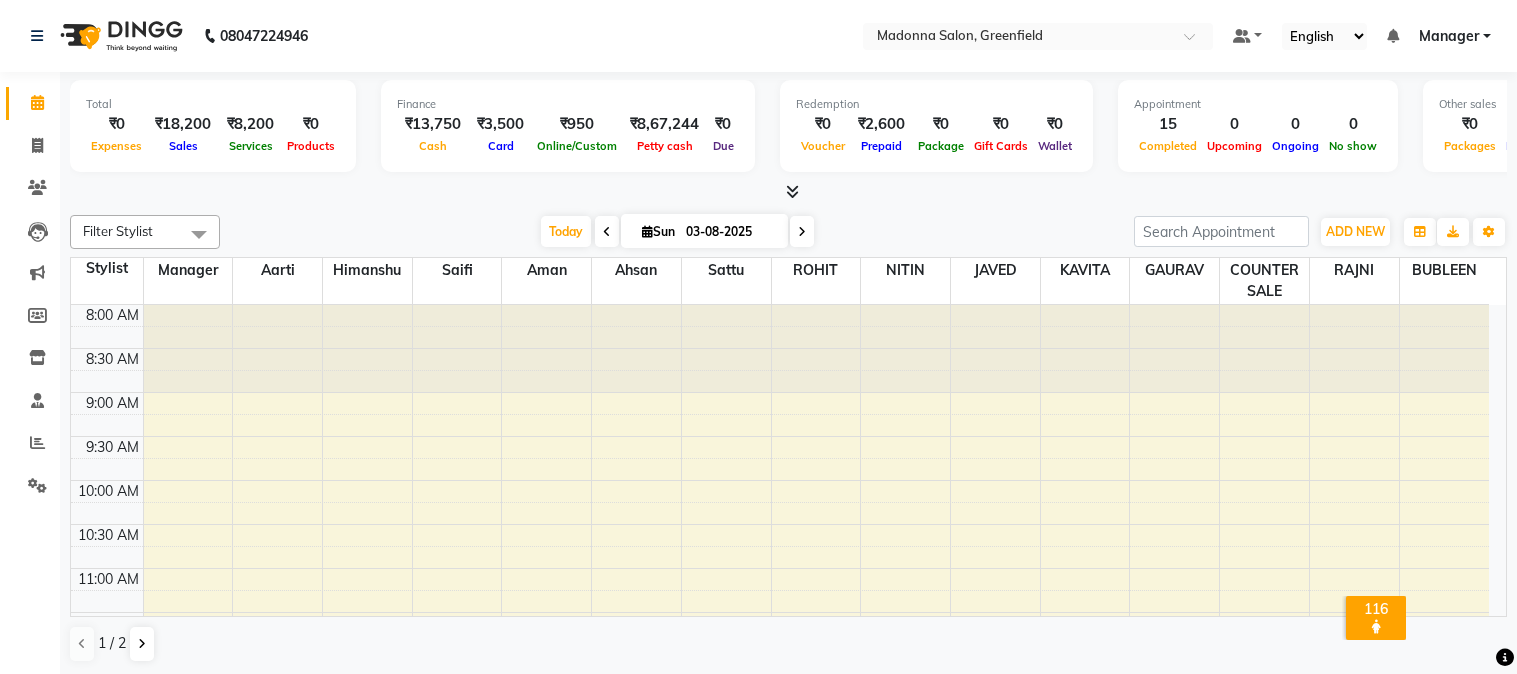 scroll, scrollTop: 0, scrollLeft: 0, axis: both 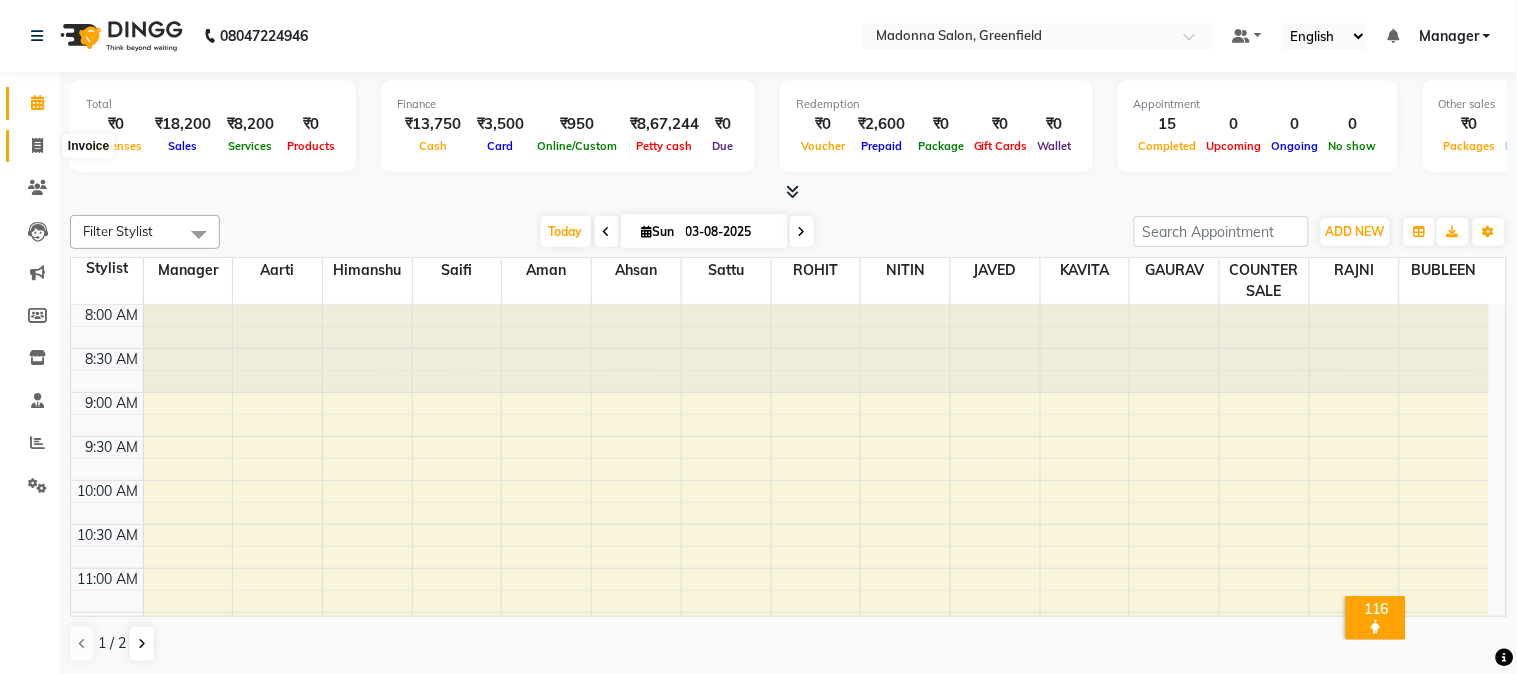 click 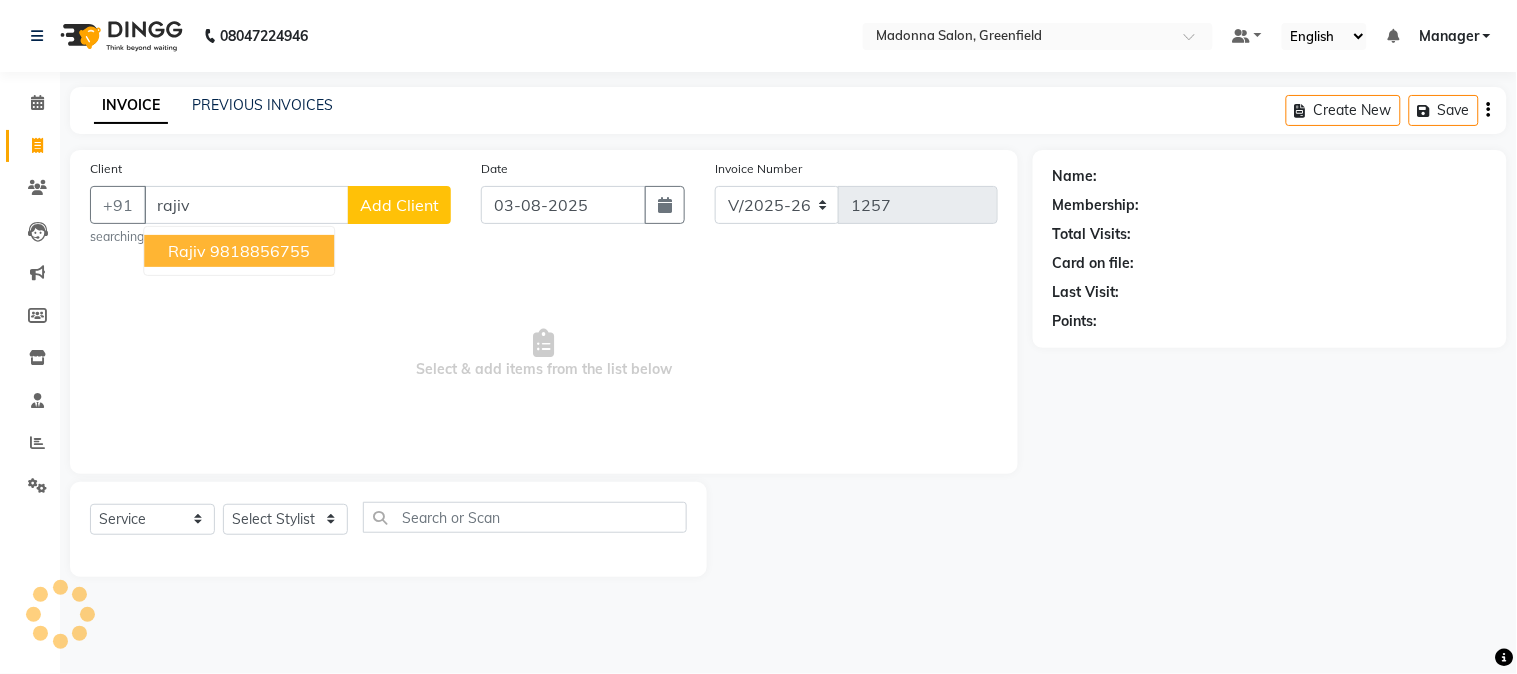 click on "9818856755" at bounding box center [260, 251] 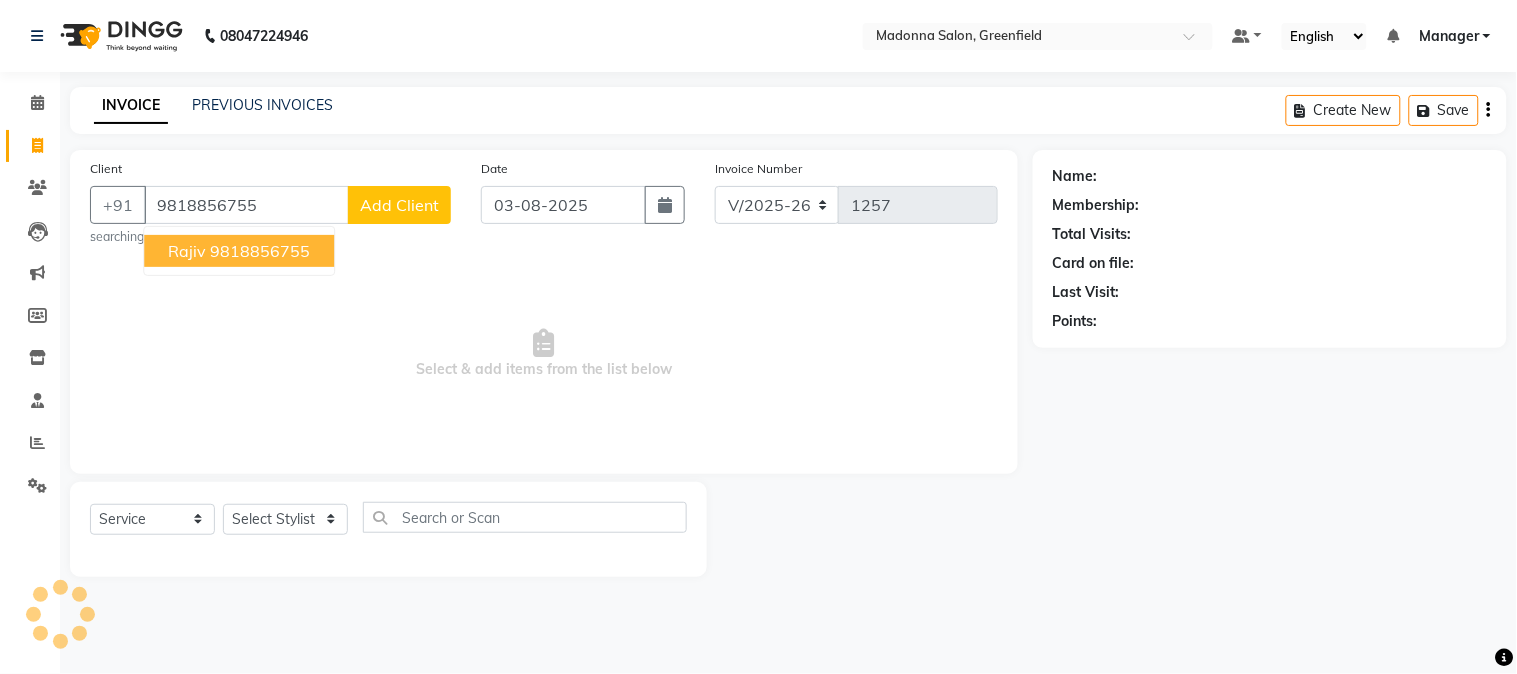 type on "9818856755" 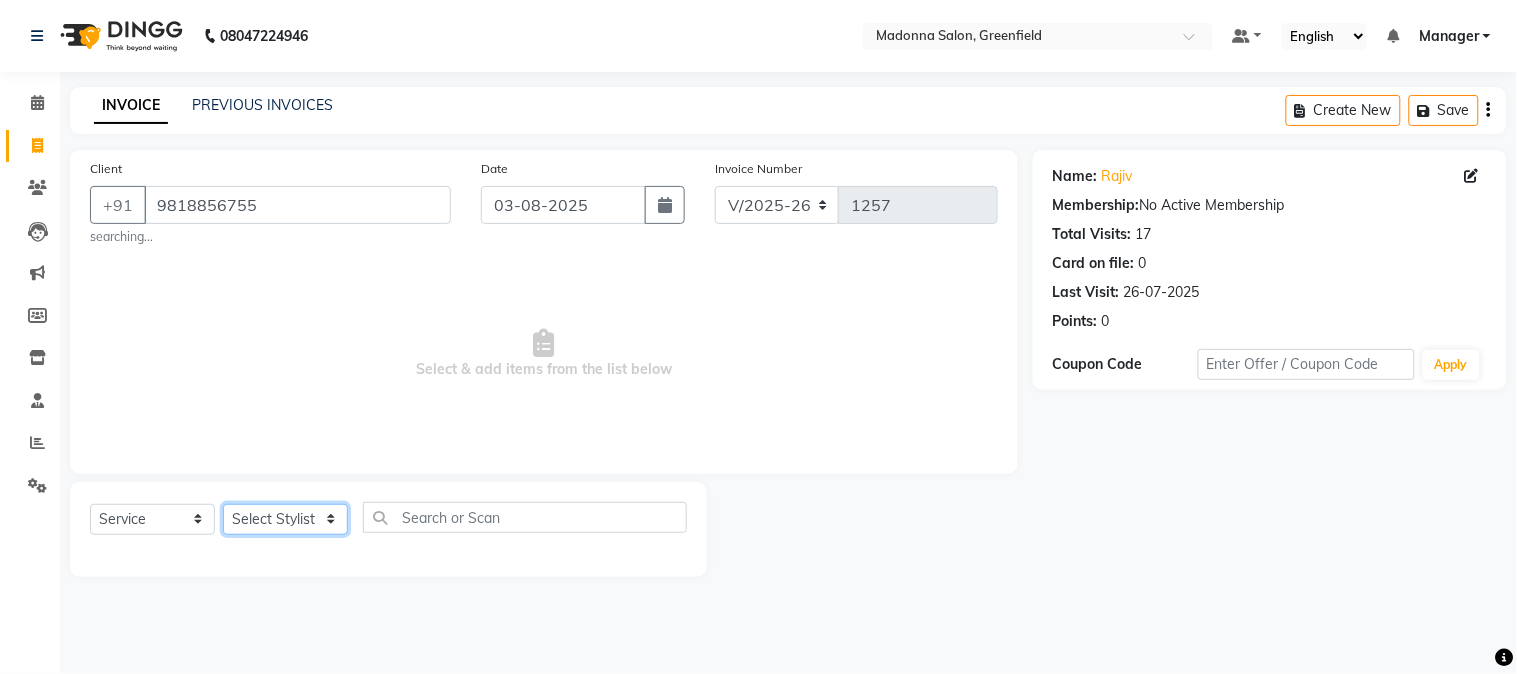 click on "Select Stylist Aarti Ahsan Aman BUBLEEN COUNTER SALE GAURAV Himanshu JAVED KAVITA Manager NITIN RAJNI ROHIT Saifi Sattu VISHAL" 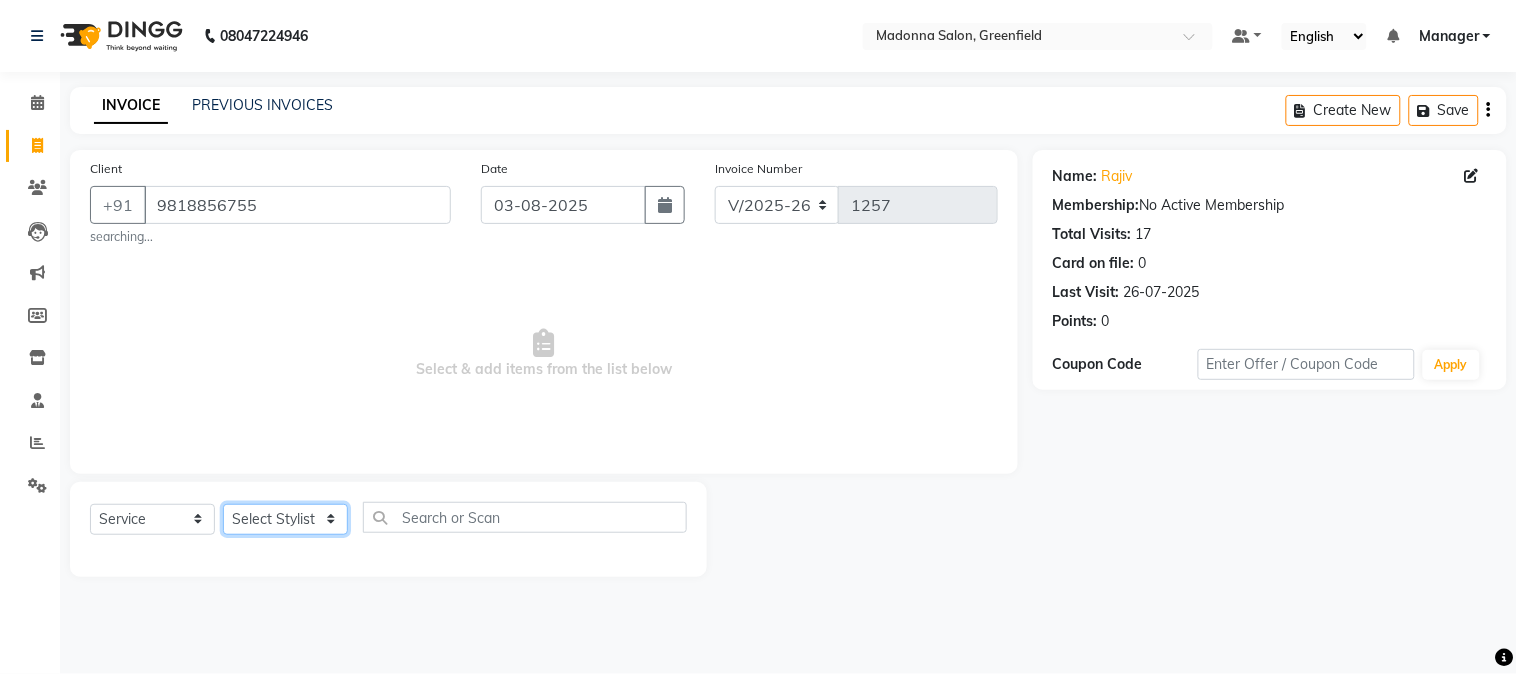 select on "68888" 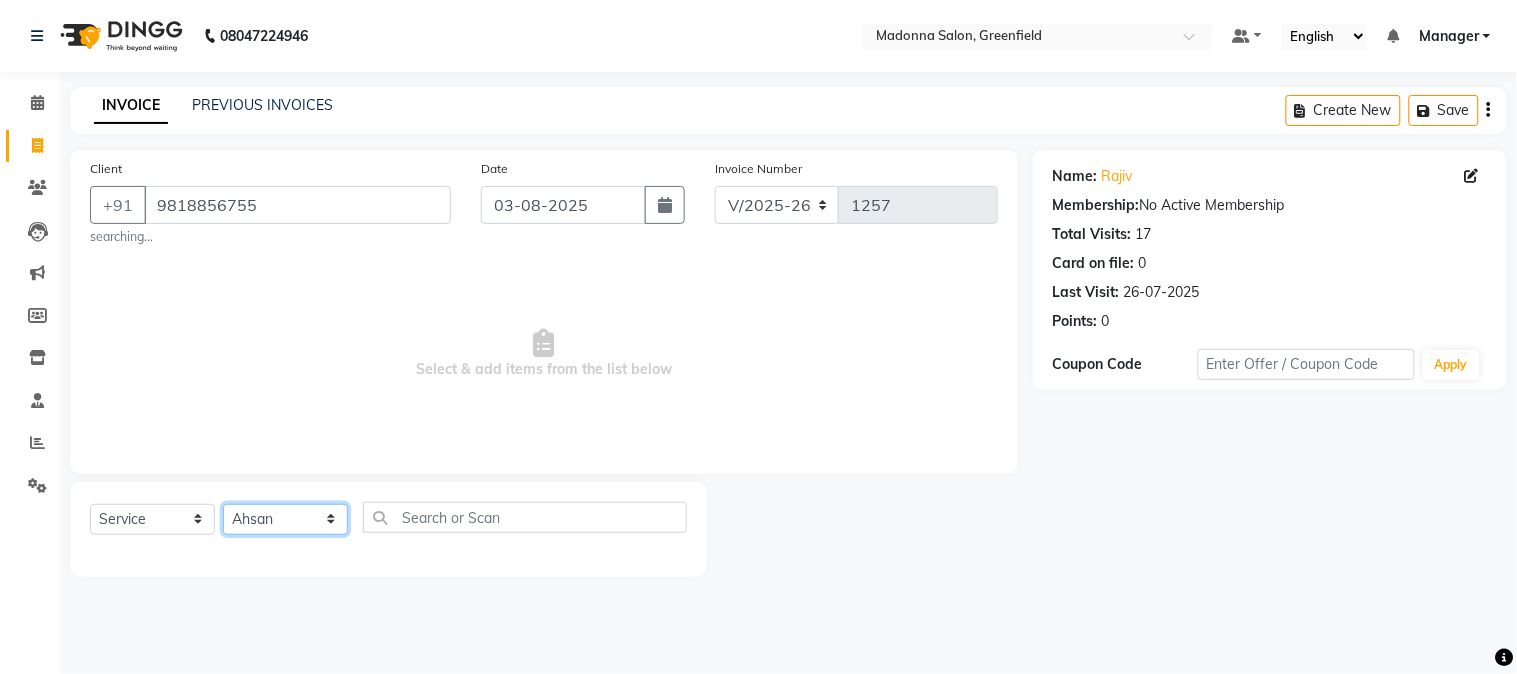 click on "Select Stylist Aarti Ahsan Aman BUBLEEN COUNTER SALE GAURAV Himanshu JAVED KAVITA Manager NITIN RAJNI ROHIT Saifi Sattu VISHAL" 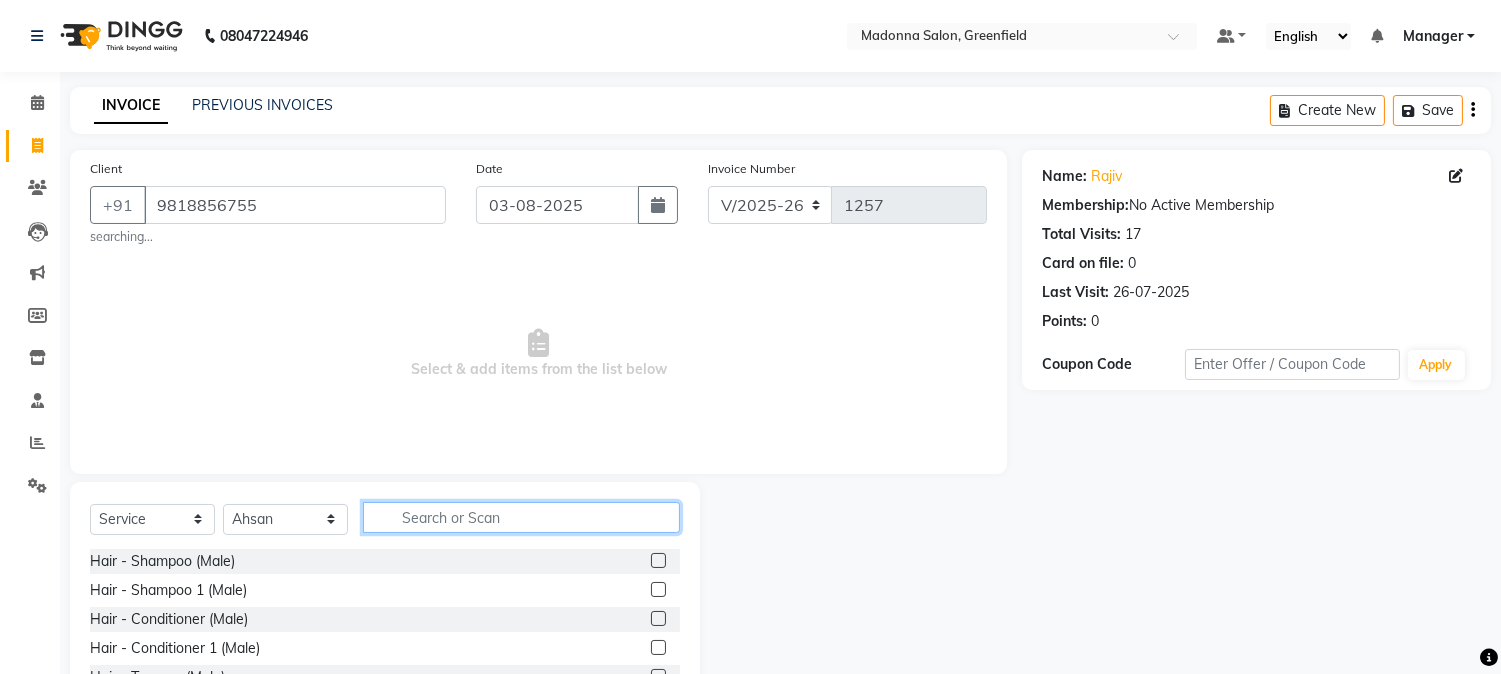 click 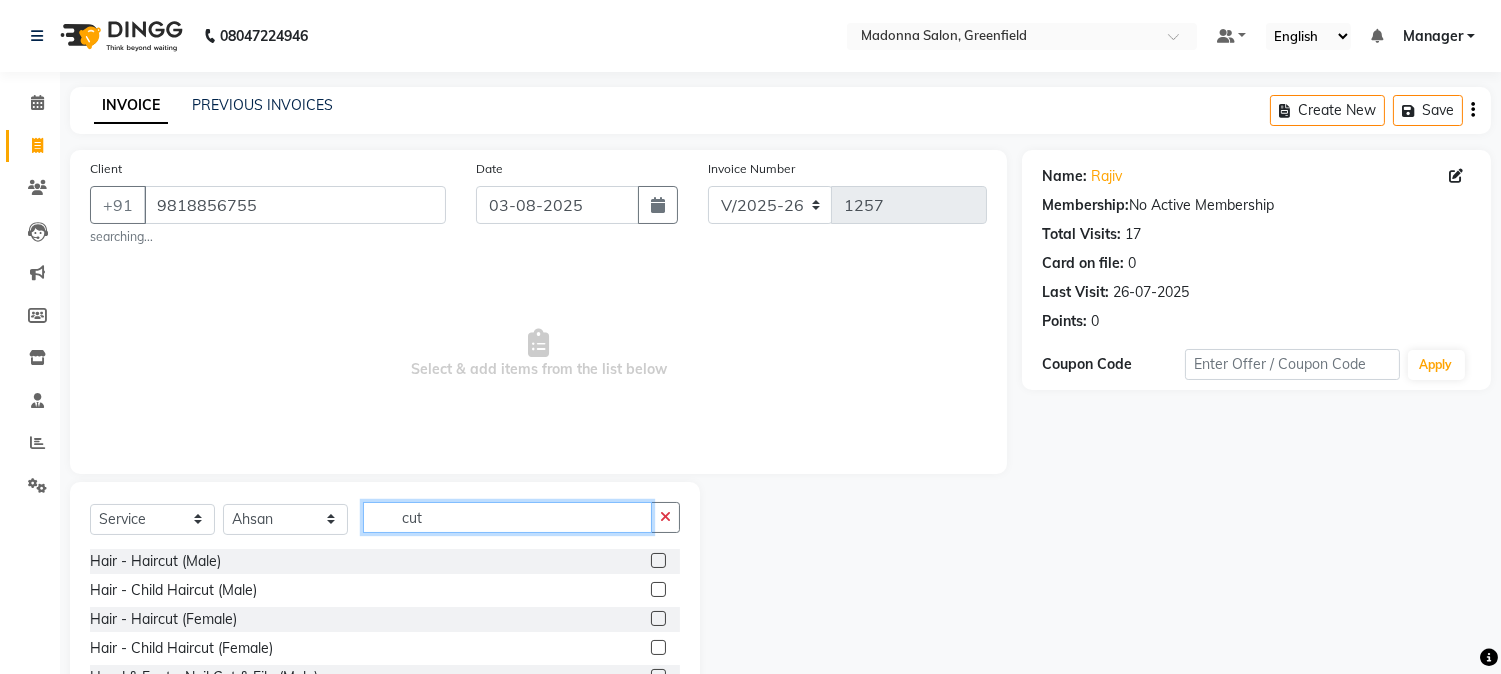 type on "cut" 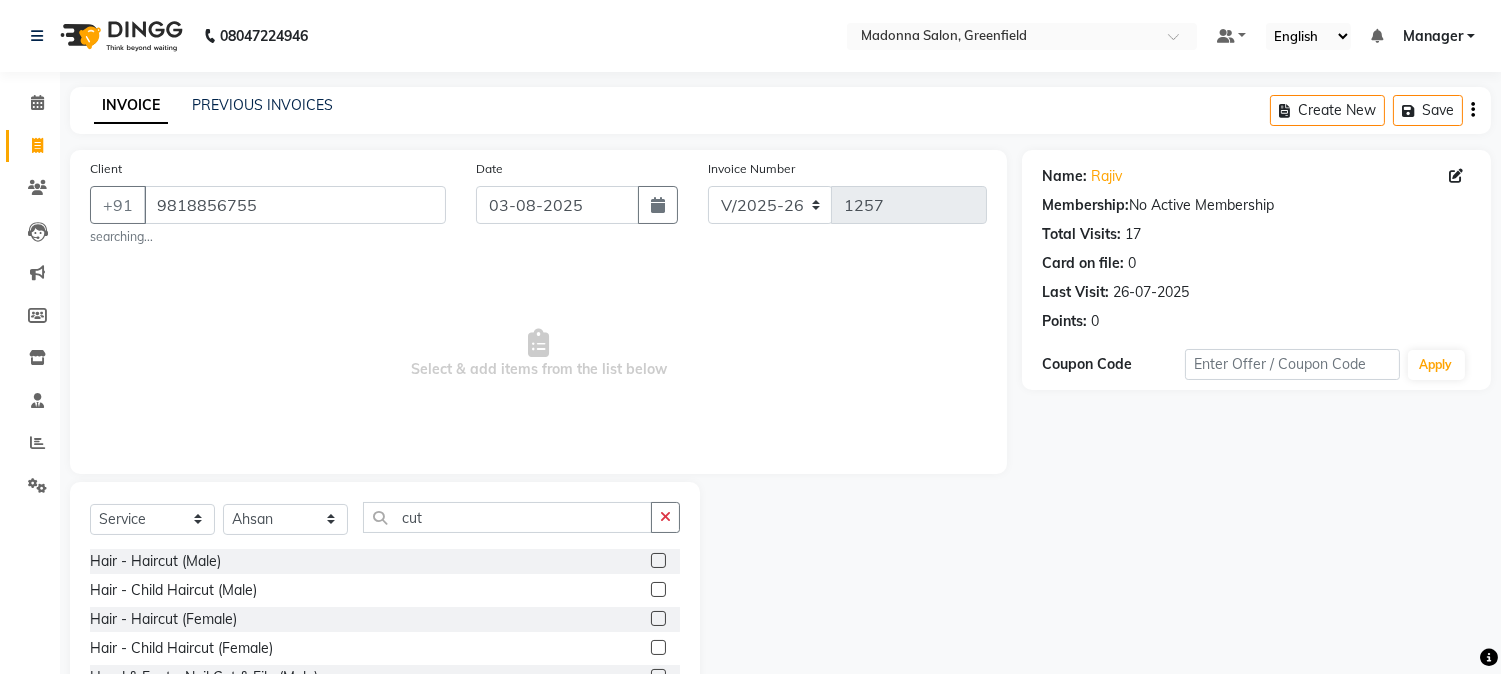 click 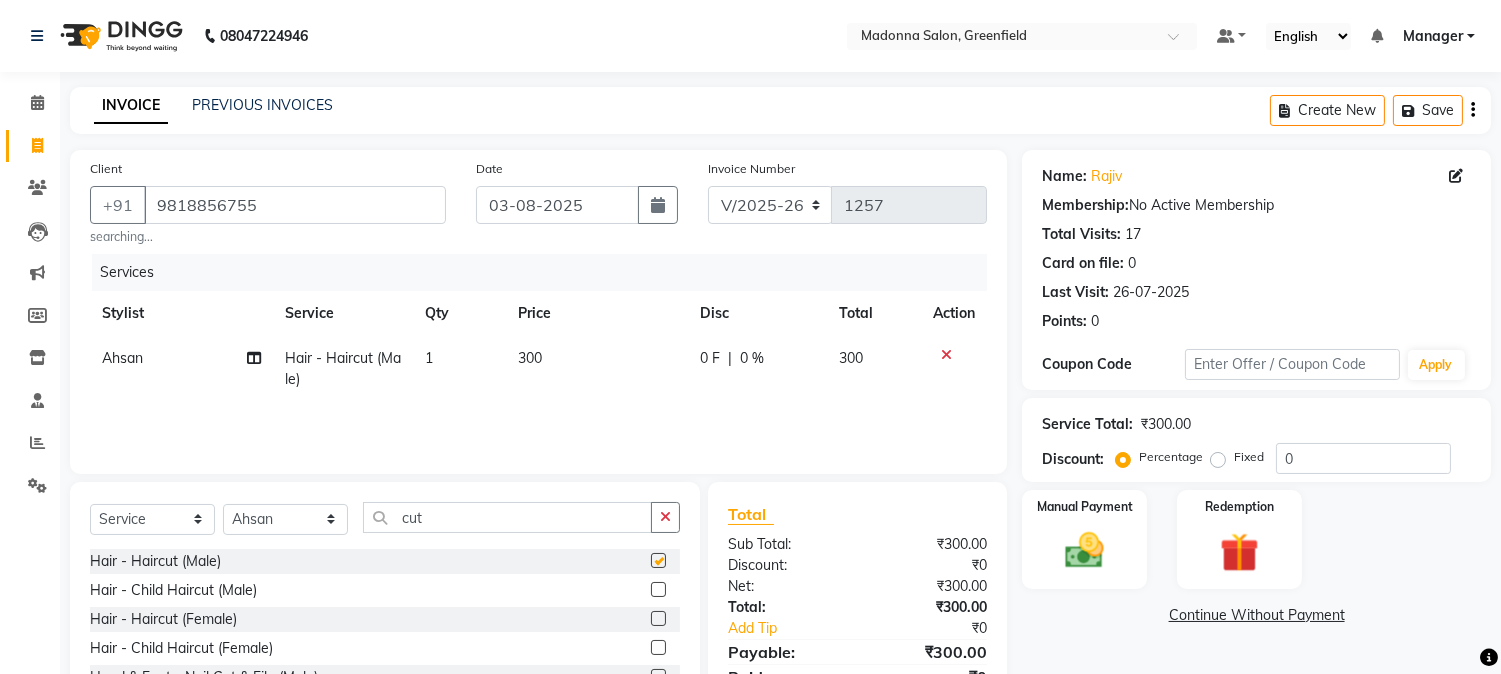checkbox on "false" 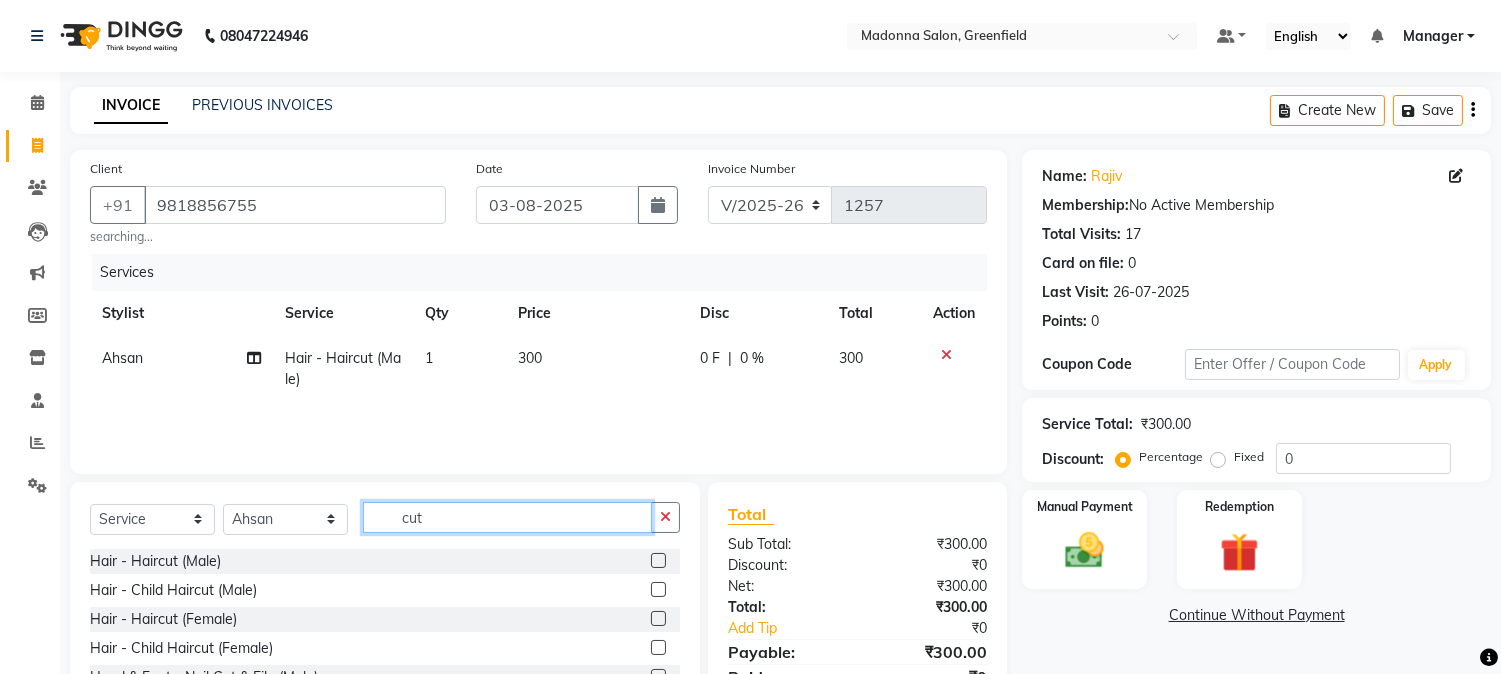 click on "cut" 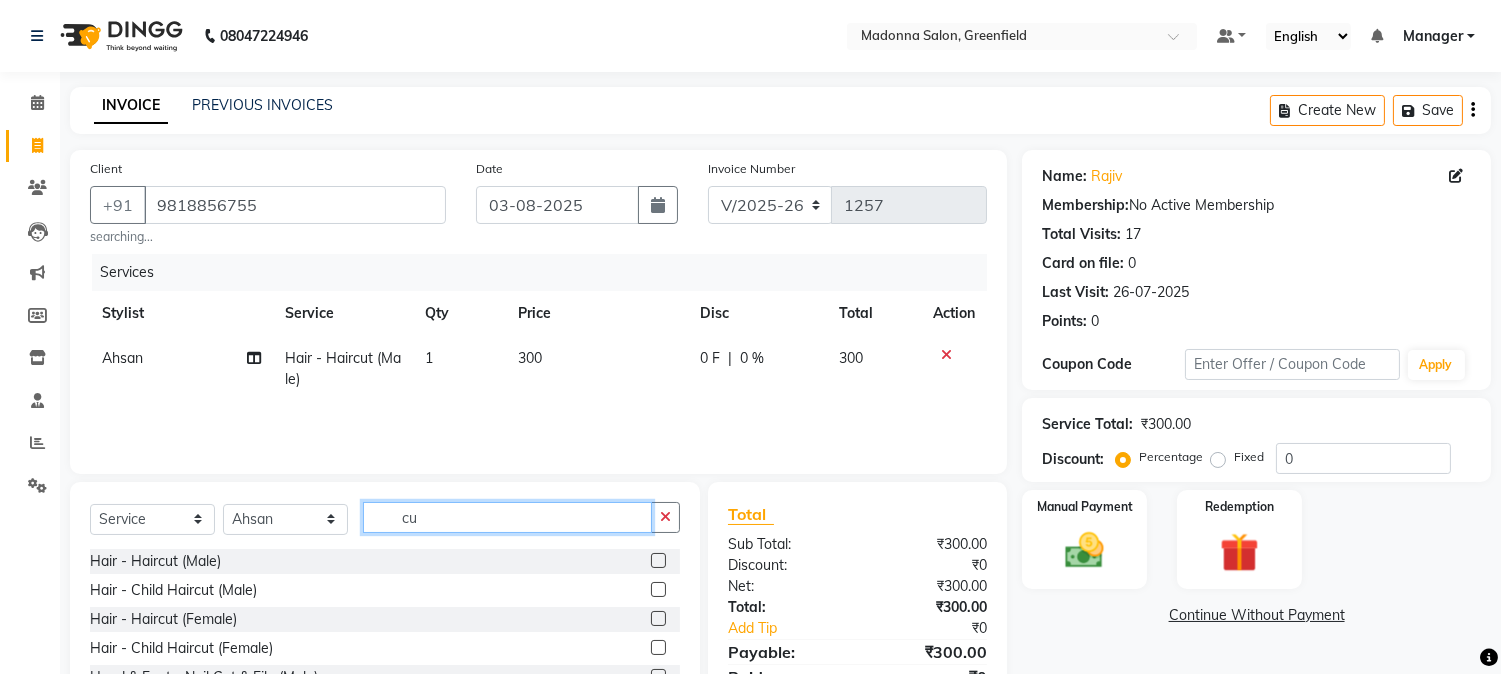 type on "c" 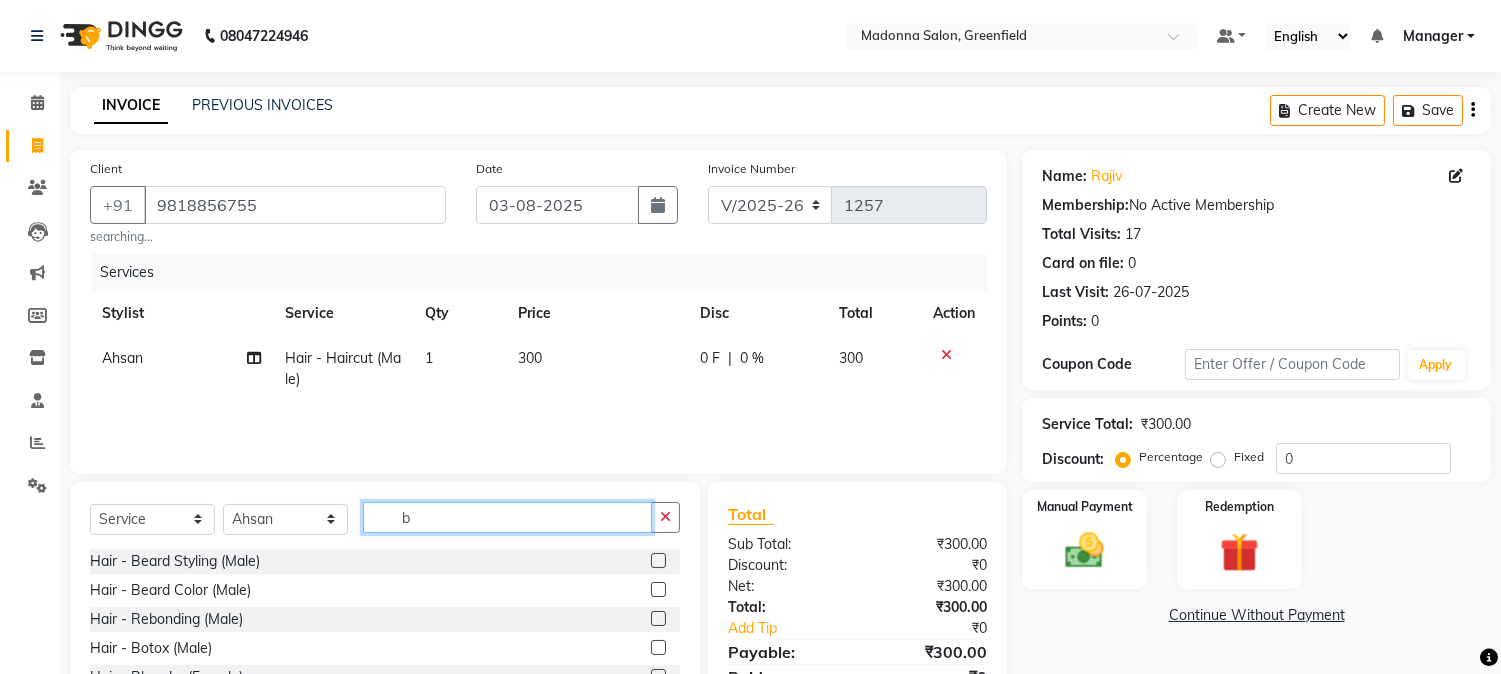 type on "b" 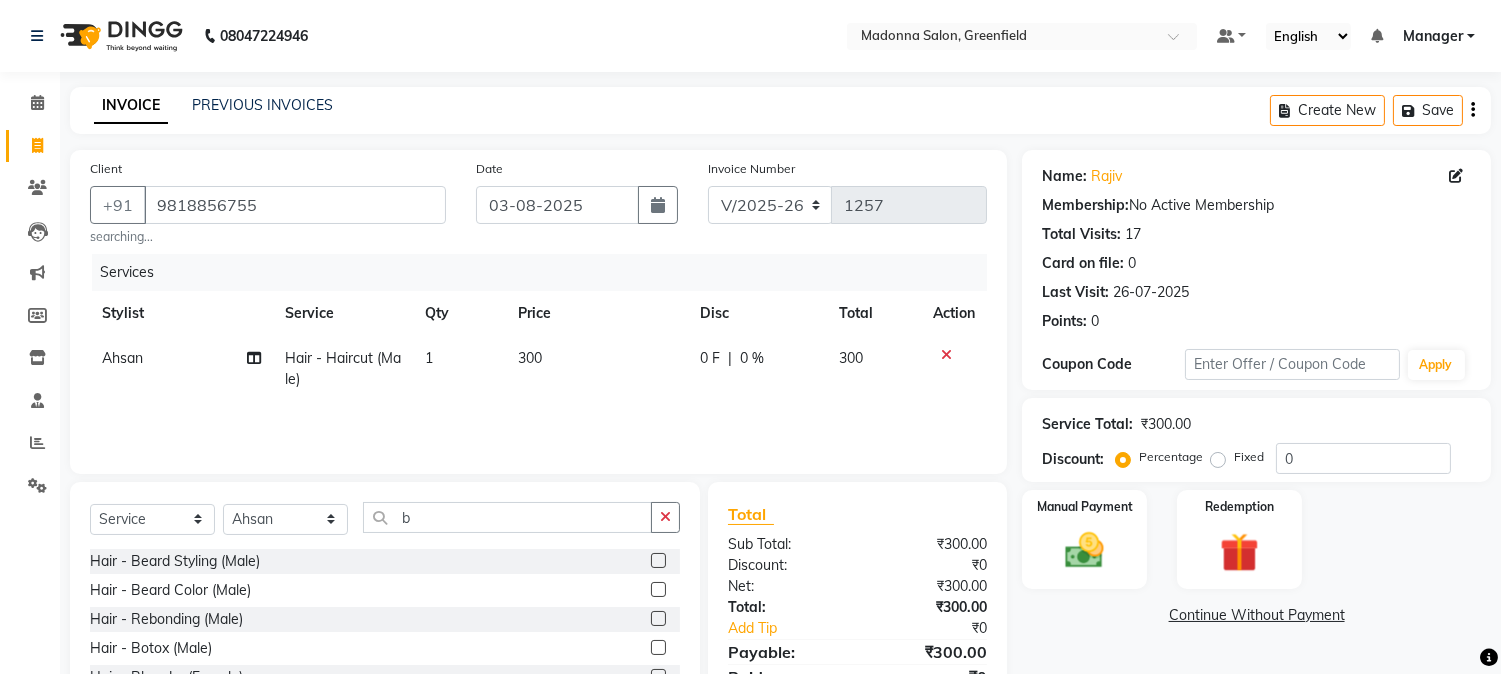 click 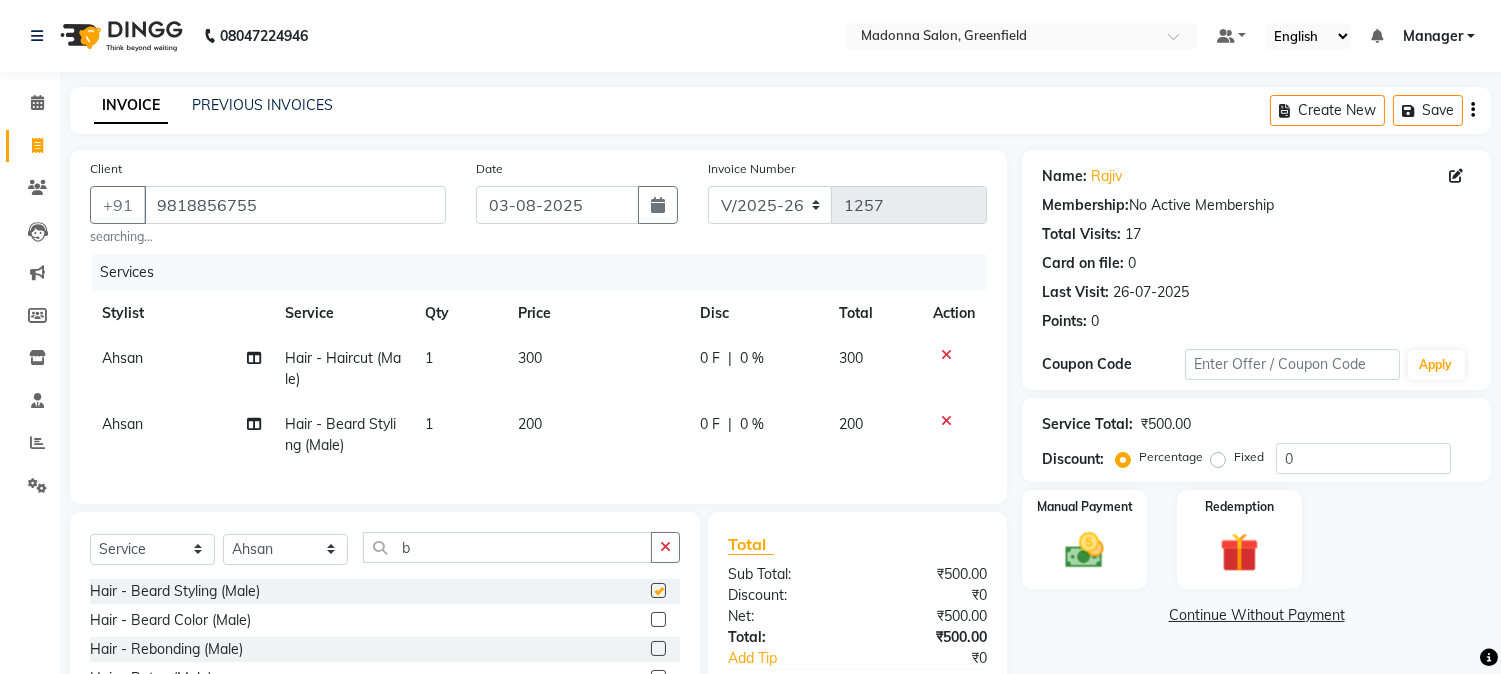 checkbox on "false" 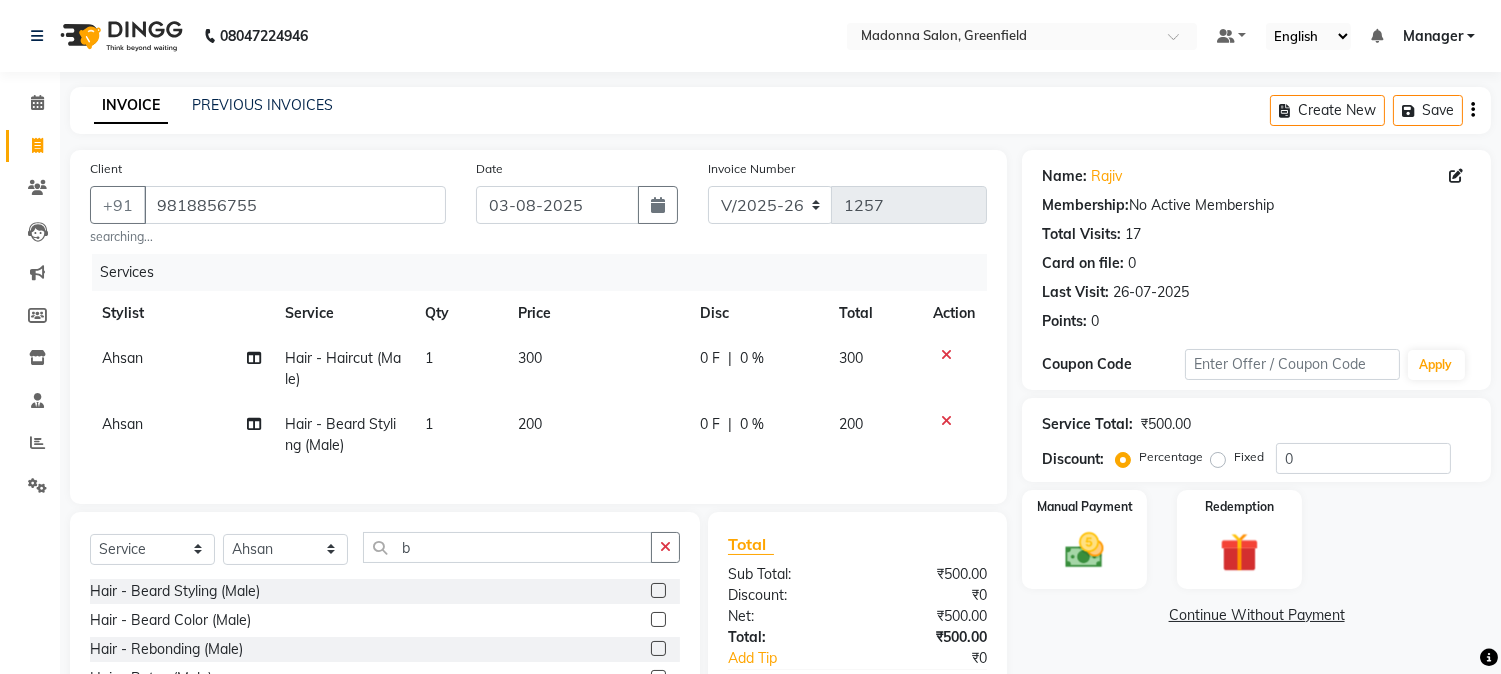 click on "Fixed" 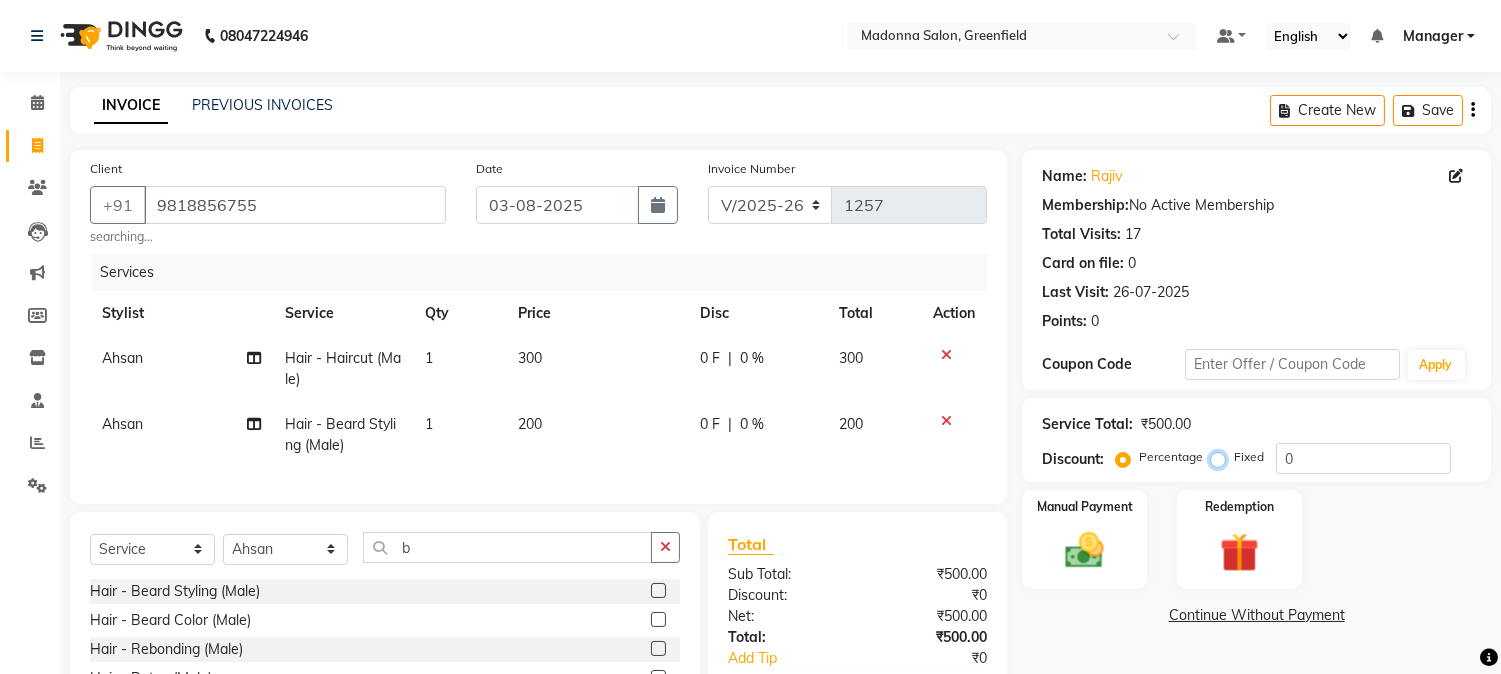 click on "Fixed" at bounding box center (1222, 457) 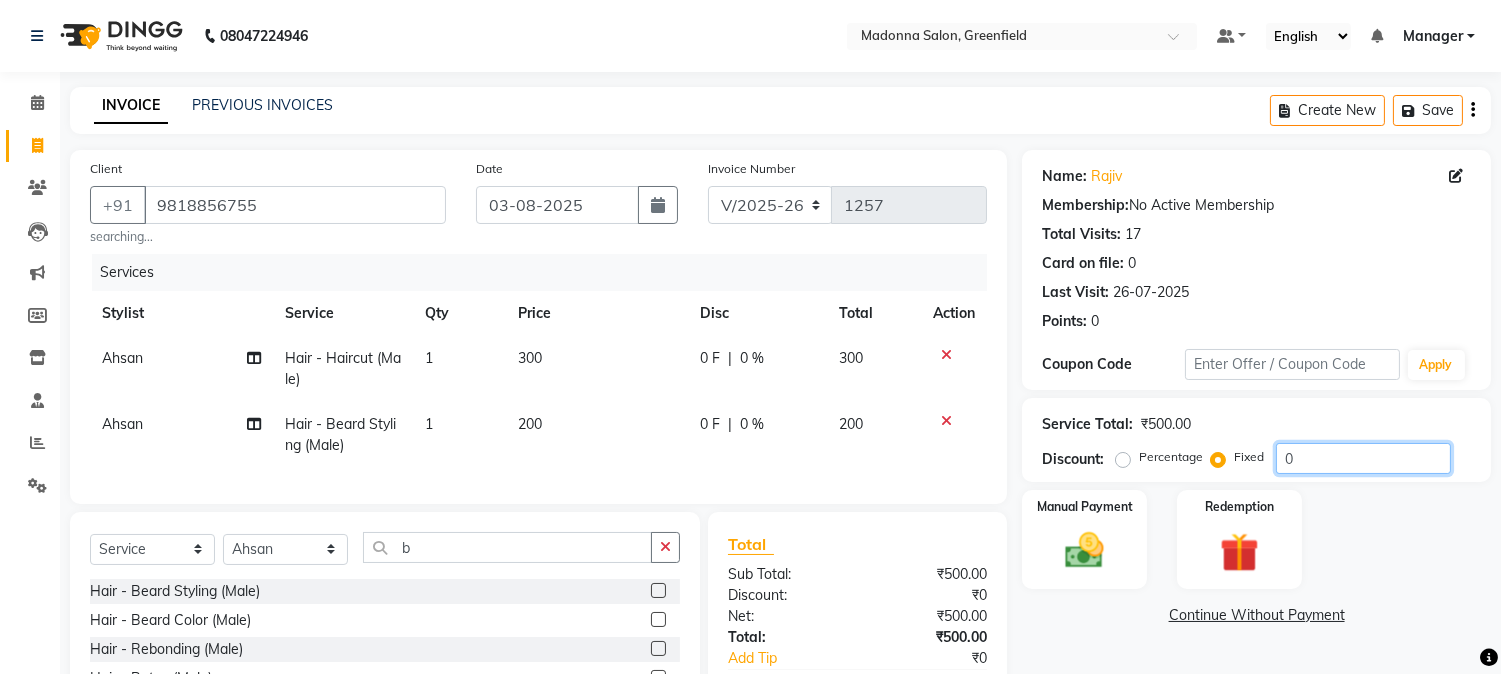 click on "0" 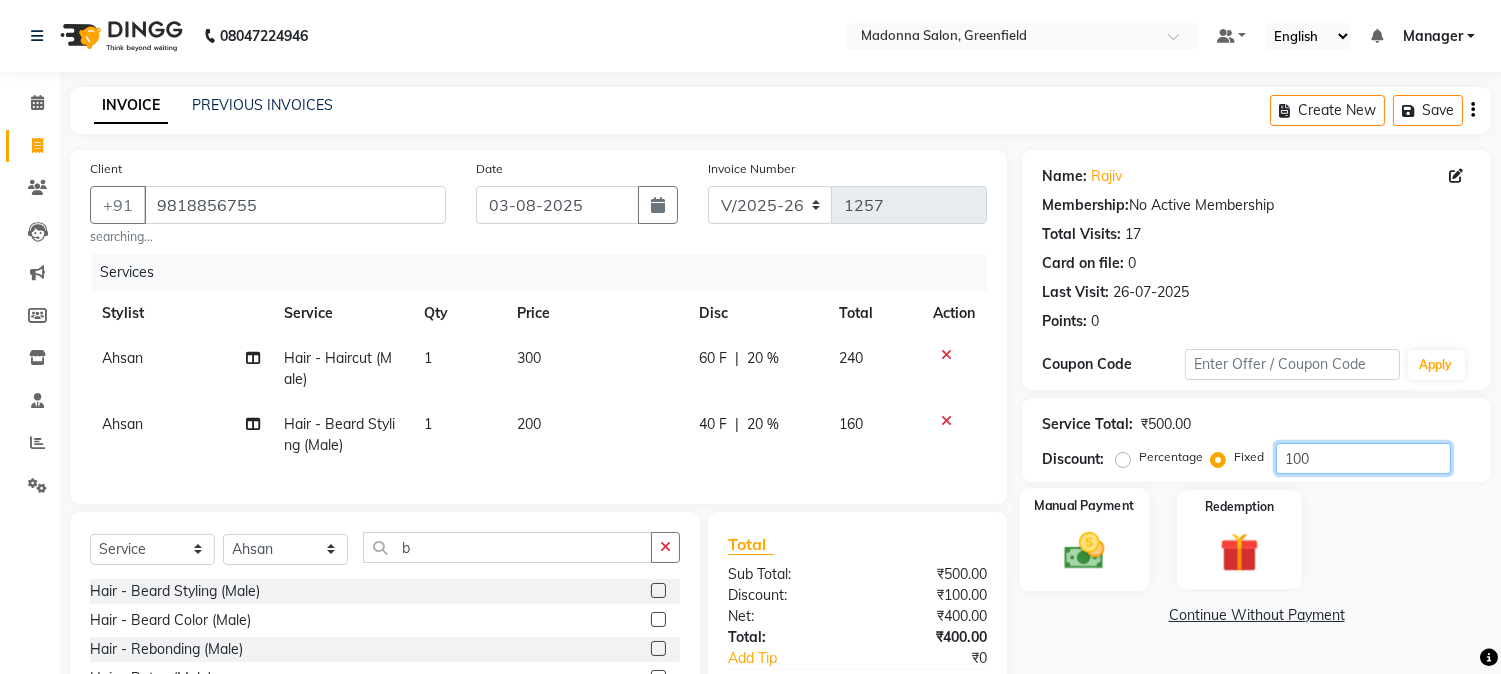 type on "100" 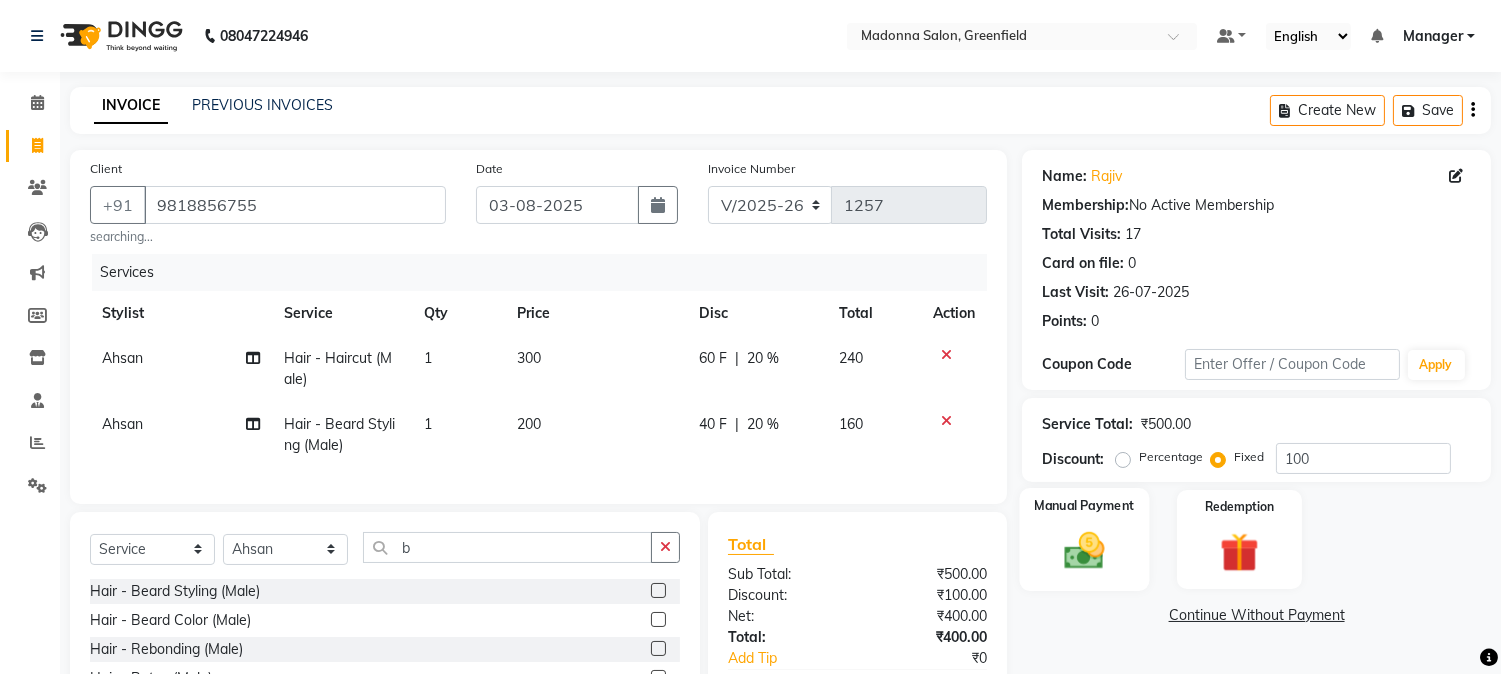 click 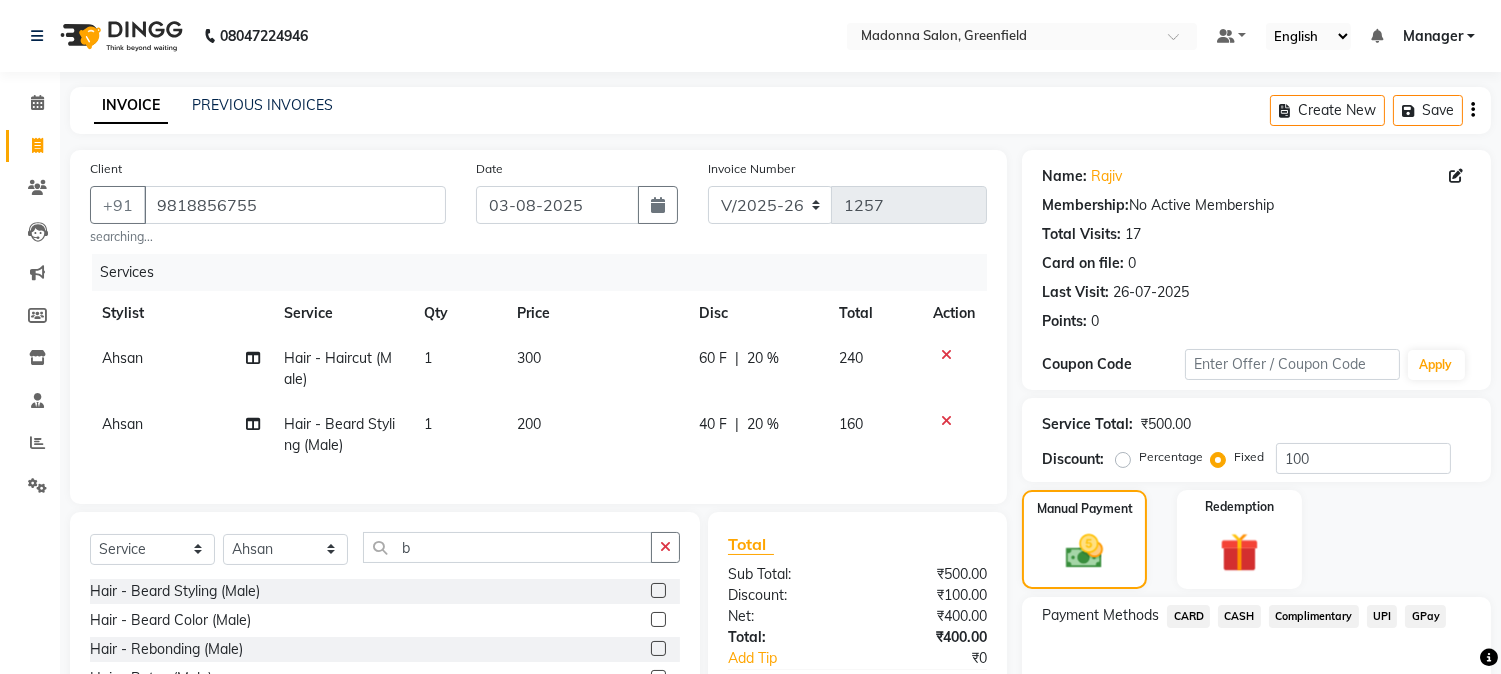 click on "UPI" 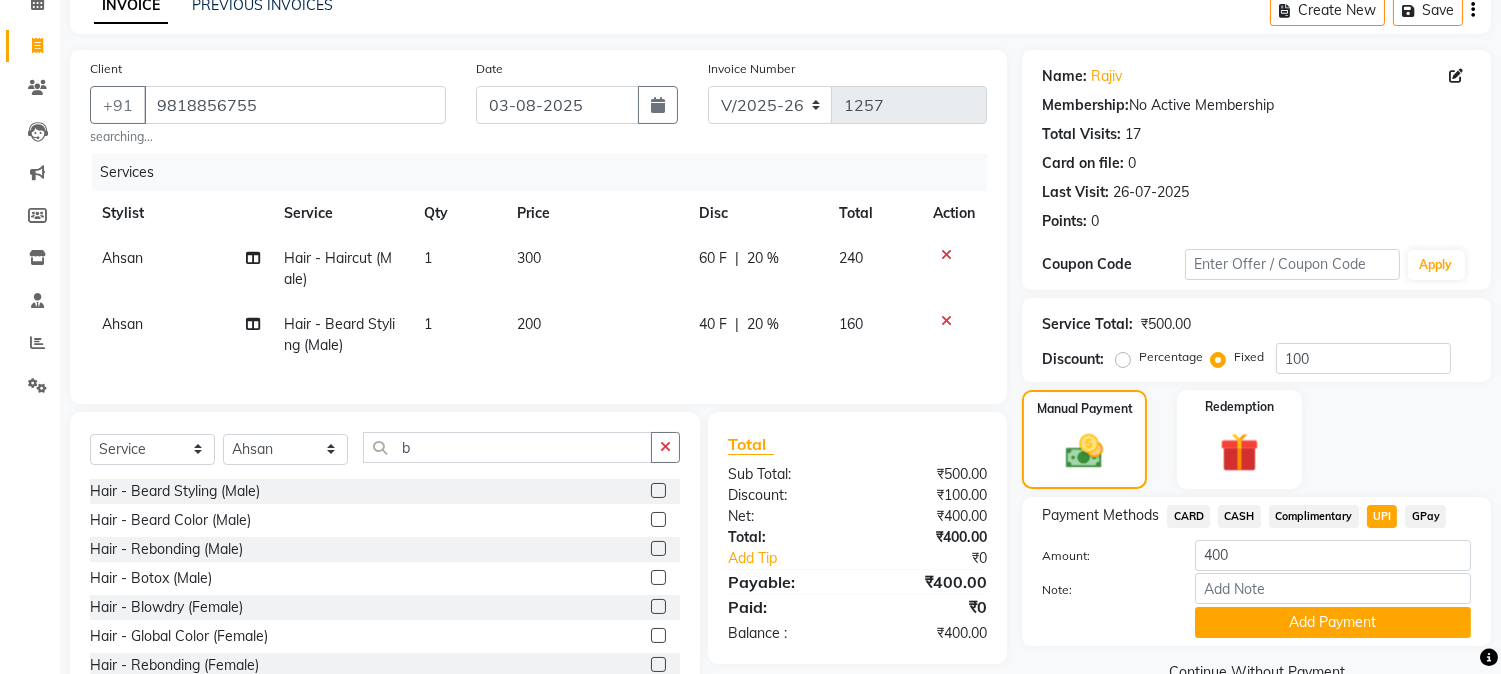 scroll, scrollTop: 180, scrollLeft: 0, axis: vertical 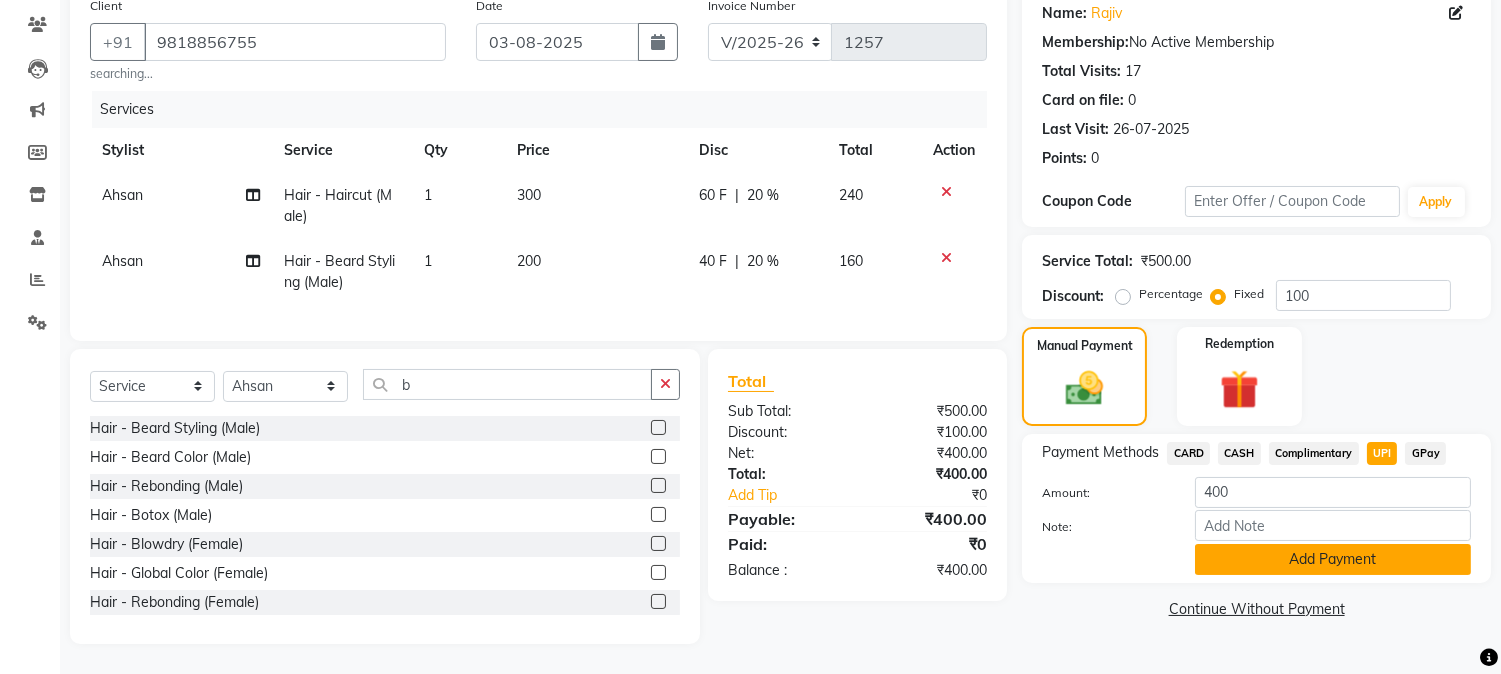 click on "Add Payment" 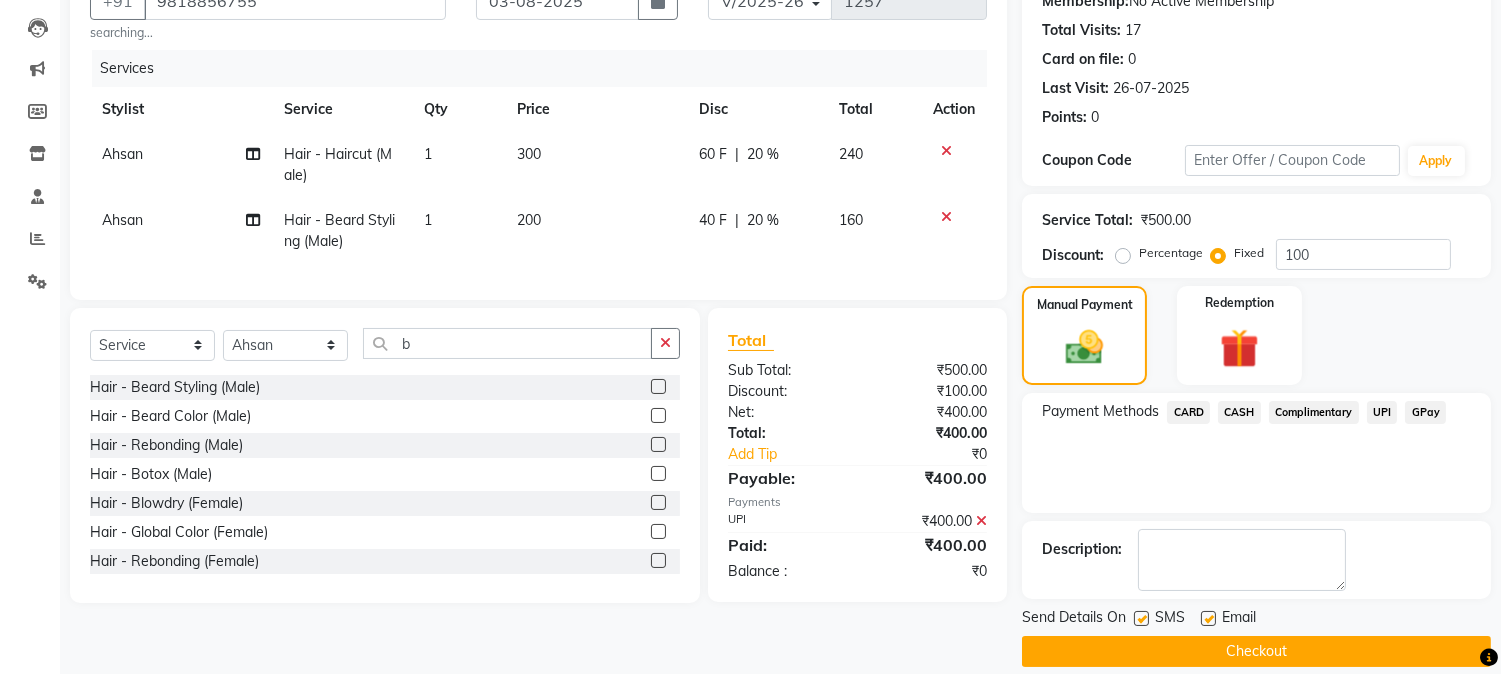scroll, scrollTop: 225, scrollLeft: 0, axis: vertical 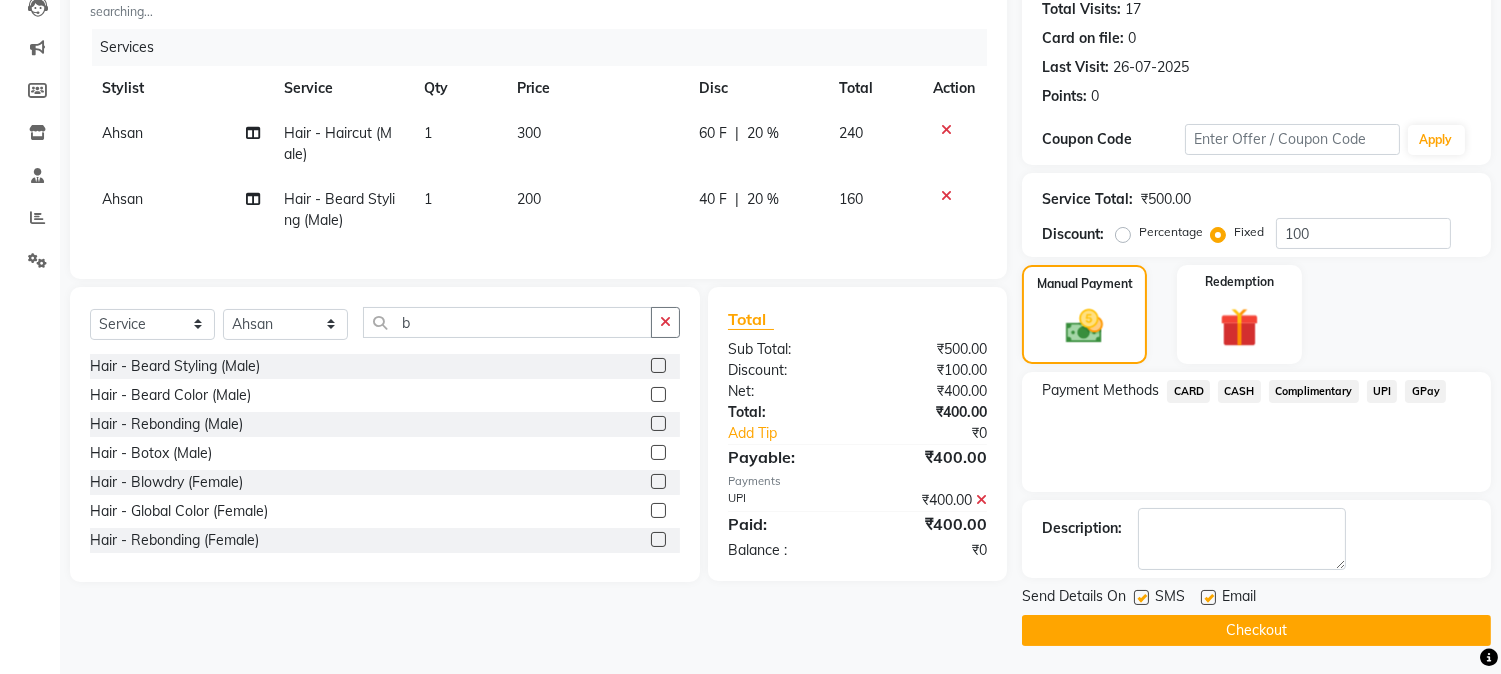 click on "Checkout" 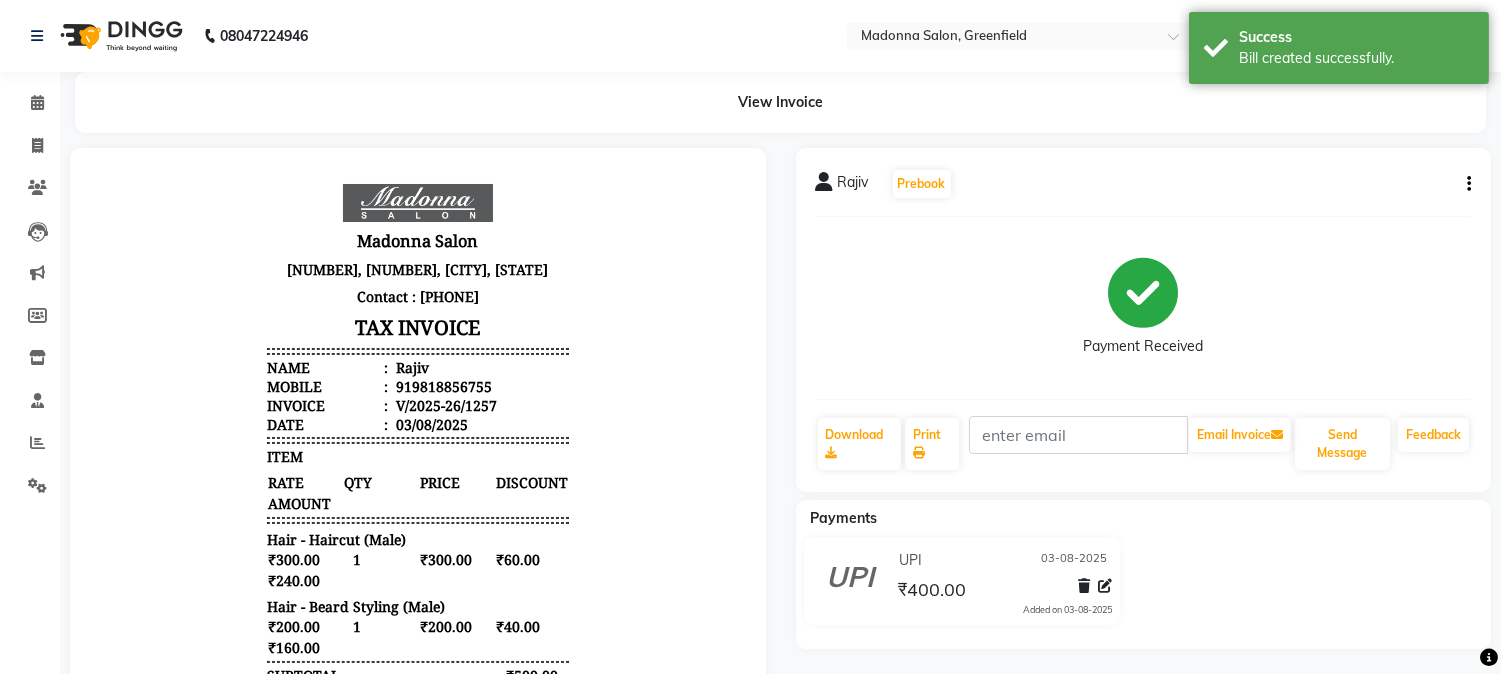 scroll, scrollTop: 0, scrollLeft: 0, axis: both 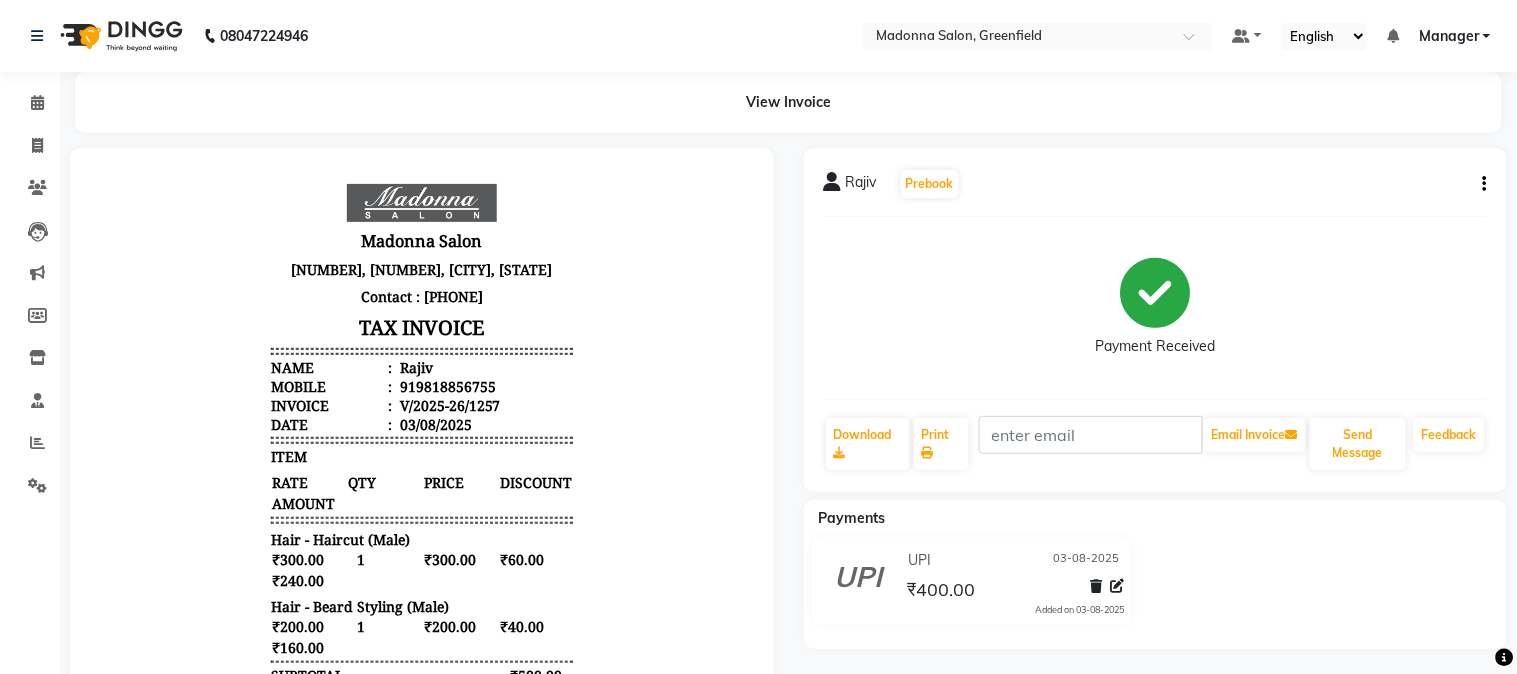 select on "service" 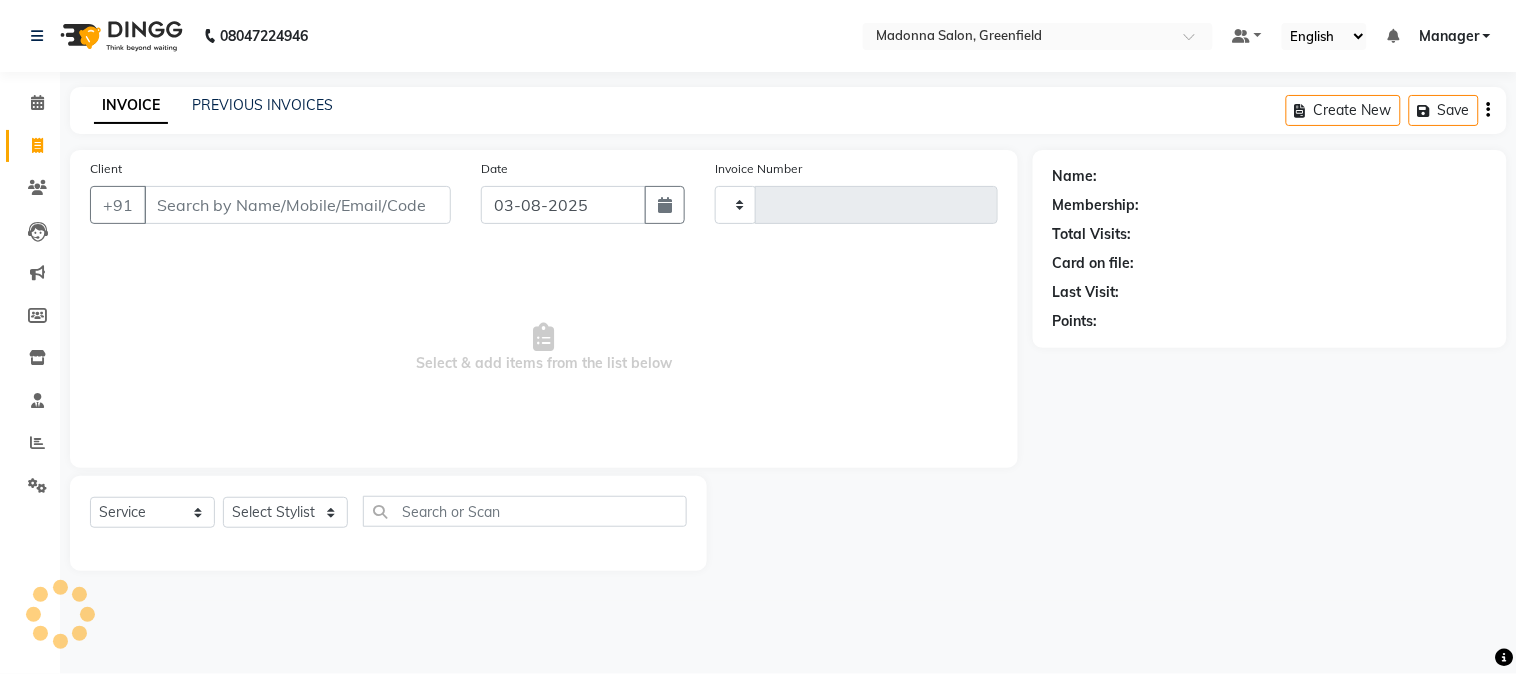 type on "1258" 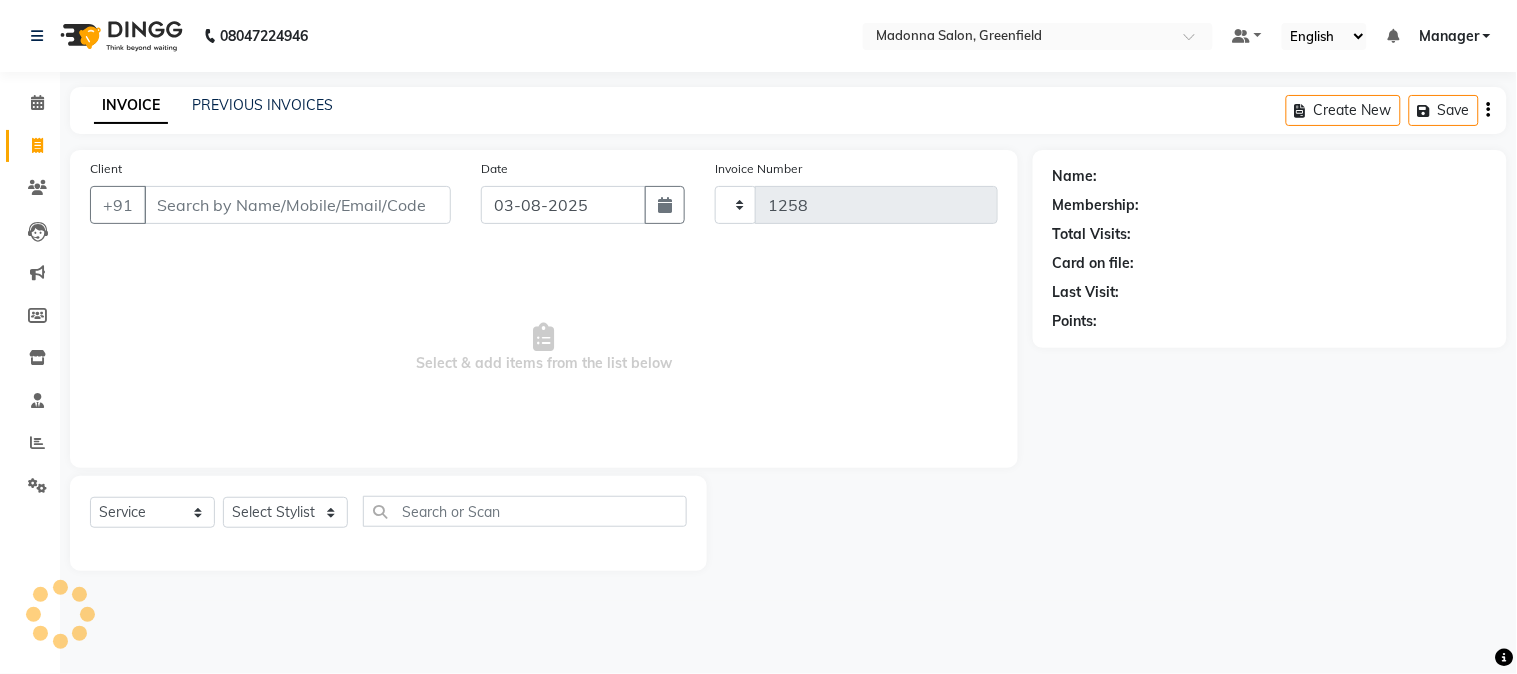 select on "7672" 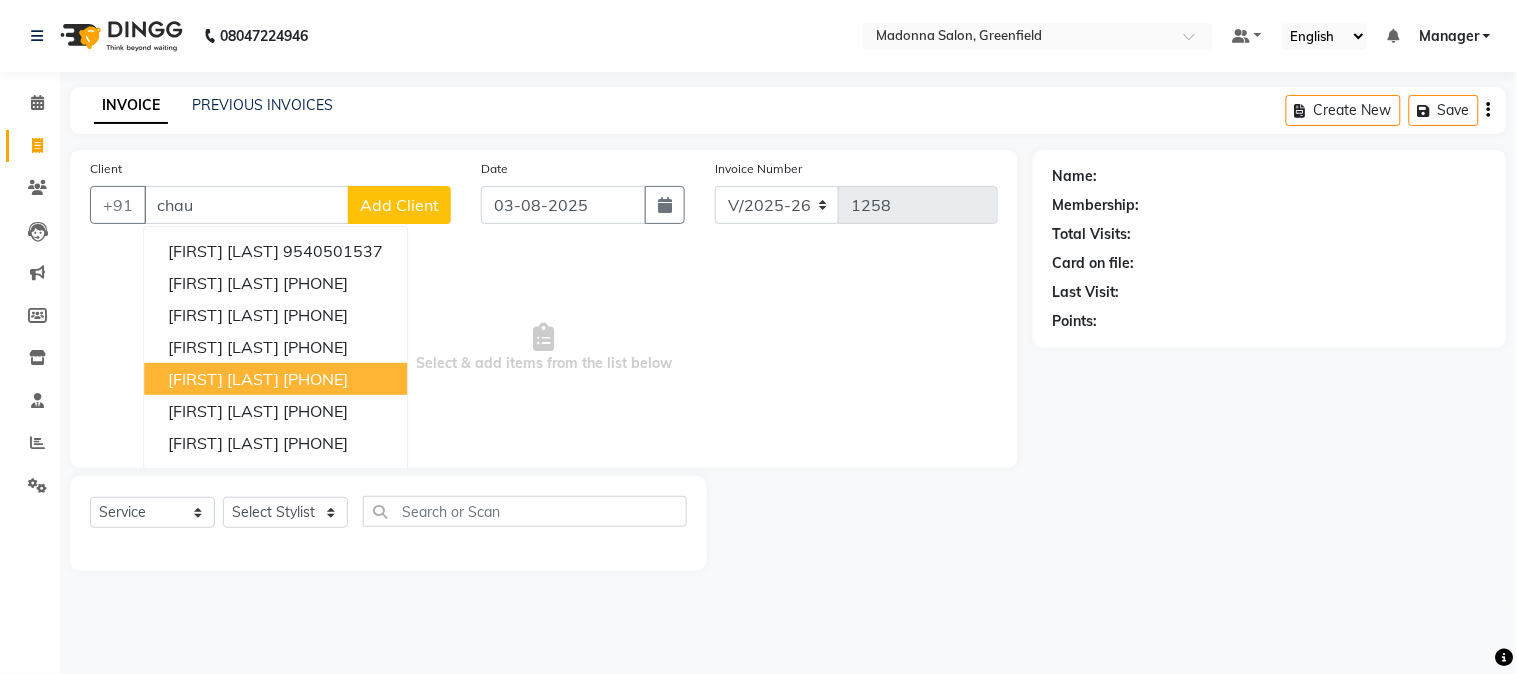 click on "[FIRST] [LAST]" at bounding box center [223, 379] 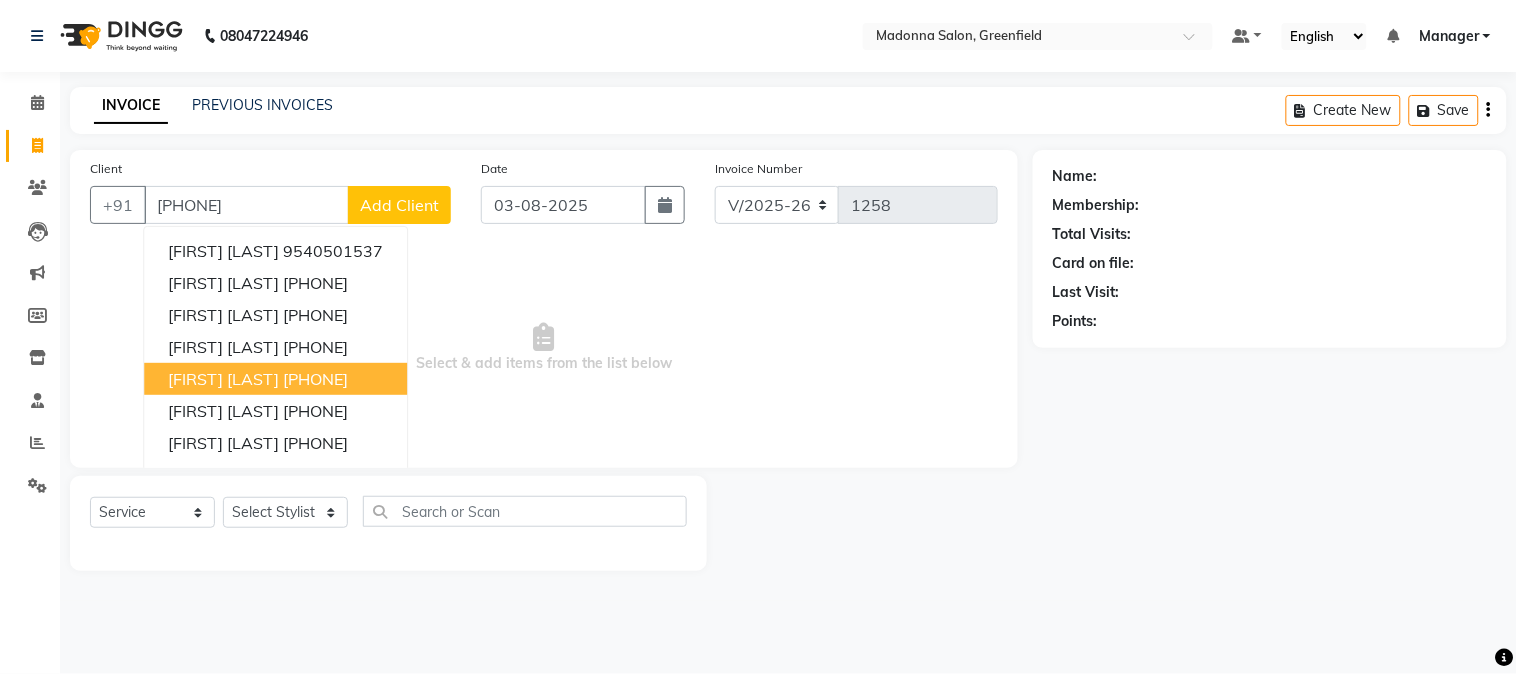 type on "[PHONE]" 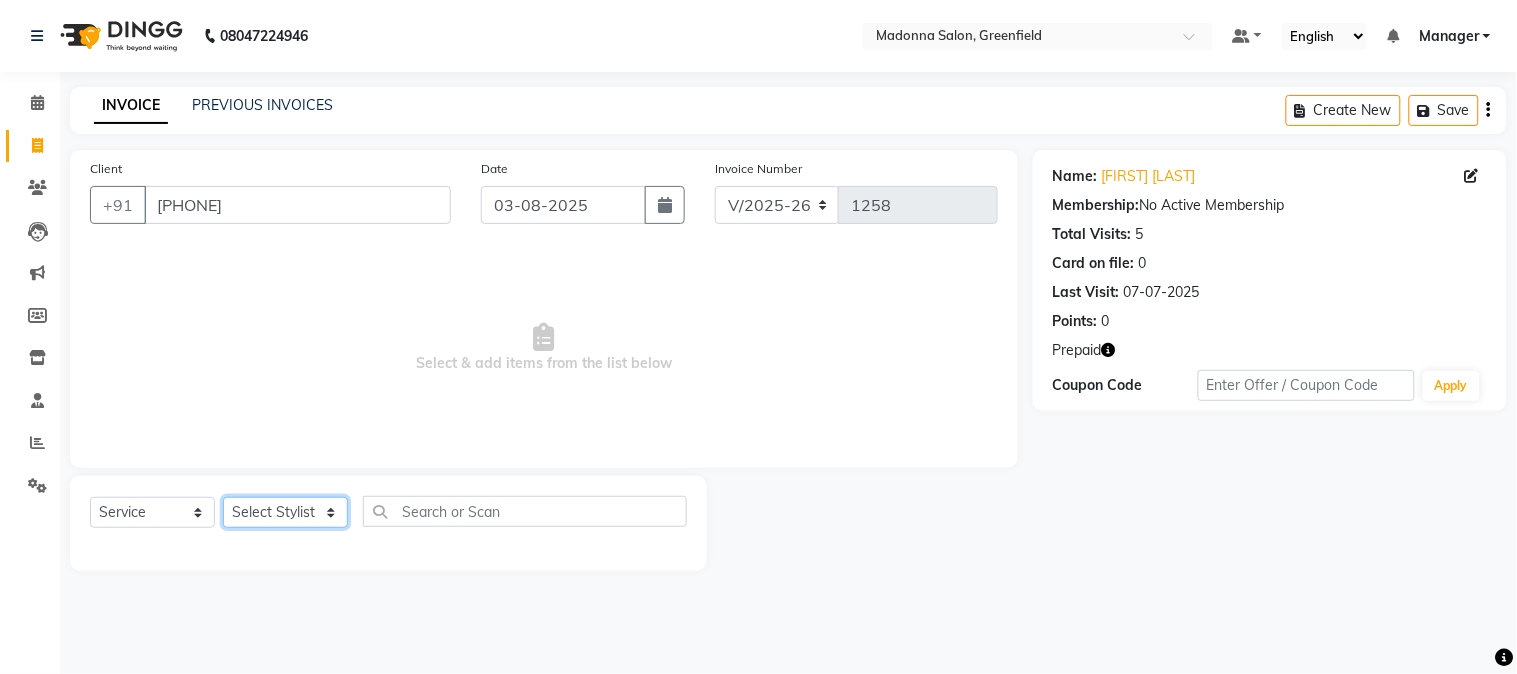 click on "Select Stylist Aarti Ahsan Aman BUBLEEN COUNTER SALE GAURAV Himanshu JAVED KAVITA Manager NITIN RAJNI ROHIT Saifi Sattu VISHAL" 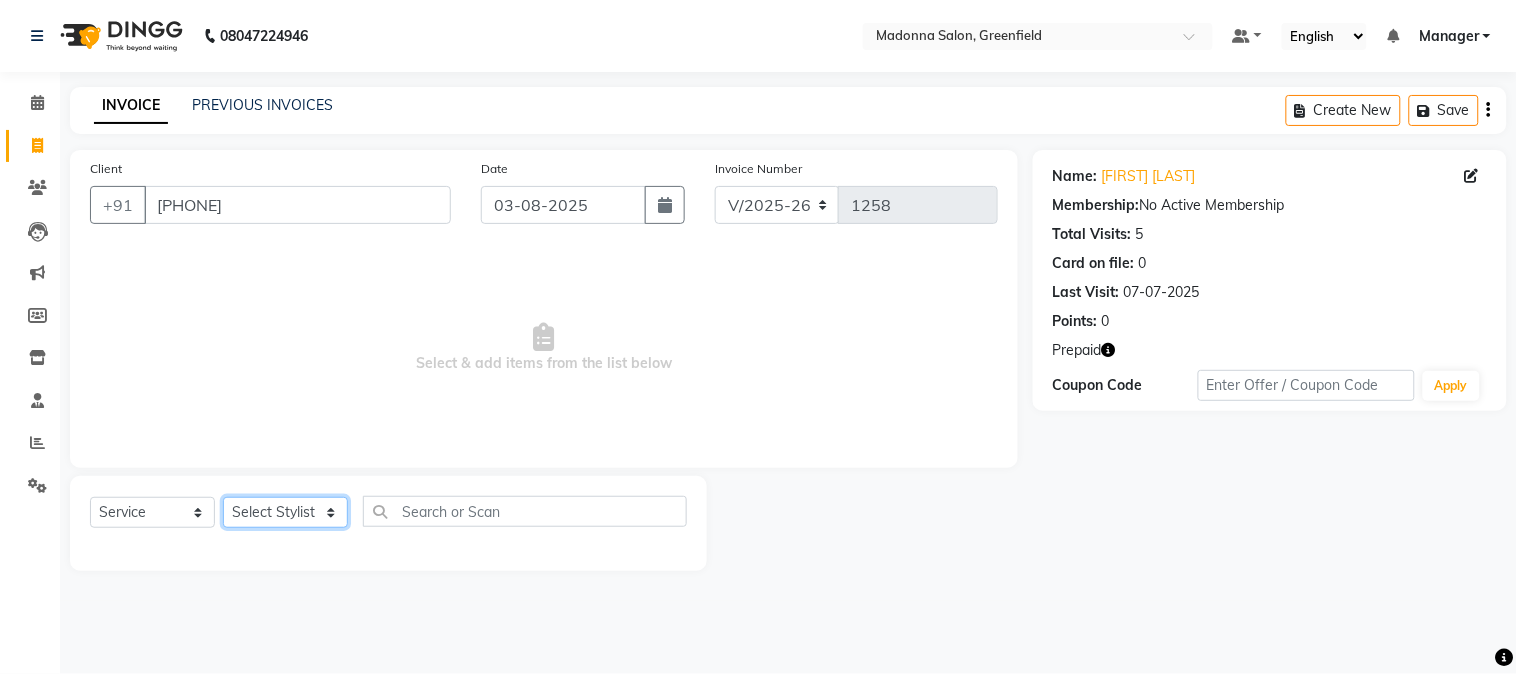 select on "68888" 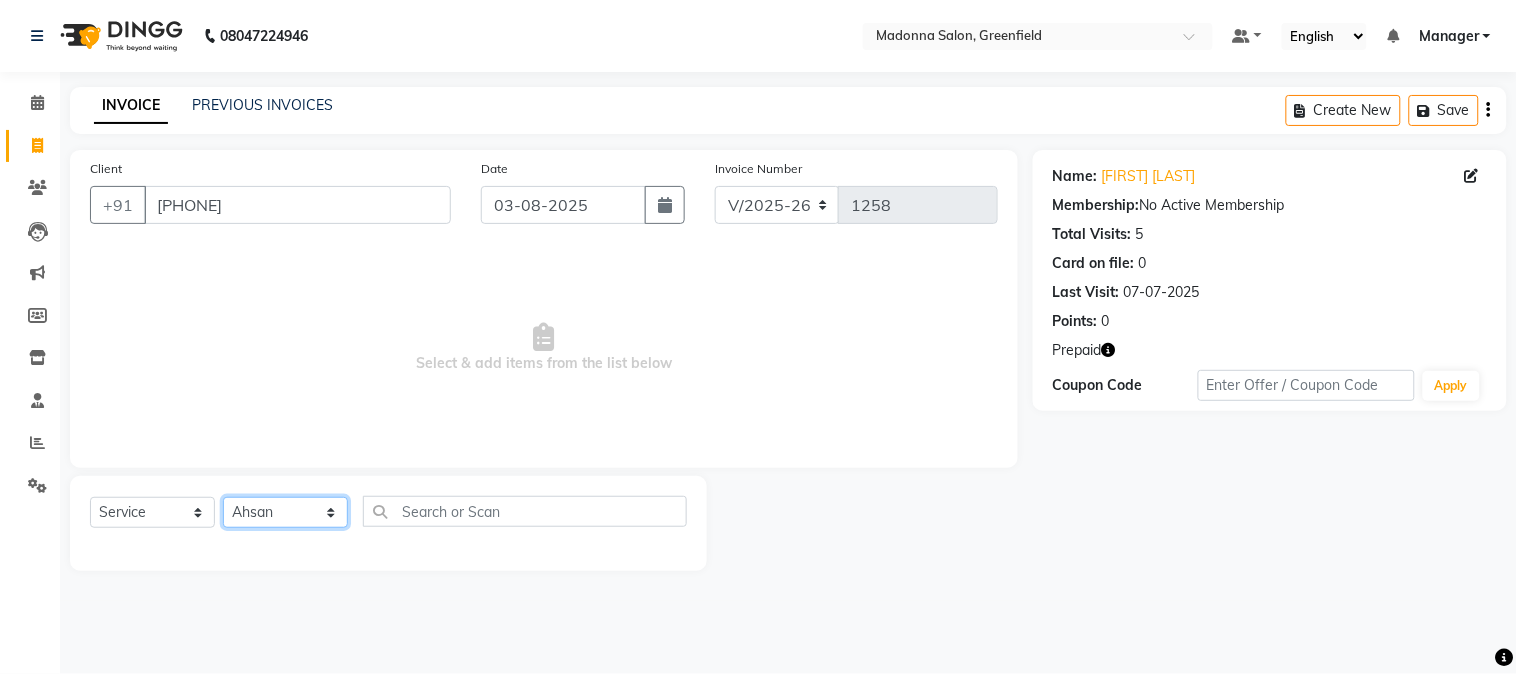 click on "Select Stylist Aarti Ahsan Aman BUBLEEN COUNTER SALE GAURAV Himanshu JAVED KAVITA Manager NITIN RAJNI ROHIT Saifi Sattu VISHAL" 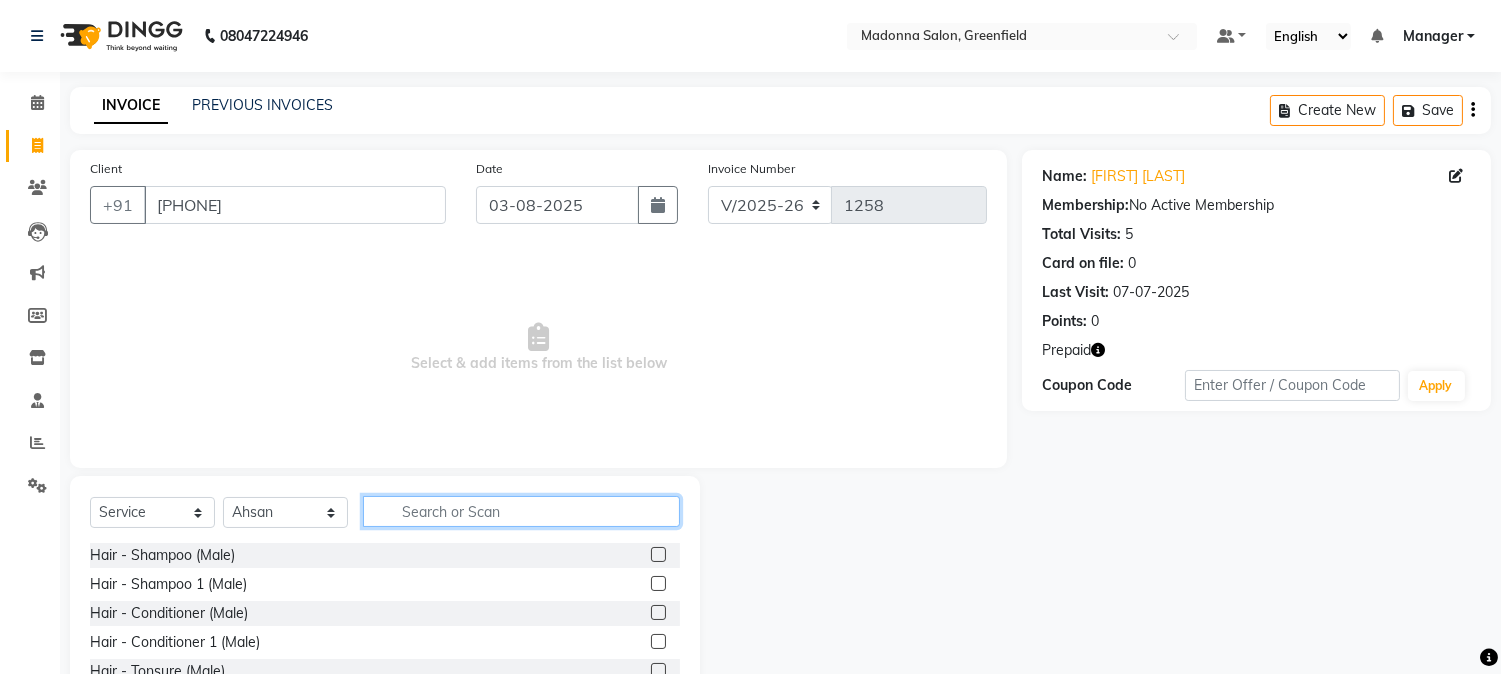 click 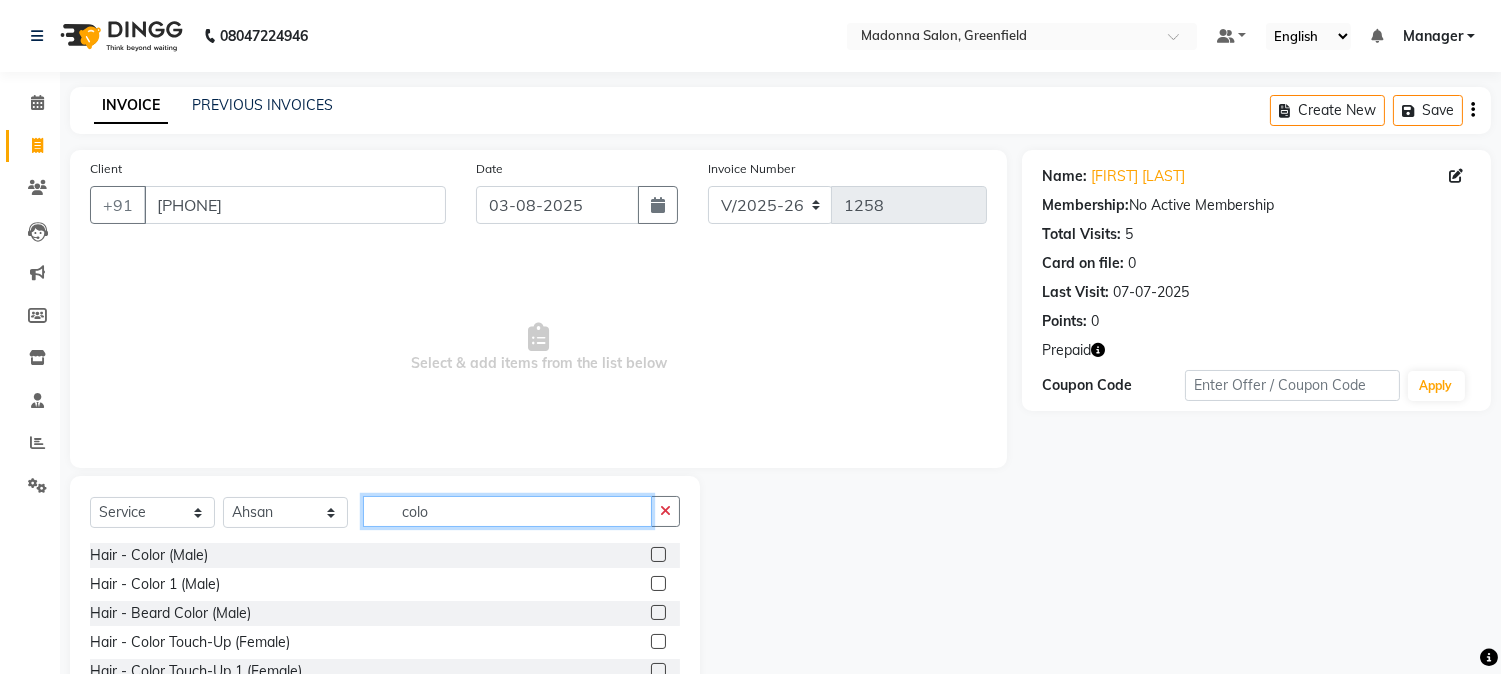 type on "colo" 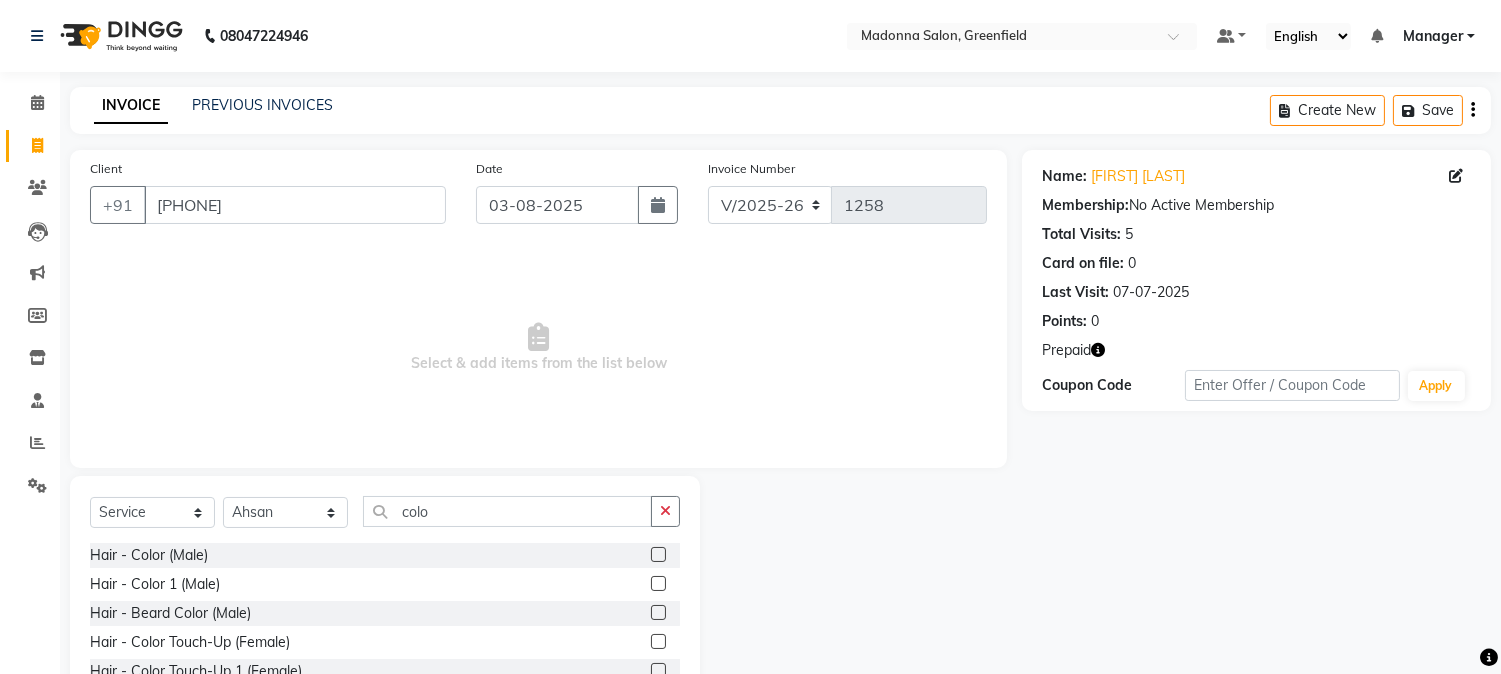 click 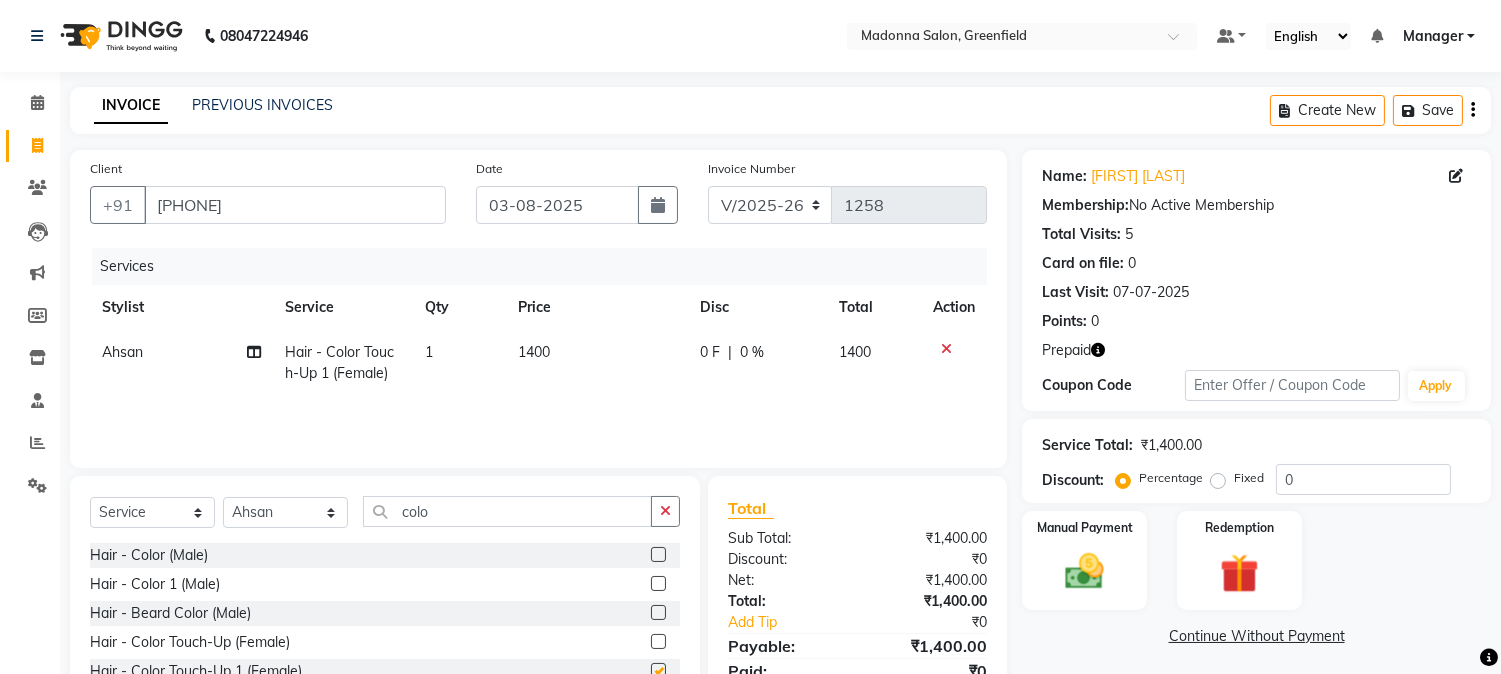 checkbox on "false" 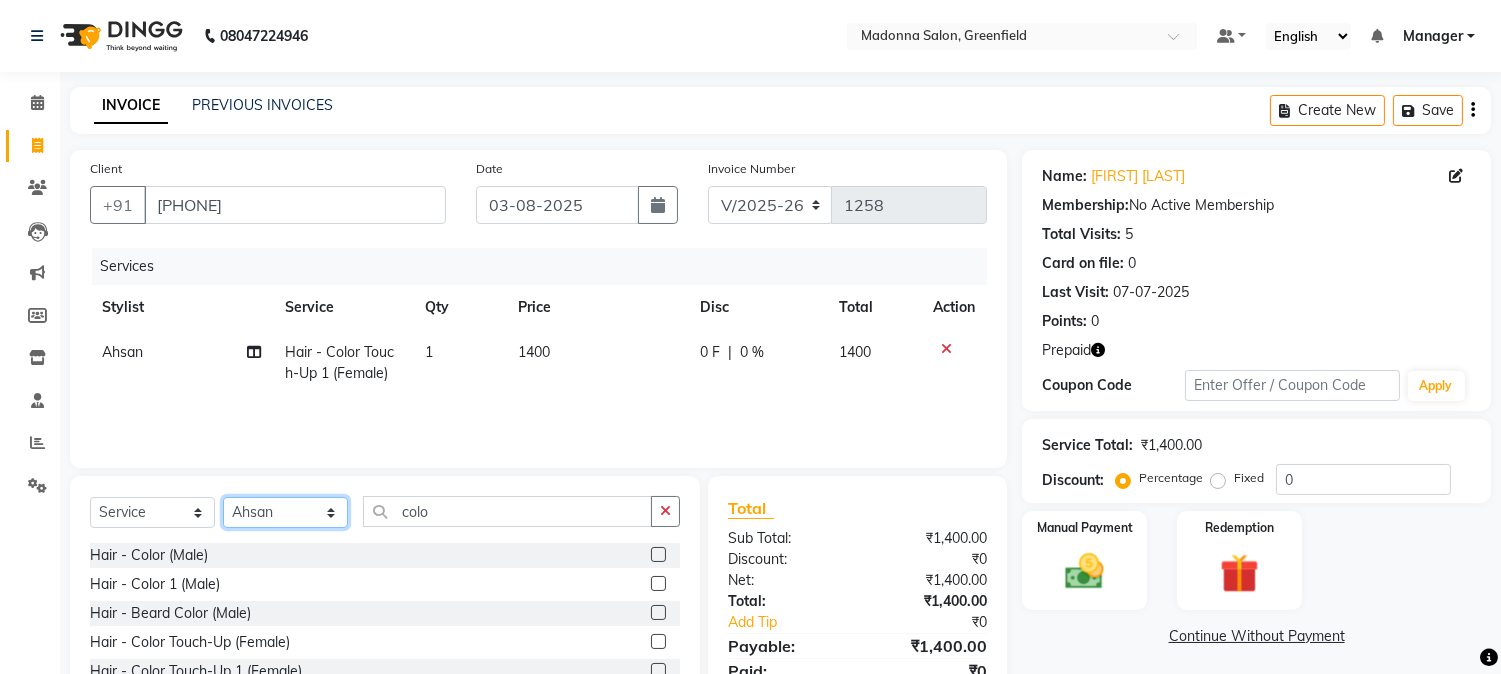 click on "Select Stylist Aarti Ahsan Aman BUBLEEN COUNTER SALE GAURAV Himanshu JAVED KAVITA Manager NITIN RAJNI ROHIT Saifi Sattu VISHAL" 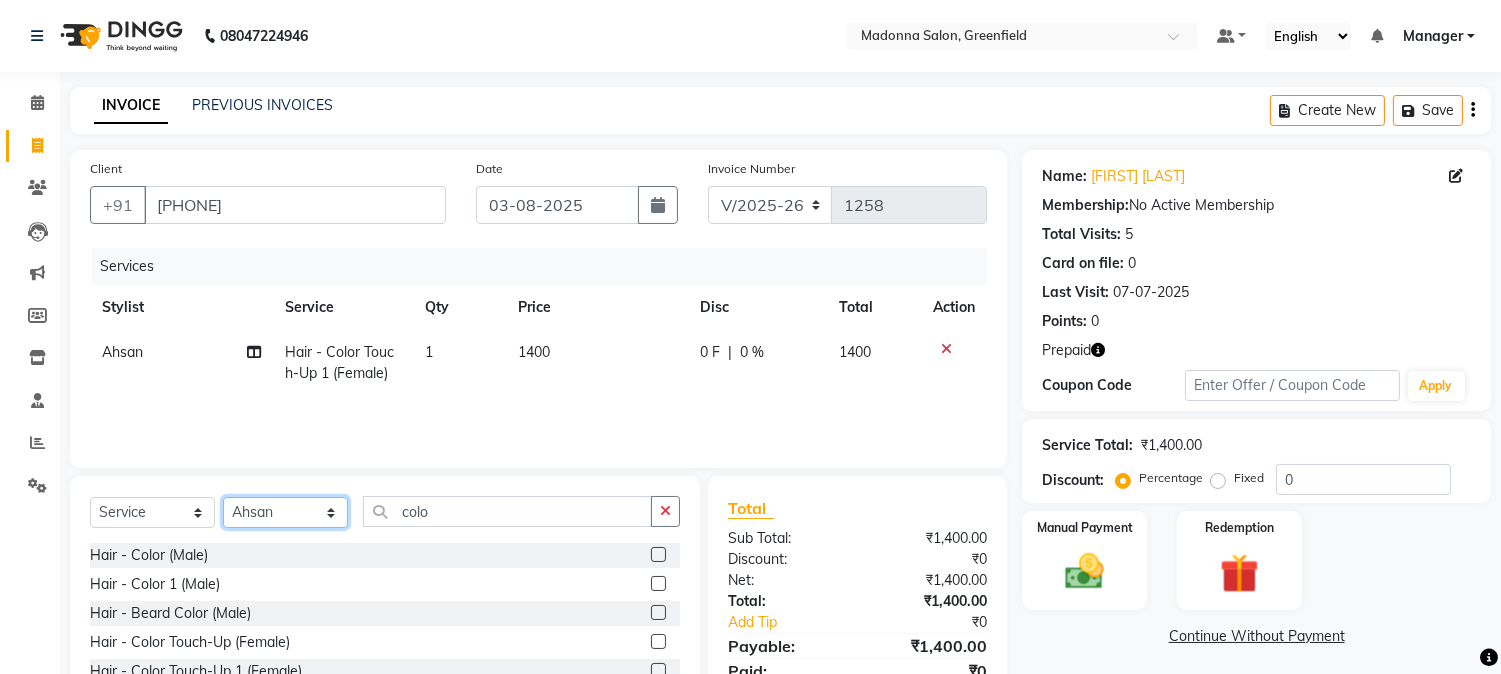 select on "86617" 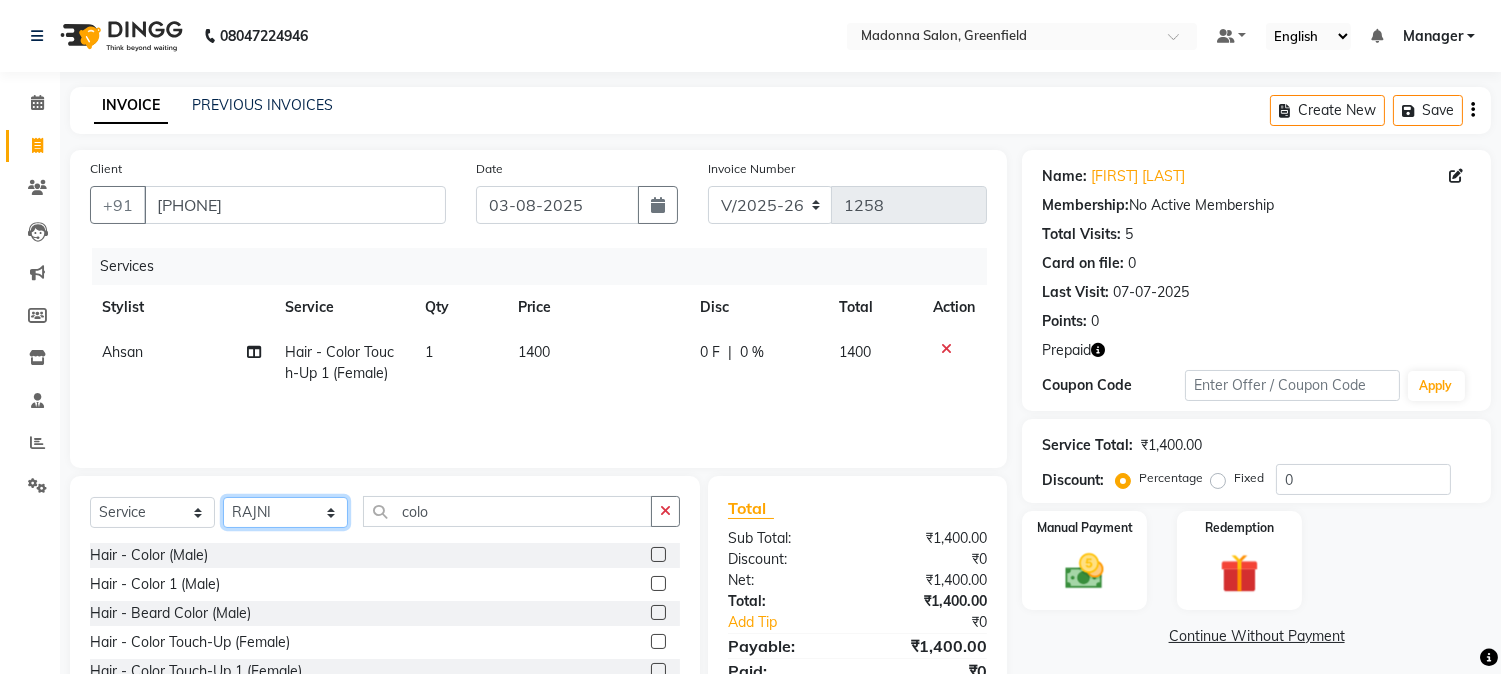 click on "Select Stylist Aarti Ahsan Aman BUBLEEN COUNTER SALE GAURAV Himanshu JAVED KAVITA Manager NITIN RAJNI ROHIT Saifi Sattu VISHAL" 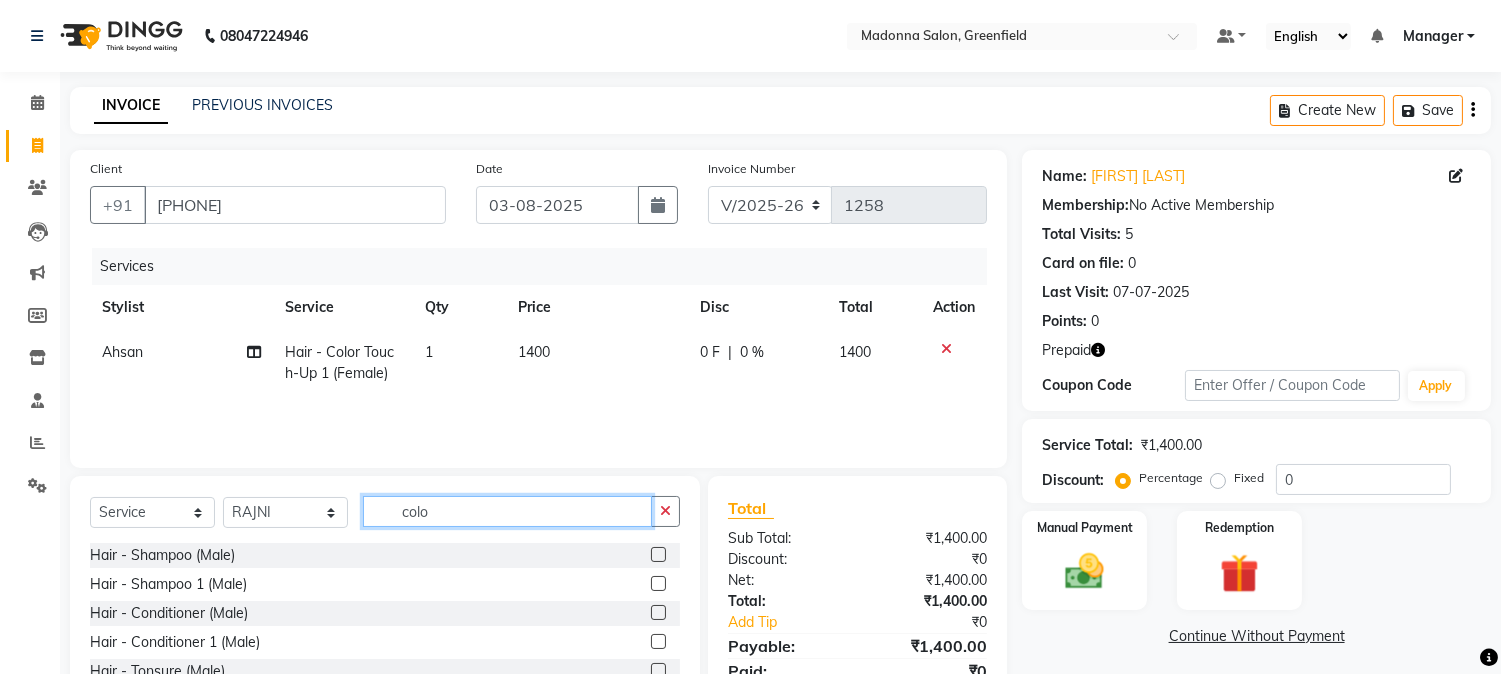click on "colo" 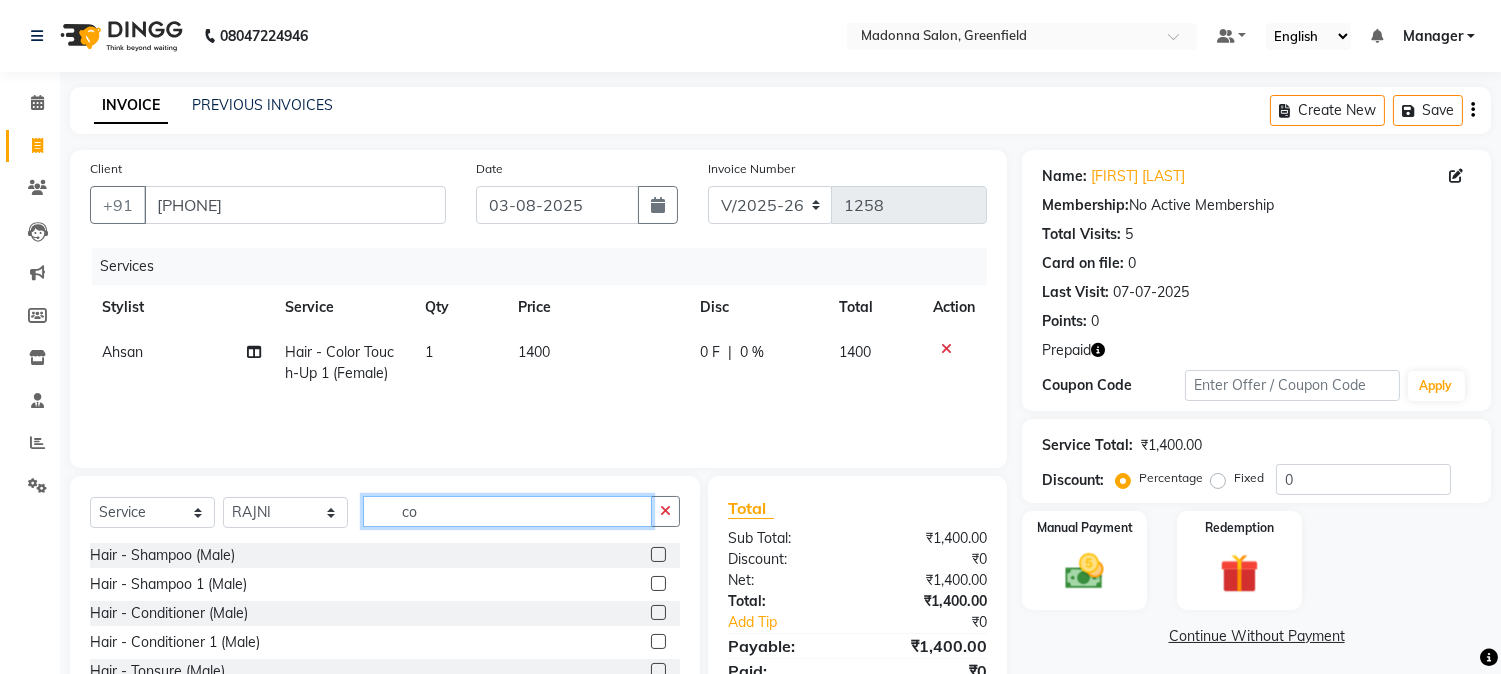 type on "c" 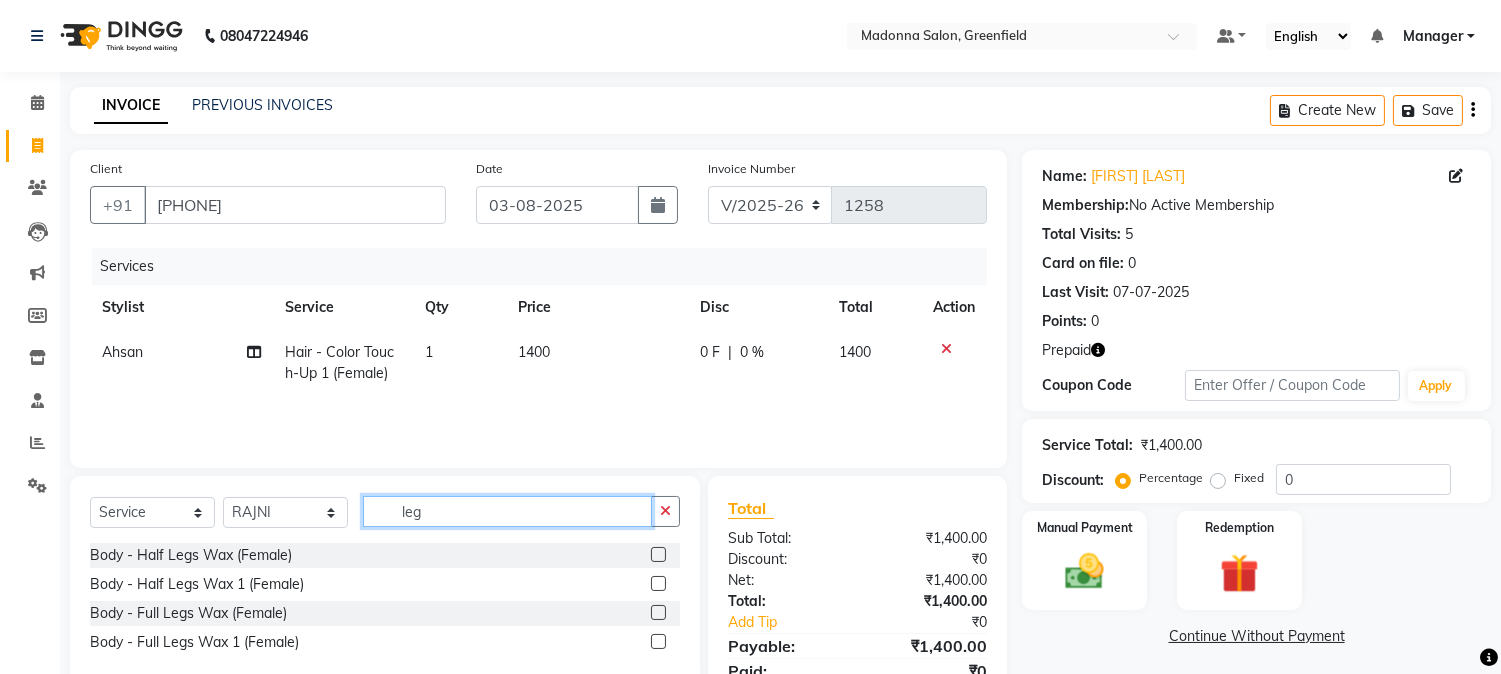 type on "leg" 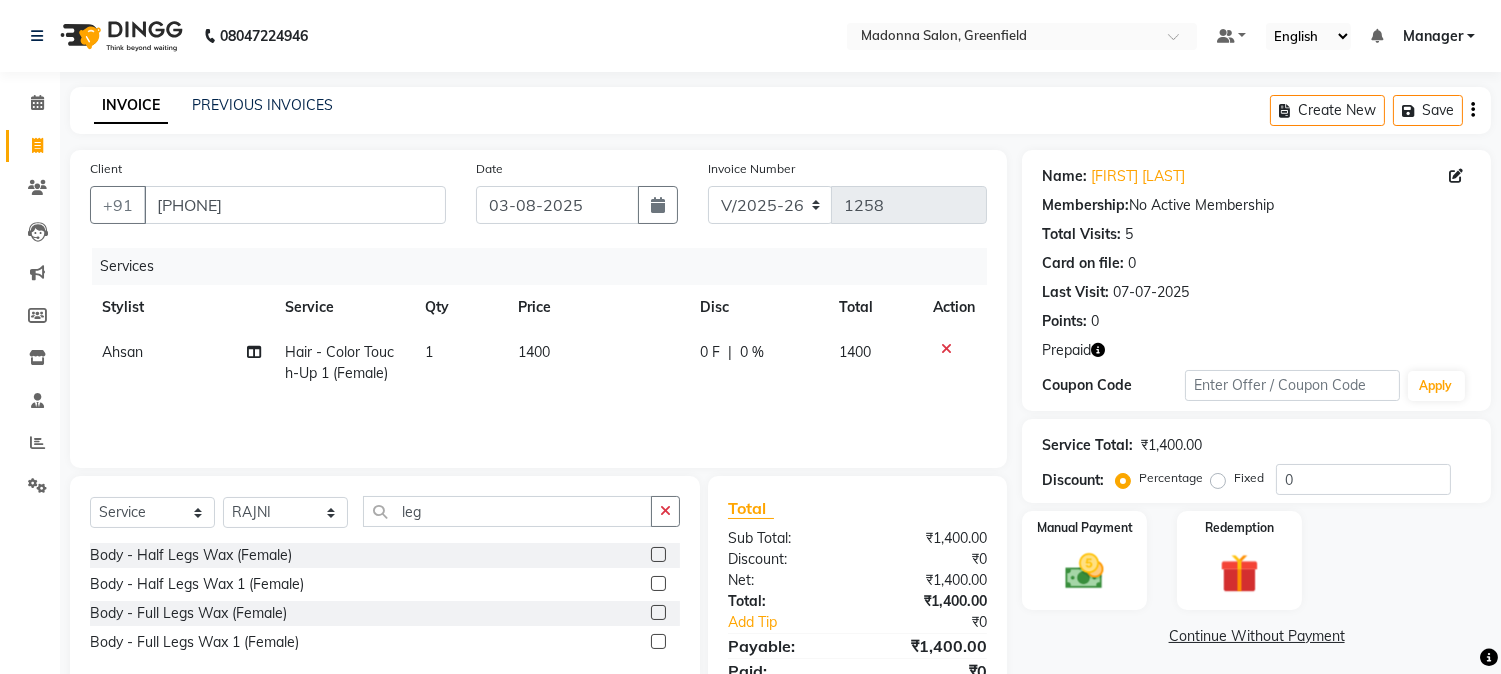 click 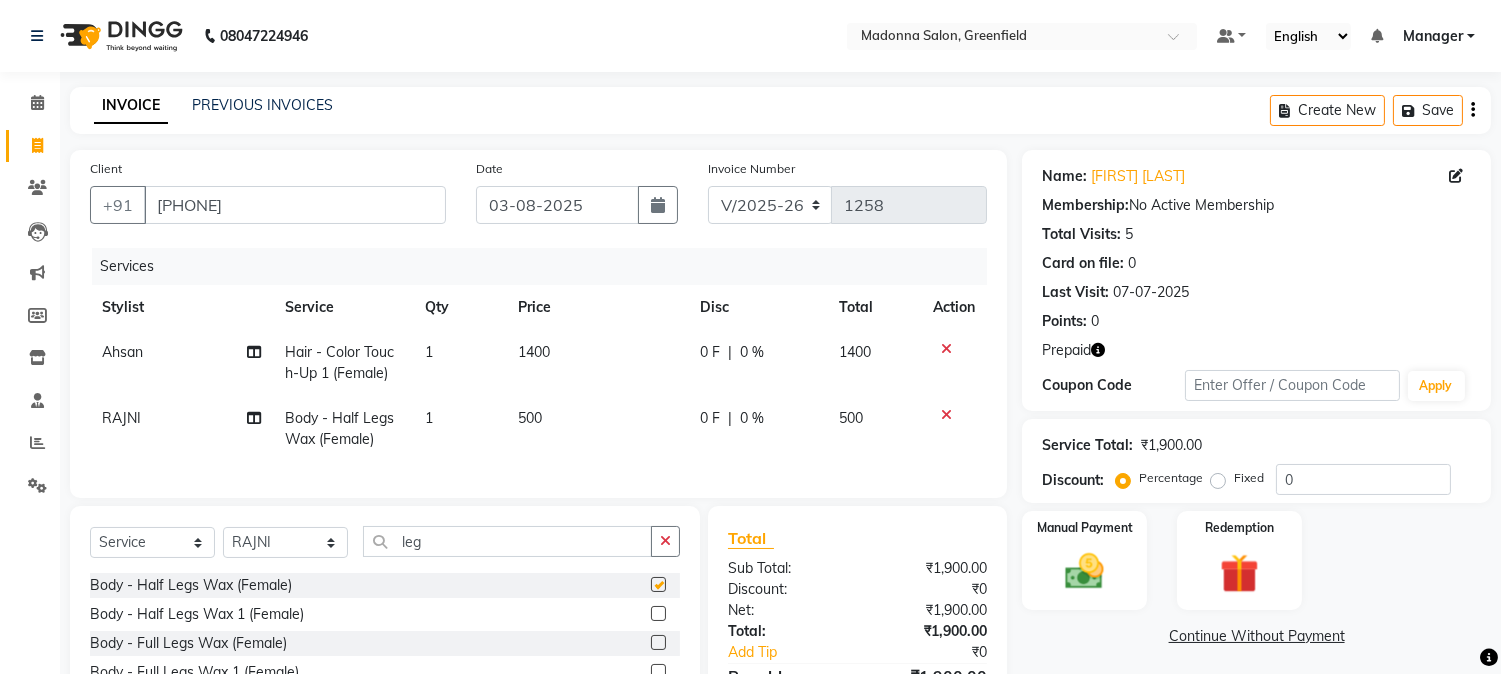 checkbox on "false" 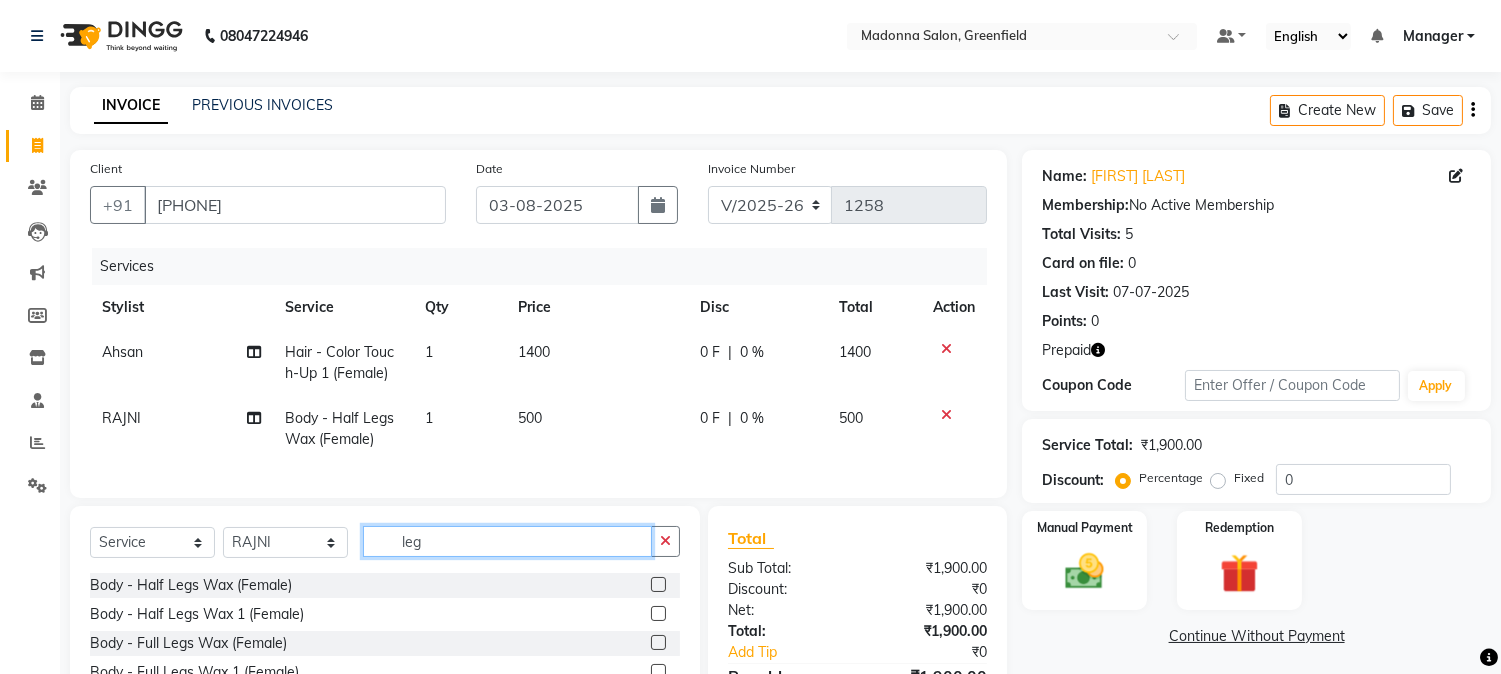 click on "leg" 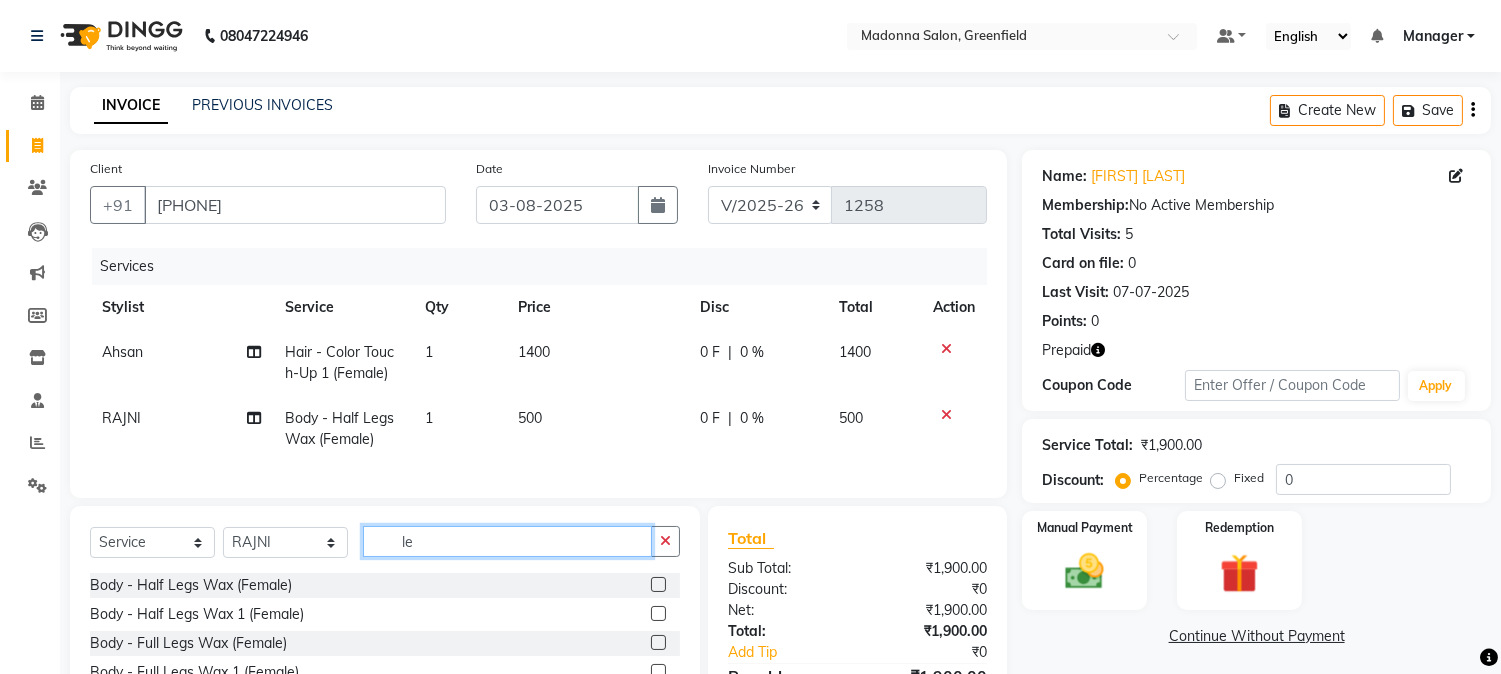 type on "l" 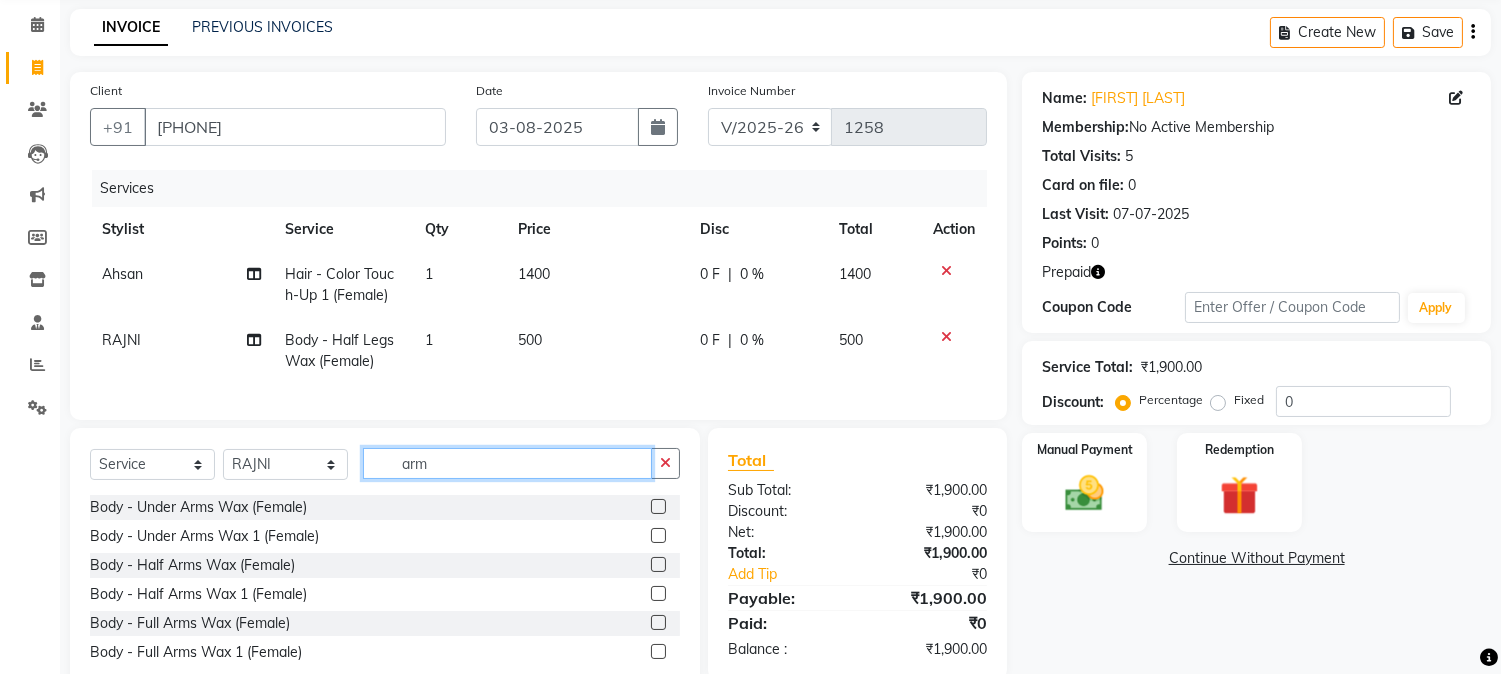 scroll, scrollTop: 147, scrollLeft: 0, axis: vertical 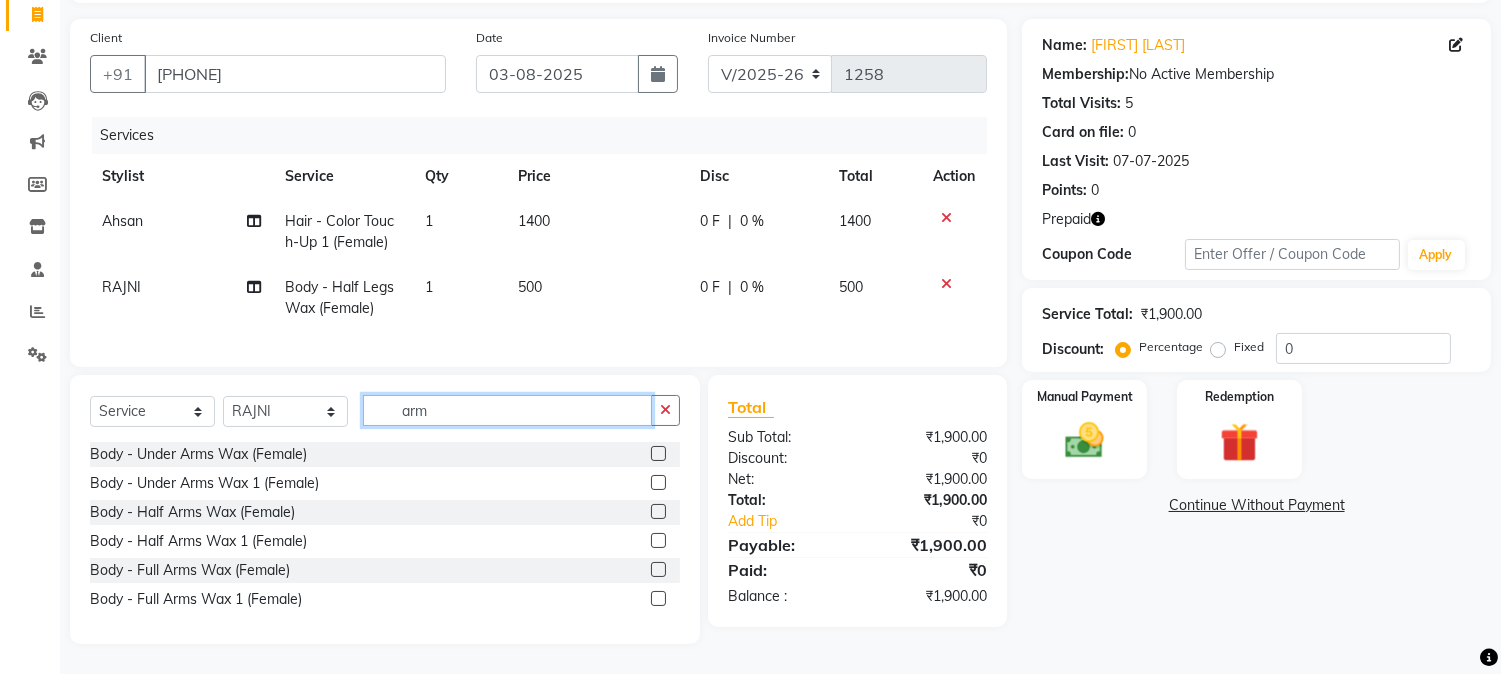 type on "arm" 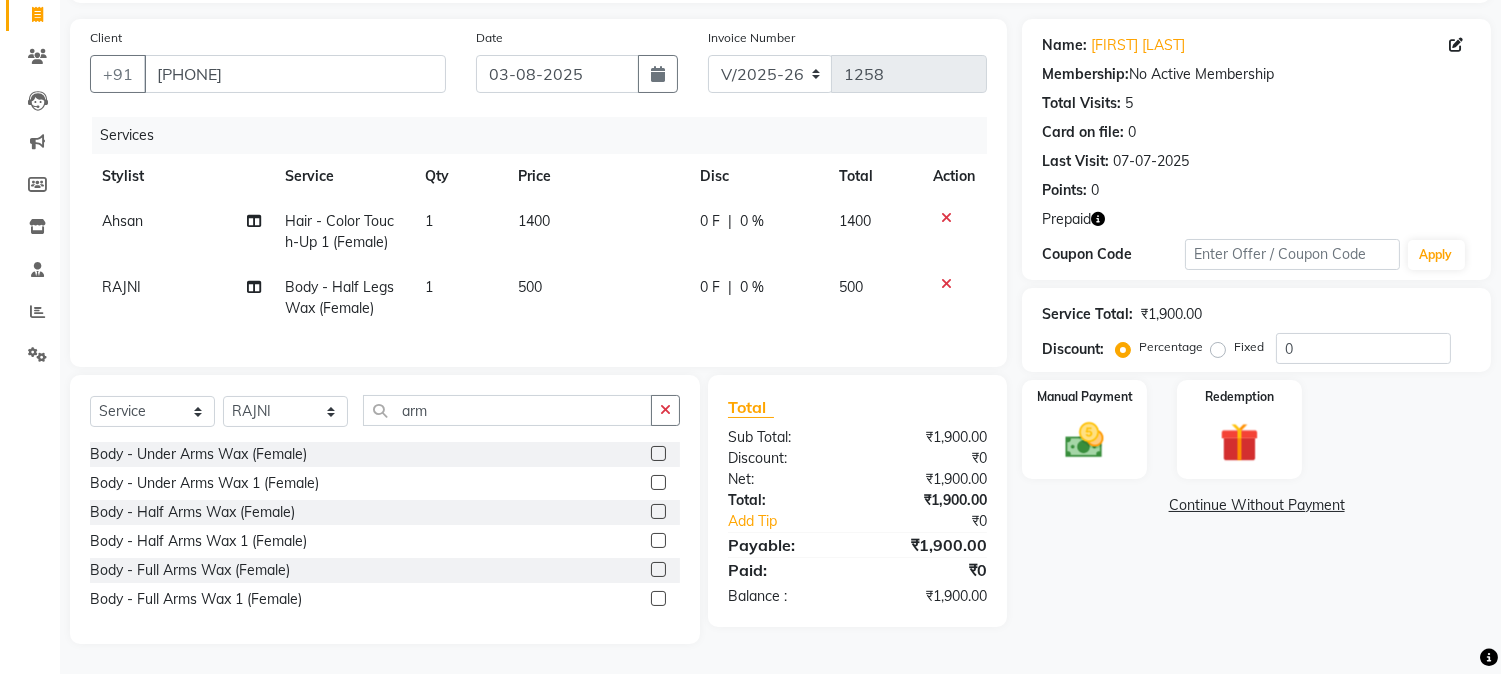 click 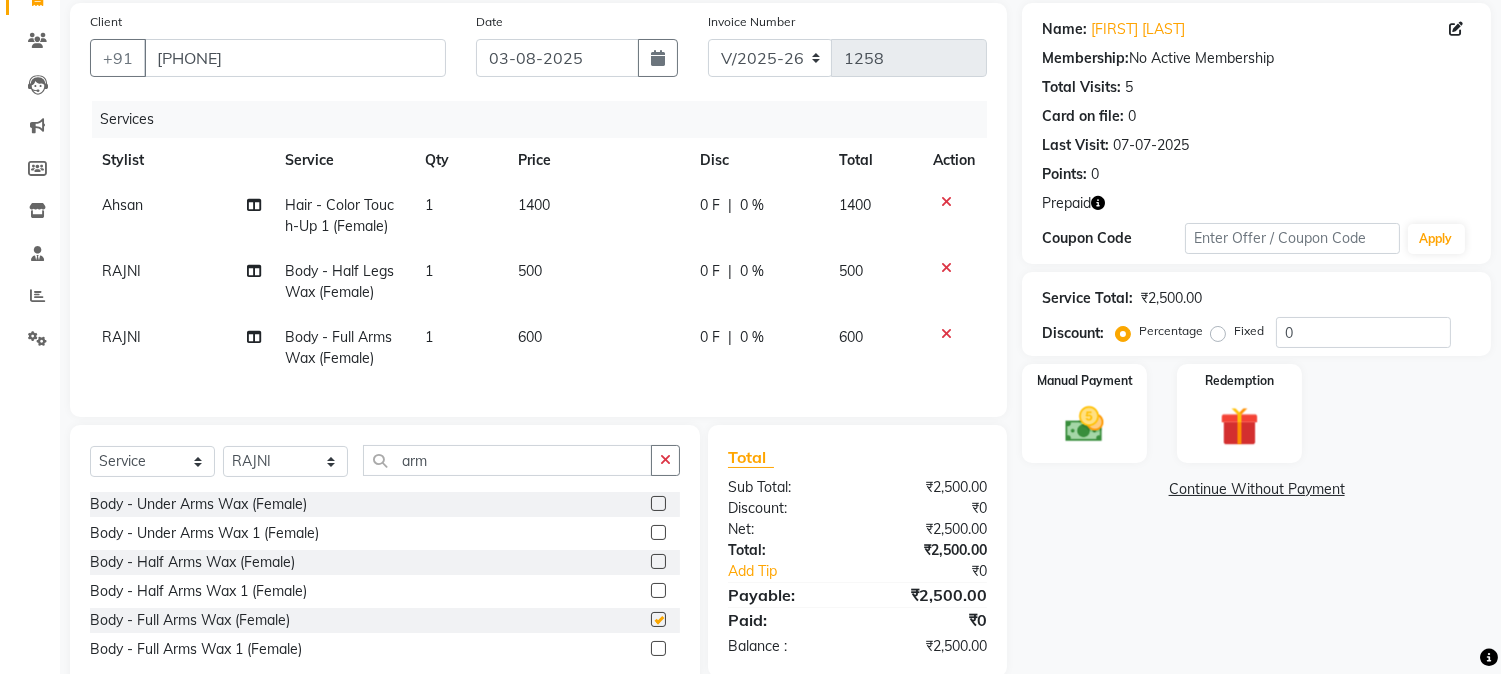 checkbox on "false" 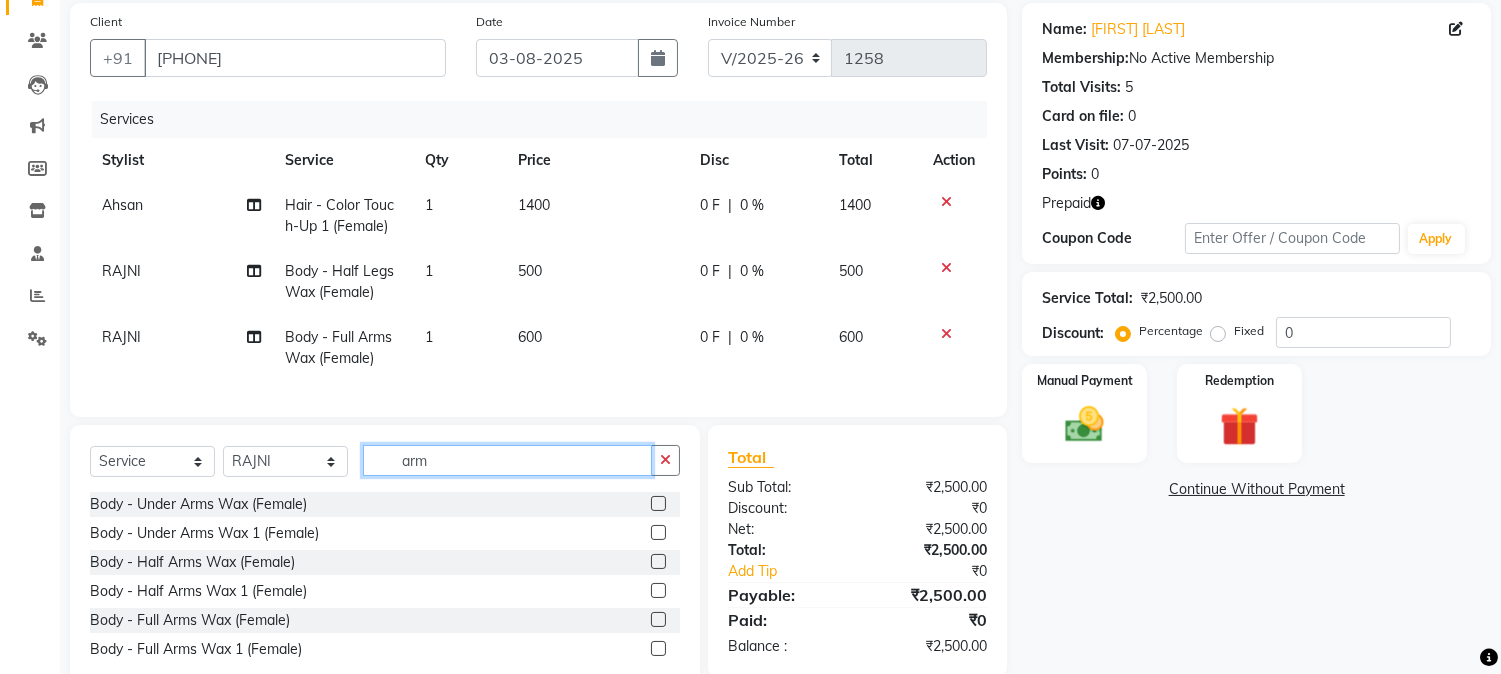 click on "arm" 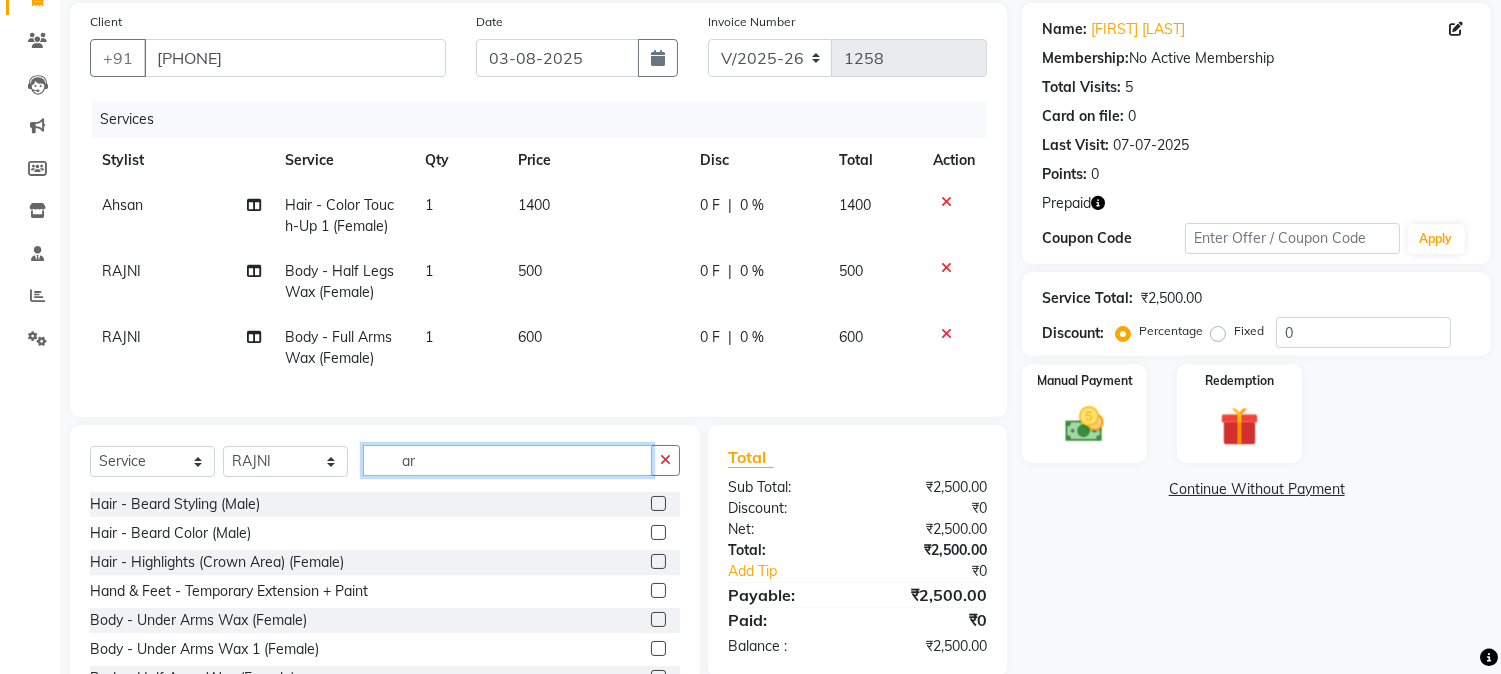 type on "a" 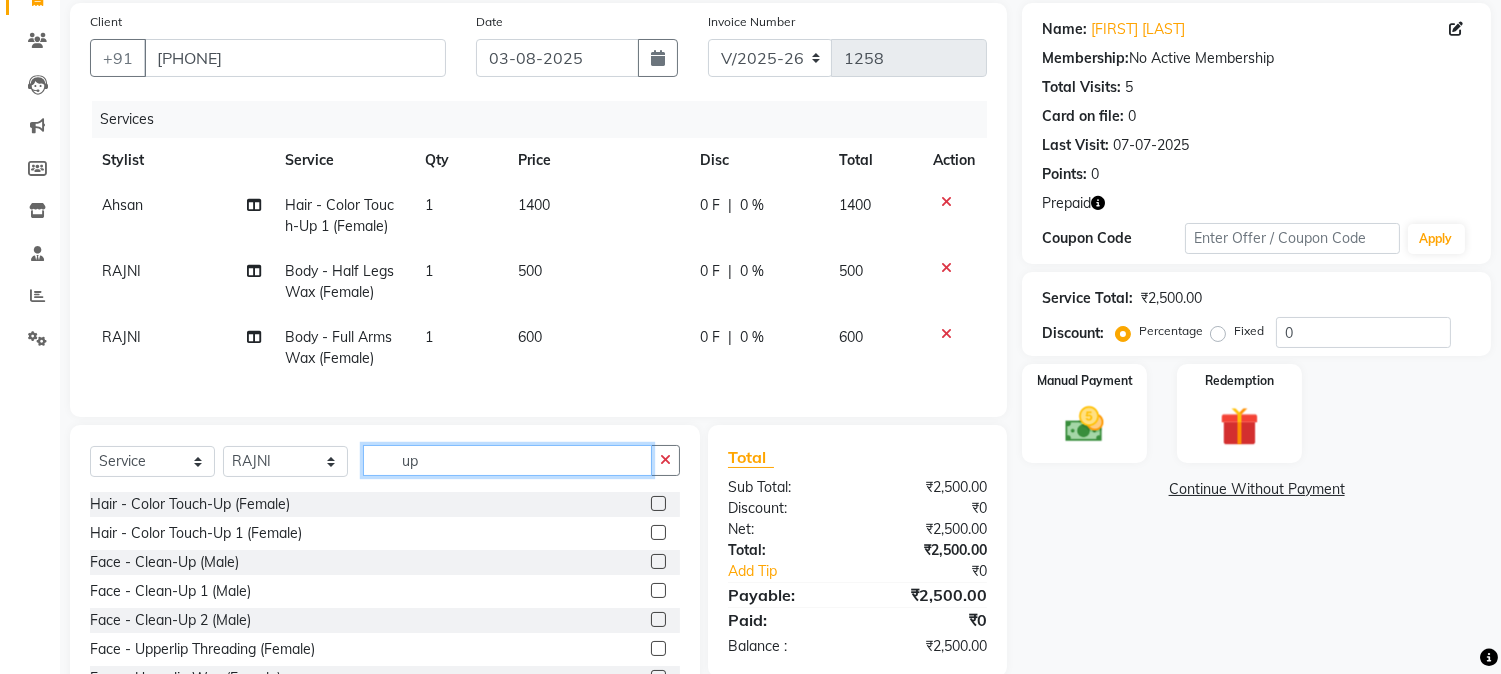 type on "up" 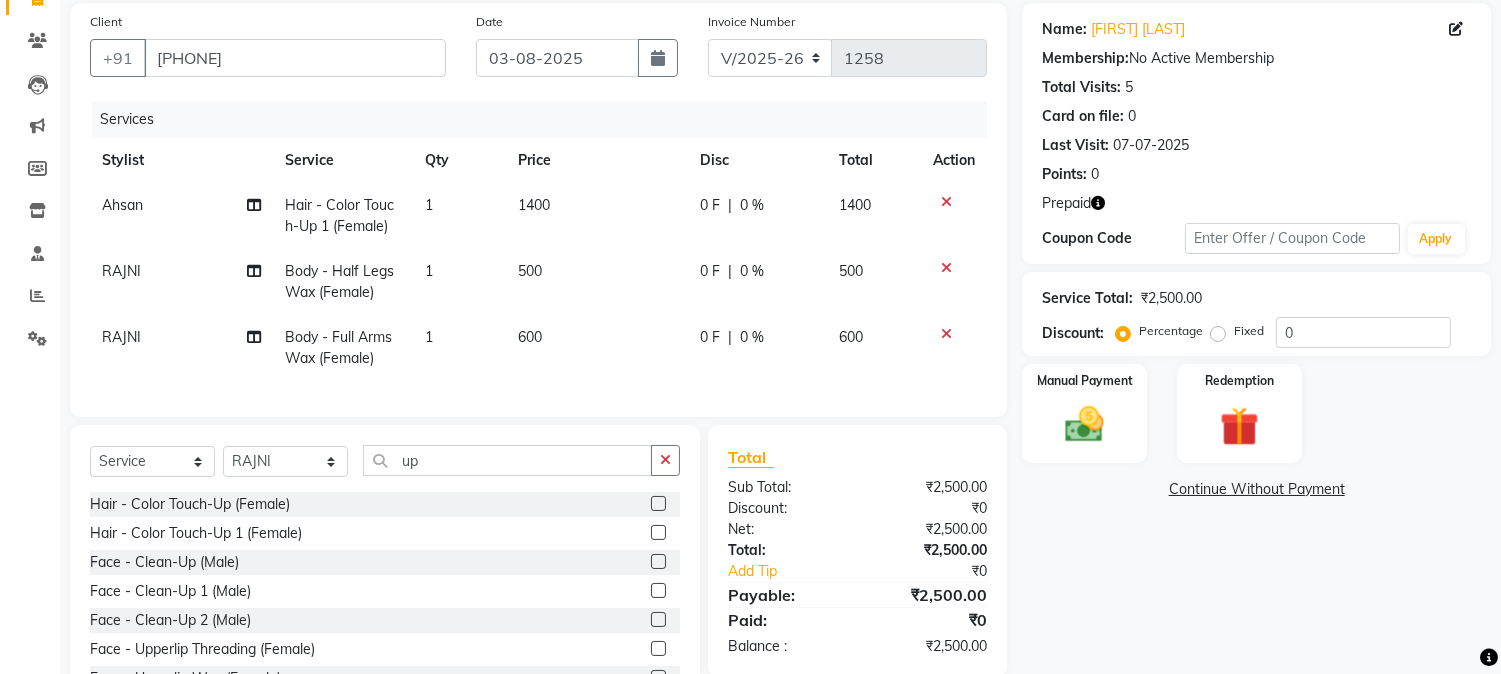 click 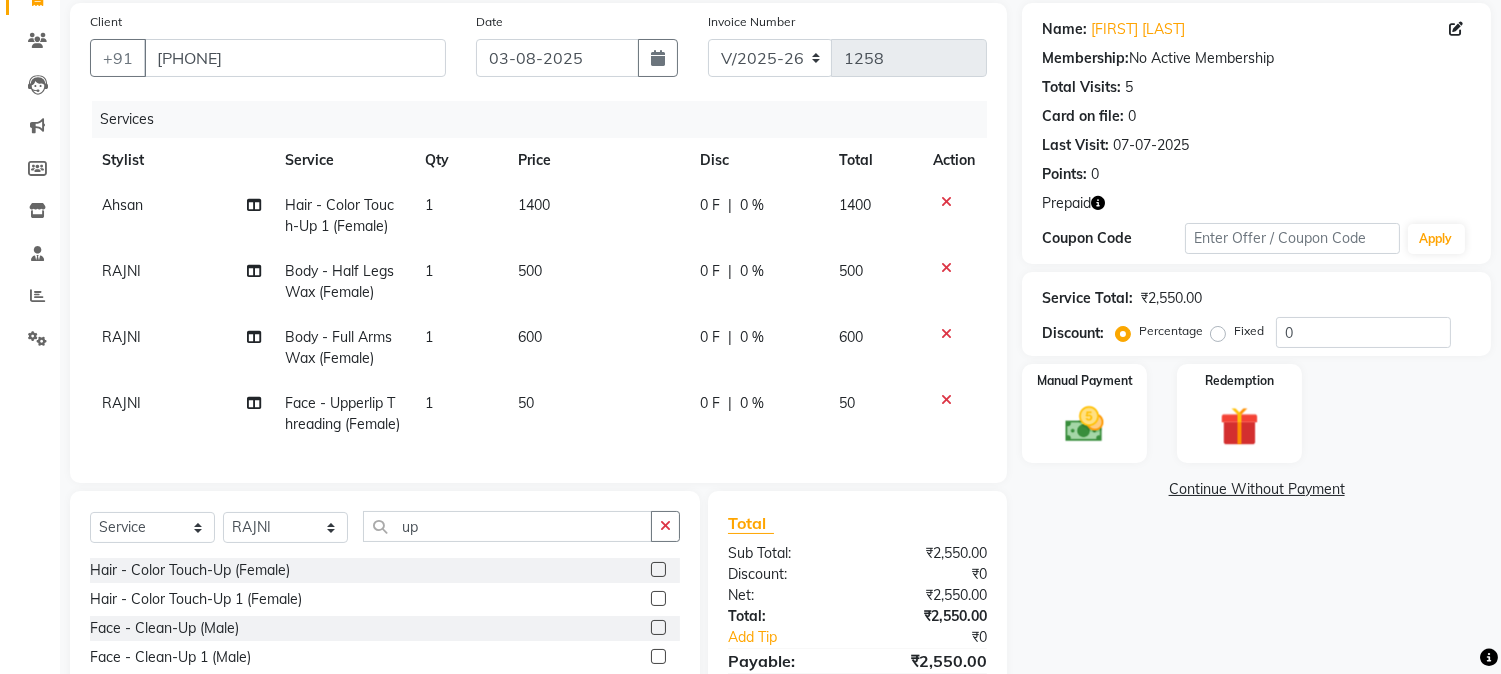 checkbox on "false" 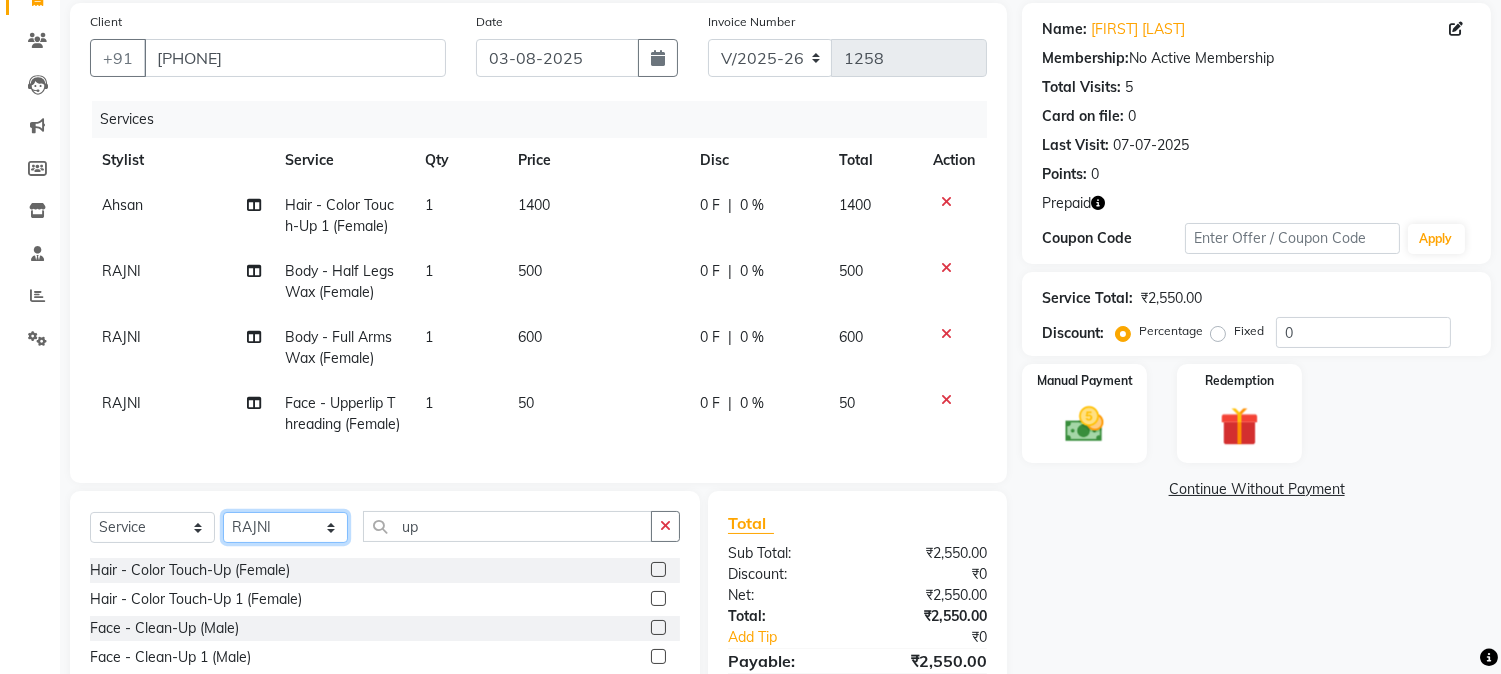 click on "Select Stylist Aarti Ahsan Aman BUBLEEN COUNTER SALE GAURAV Himanshu JAVED KAVITA Manager NITIN RAJNI ROHIT Saifi Sattu VISHAL" 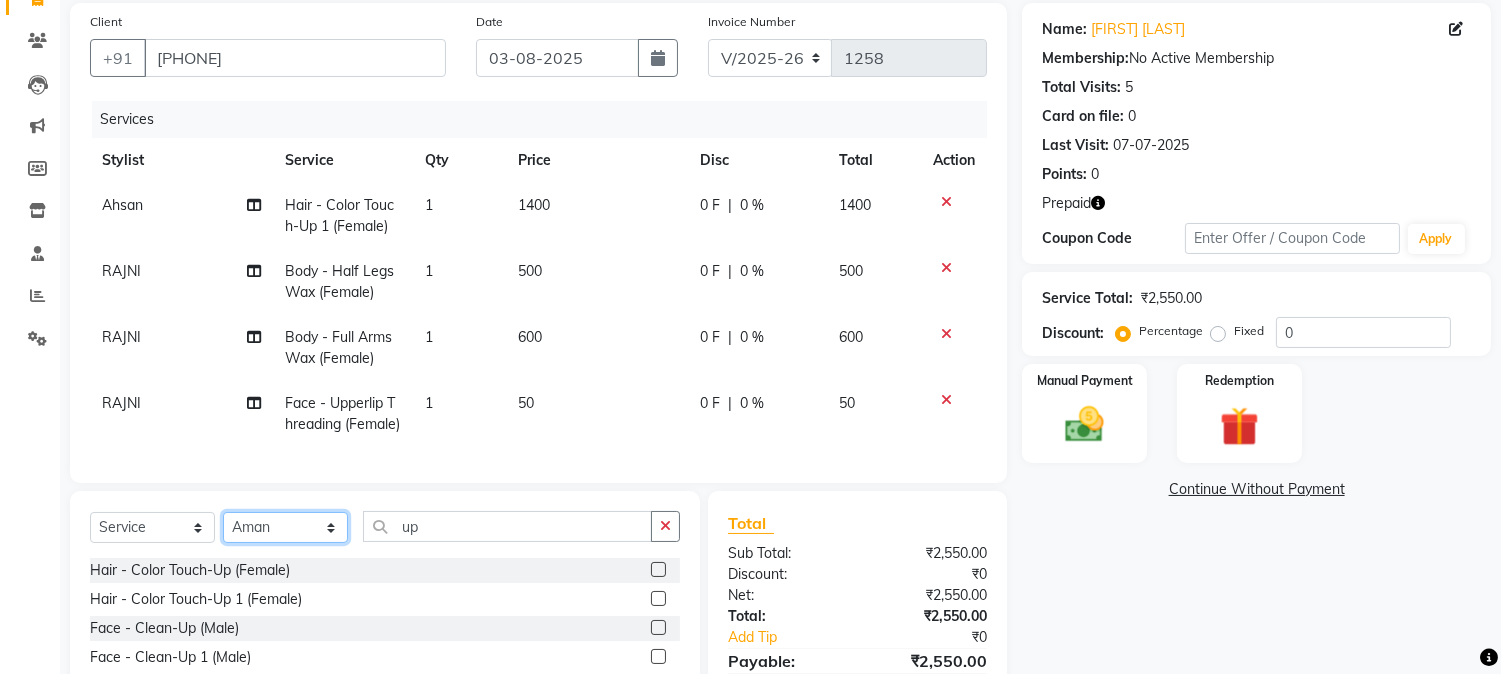 click on "Select Stylist Aarti Ahsan Aman BUBLEEN COUNTER SALE GAURAV Himanshu JAVED KAVITA Manager NITIN RAJNI ROHIT Saifi Sattu VISHAL" 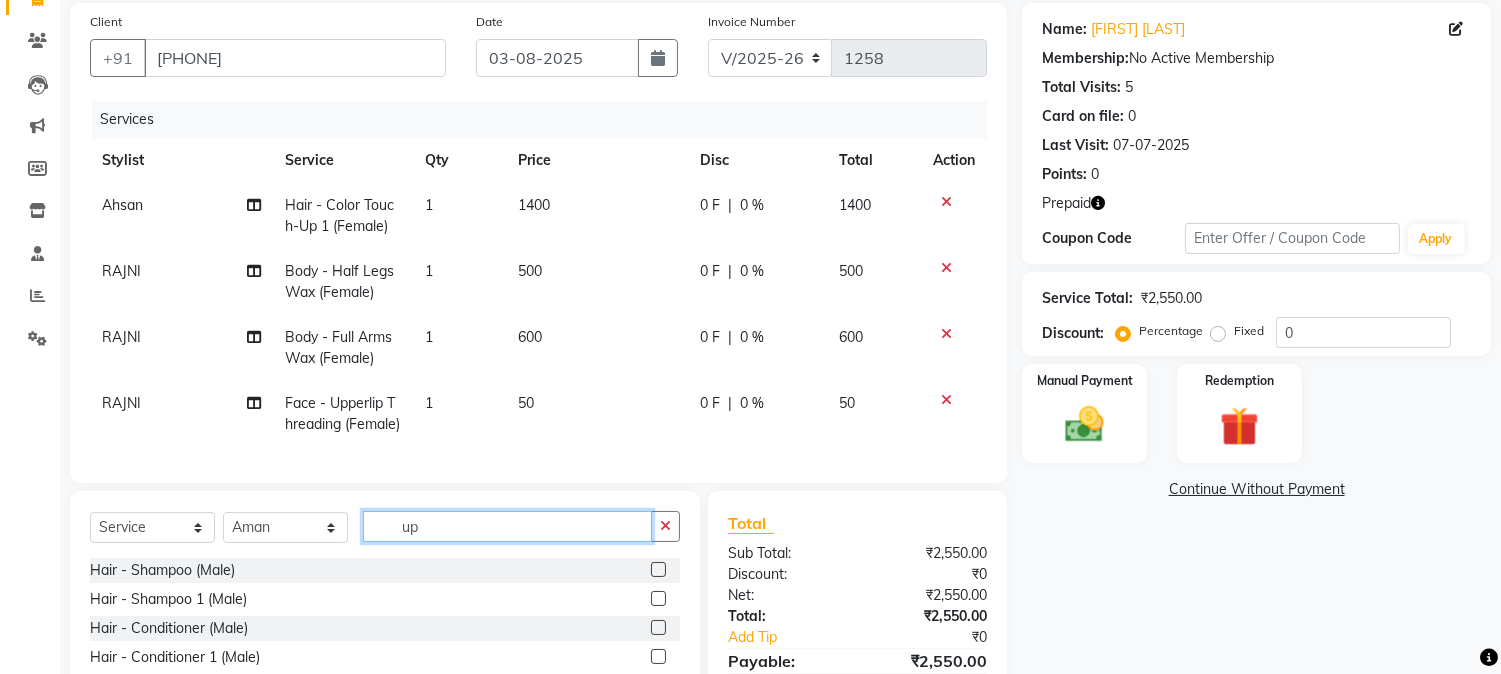 click on "up" 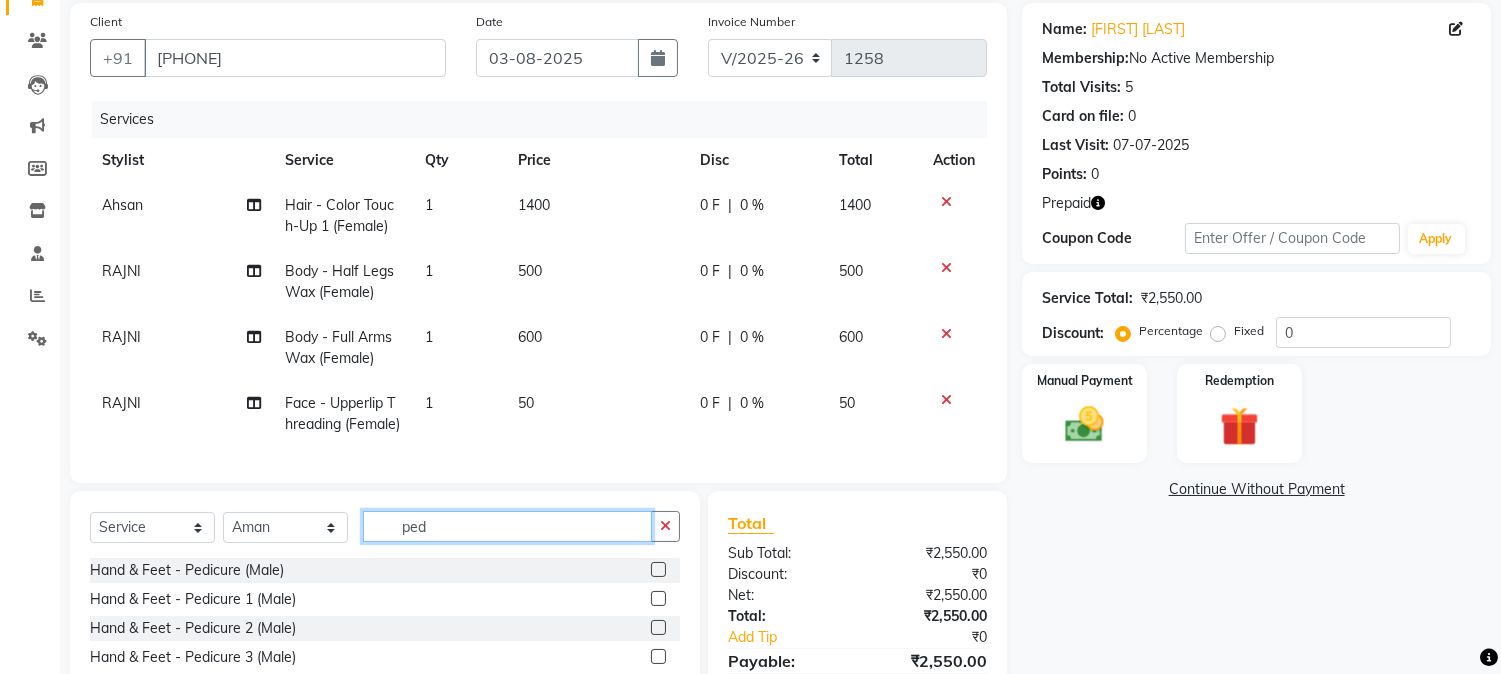 type on "ped" 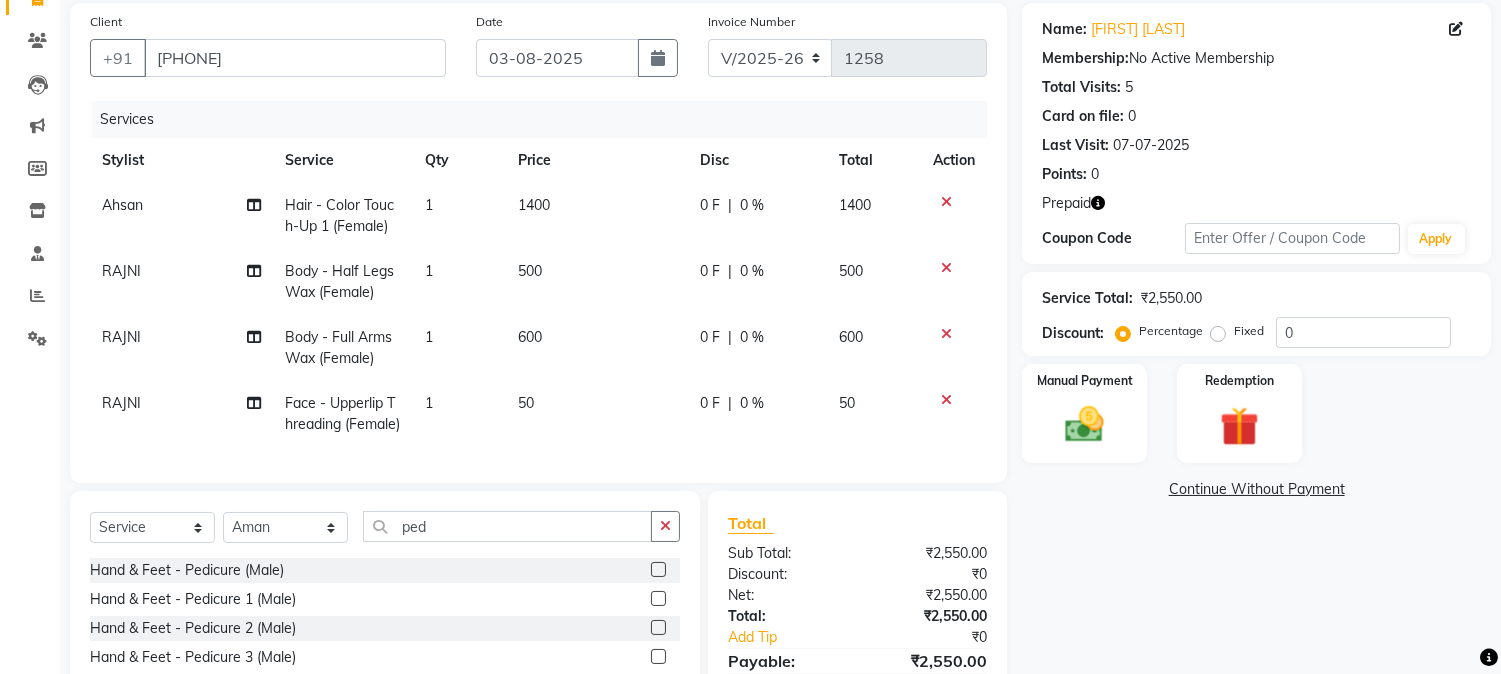 click 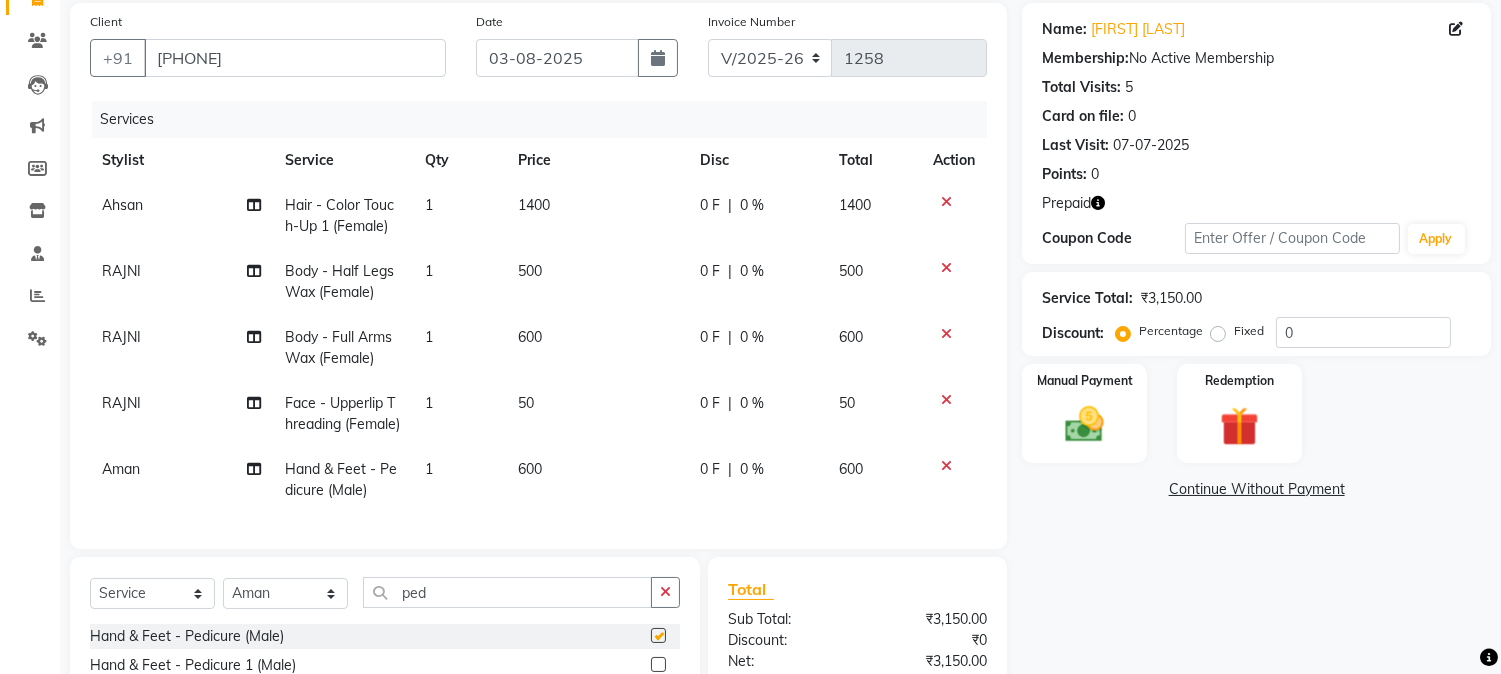 checkbox on "false" 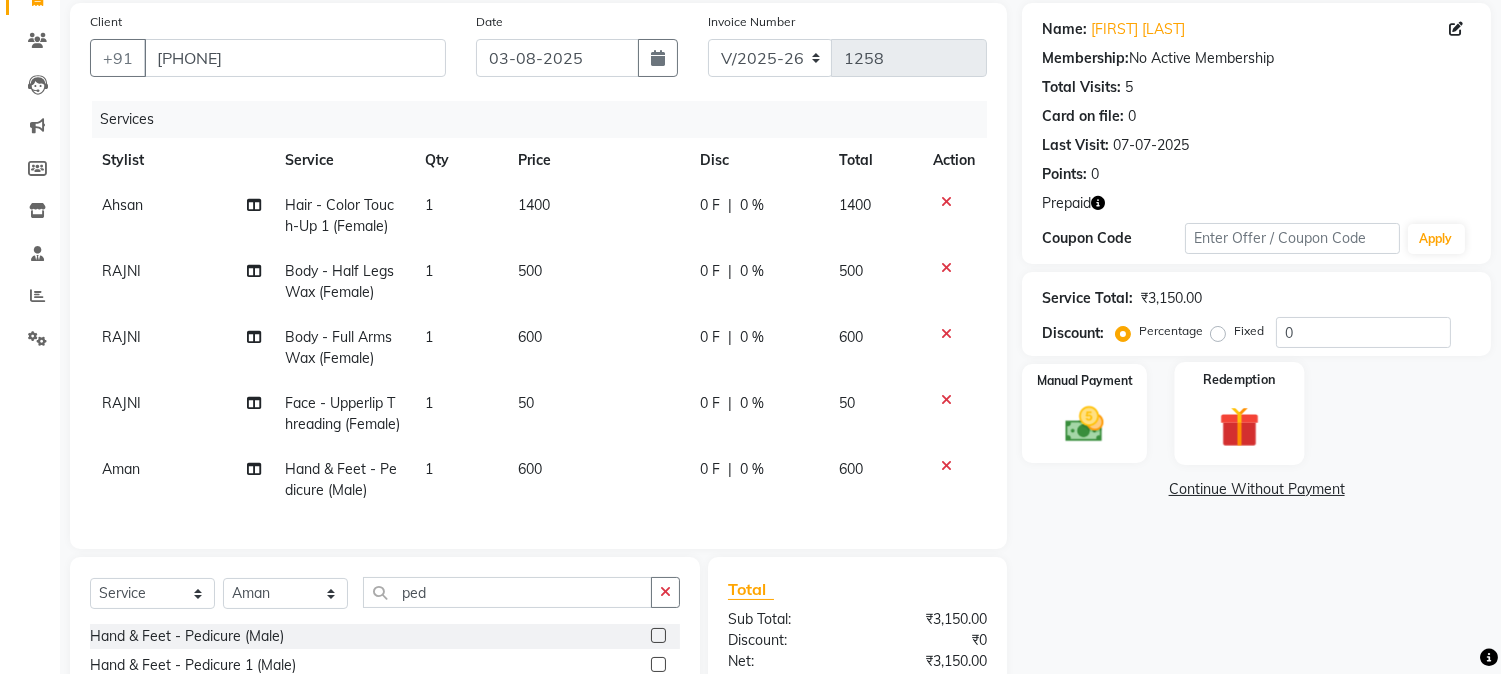click 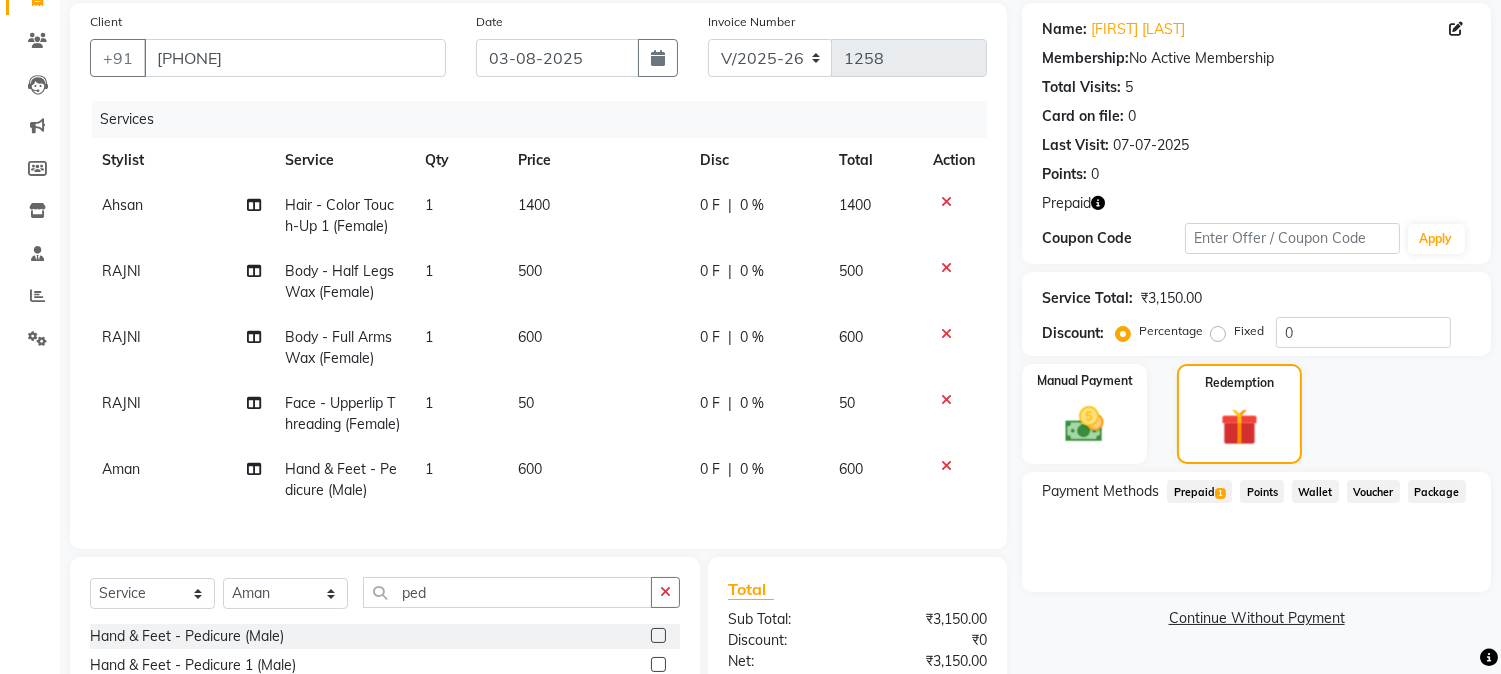 click on "Prepaid  1" 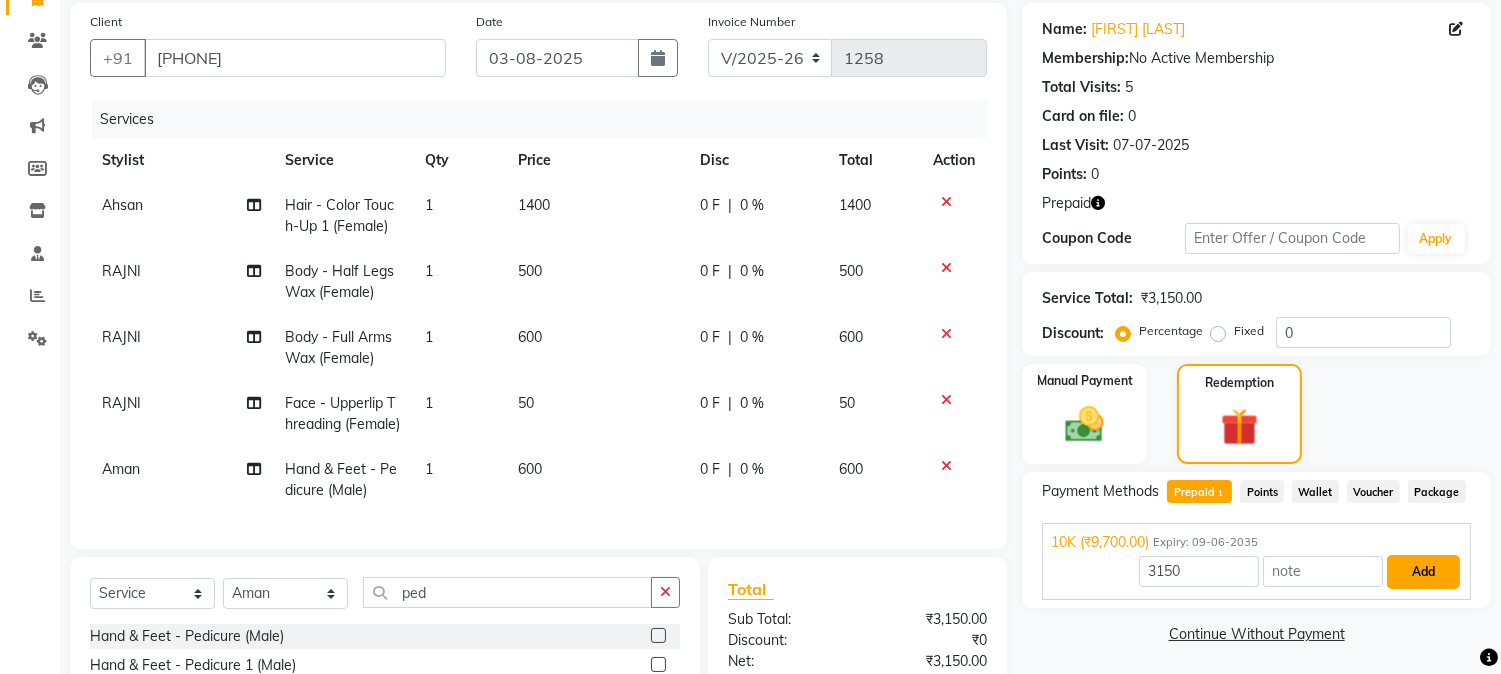 click on "Add" at bounding box center [1423, 572] 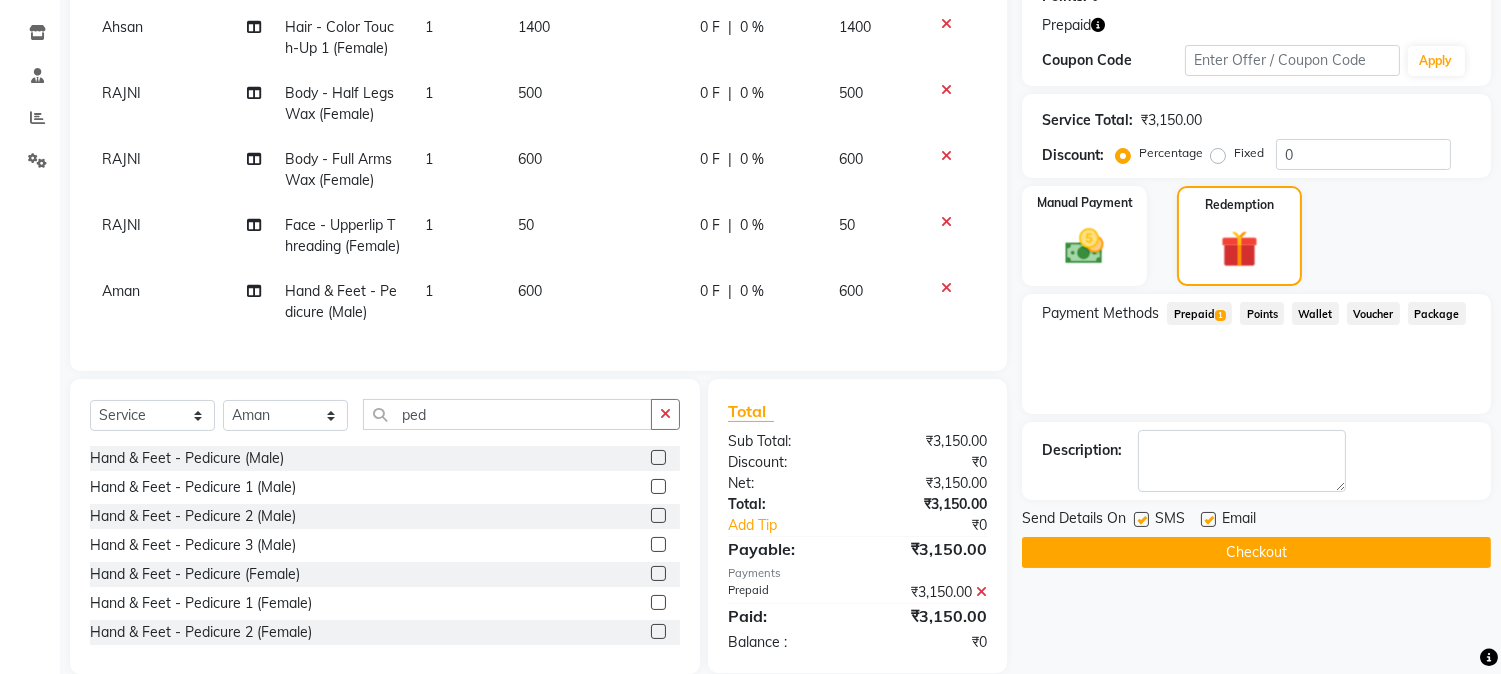 scroll, scrollTop: 392, scrollLeft: 0, axis: vertical 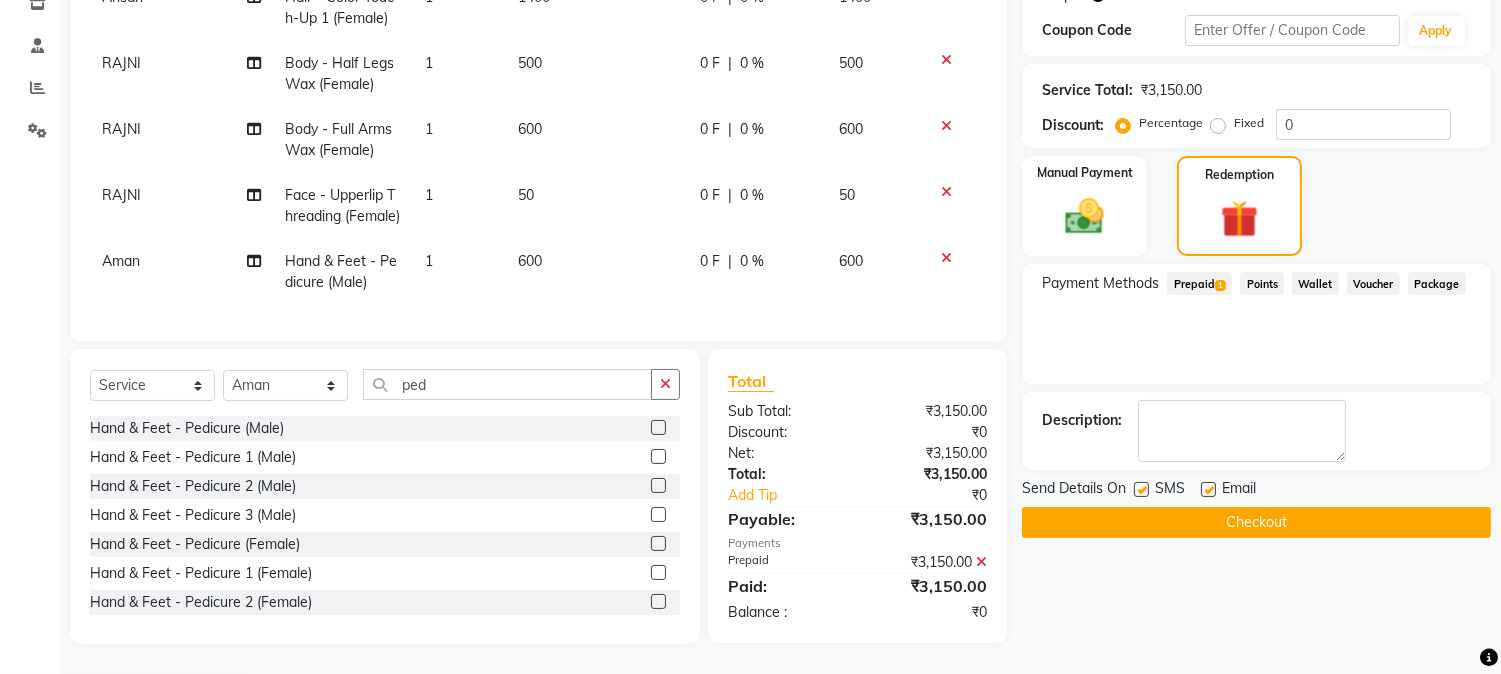 click on "Checkout" 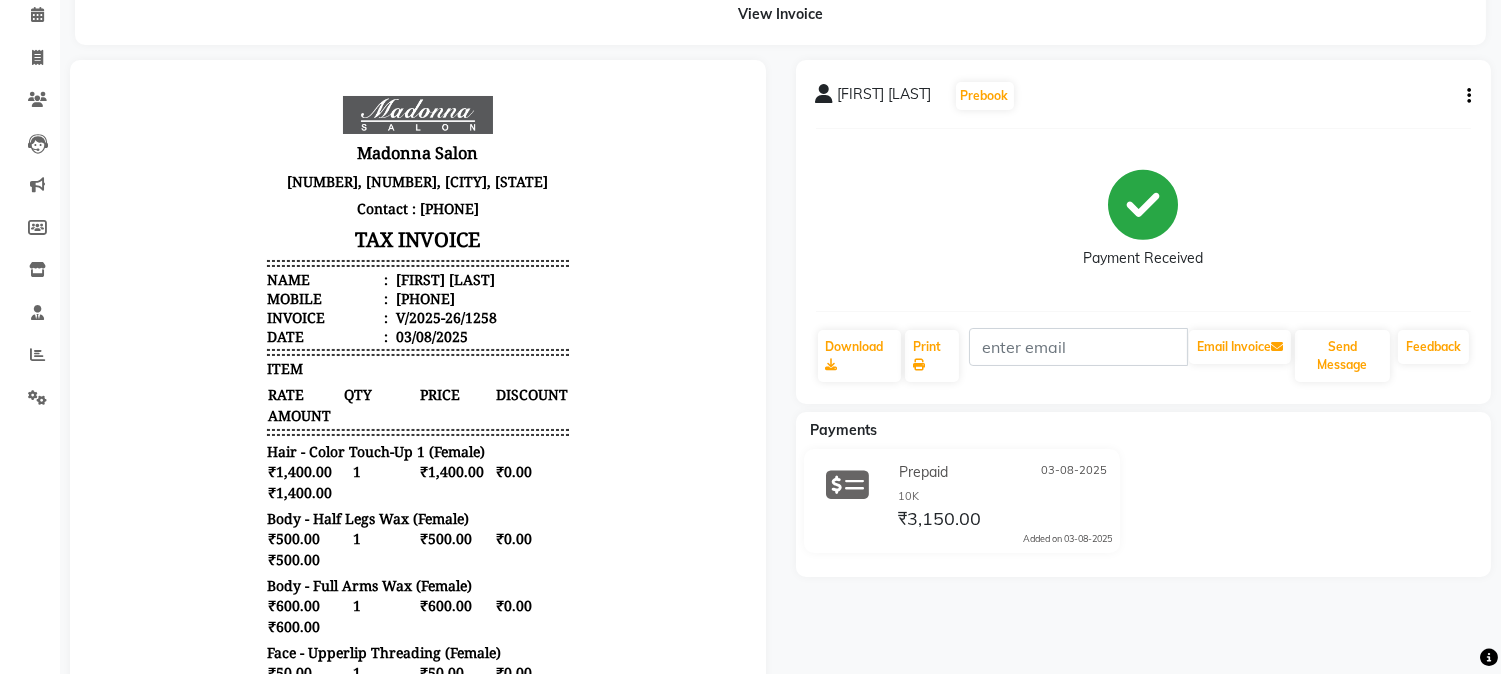 scroll, scrollTop: 133, scrollLeft: 0, axis: vertical 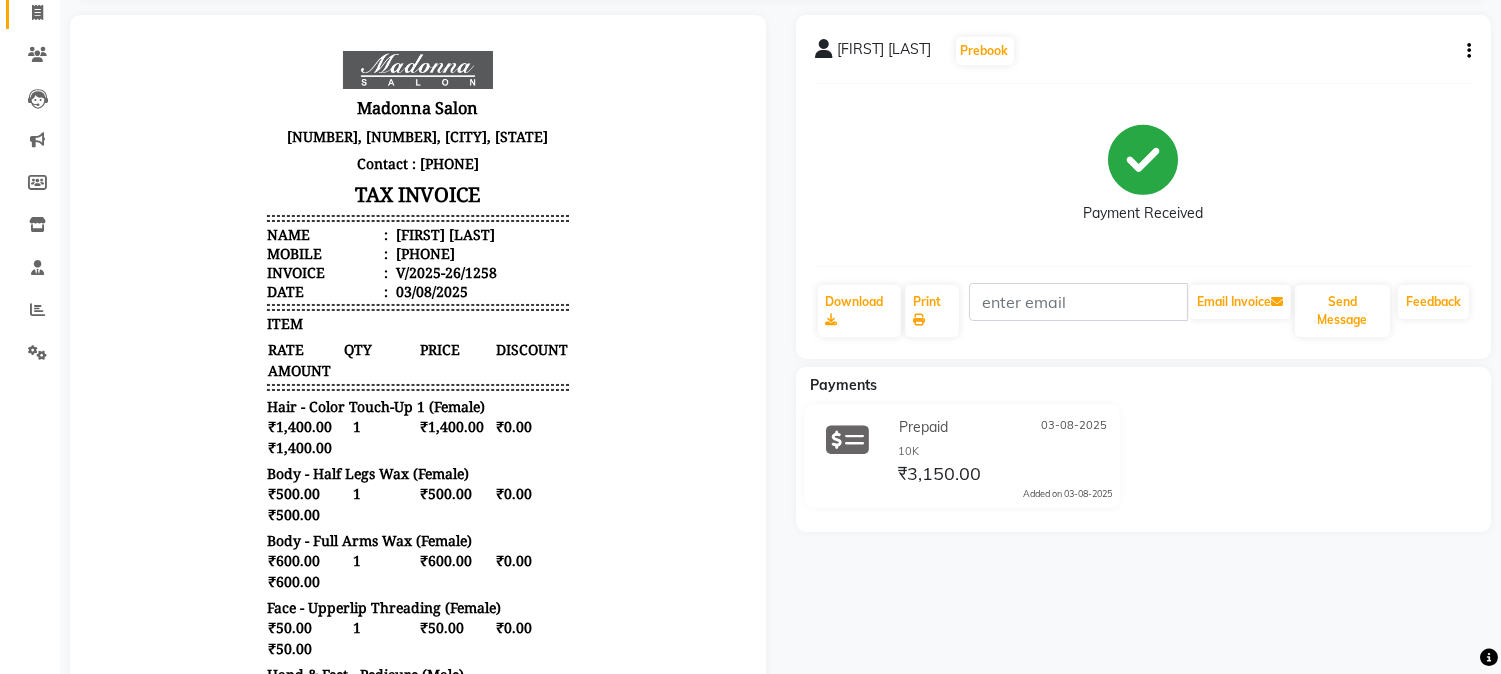 click 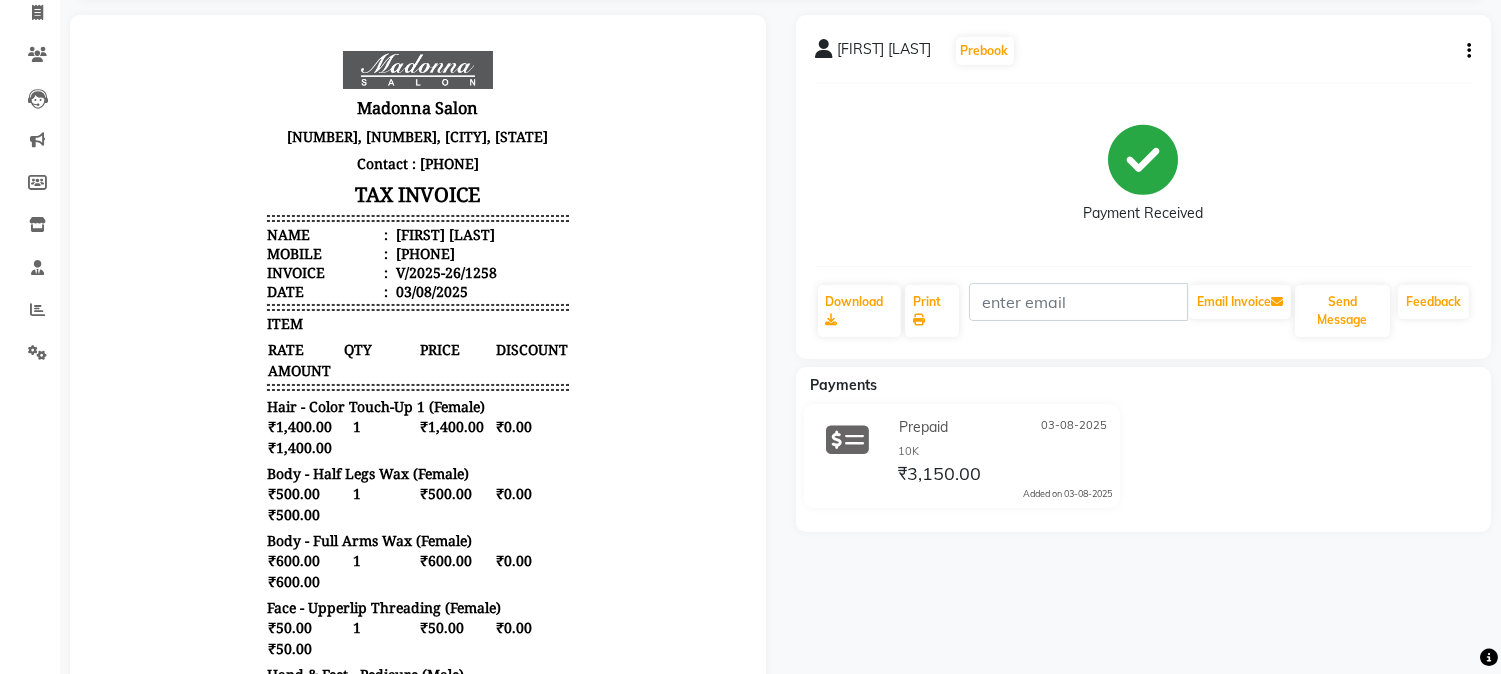 select on "service" 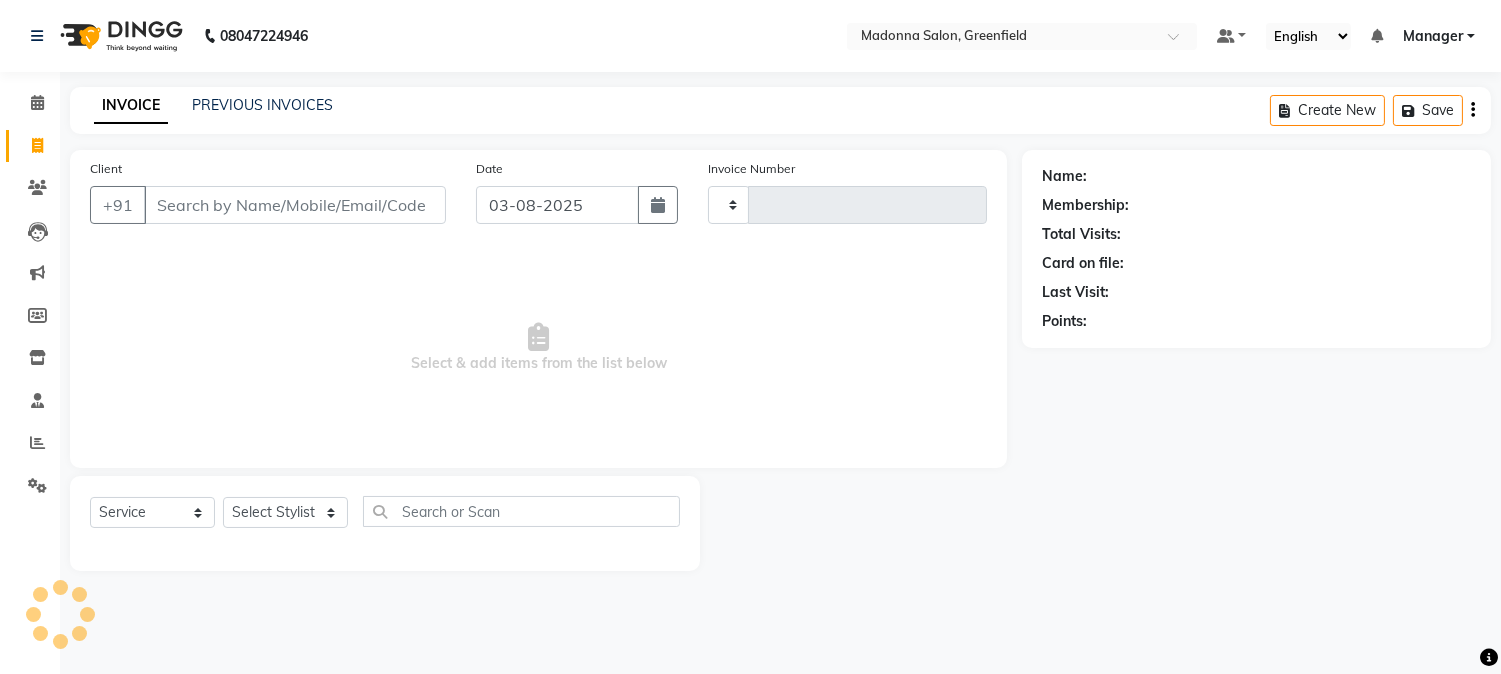 scroll, scrollTop: 0, scrollLeft: 0, axis: both 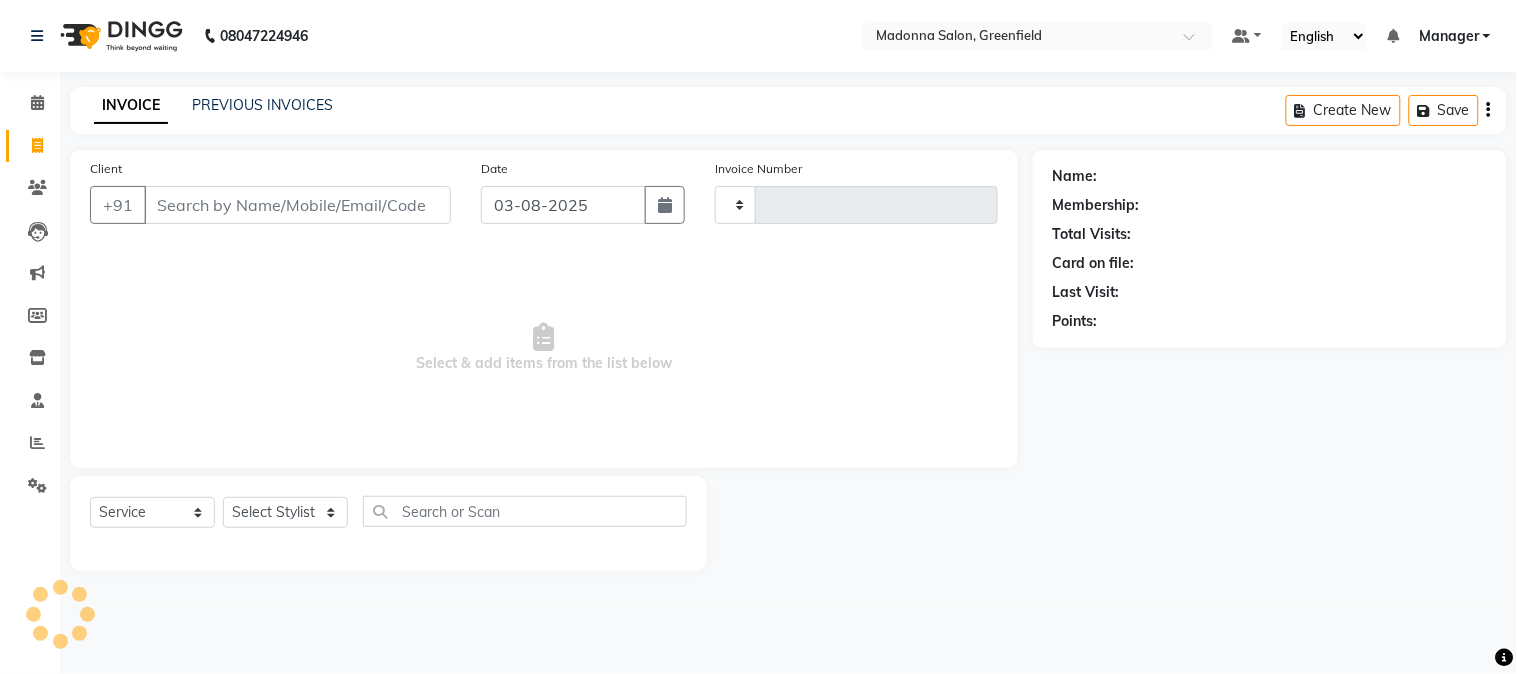 click on "Madonna Salon, Greenfield Default Panel My Panel English ENGLISH Español العربية मराठी हिंदी ગુજરાતી தமிழ் 中文 Notifications nothing to show Manager Manage Profile Change Password Sign out  Version:3.15.11" 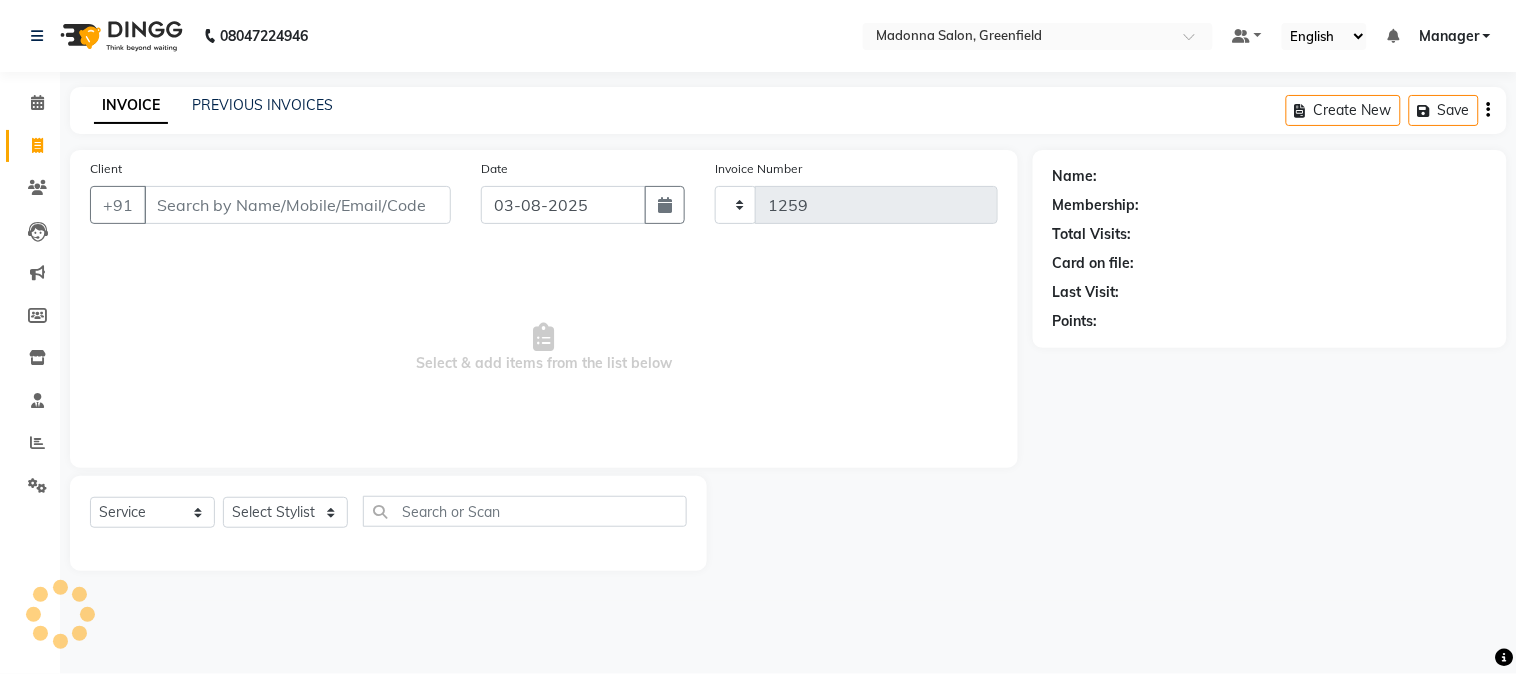select on "7672" 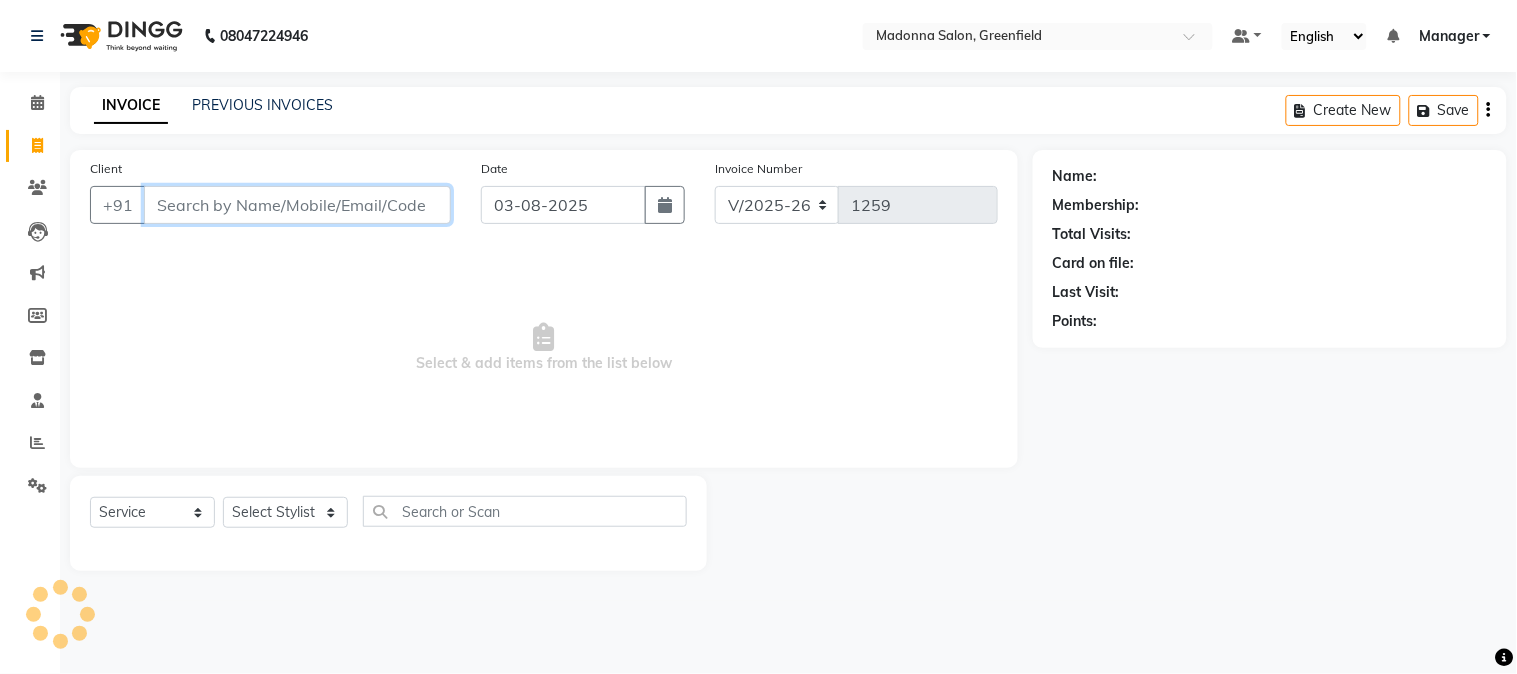 click on "Client" at bounding box center (297, 205) 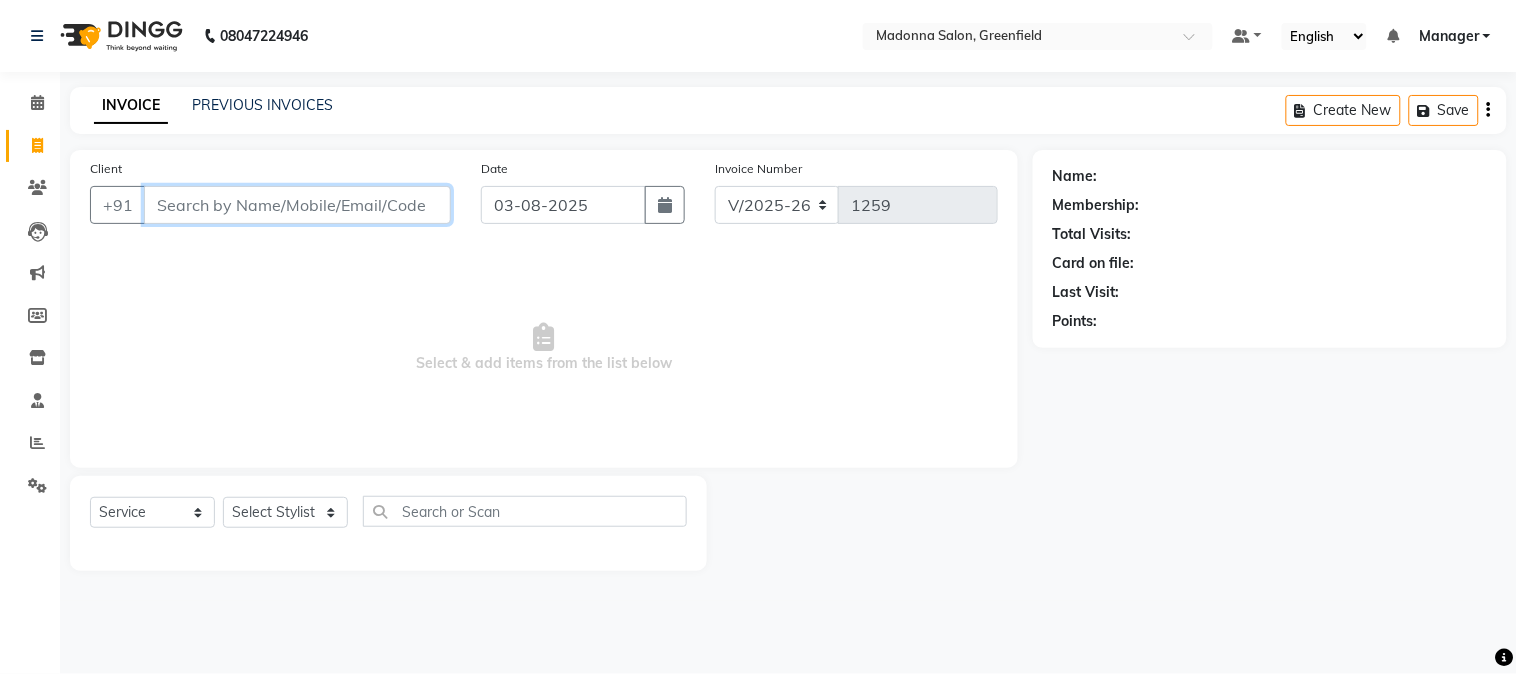 click on "Client" at bounding box center [297, 205] 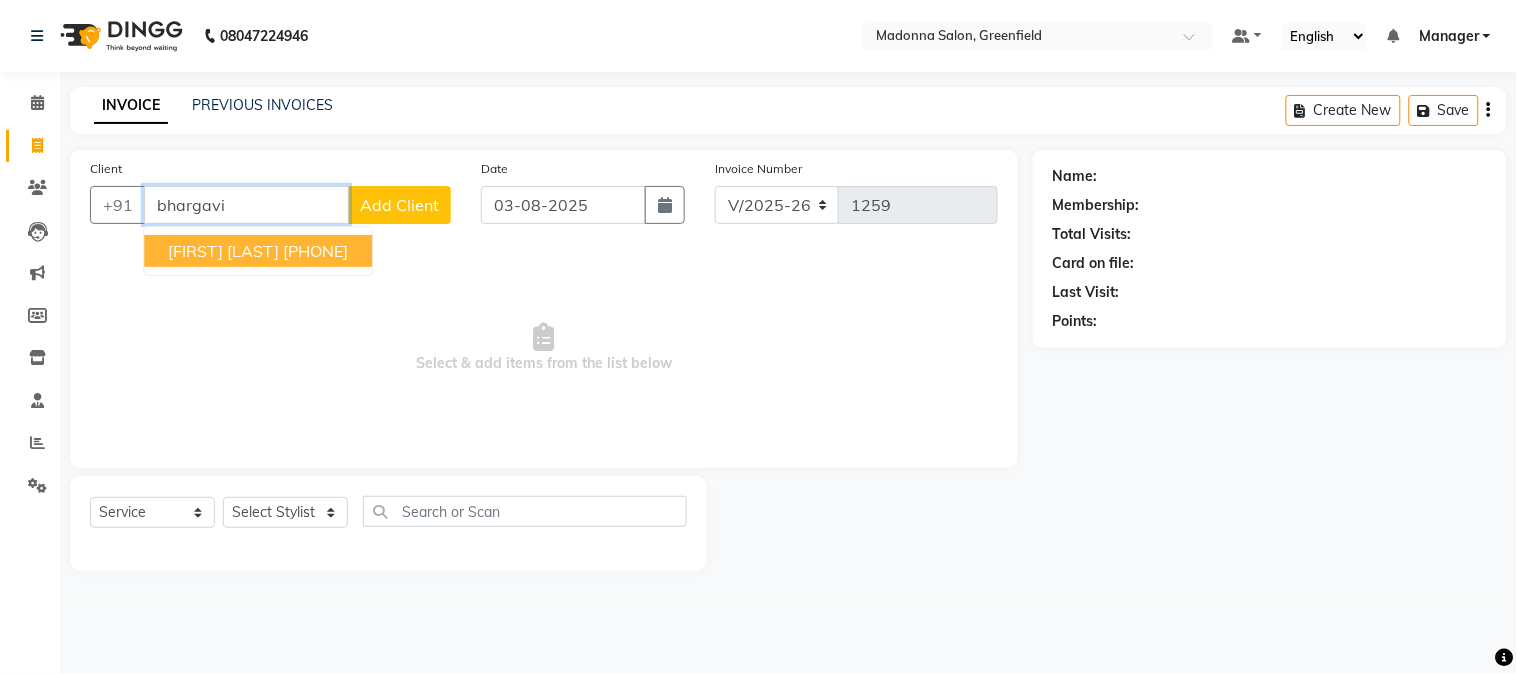 click on "[FIRST] [LAST]" at bounding box center [223, 251] 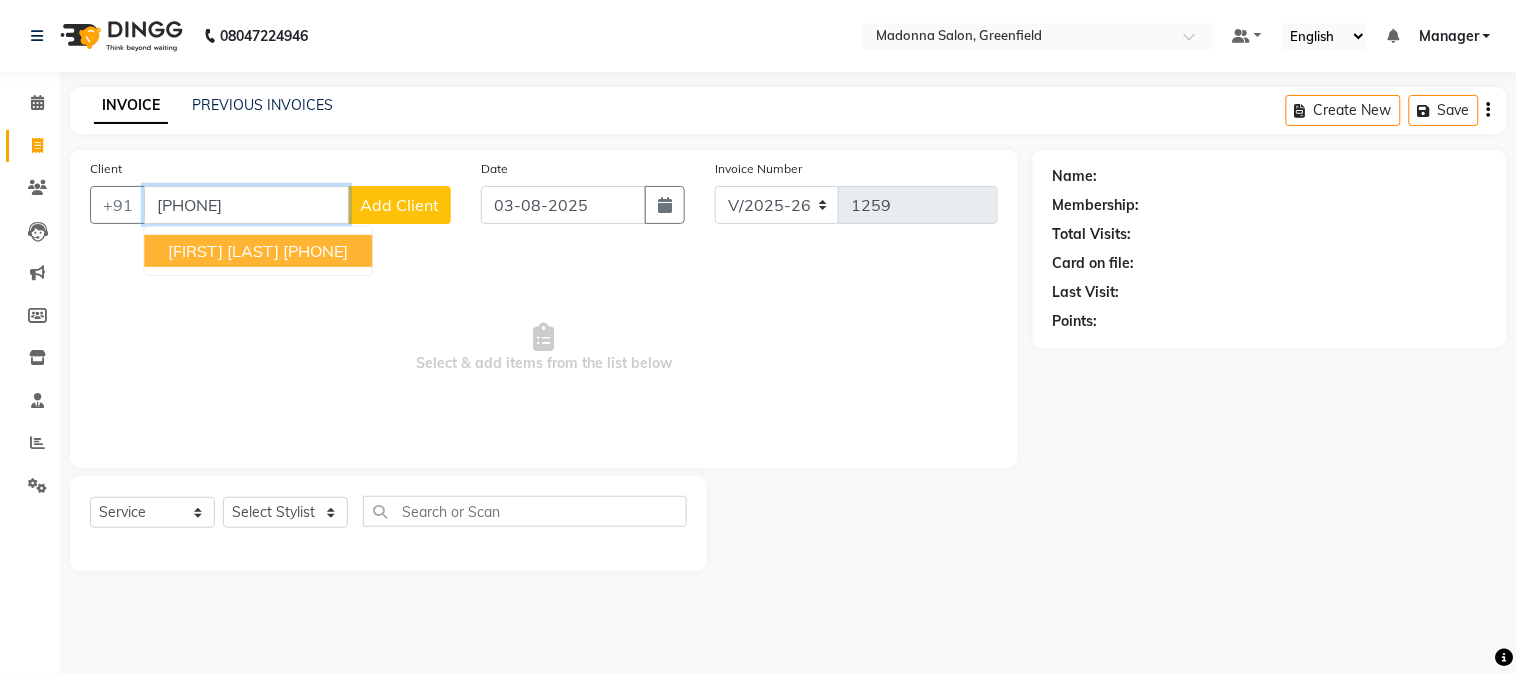type on "[PHONE]" 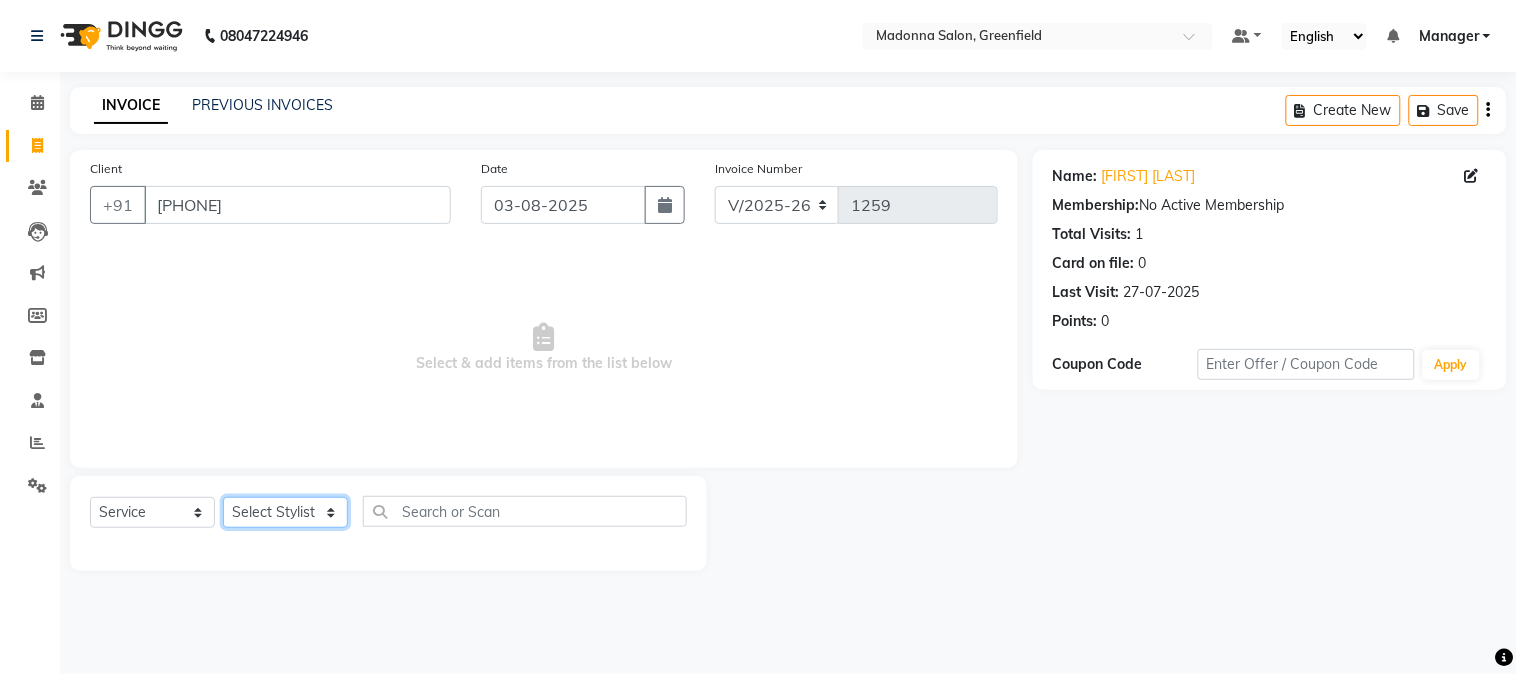 click on "Select Stylist Aarti Ahsan Aman BUBLEEN COUNTER SALE GAURAV Himanshu JAVED KAVITA Manager NITIN RAJNI ROHIT Saifi Sattu VISHAL" 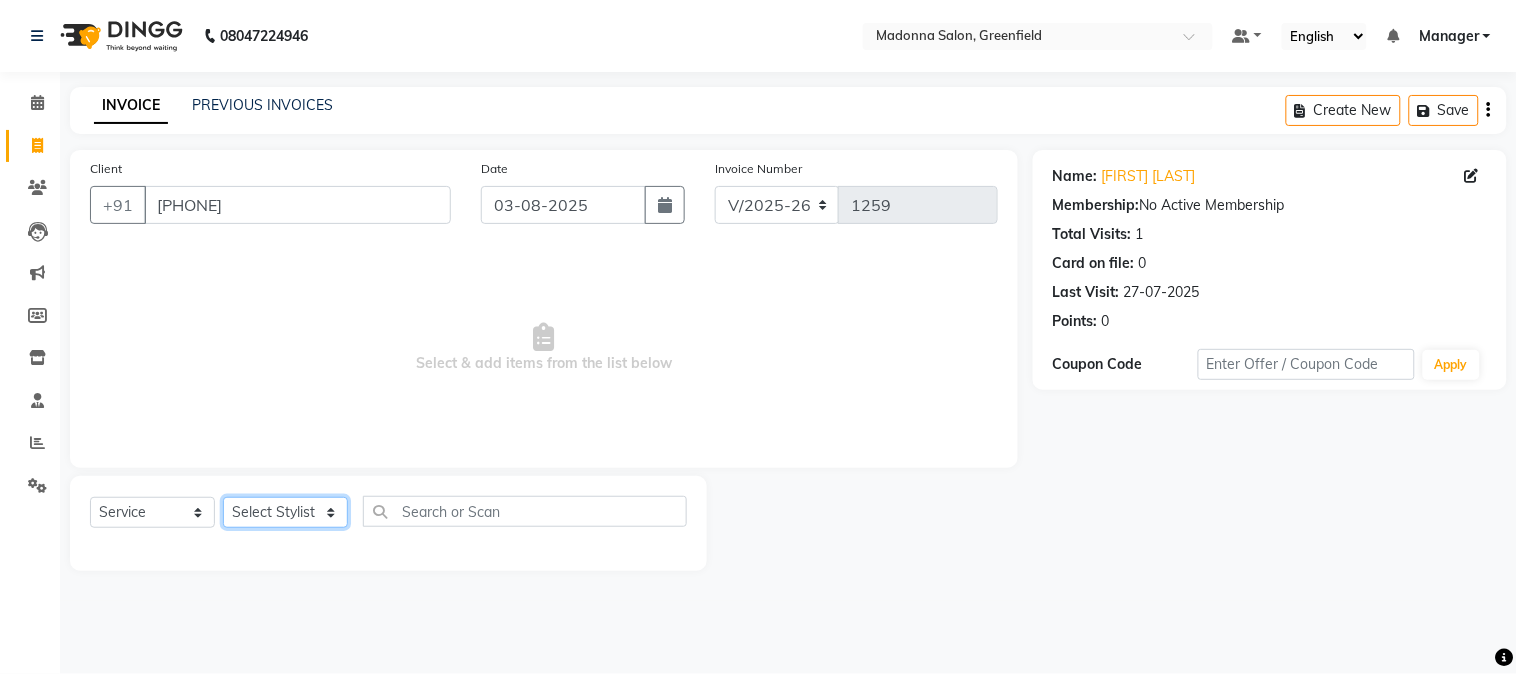 select on "68883" 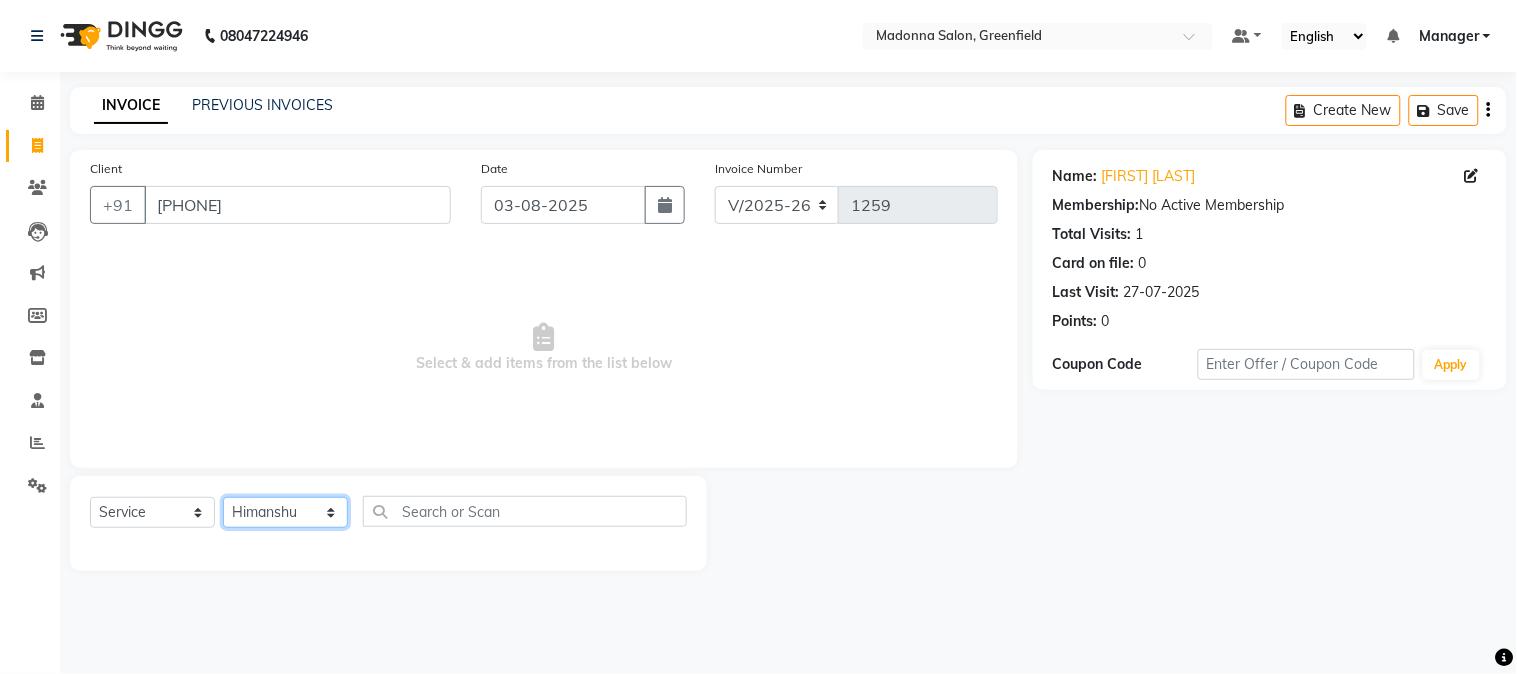 click on "Select Stylist Aarti Ahsan Aman BUBLEEN COUNTER SALE GAURAV Himanshu JAVED KAVITA Manager NITIN RAJNI ROHIT Saifi Sattu VISHAL" 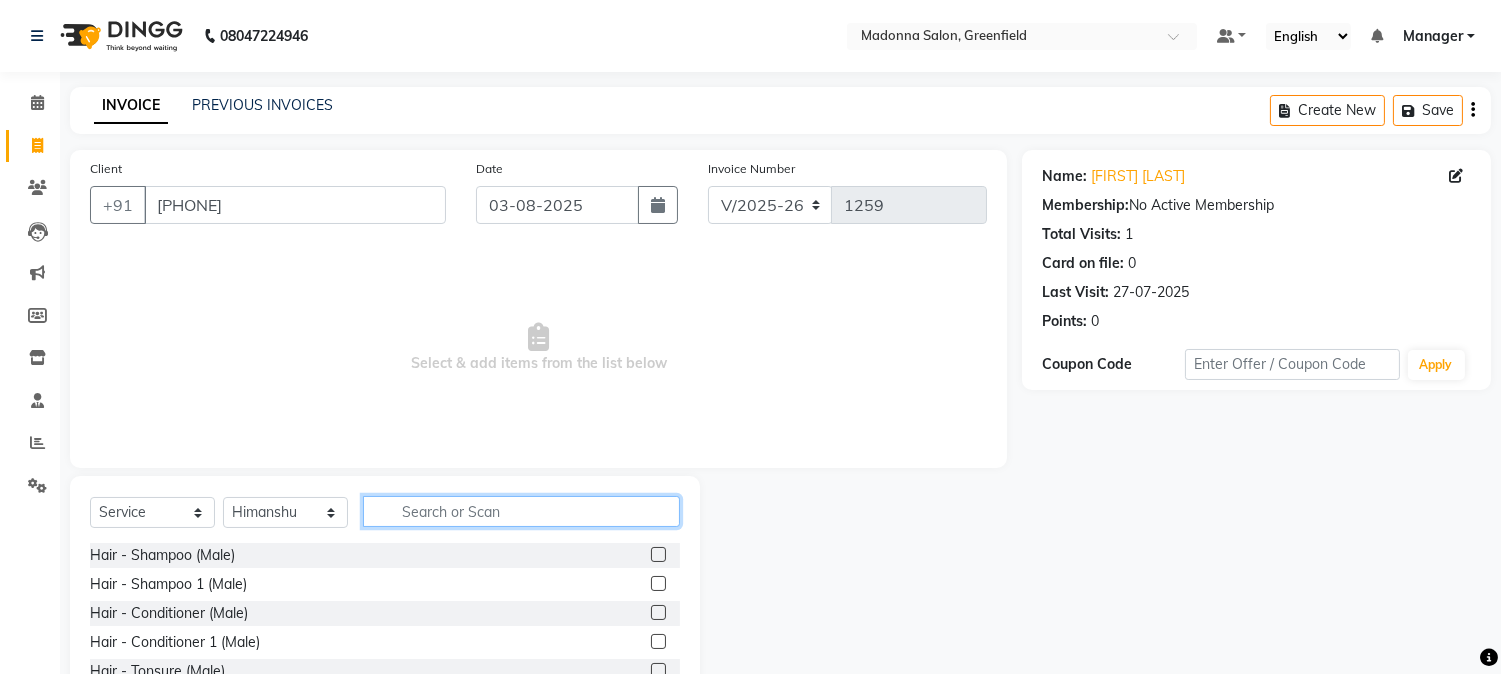 click 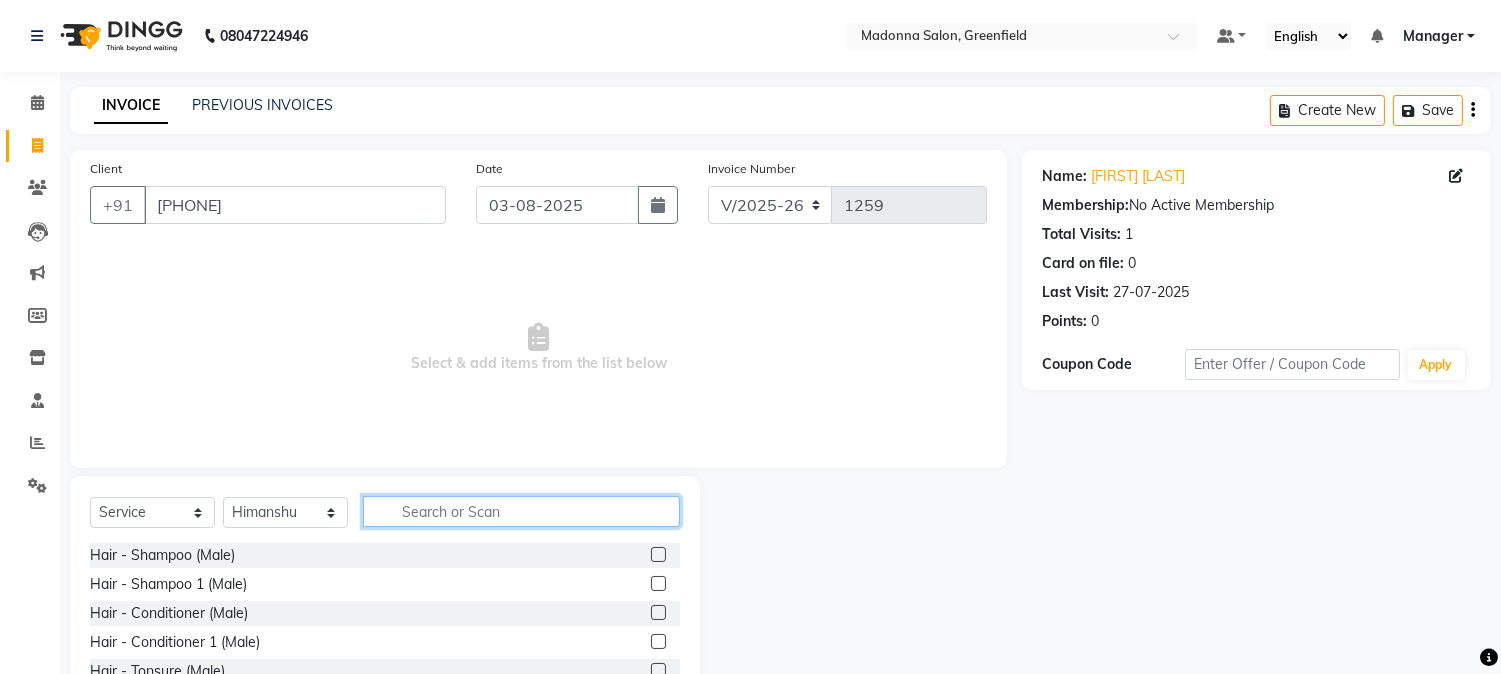 click 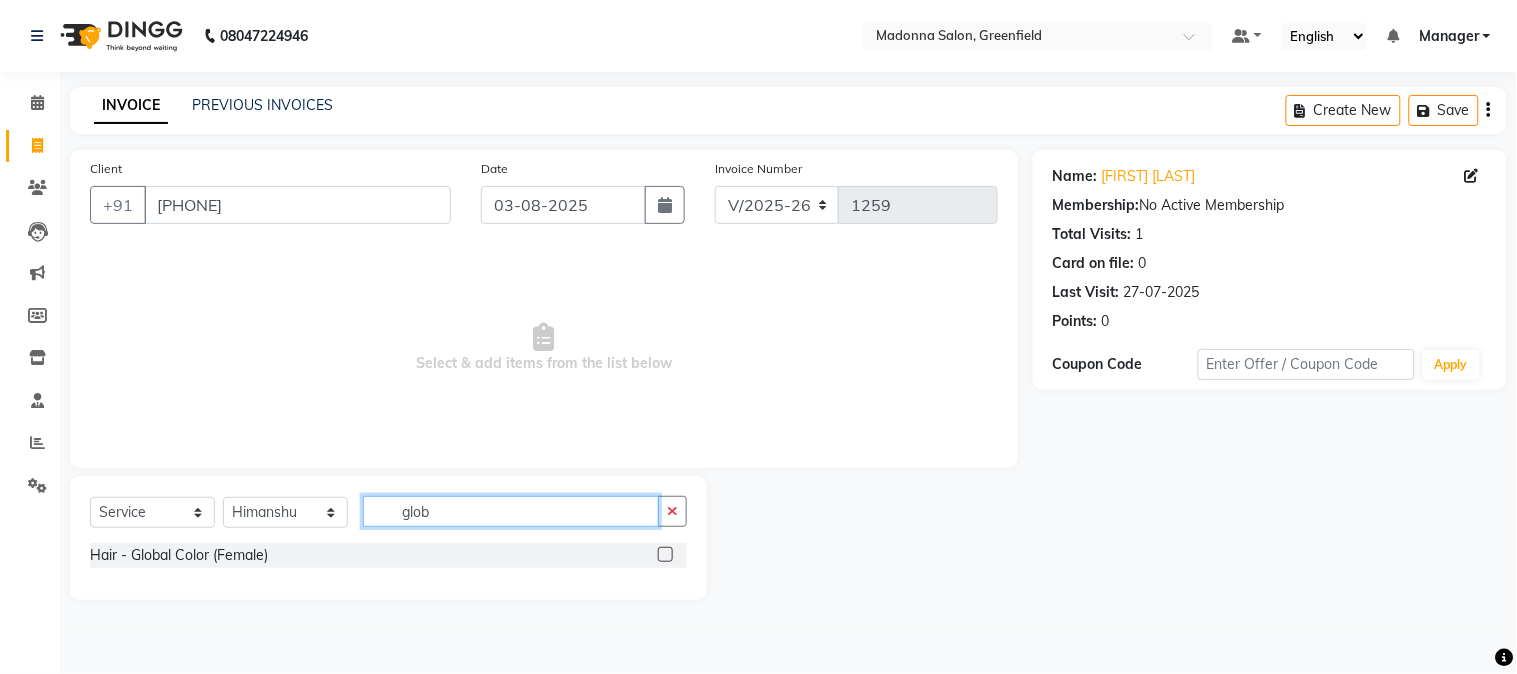 type on "glob" 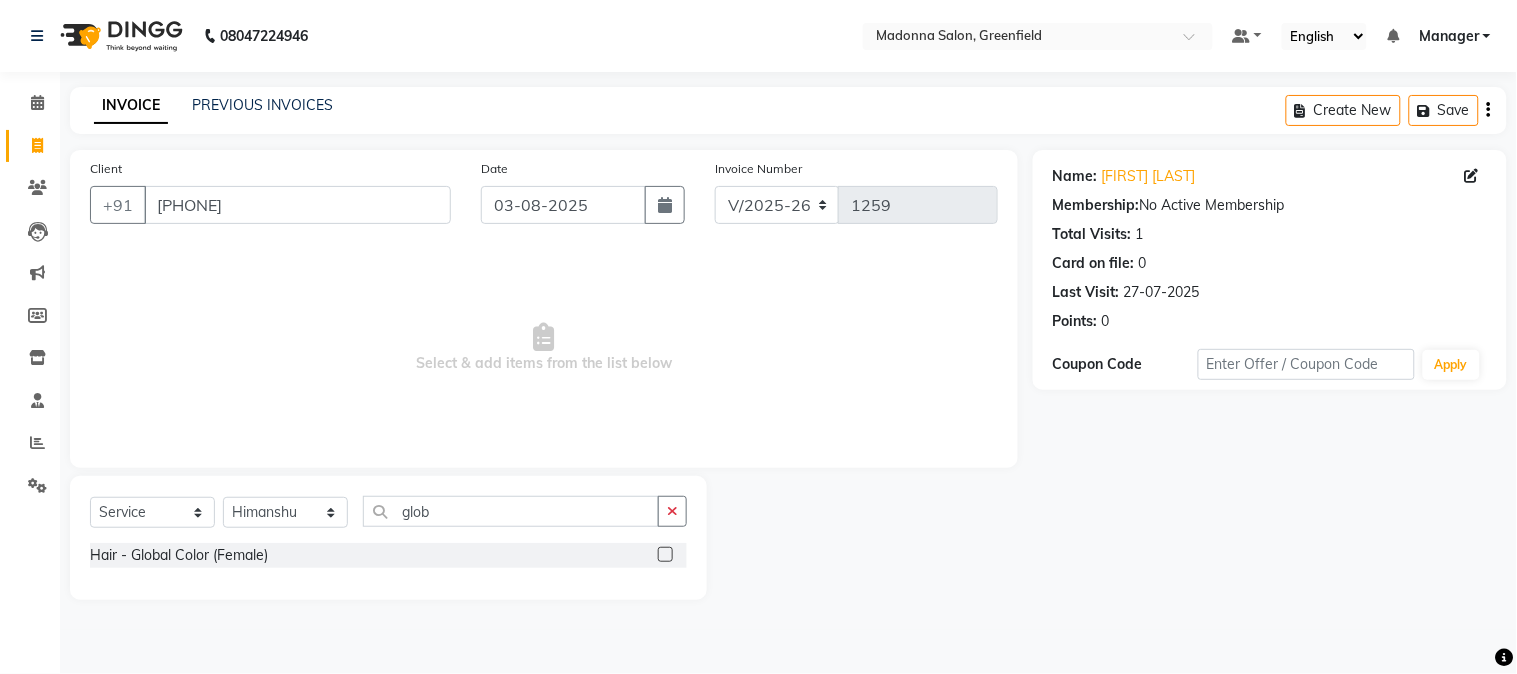 click 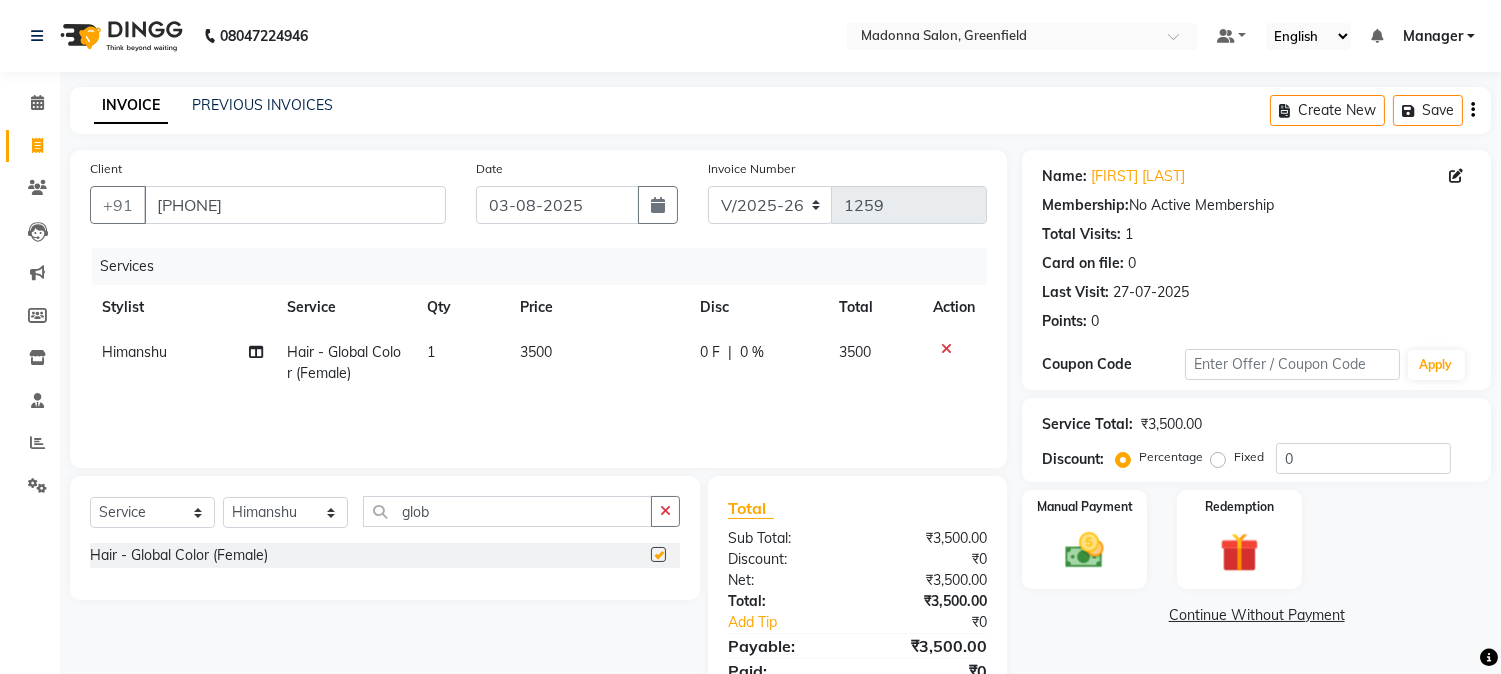 checkbox on "false" 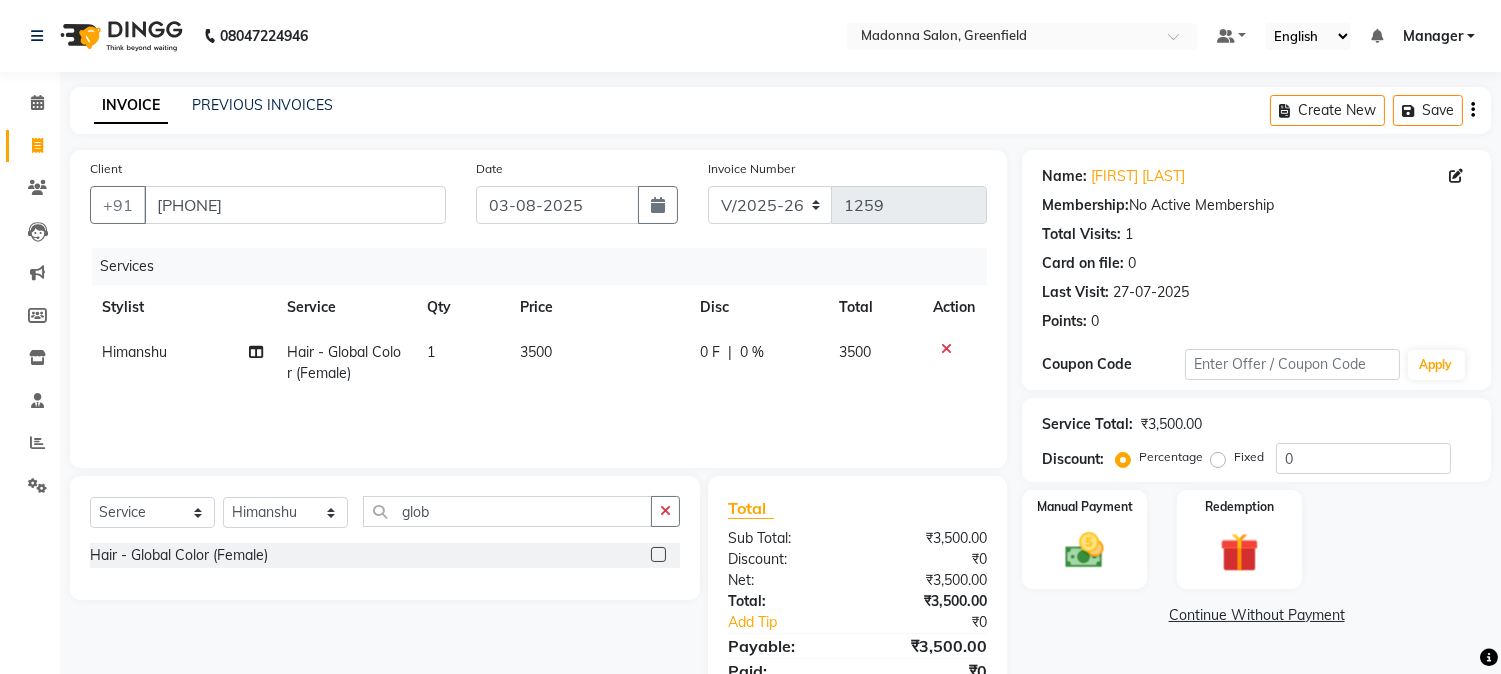 click on "3500" 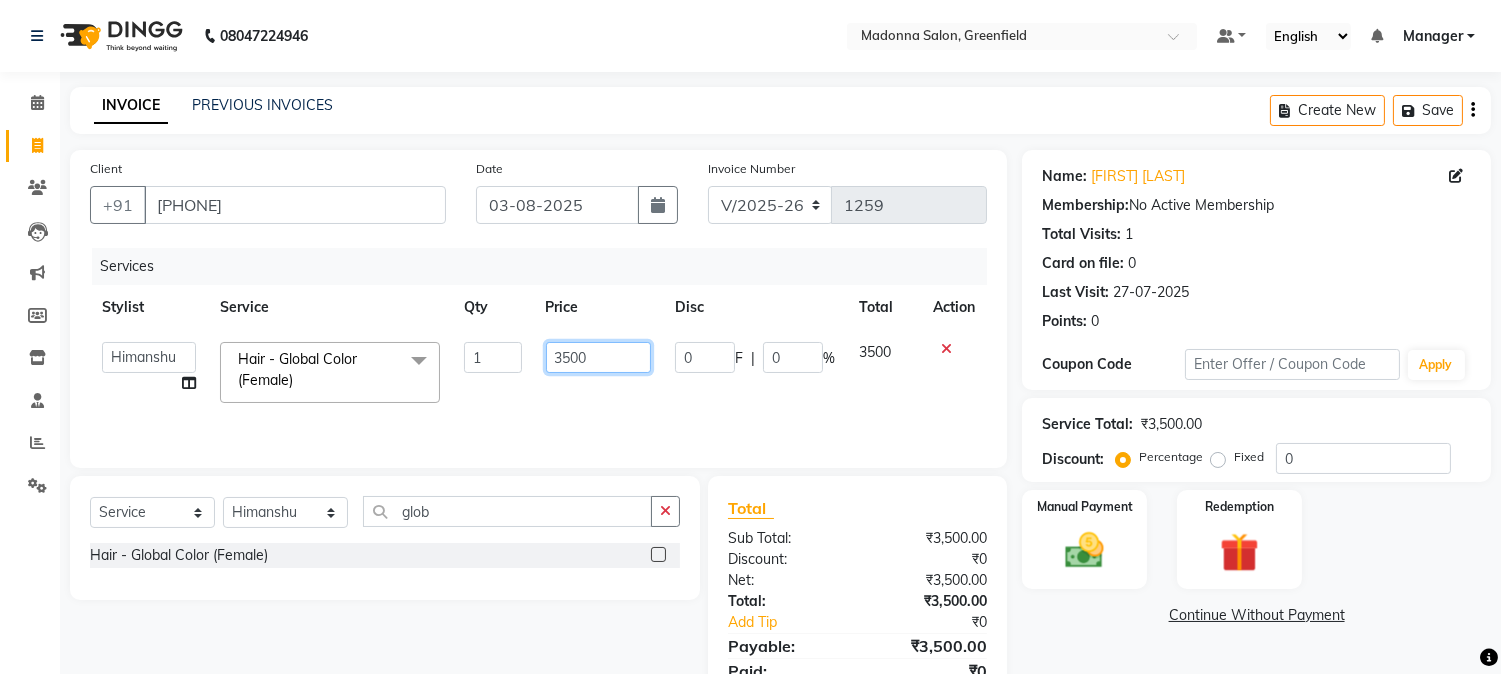click on "3500" 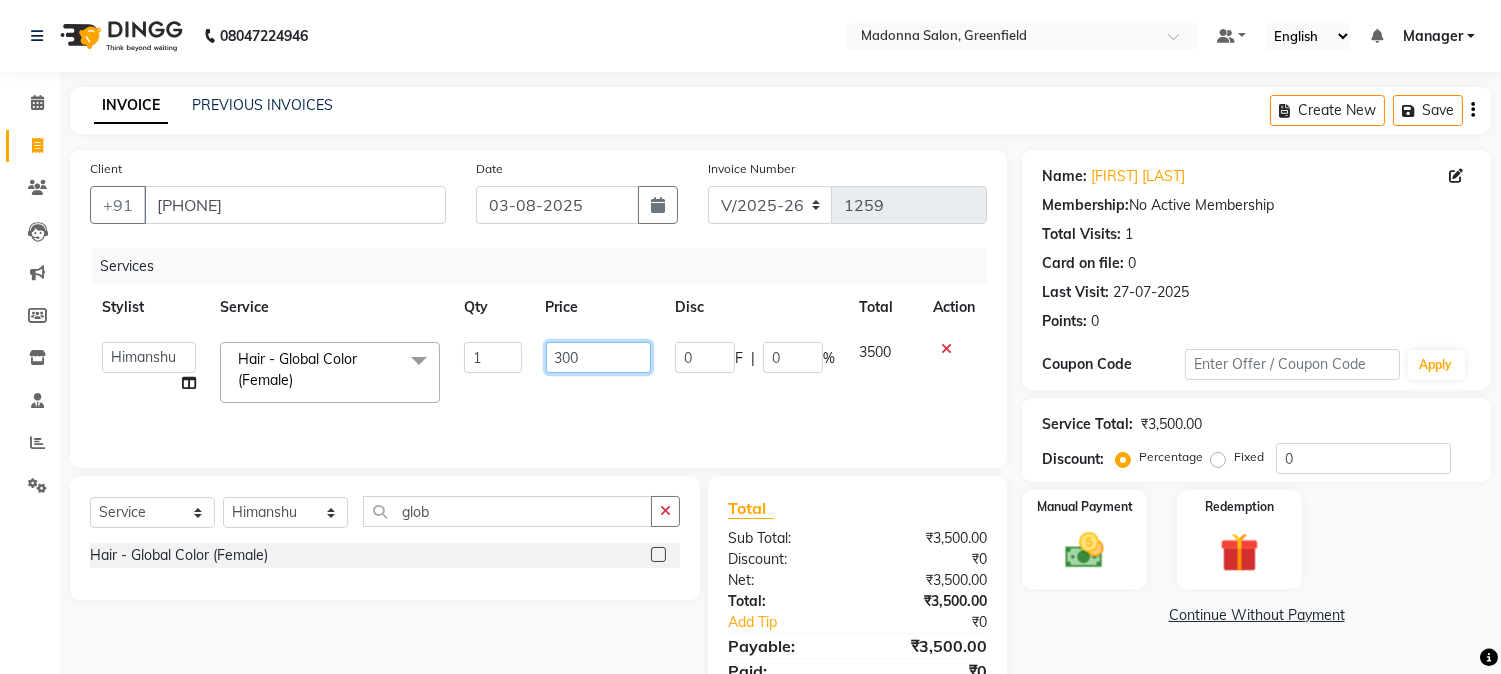type on "3000" 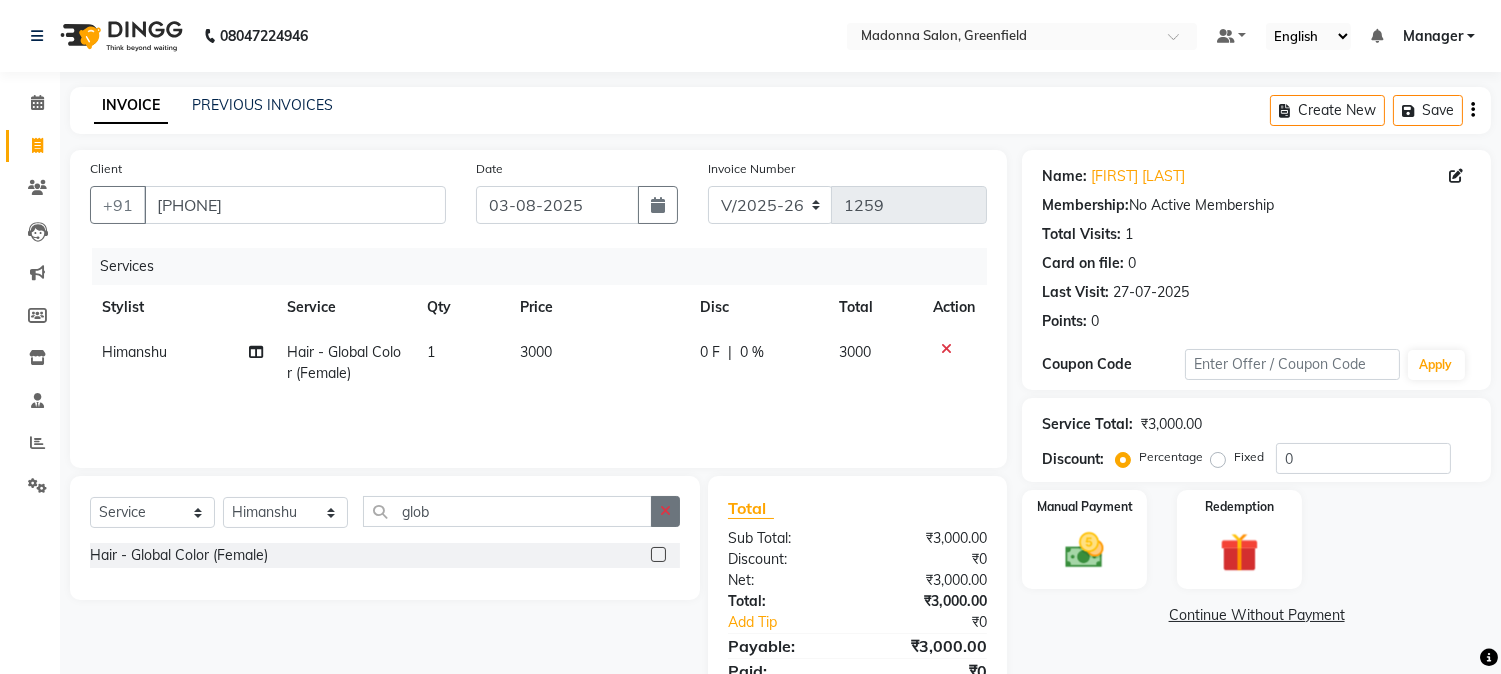 click 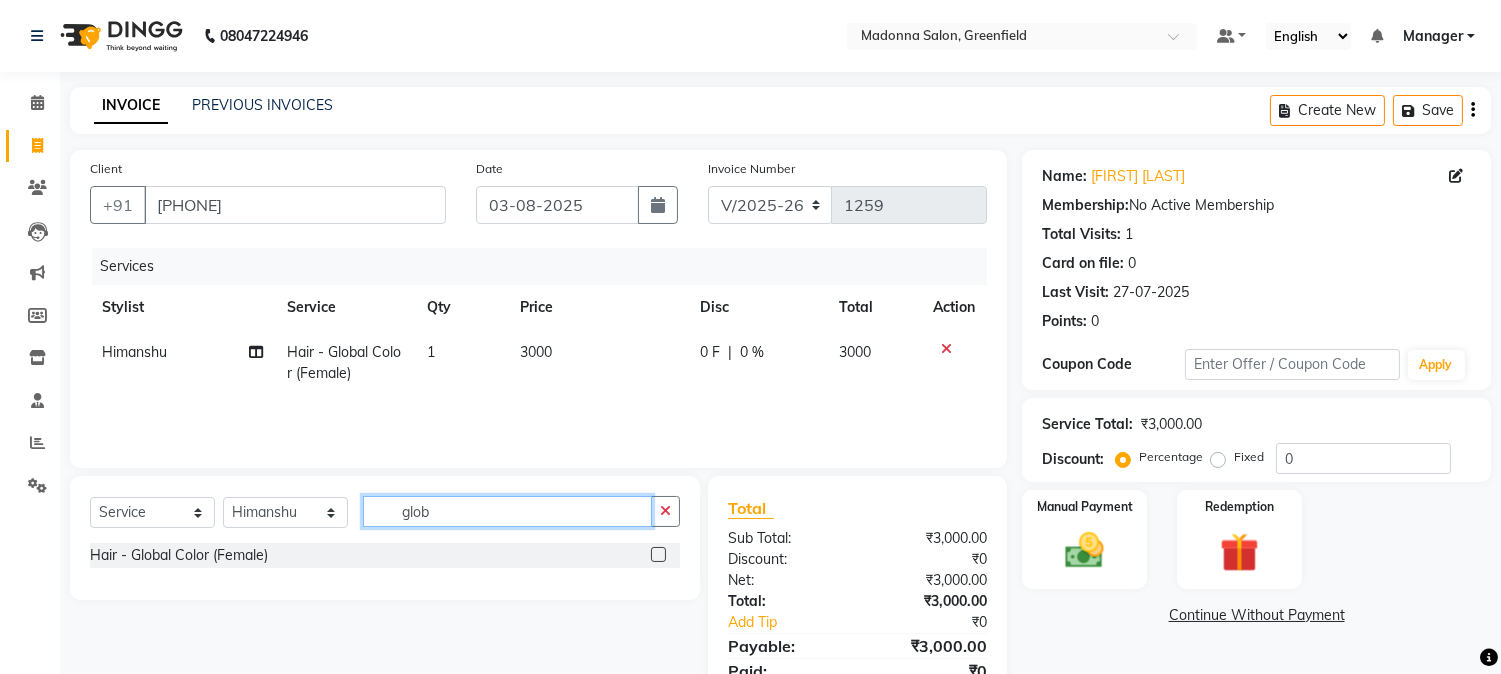 type 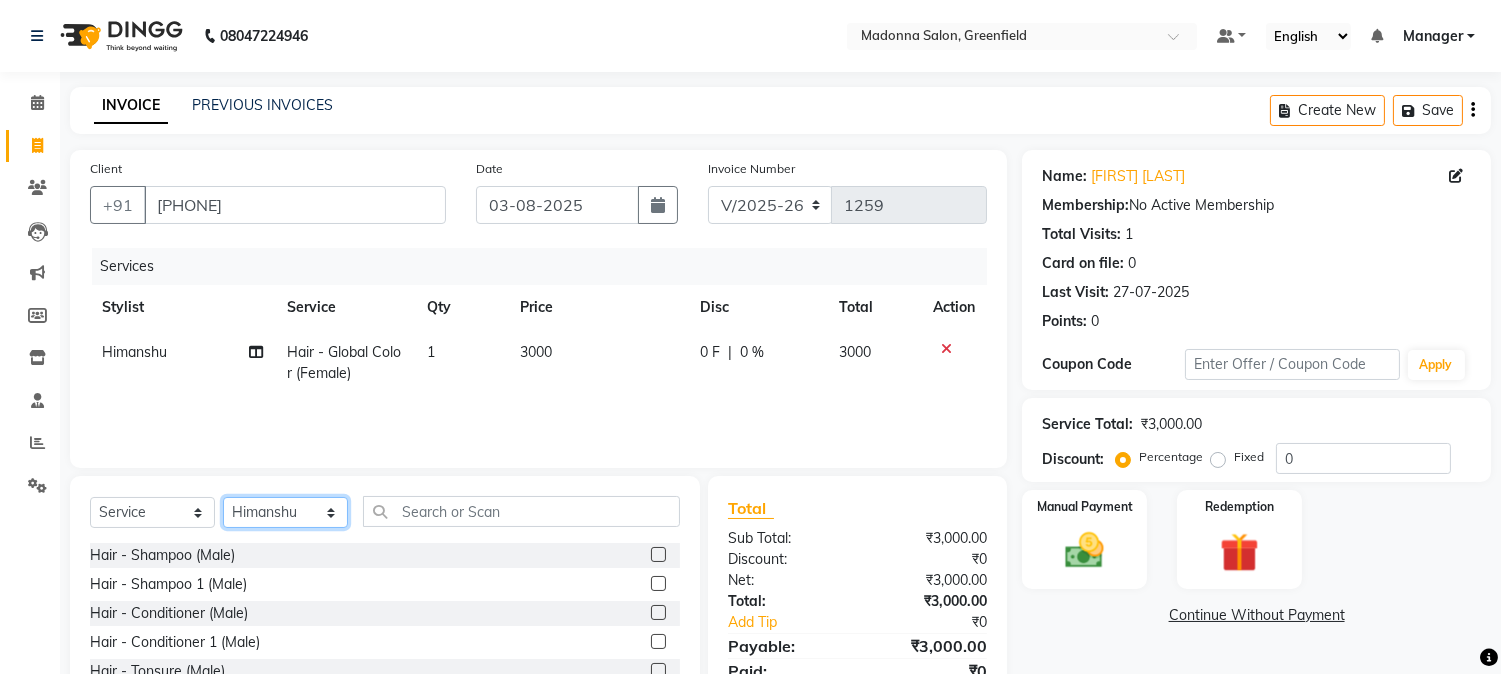 click on "Select Stylist Aarti Ahsan Aman BUBLEEN COUNTER SALE GAURAV Himanshu JAVED KAVITA Manager NITIN RAJNI ROHIT Saifi Sattu VISHAL" 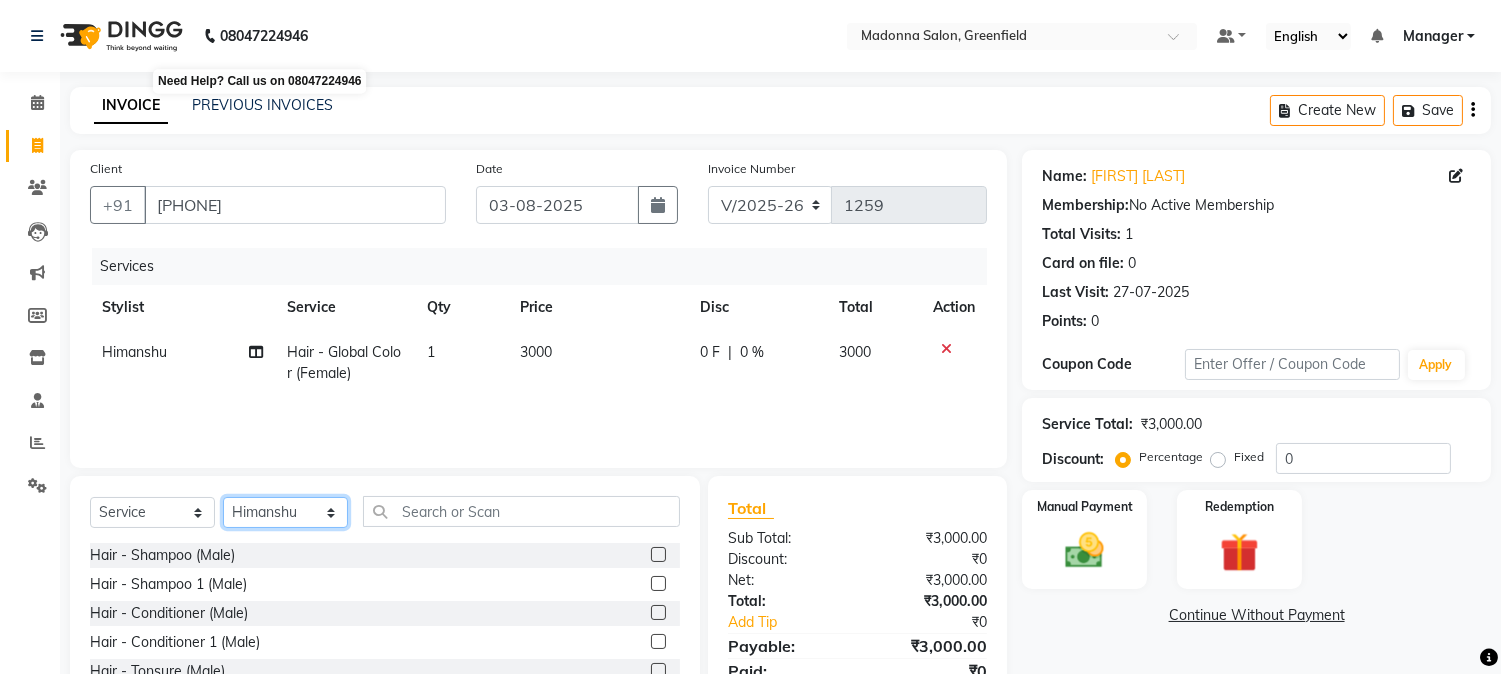 select on "86617" 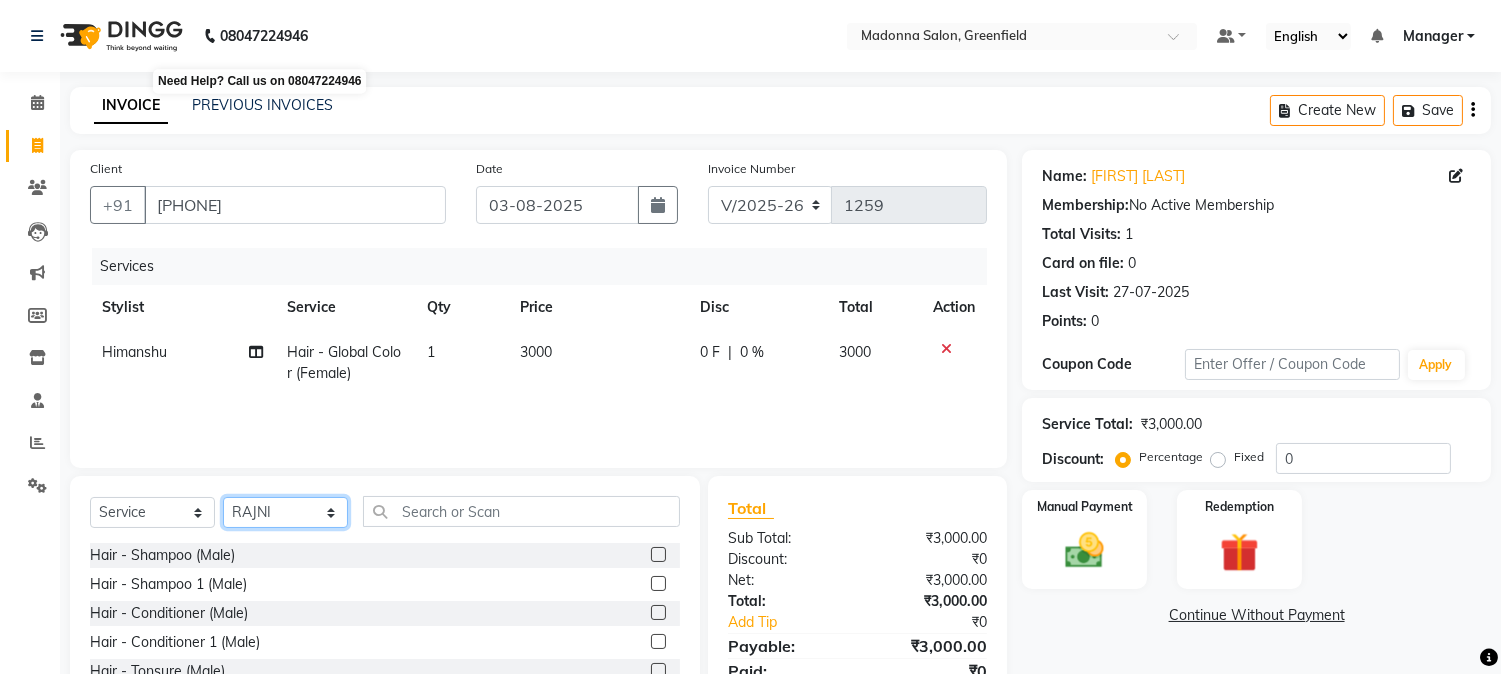 click on "Select Stylist Aarti Ahsan Aman BUBLEEN COUNTER SALE GAURAV Himanshu JAVED KAVITA Manager NITIN RAJNI ROHIT Saifi Sattu VISHAL" 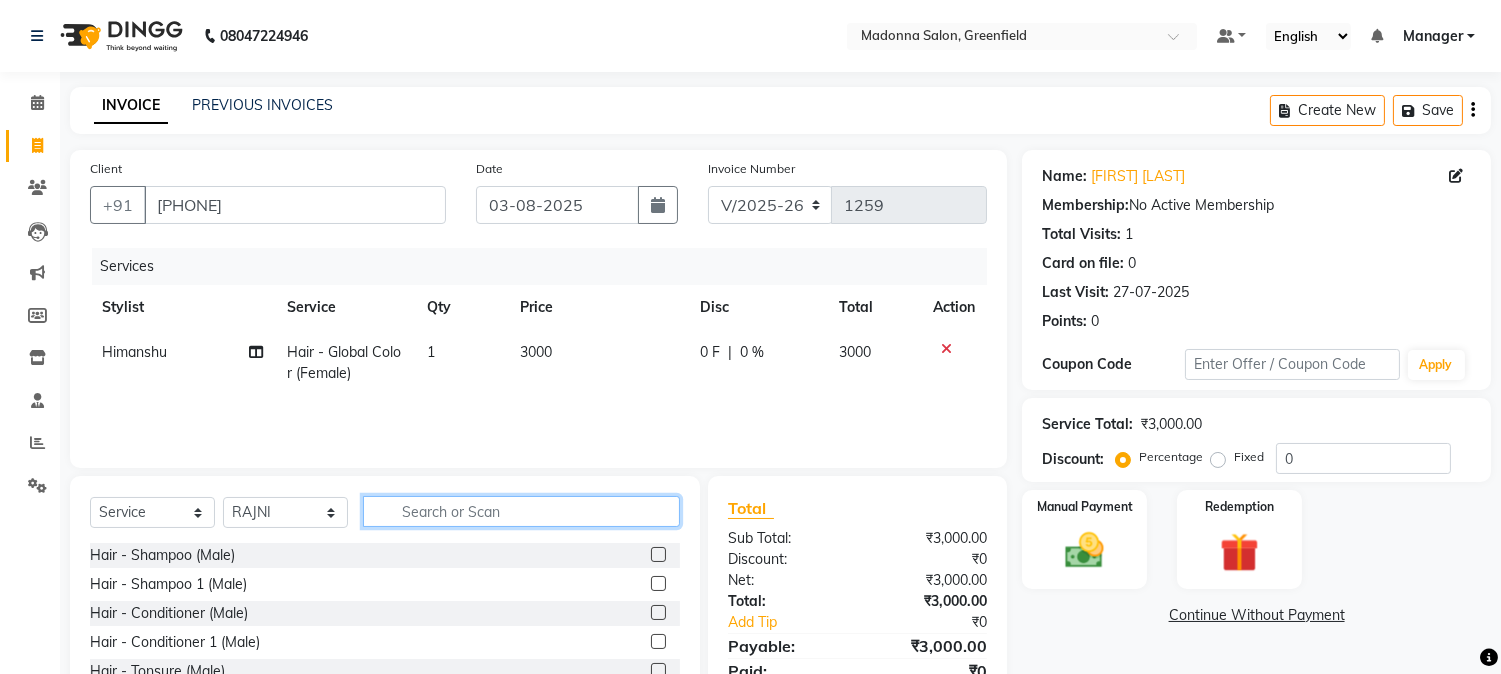 click 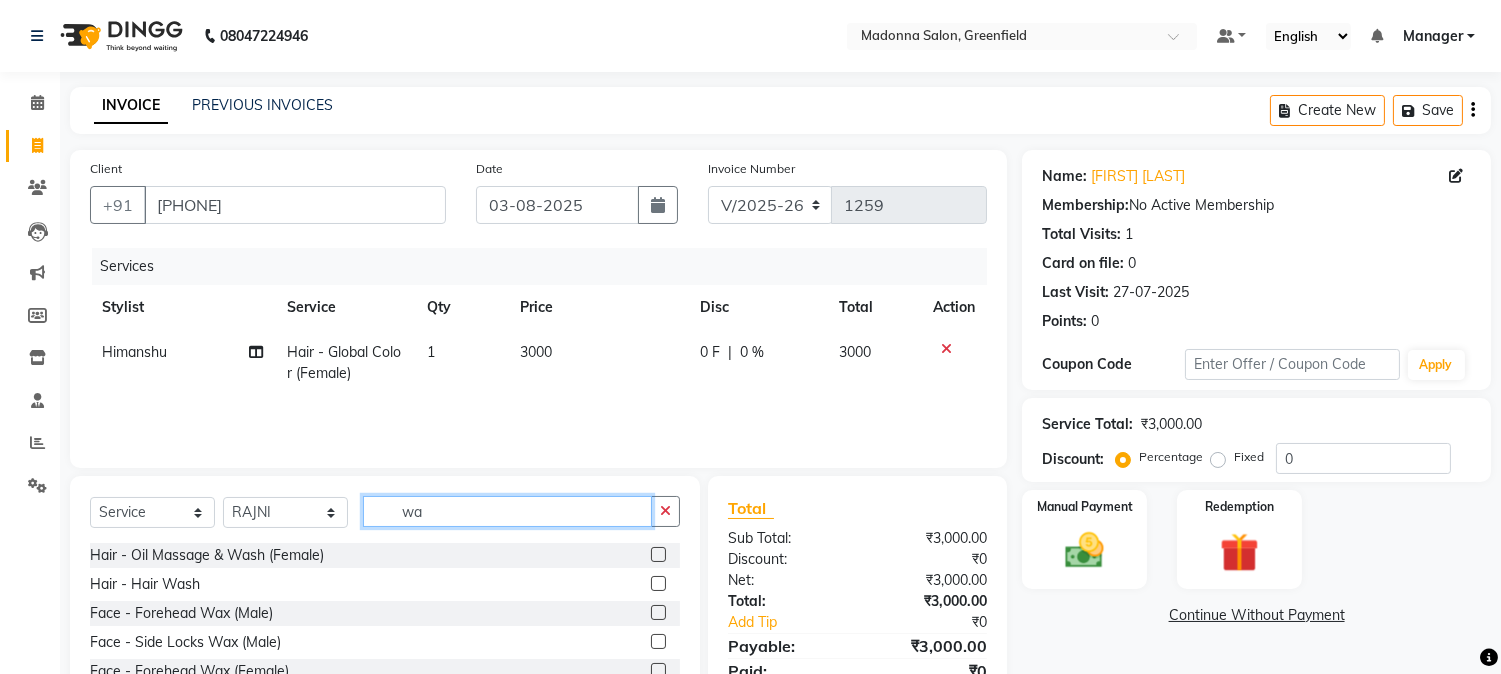 type on "w" 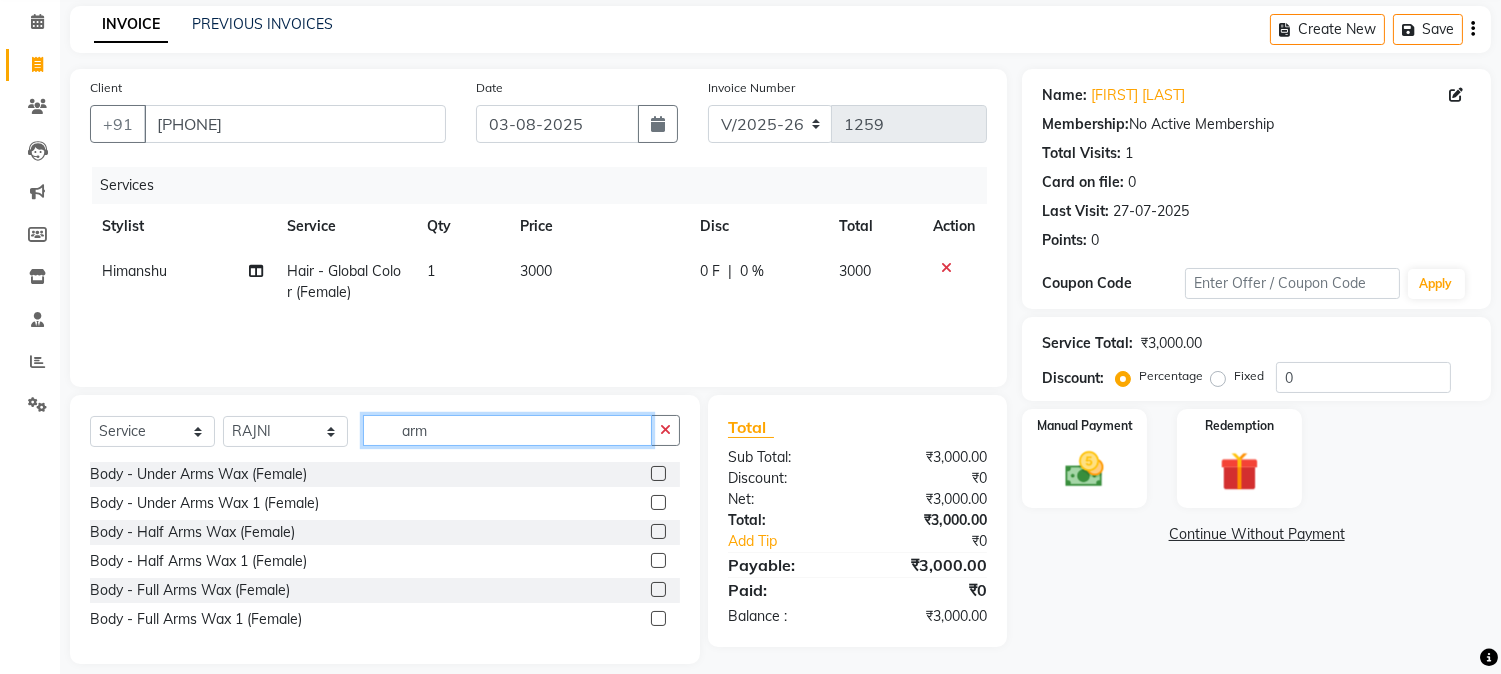 scroll, scrollTop: 101, scrollLeft: 0, axis: vertical 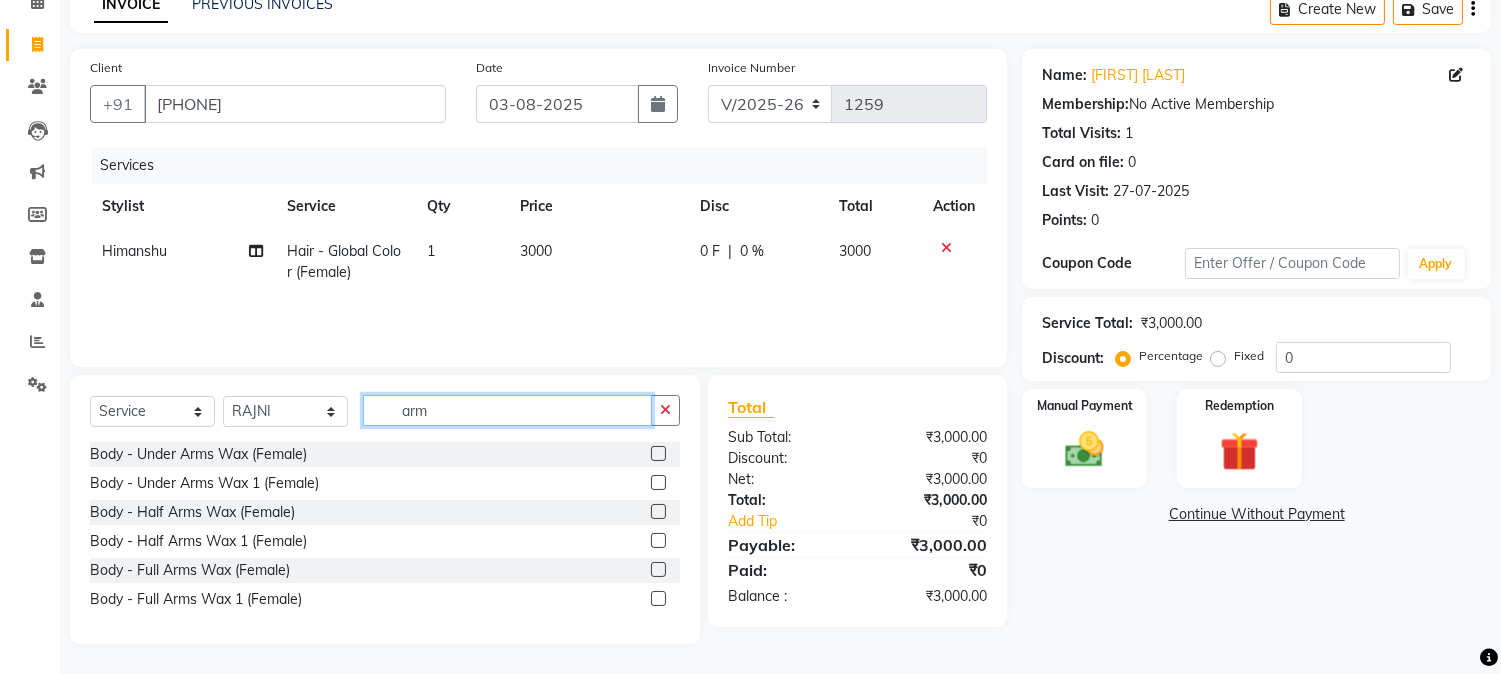 type on "arm" 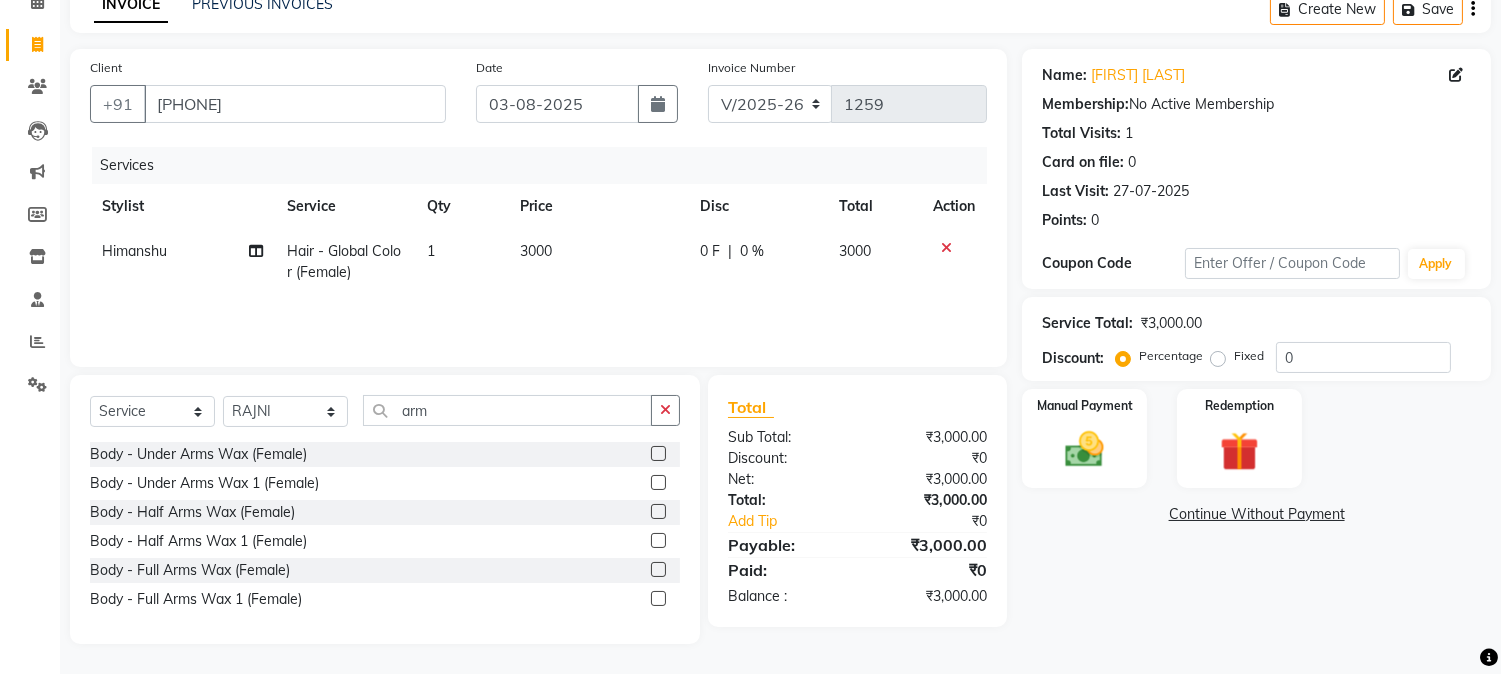 click 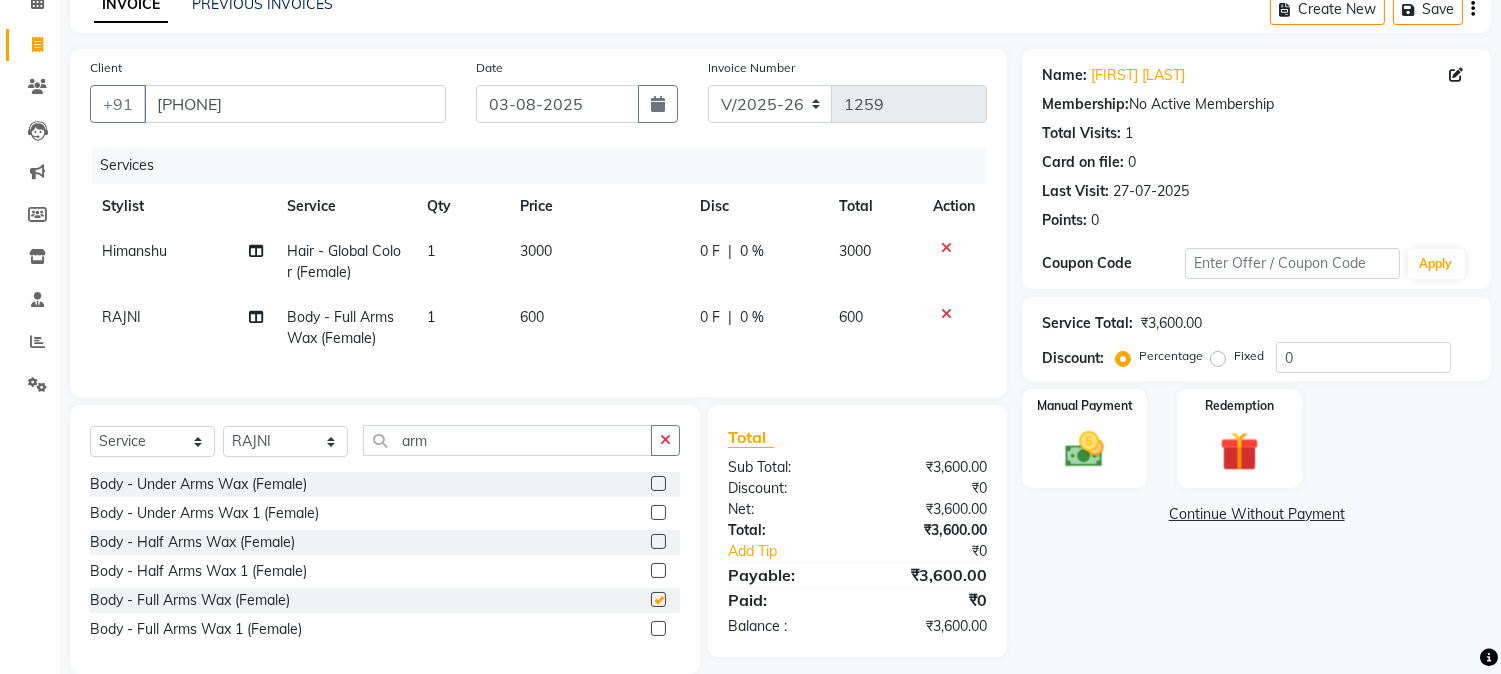 checkbox on "false" 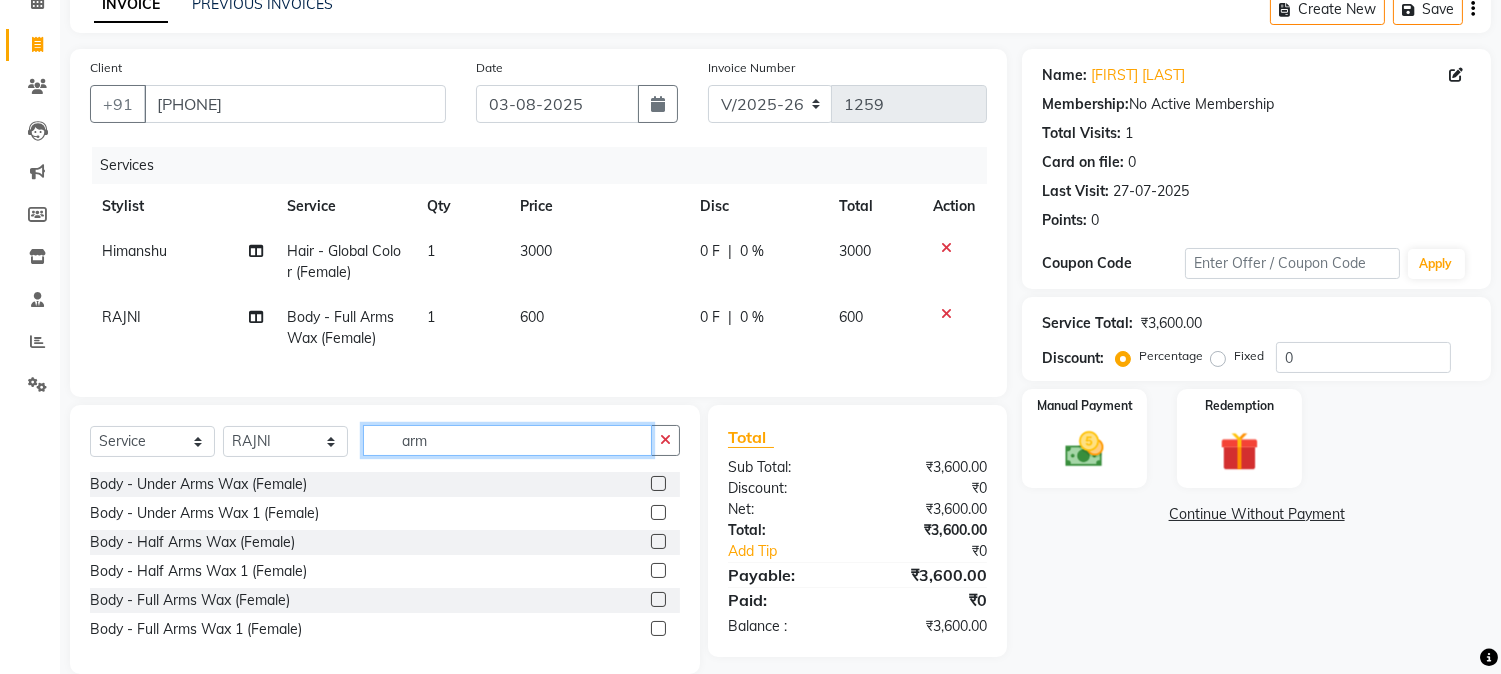 click on "arm" 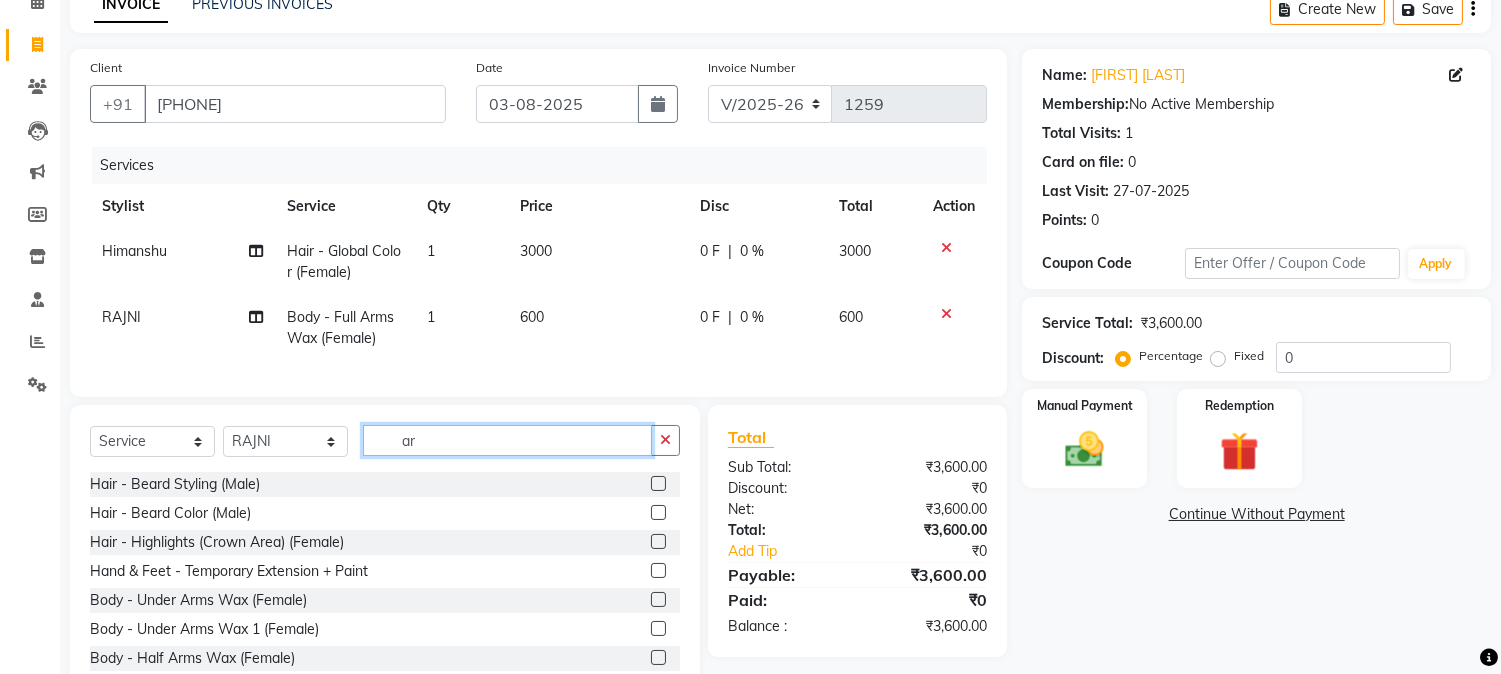 type on "a" 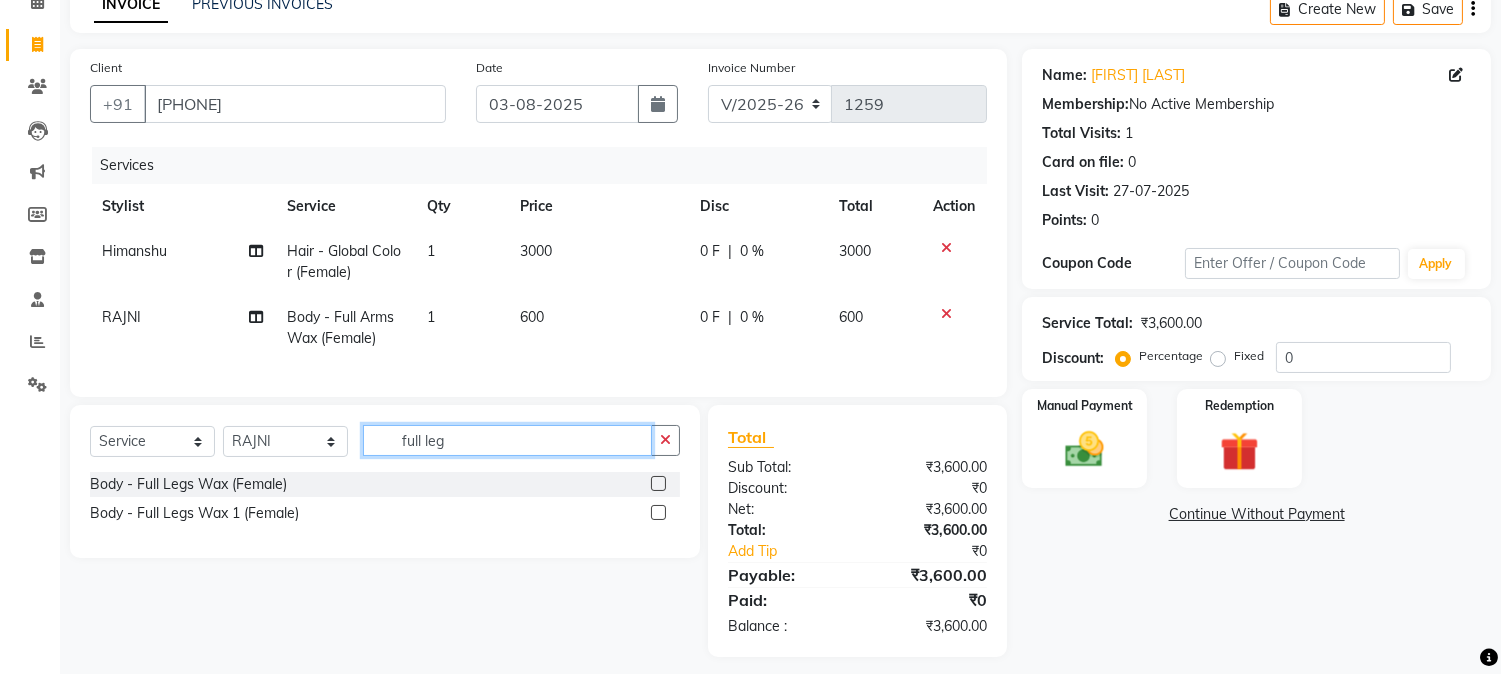 type on "full leg" 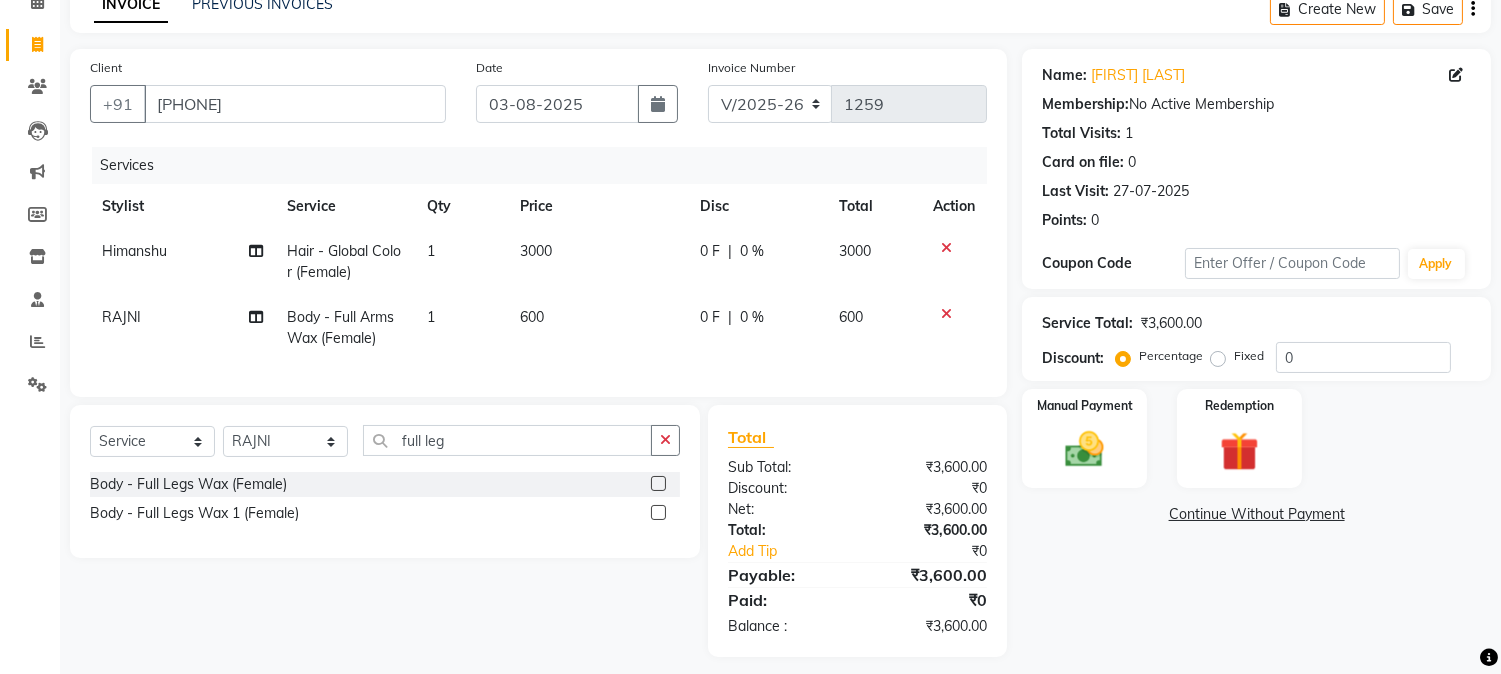 click 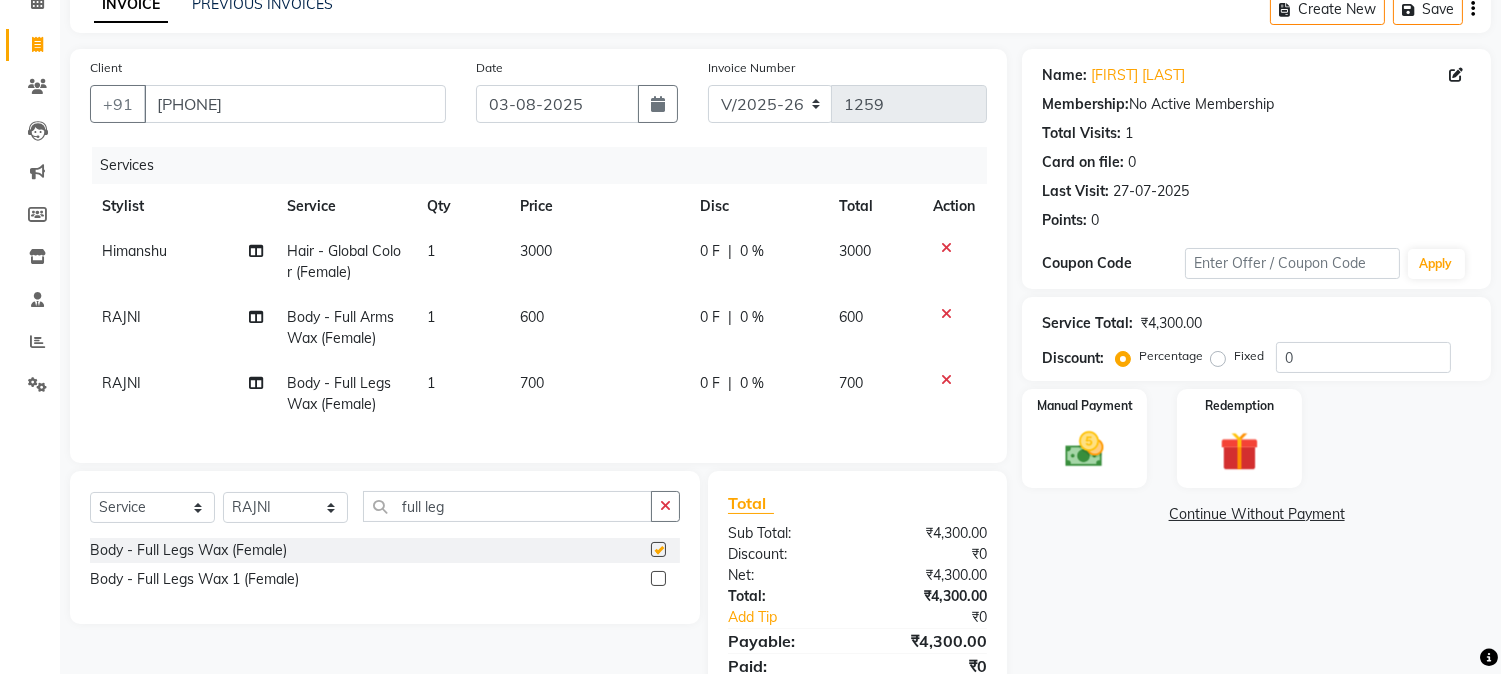 checkbox on "false" 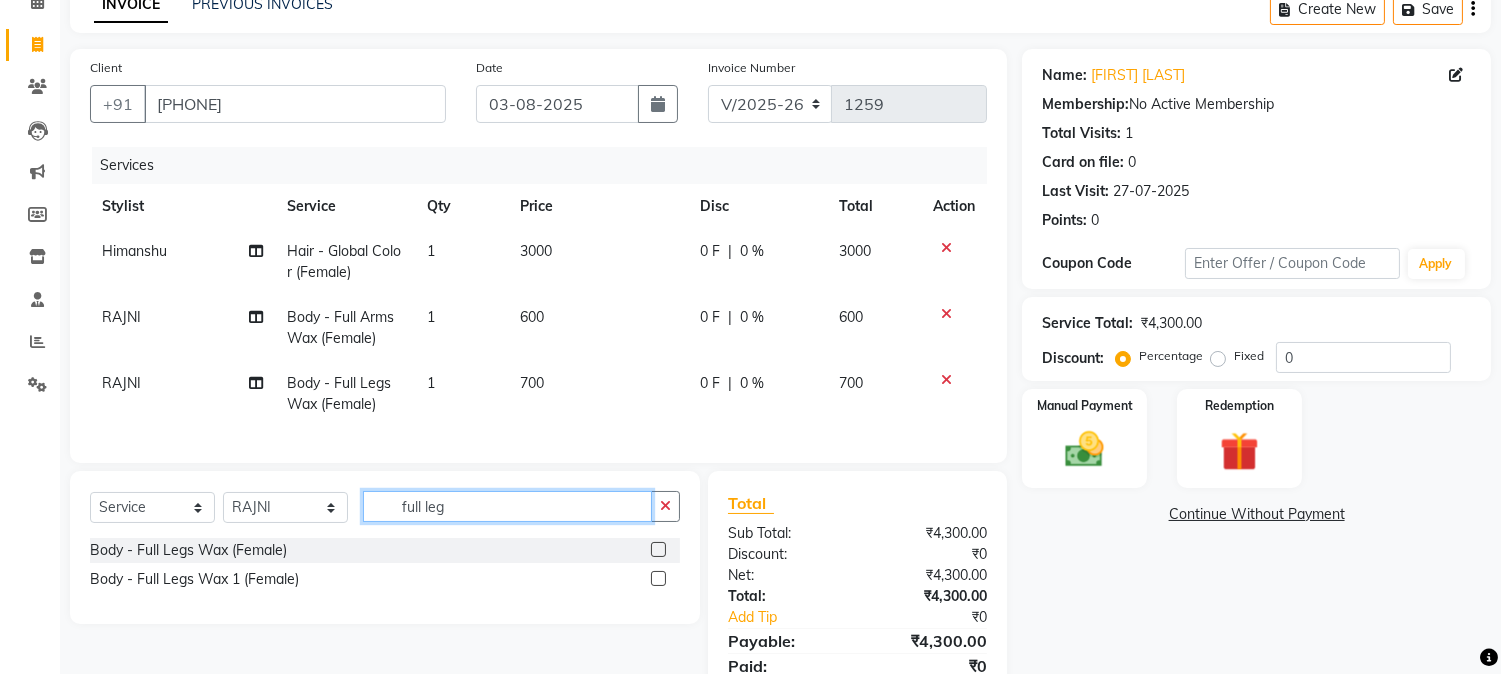 click on "full leg" 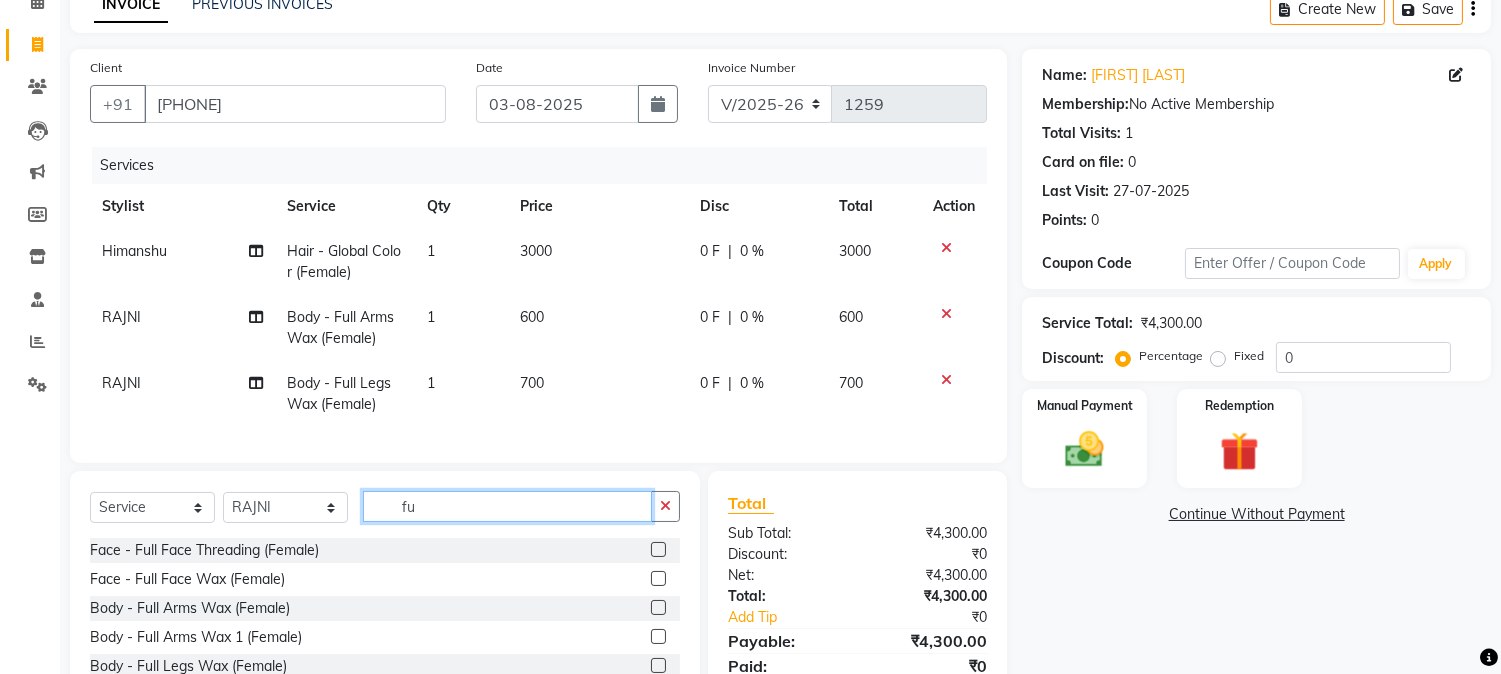 type on "f" 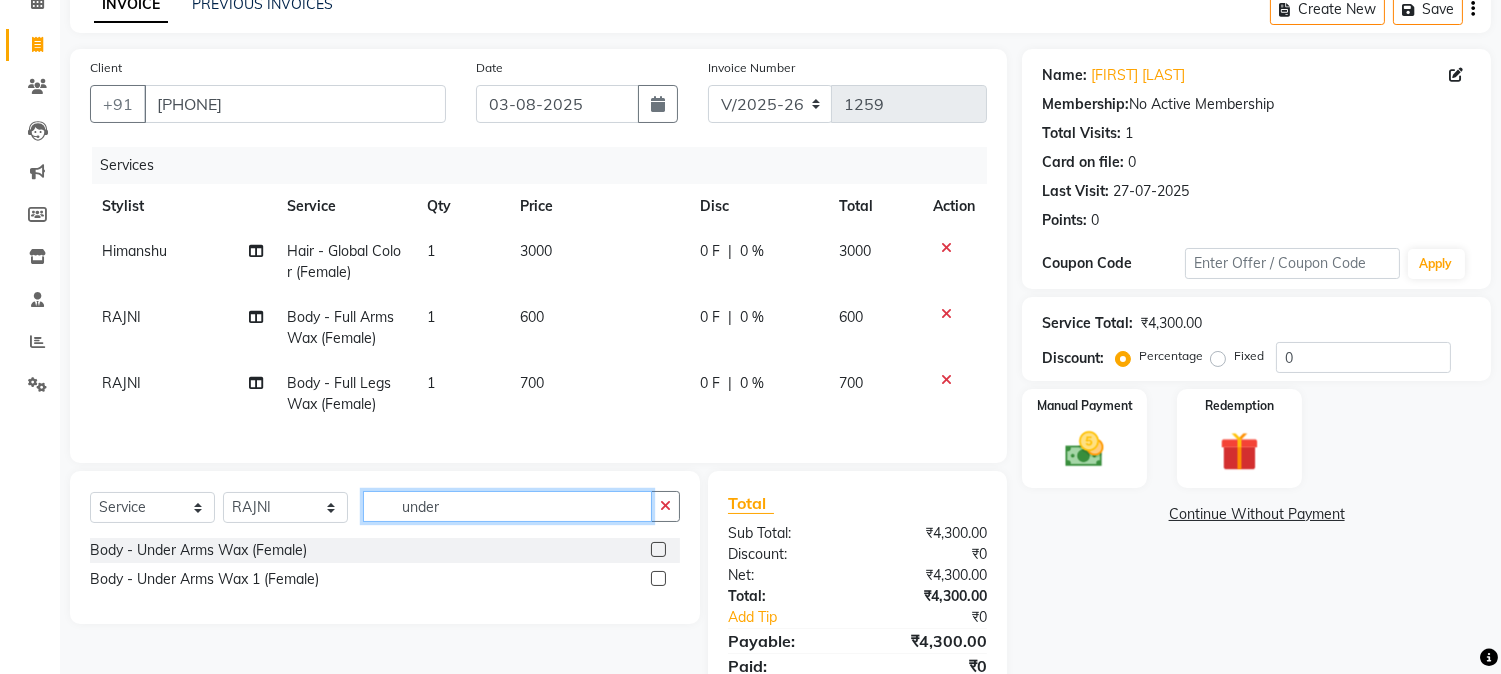 type on "under" 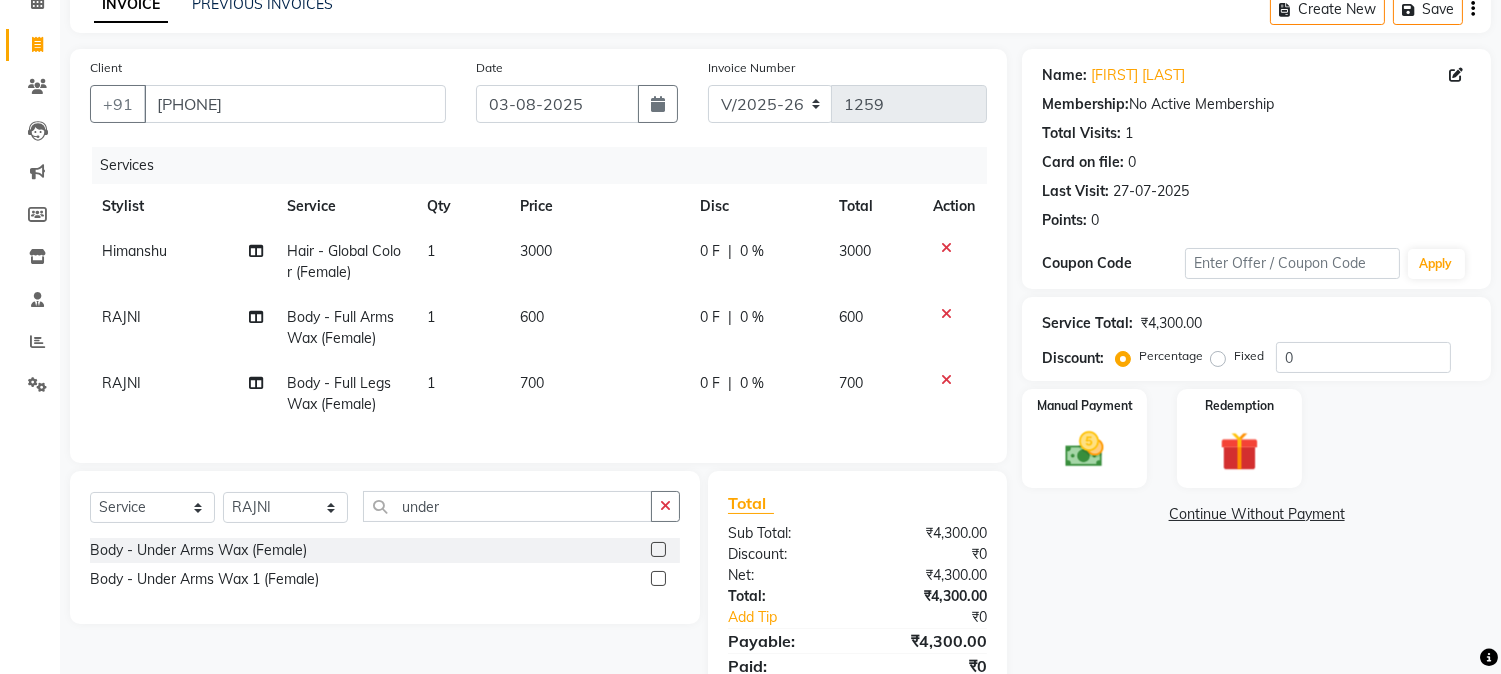 click 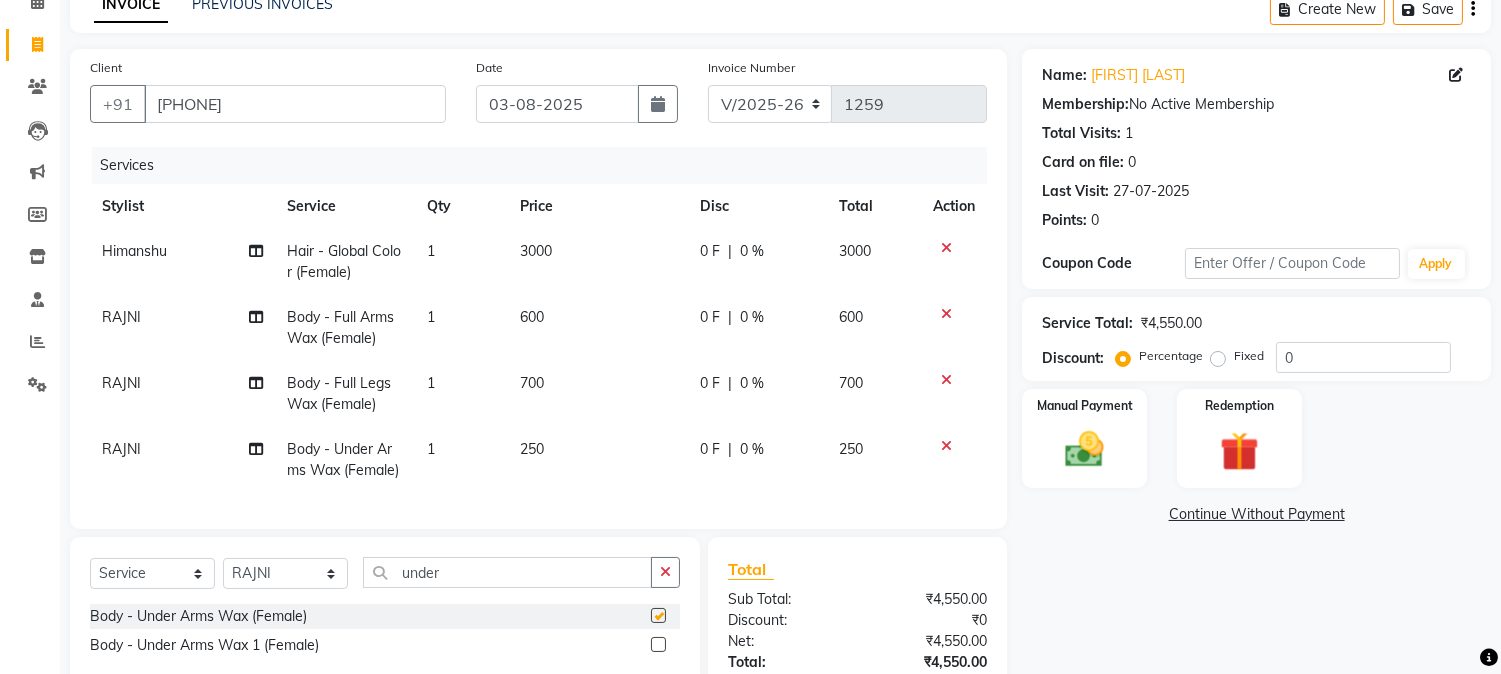 checkbox on "false" 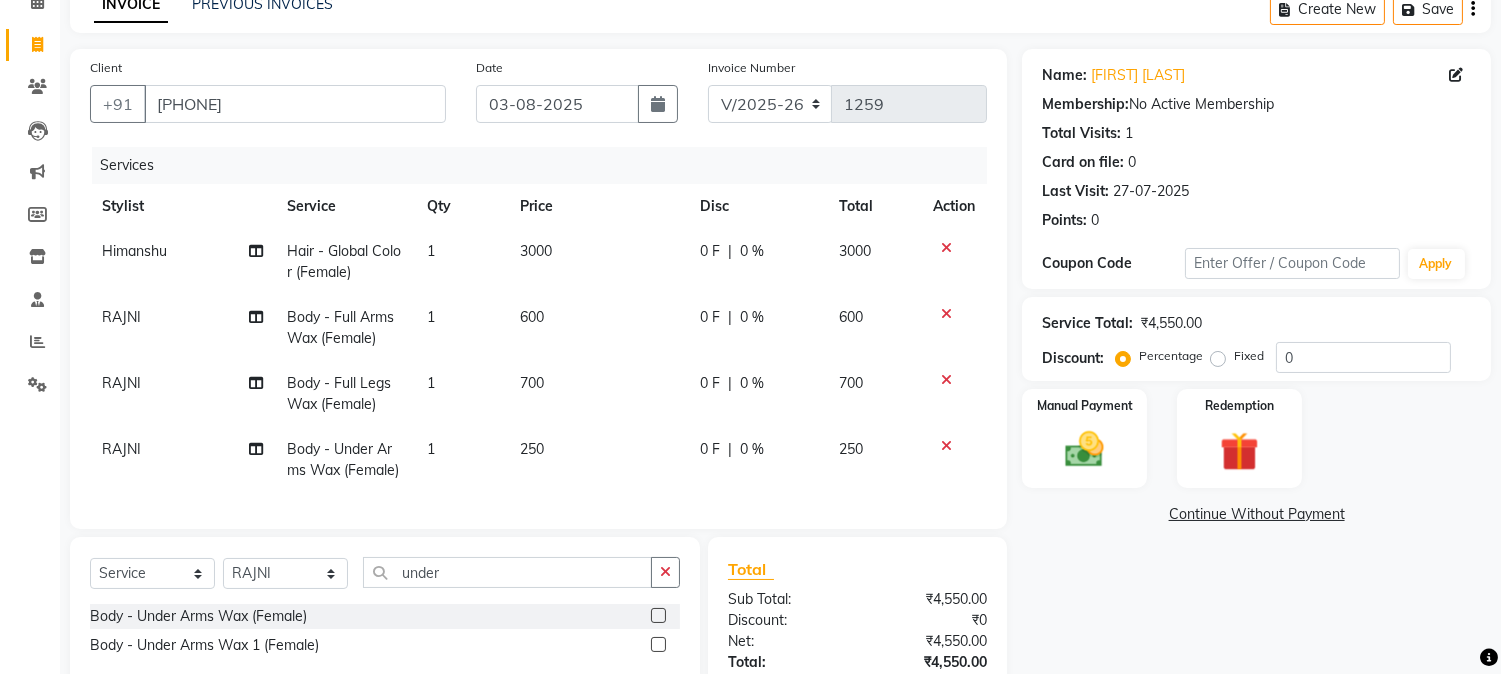 click on "250" 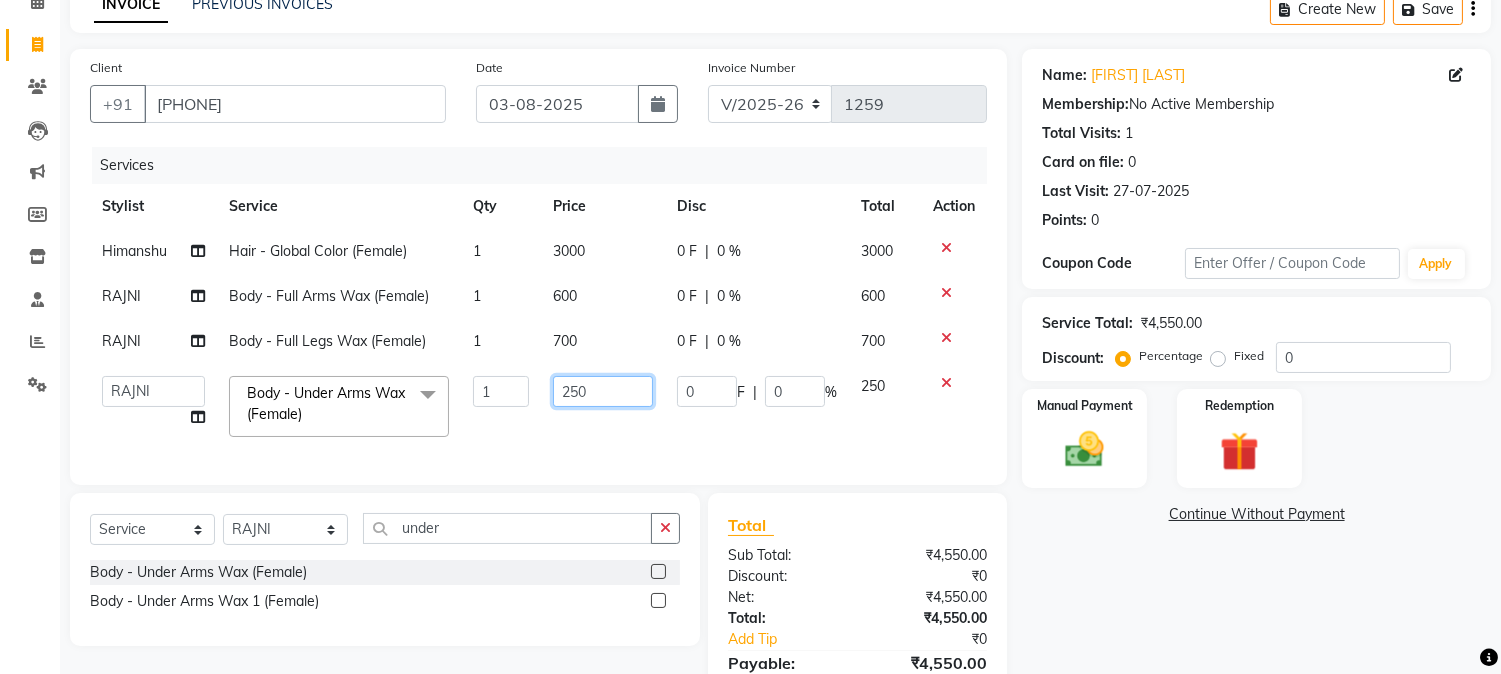 click on "250" 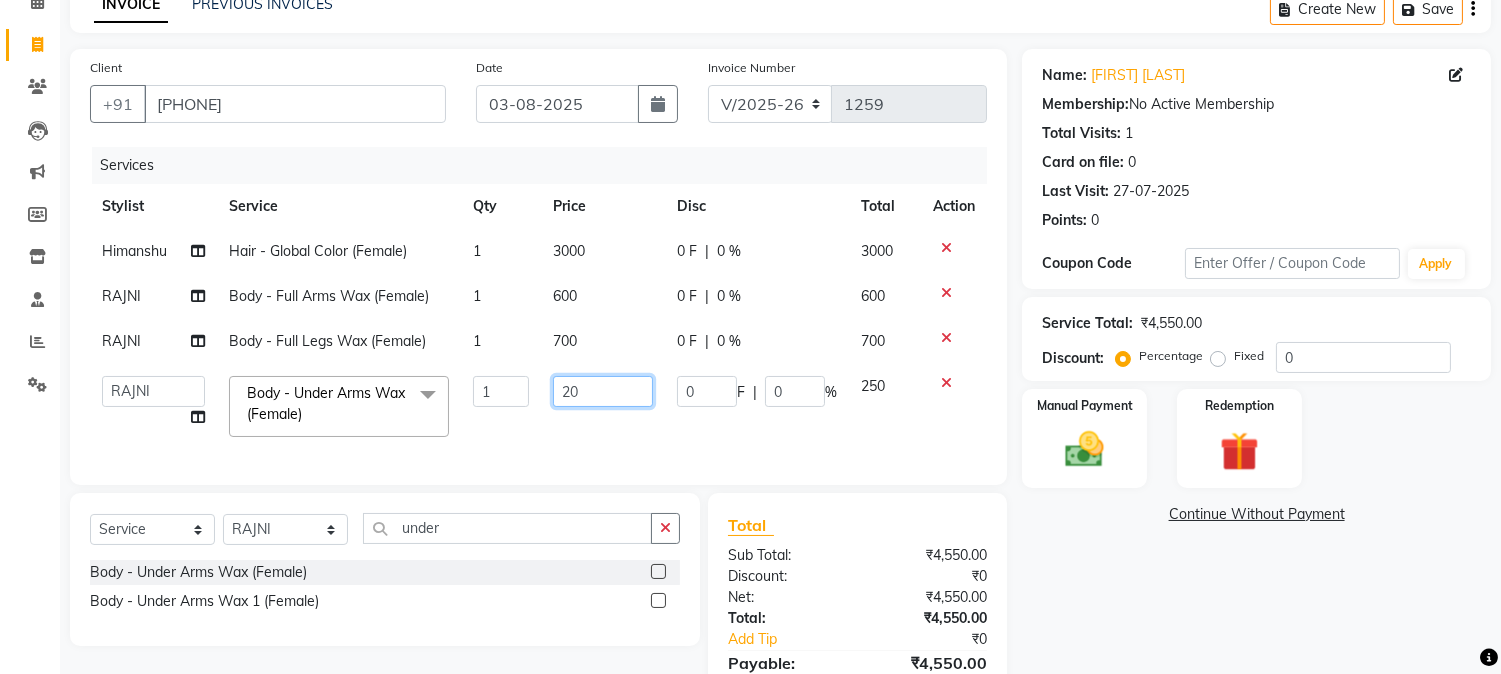 type on "200" 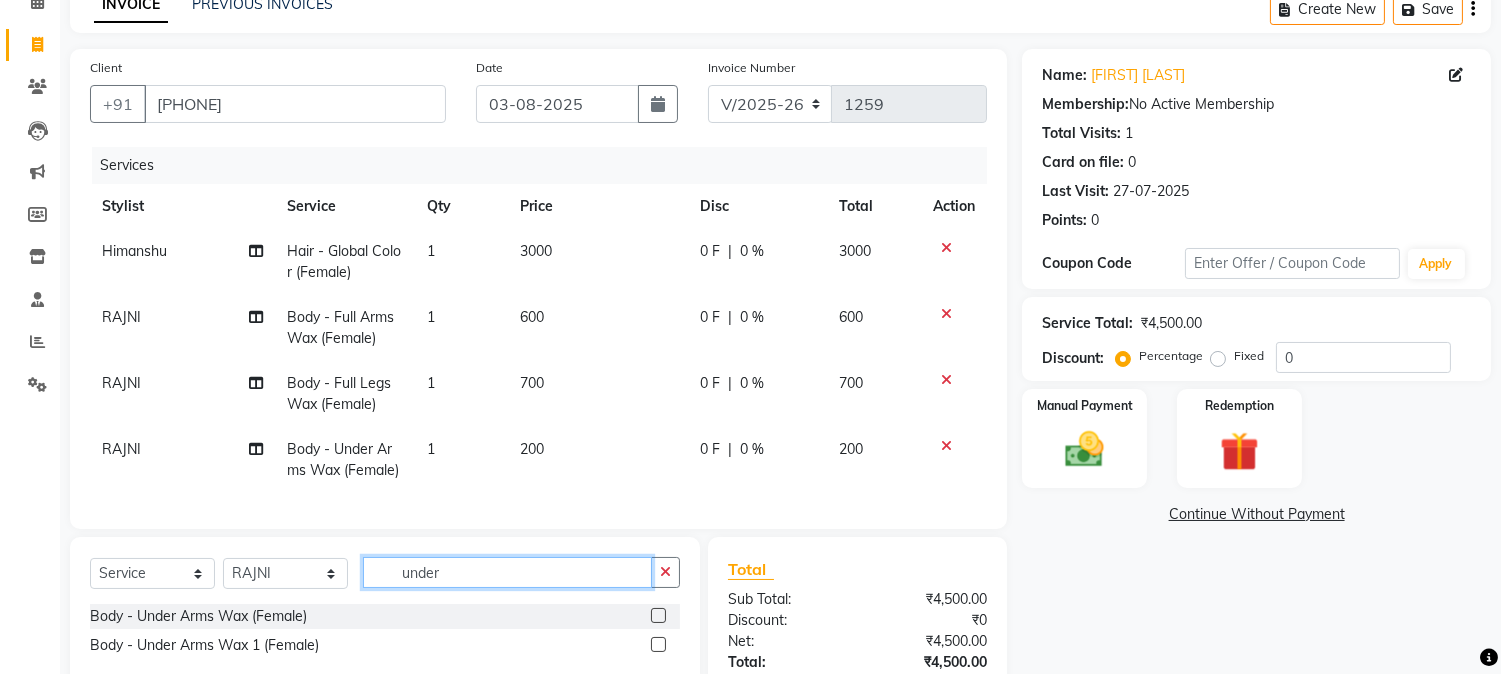 click on "Select  Service  Product  Membership  Package Voucher Prepaid Gift Card  Select Stylist Aarti Ahsan Aman BUBLEEN COUNTER SALE GAURAV Himanshu JAVED KAVITA Manager NITIN RAJNI ROHIT Saifi Sattu VISHAL under Body - Under Arms Wax (Female)  Body - Under Arms Wax 1 (Female)" 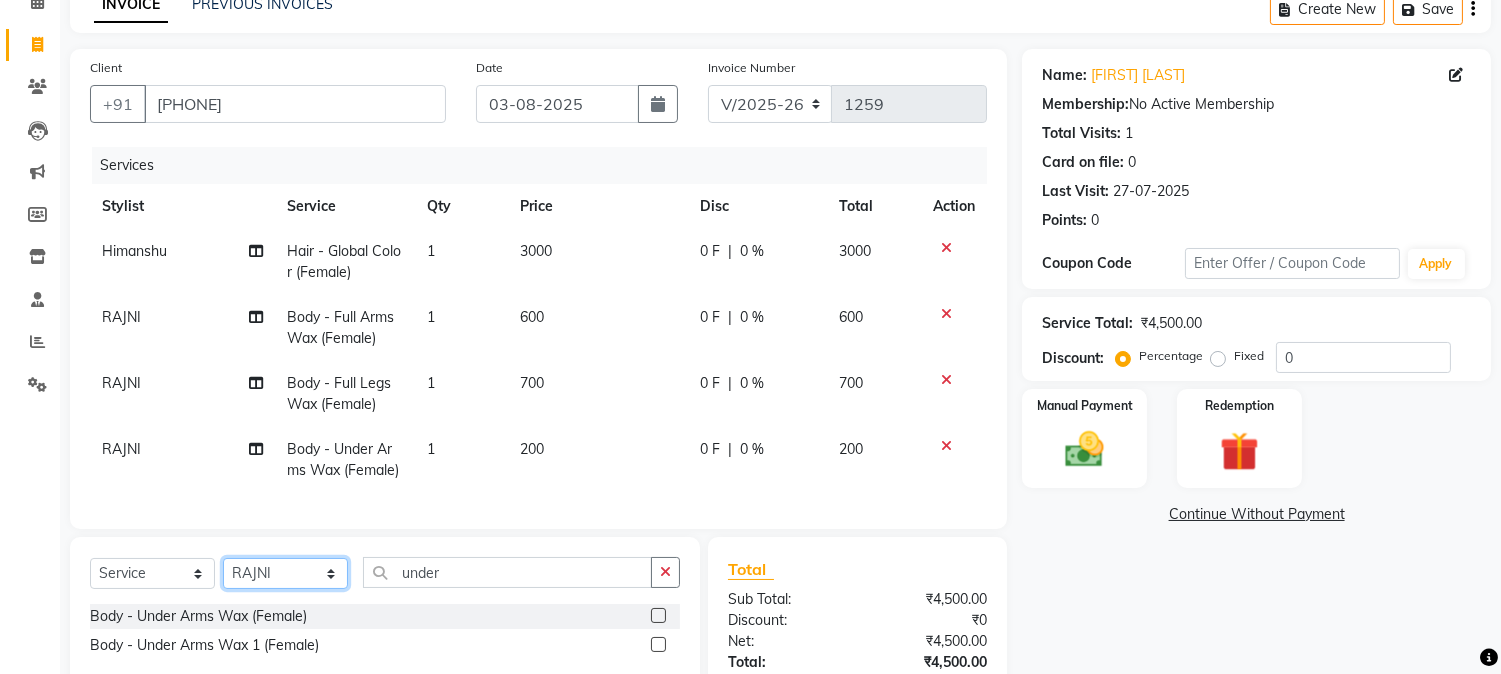 click on "Select Stylist Aarti Ahsan Aman BUBLEEN COUNTER SALE GAURAV Himanshu JAVED KAVITA Manager NITIN RAJNI ROHIT Saifi Sattu VISHAL" 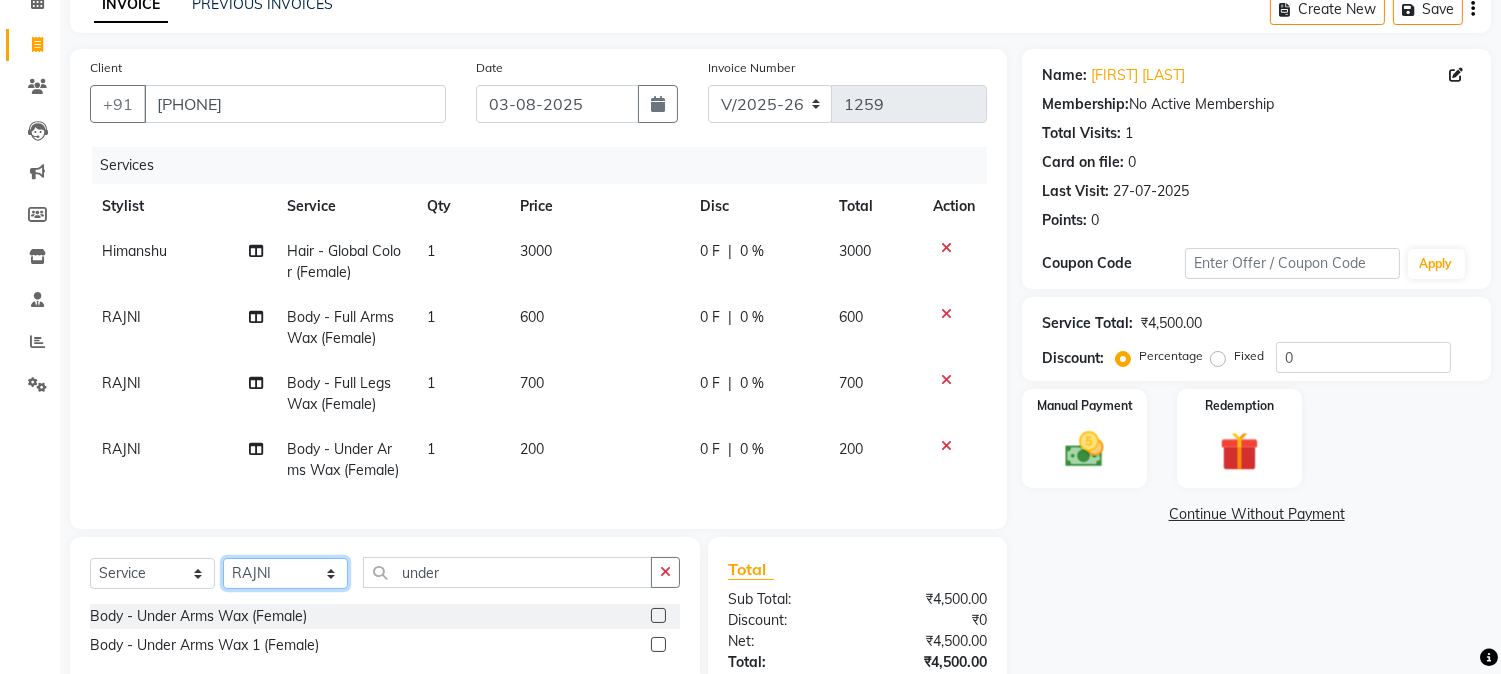 select on "72481" 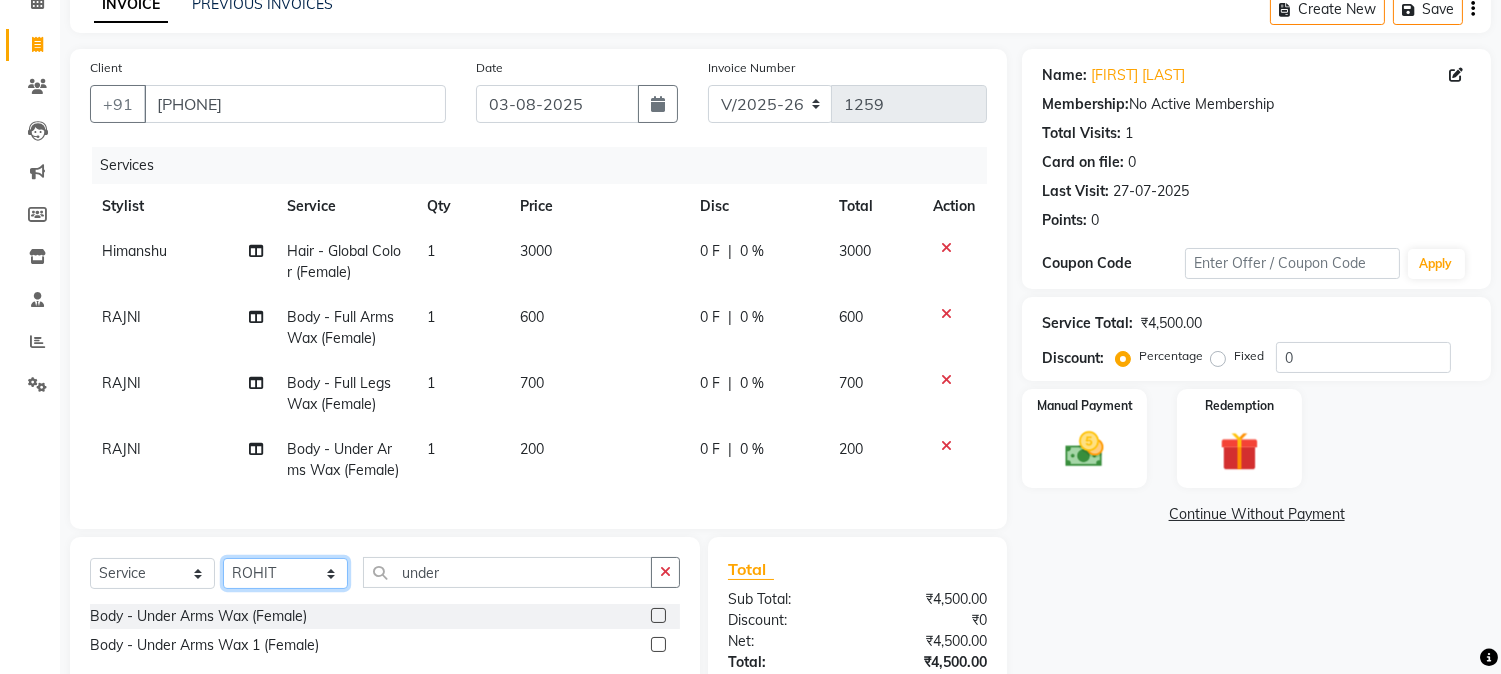 click on "Select Stylist Aarti Ahsan Aman BUBLEEN COUNTER SALE GAURAV Himanshu JAVED KAVITA Manager NITIN RAJNI ROHIT Saifi Sattu VISHAL" 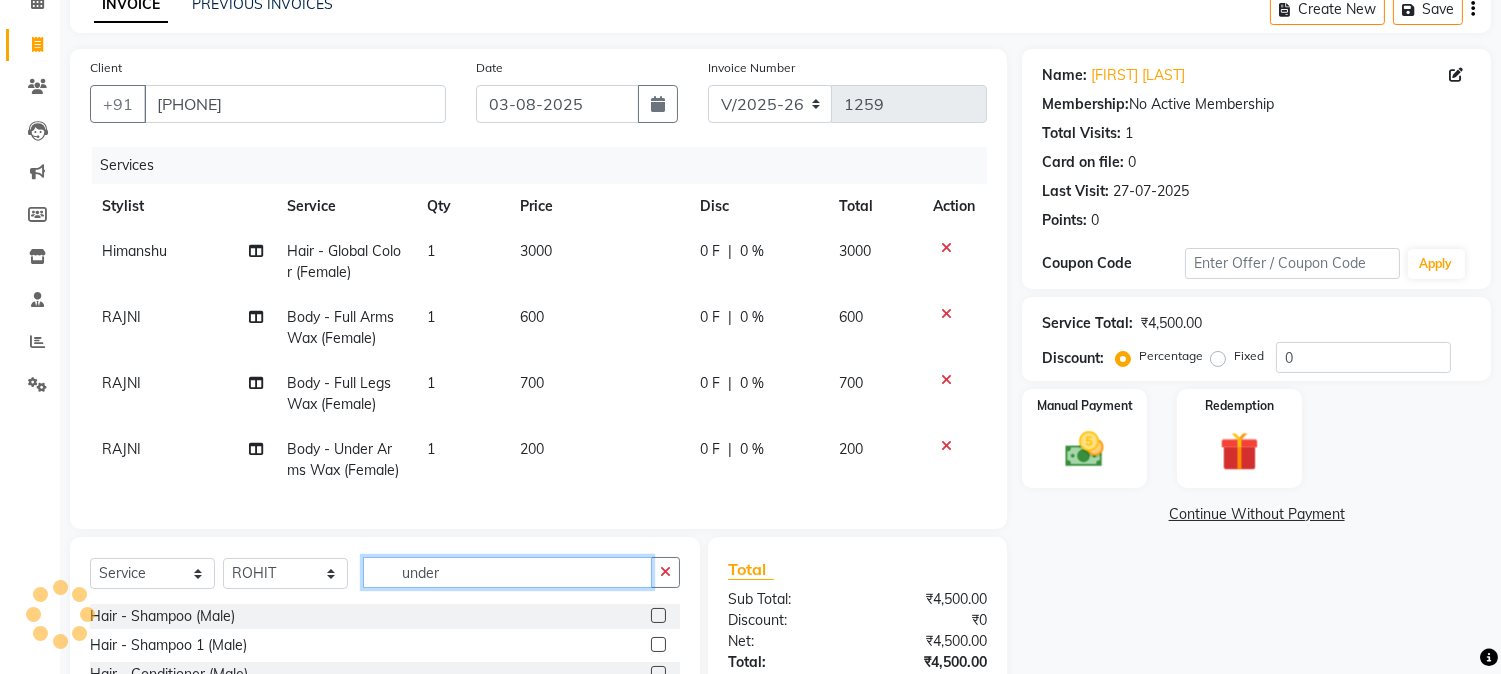 click on "under" 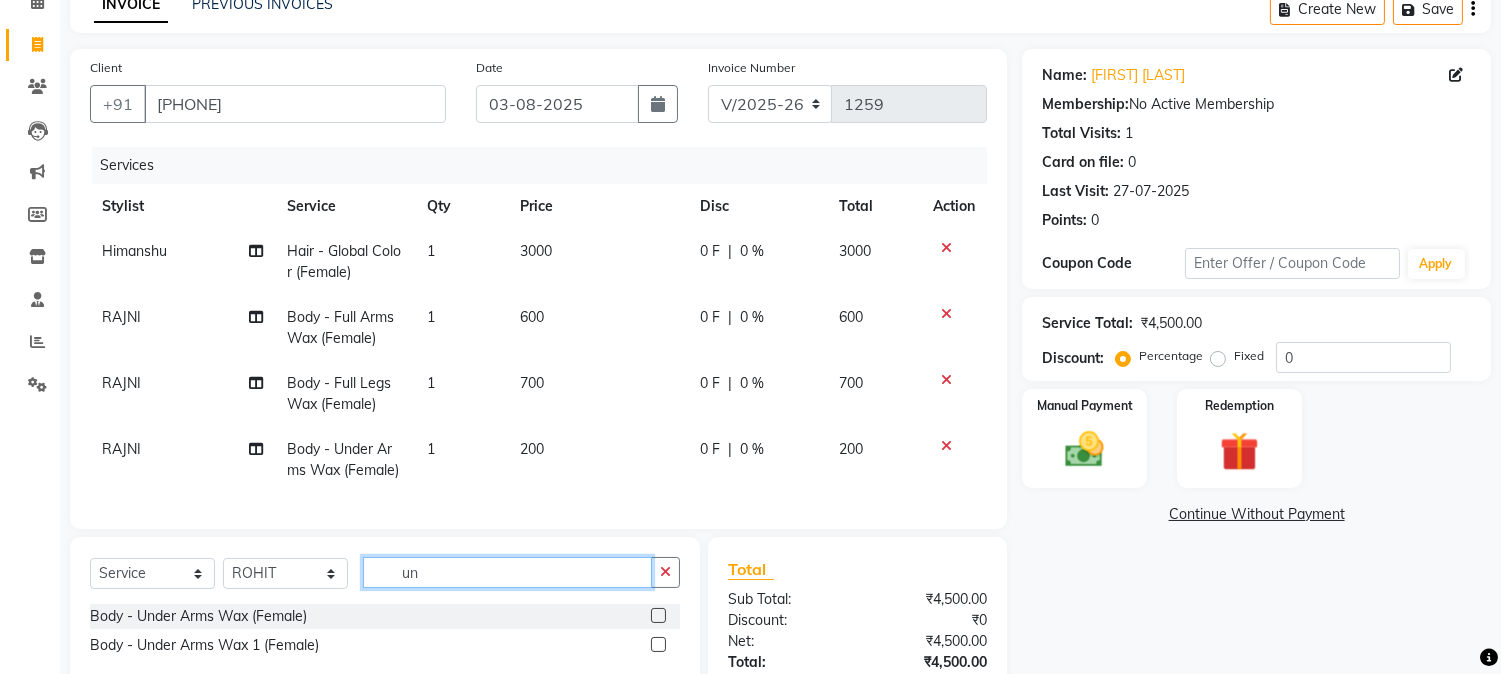 type on "u" 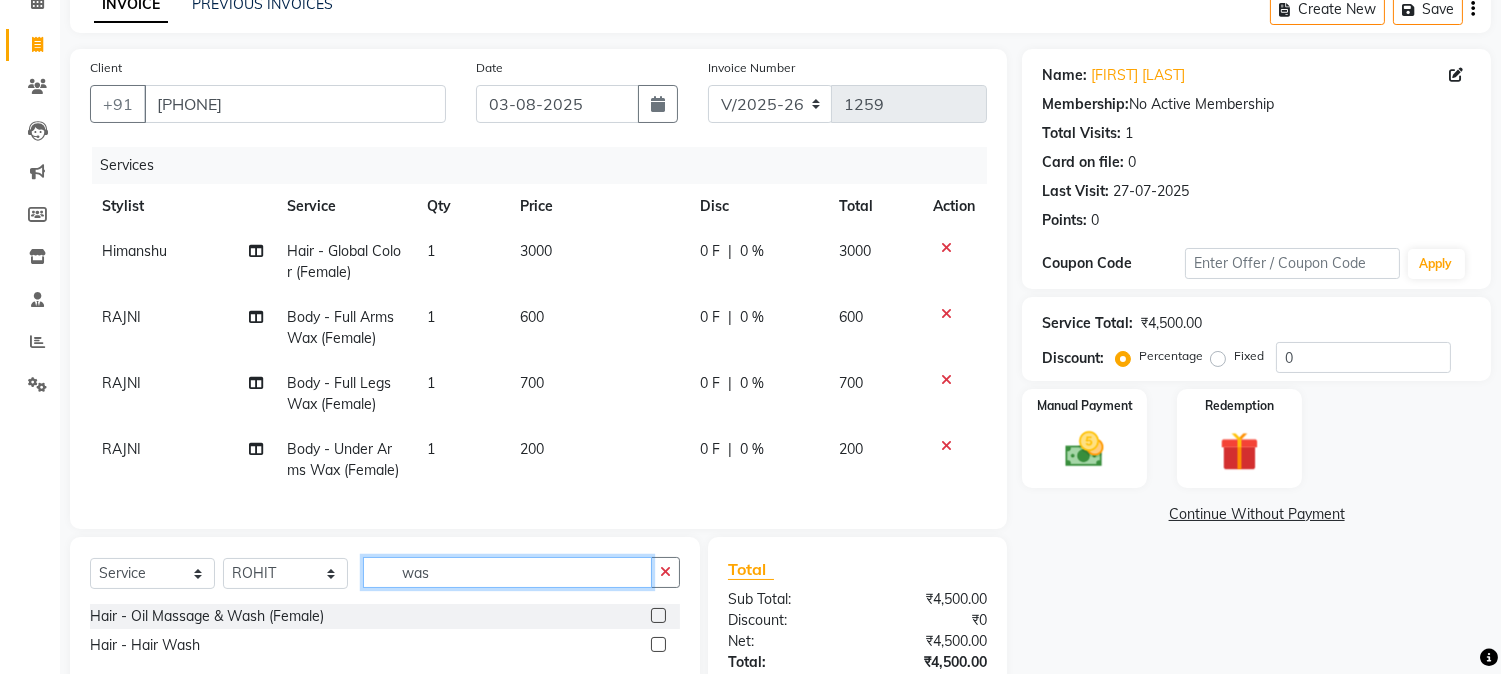type on "was" 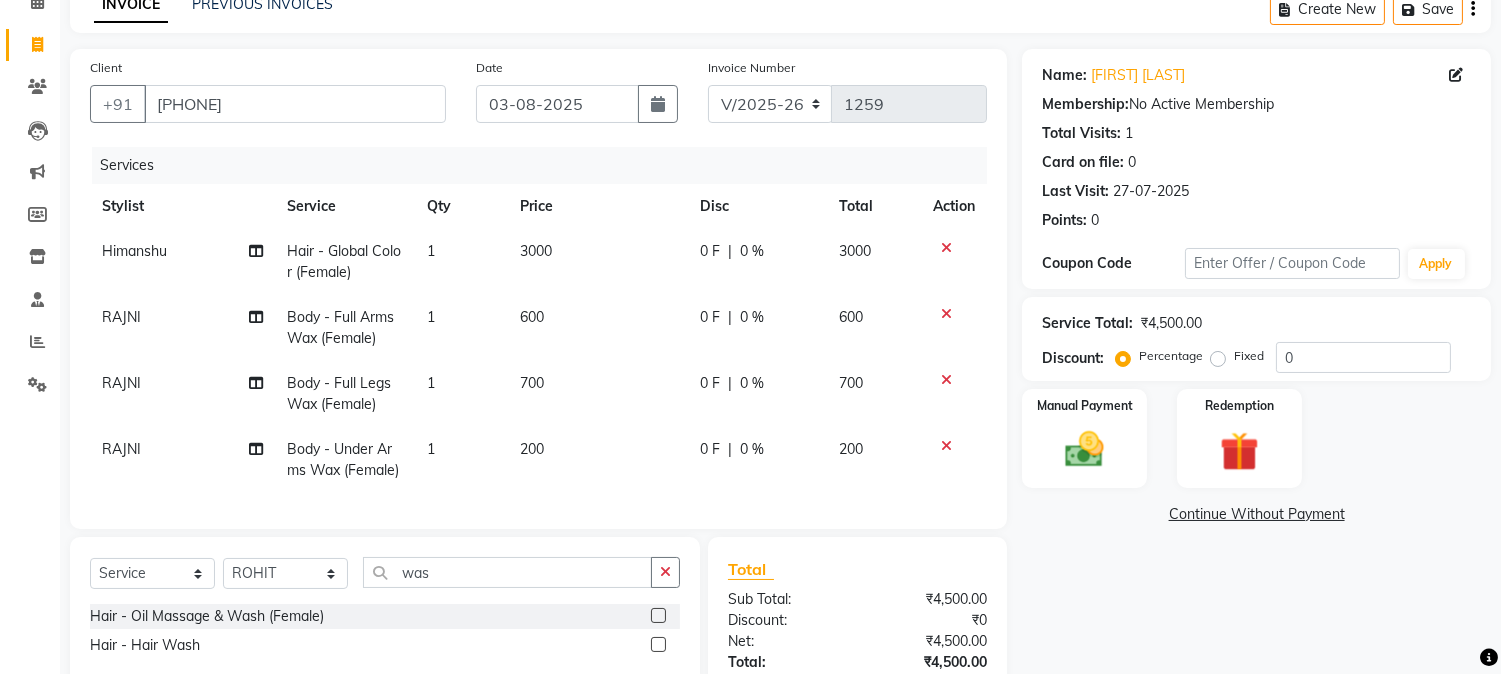 click 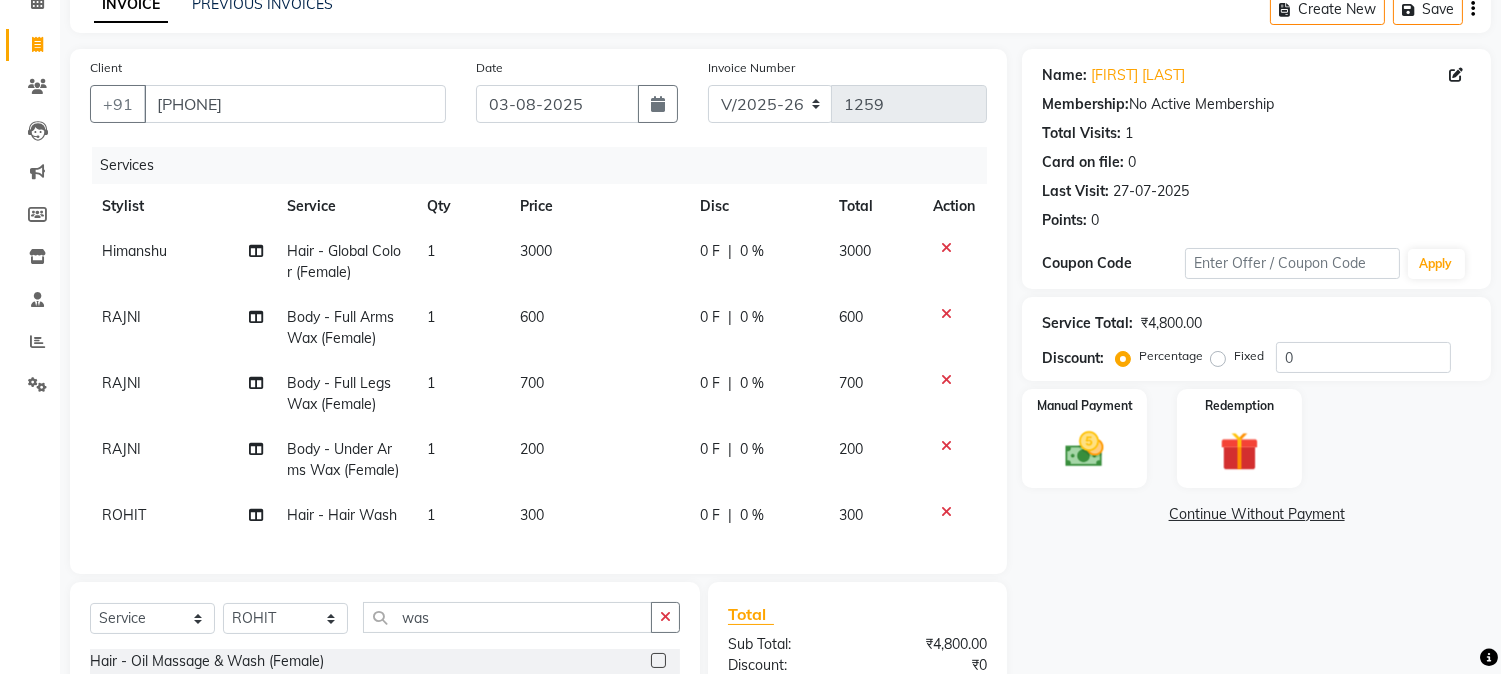 checkbox on "false" 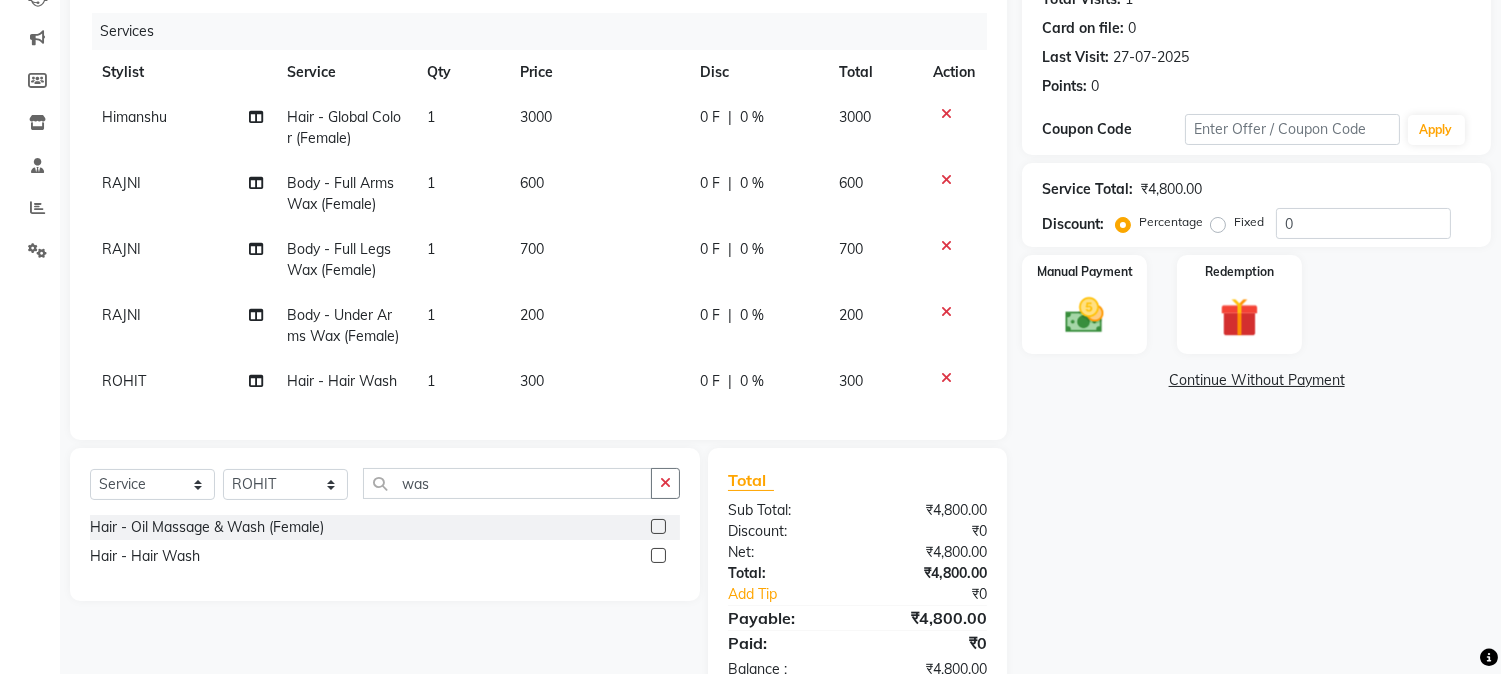 scroll, scrollTop: 307, scrollLeft: 0, axis: vertical 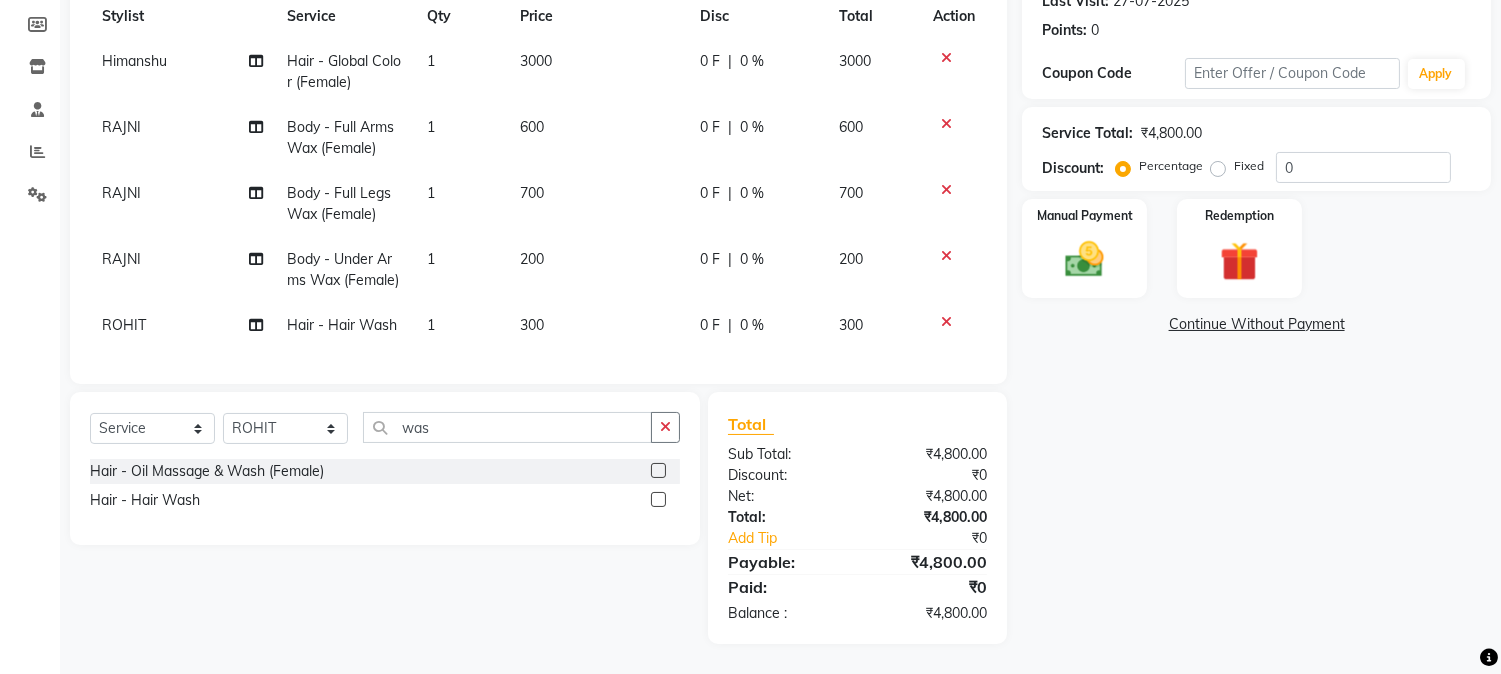 click 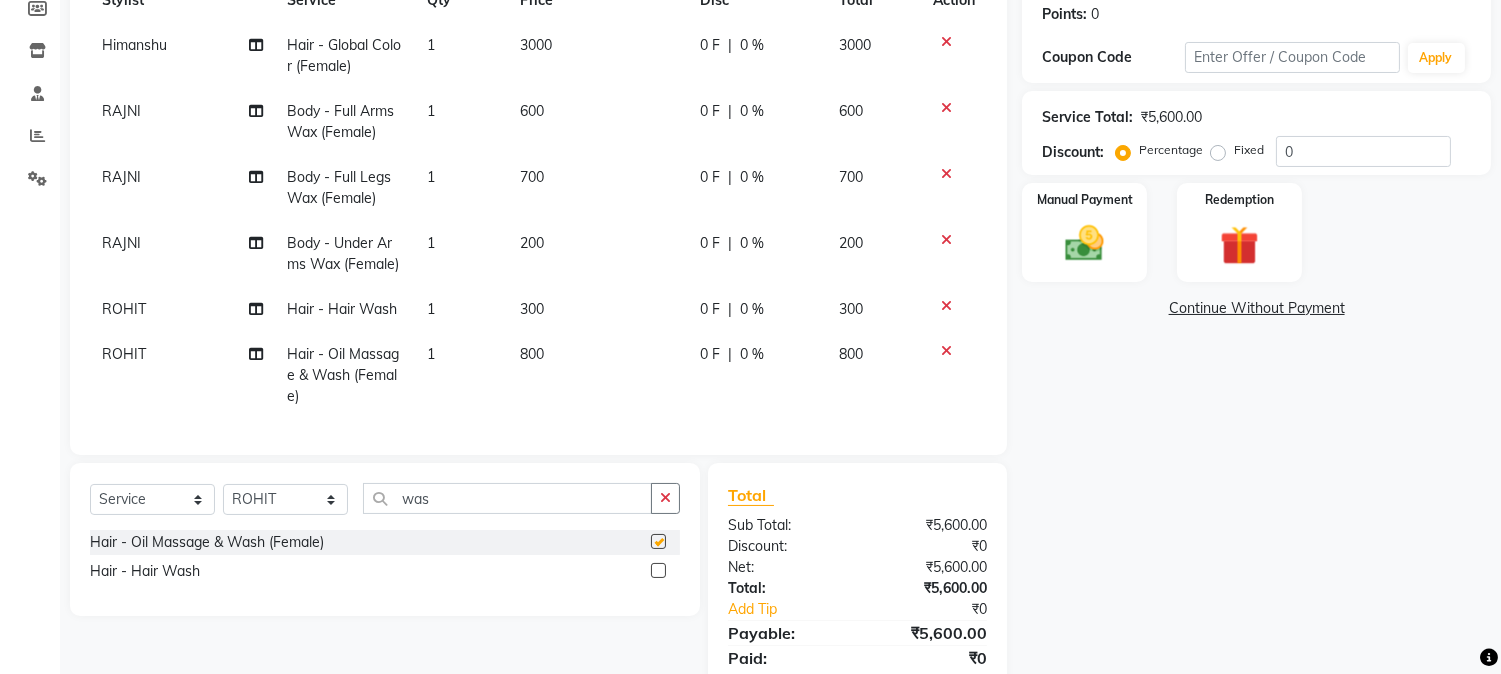checkbox on "false" 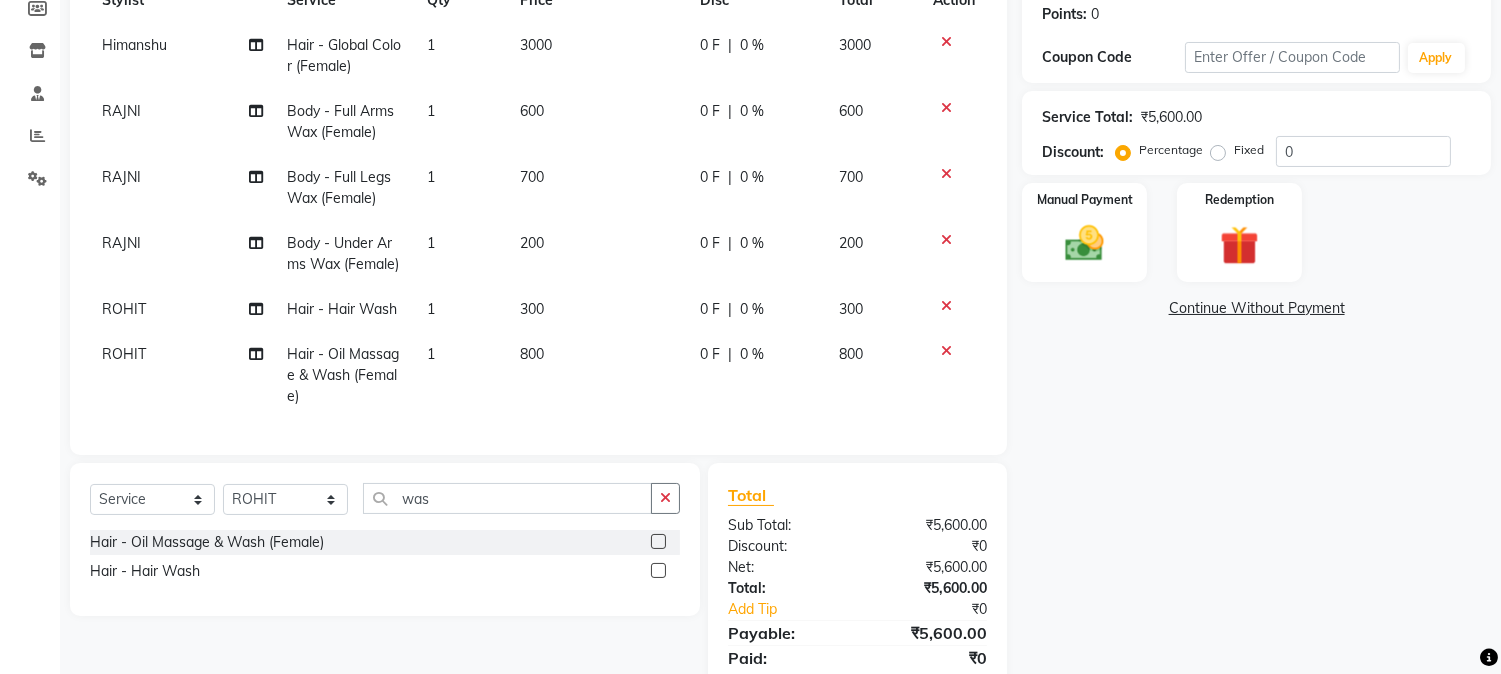 click 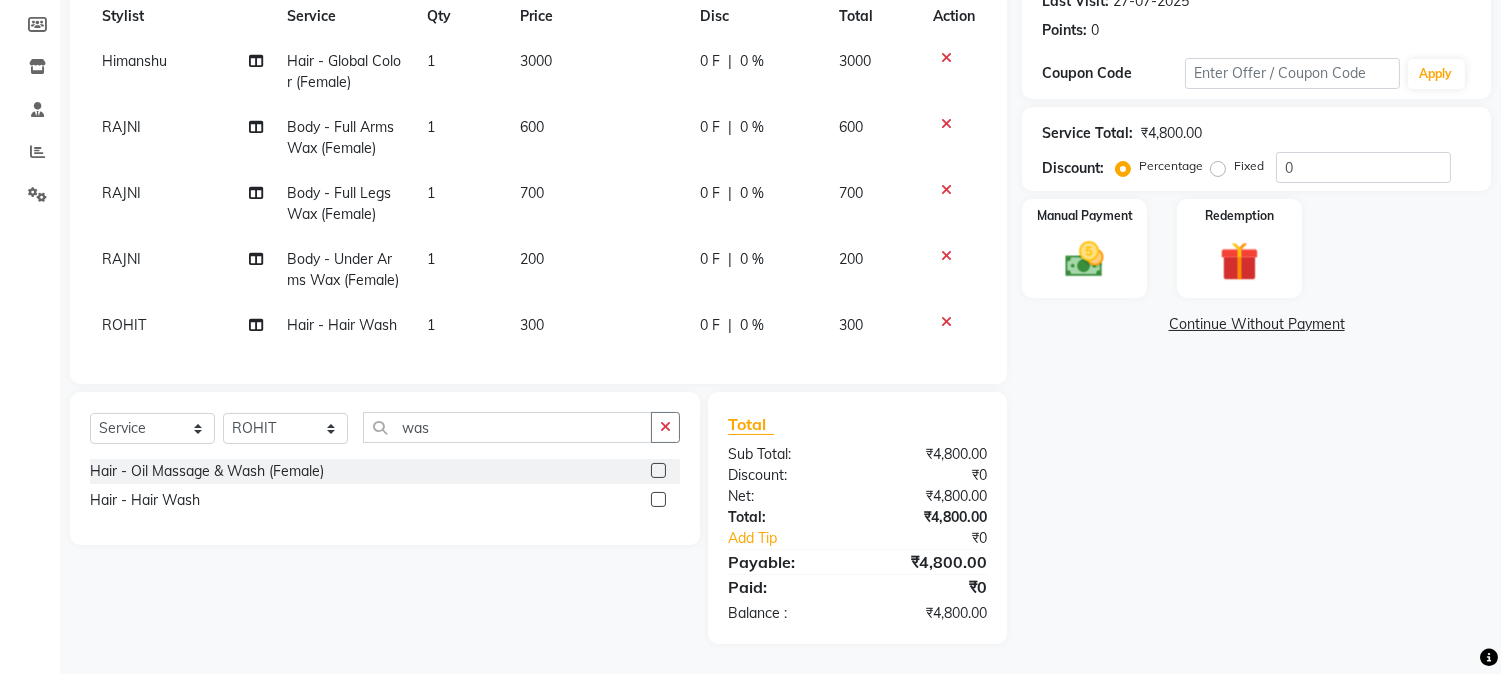 scroll, scrollTop: 291, scrollLeft: 0, axis: vertical 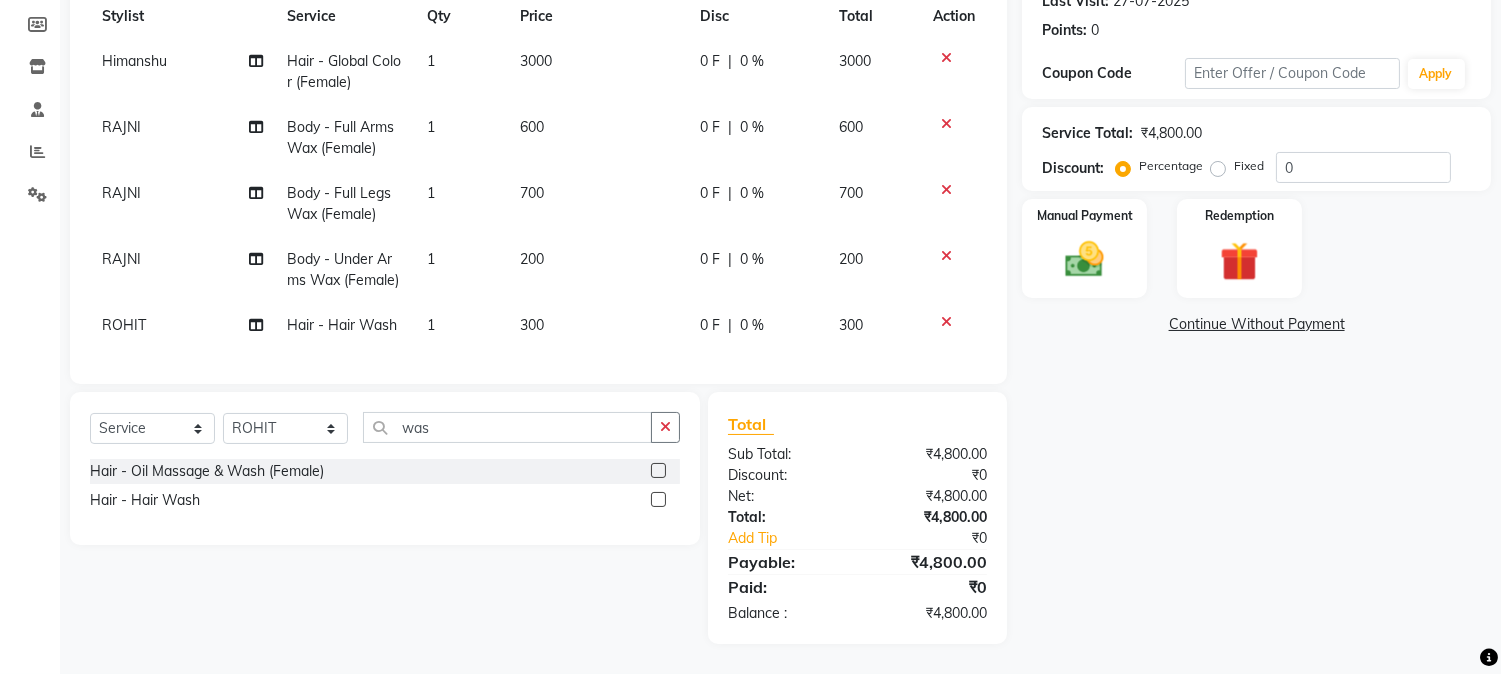 click 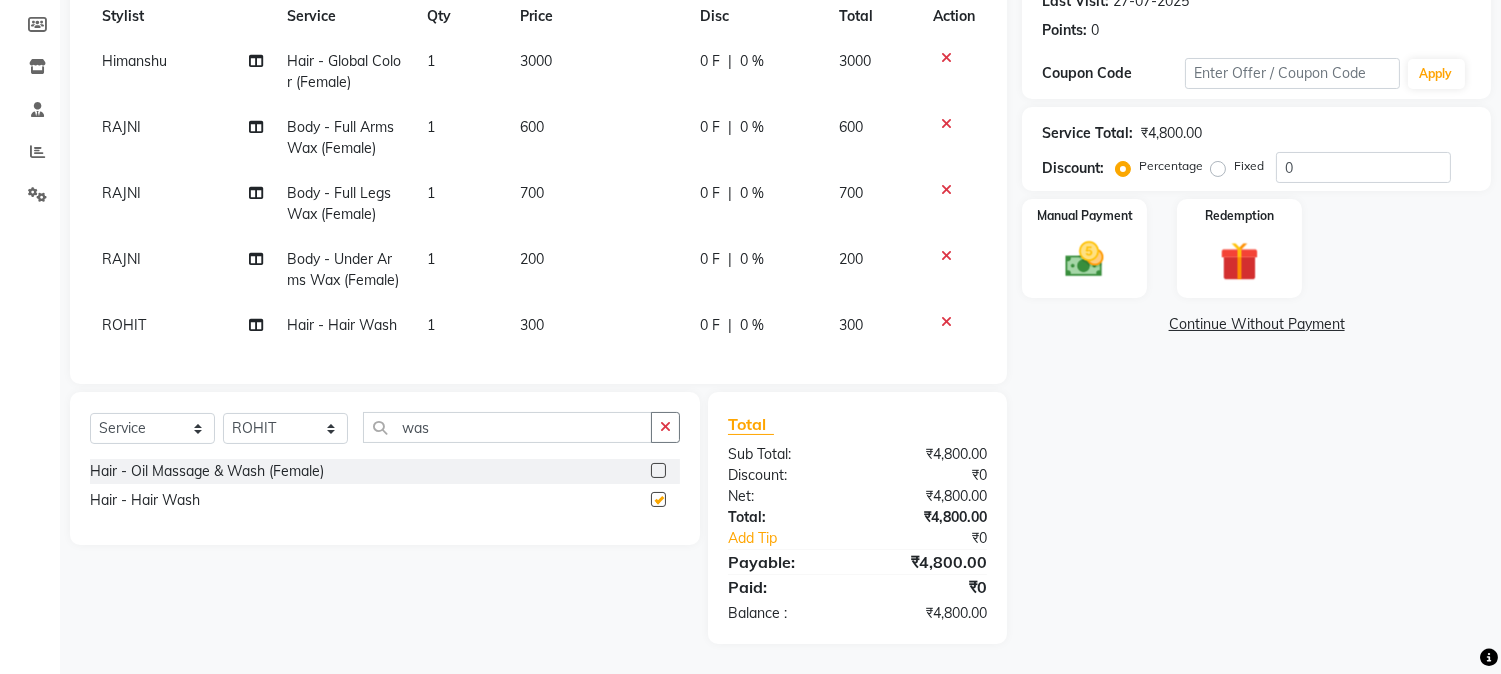 scroll, scrollTop: 307, scrollLeft: 0, axis: vertical 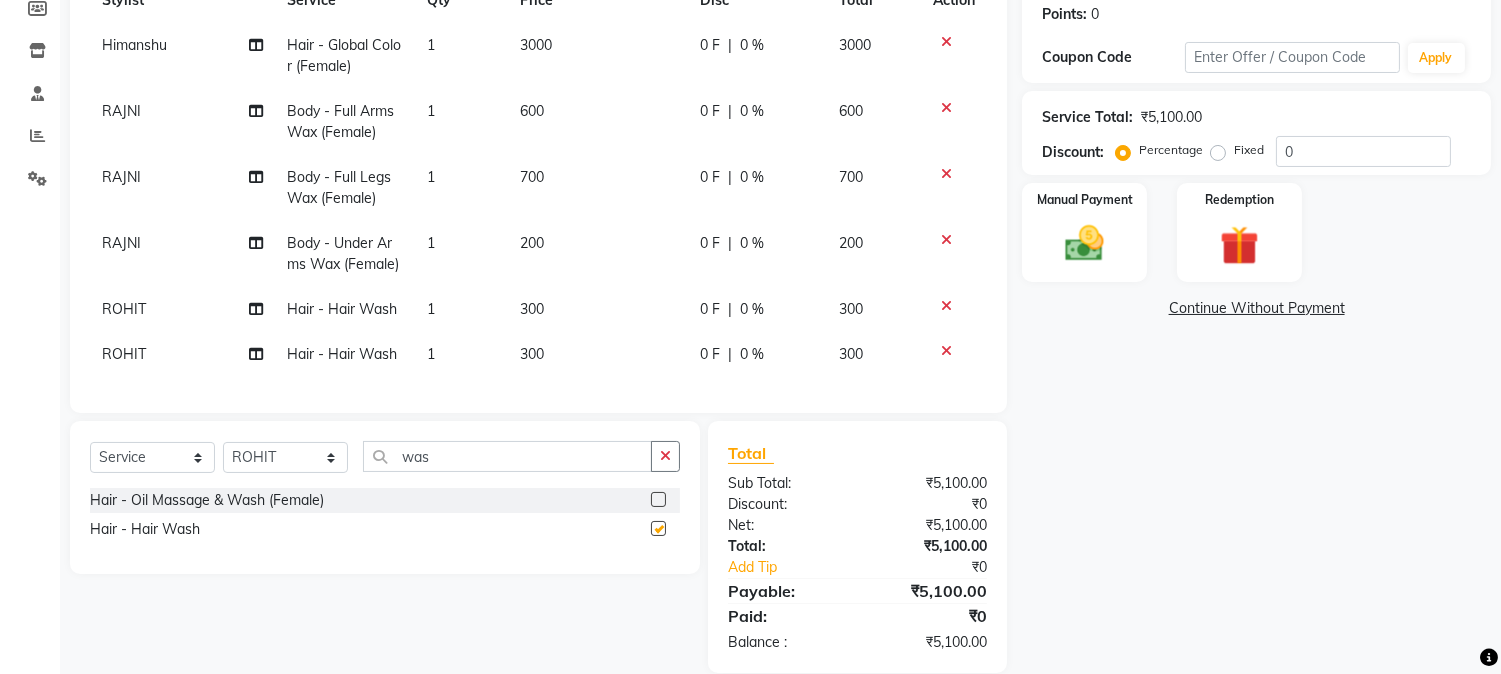 checkbox on "false" 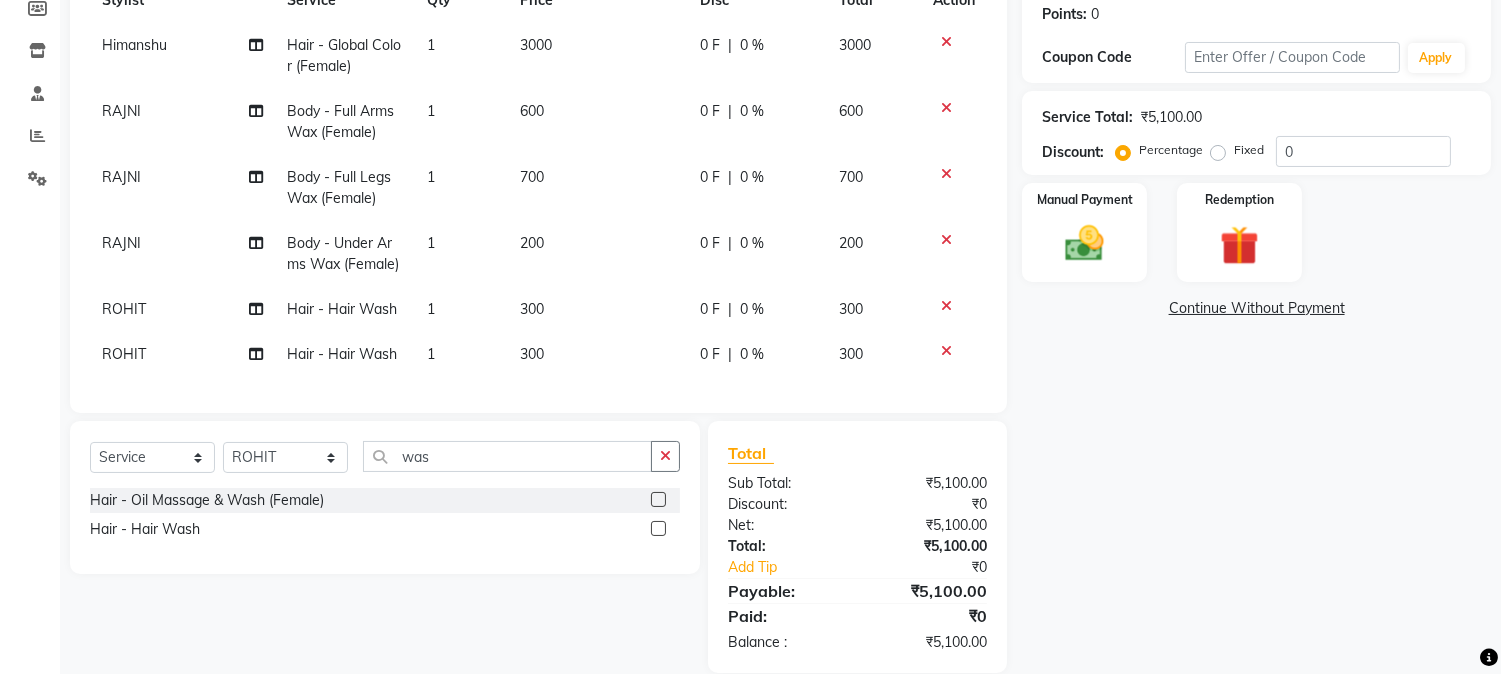 click on "300" 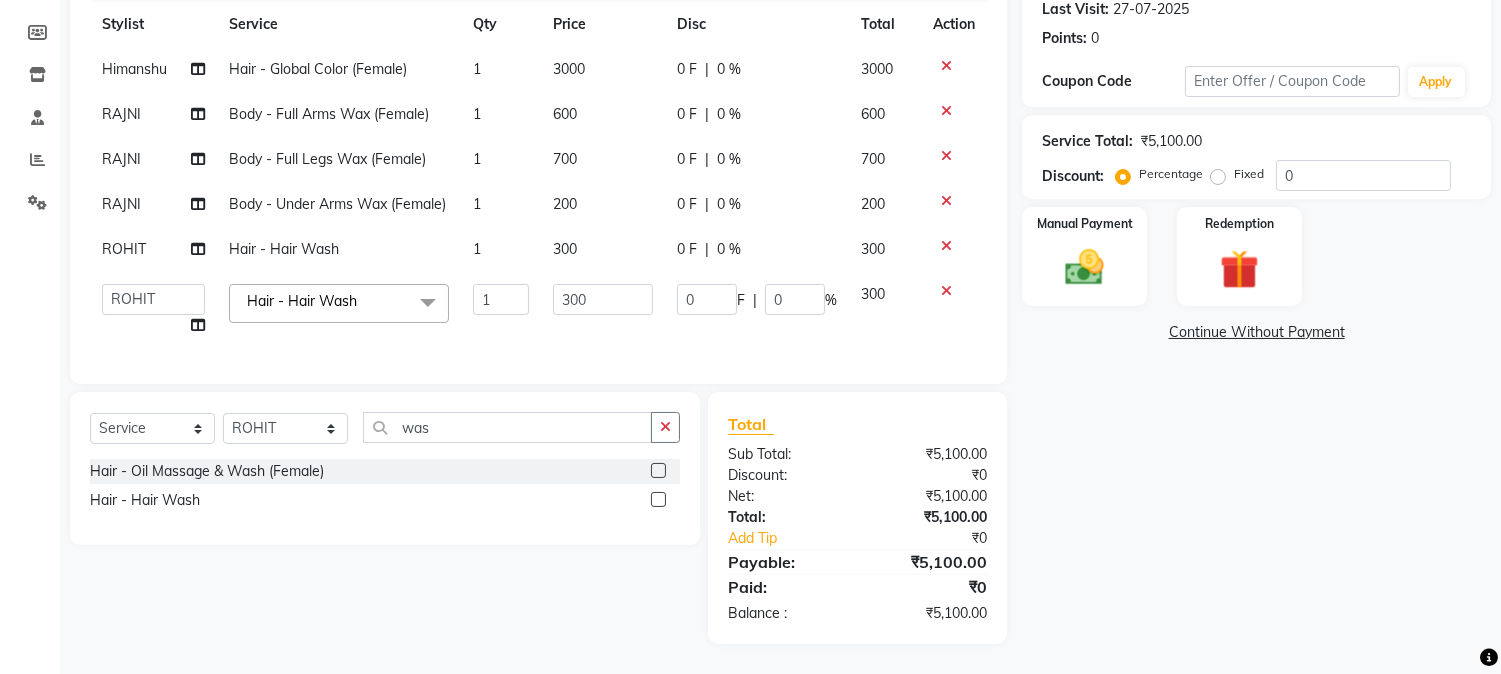scroll, scrollTop: 300, scrollLeft: 0, axis: vertical 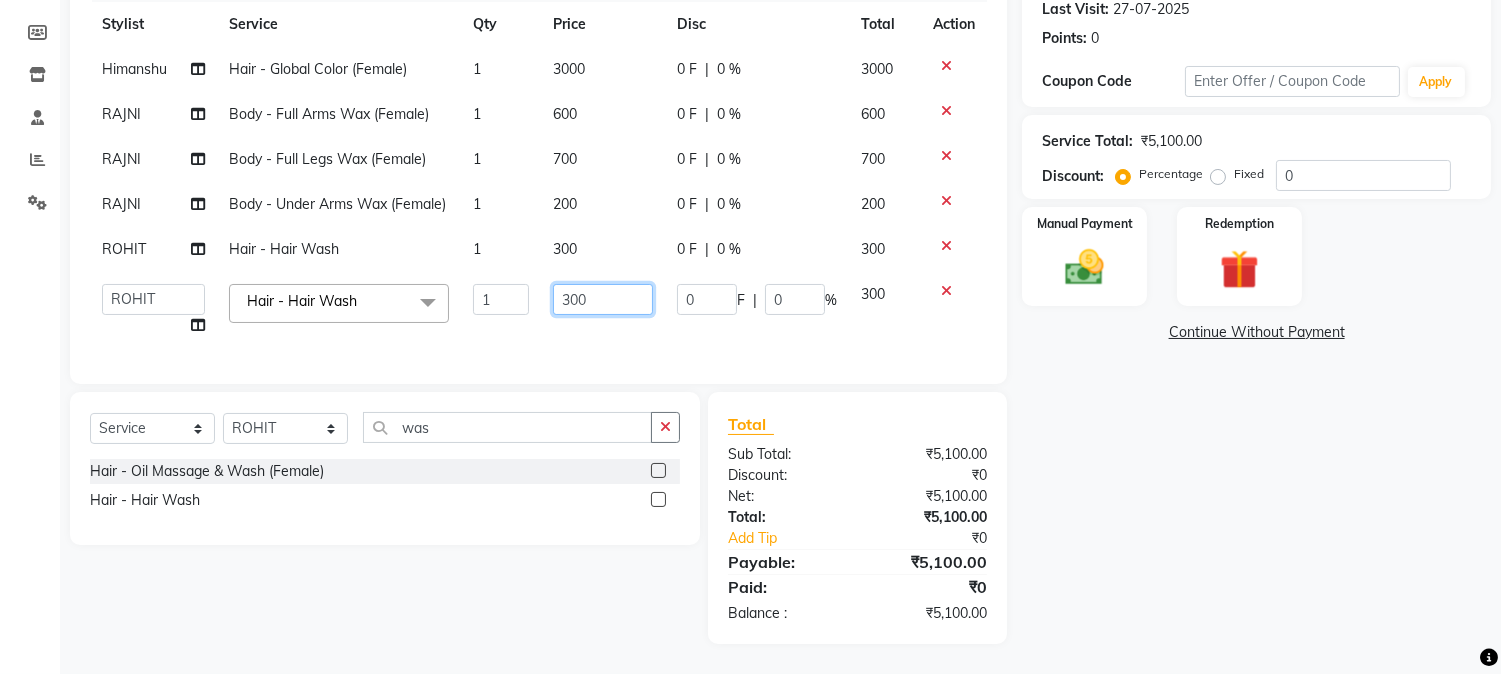 click on "300" 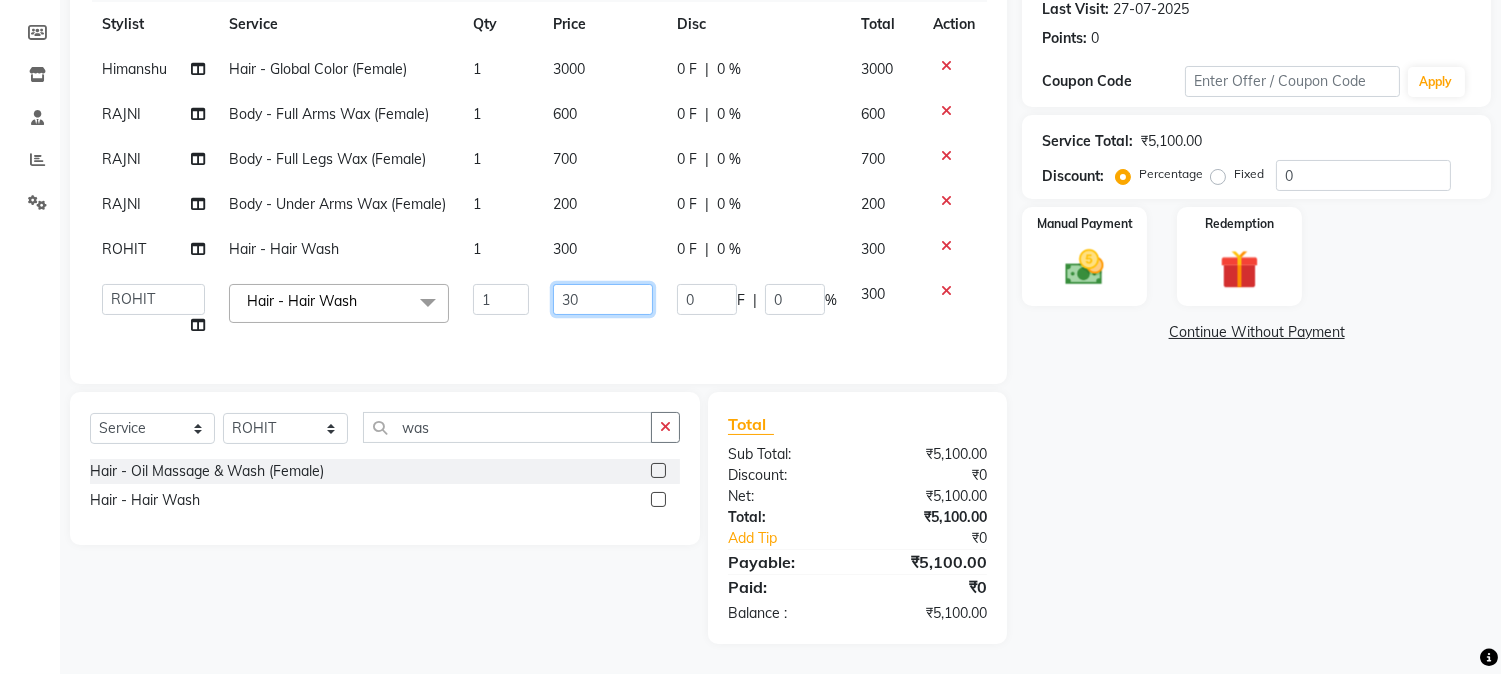 type on "3" 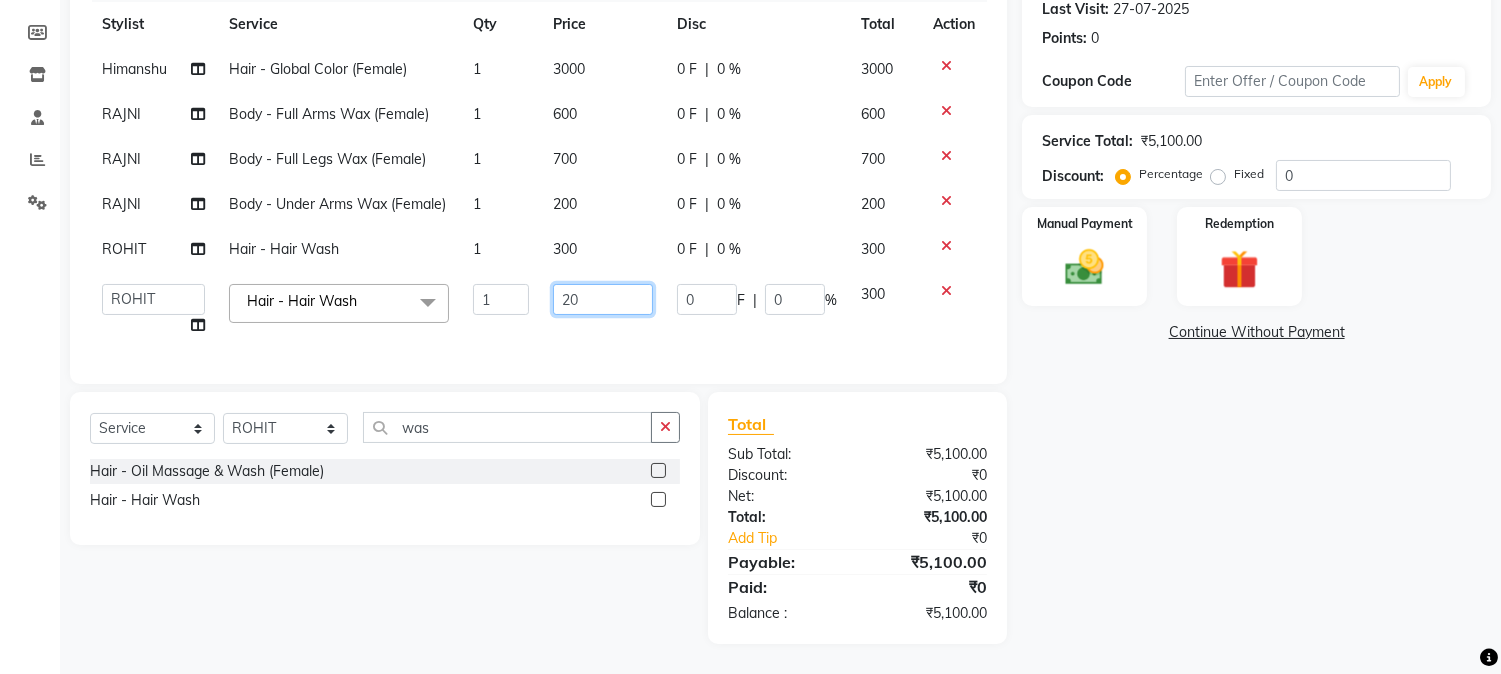 type on "200" 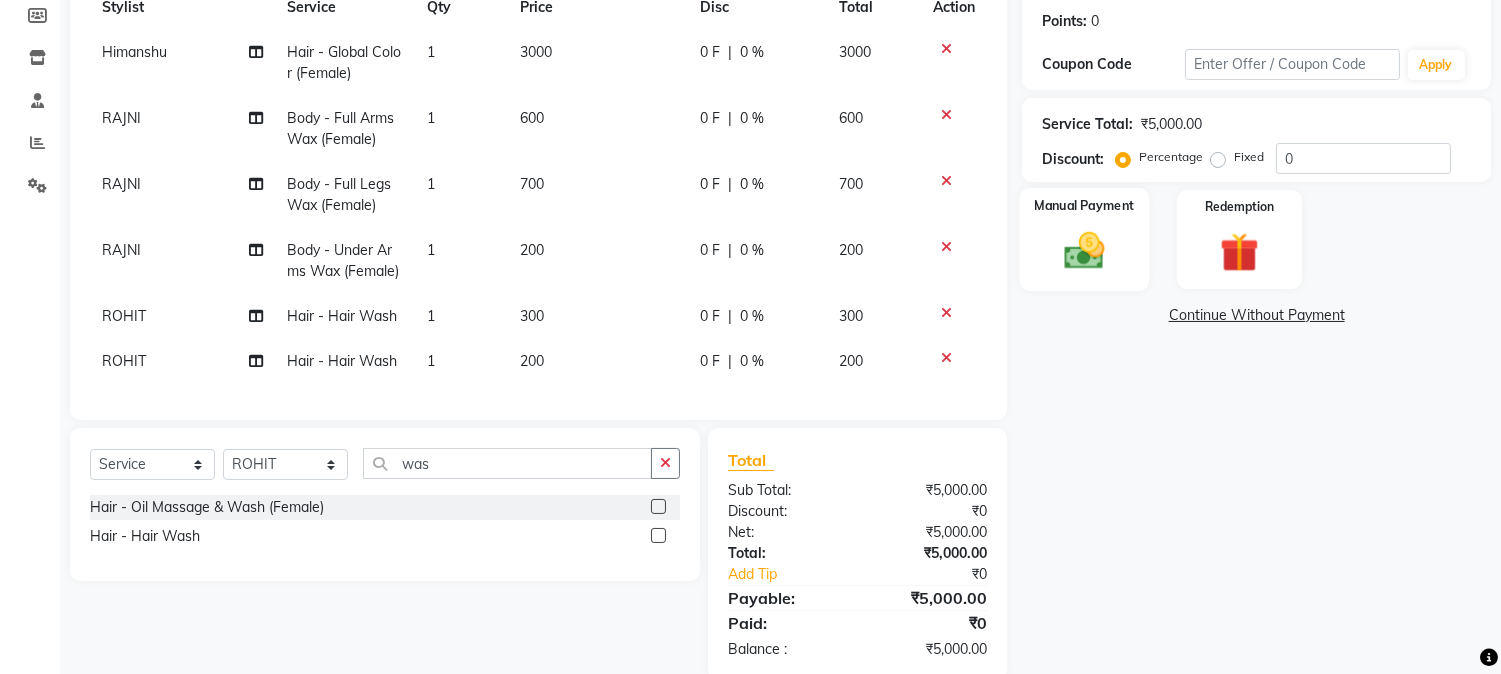 click 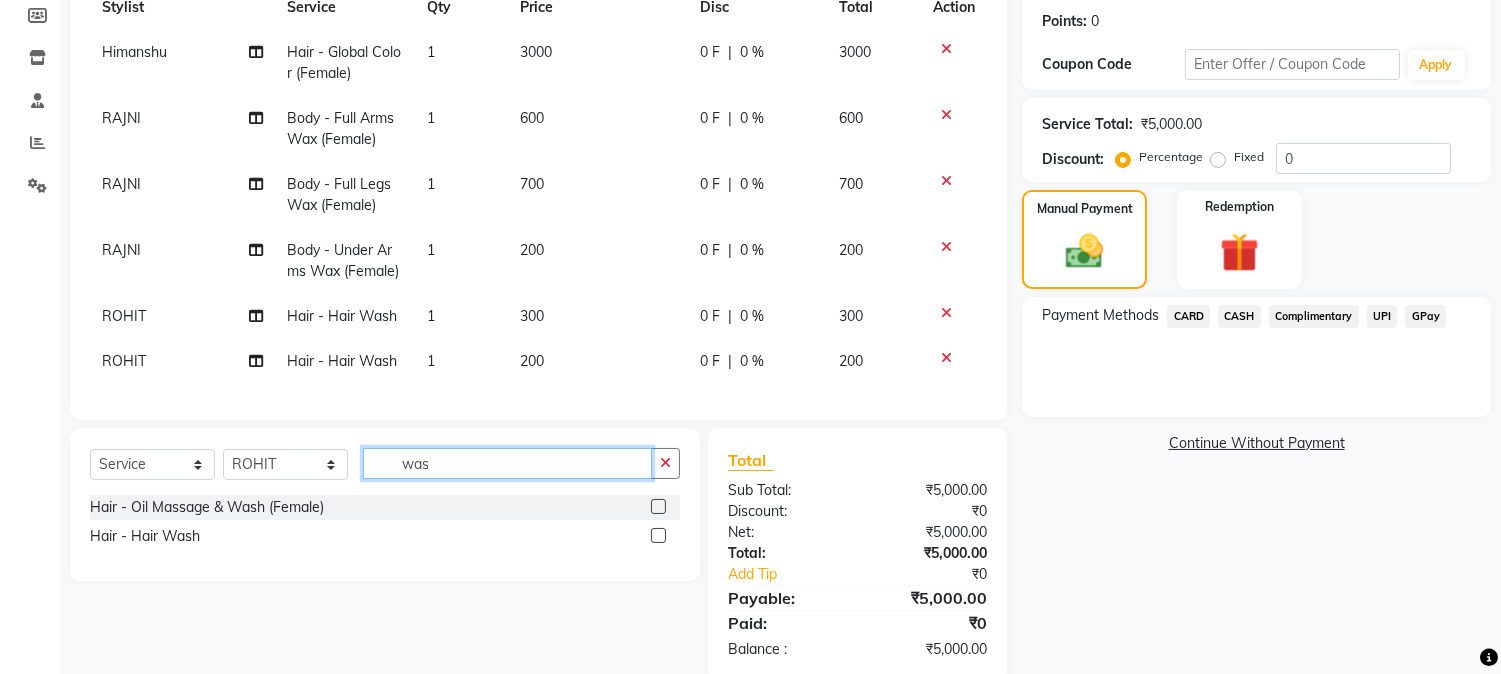 click on "was" 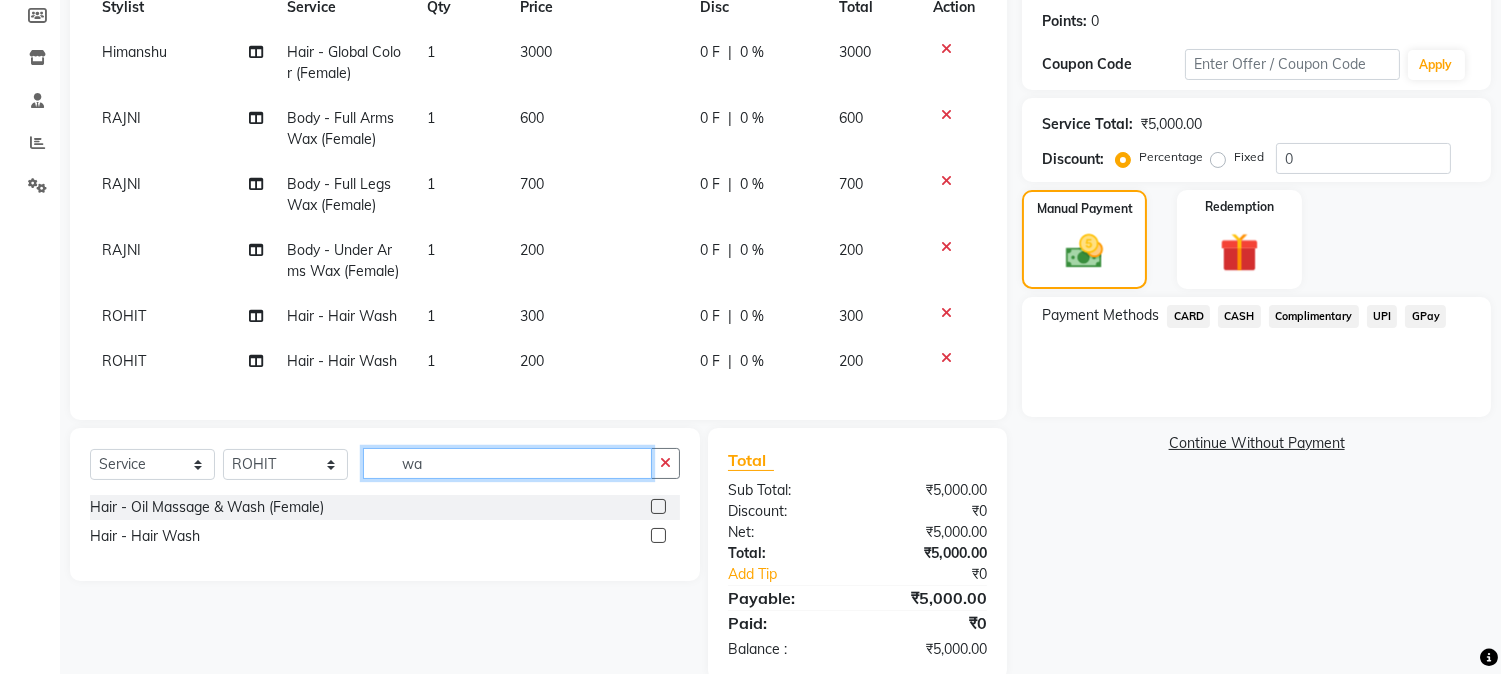 type on "w" 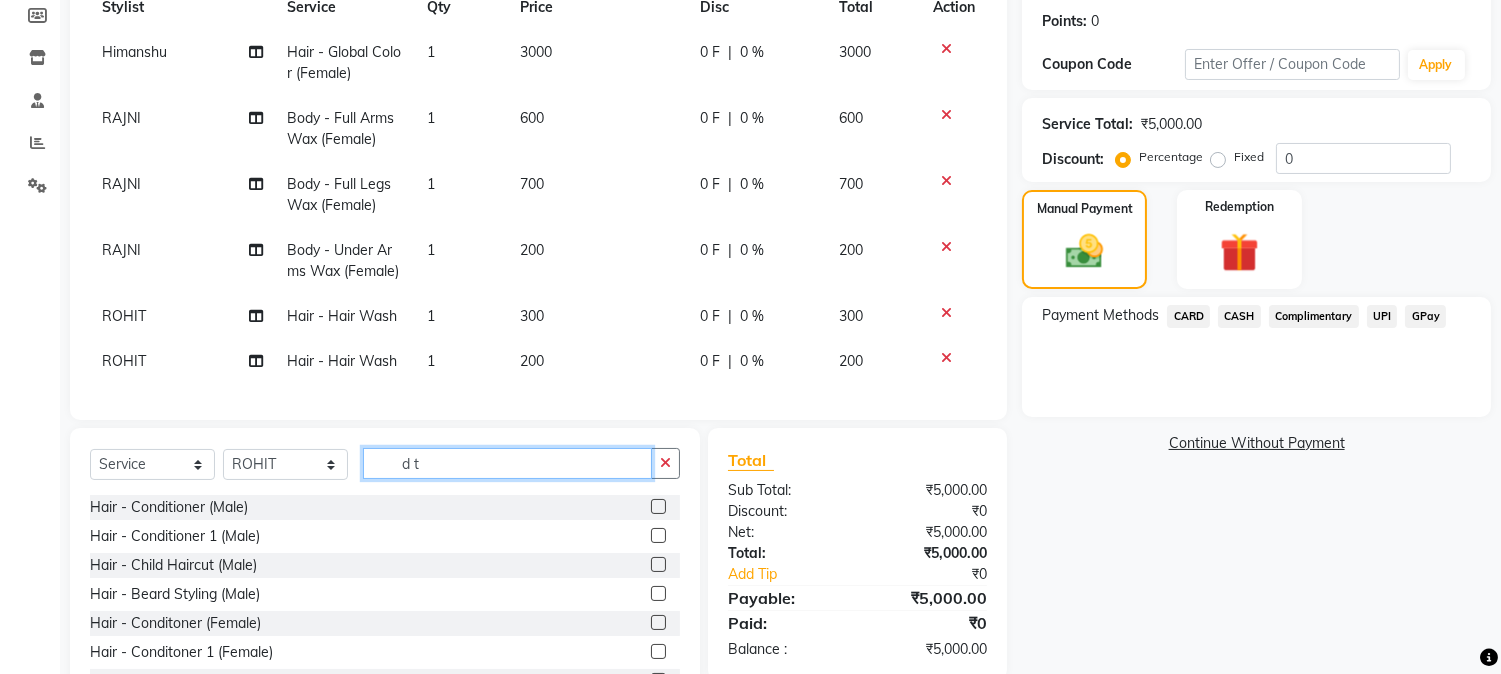 type on "d t" 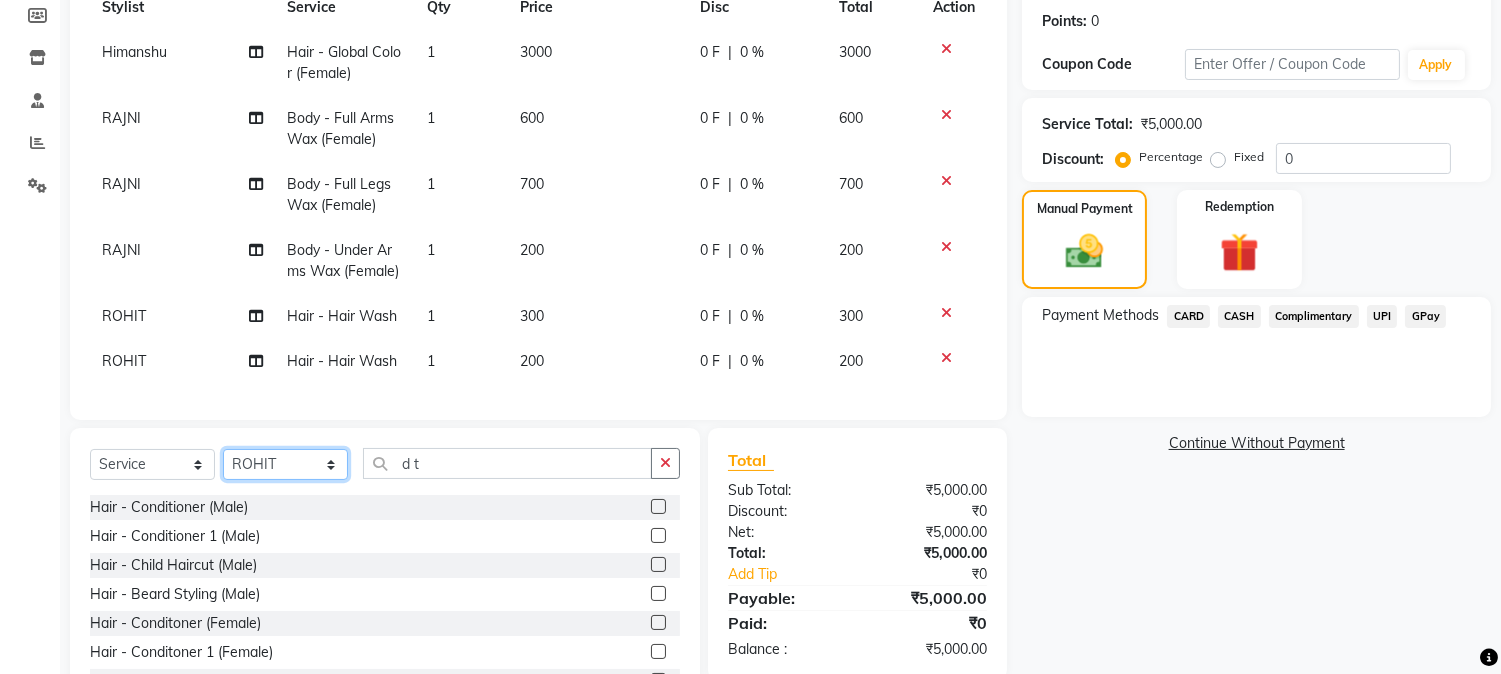 click on "Select Stylist Aarti Ahsan Aman BUBLEEN COUNTER SALE GAURAV Himanshu JAVED KAVITA Manager NITIN RAJNI ROHIT Saifi Sattu VISHAL" 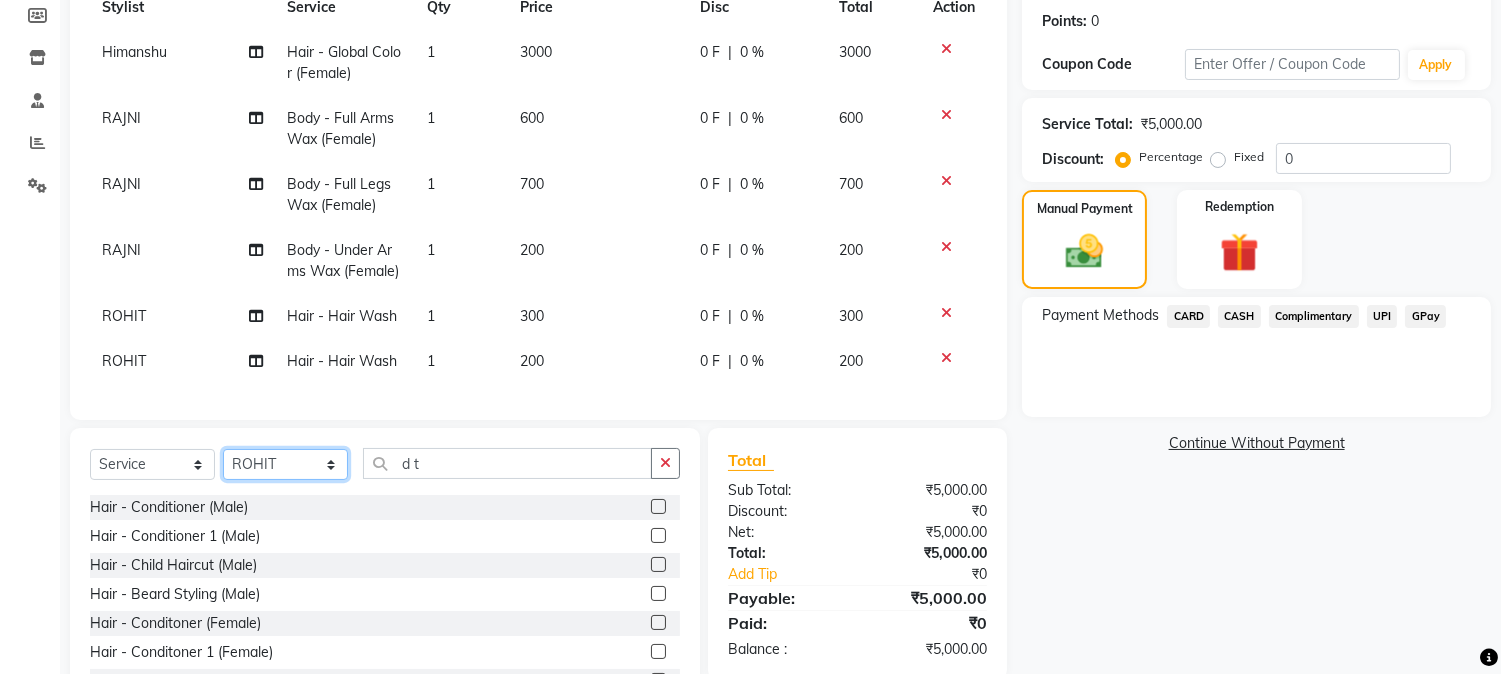 select on "86617" 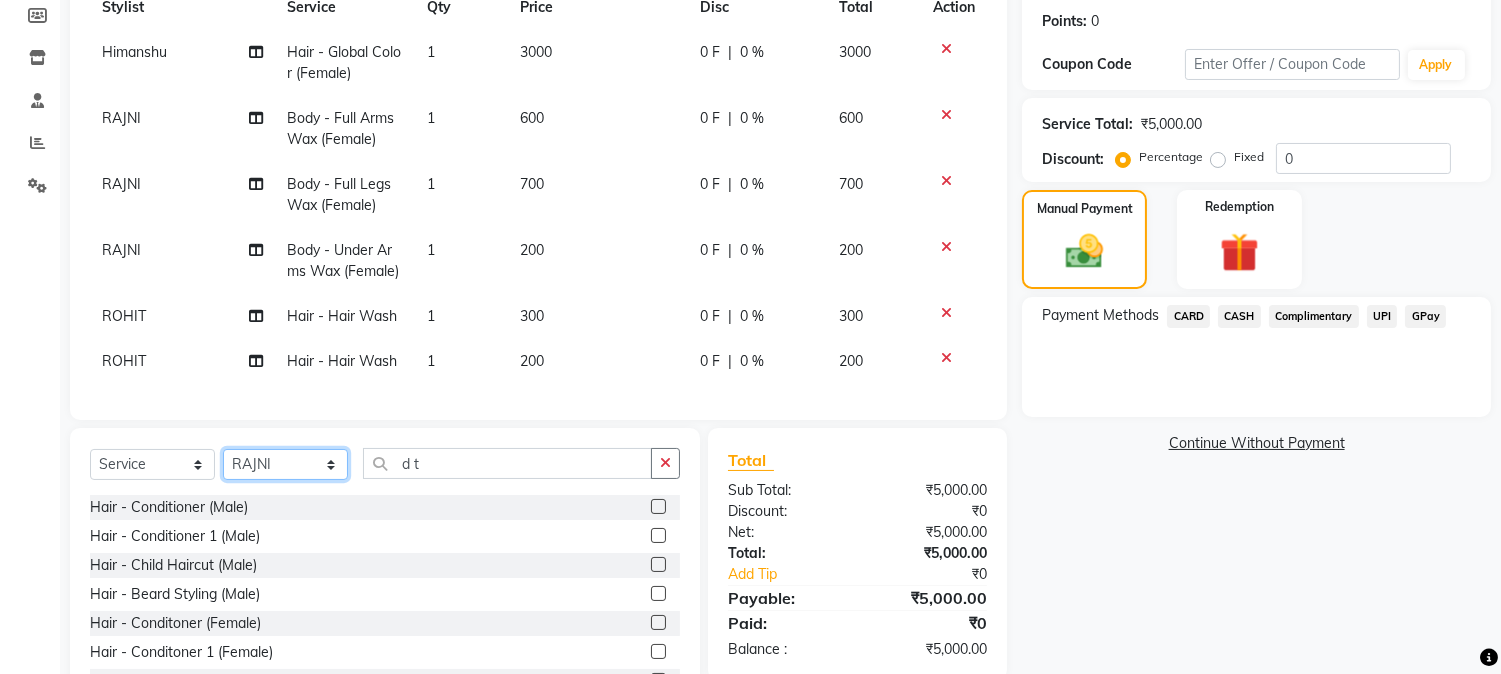 click on "Select Stylist Aarti Ahsan Aman BUBLEEN COUNTER SALE GAURAV Himanshu JAVED KAVITA Manager NITIN RAJNI ROHIT Saifi Sattu VISHAL" 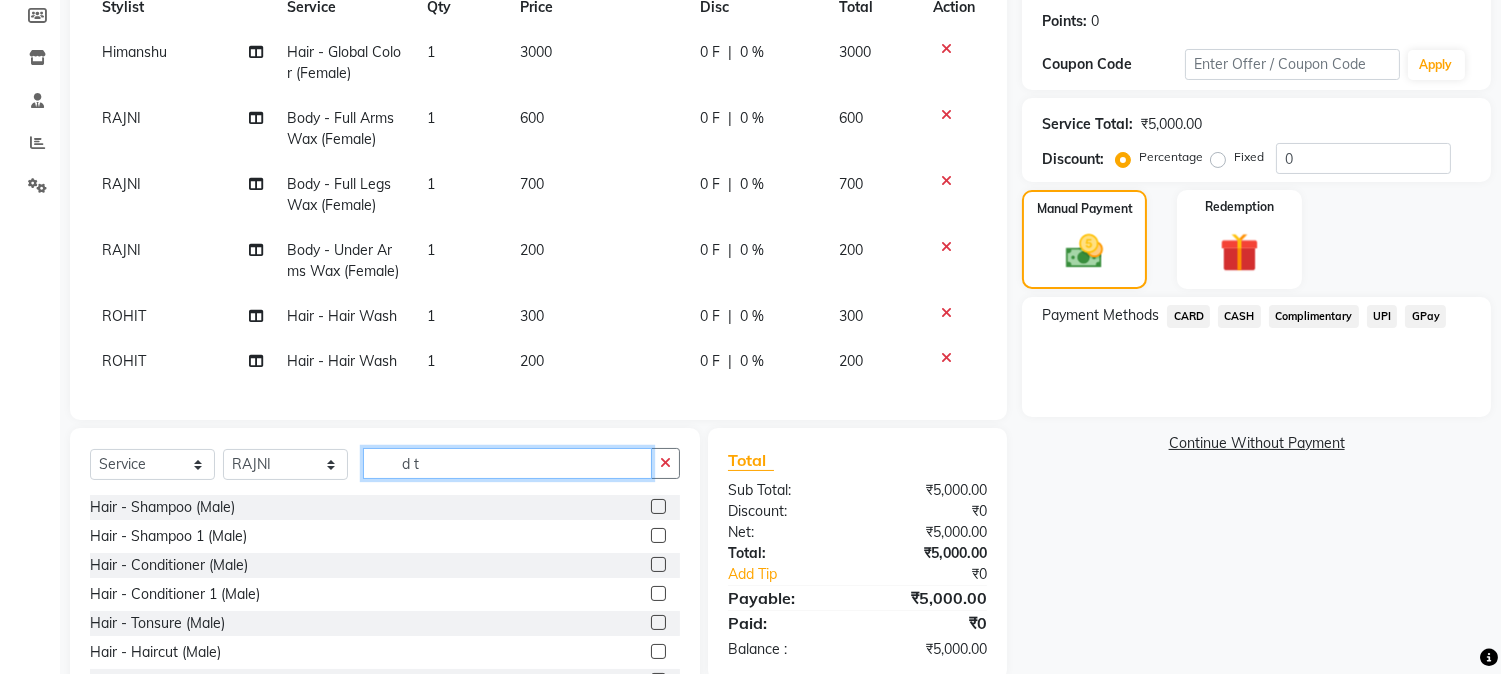 click on "d t" 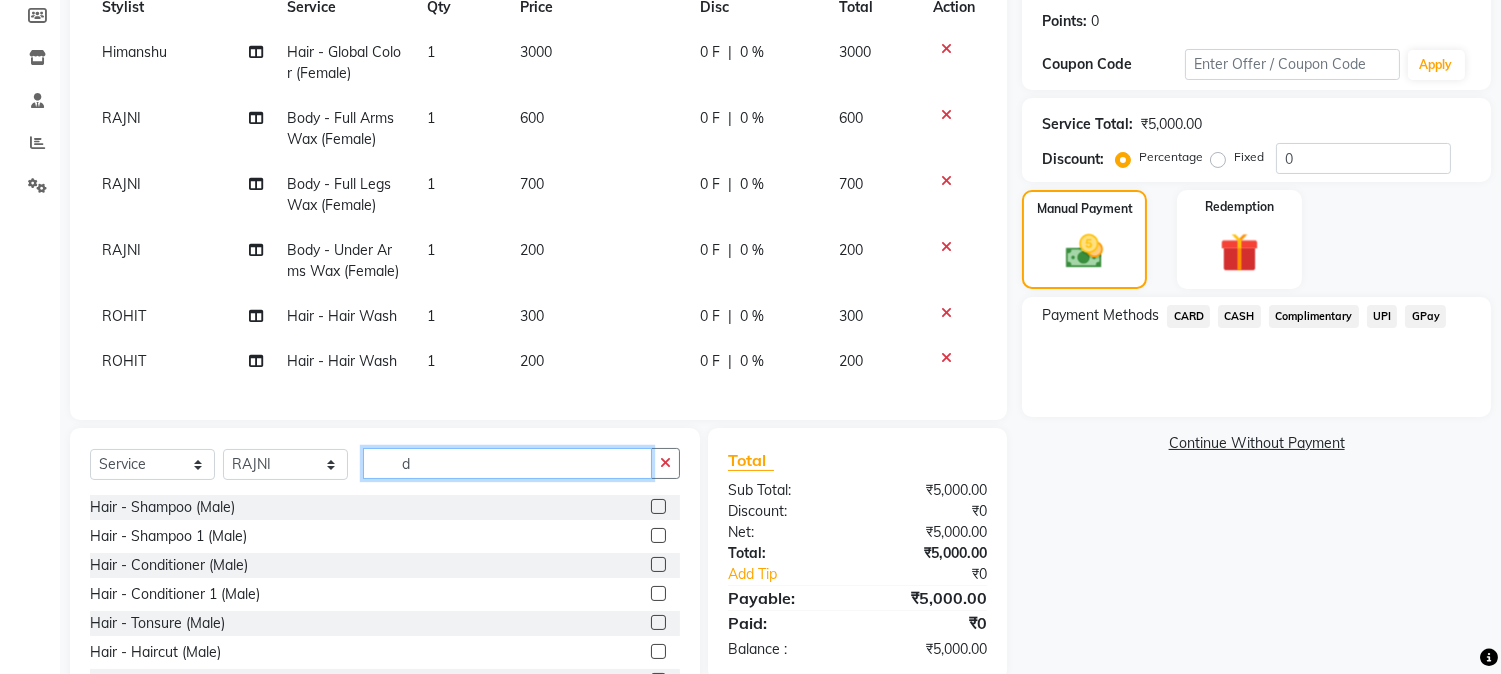 type on "d" 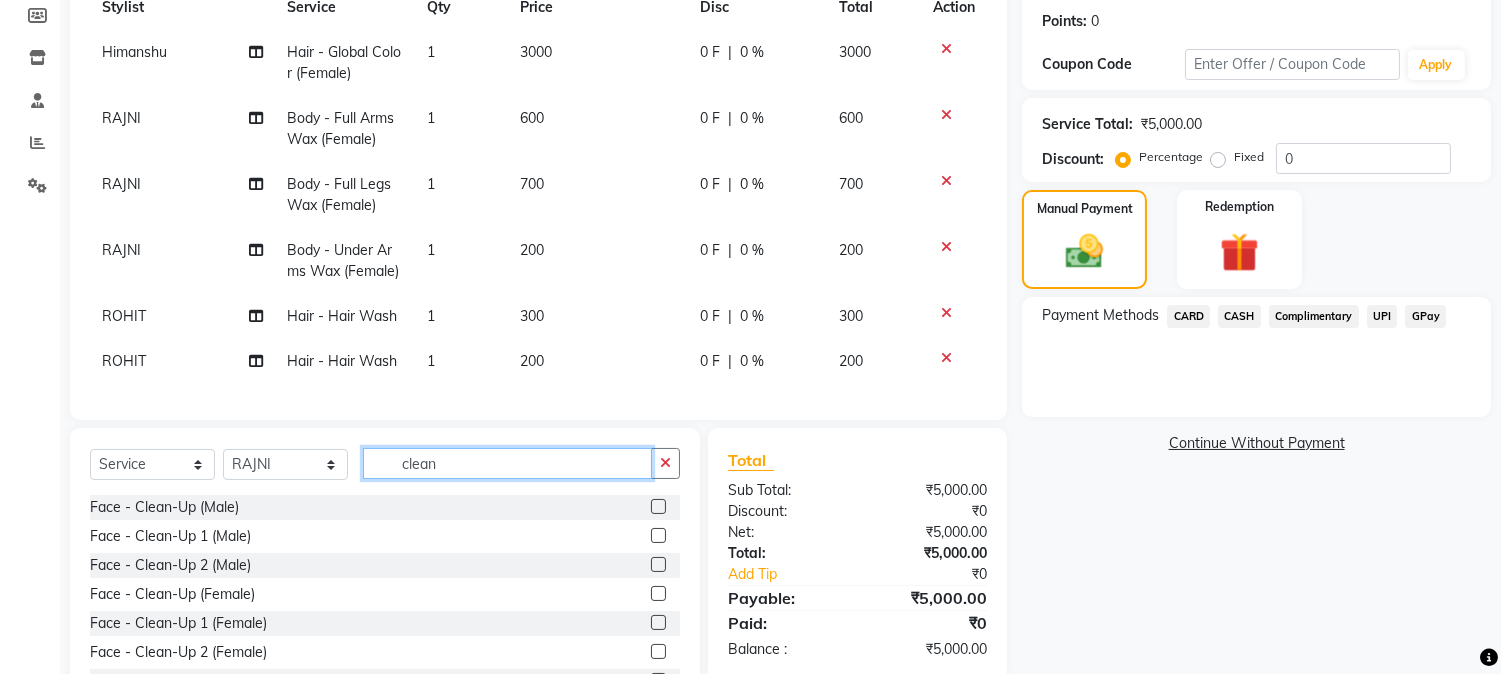 type on "clean" 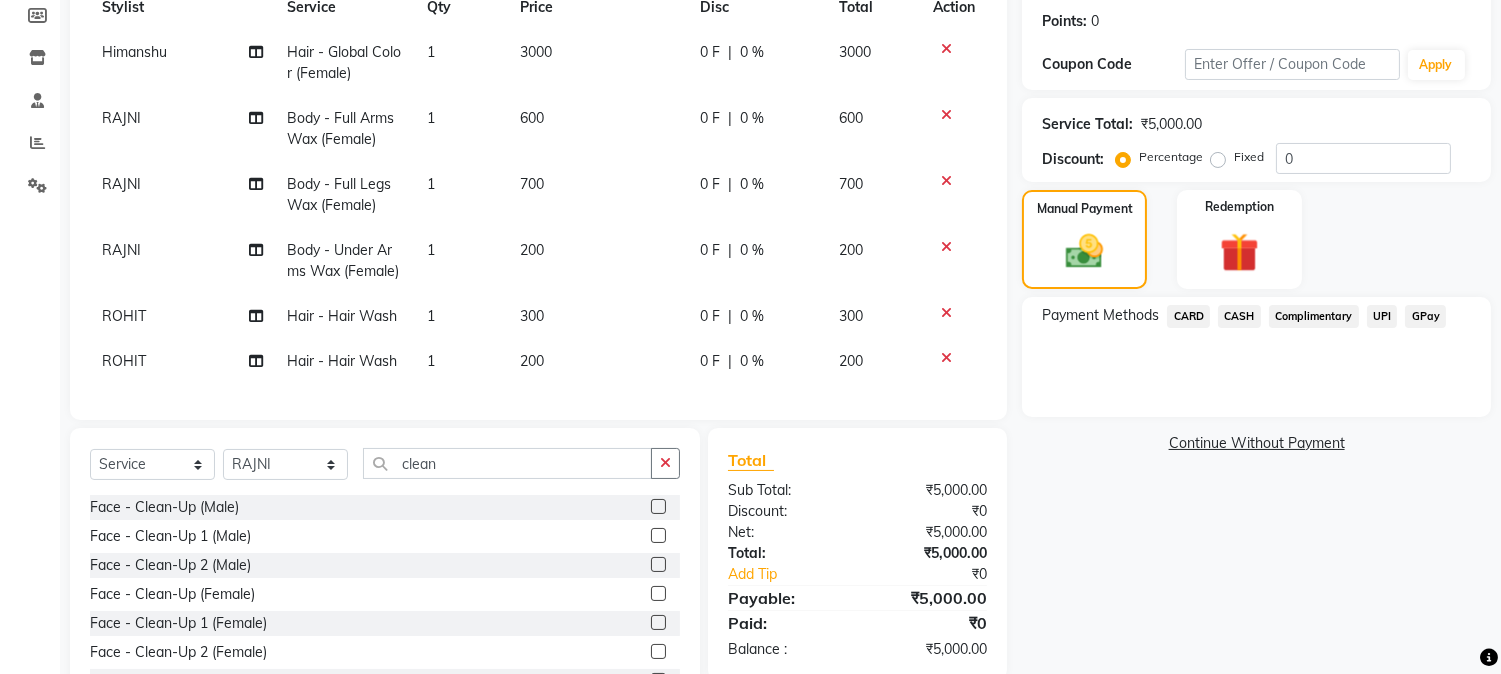 click 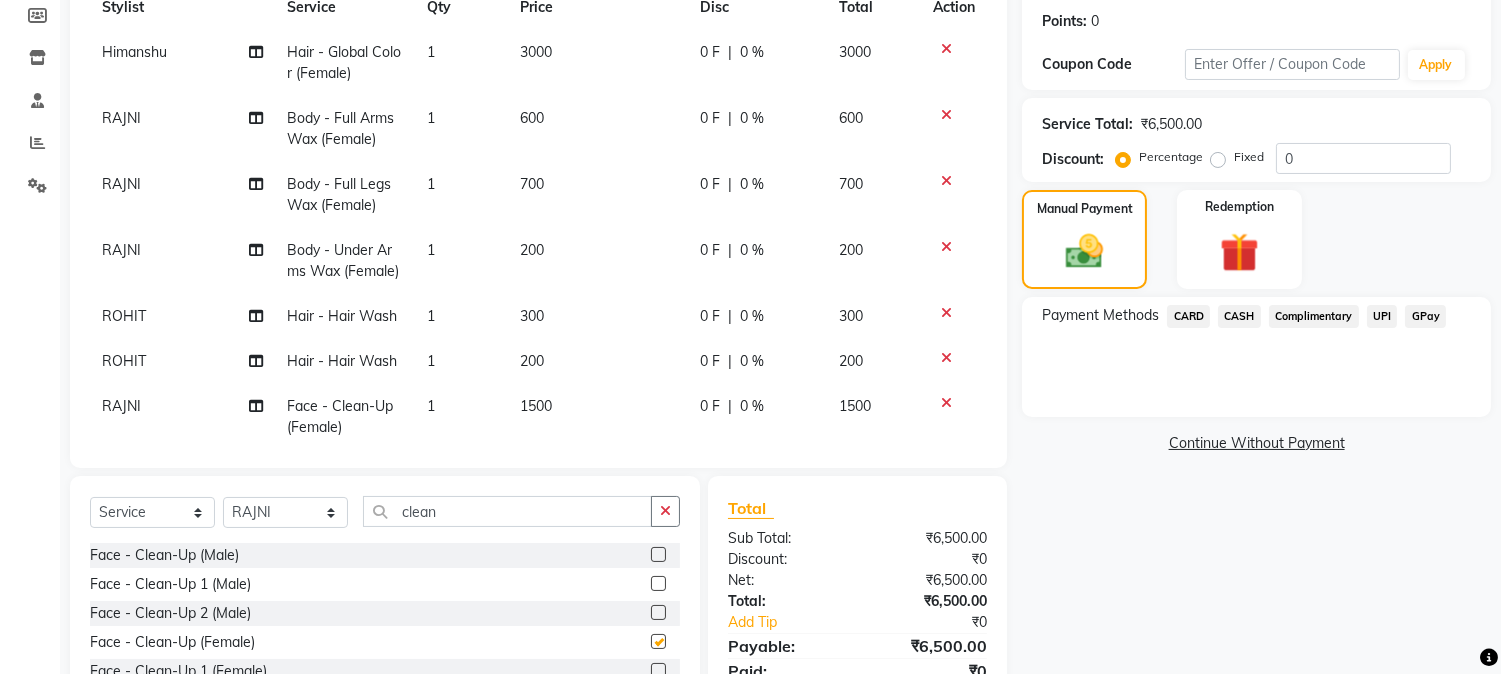 checkbox on "false" 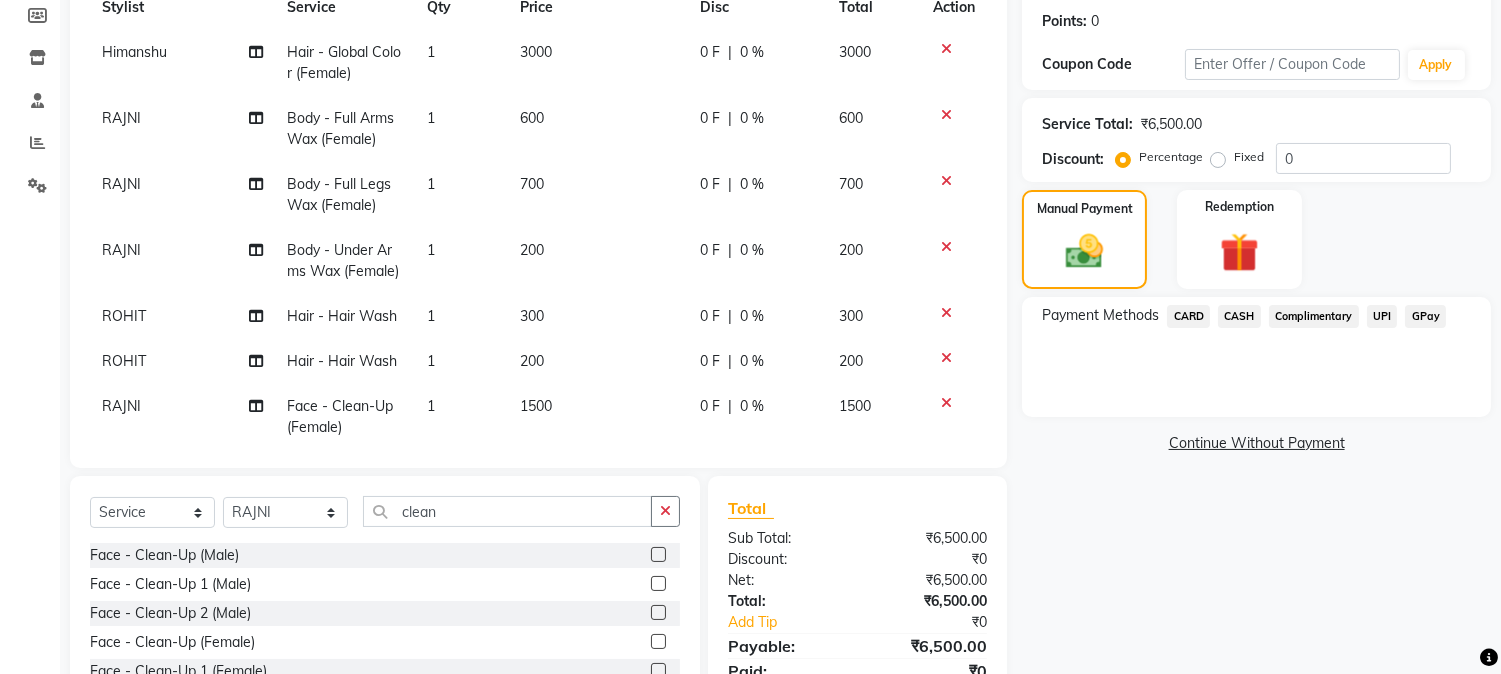 click on "CARD" 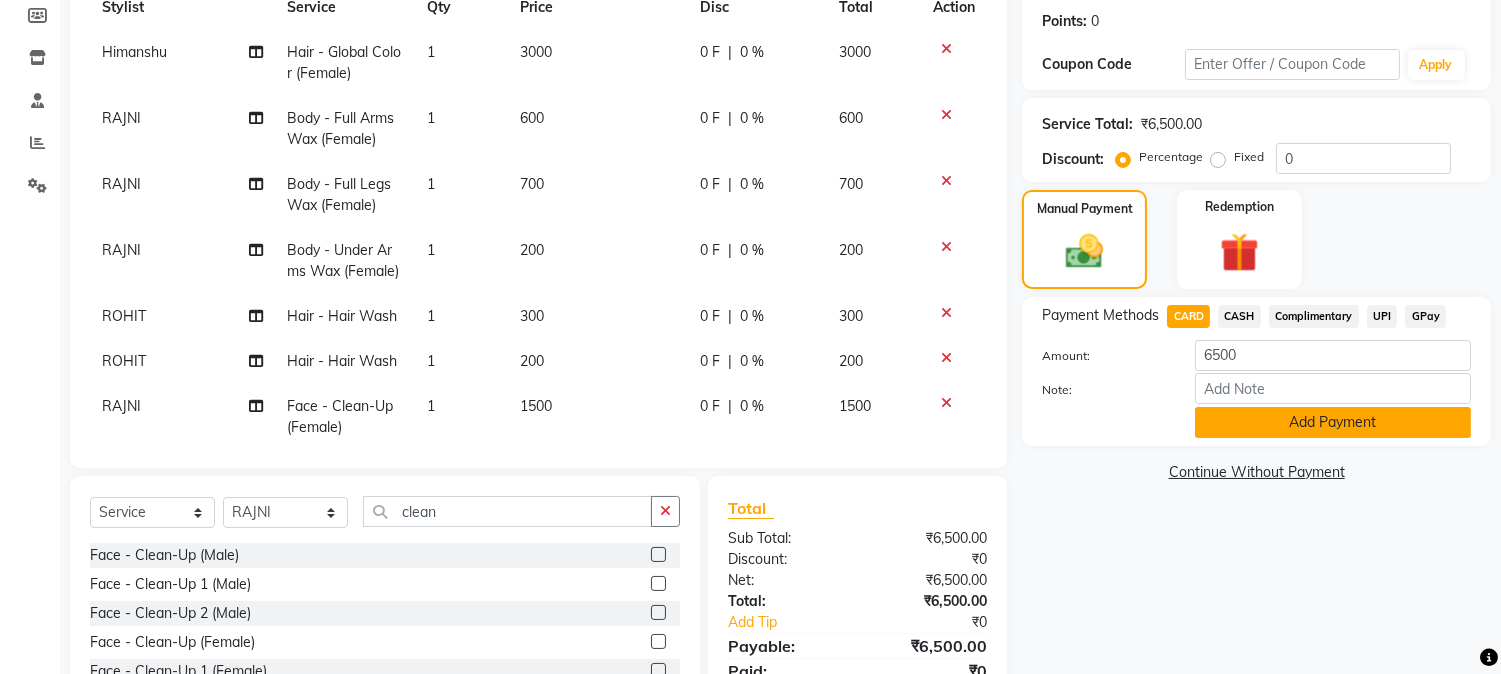 click on "Add Payment" 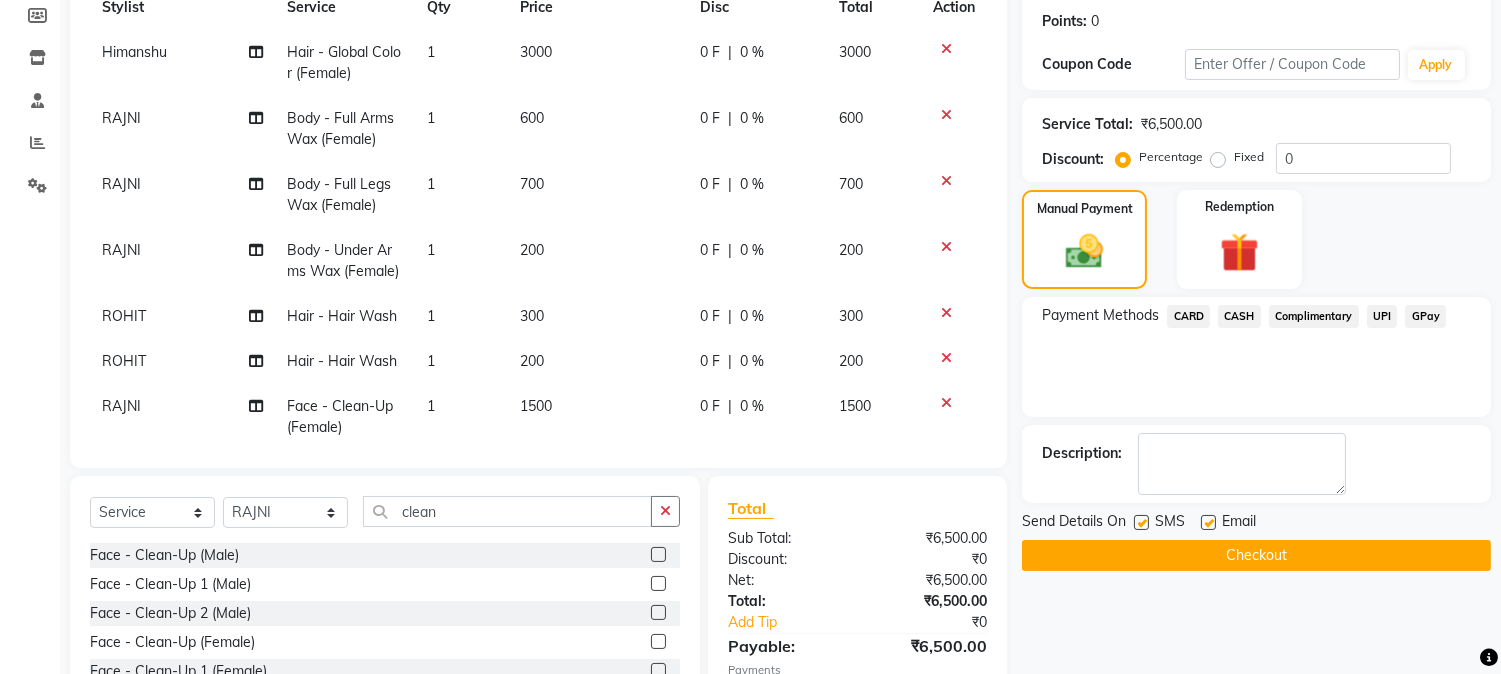 click on "Checkout" 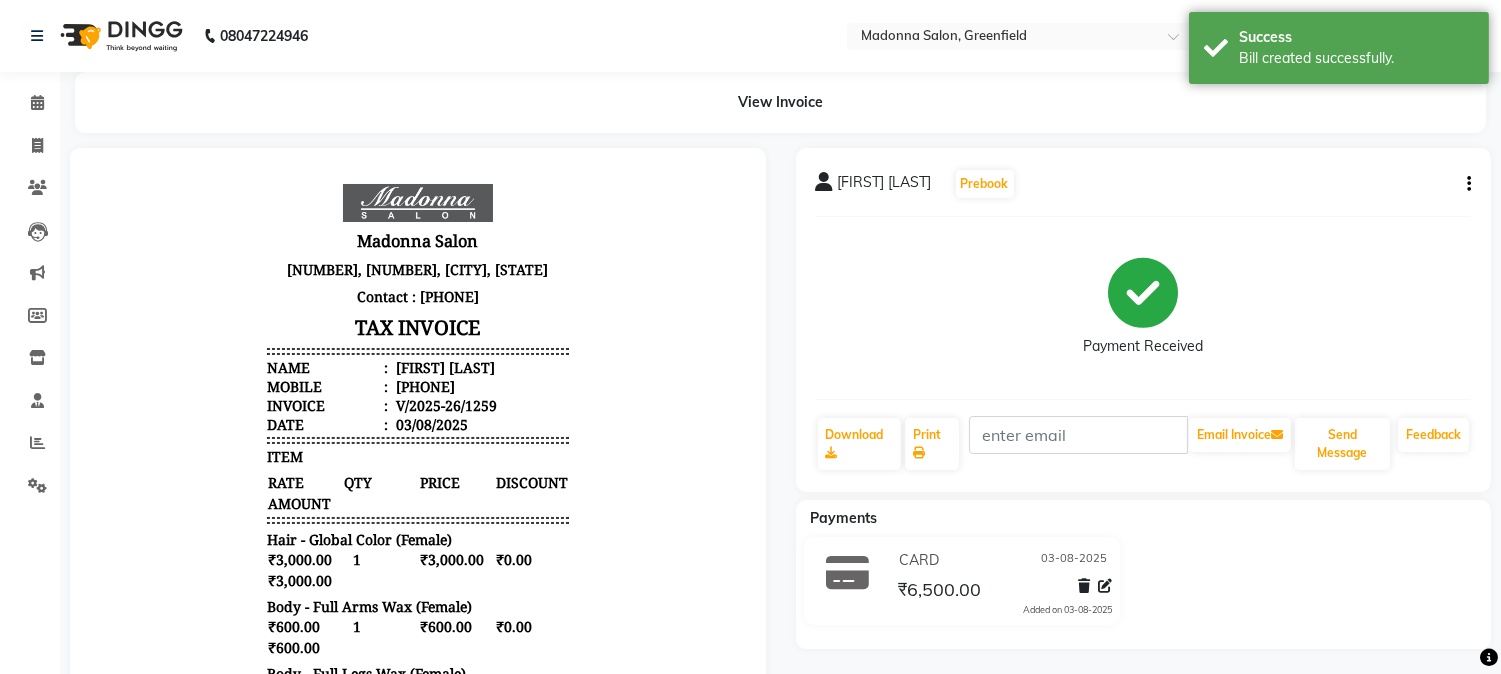 scroll, scrollTop: 0, scrollLeft: 0, axis: both 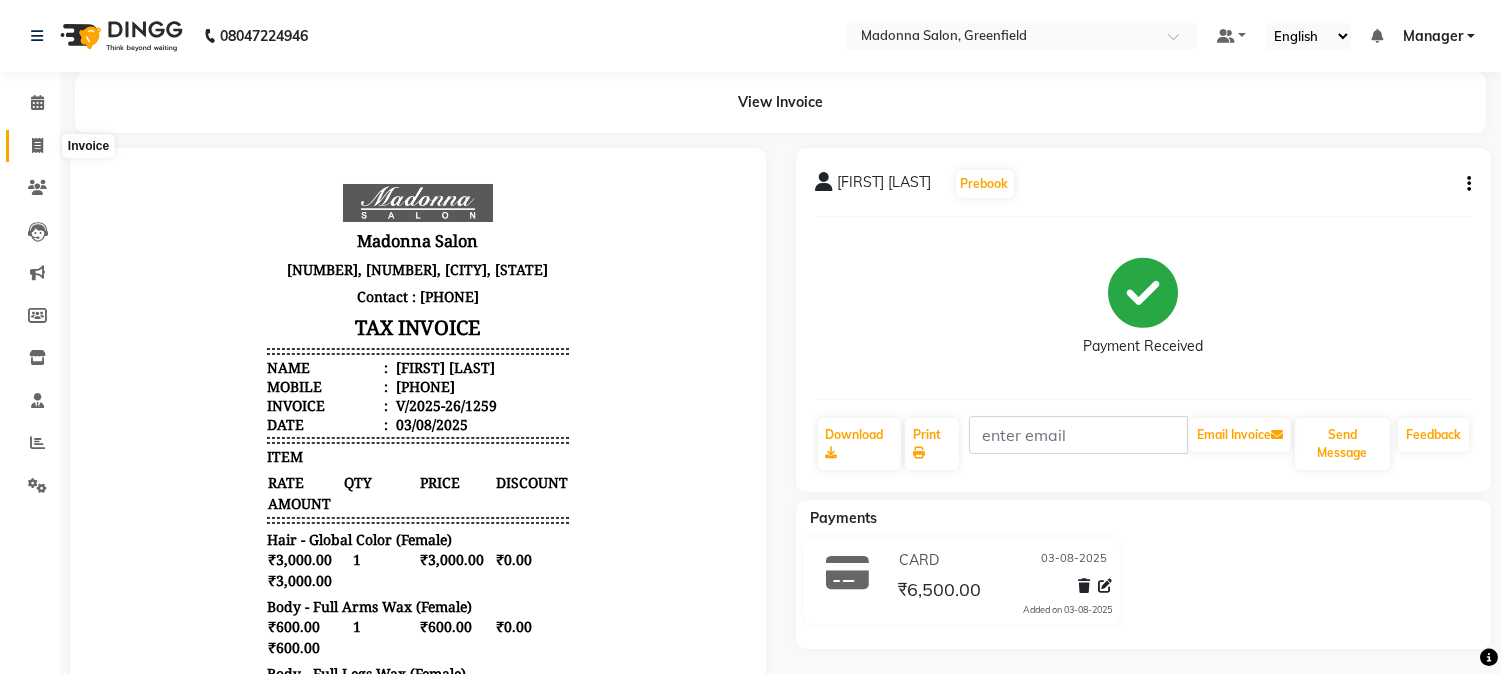 click 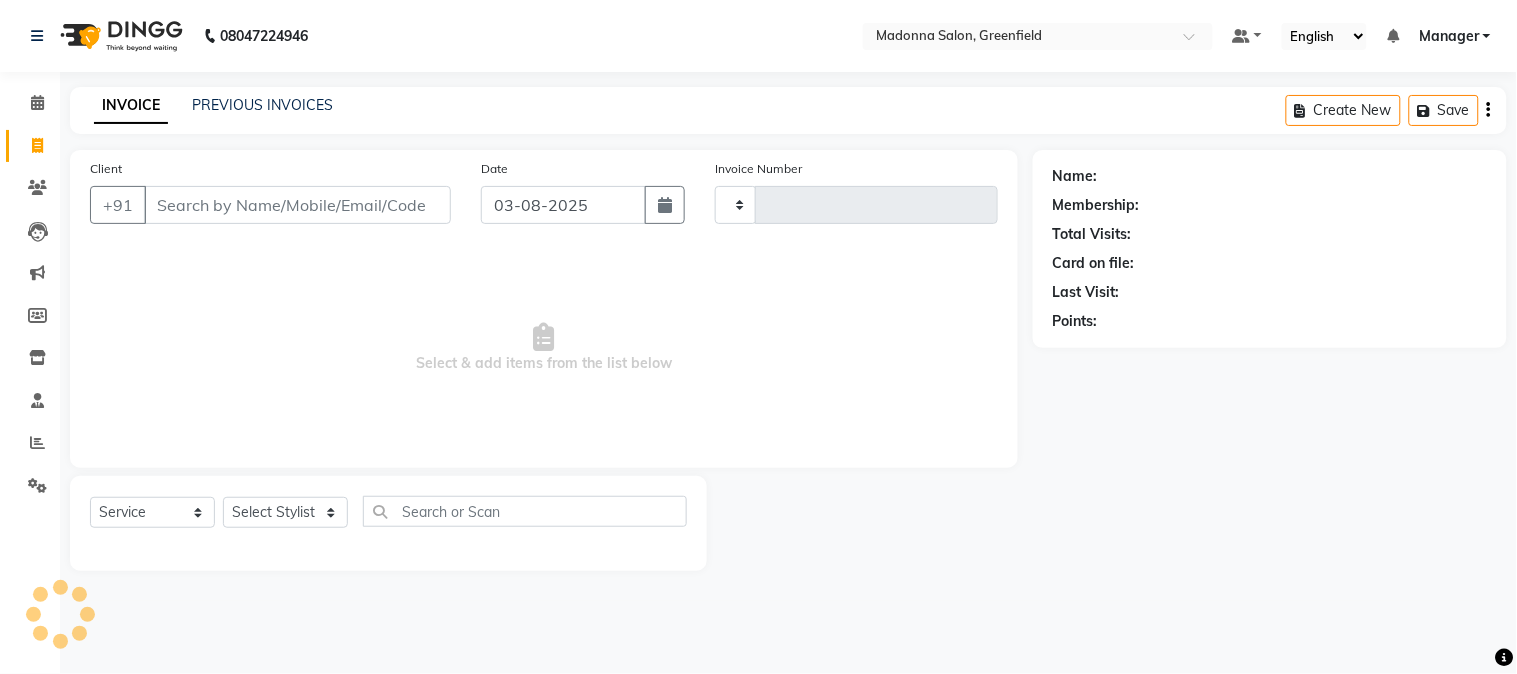 type on "1260" 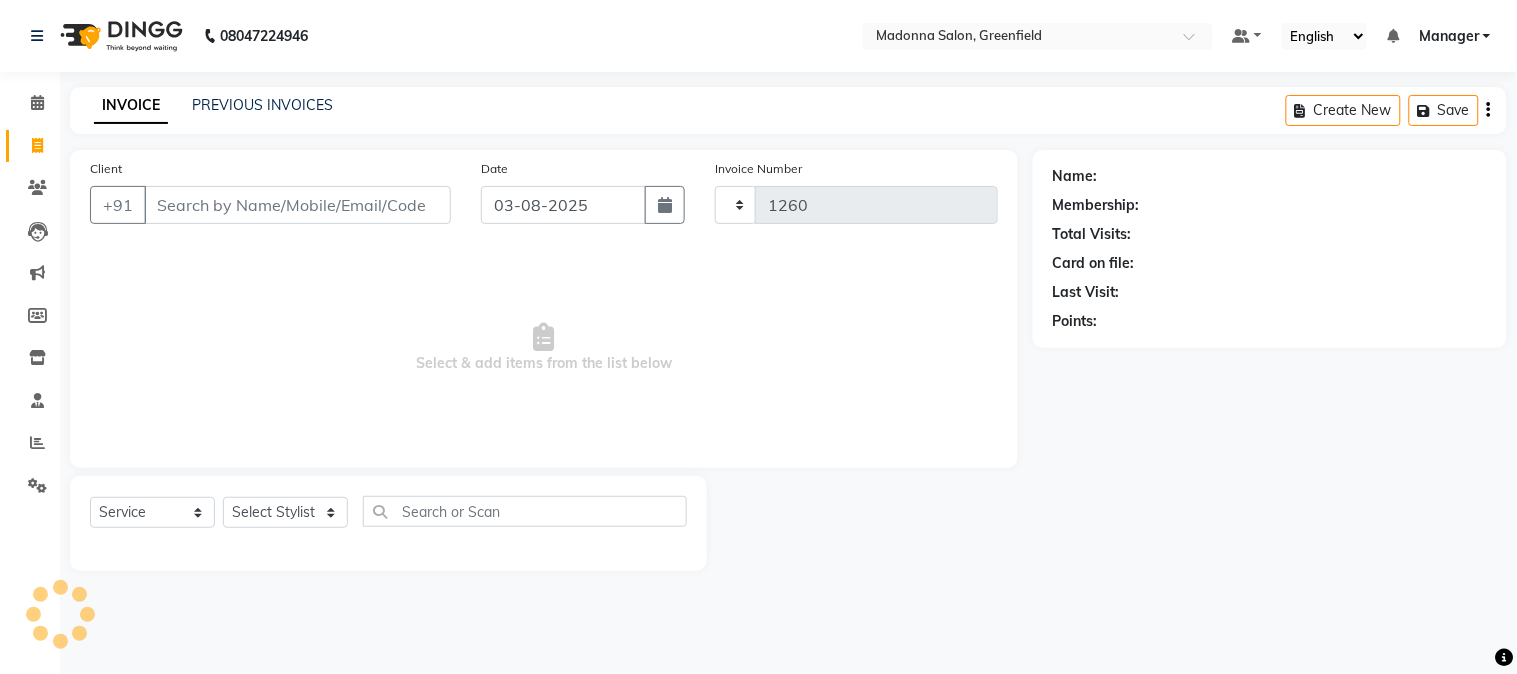 select on "7672" 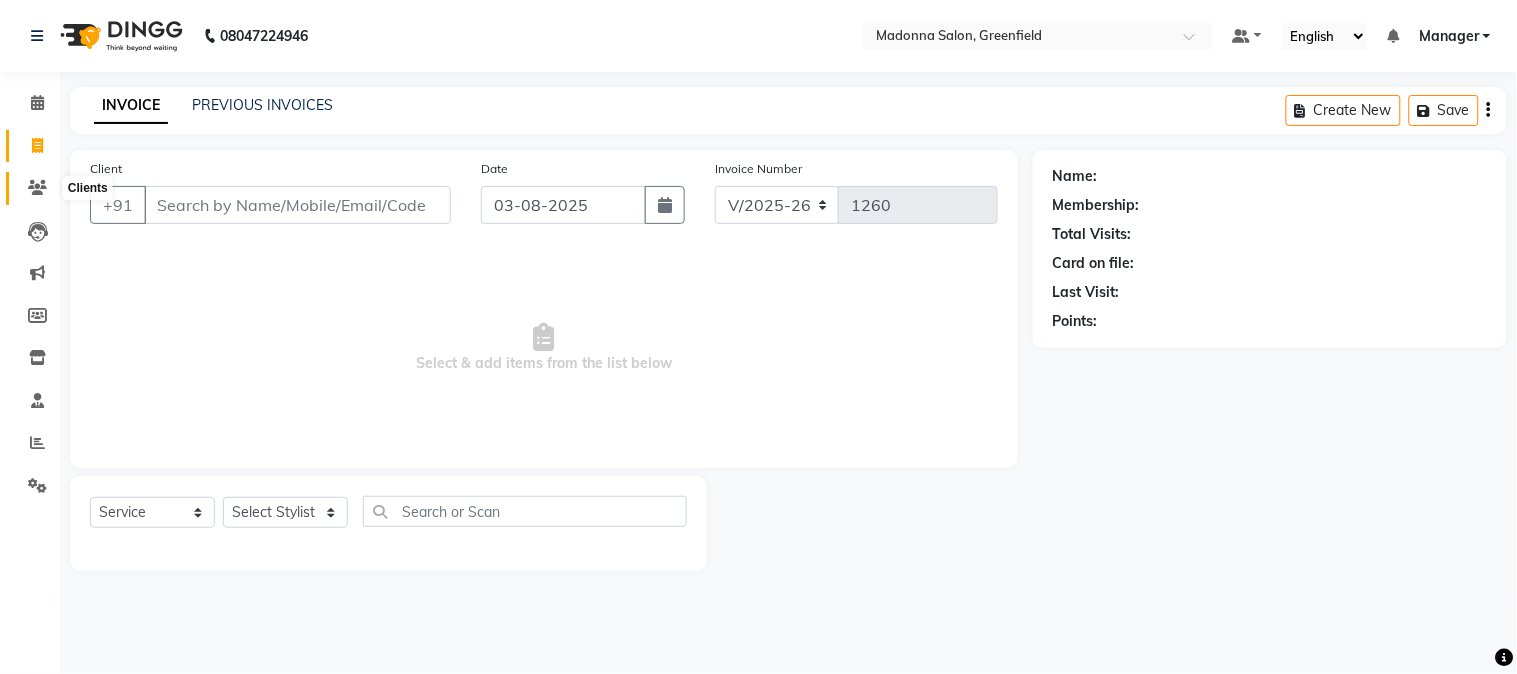 click 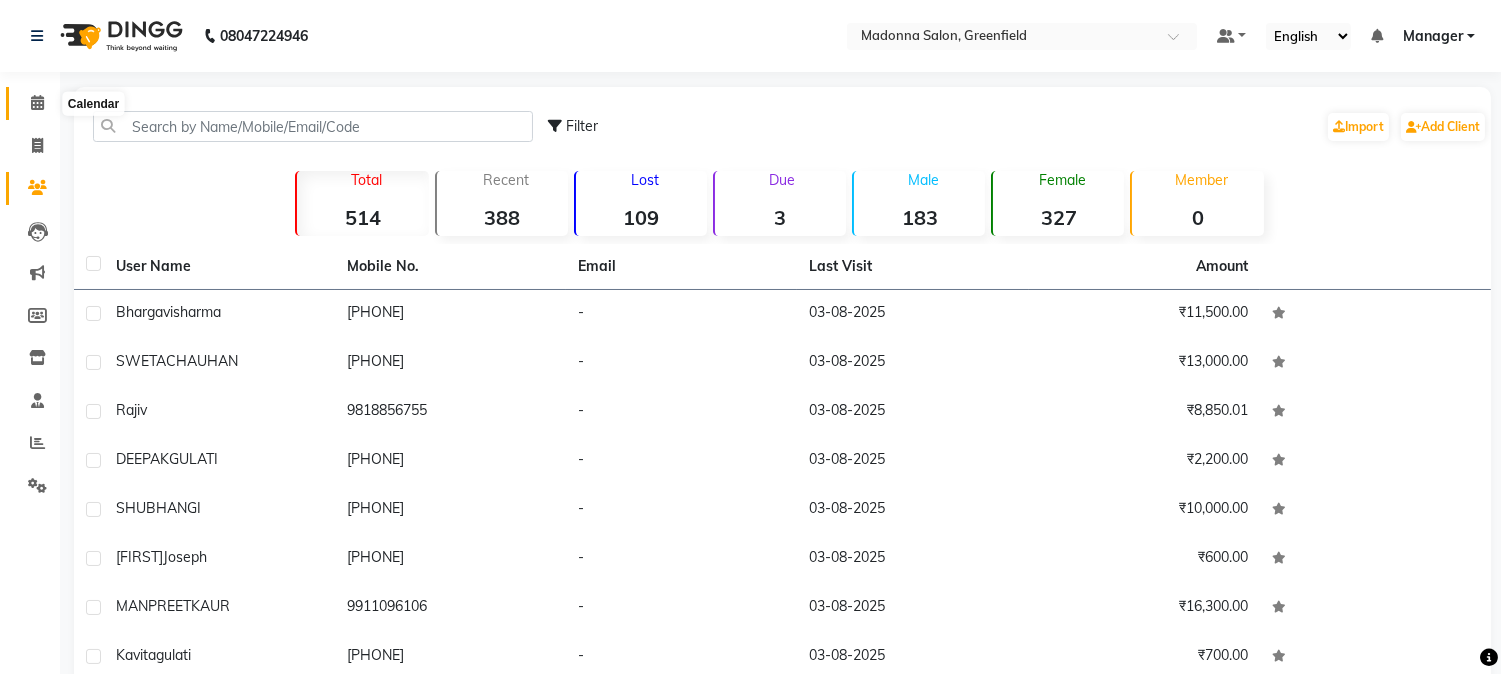 click 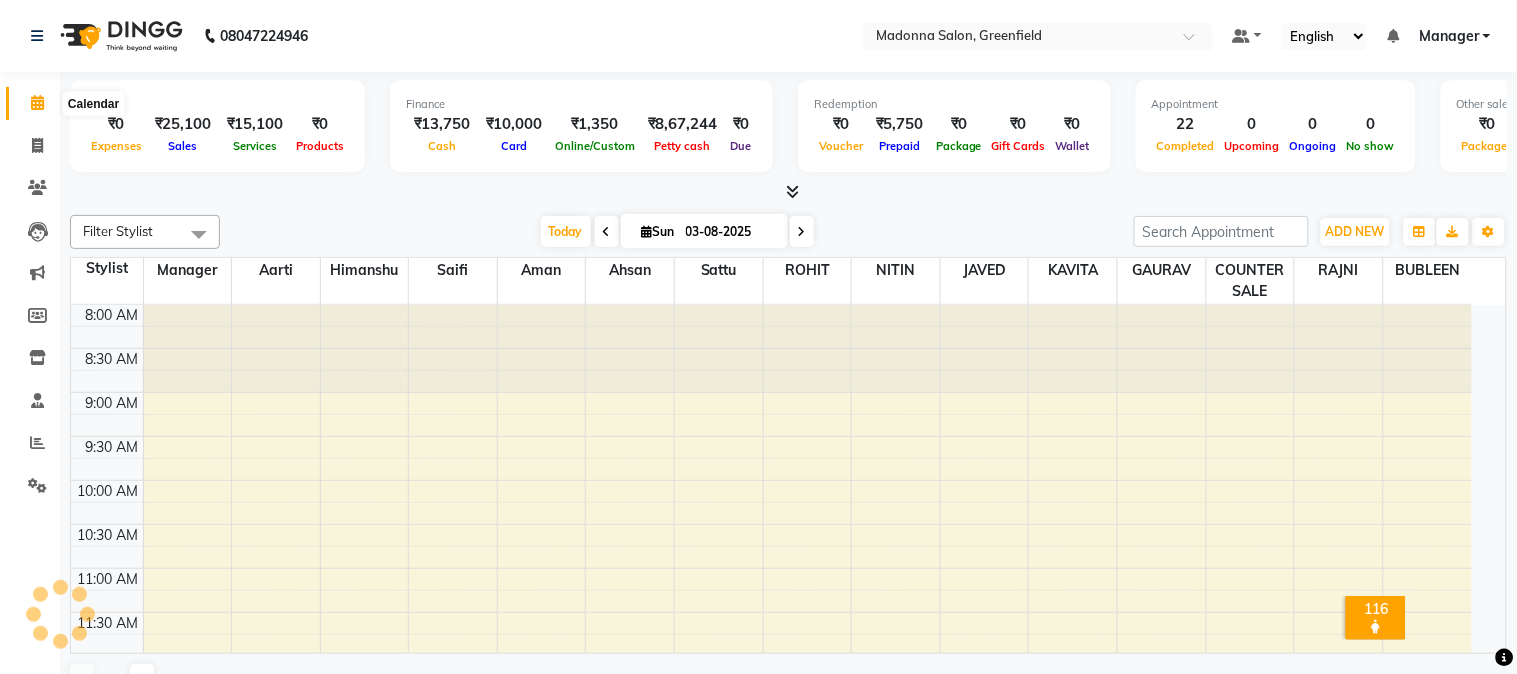 scroll, scrollTop: 0, scrollLeft: 0, axis: both 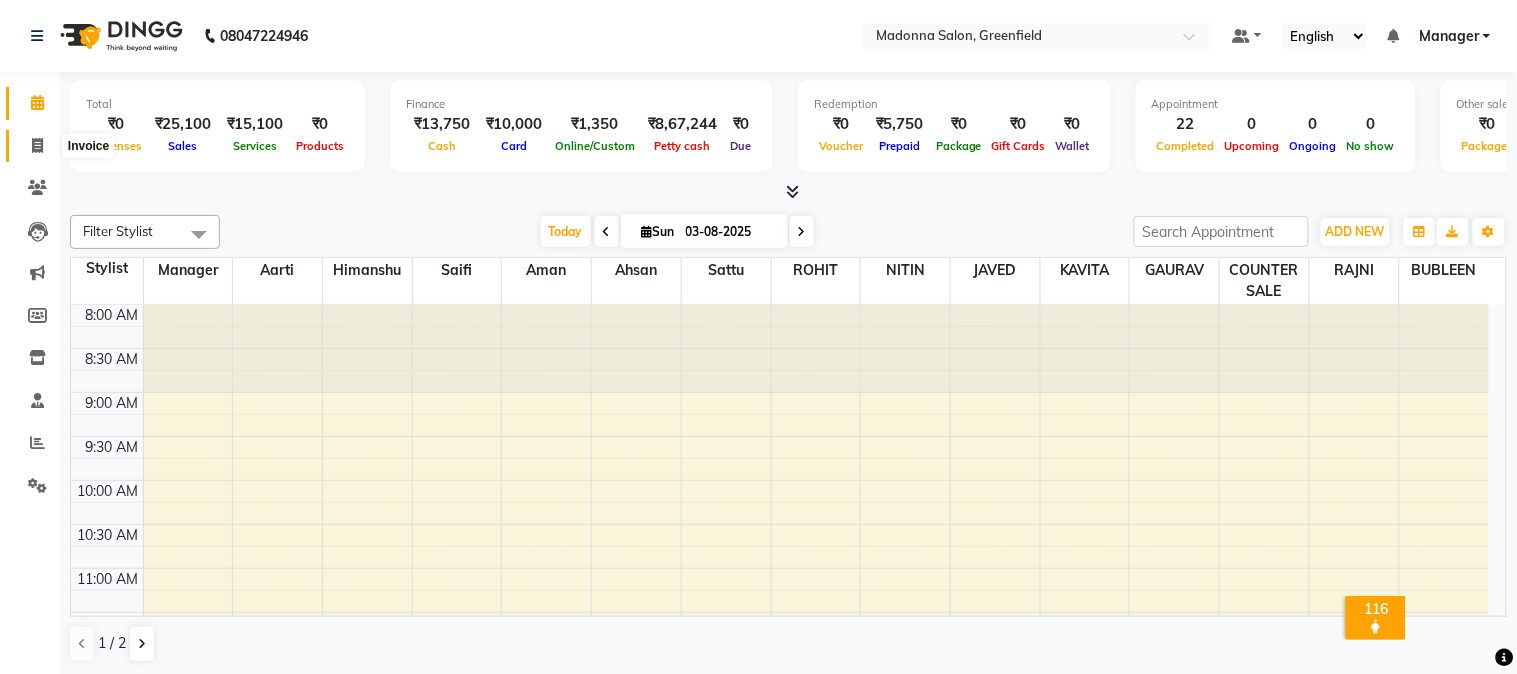 click 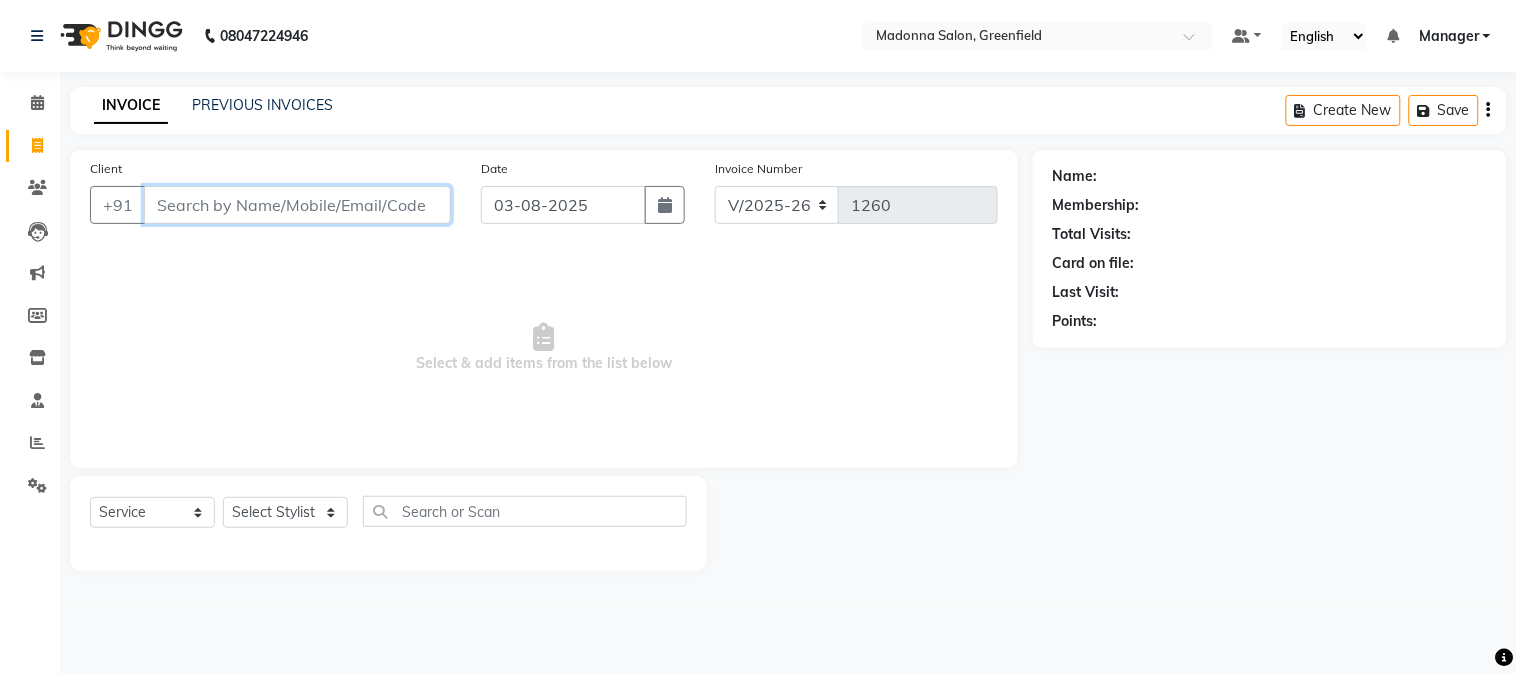 click on "Client" at bounding box center [297, 205] 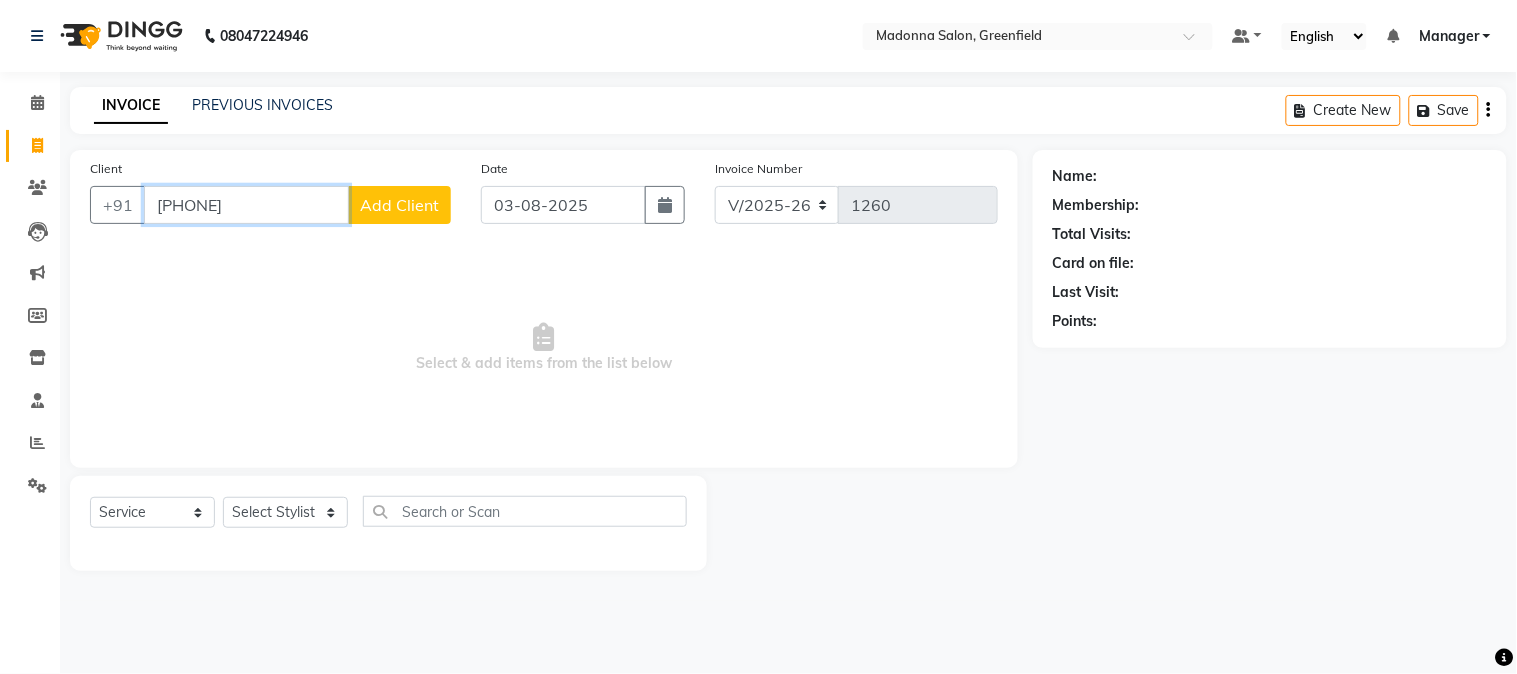 type on "[PHONE]" 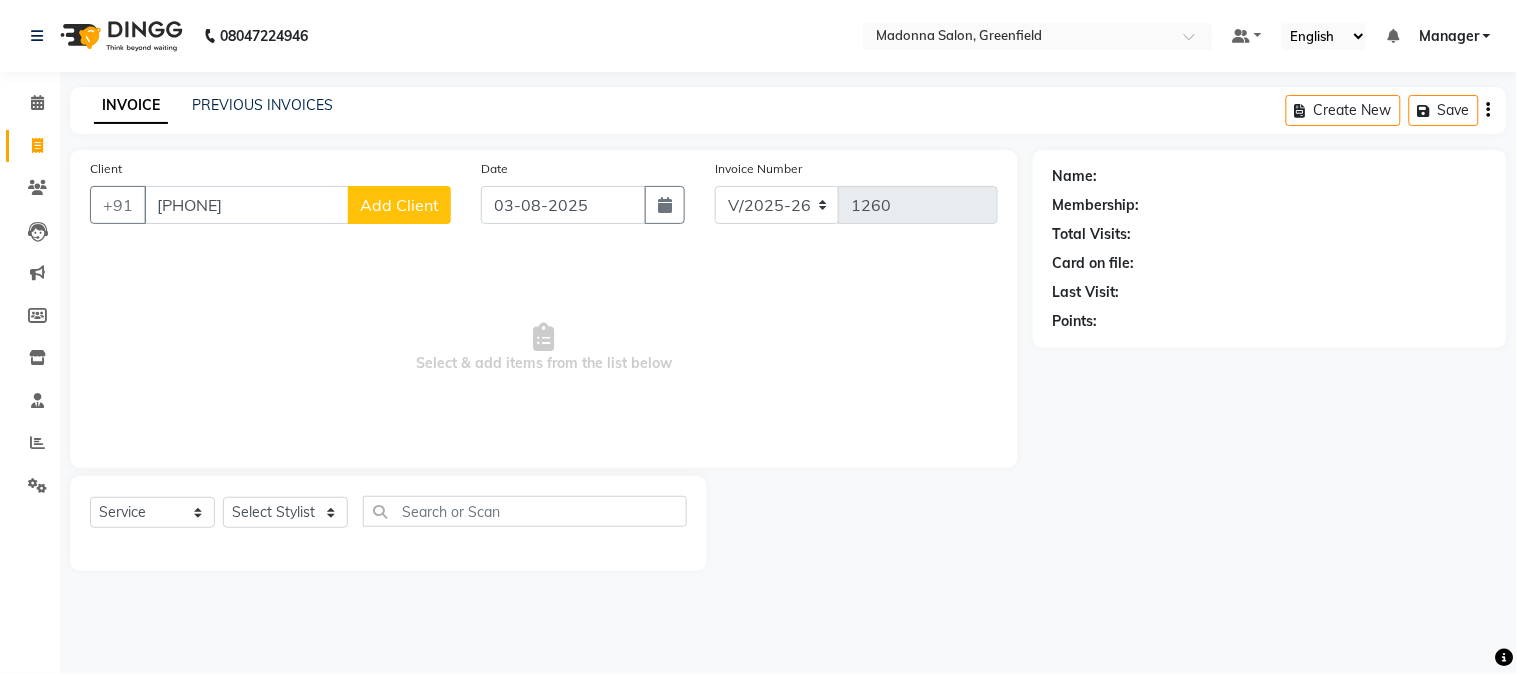 click on "Add Client" 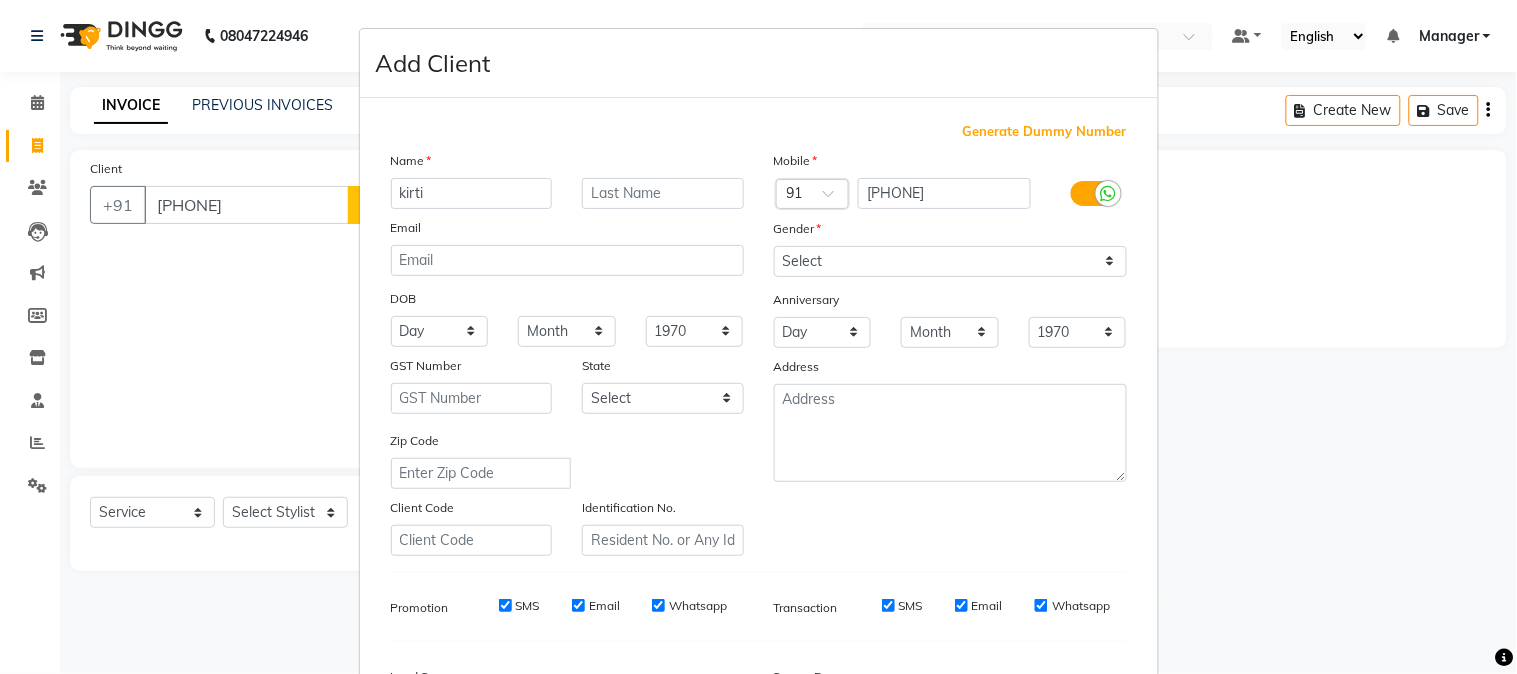 type on "kirti" 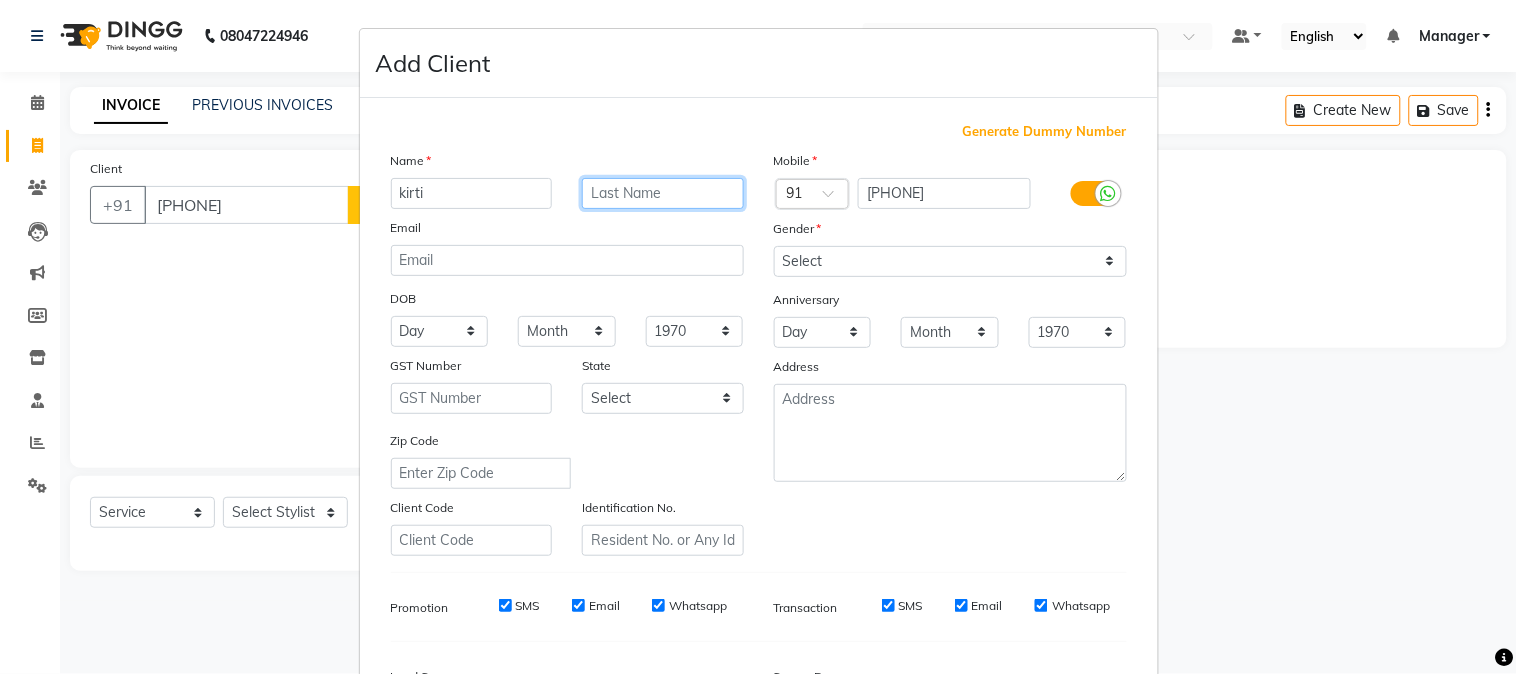 click at bounding box center [663, 193] 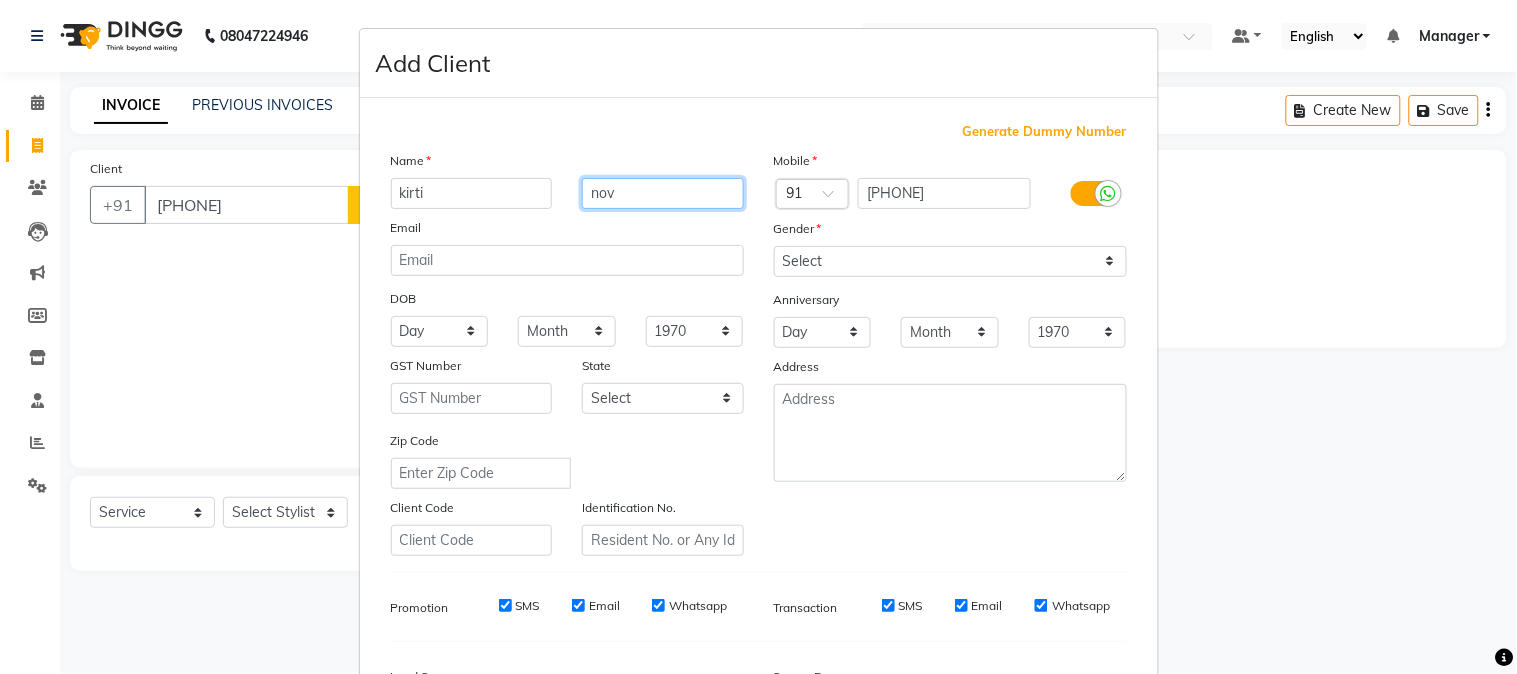 type on "nov" 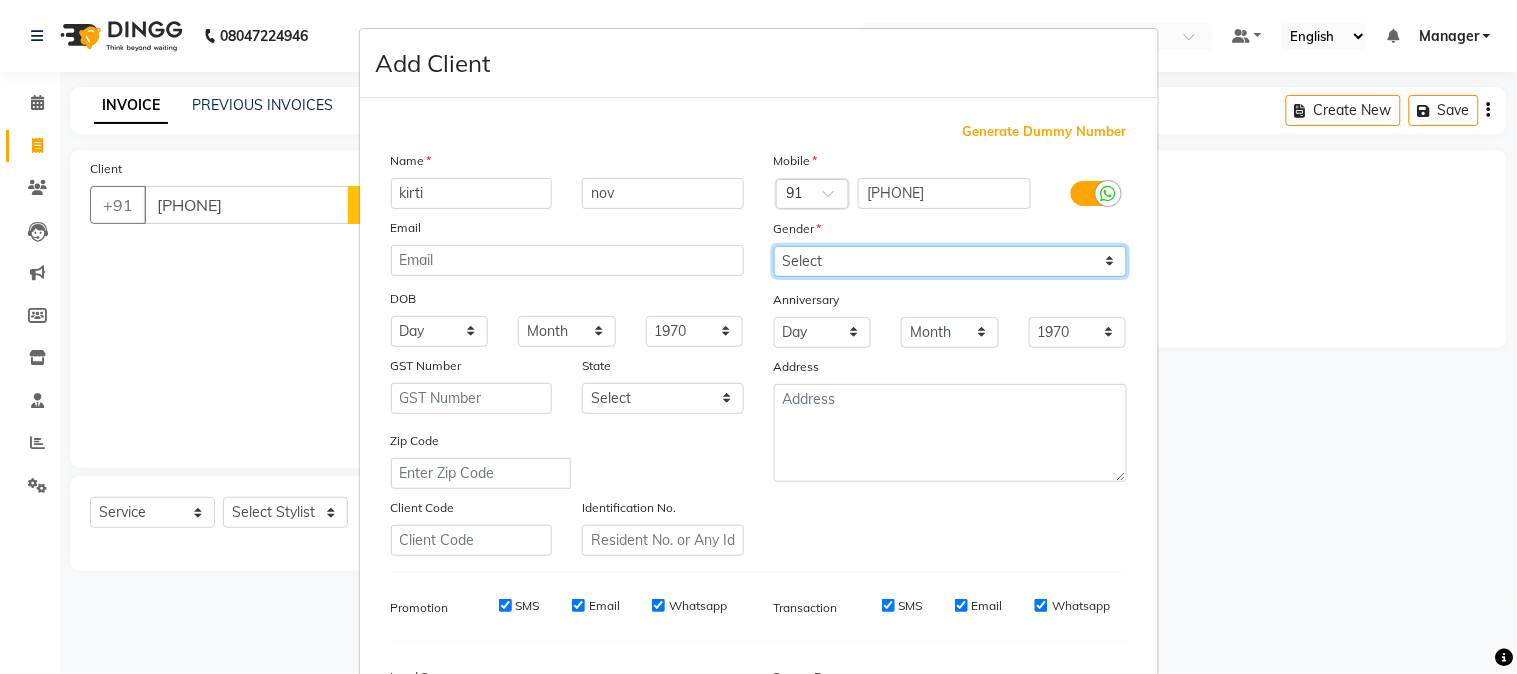 click on "Select Male Female Other Prefer Not To Say" at bounding box center (950, 261) 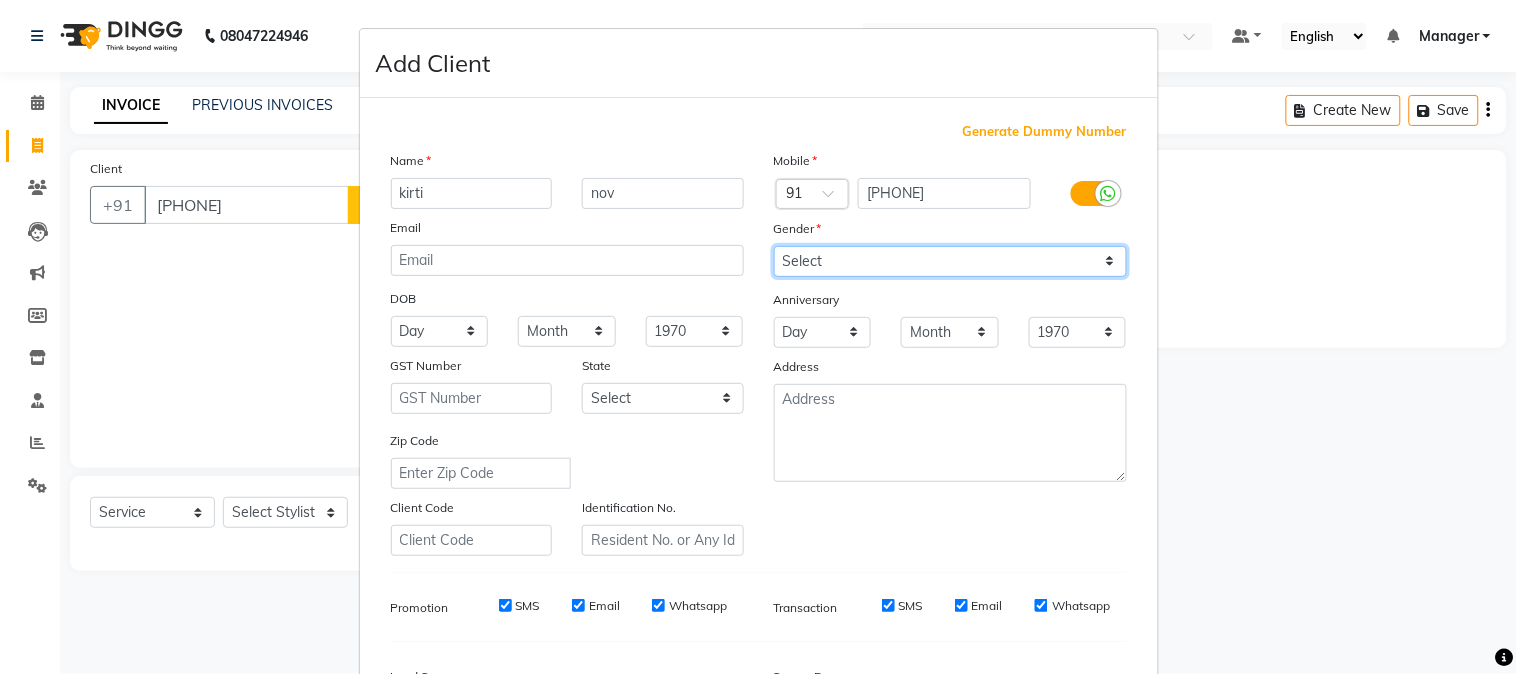 select on "female" 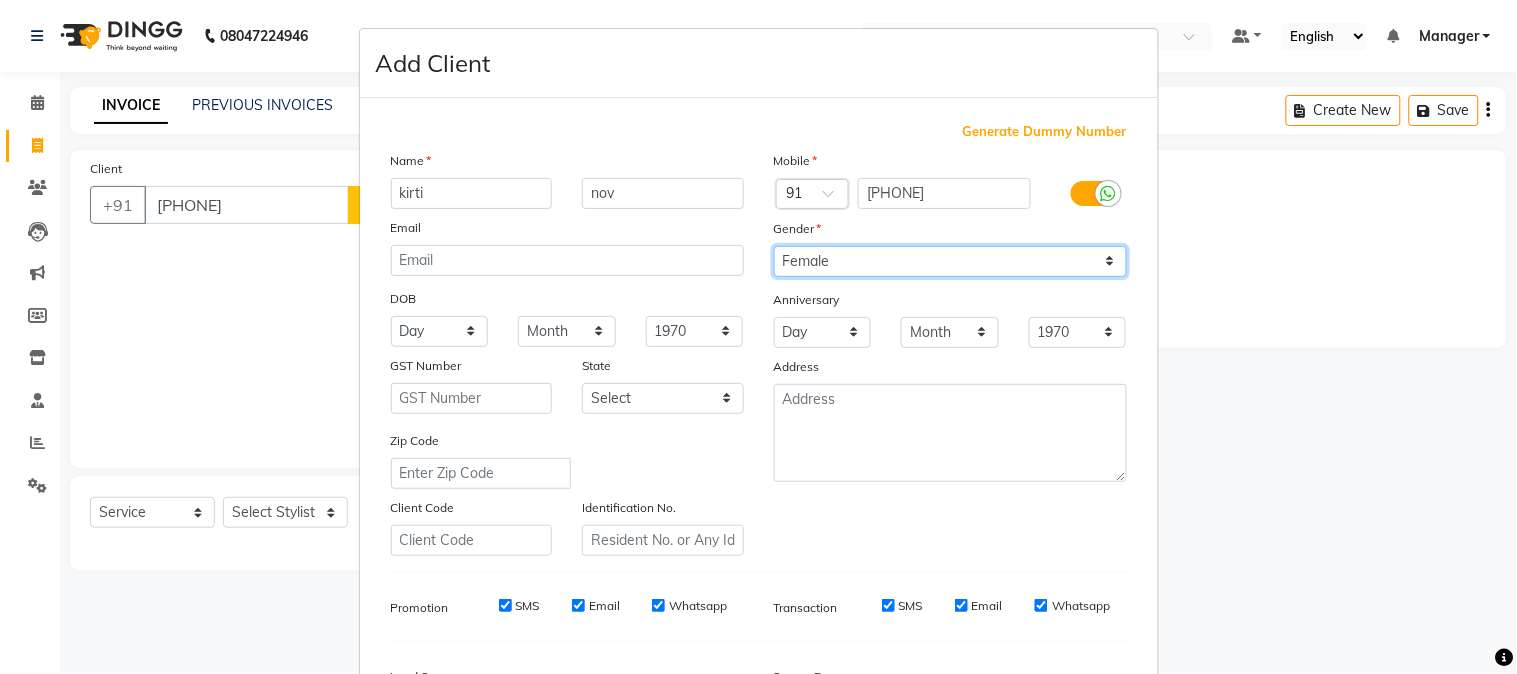 click on "Select Male Female Other Prefer Not To Say" at bounding box center (950, 261) 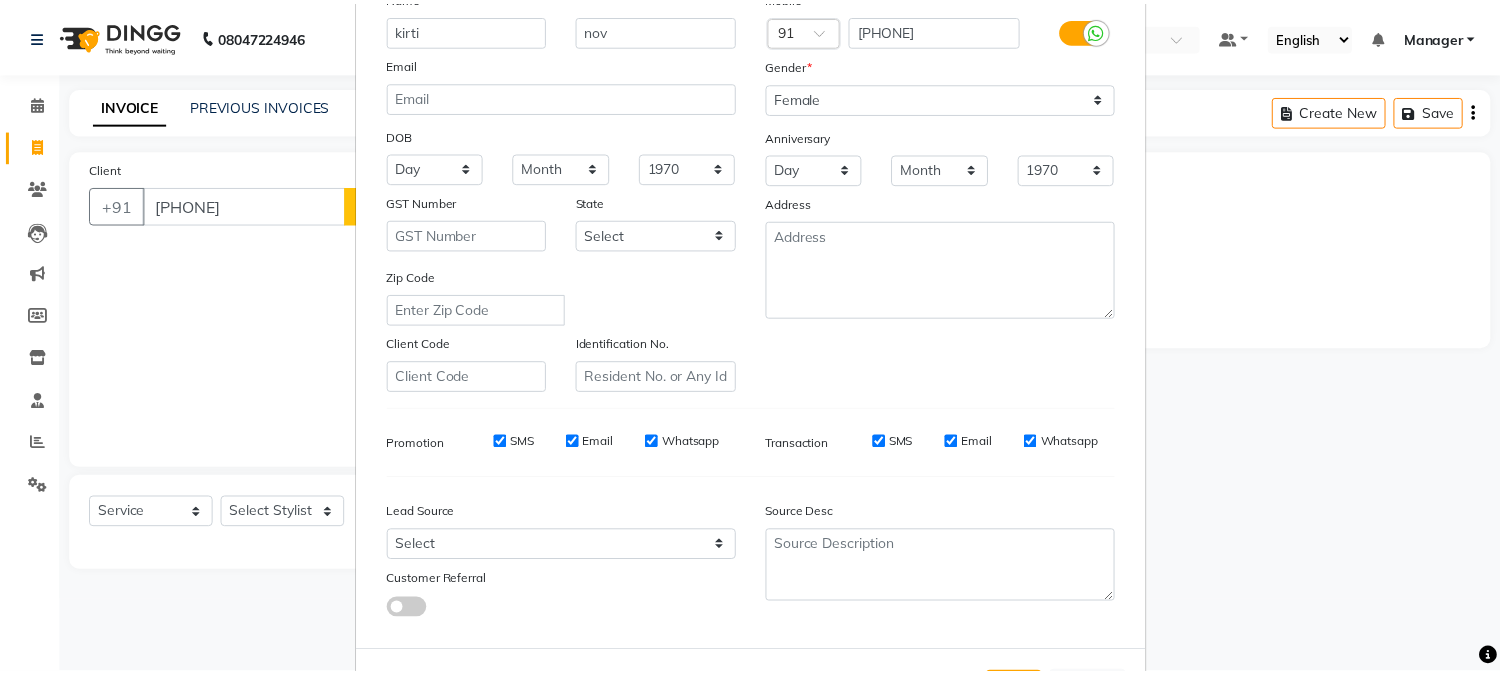 scroll, scrollTop: 250, scrollLeft: 0, axis: vertical 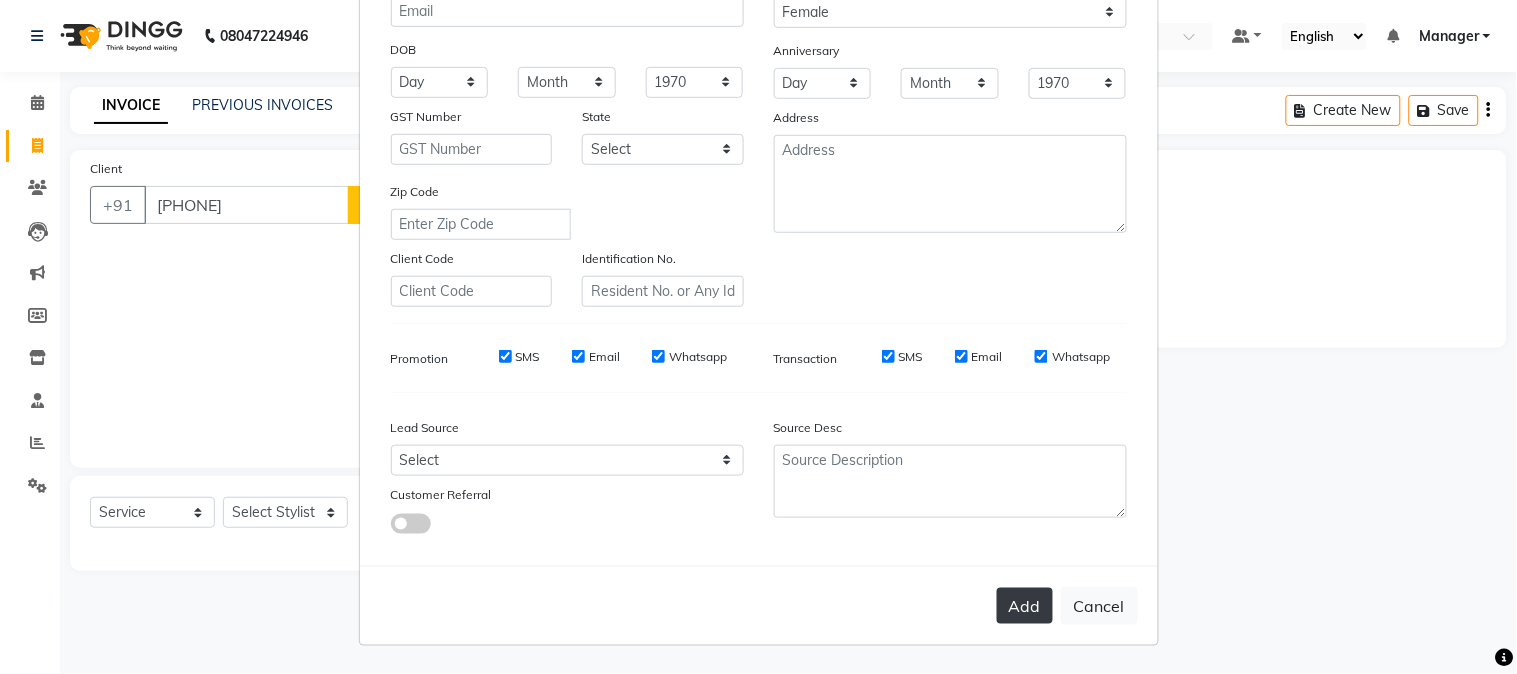 click on "Add" at bounding box center [1025, 606] 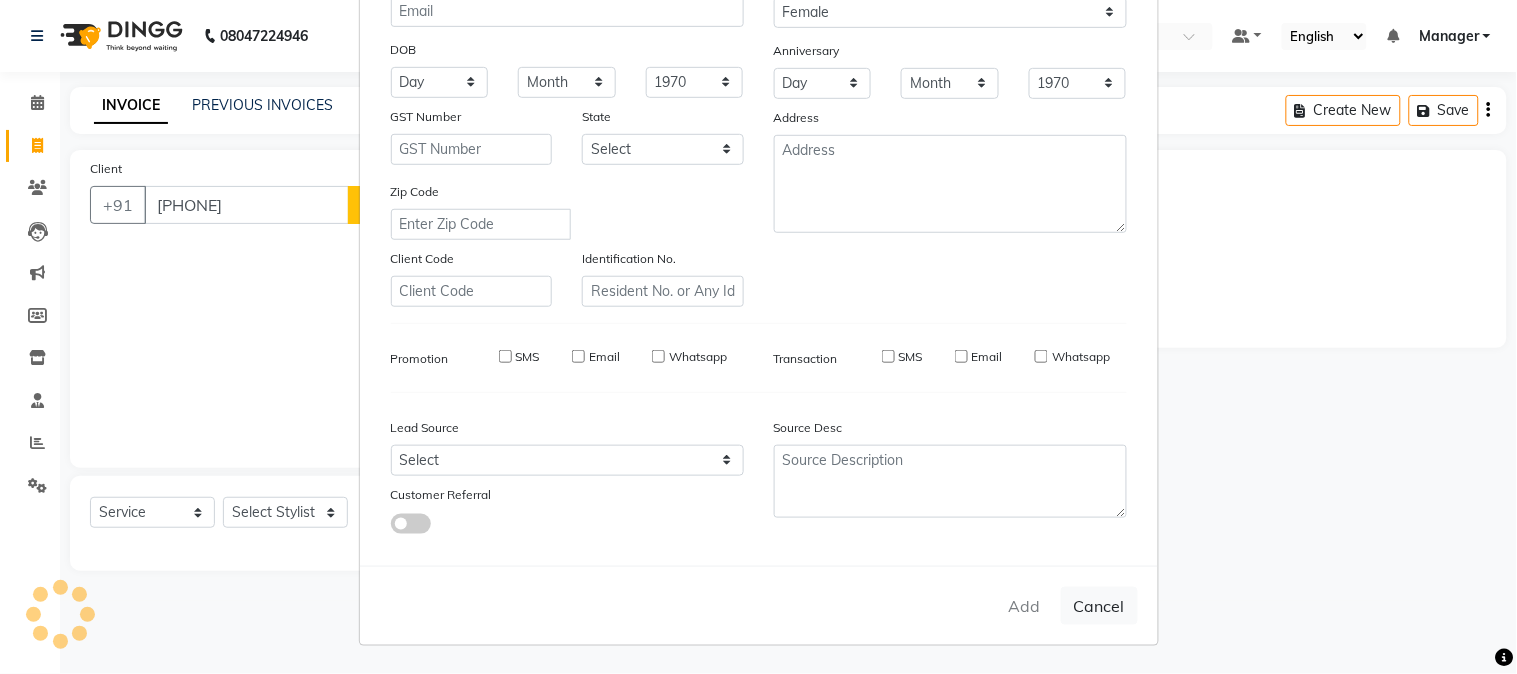 type 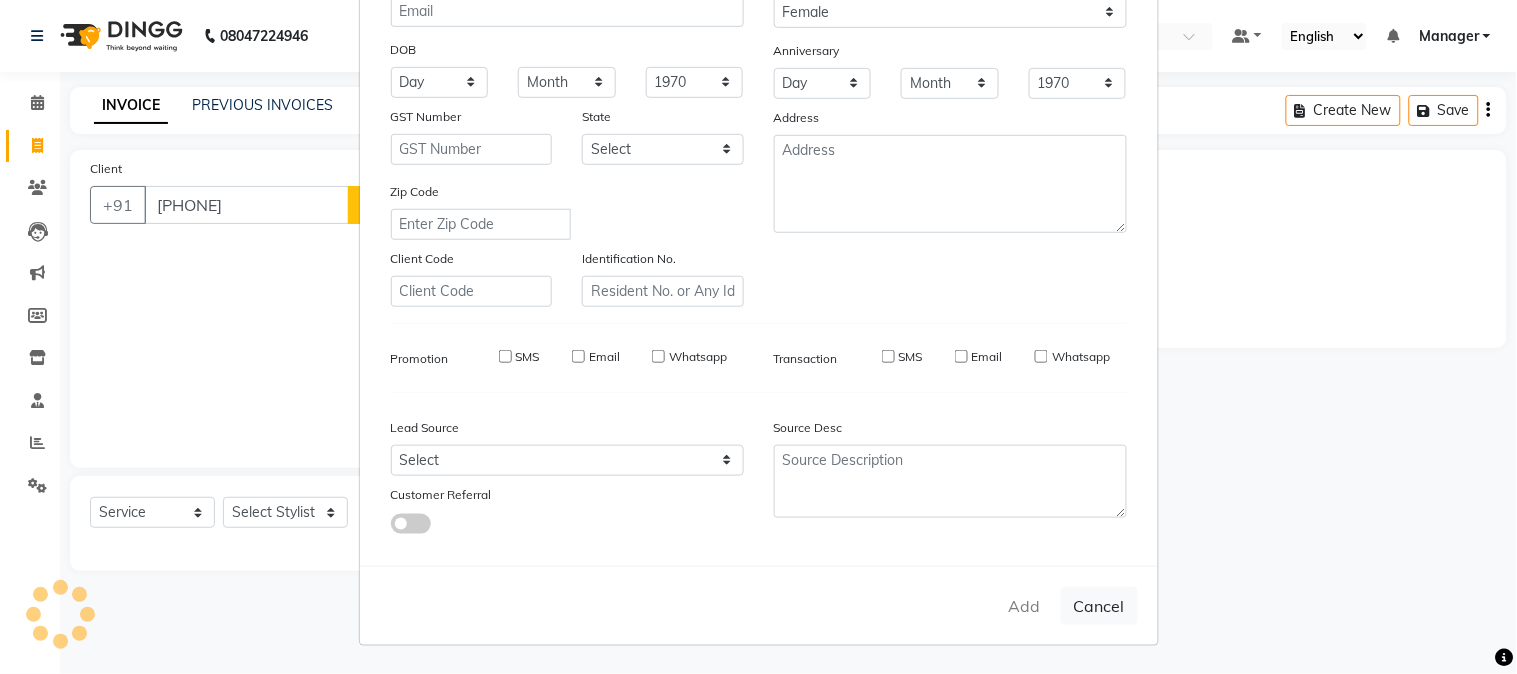 type 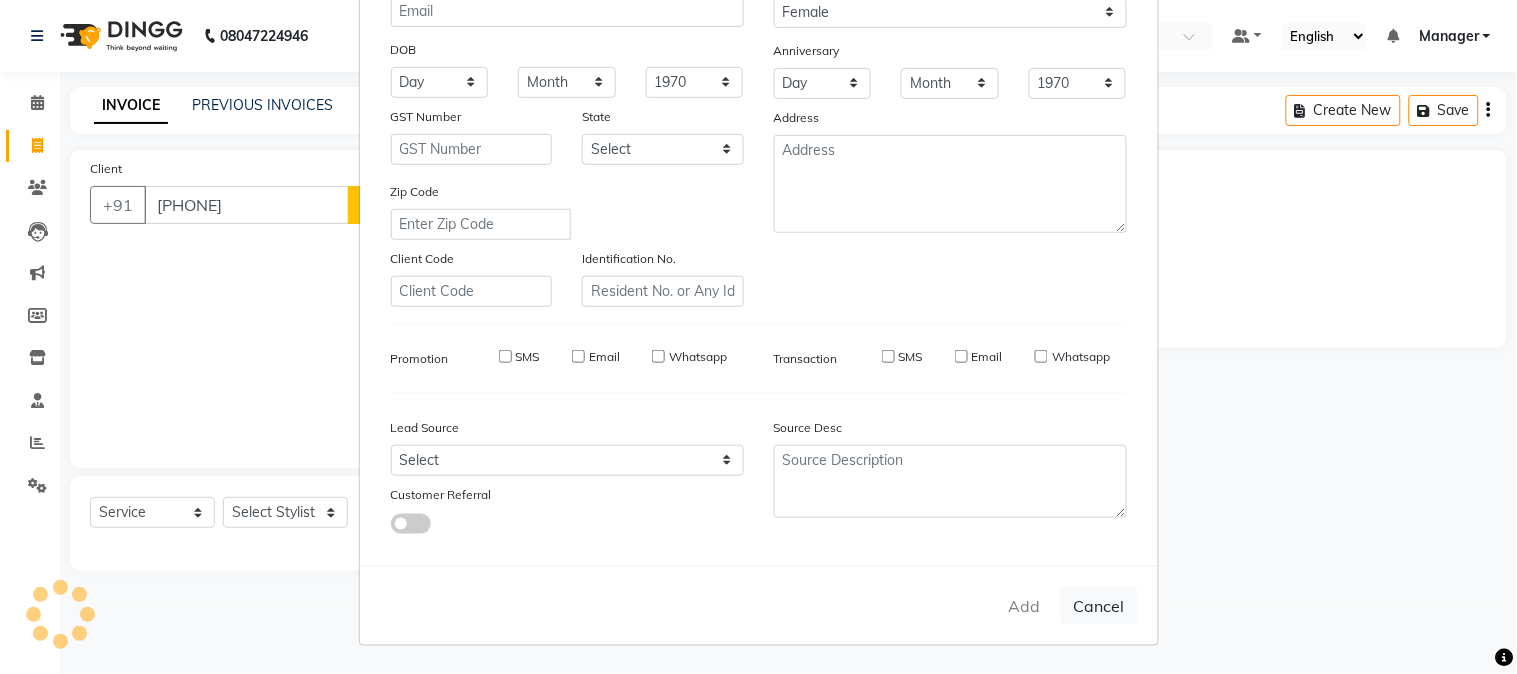 select 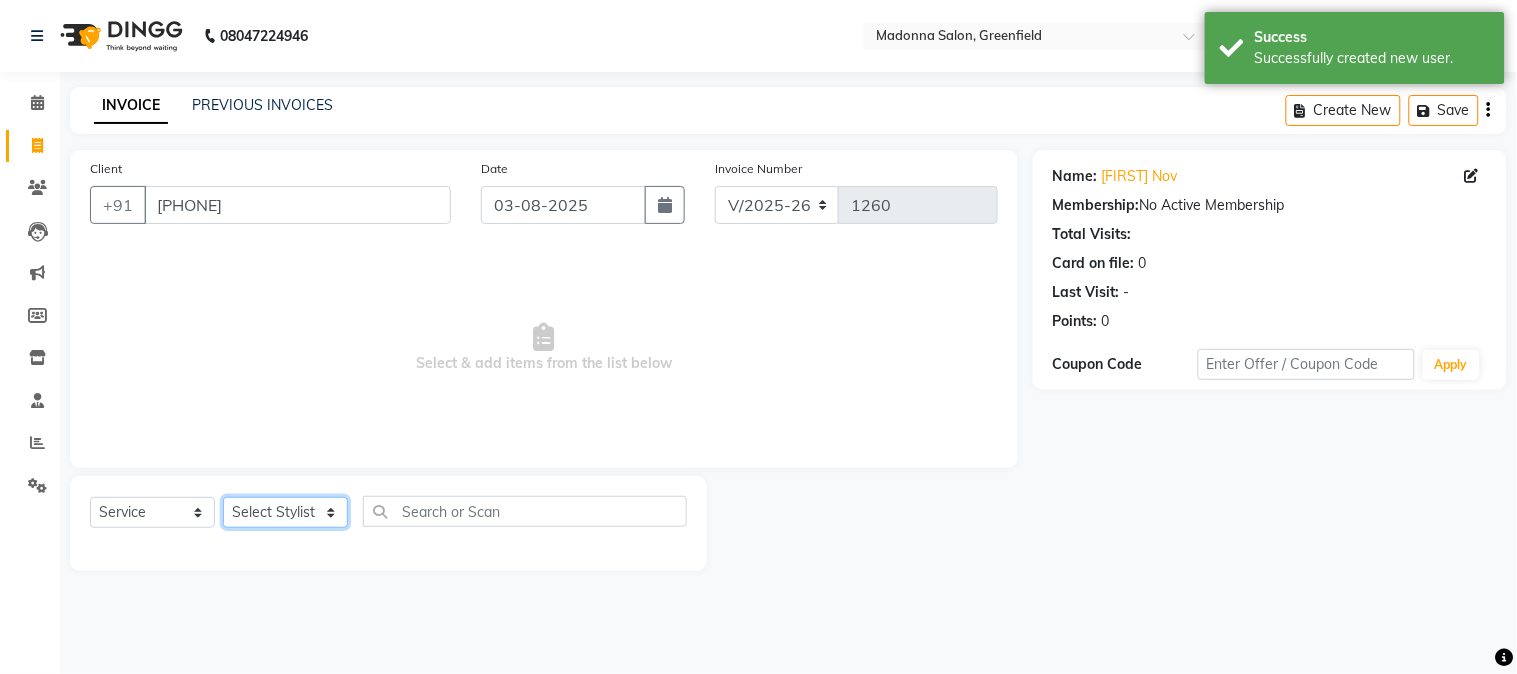 click on "Select Stylist Aarti Ahsan Aman BUBLEEN COUNTER SALE GAURAV Himanshu JAVED KAVITA Manager NITIN RAJNI ROHIT Saifi Sattu VISHAL" 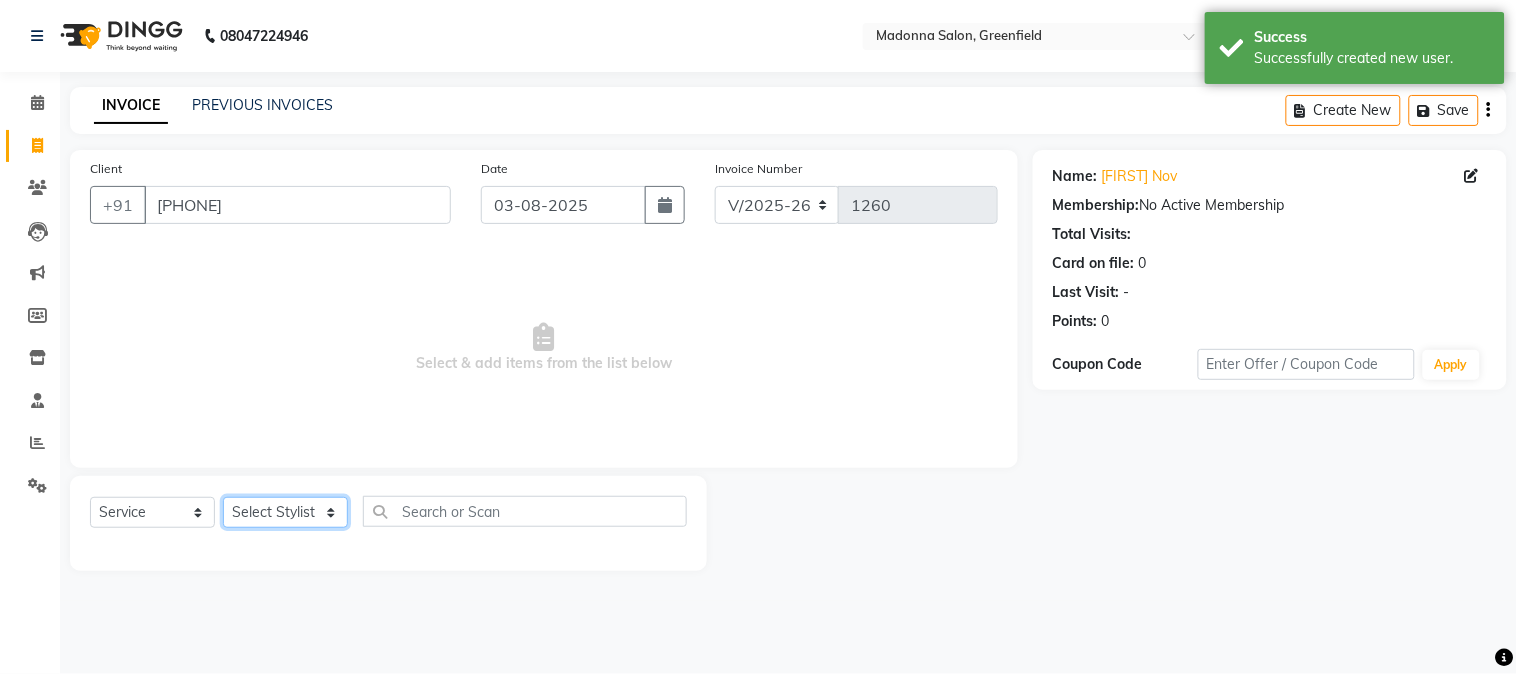 select on "80461" 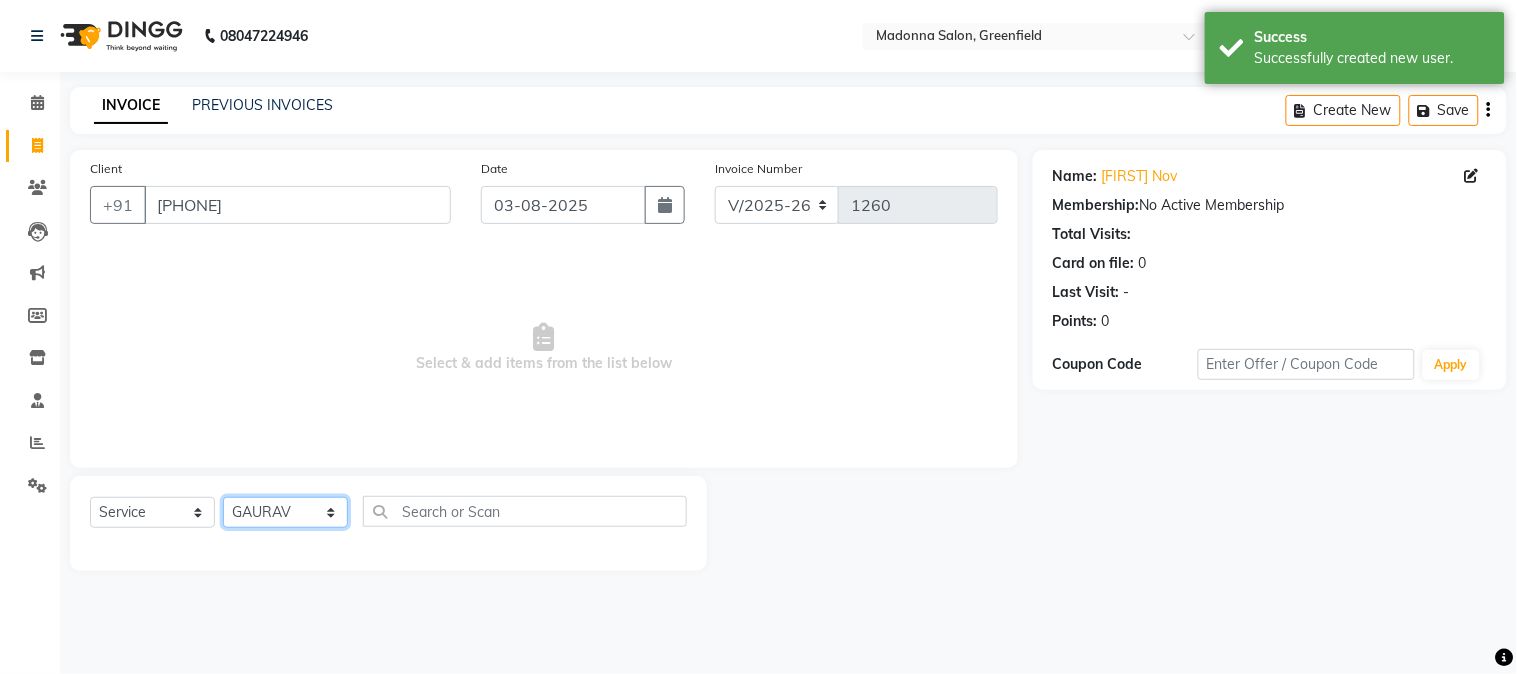 click on "Select Stylist Aarti Ahsan Aman BUBLEEN COUNTER SALE GAURAV Himanshu JAVED KAVITA Manager NITIN RAJNI ROHIT Saifi Sattu VISHAL" 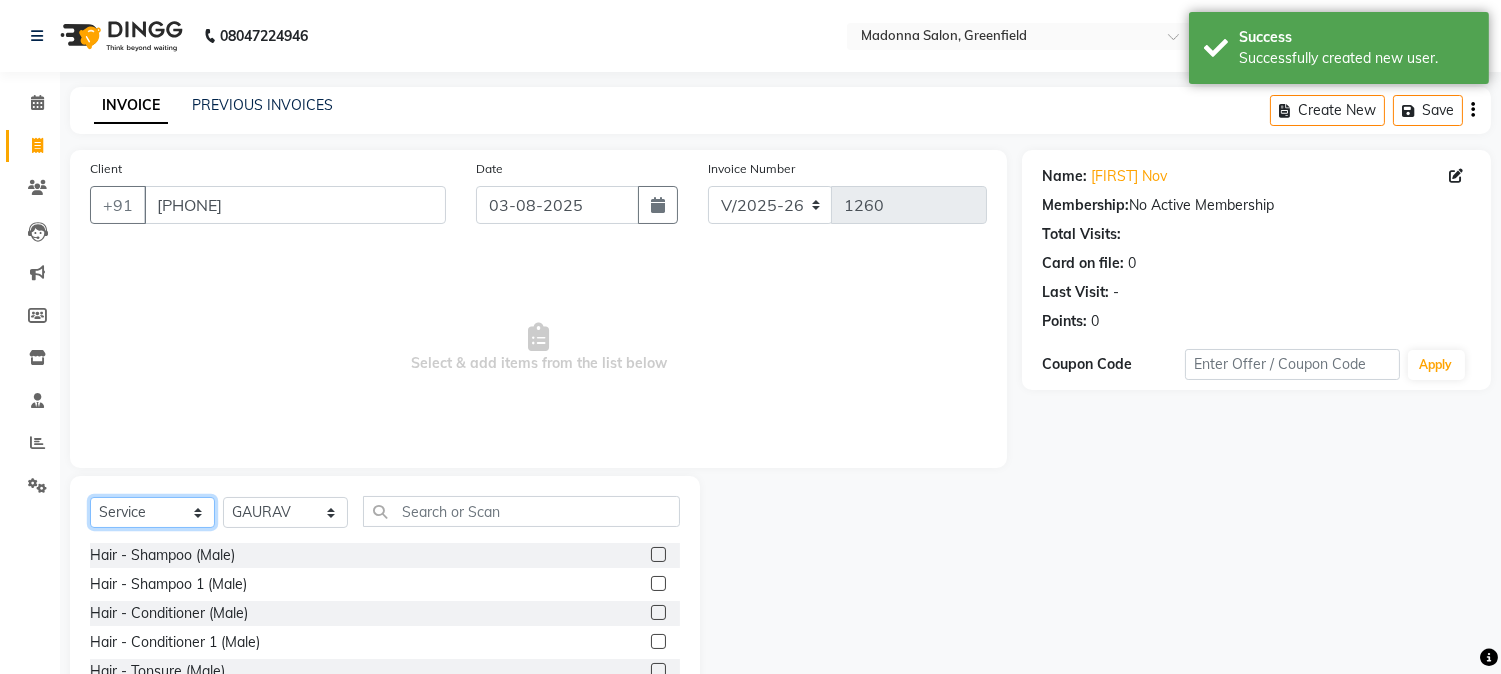 click on "Select  Service  Product  Membership  Package Voucher Prepaid Gift Card" 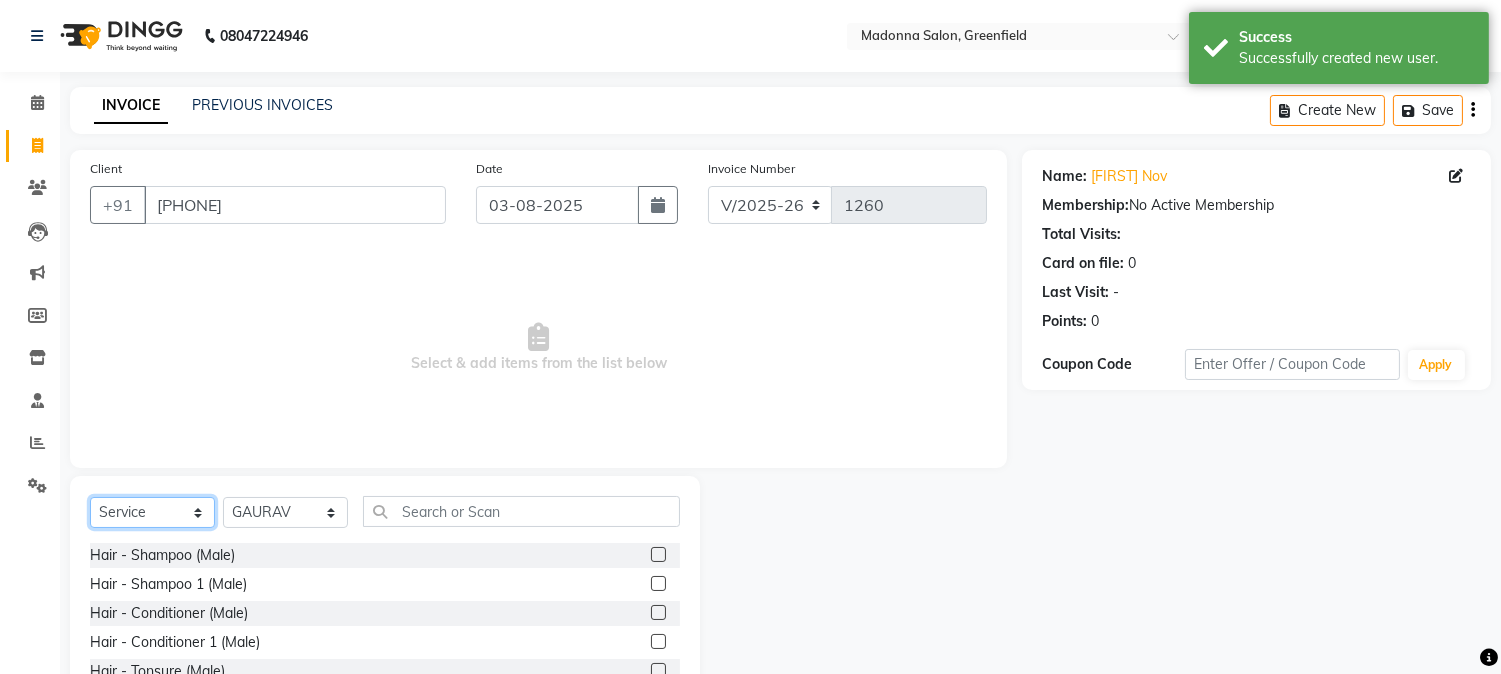 select on "P" 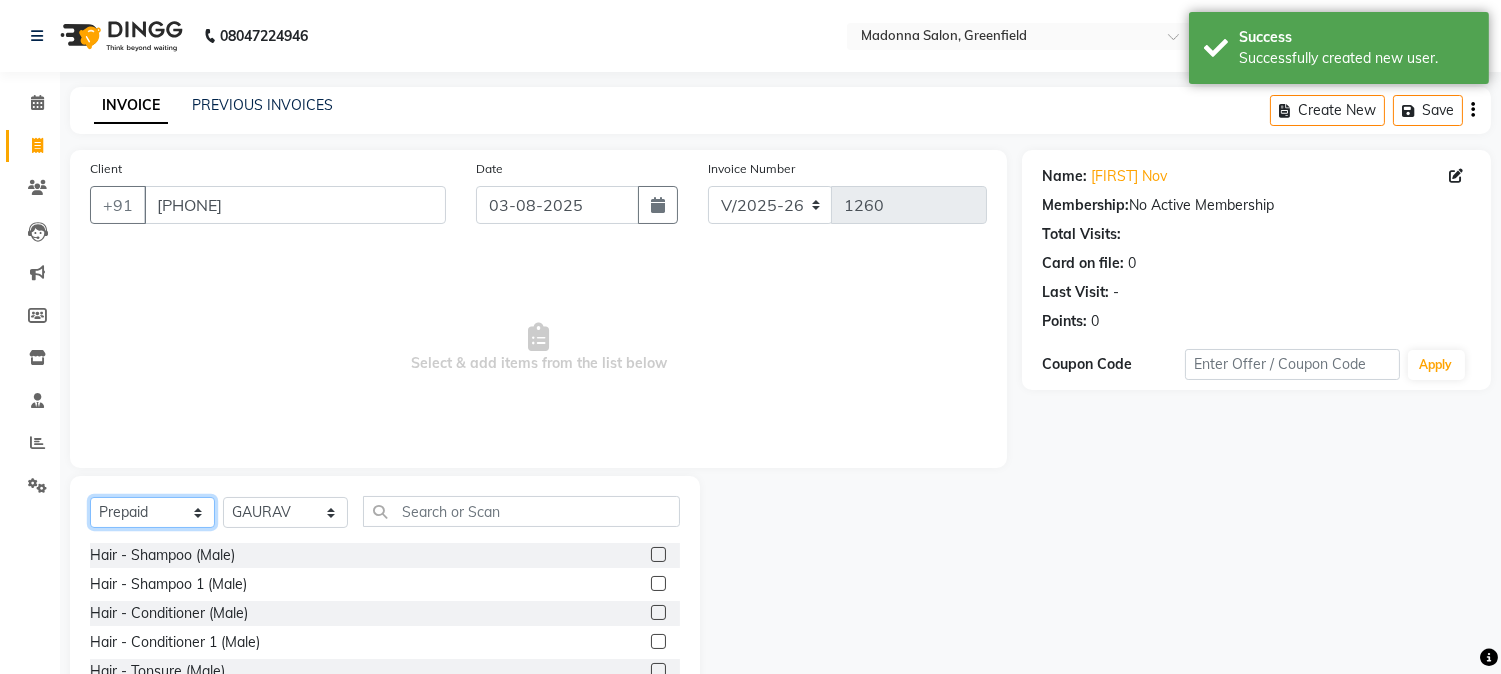 click on "Select  Service  Product  Membership  Package Voucher Prepaid Gift Card" 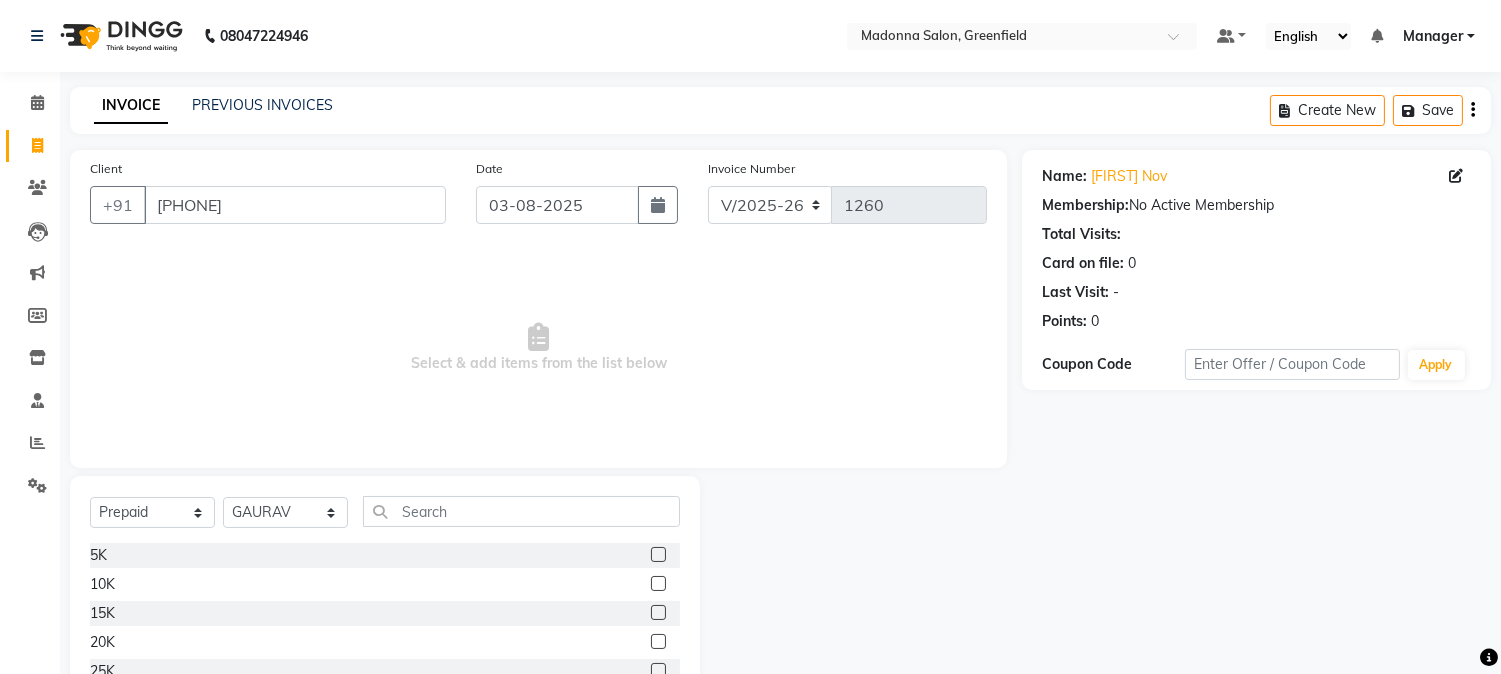 click 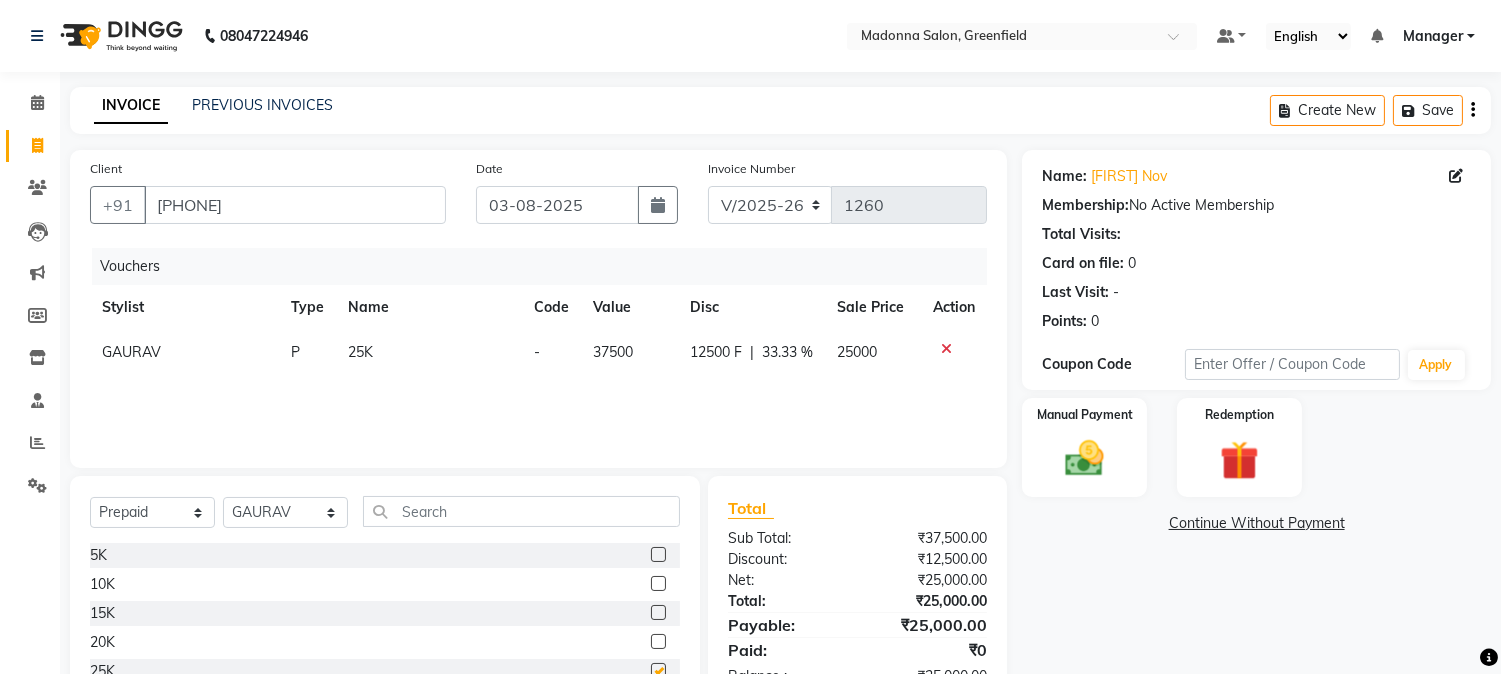 checkbox on "false" 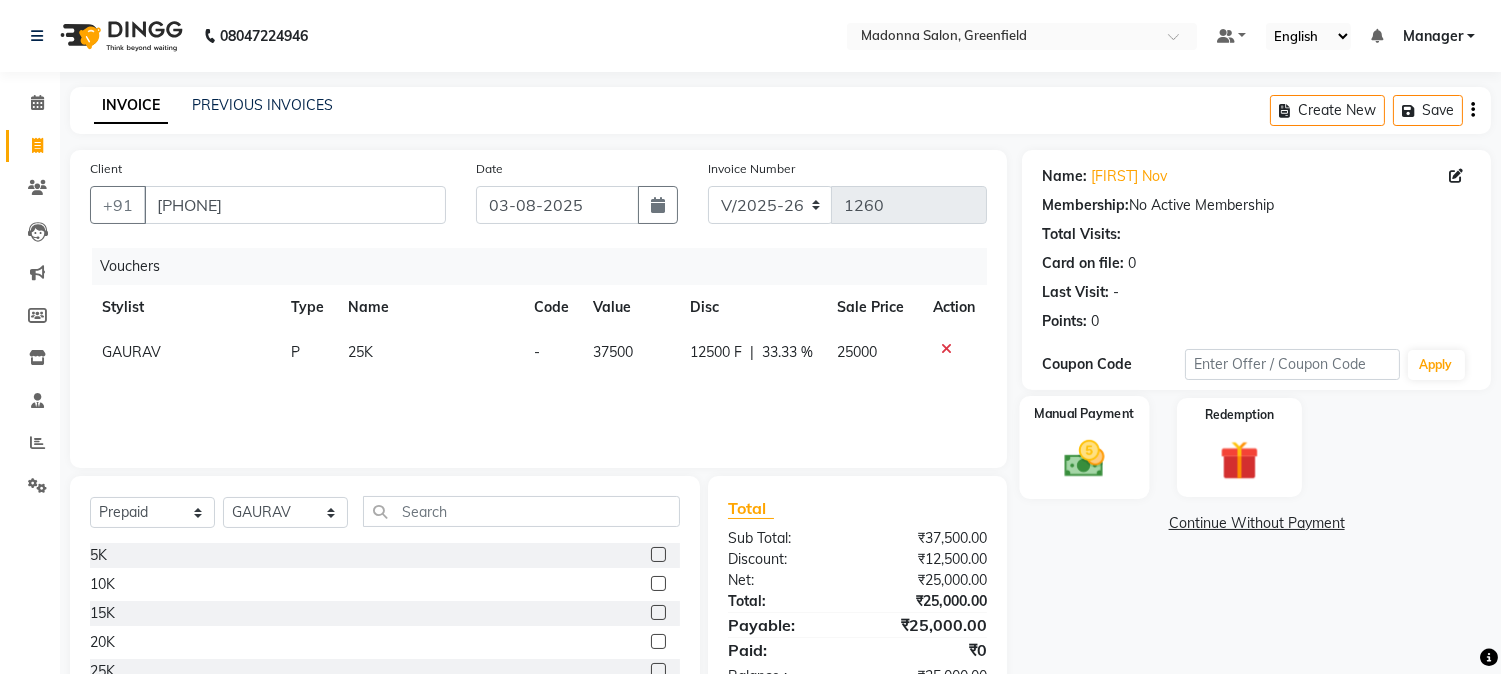 click 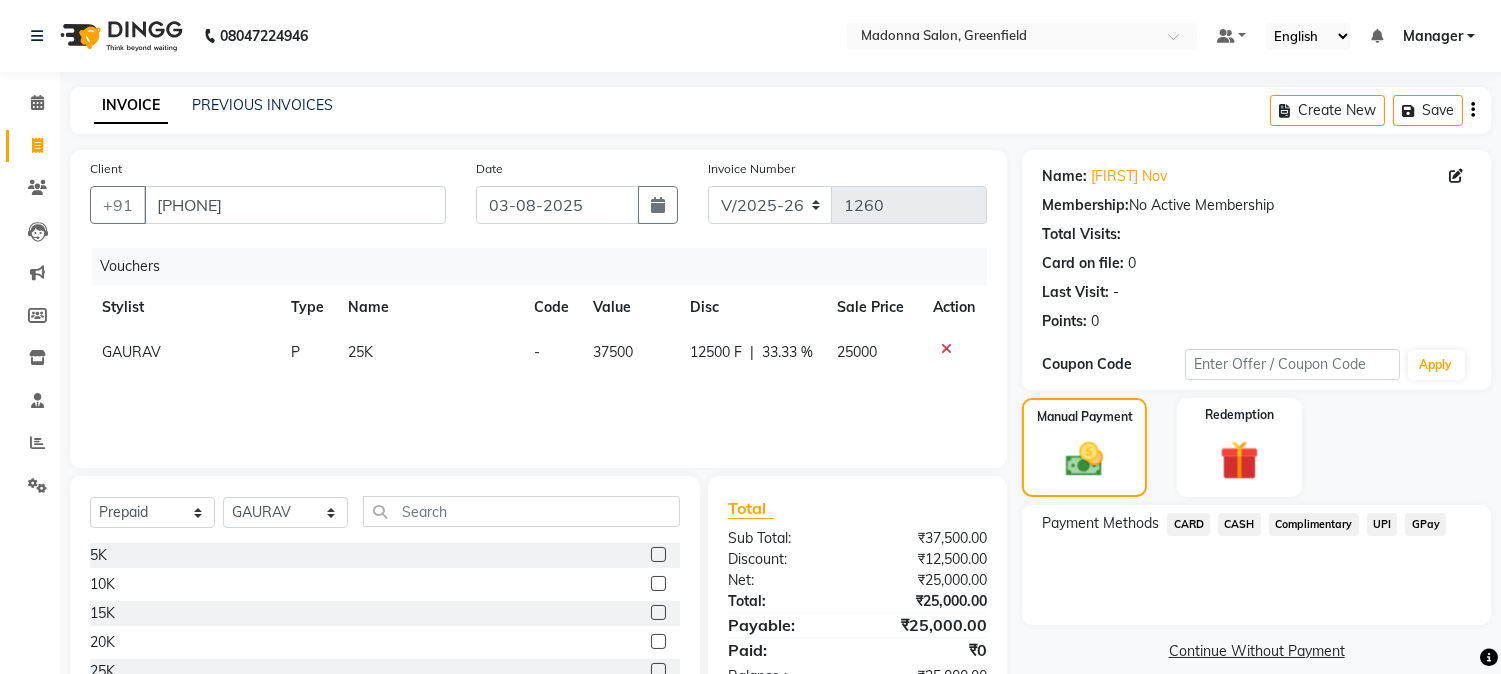 click on "CARD" 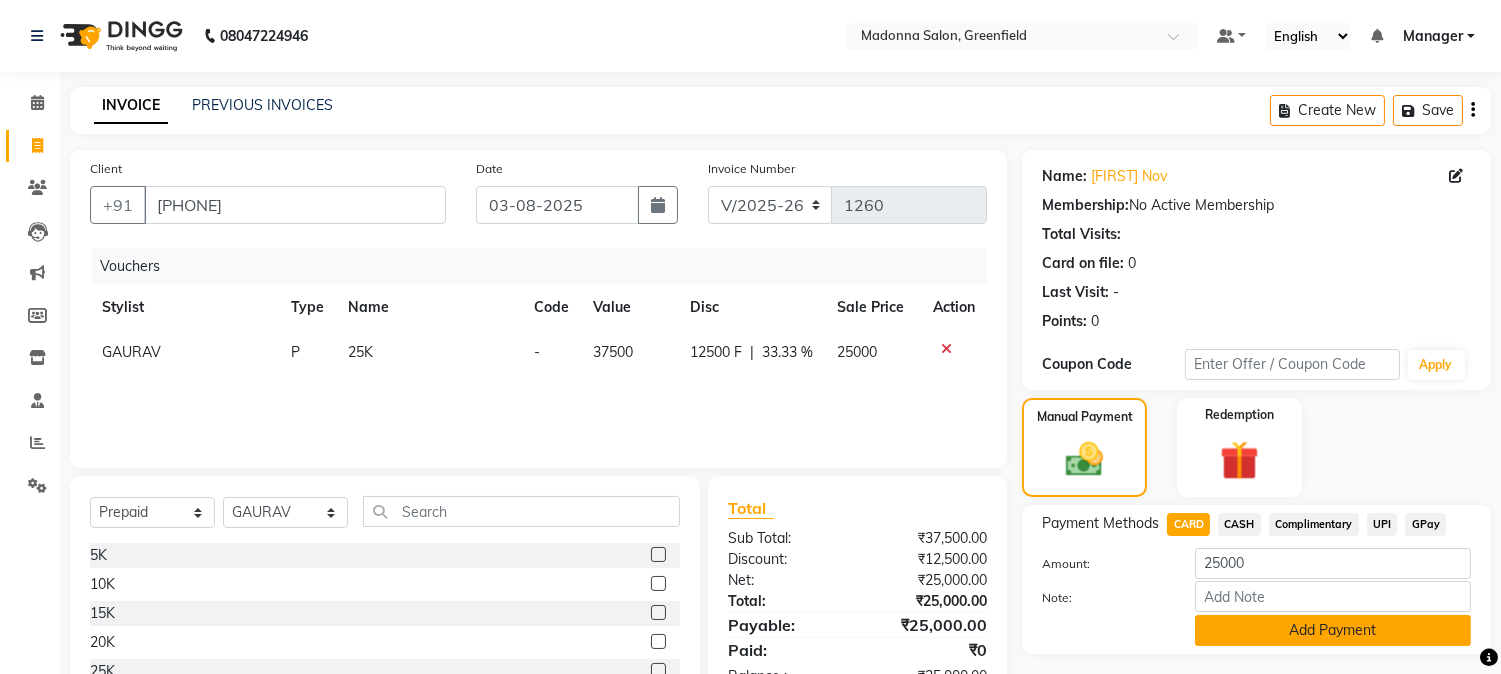 click on "Add Payment" 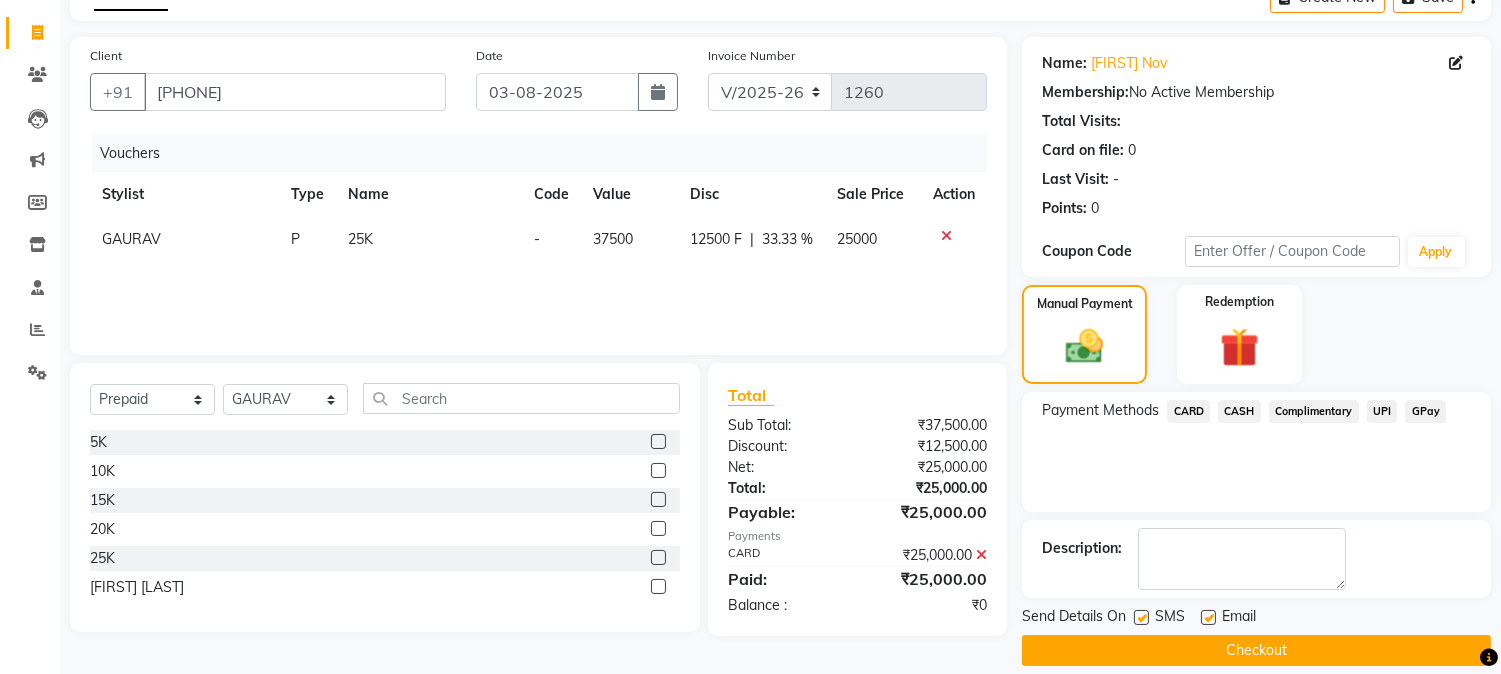 scroll, scrollTop: 133, scrollLeft: 0, axis: vertical 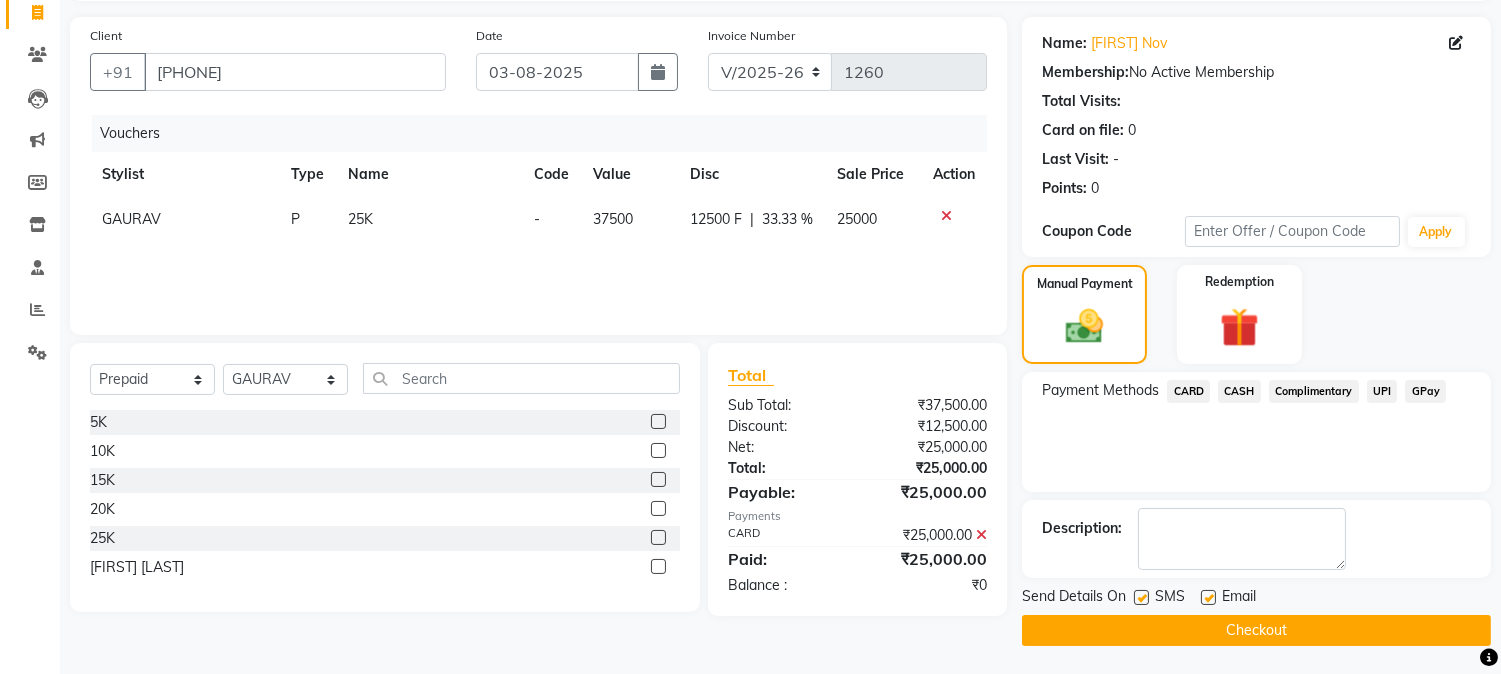 click on "Checkout" 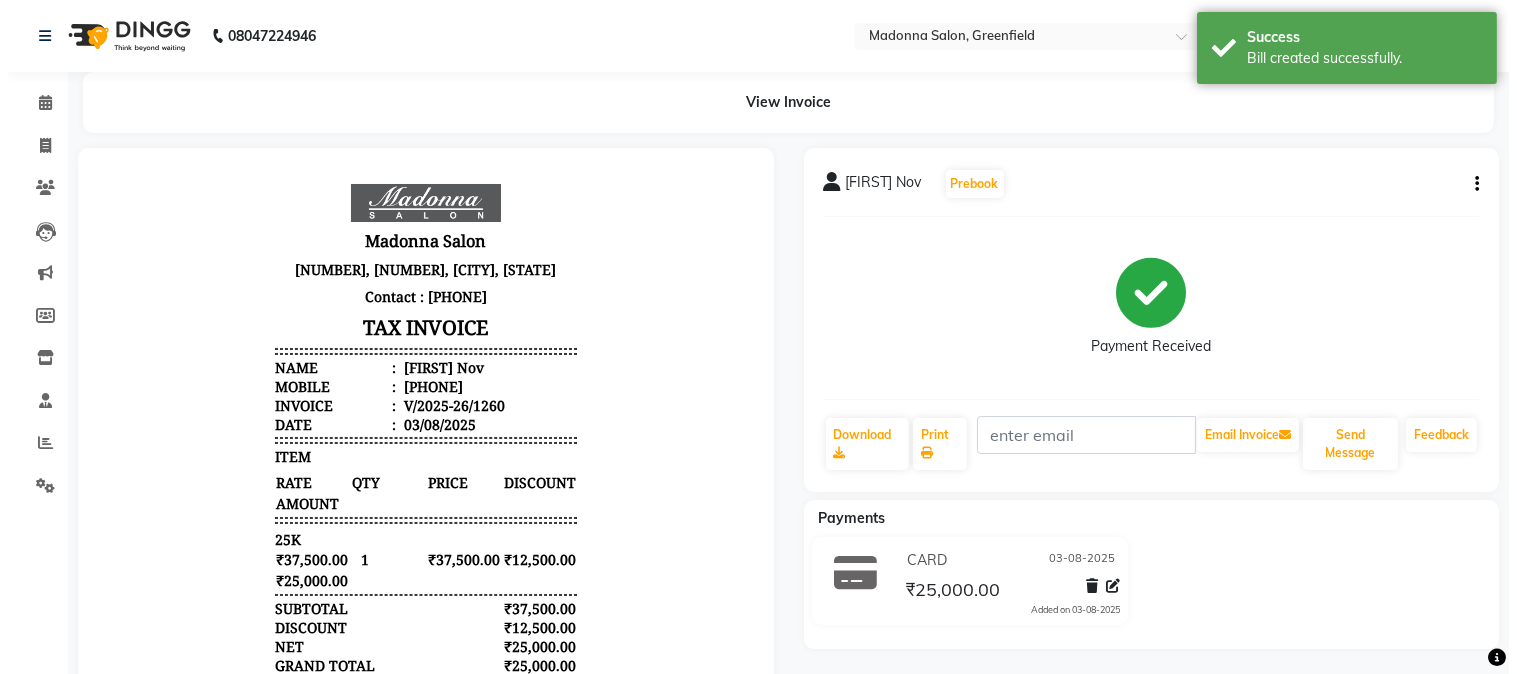 scroll, scrollTop: 0, scrollLeft: 0, axis: both 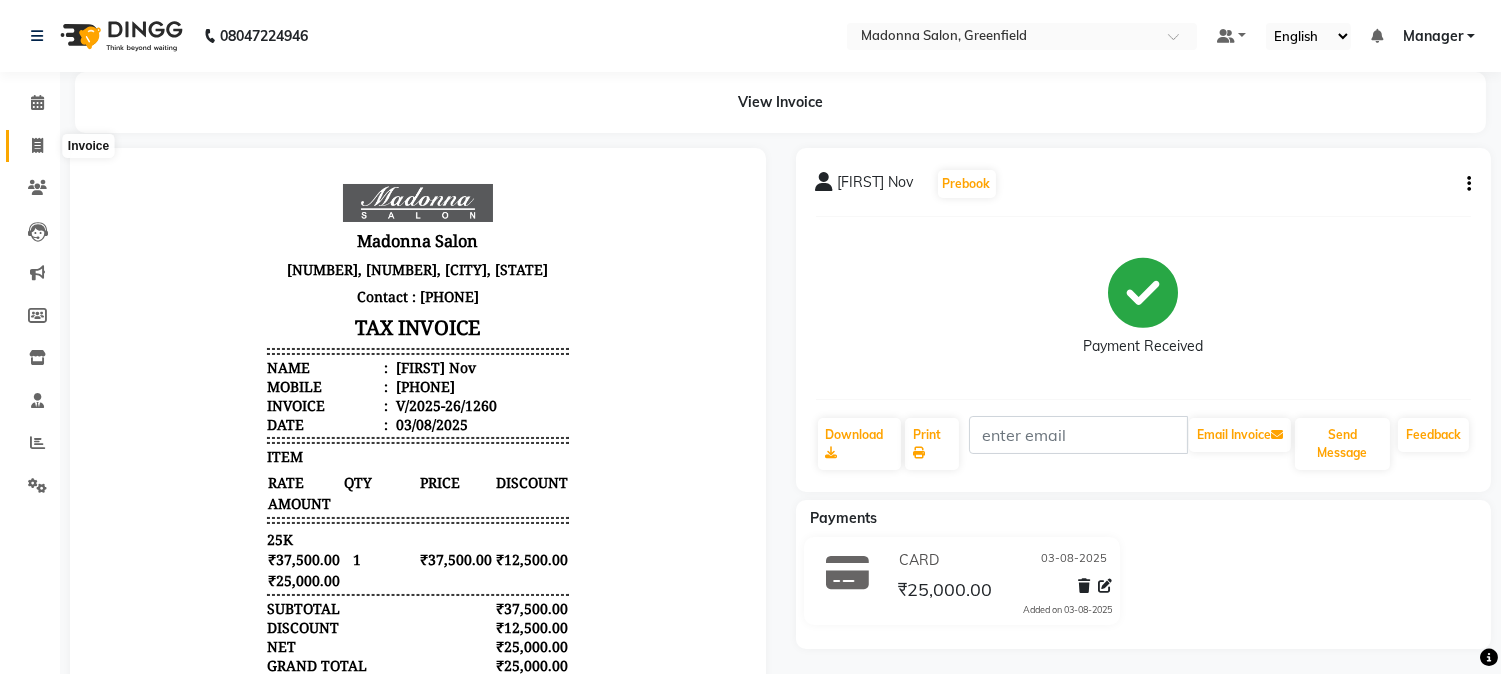 click 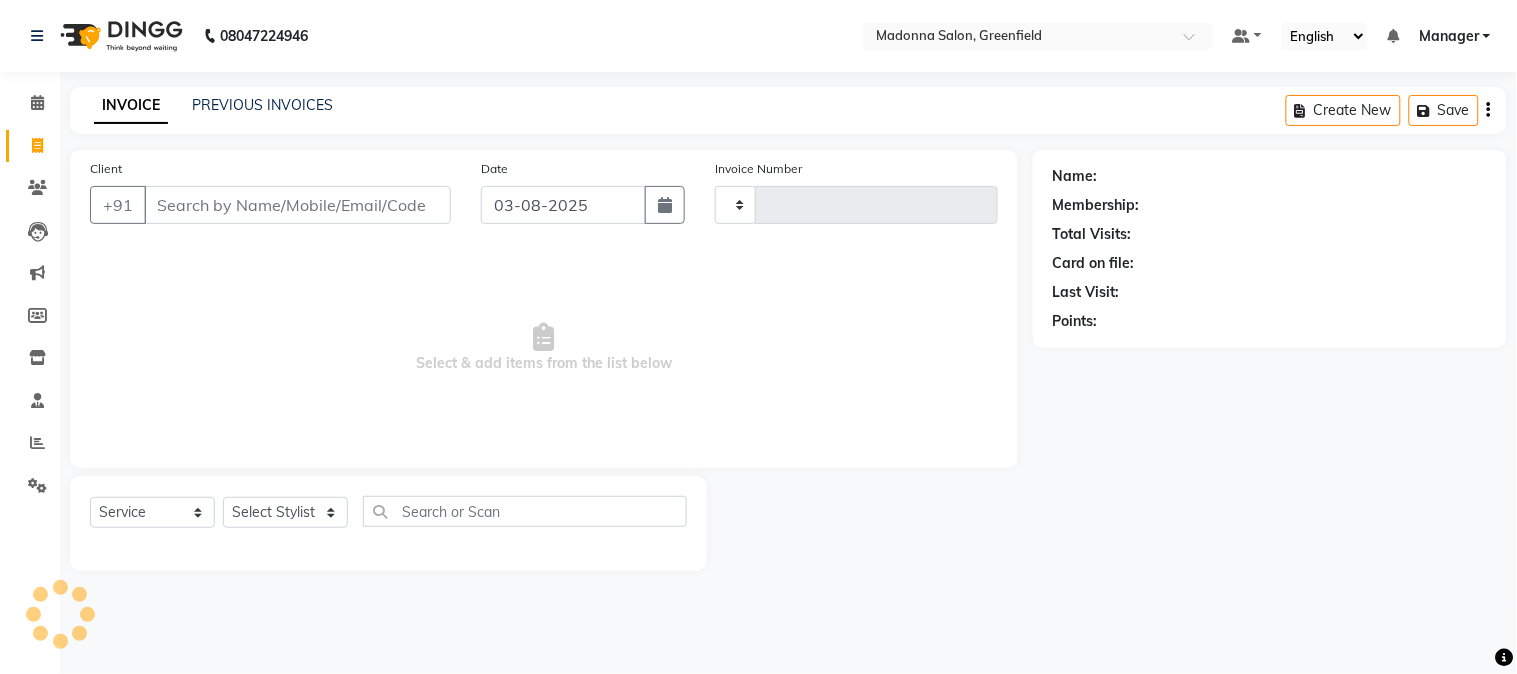 type on "1261" 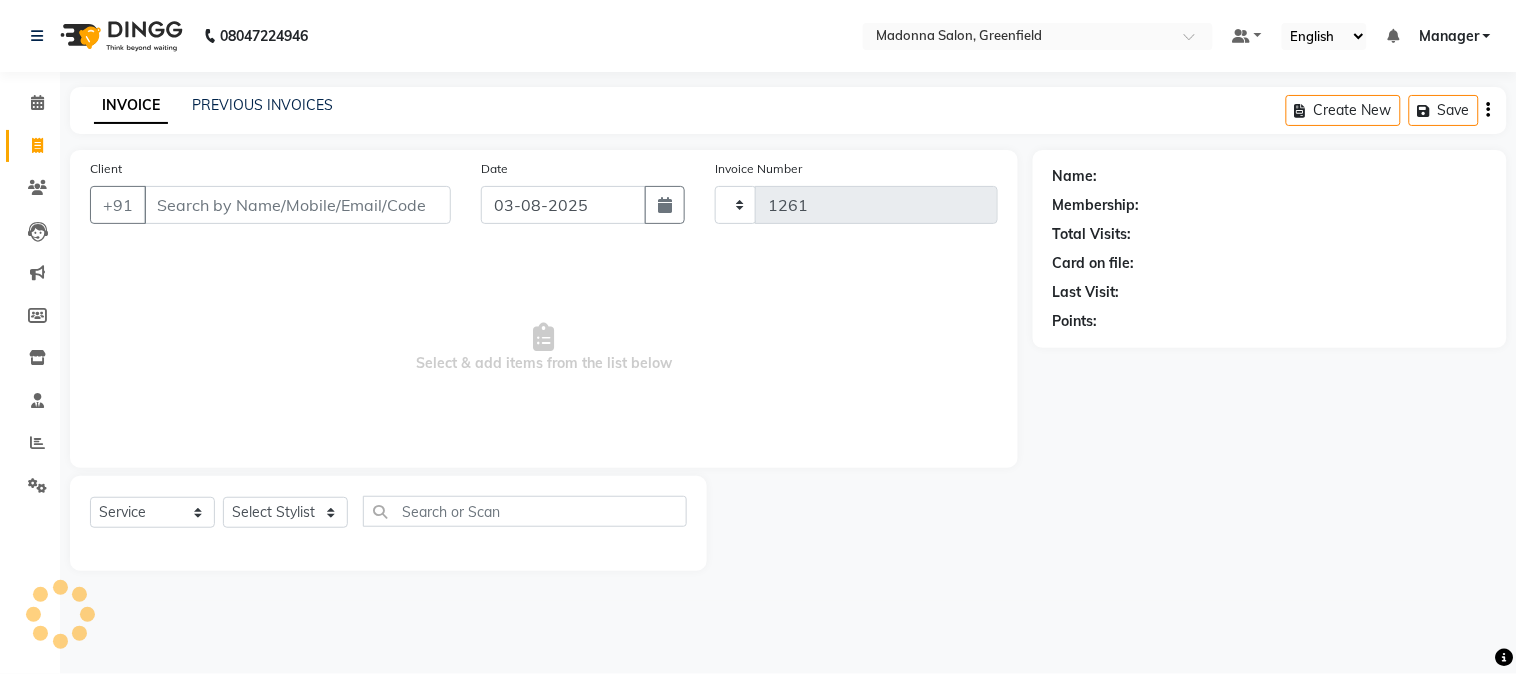 select on "7672" 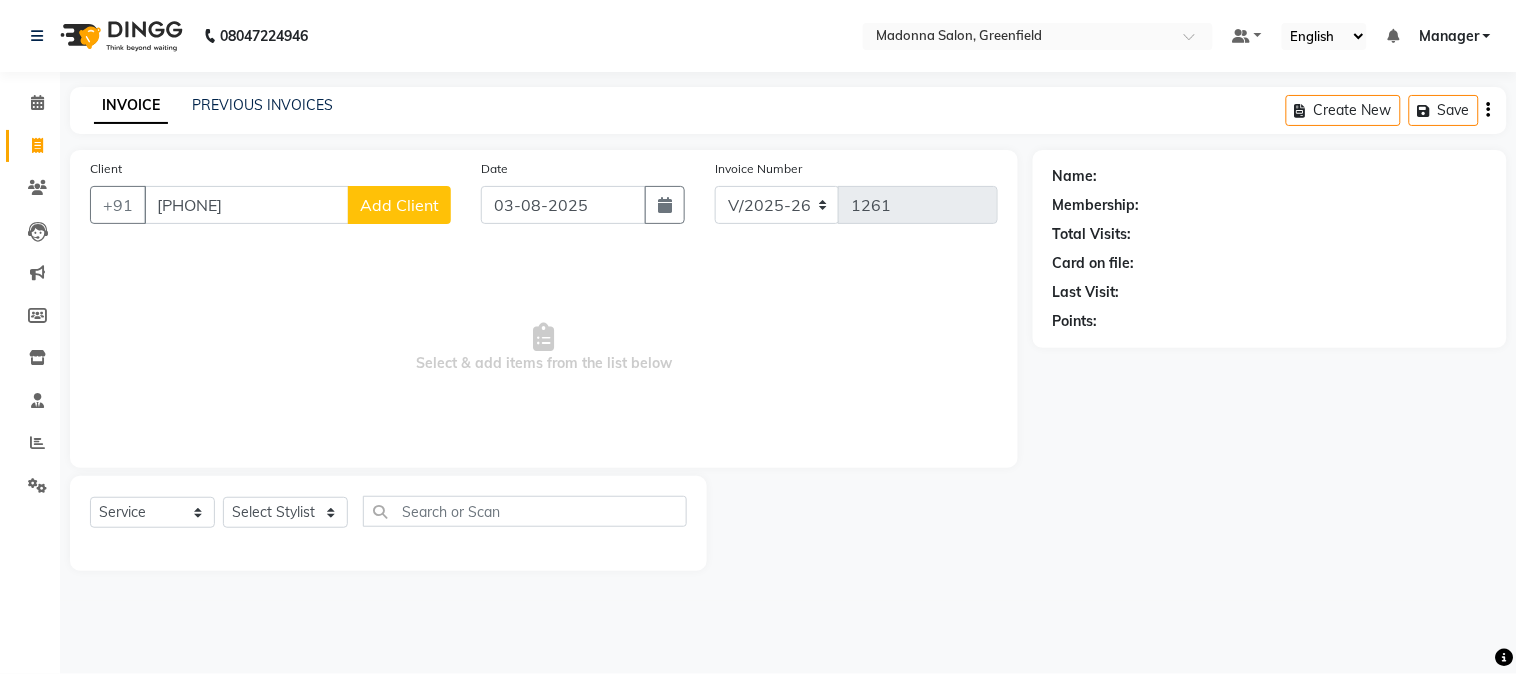 type on "[PHONE]" 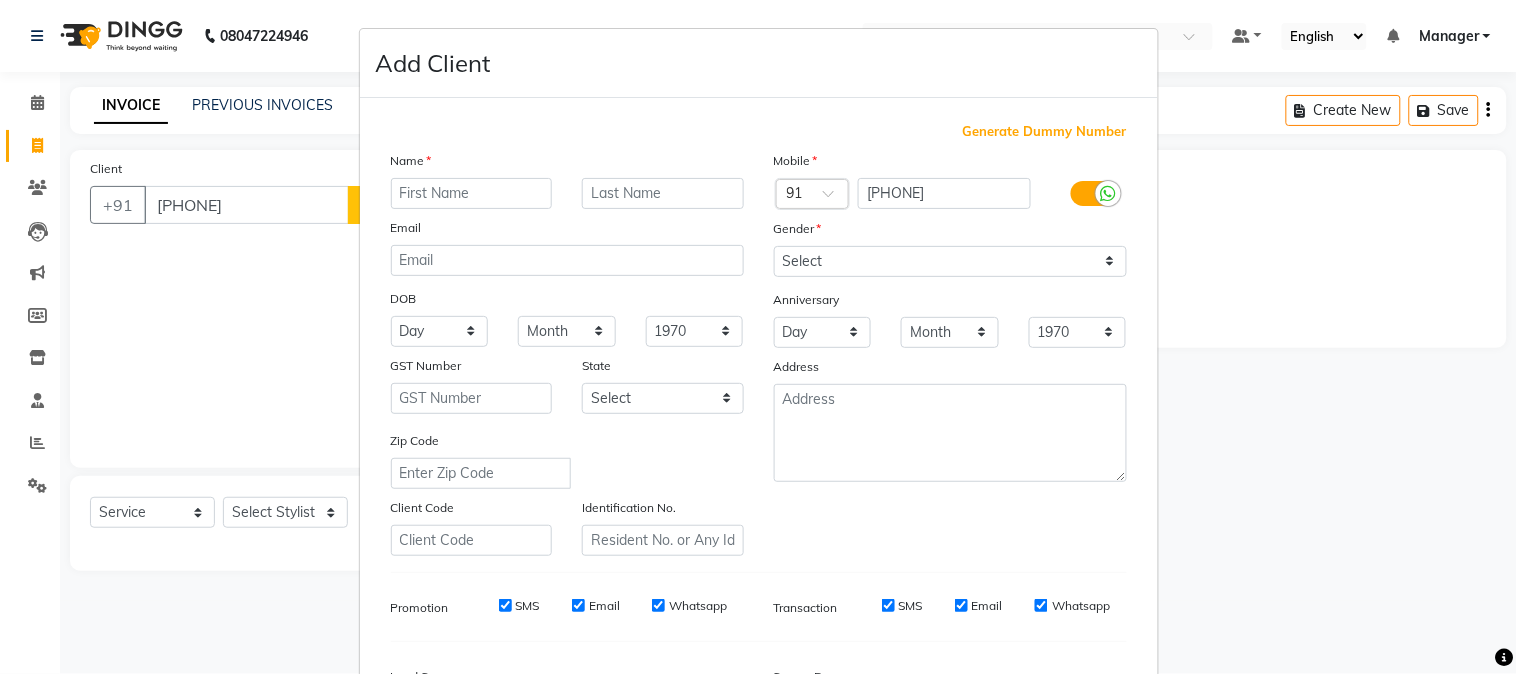 click at bounding box center [472, 193] 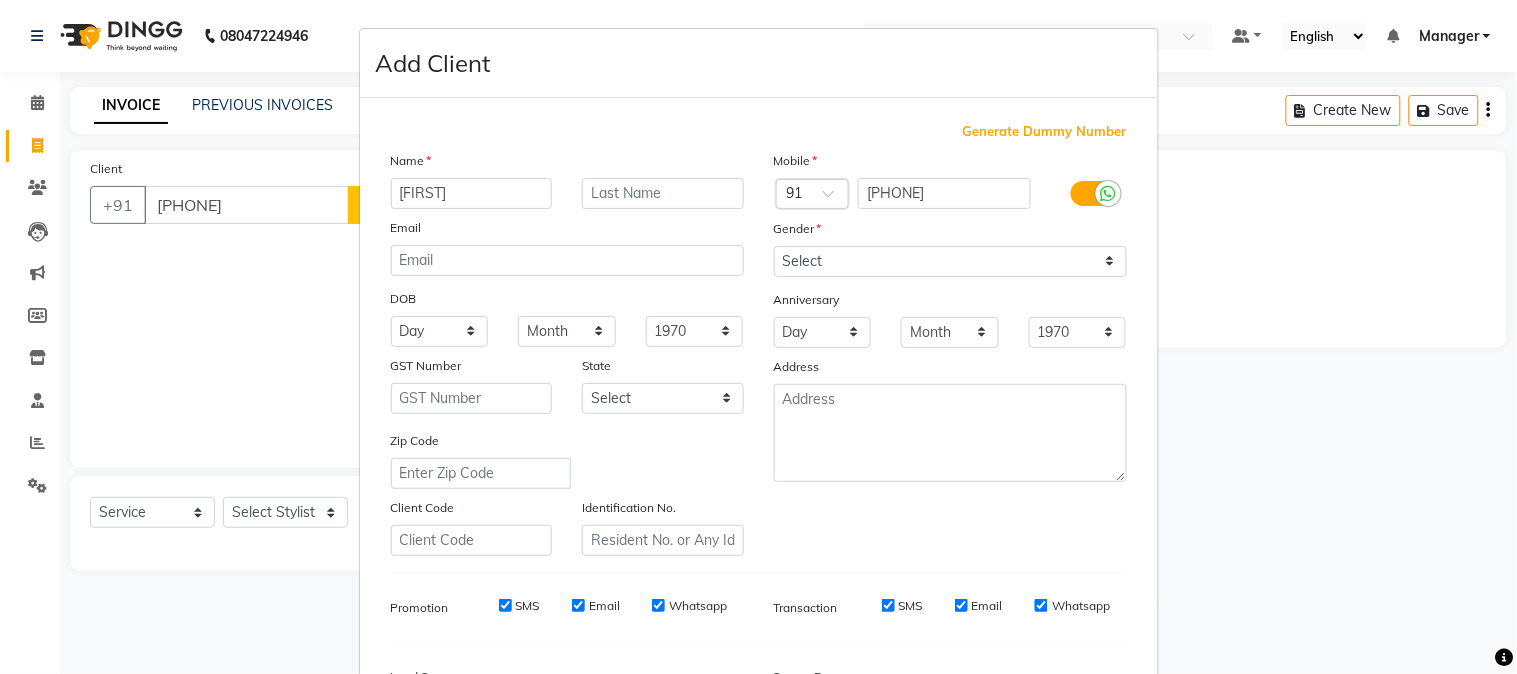 click on "[FIRST]" at bounding box center [472, 193] 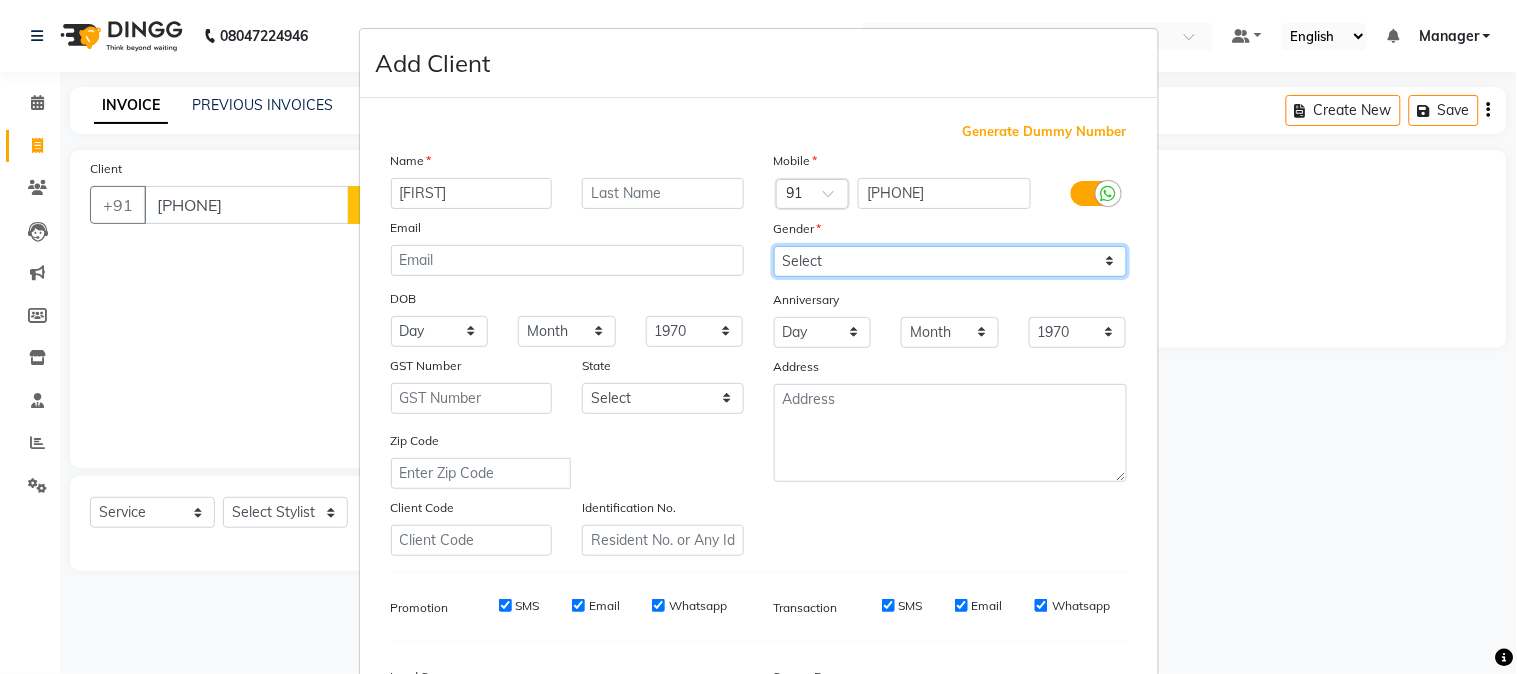 click on "Select Male Female Other Prefer Not To Say" at bounding box center [950, 261] 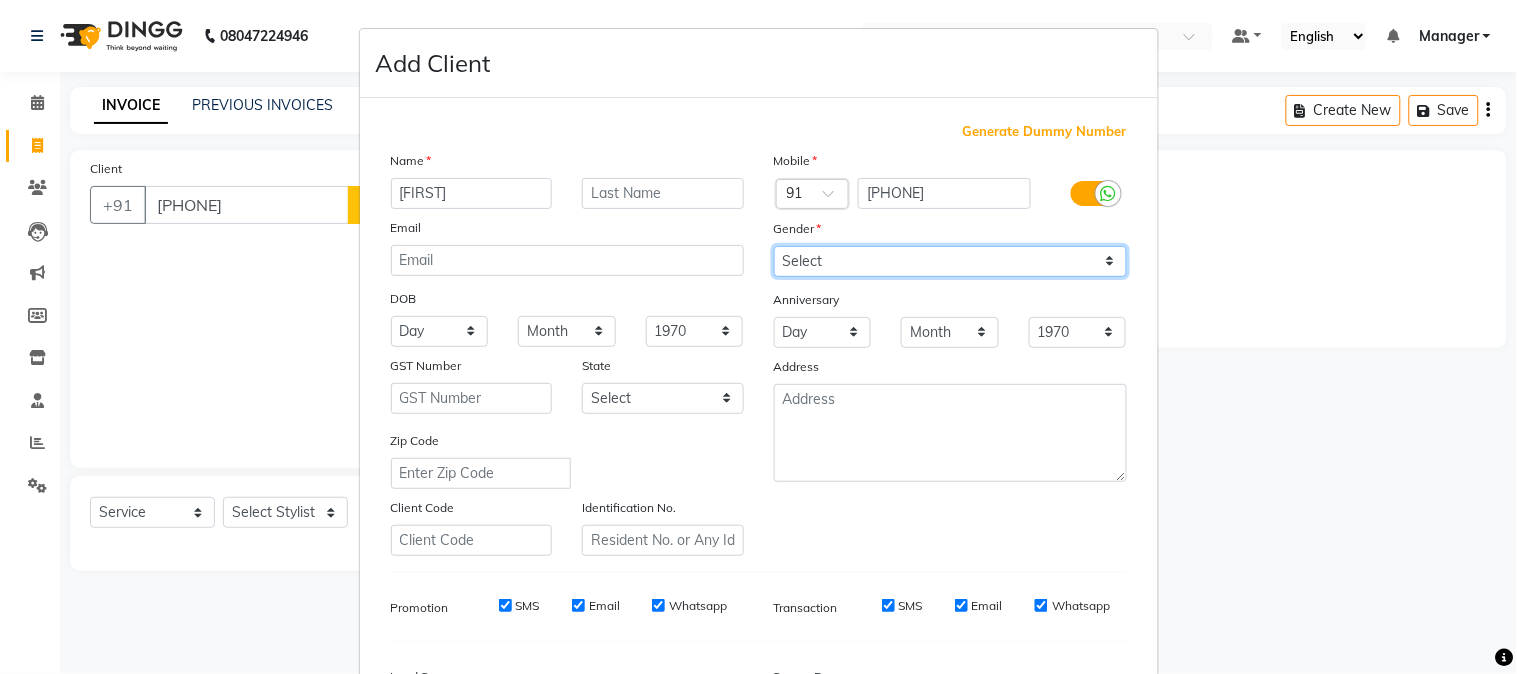 select on "male" 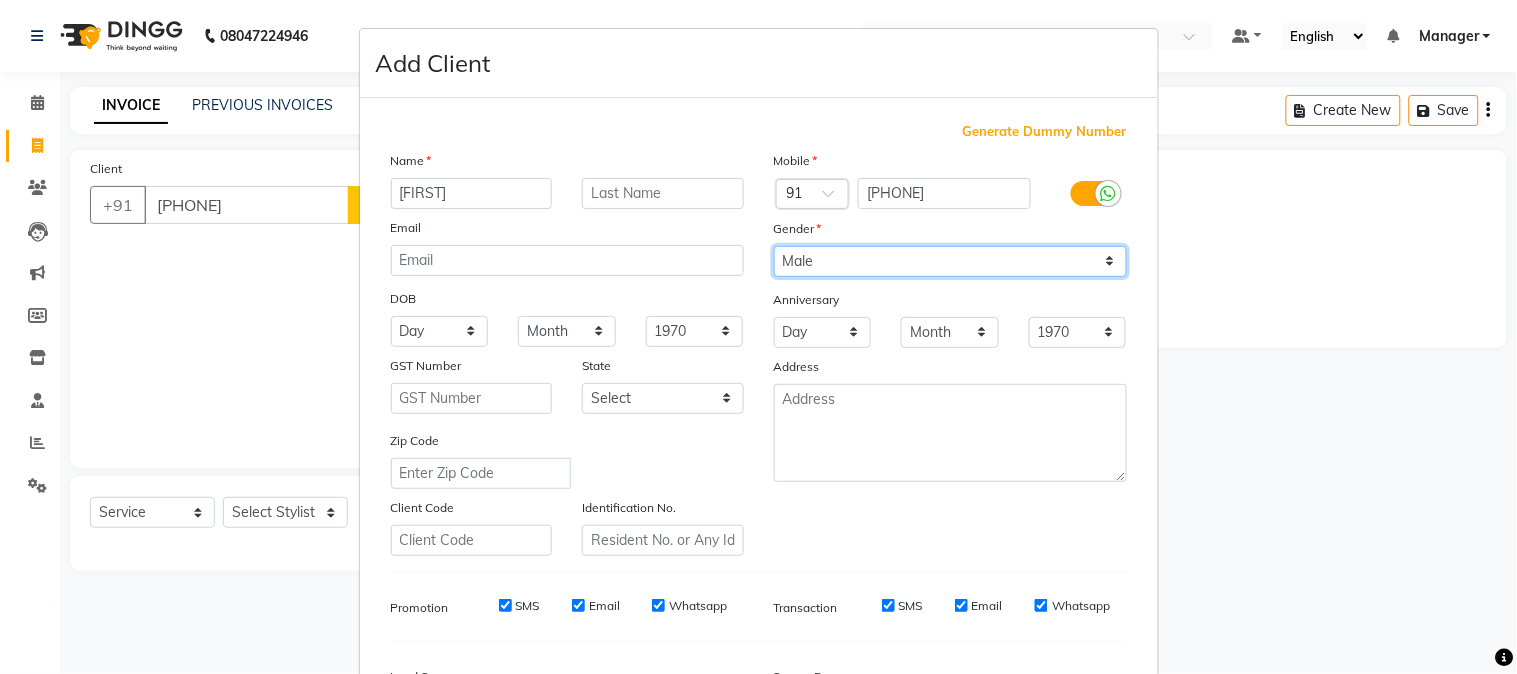 click on "Select Male Female Other Prefer Not To Say" at bounding box center (950, 261) 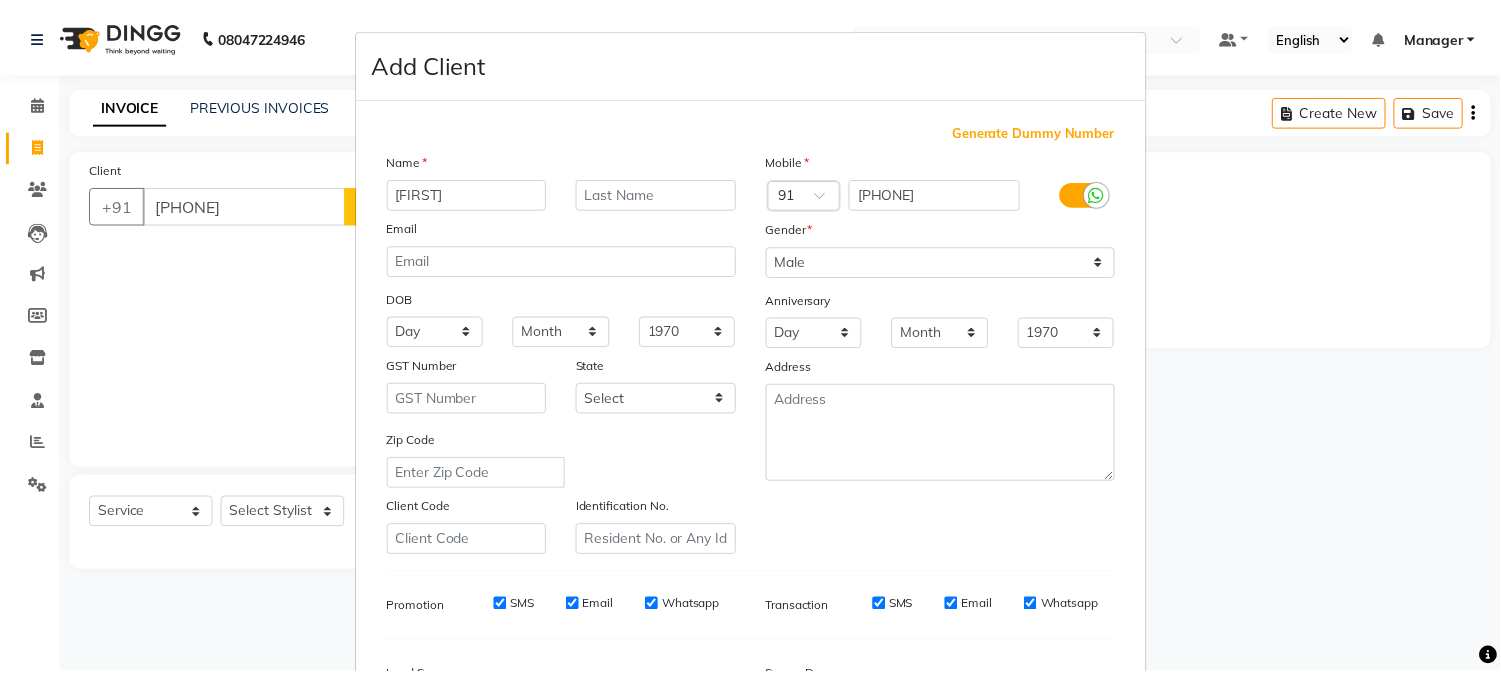 scroll, scrollTop: 250, scrollLeft: 0, axis: vertical 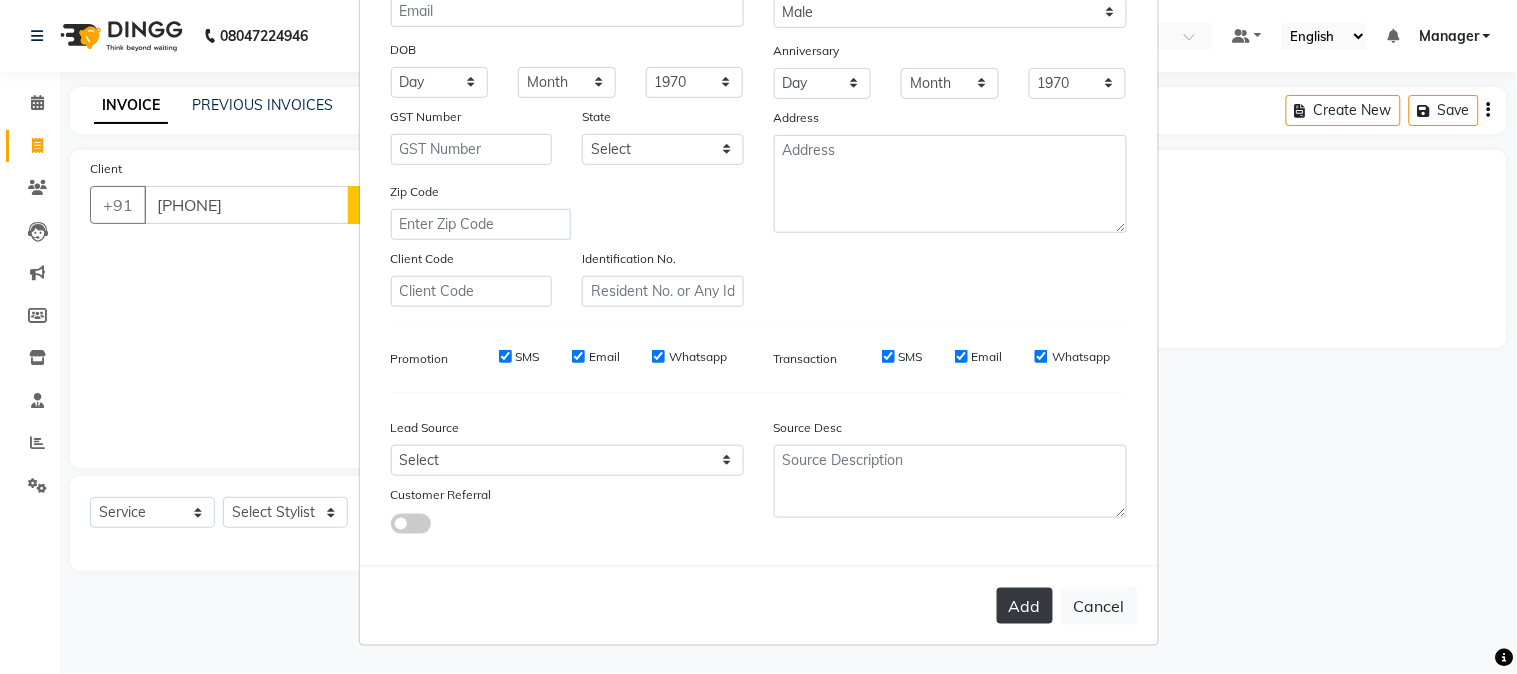 click on "Add" at bounding box center (1025, 606) 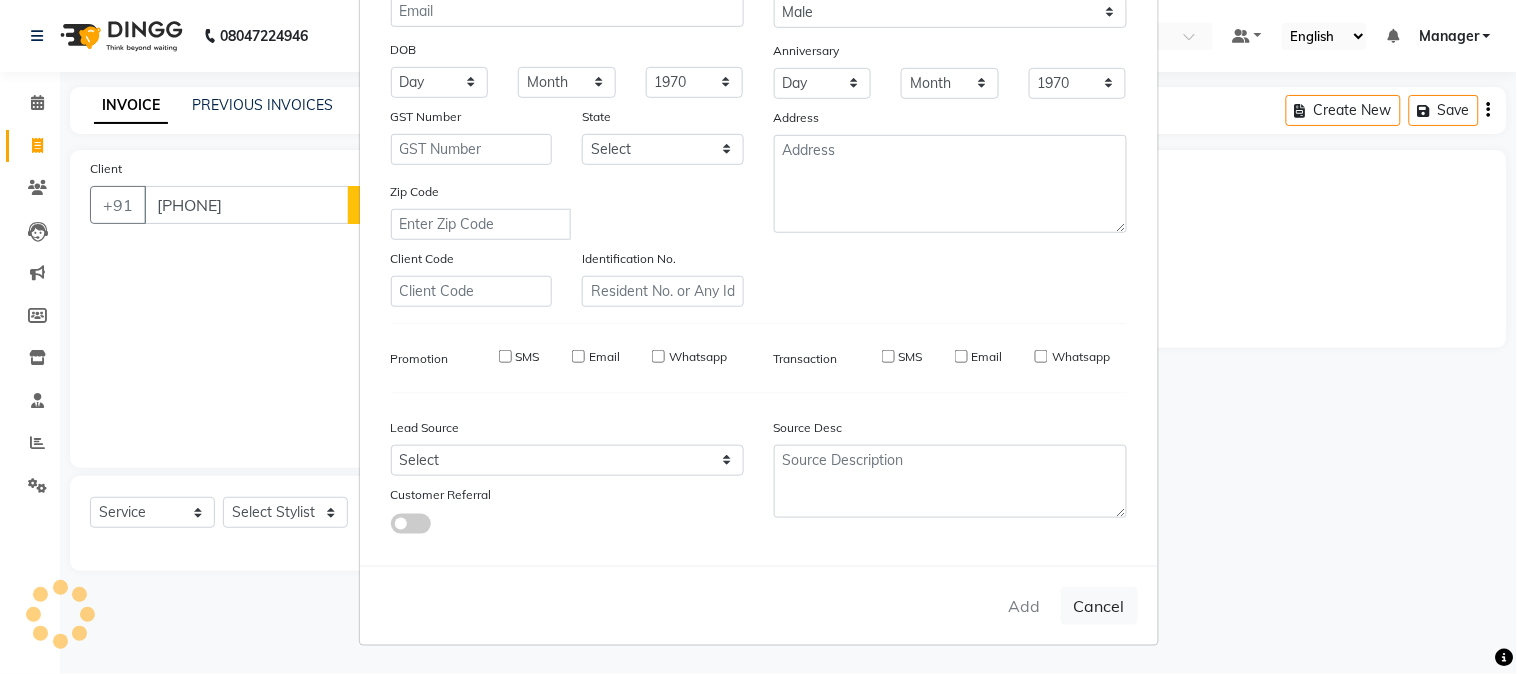 type 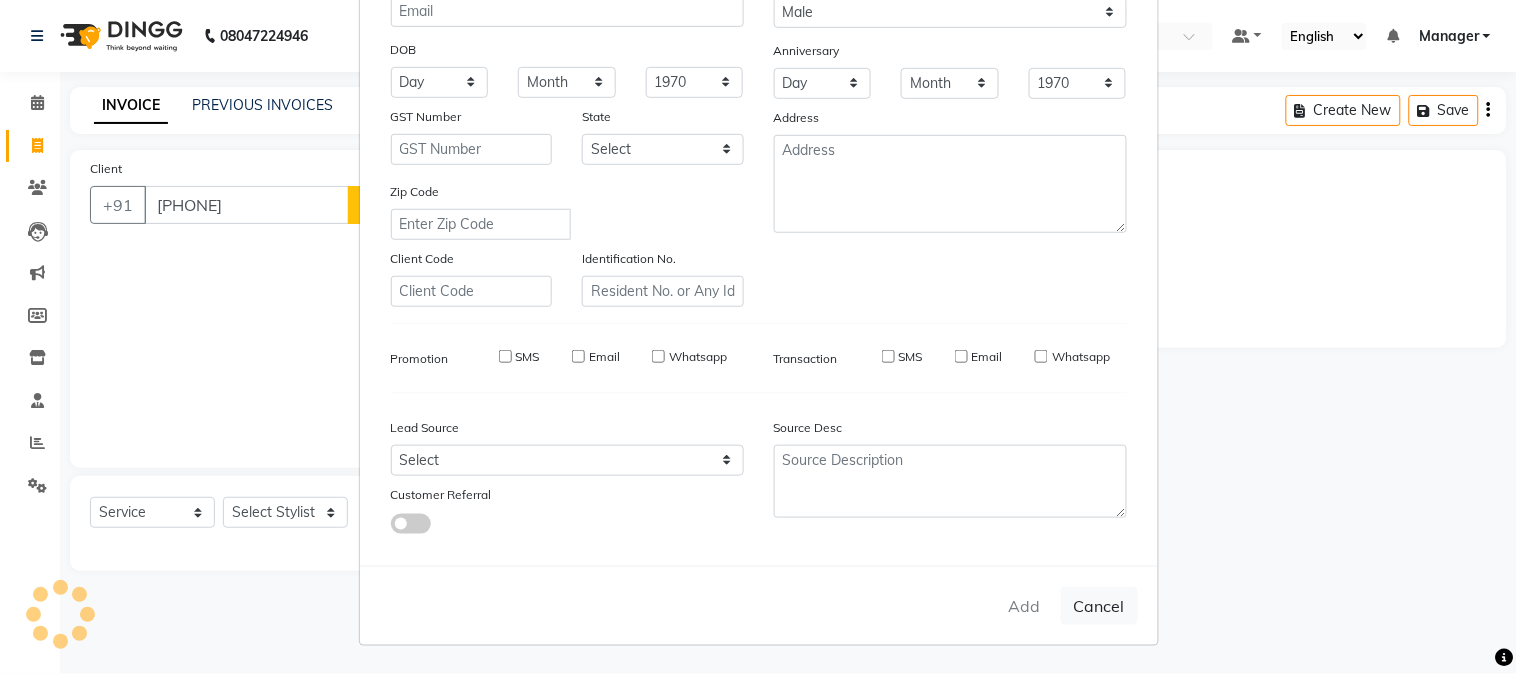 select 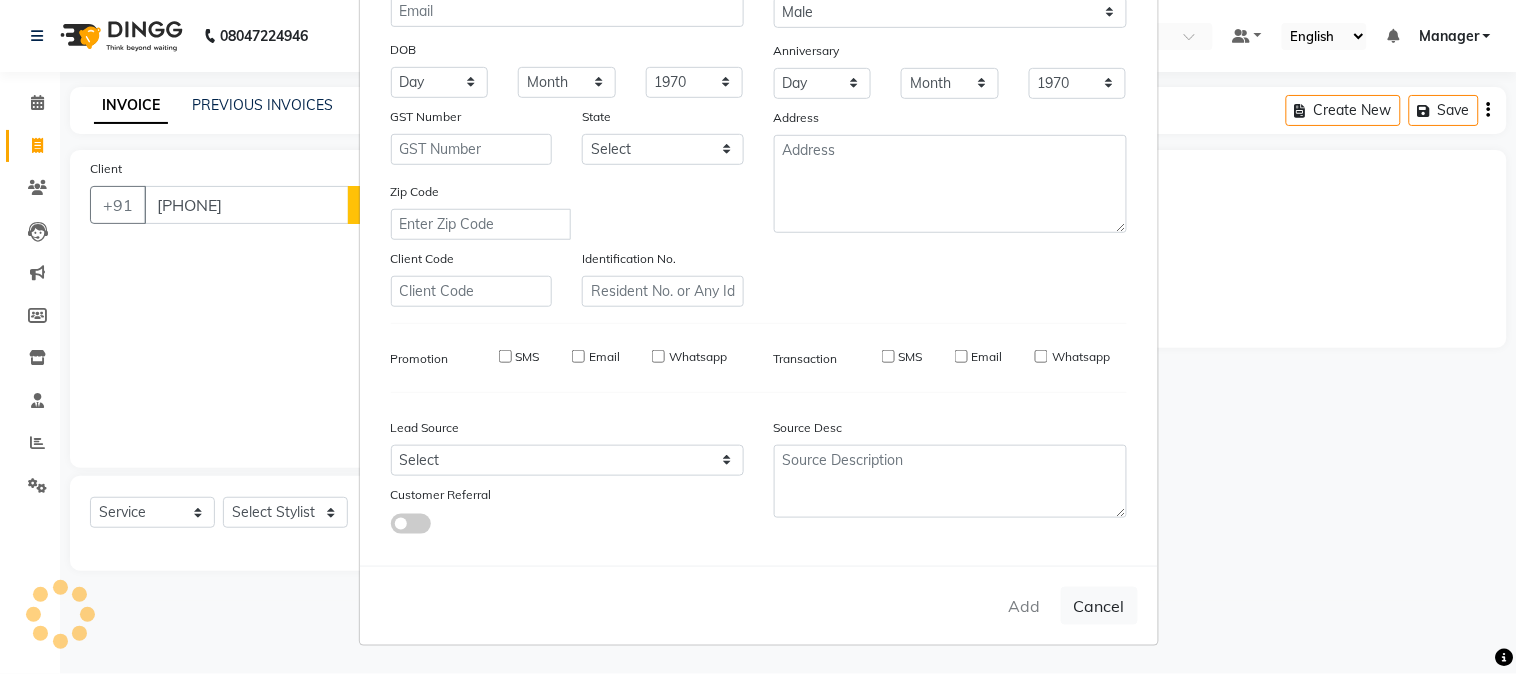 select 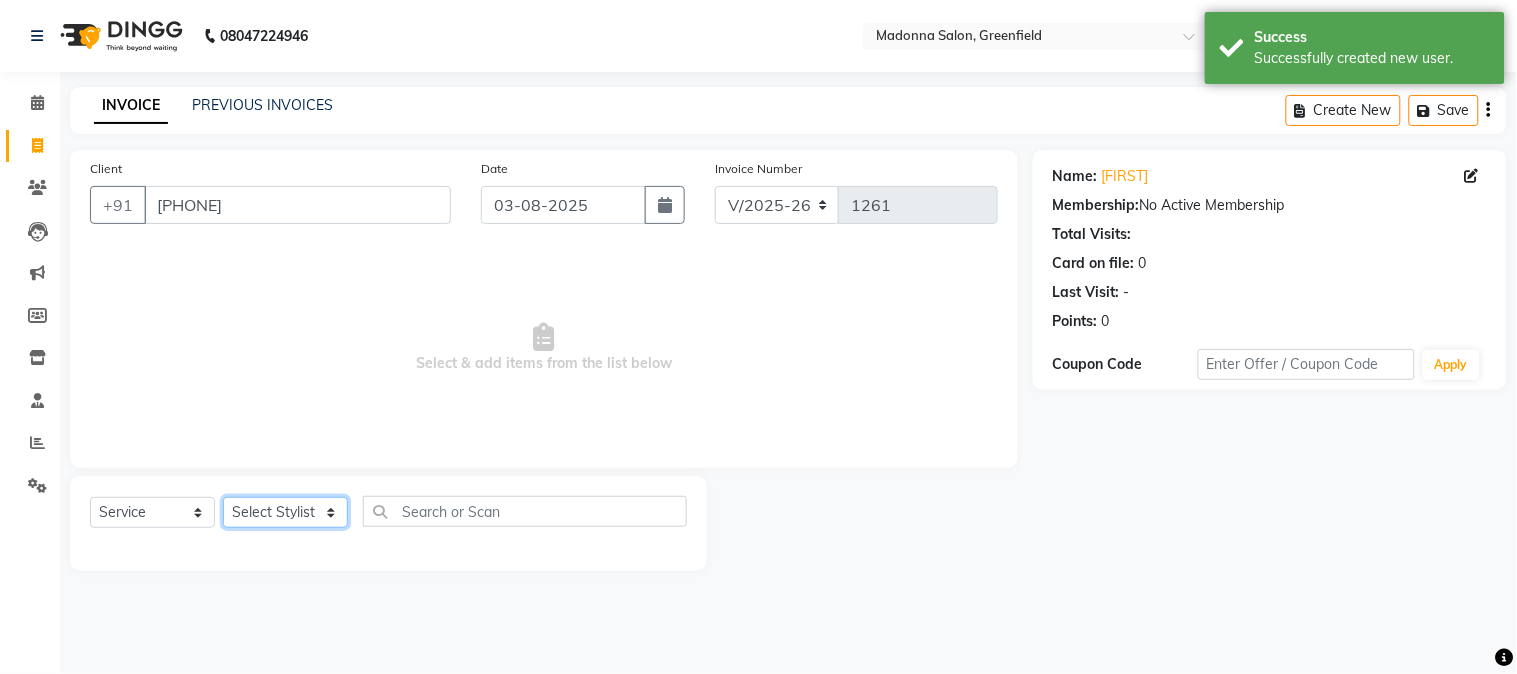 click on "Select Stylist Aarti Ahsan Aman BUBLEEN COUNTER SALE GAURAV Himanshu JAVED KAVITA Manager NITIN RAJNI ROHIT Saifi Sattu VISHAL" 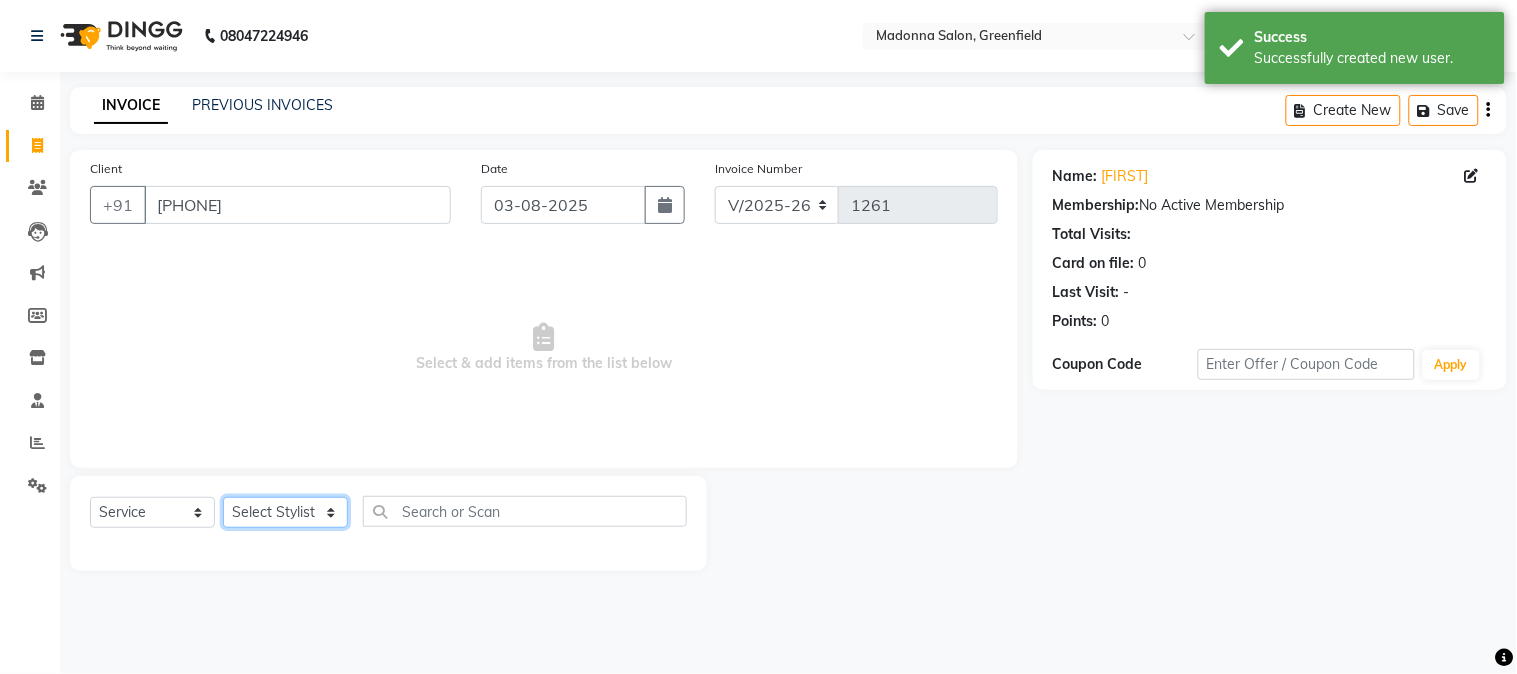 select on "72505" 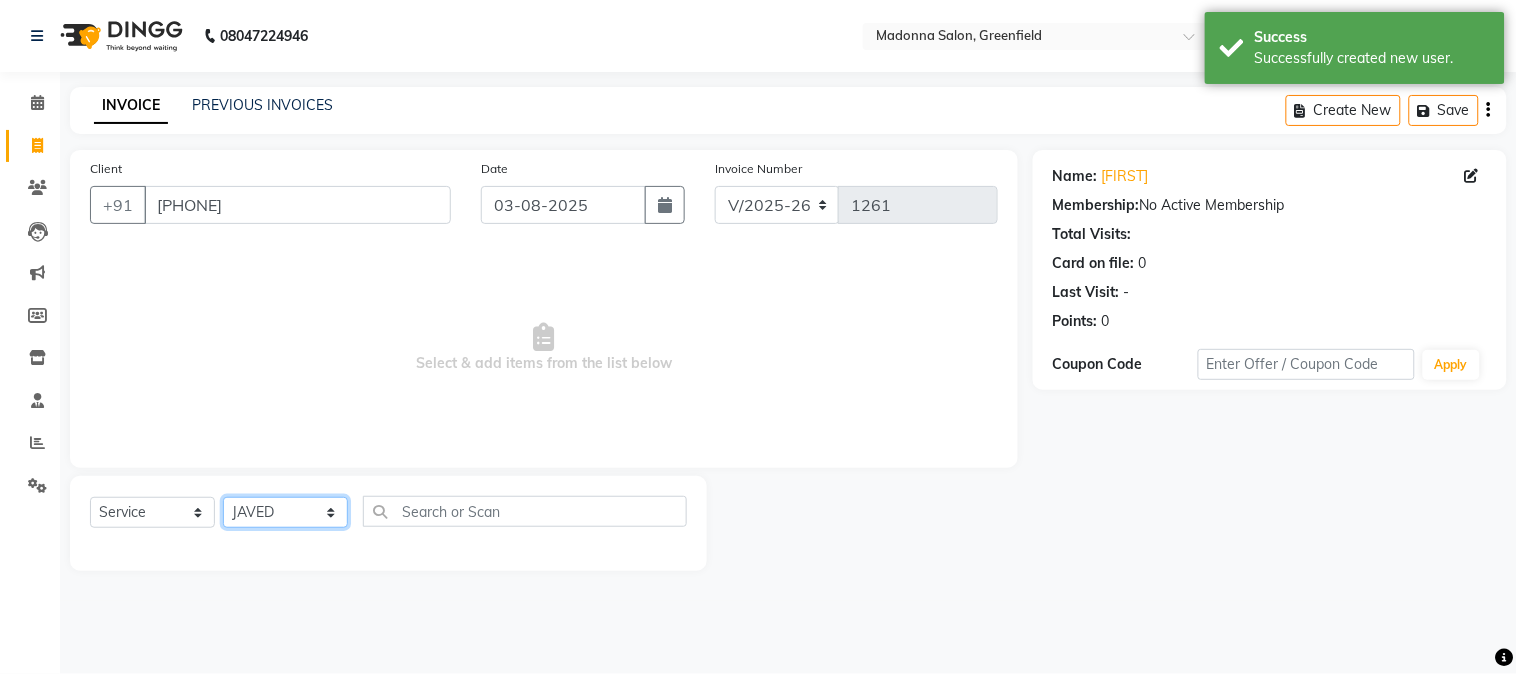 click on "Select Stylist Aarti Ahsan Aman BUBLEEN COUNTER SALE GAURAV Himanshu JAVED KAVITA Manager NITIN RAJNI ROHIT Saifi Sattu VISHAL" 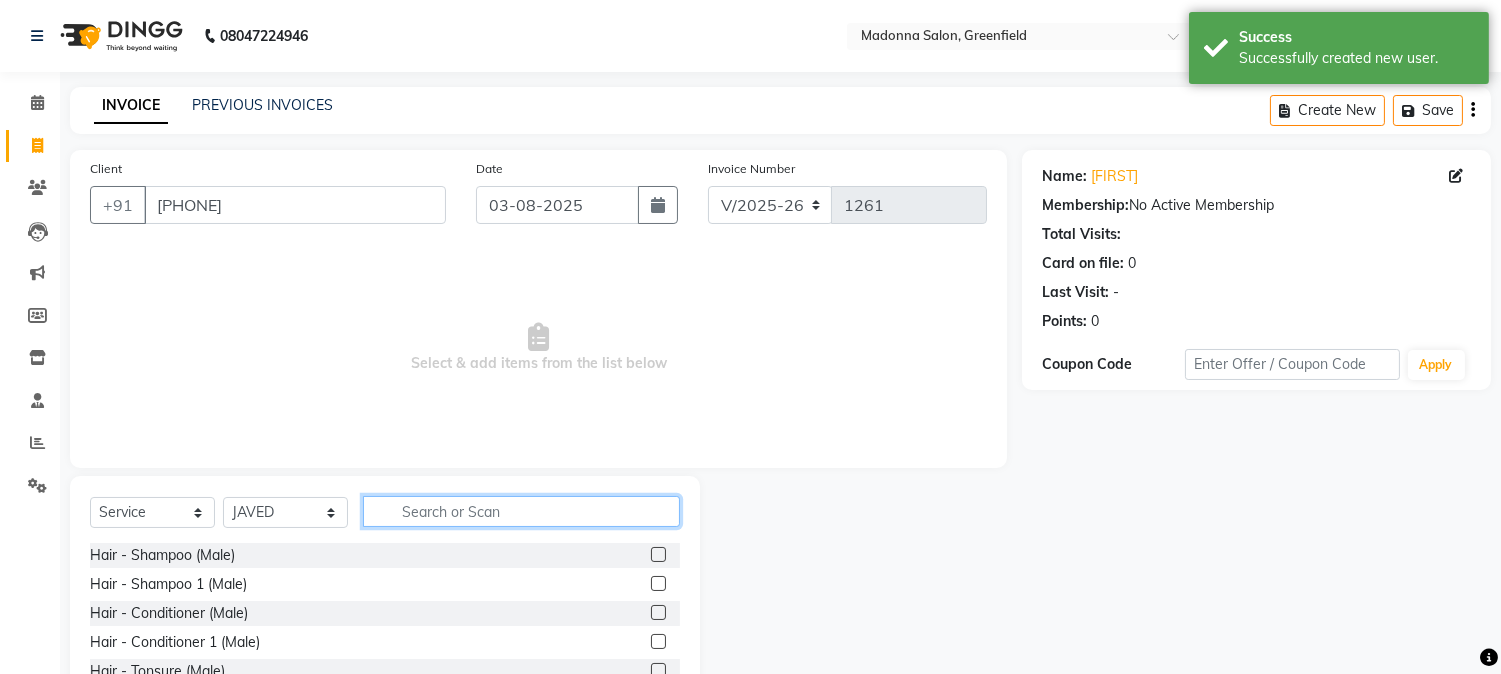 click 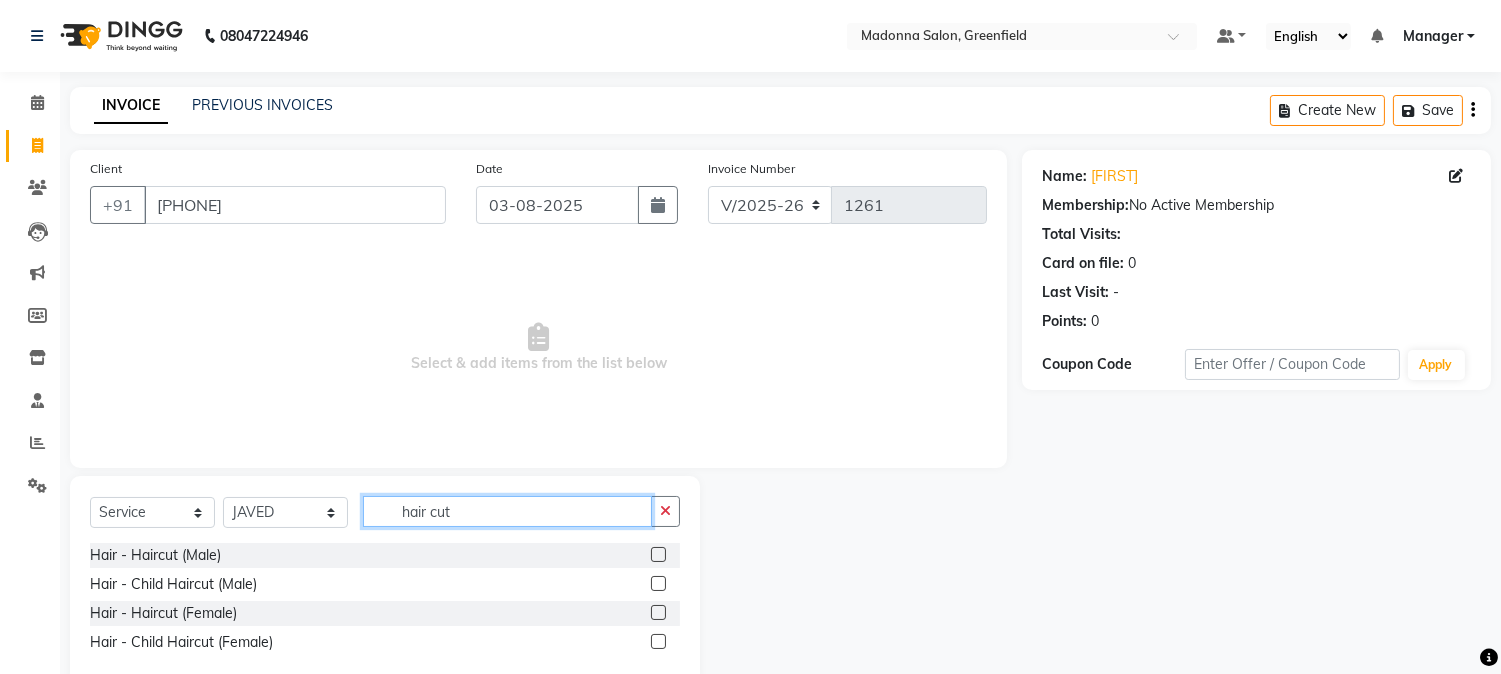 type on "hair cut" 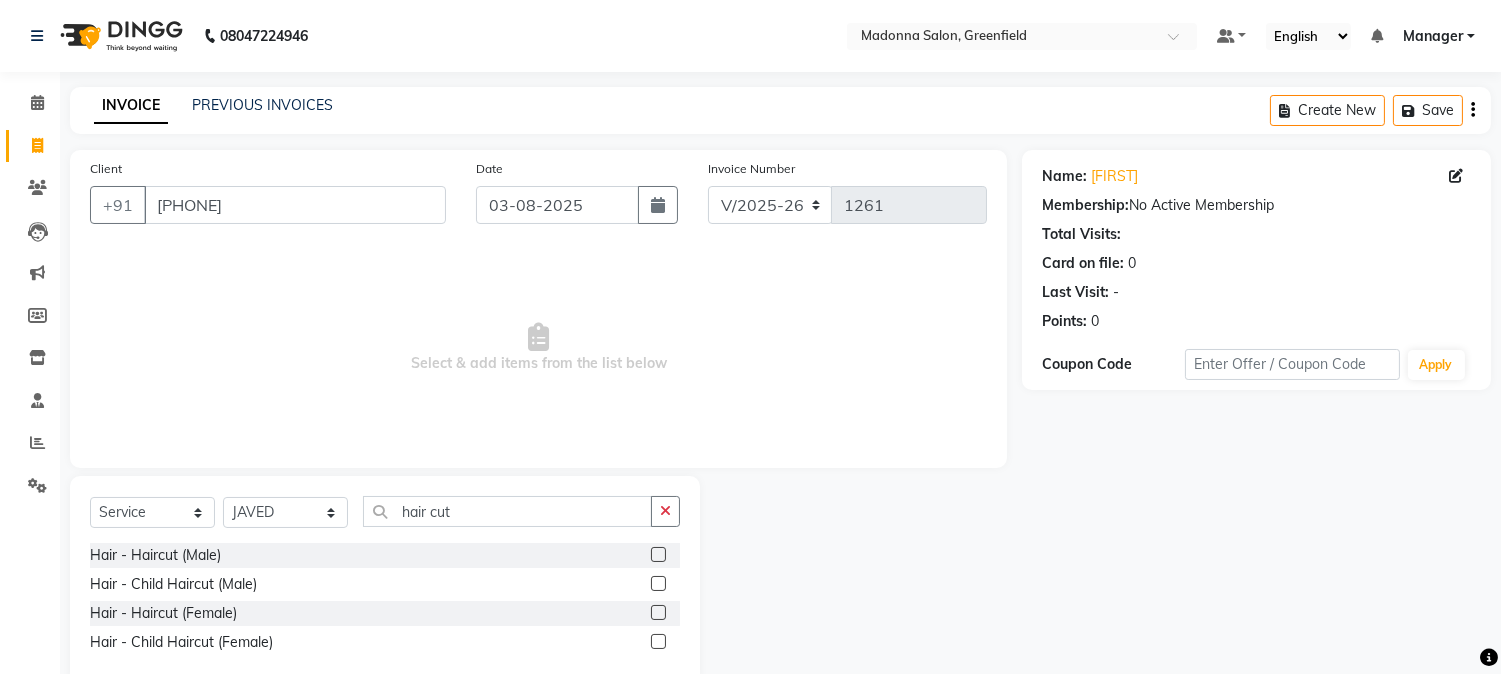 click 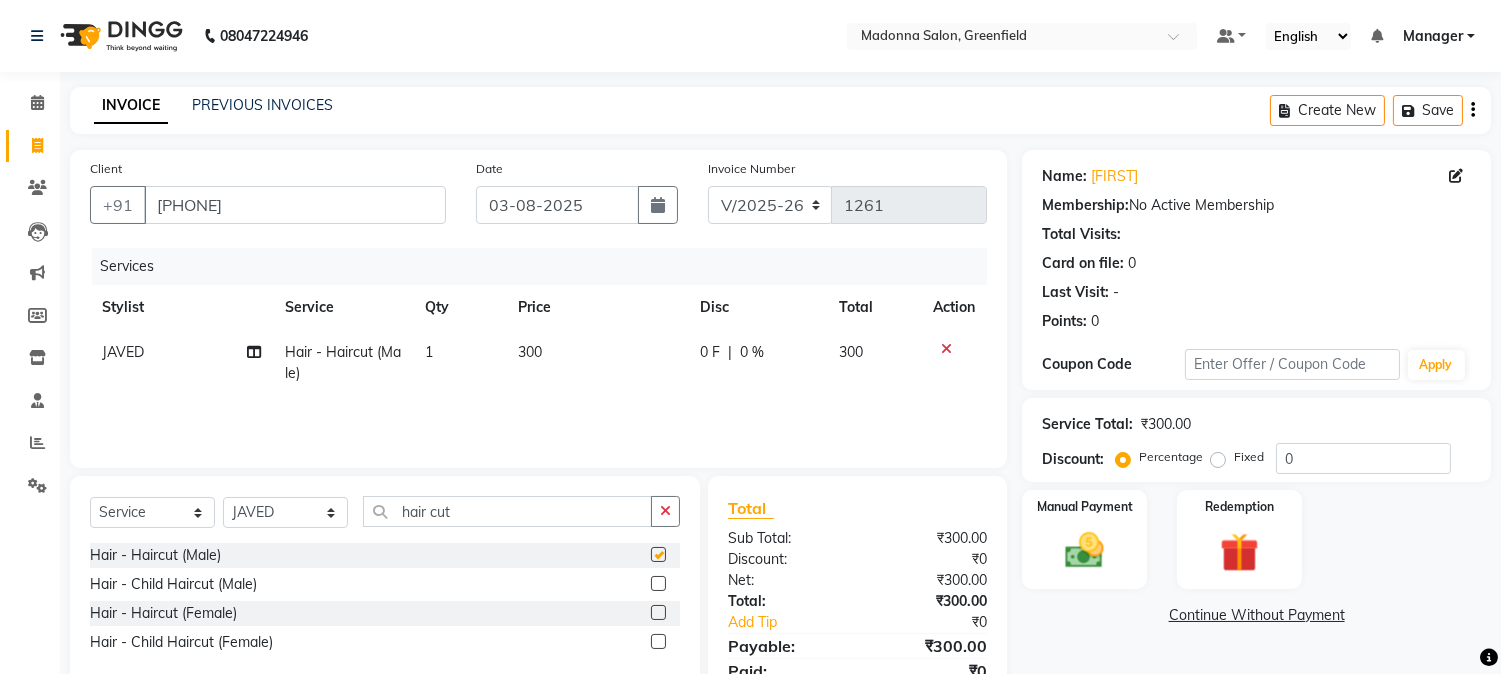 checkbox on "false" 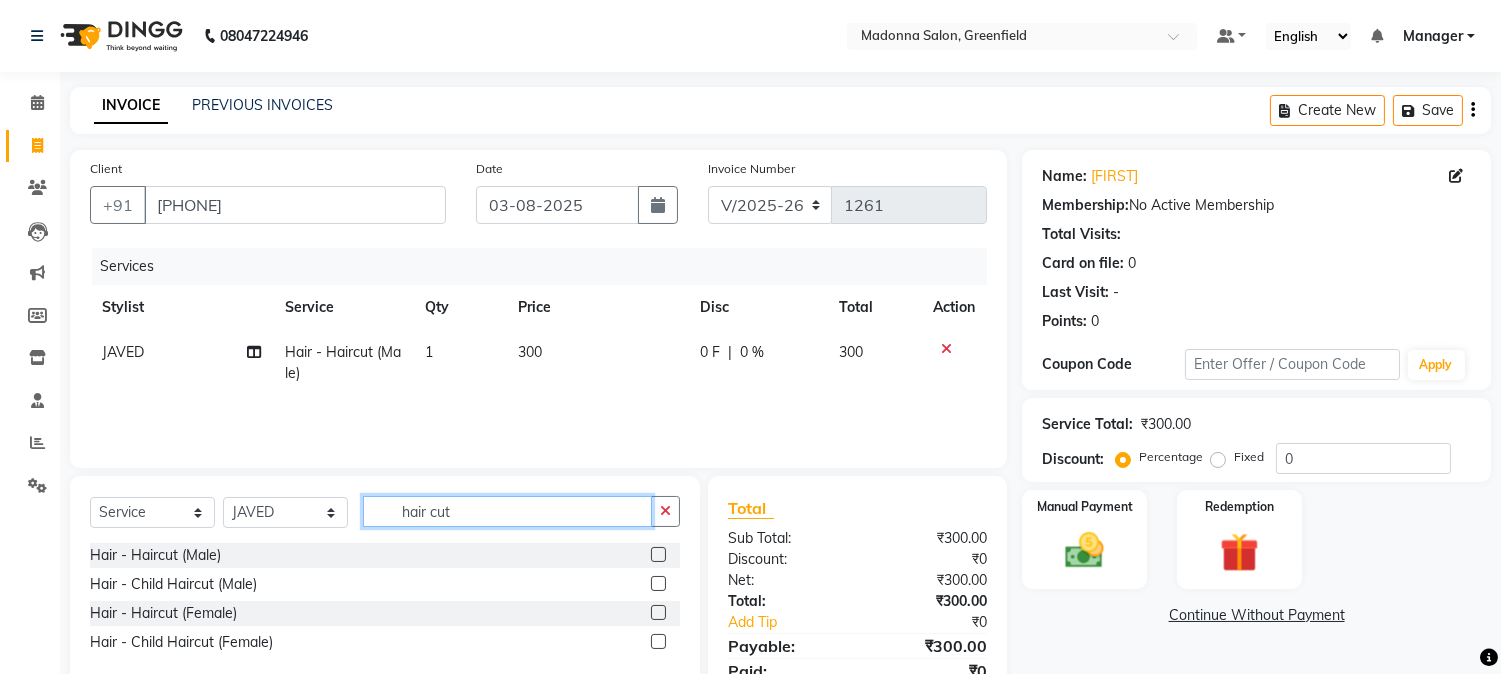 click on "hair cut" 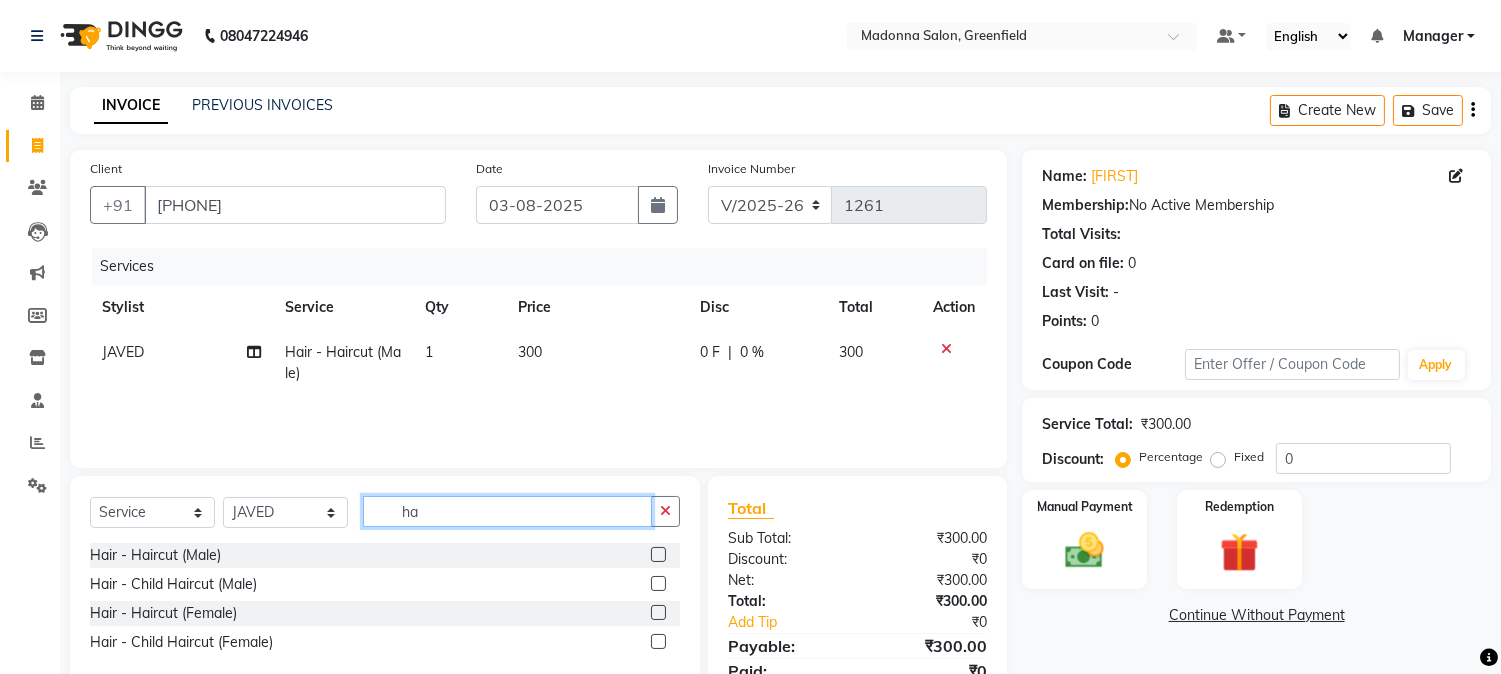 type on "h" 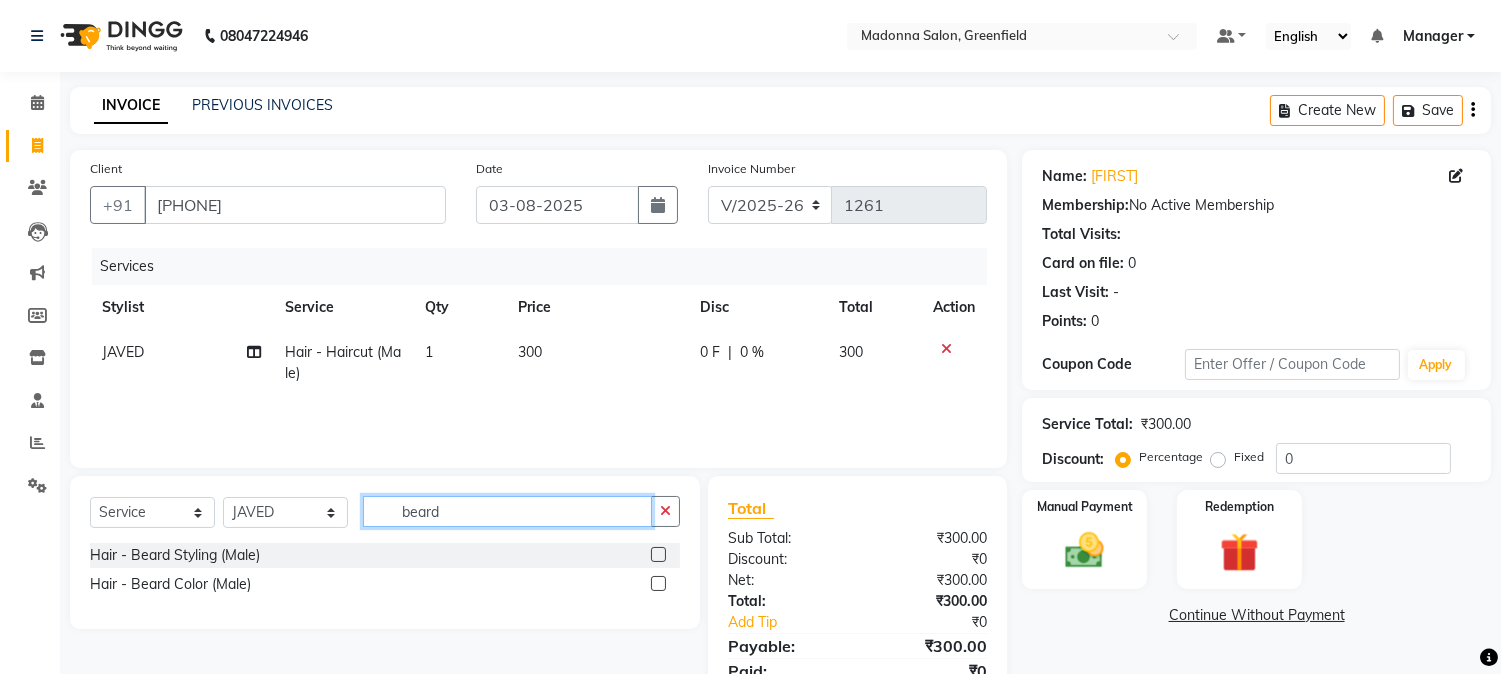 type on "beard" 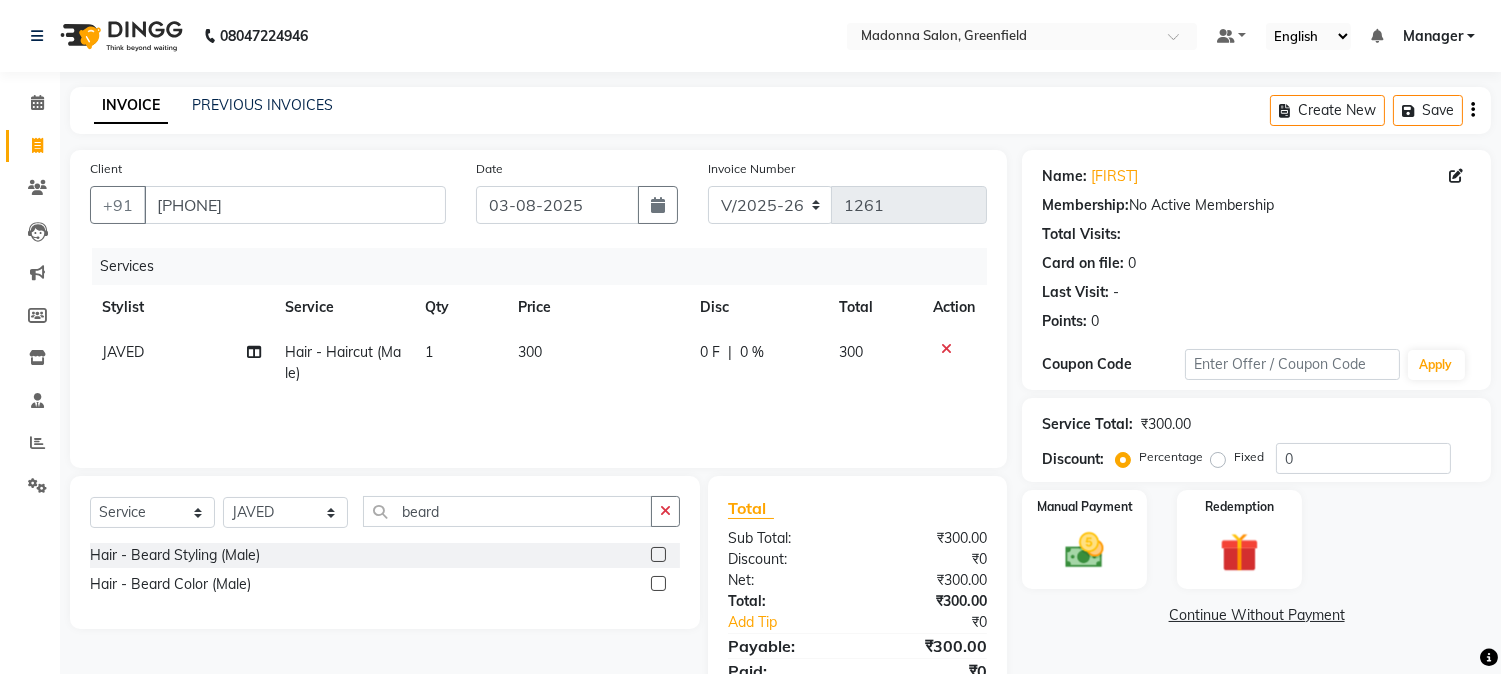click 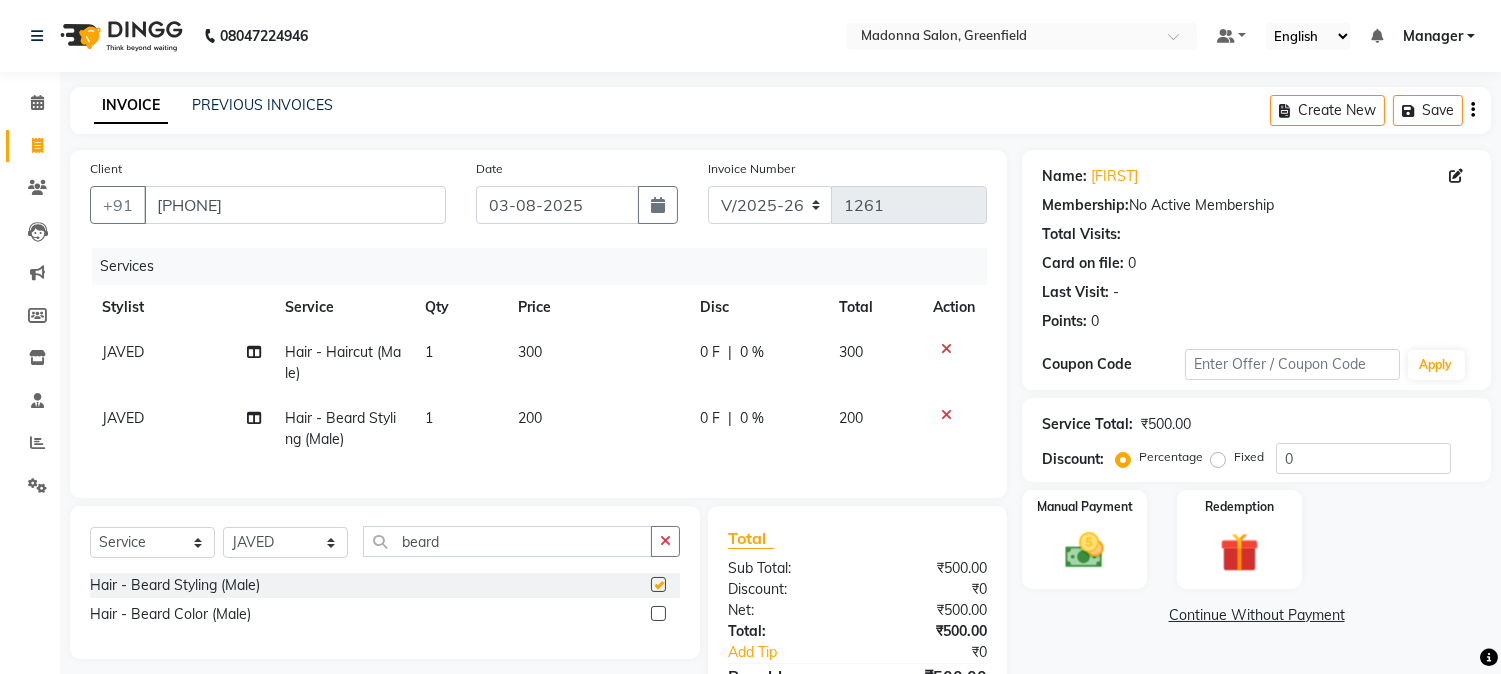 checkbox on "false" 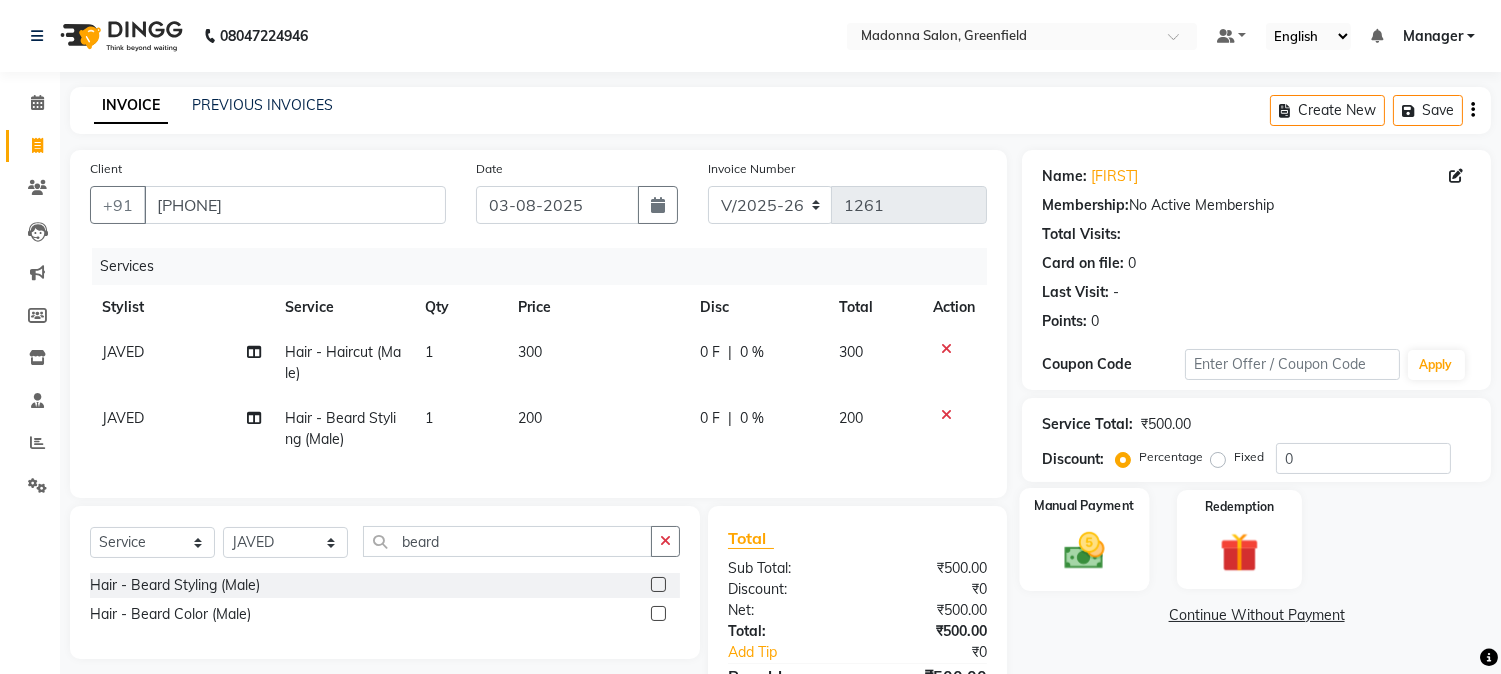 click 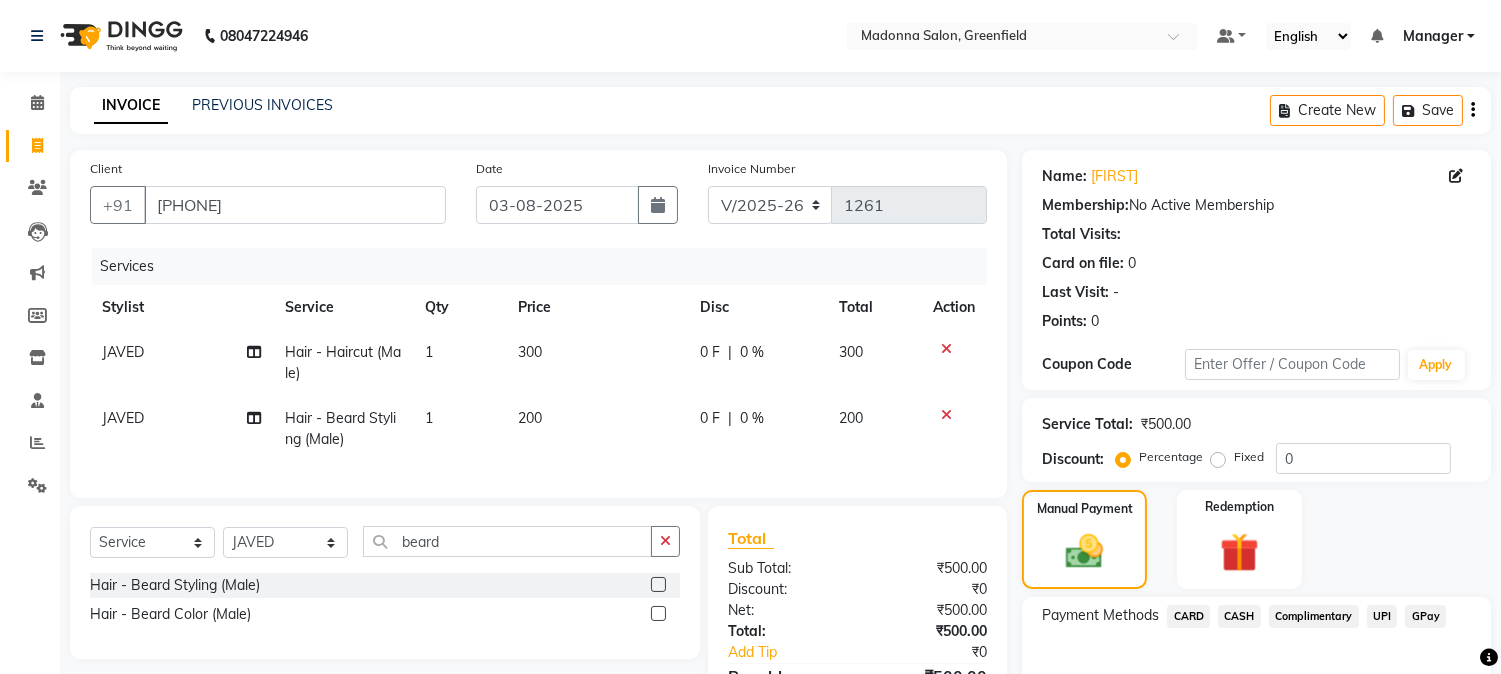 click on "CASH" 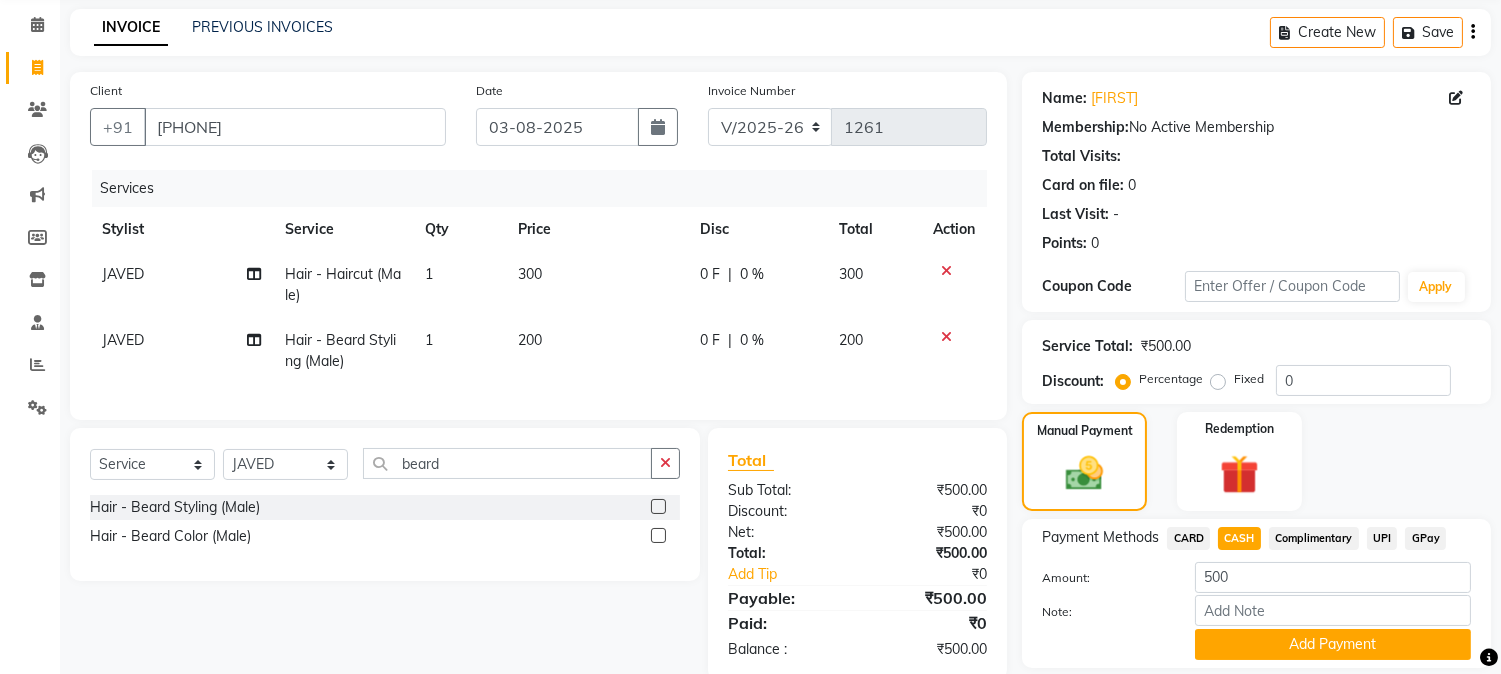 scroll, scrollTop: 142, scrollLeft: 0, axis: vertical 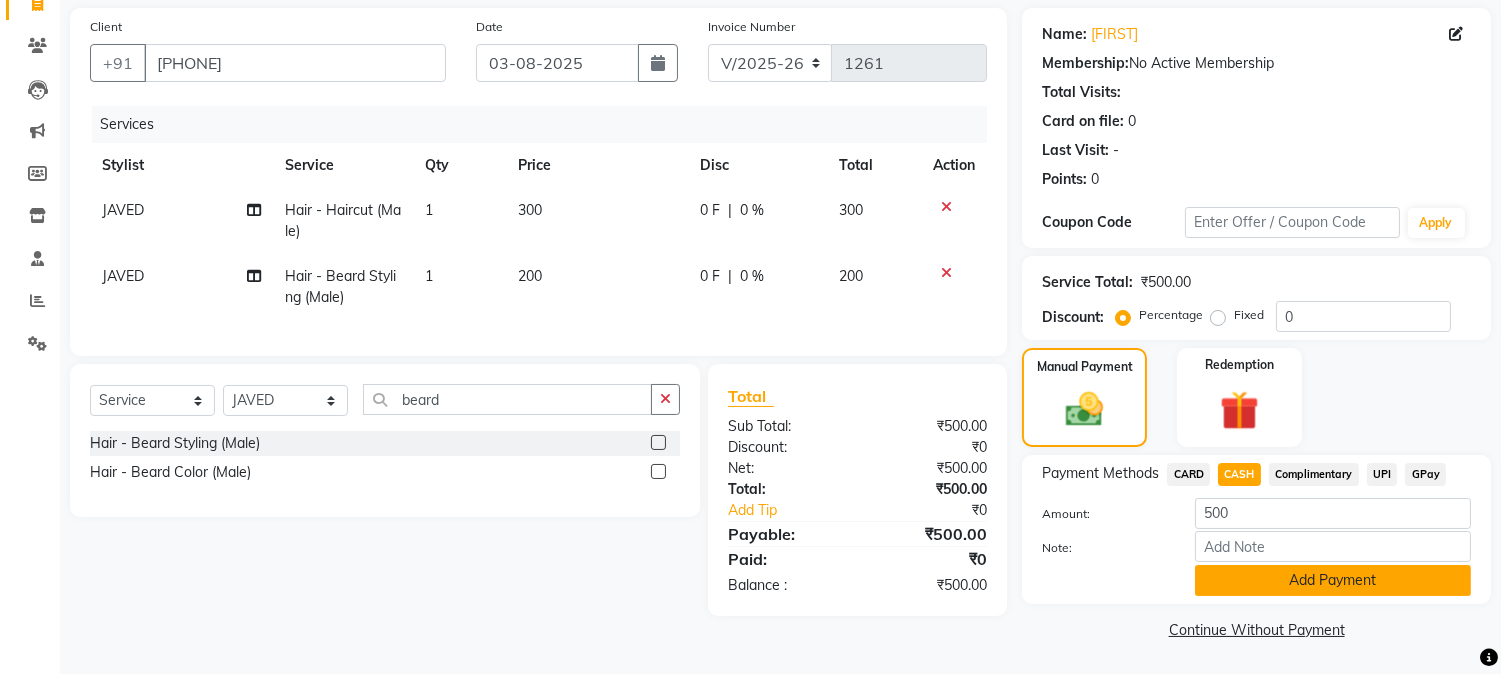 click on "Add Payment" 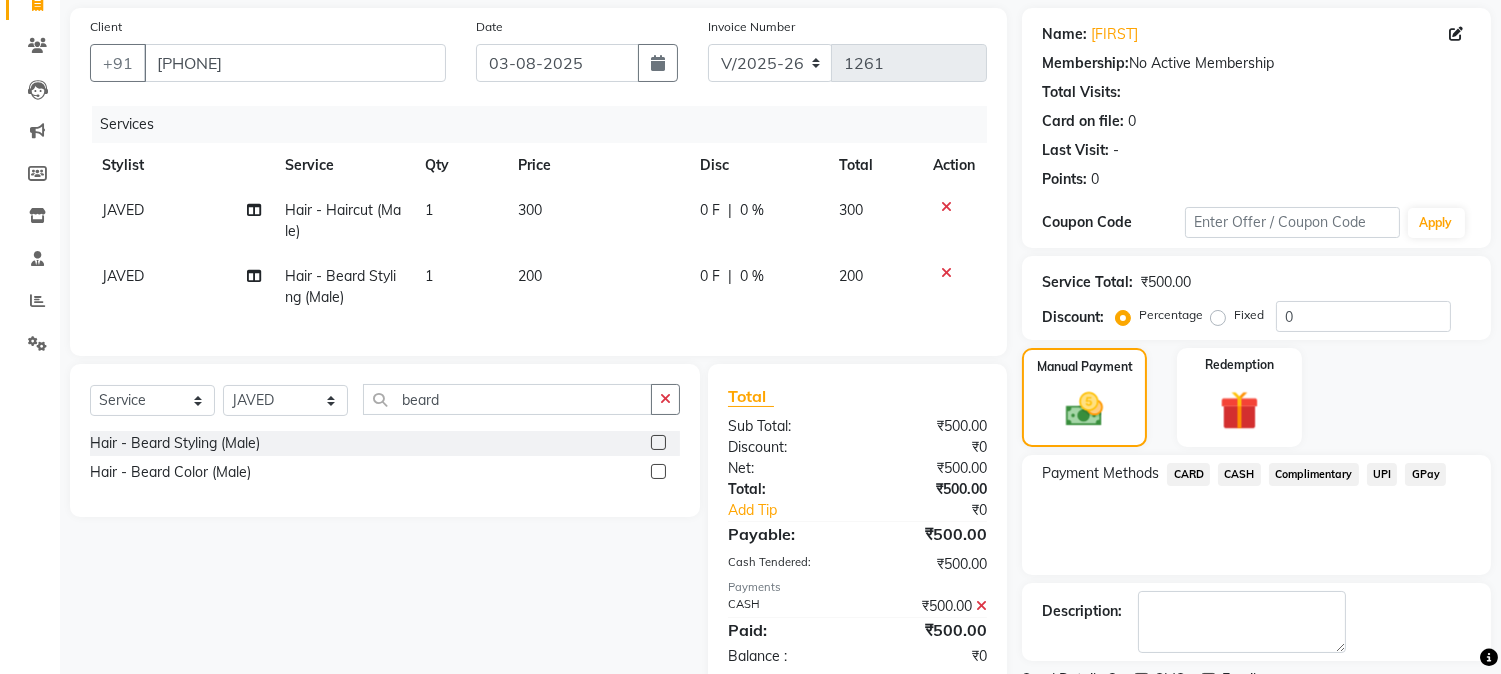 scroll, scrollTop: 225, scrollLeft: 0, axis: vertical 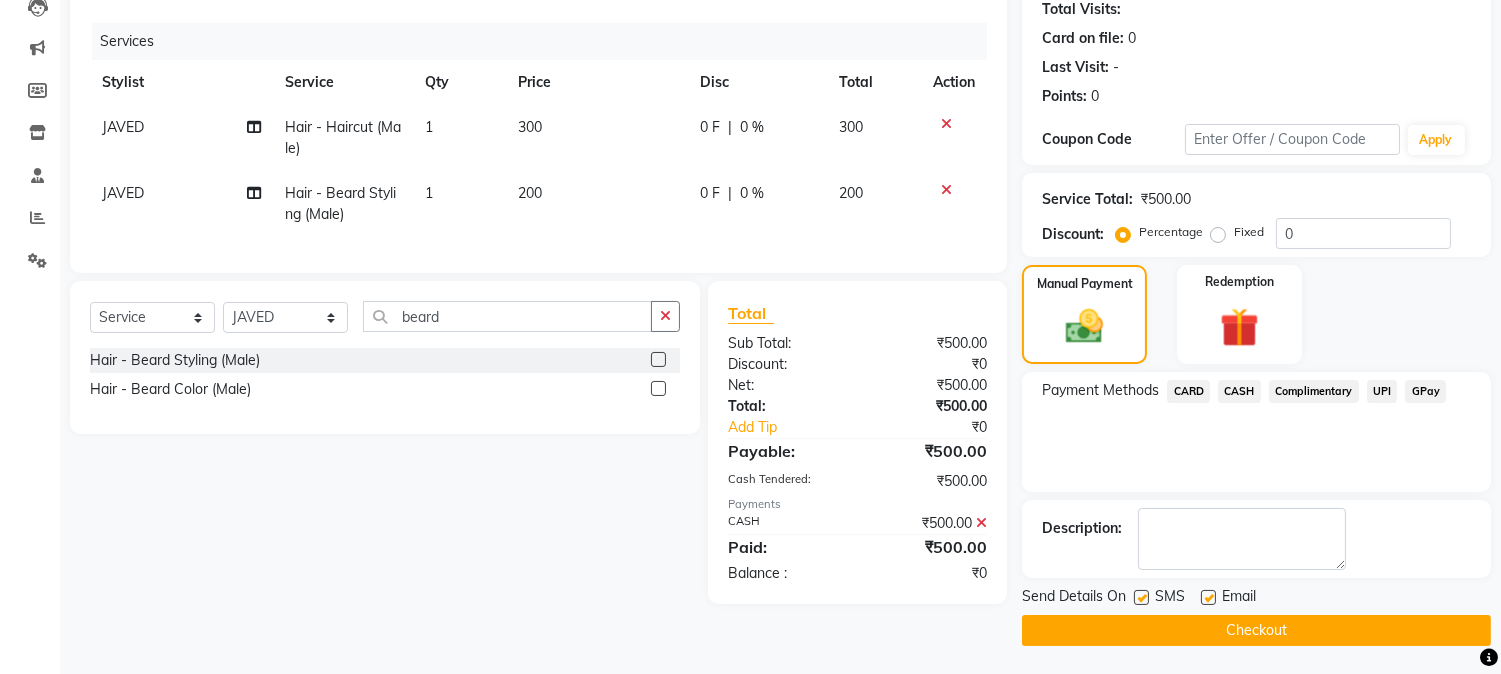 click on "Checkout" 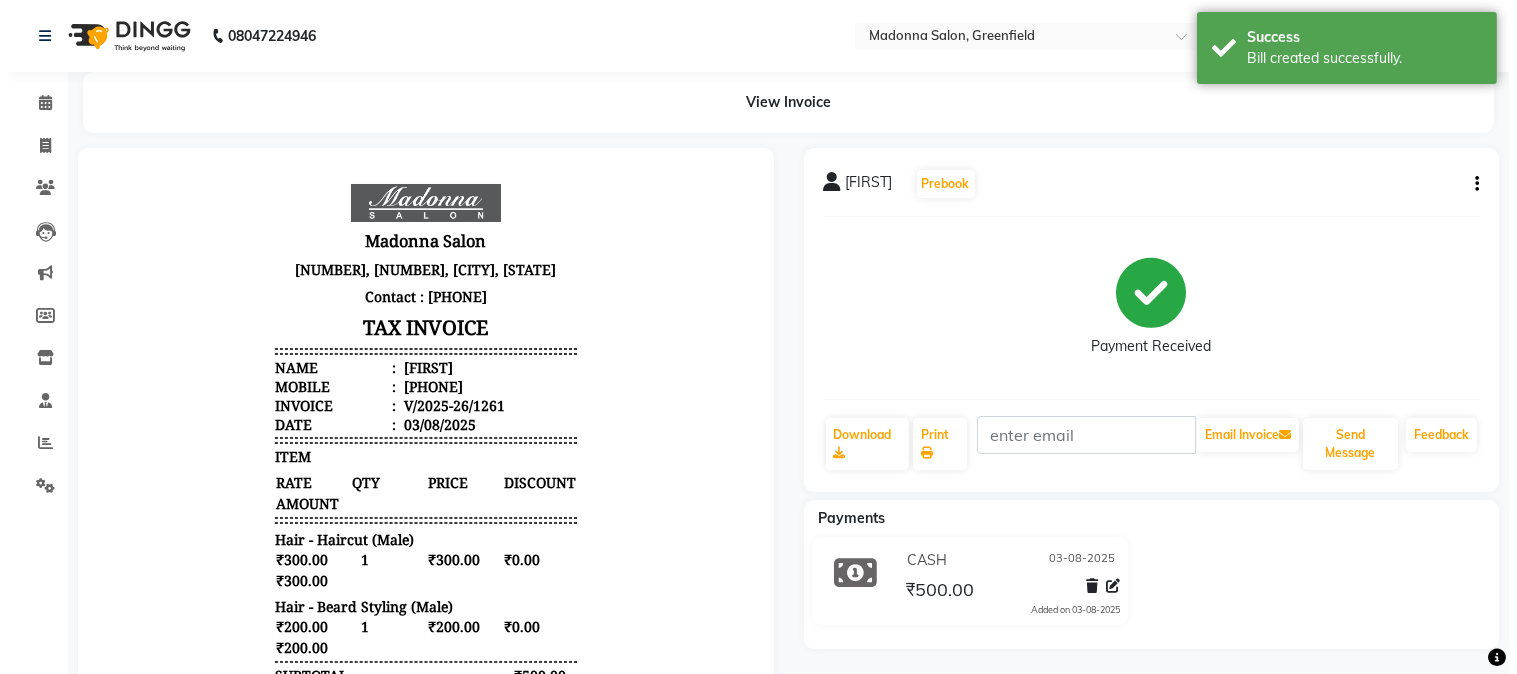 scroll, scrollTop: 0, scrollLeft: 0, axis: both 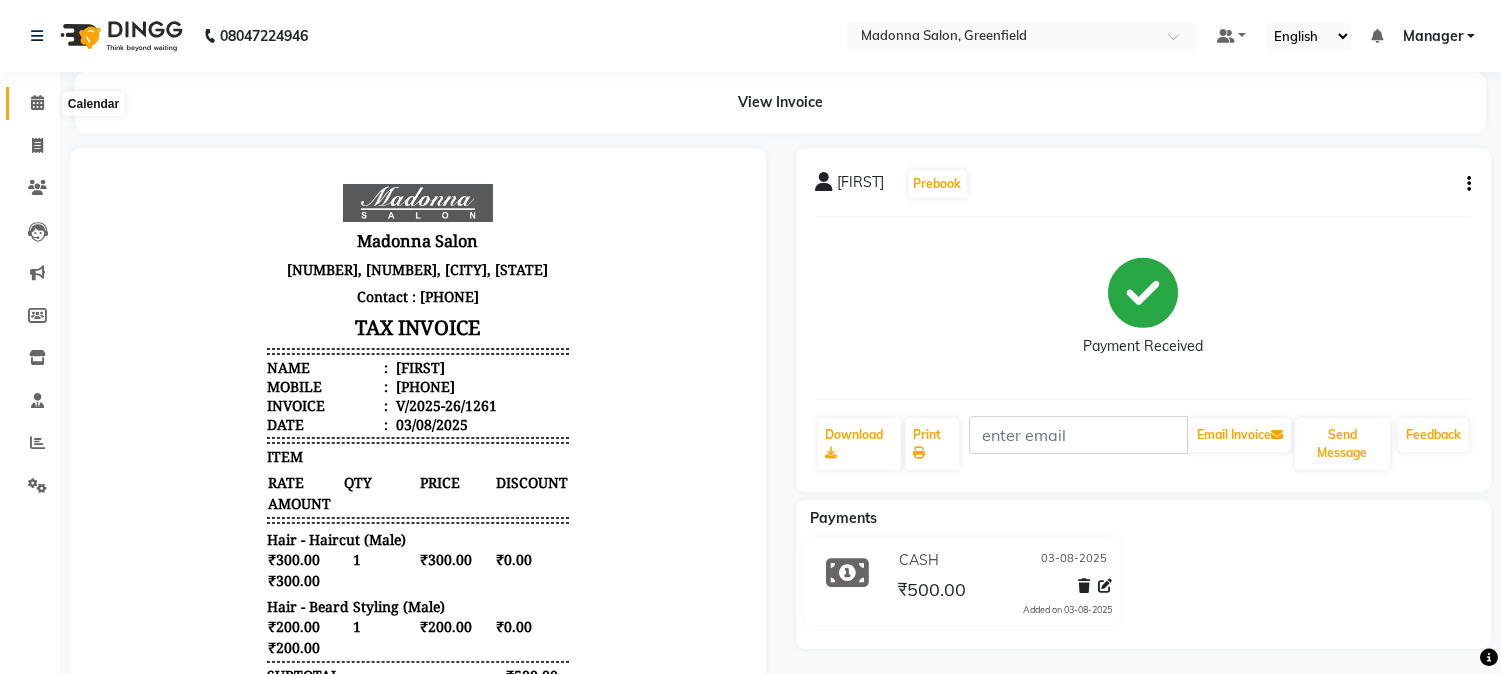 click 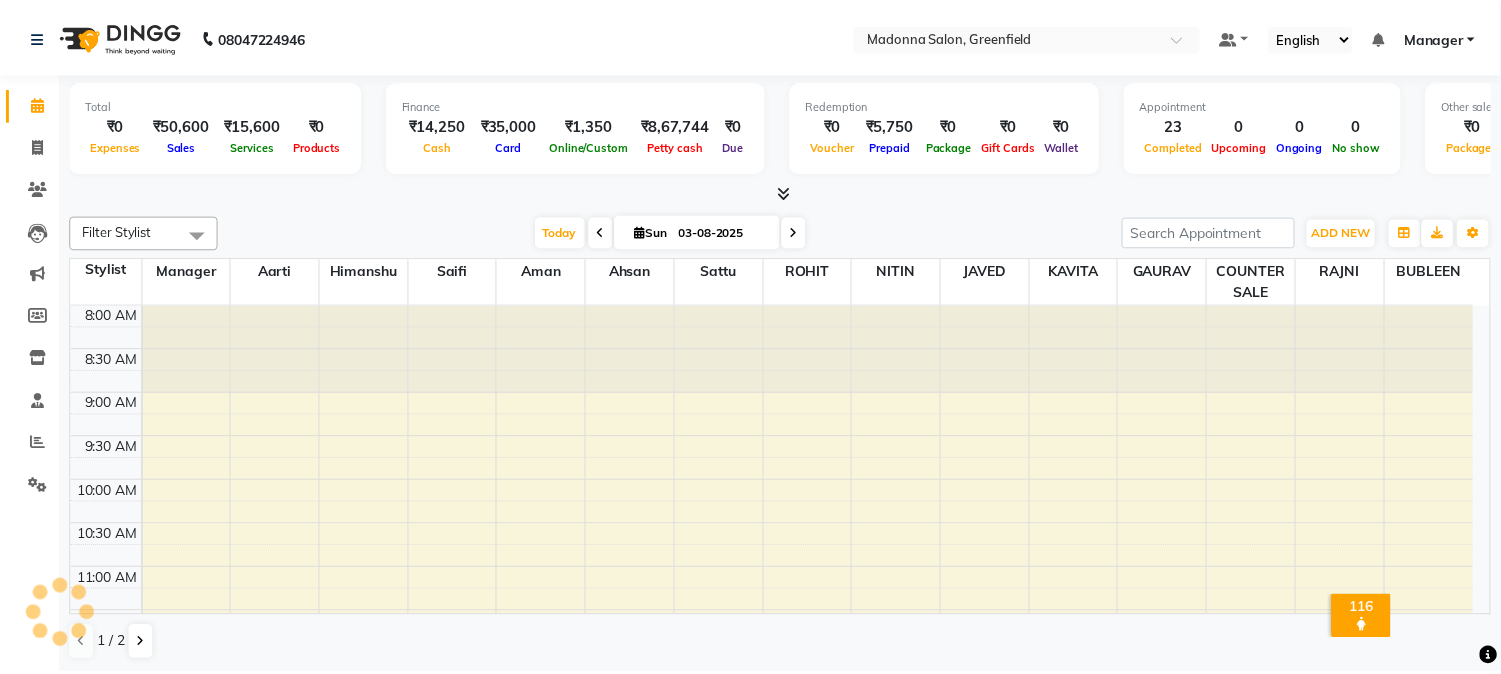 scroll, scrollTop: 0, scrollLeft: 0, axis: both 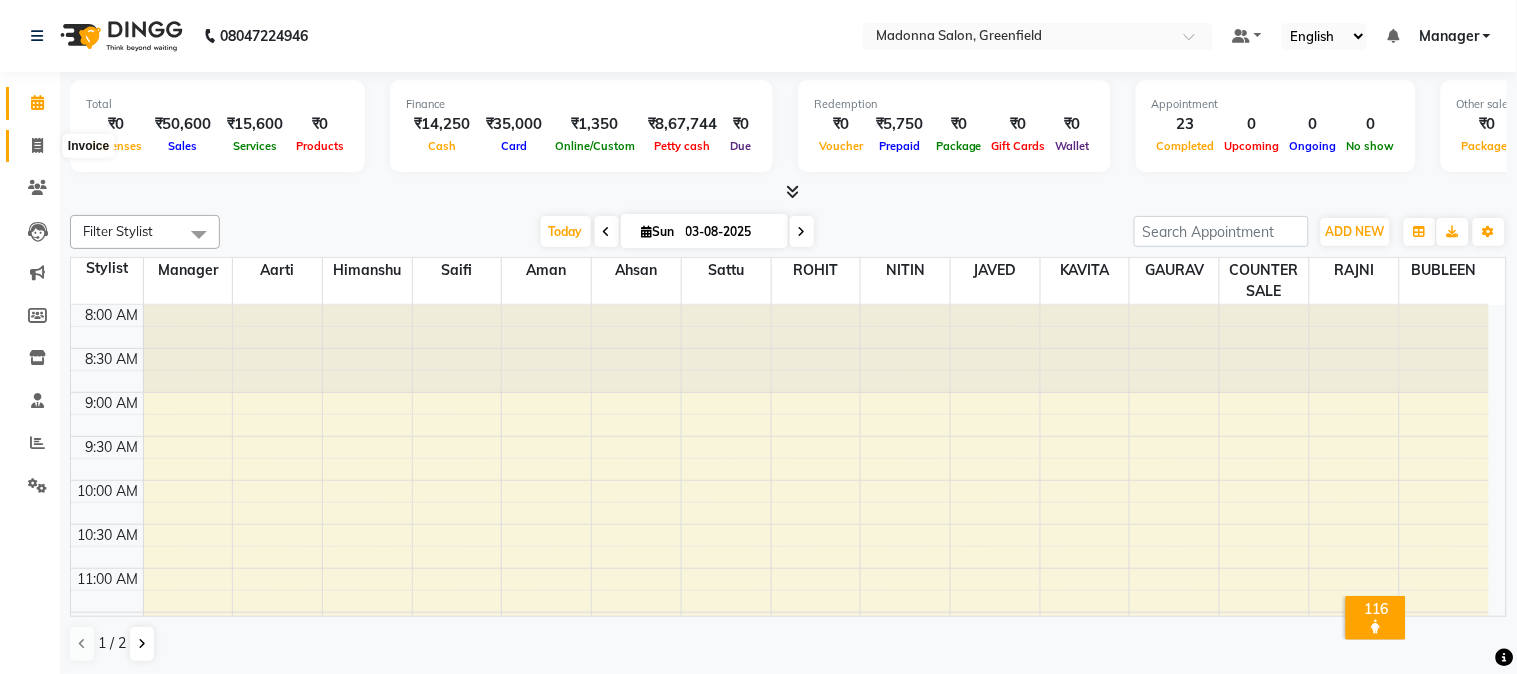 click 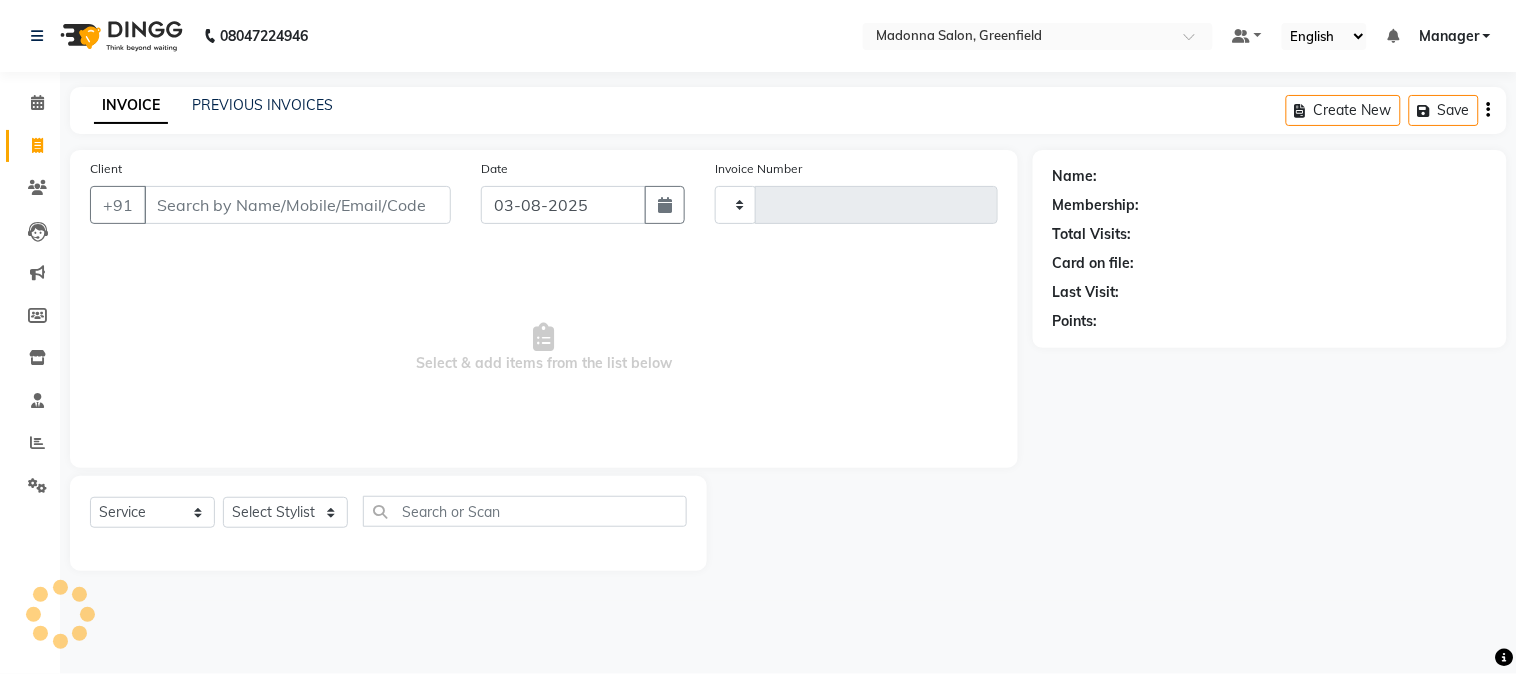 type on "1262" 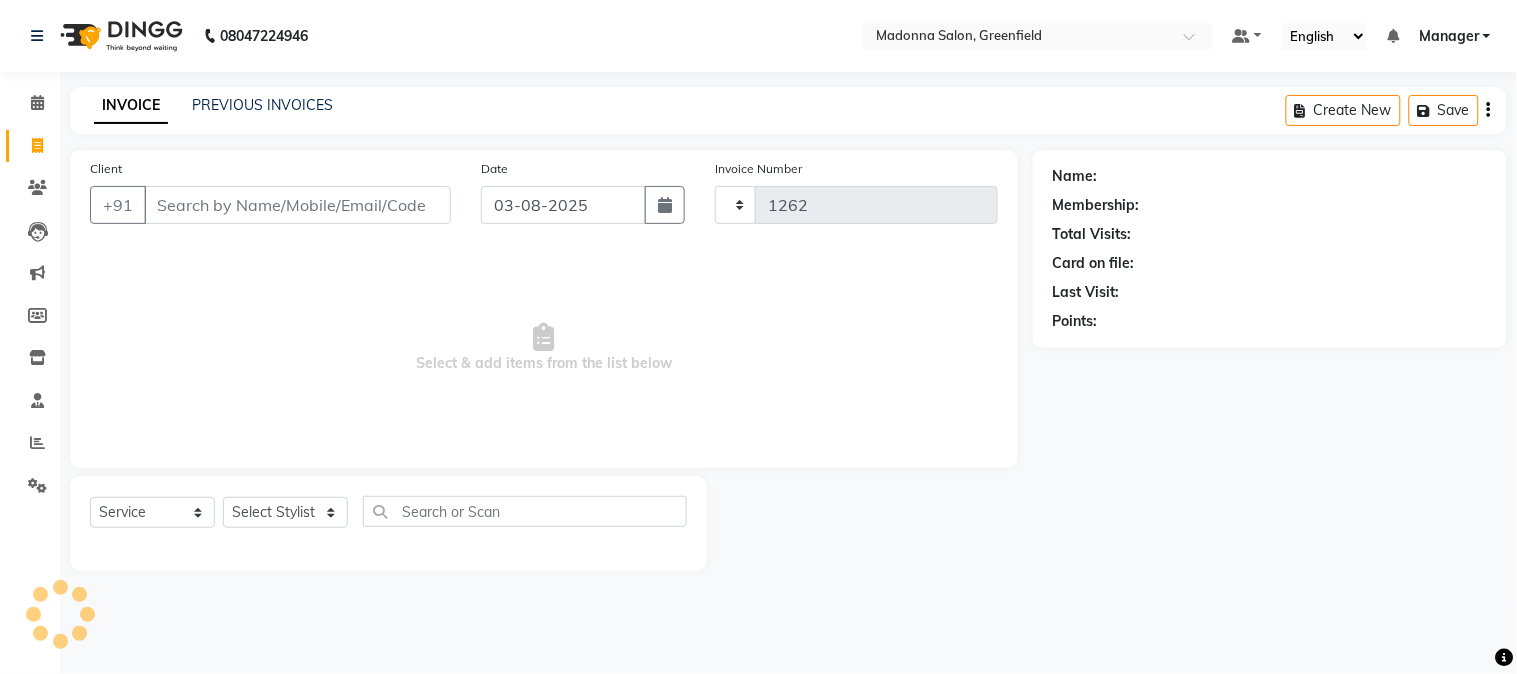 select on "7672" 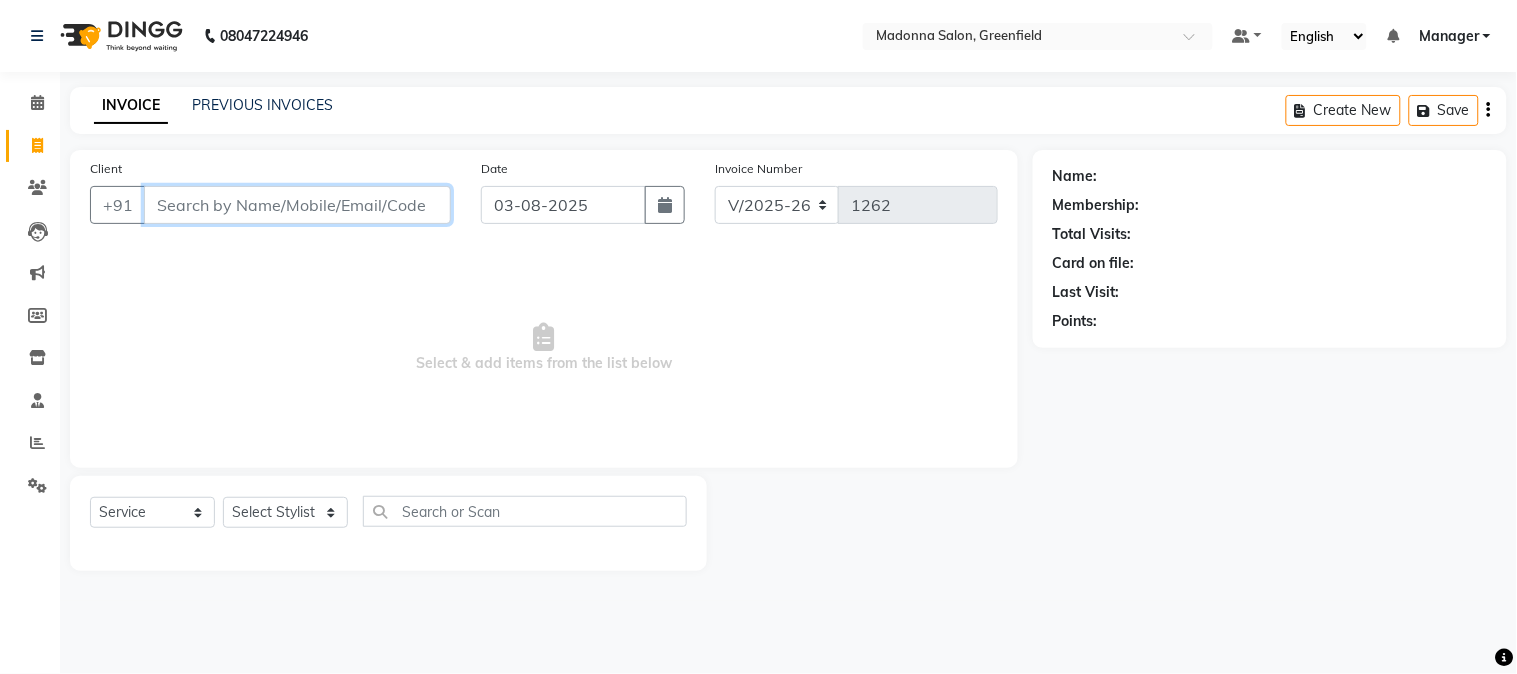 click on "Client" at bounding box center [297, 205] 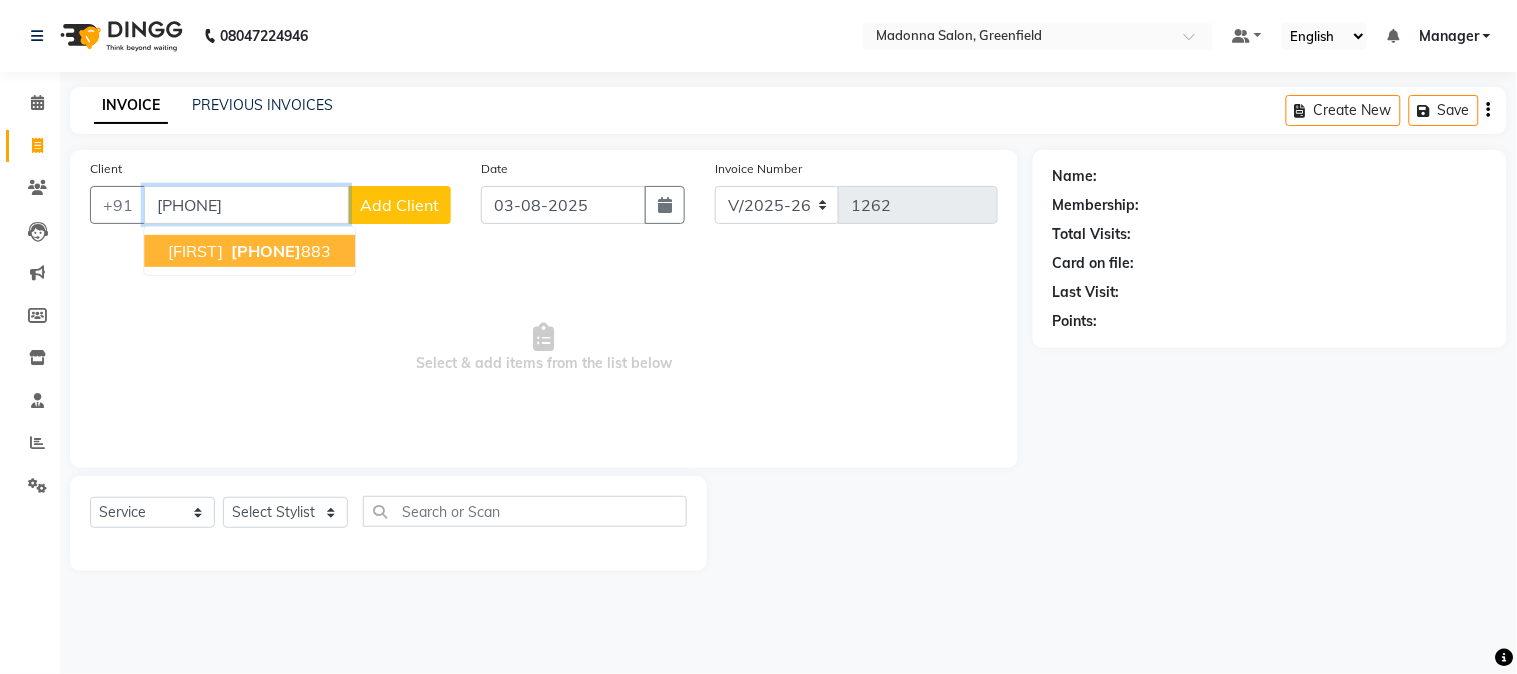 drag, startPoint x: 243, startPoint y: 250, endPoint x: 240, endPoint y: 240, distance: 10.440307 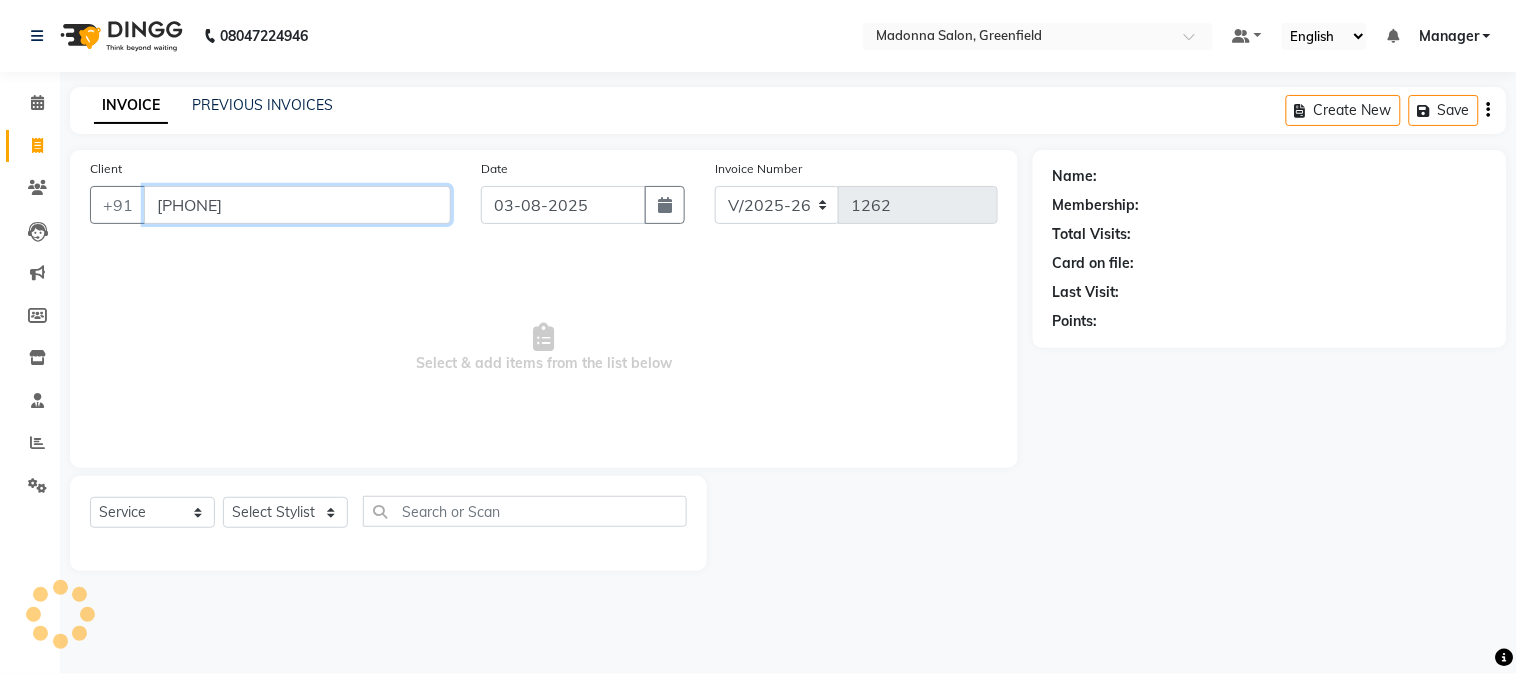 type on "[PHONE]" 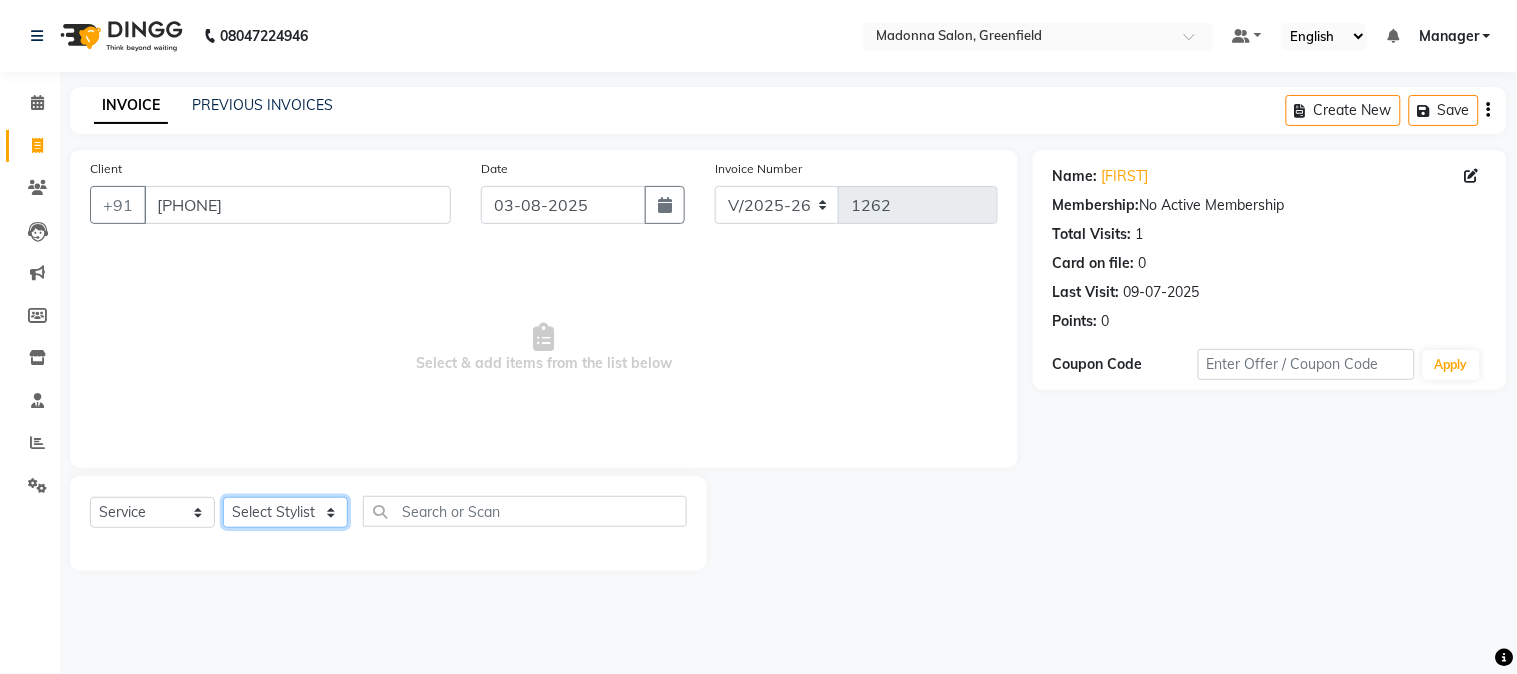 click on "Select Stylist Aarti Ahsan Aman BUBLEEN COUNTER SALE GAURAV Himanshu JAVED KAVITA Manager NITIN RAJNI ROHIT Saifi Sattu VISHAL" 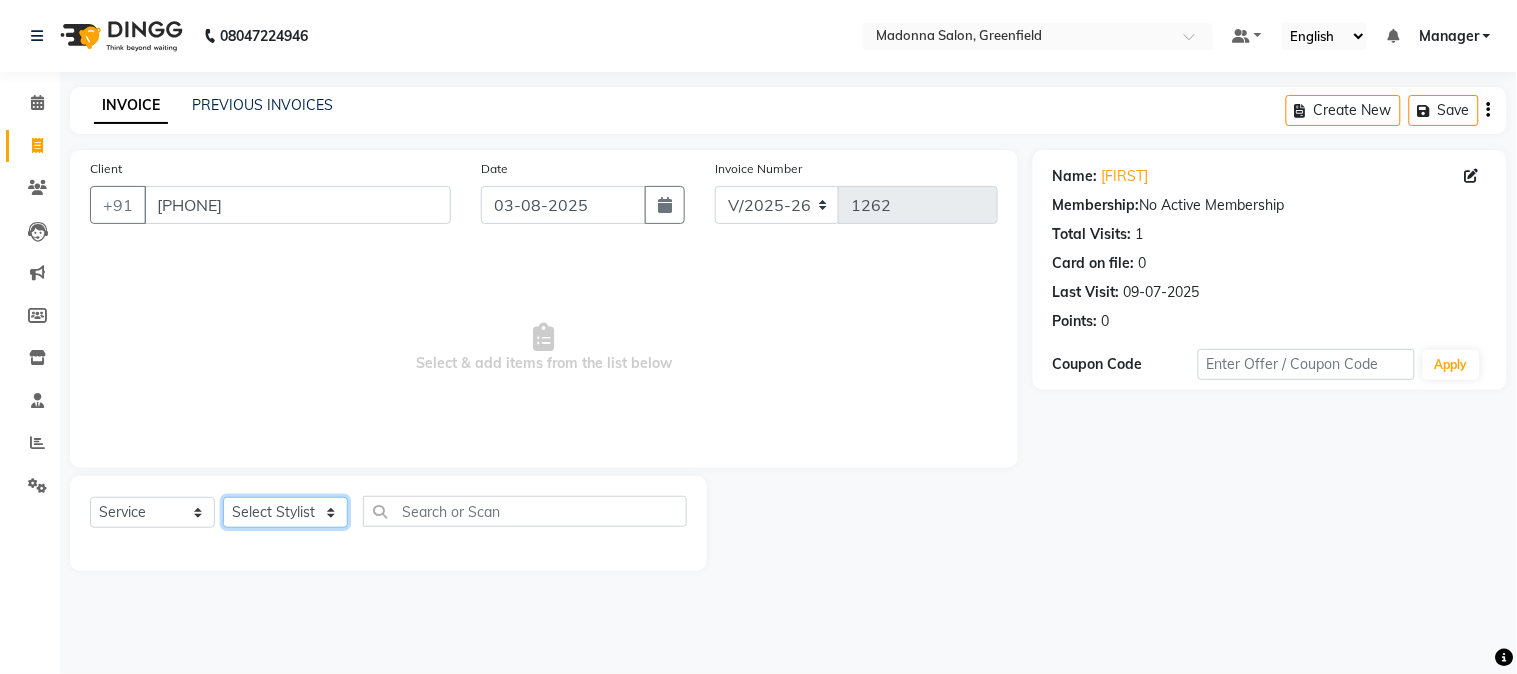 drag, startPoint x: 287, startPoint y: 511, endPoint x: 246, endPoint y: 461, distance: 64.66065 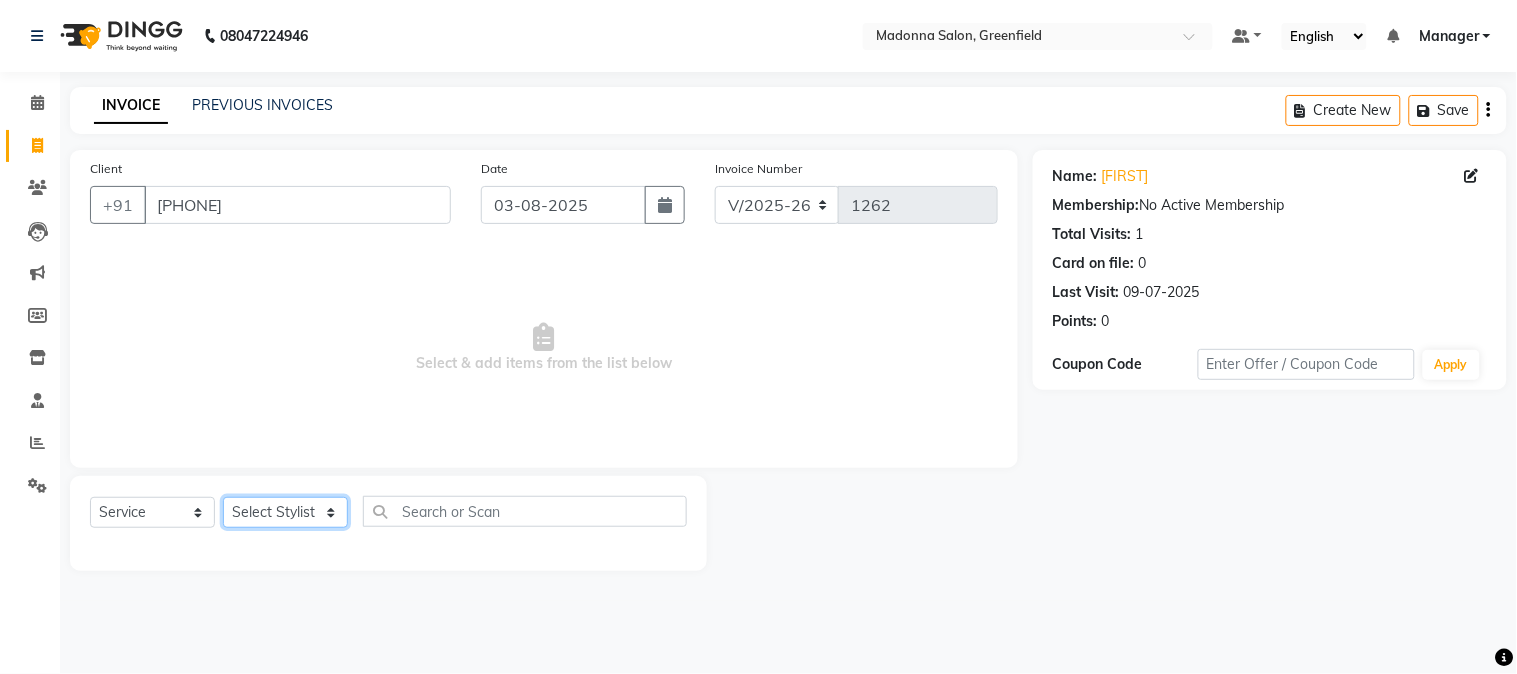 click on "Select Stylist Aarti Ahsan Aman BUBLEEN COUNTER SALE GAURAV Himanshu JAVED KAVITA Manager NITIN RAJNI ROHIT Saifi Sattu VISHAL" 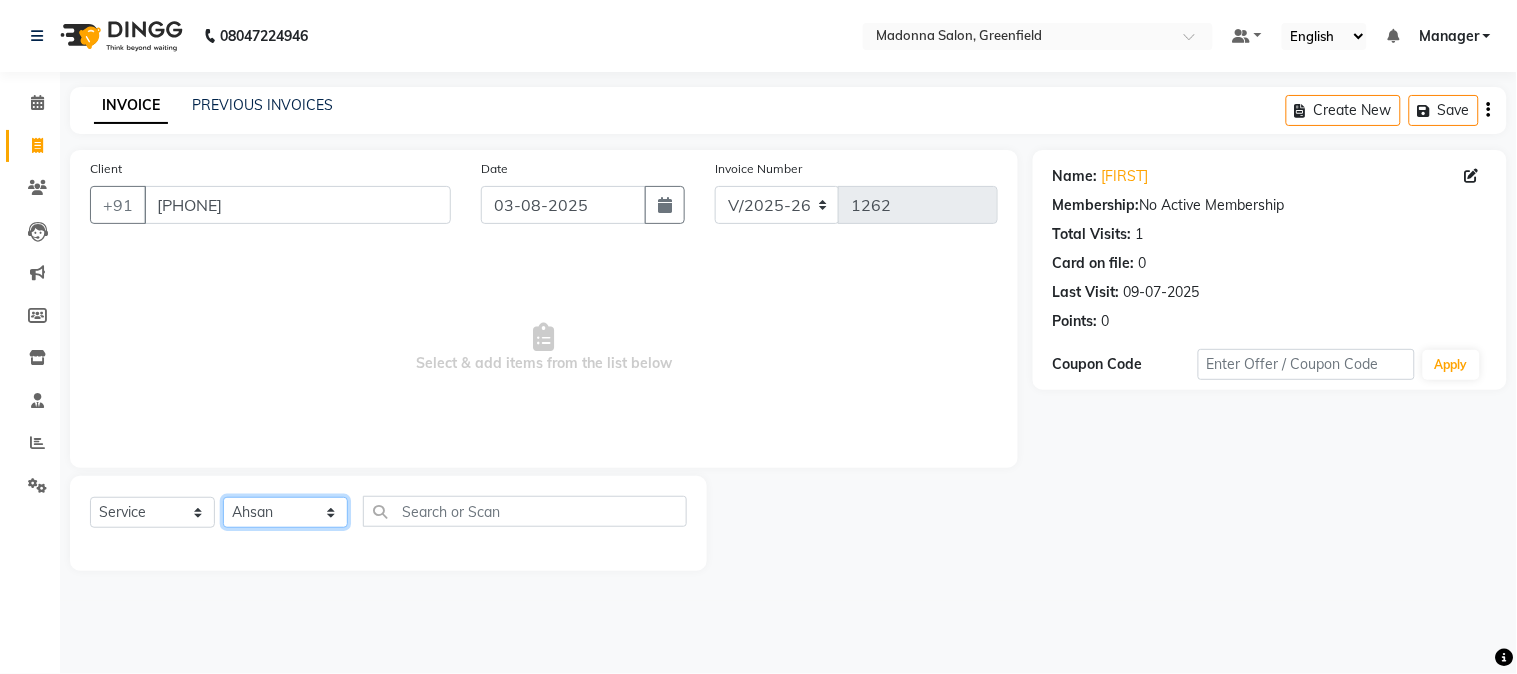 click on "Select Stylist Aarti Ahsan Aman BUBLEEN COUNTER SALE GAURAV Himanshu JAVED KAVITA Manager NITIN RAJNI ROHIT Saifi Sattu VISHAL" 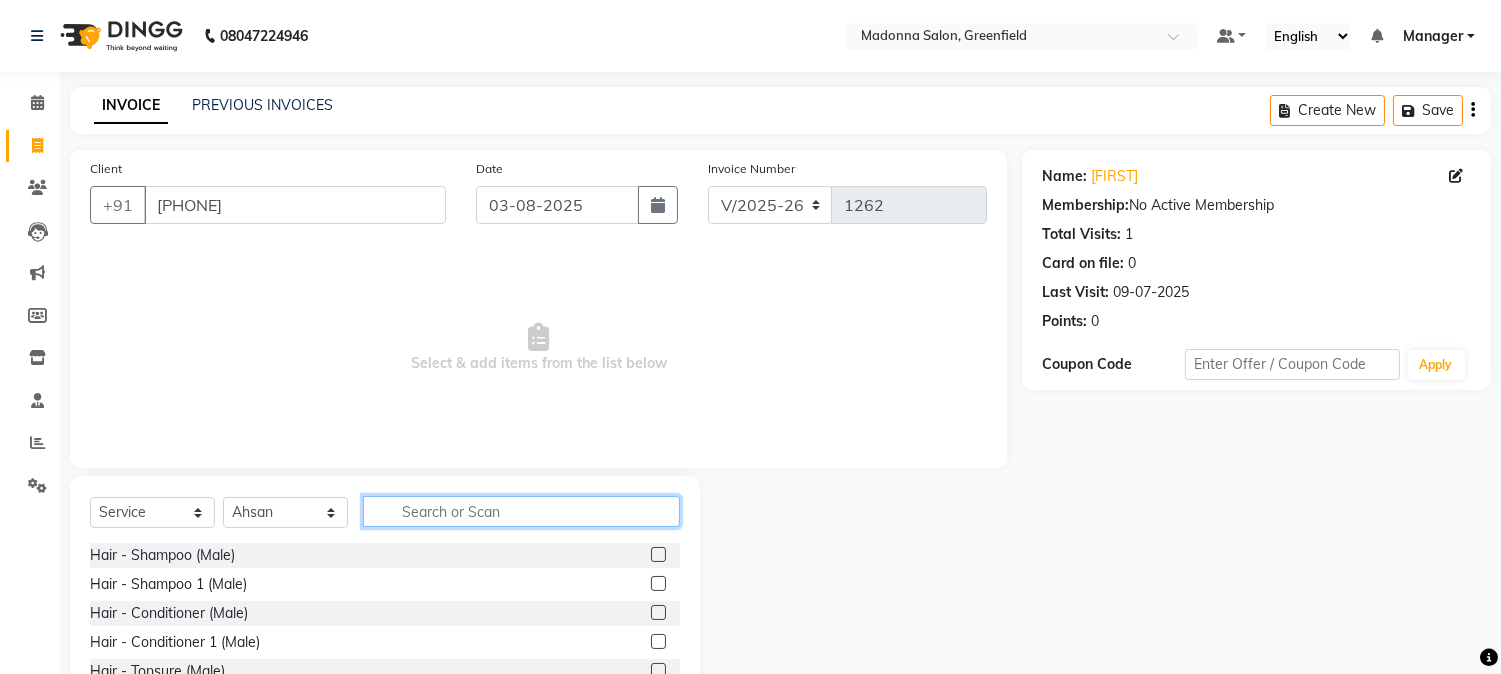 click 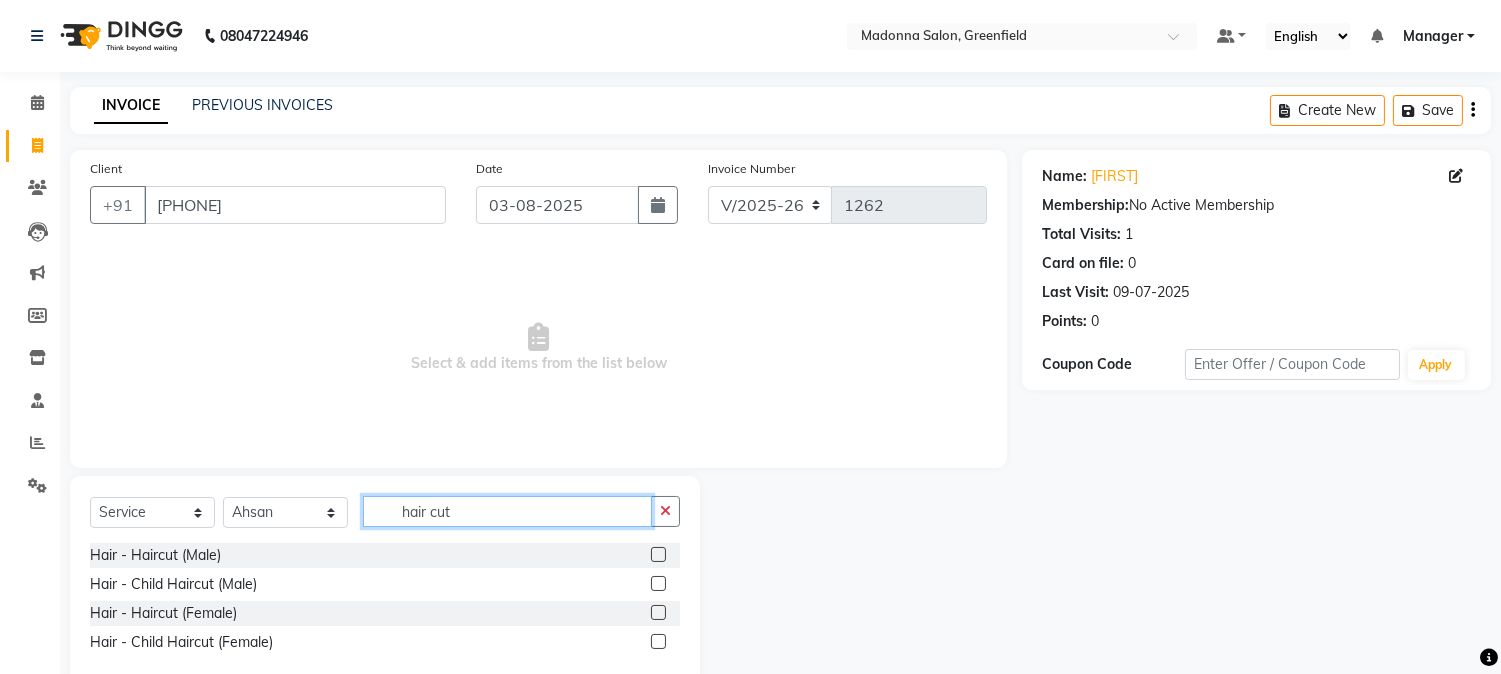 type on "hair cut" 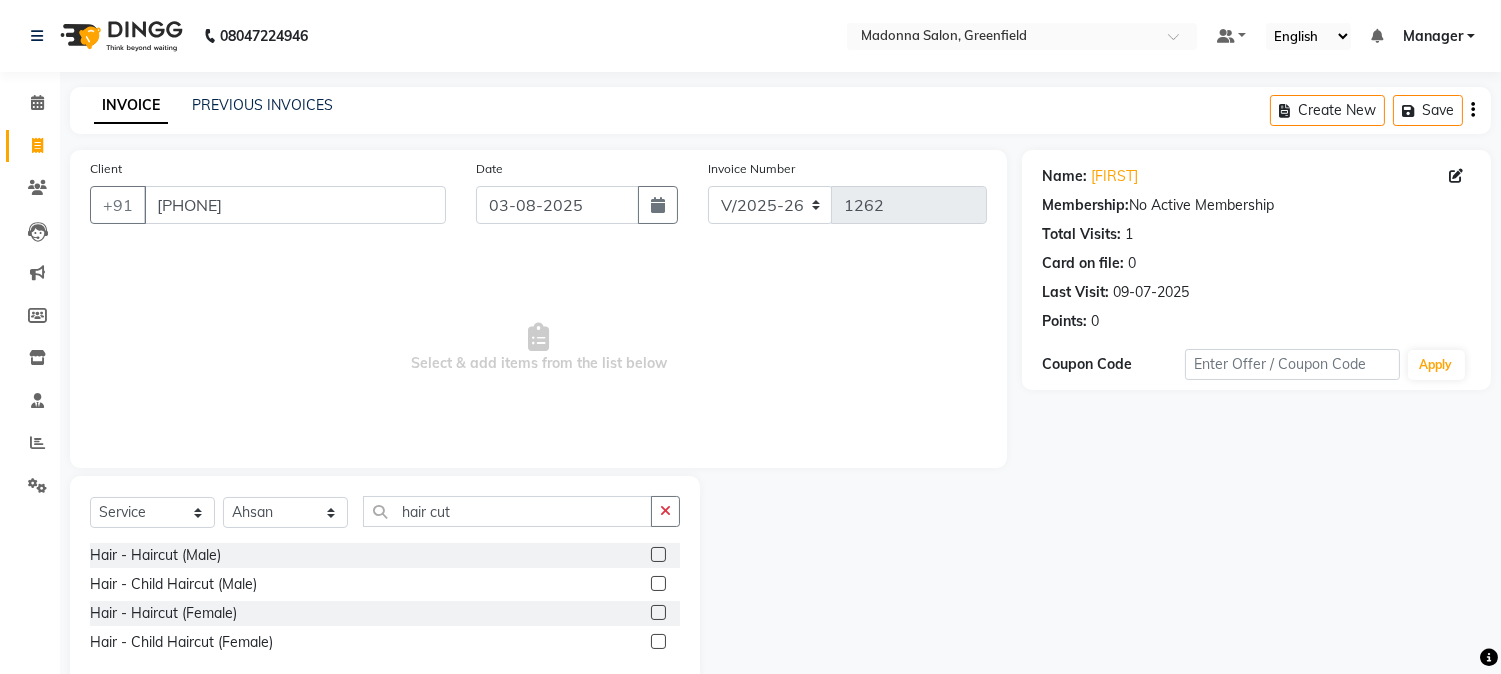 click 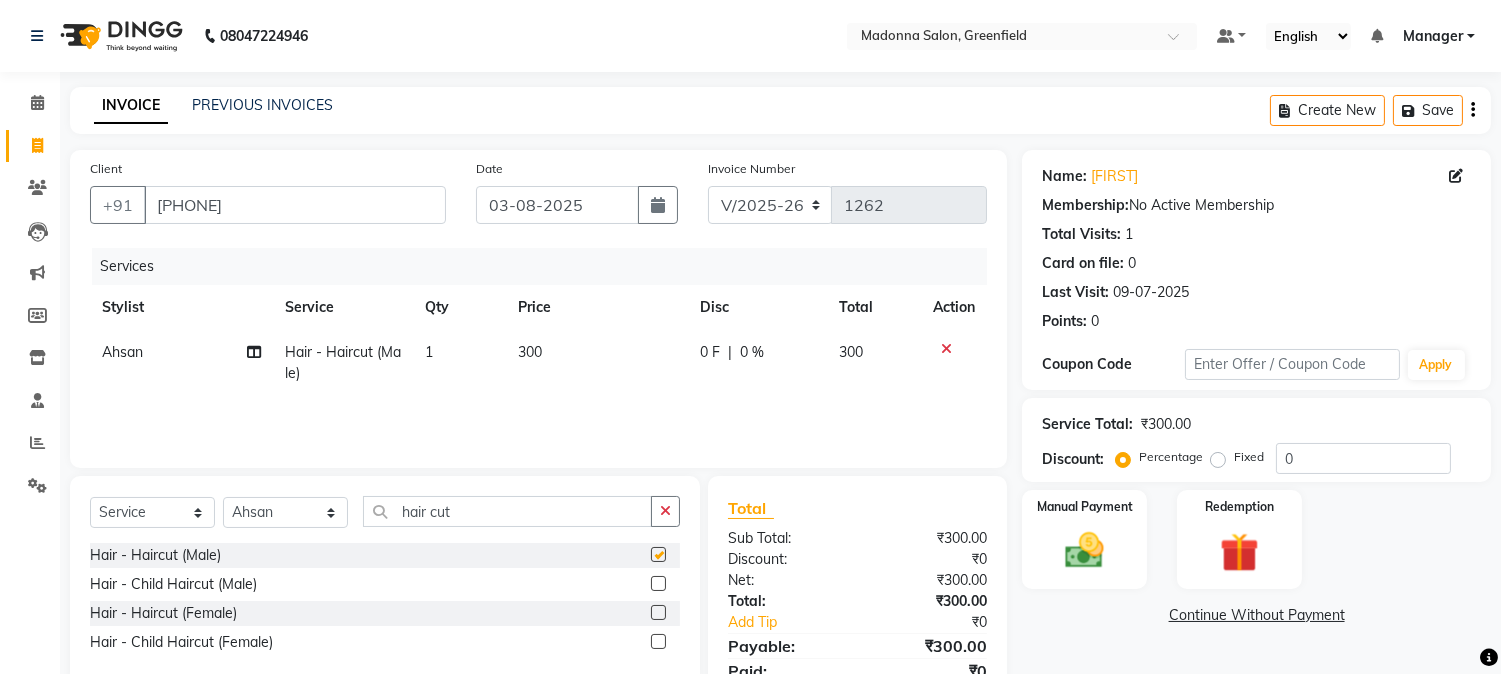 checkbox on "false" 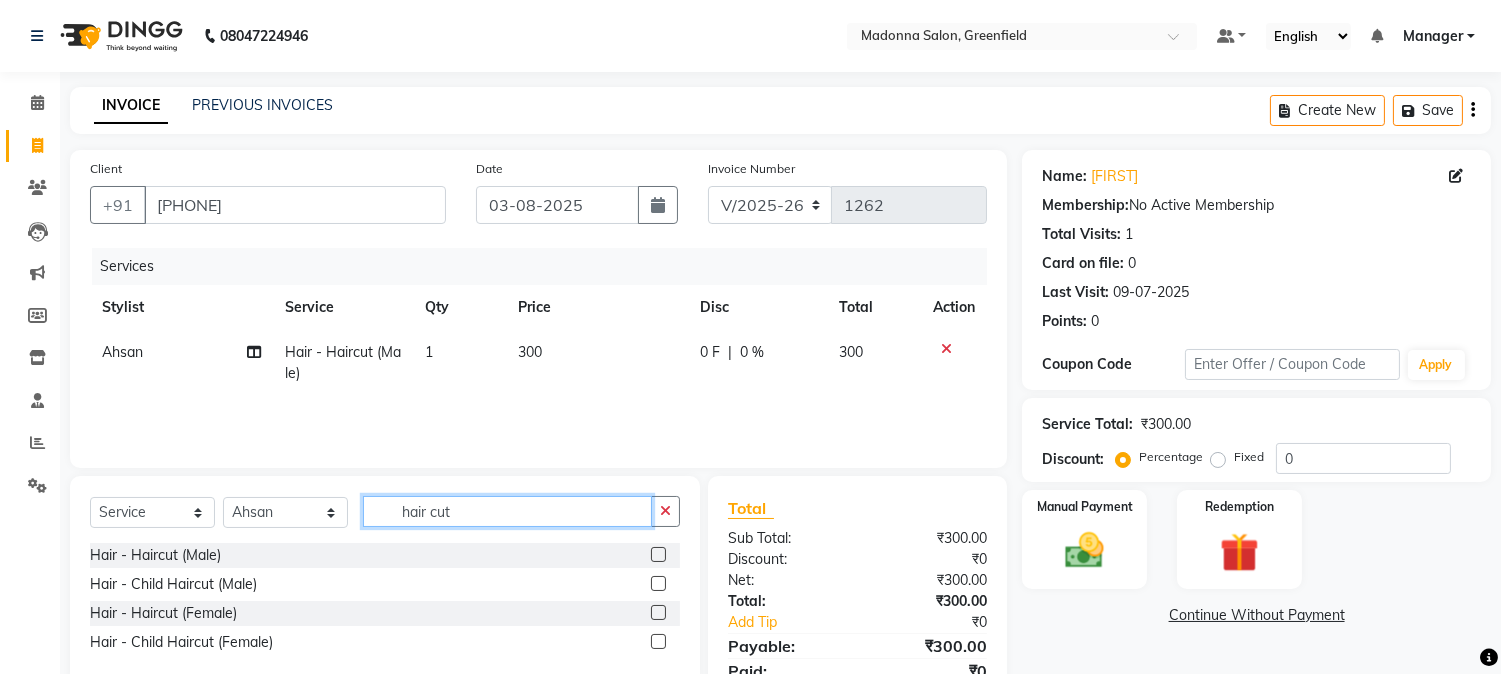 click on "hair cut" 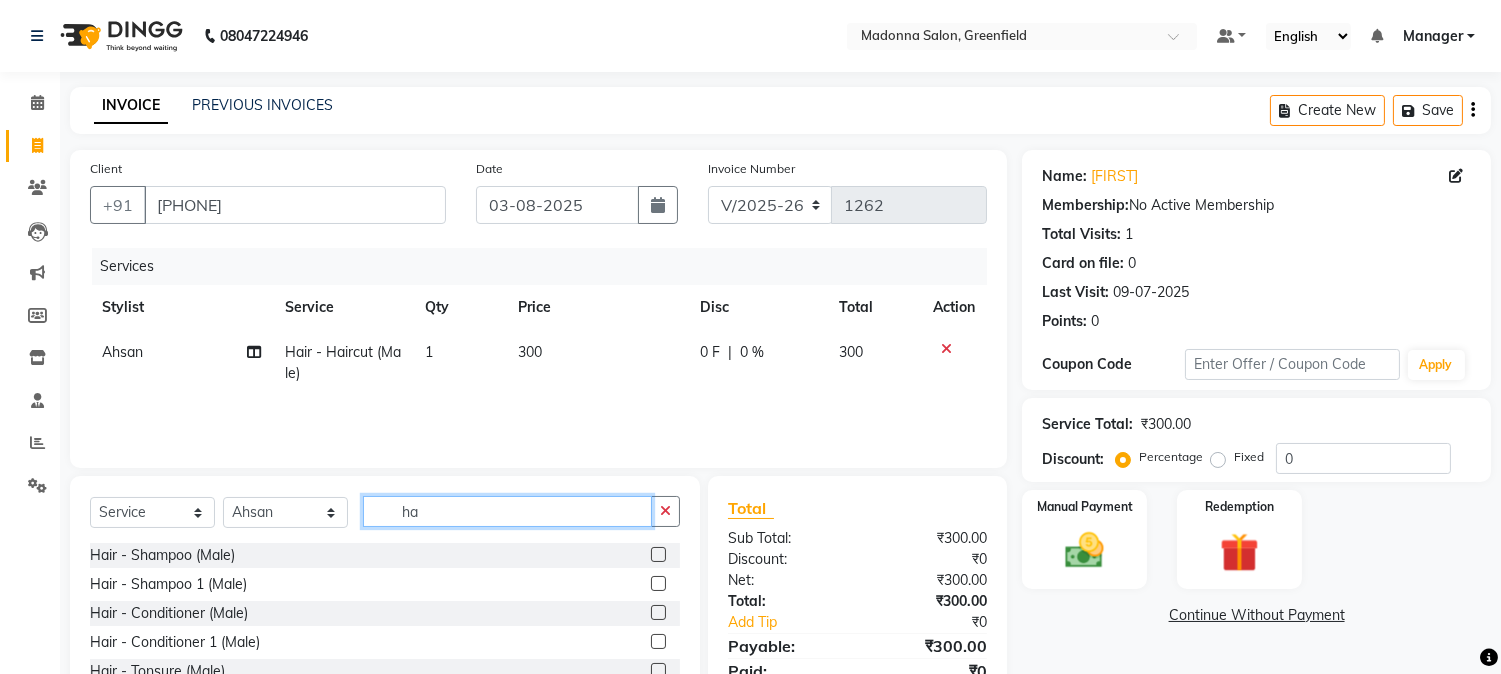 type on "h" 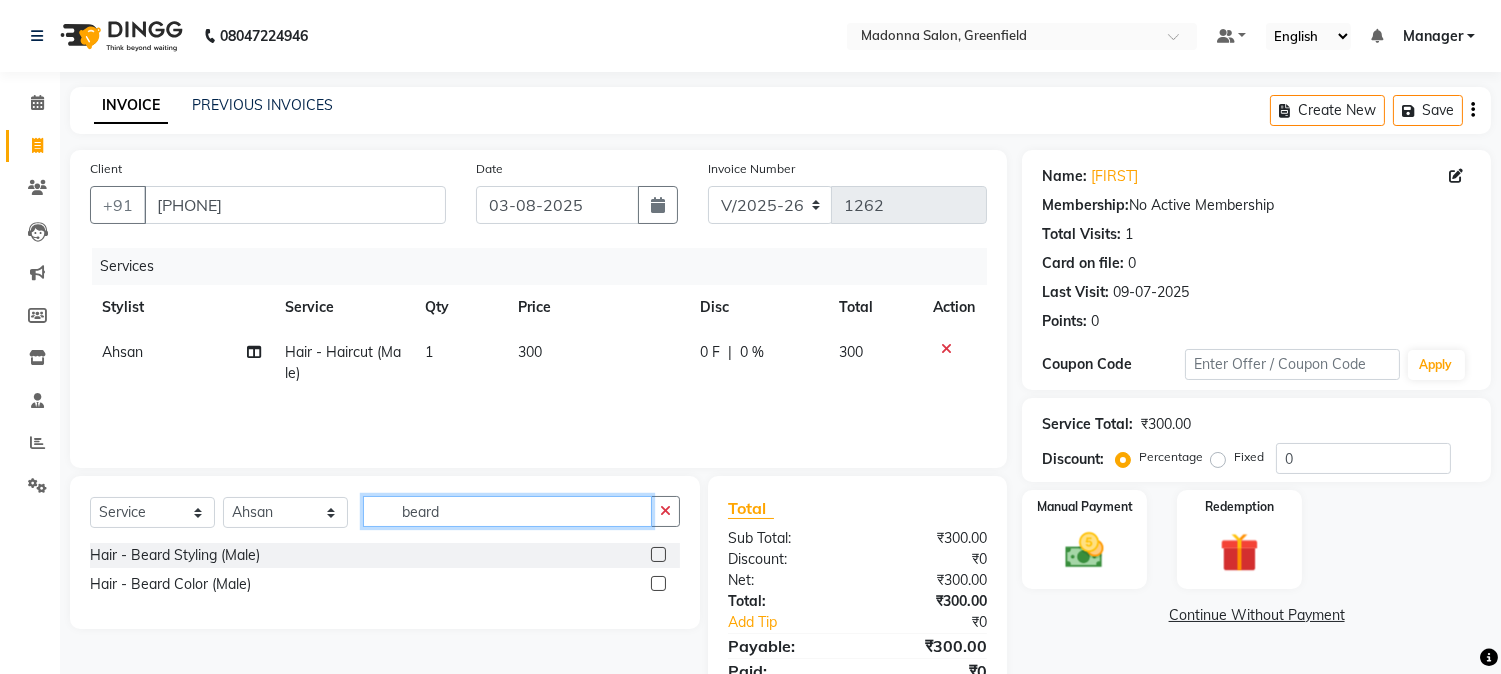 type on "beard" 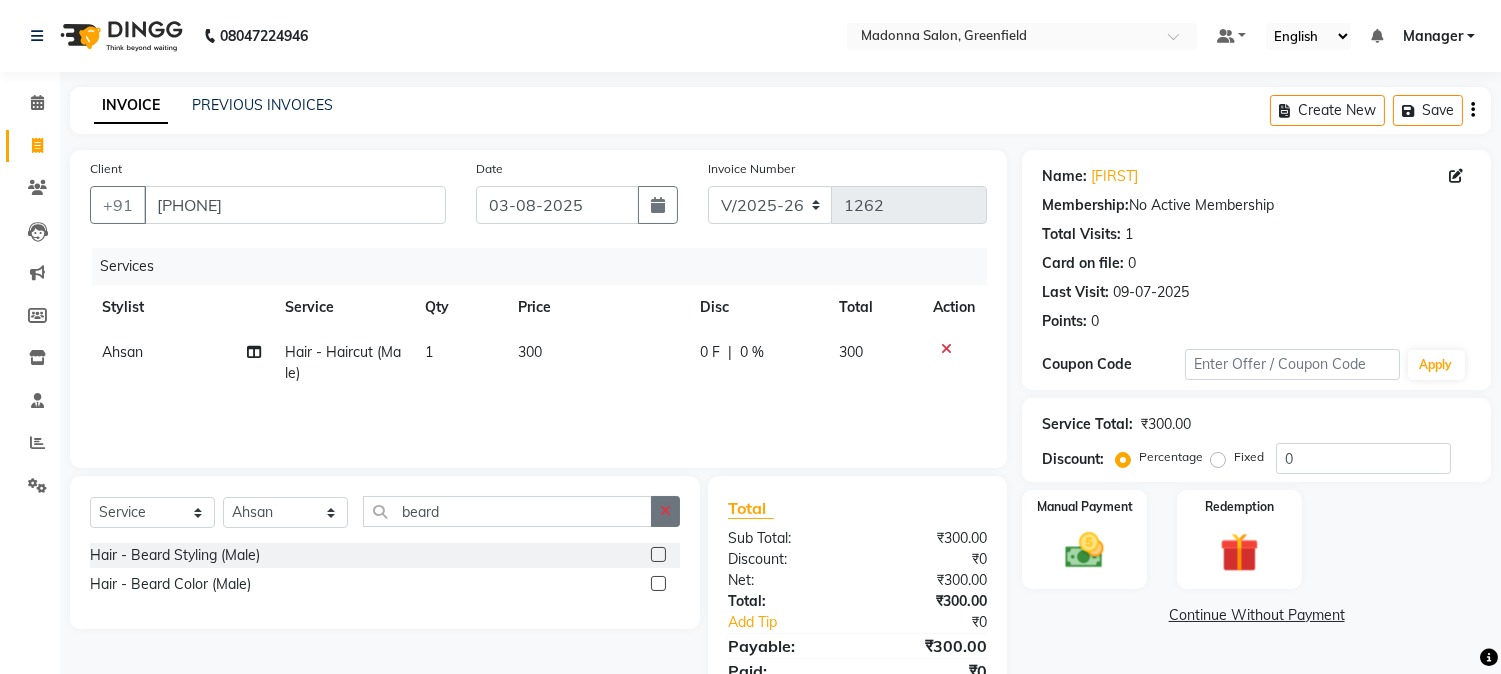 click 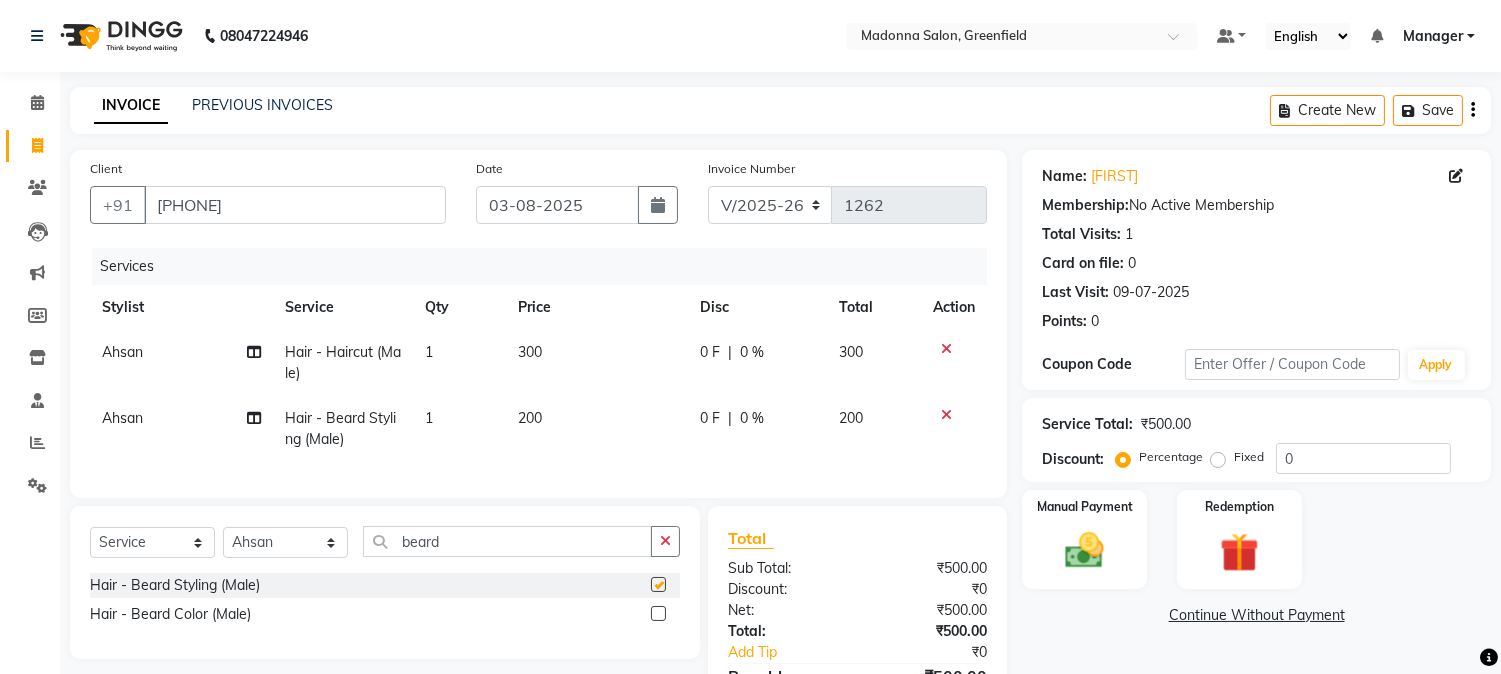 checkbox on "false" 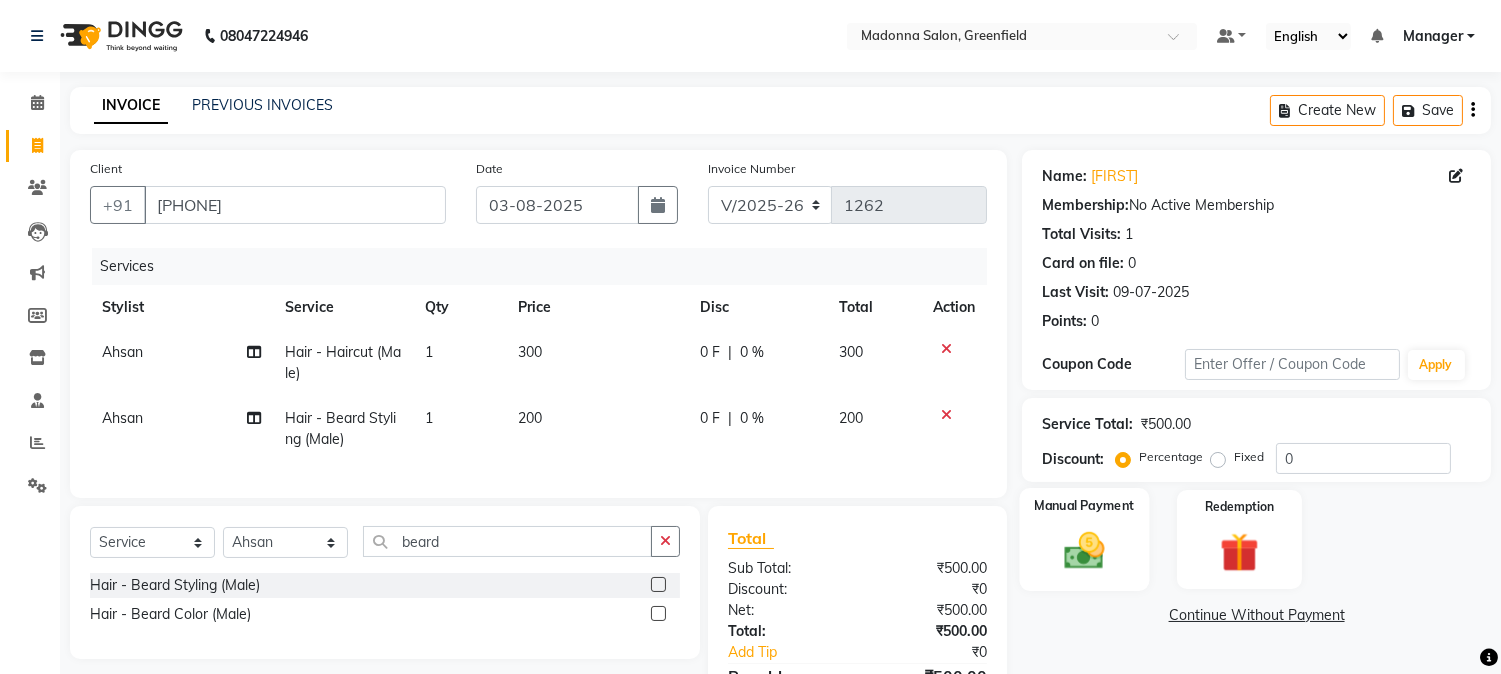 click 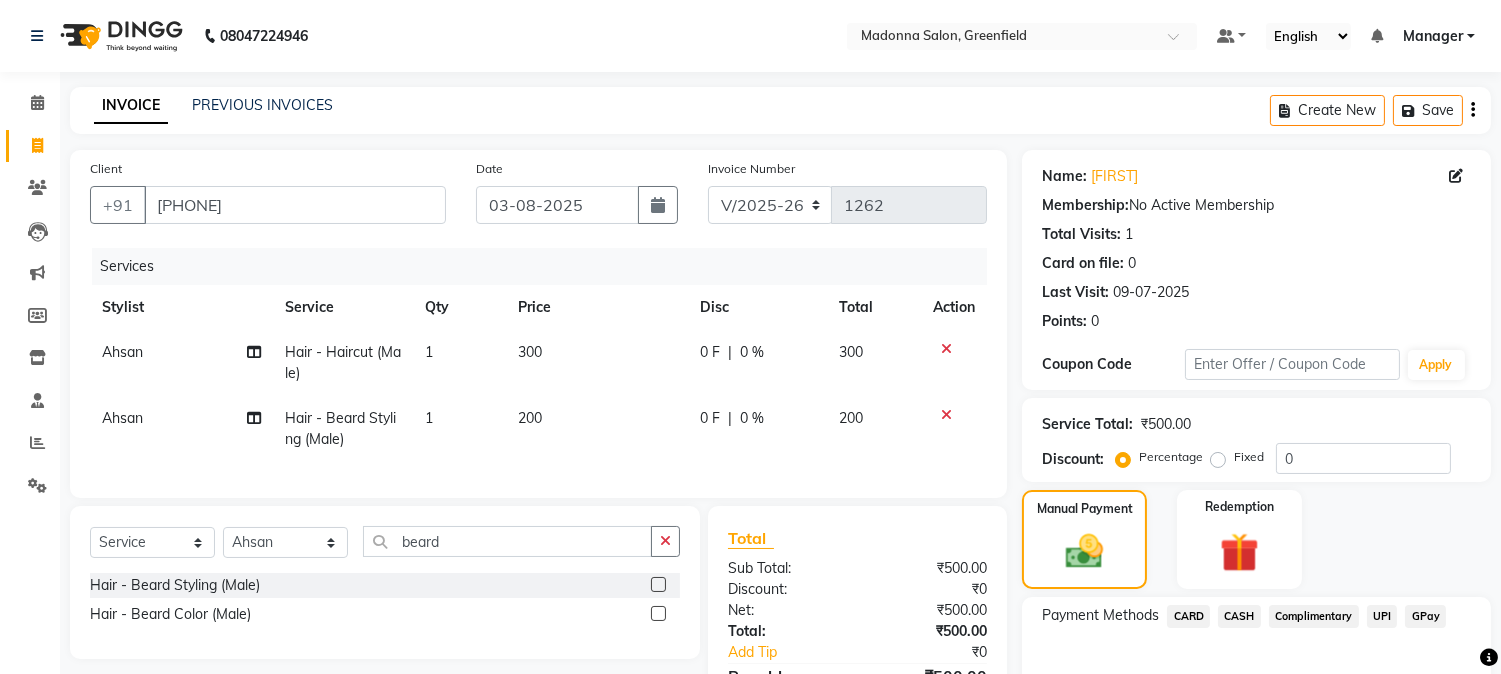 click on "CASH" 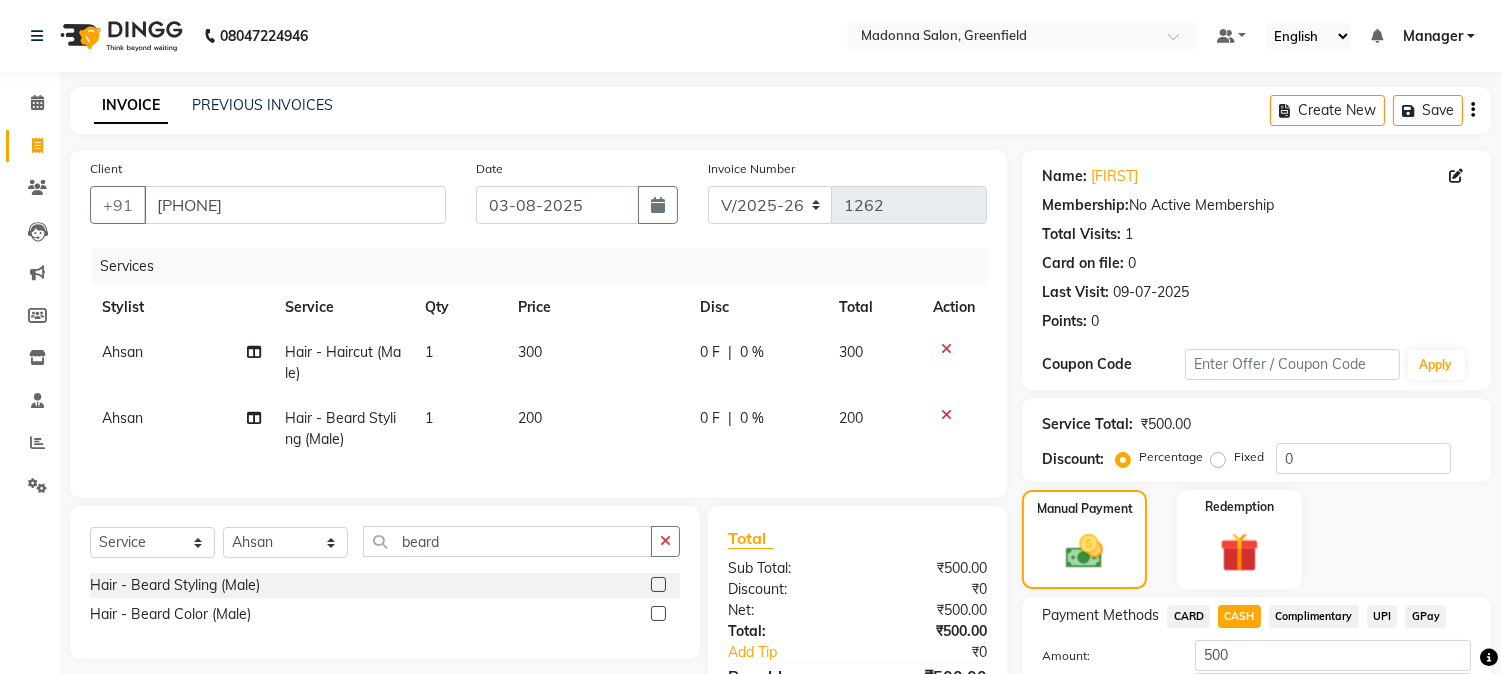 drag, startPoint x: 1511, startPoint y: 662, endPoint x: 977, endPoint y: 412, distance: 589.6236 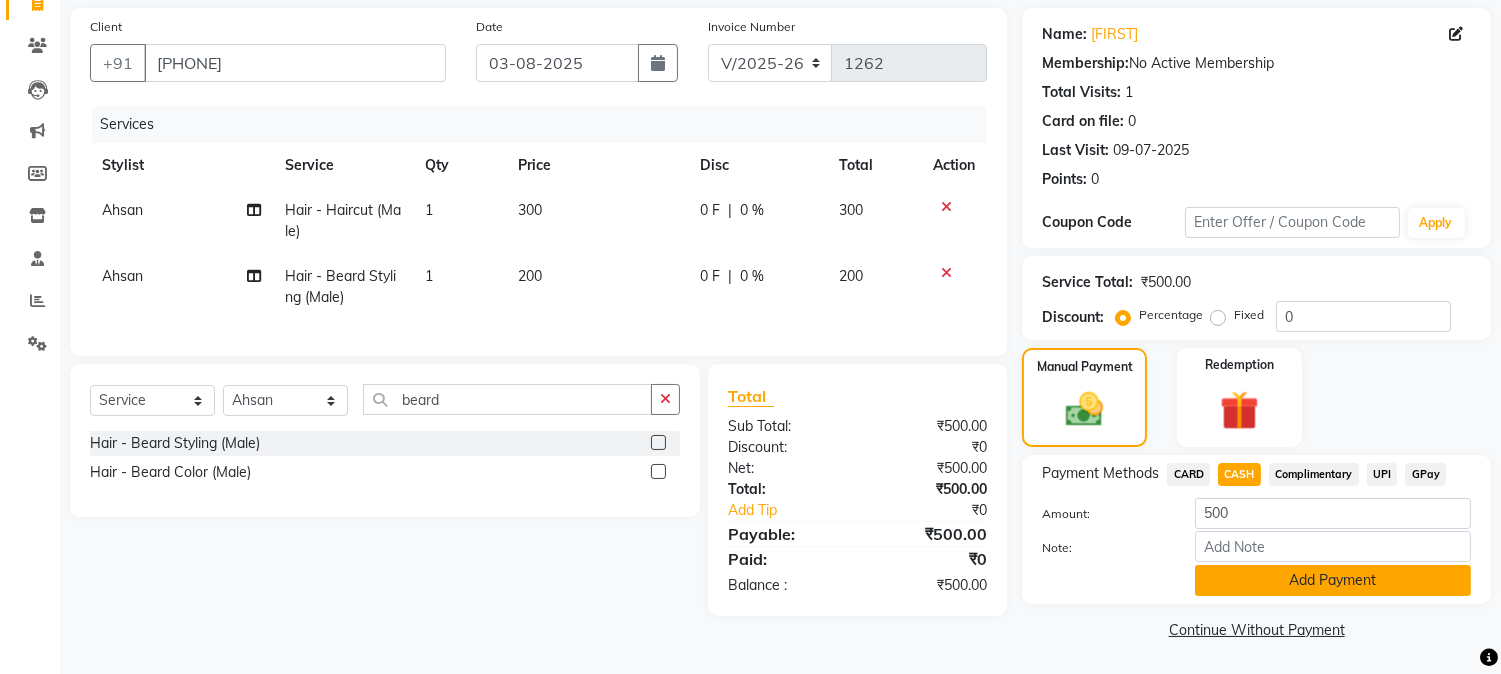 click on "Add Payment" 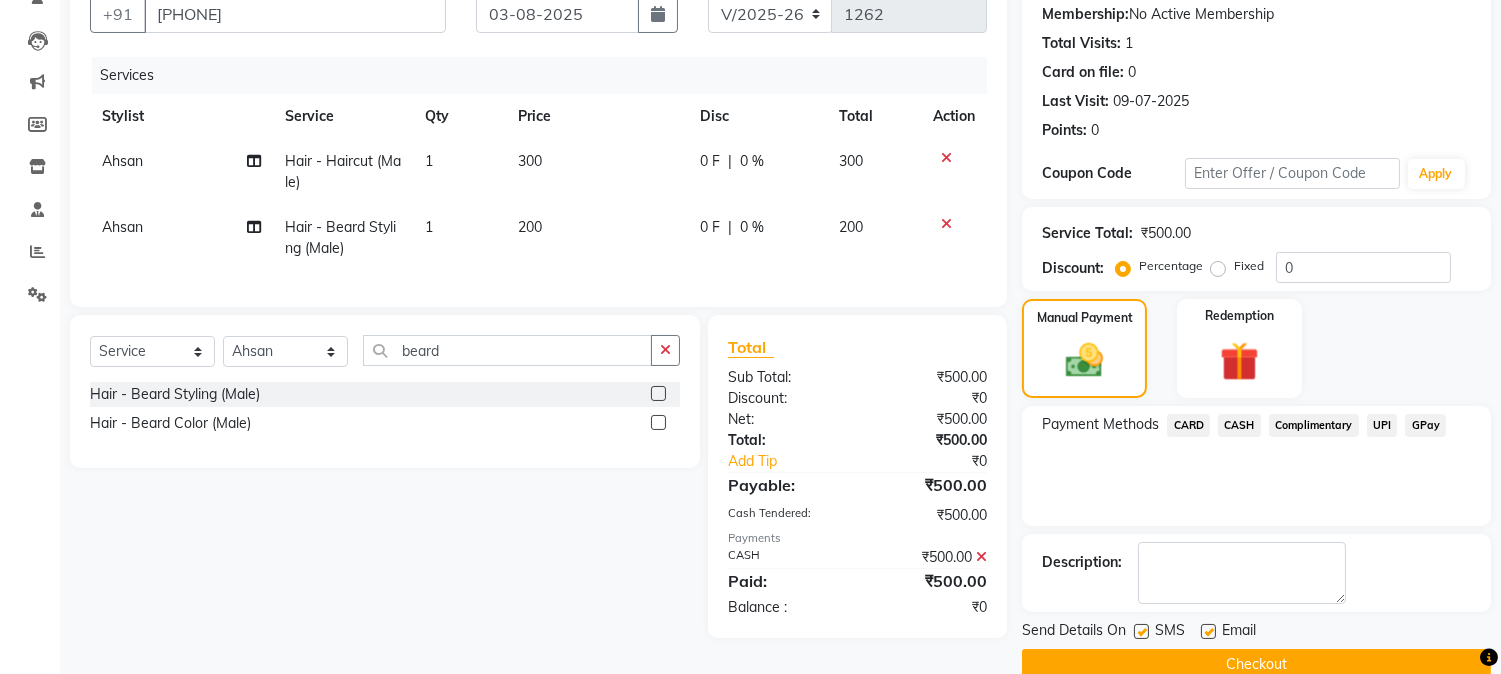 scroll, scrollTop: 225, scrollLeft: 0, axis: vertical 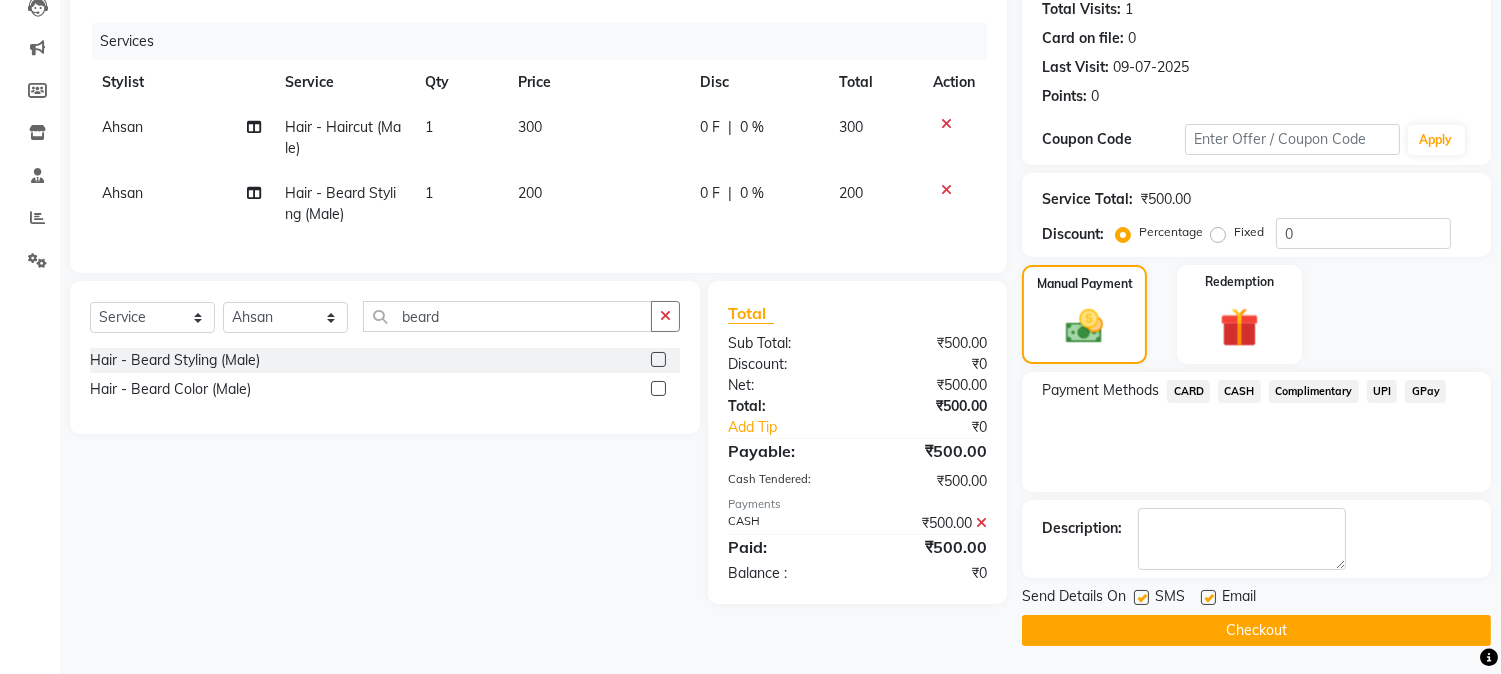 click on "Checkout" 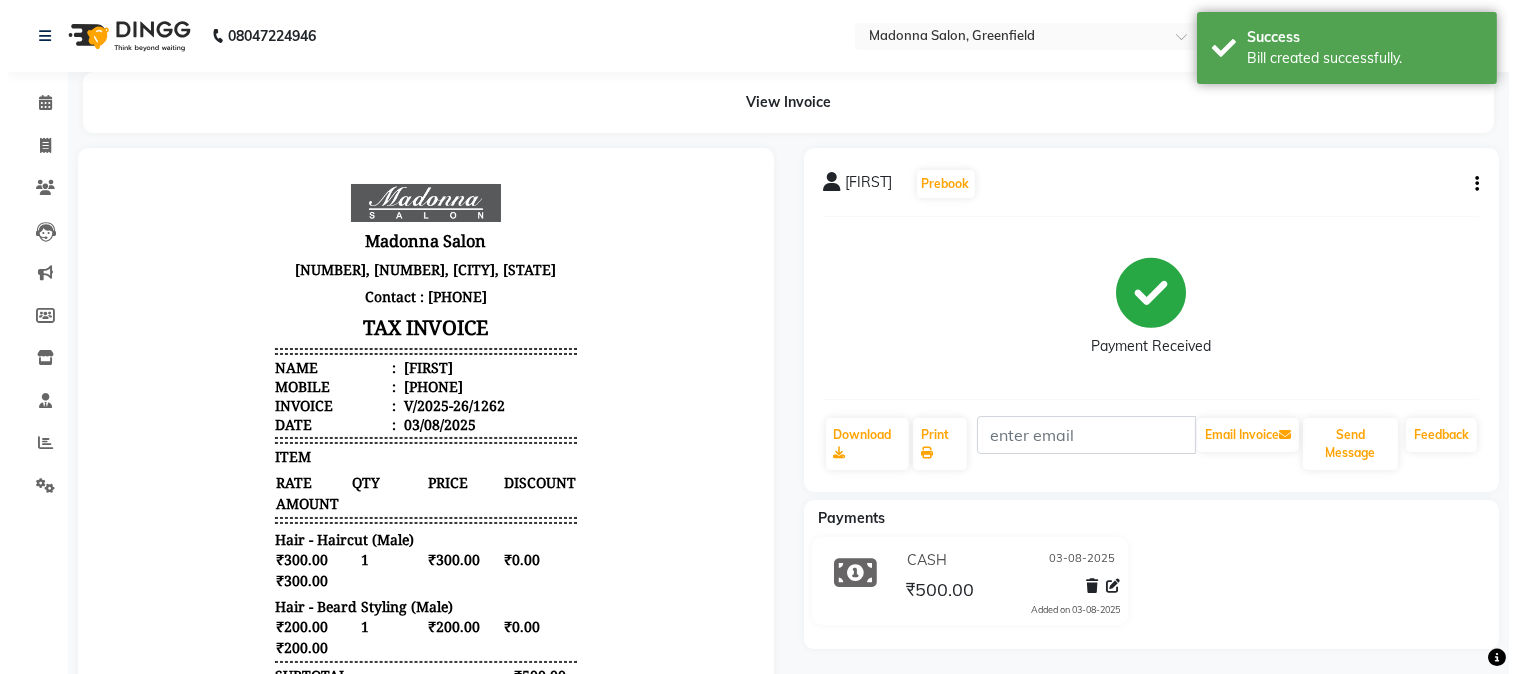 scroll, scrollTop: 0, scrollLeft: 0, axis: both 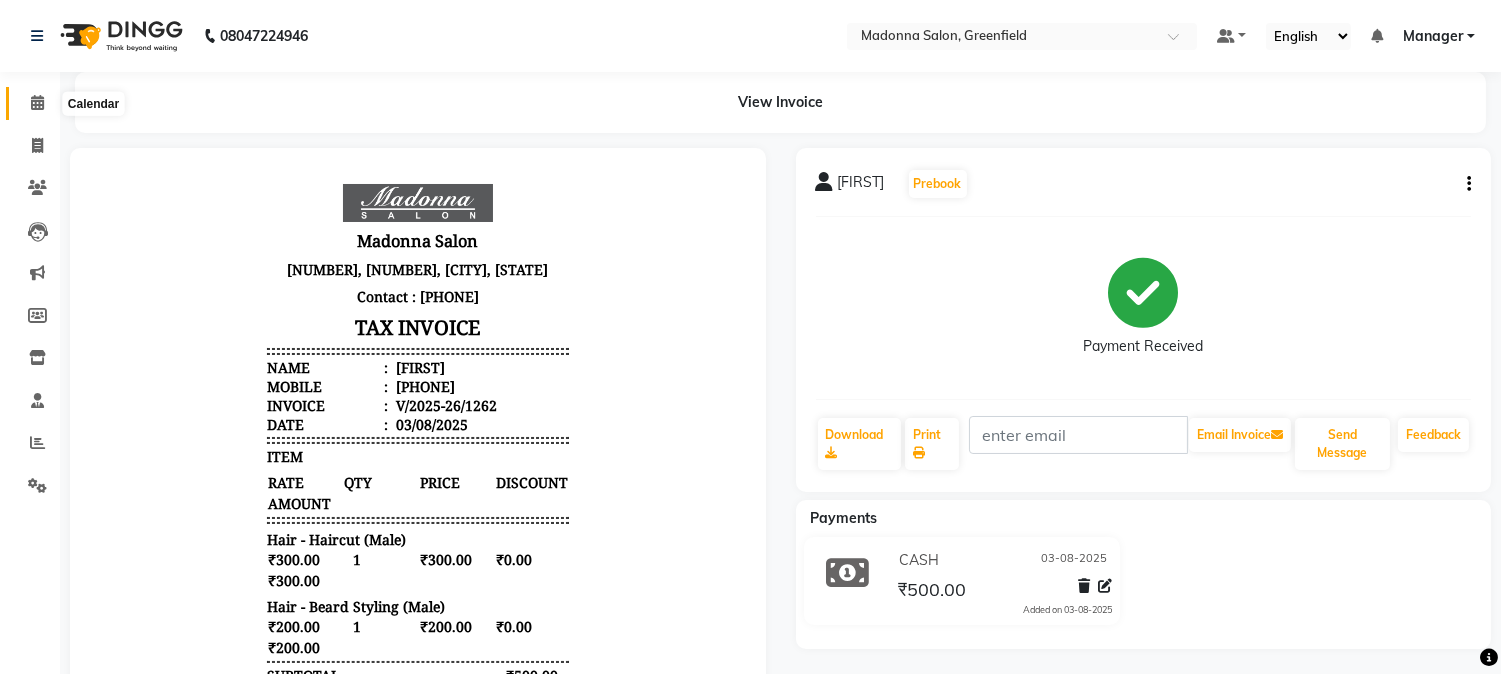 click 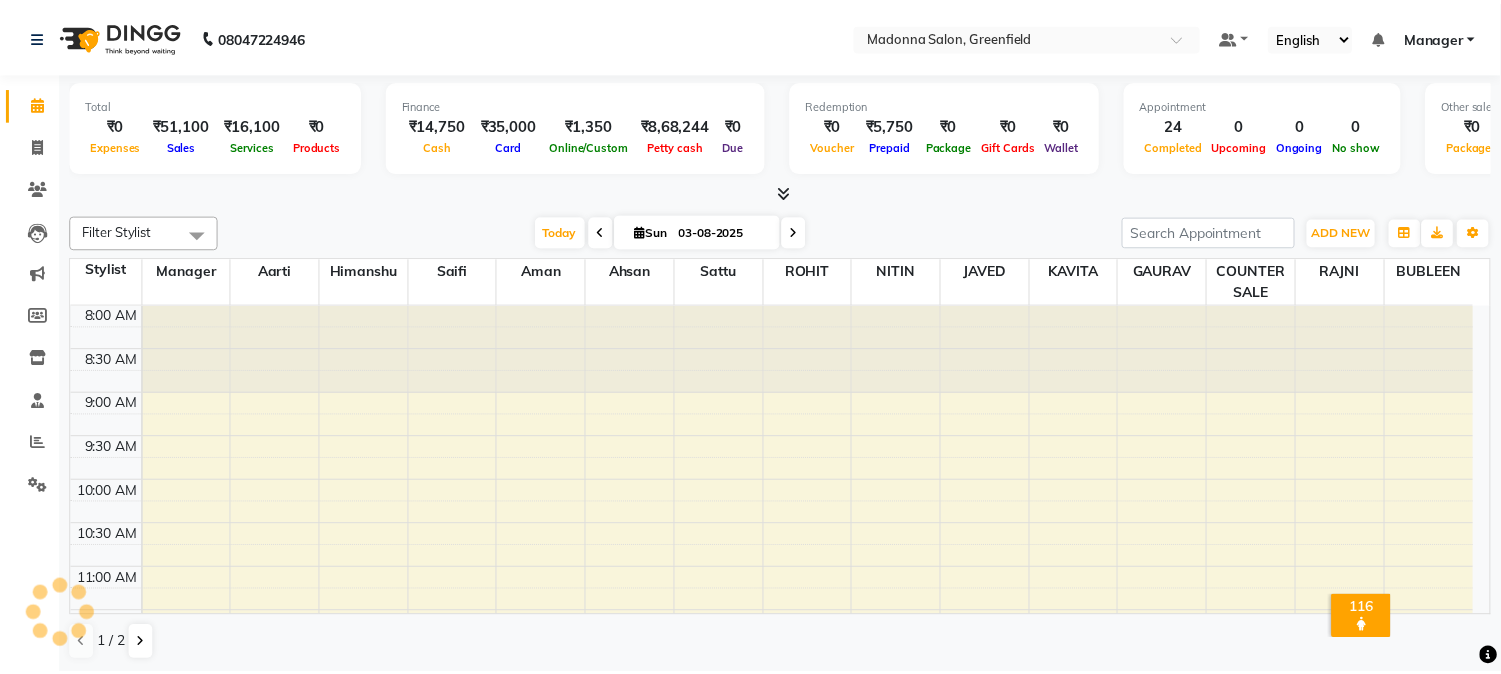 scroll, scrollTop: 0, scrollLeft: 0, axis: both 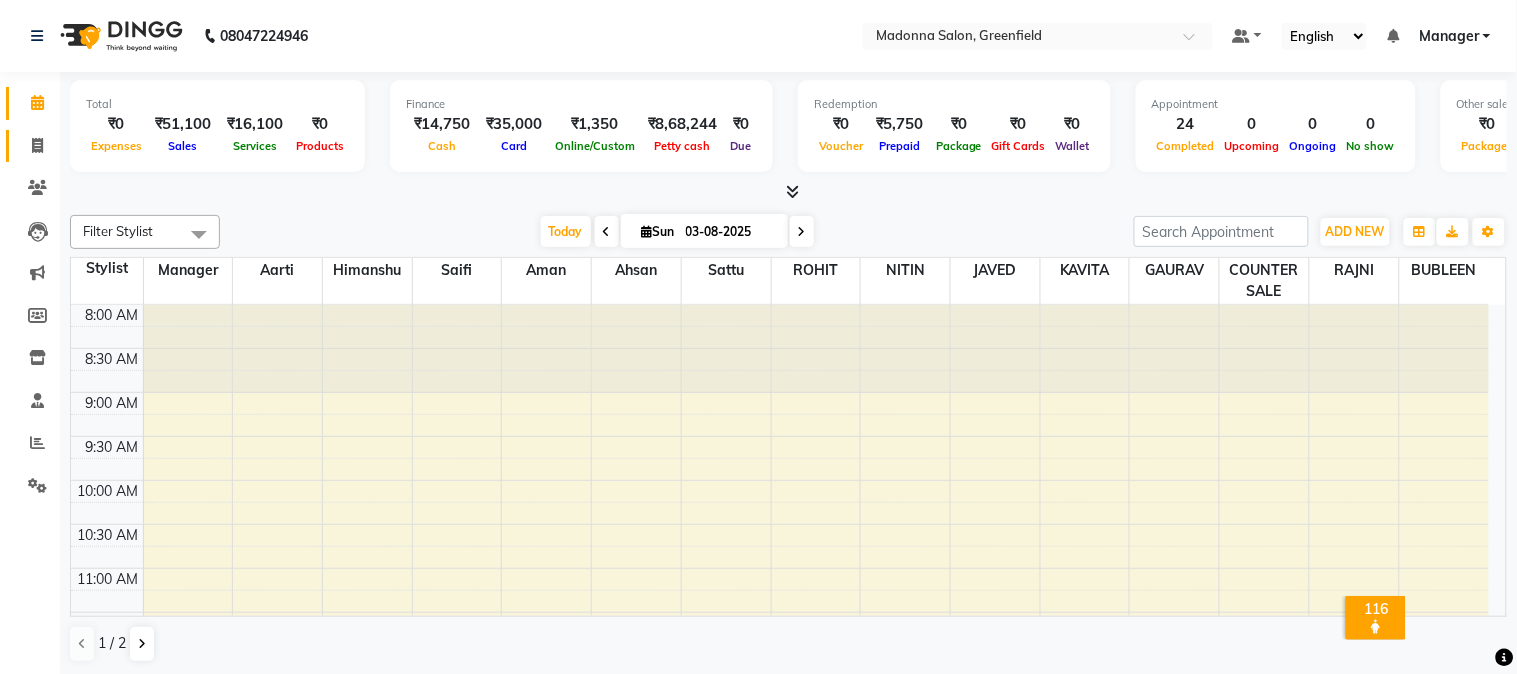 click on "Invoice" 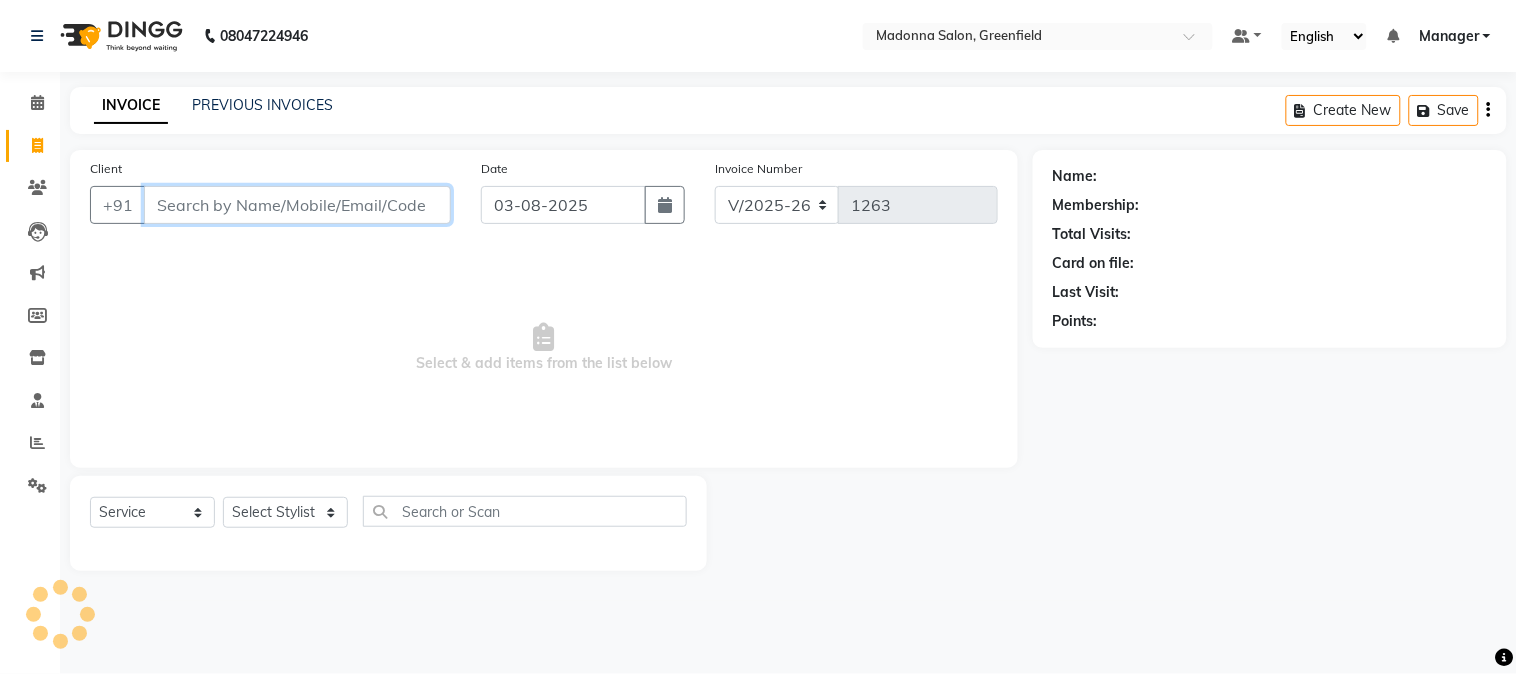 click on "Client" at bounding box center [297, 205] 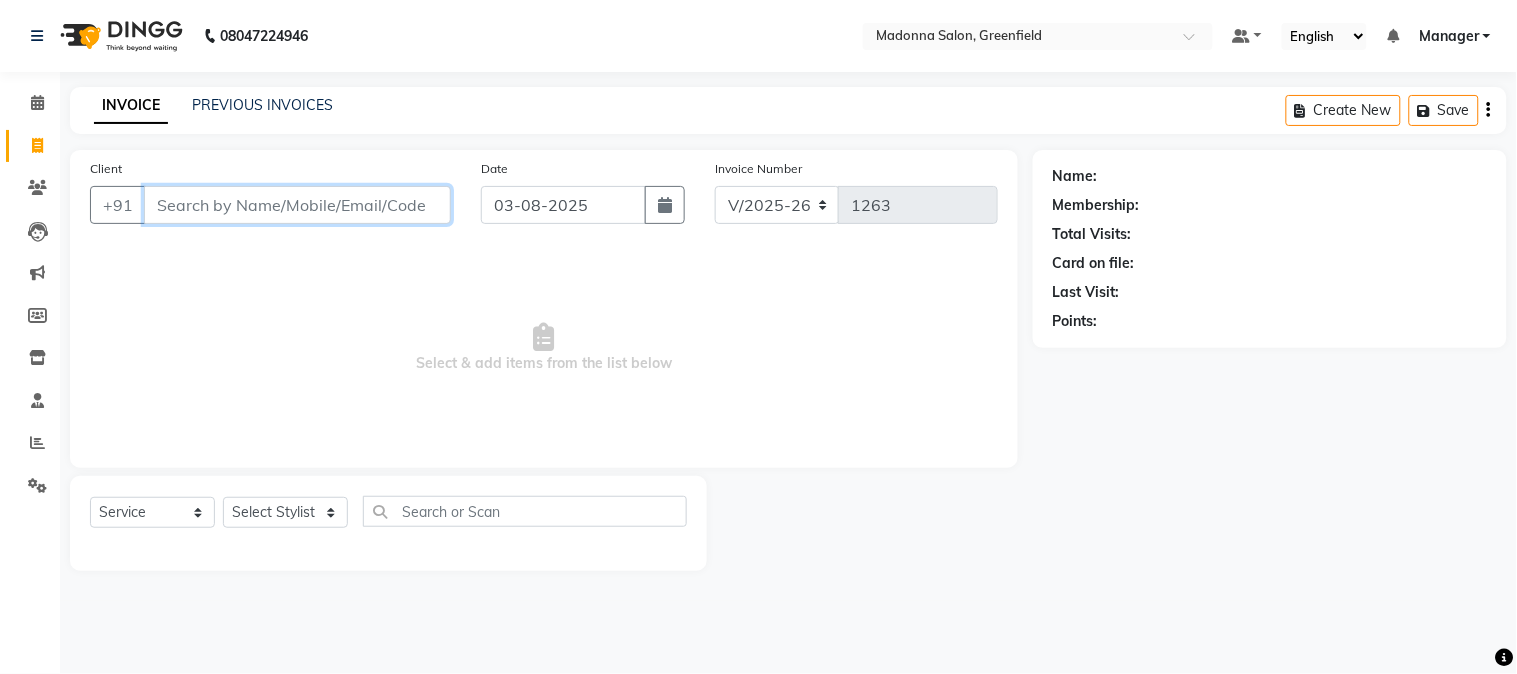 click on "Client" at bounding box center [297, 205] 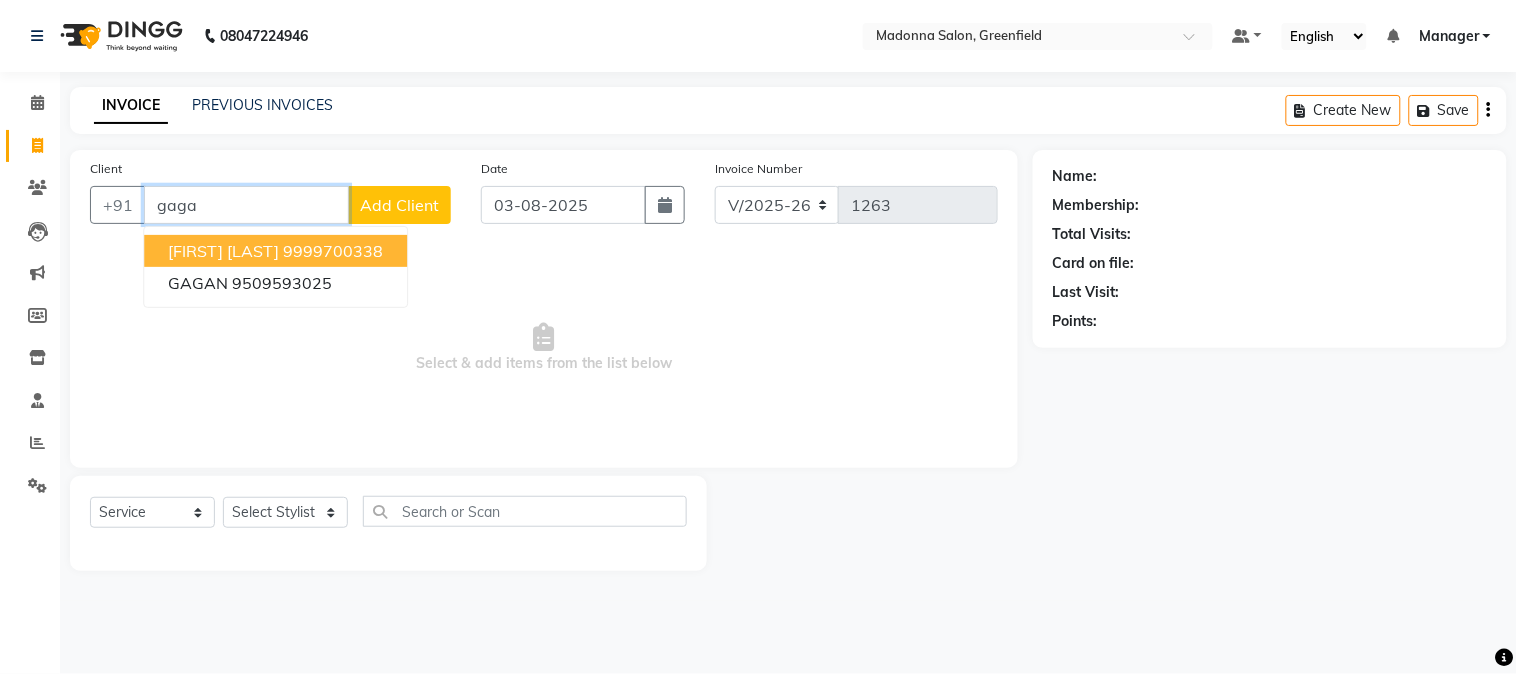 click on "[FIRST] [LAST]" at bounding box center [223, 251] 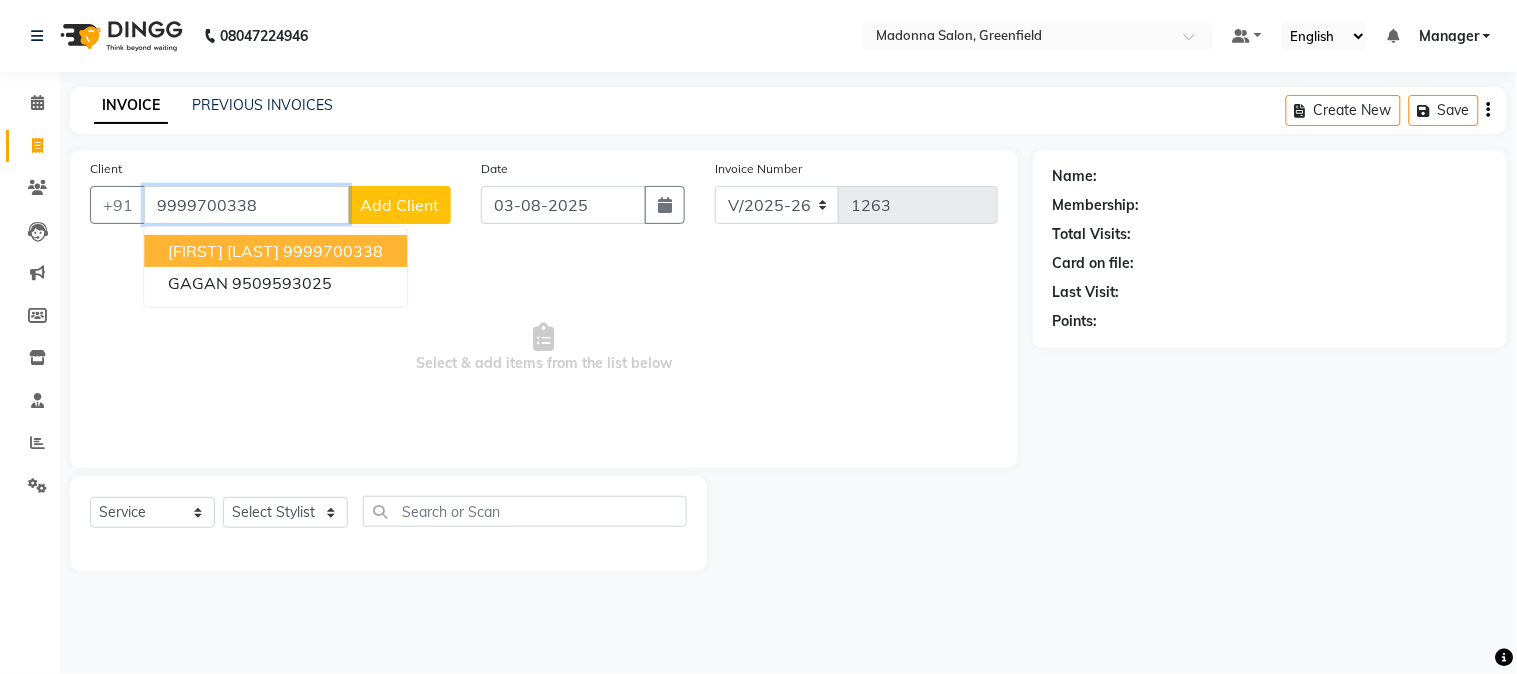 type on "9999700338" 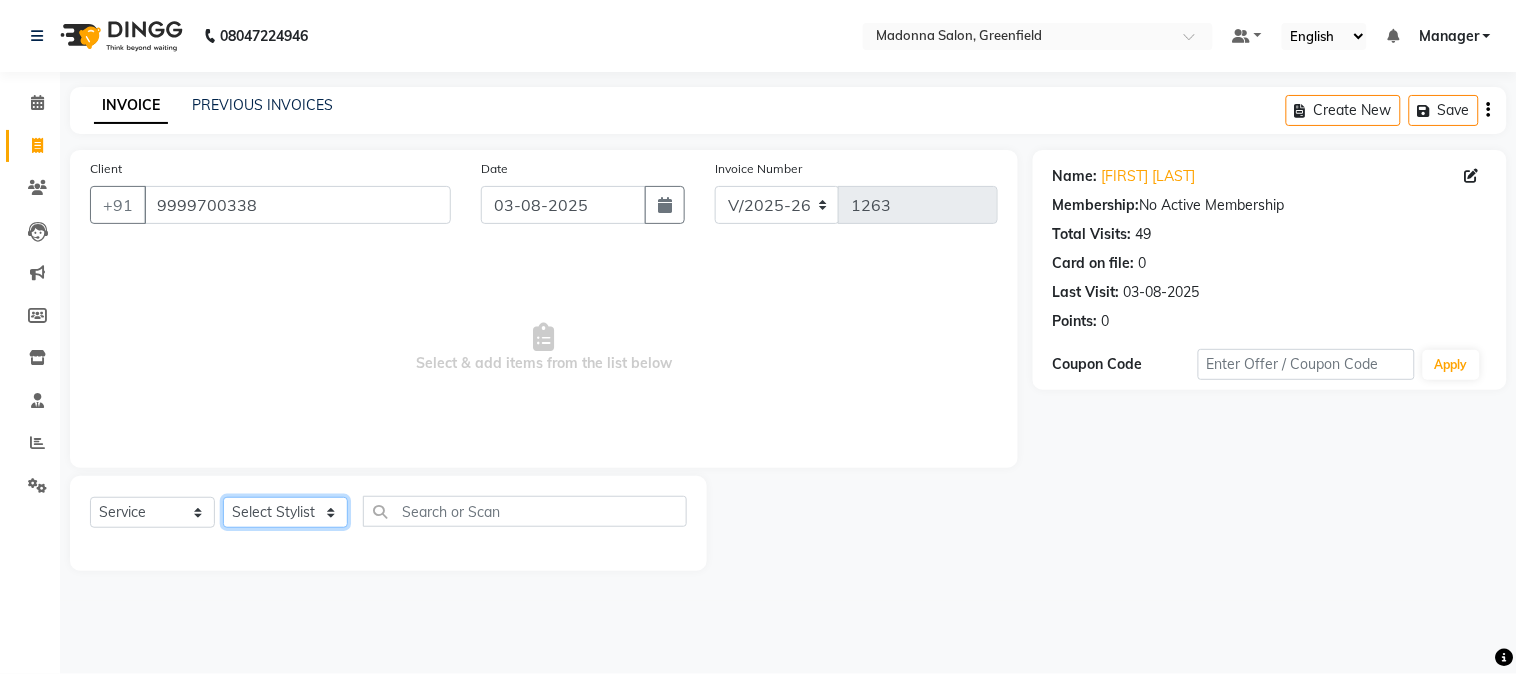 click on "Select Stylist Aarti Ahsan Aman BUBLEEN COUNTER SALE GAURAV Himanshu JAVED KAVITA Manager NITIN RAJNI ROHIT Saifi Sattu VISHAL" 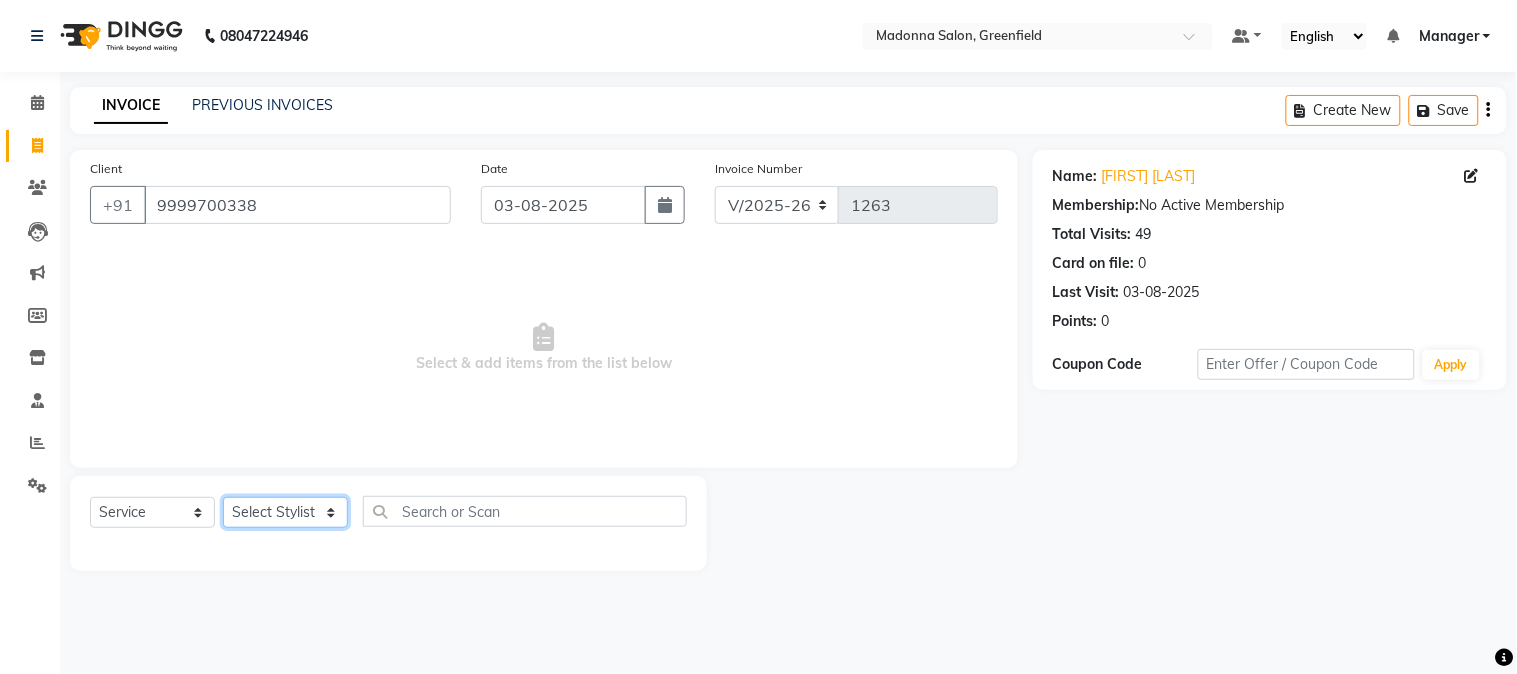 select on "72481" 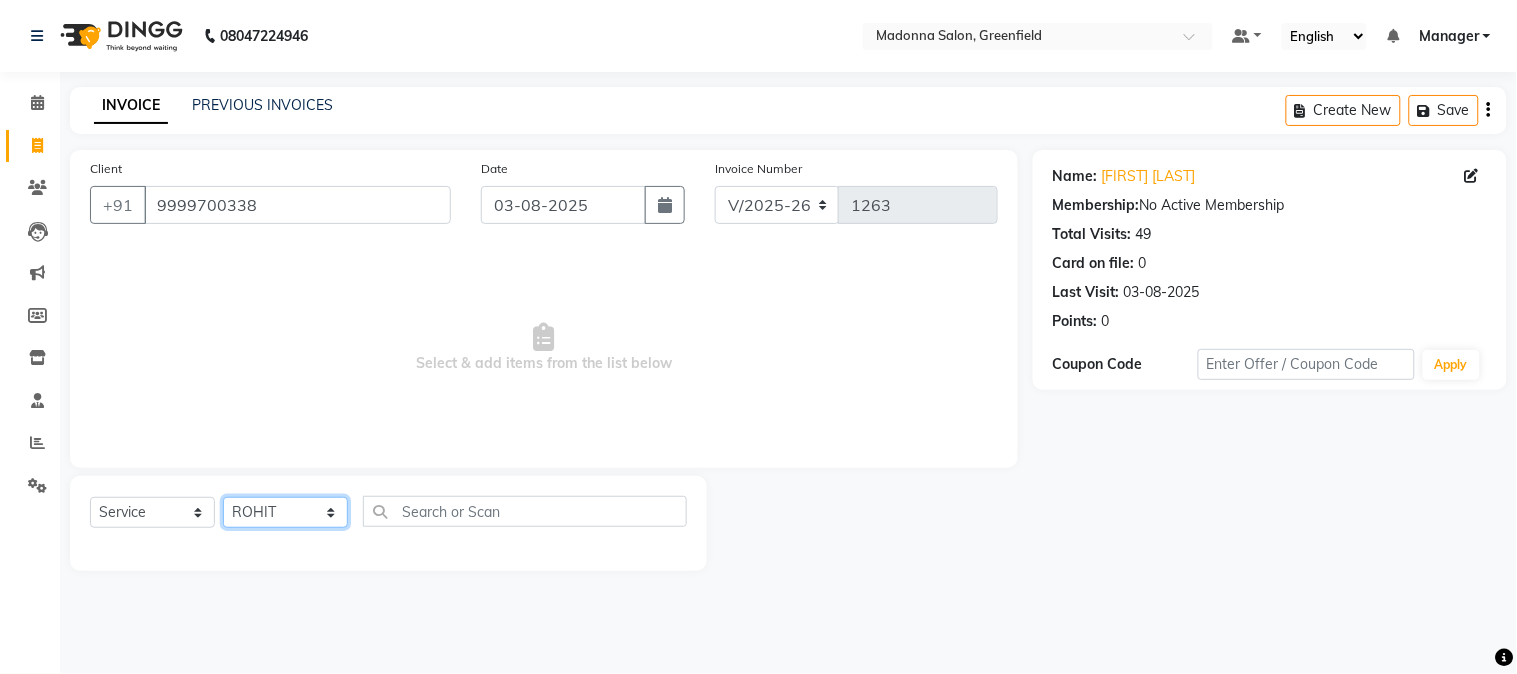 click on "Select Stylist Aarti Ahsan Aman BUBLEEN COUNTER SALE GAURAV Himanshu JAVED KAVITA Manager NITIN RAJNI ROHIT Saifi Sattu VISHAL" 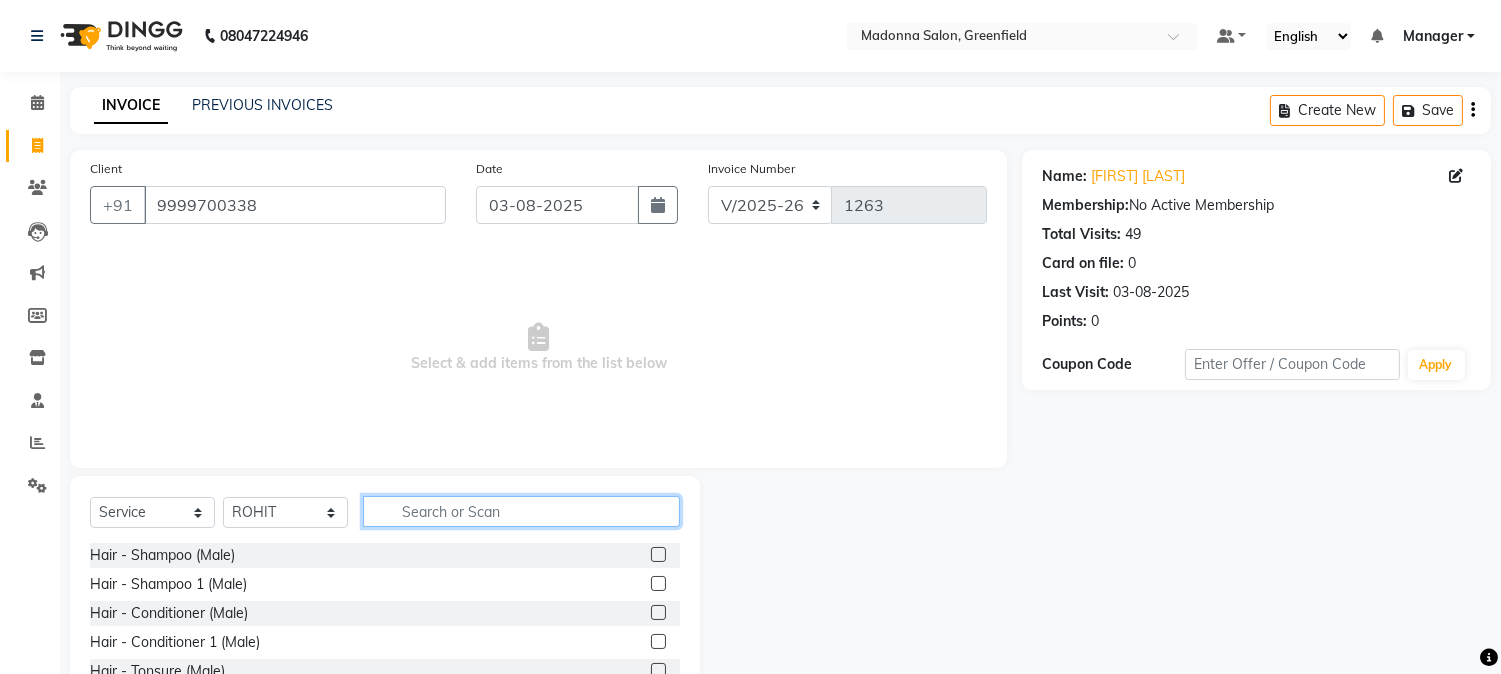 click 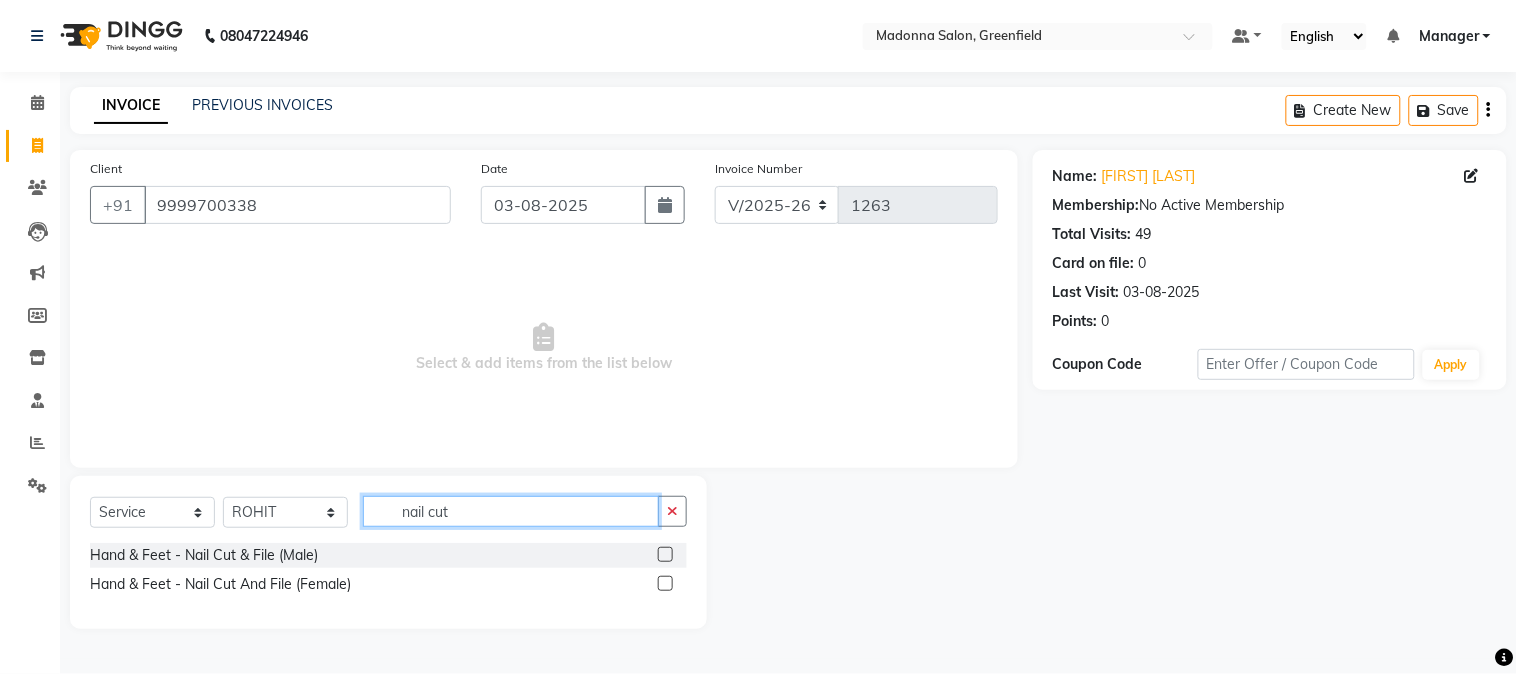 type on "nail cut" 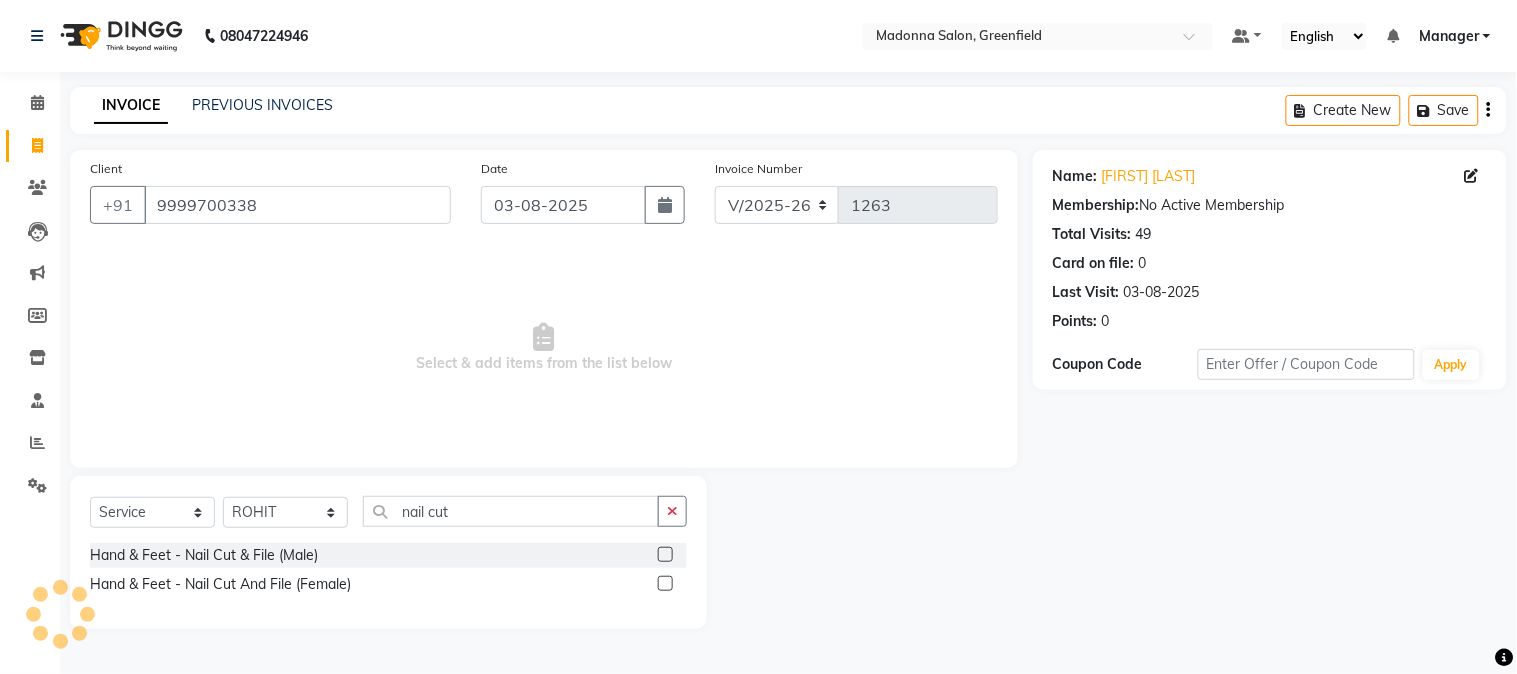 click 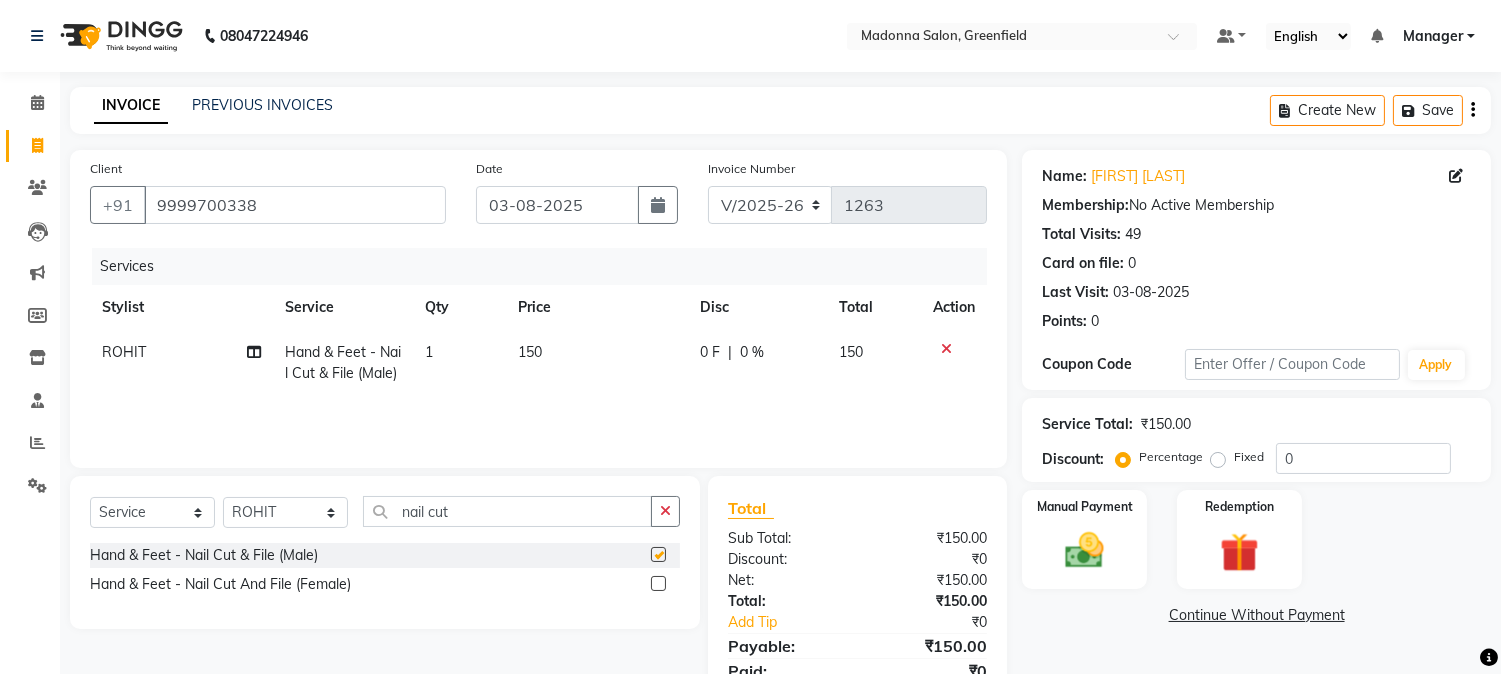 checkbox on "false" 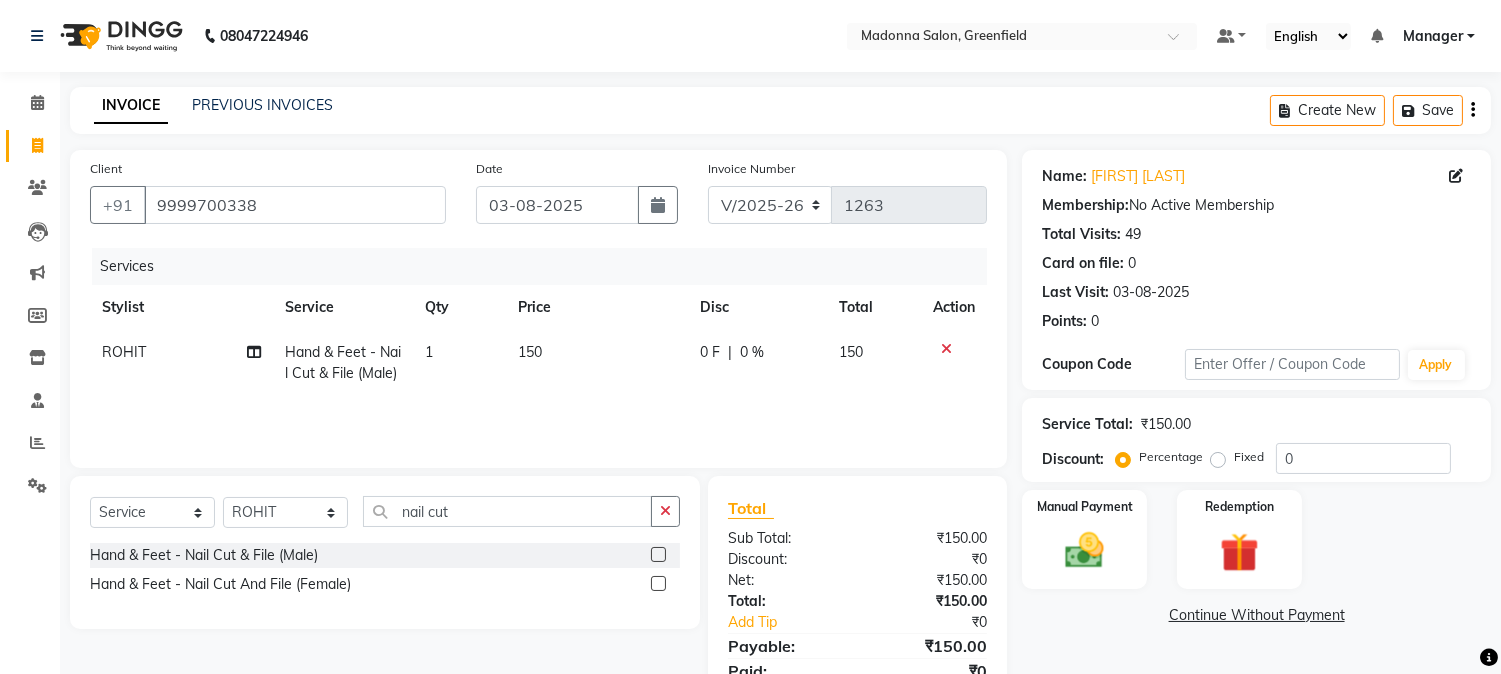 click on "150" 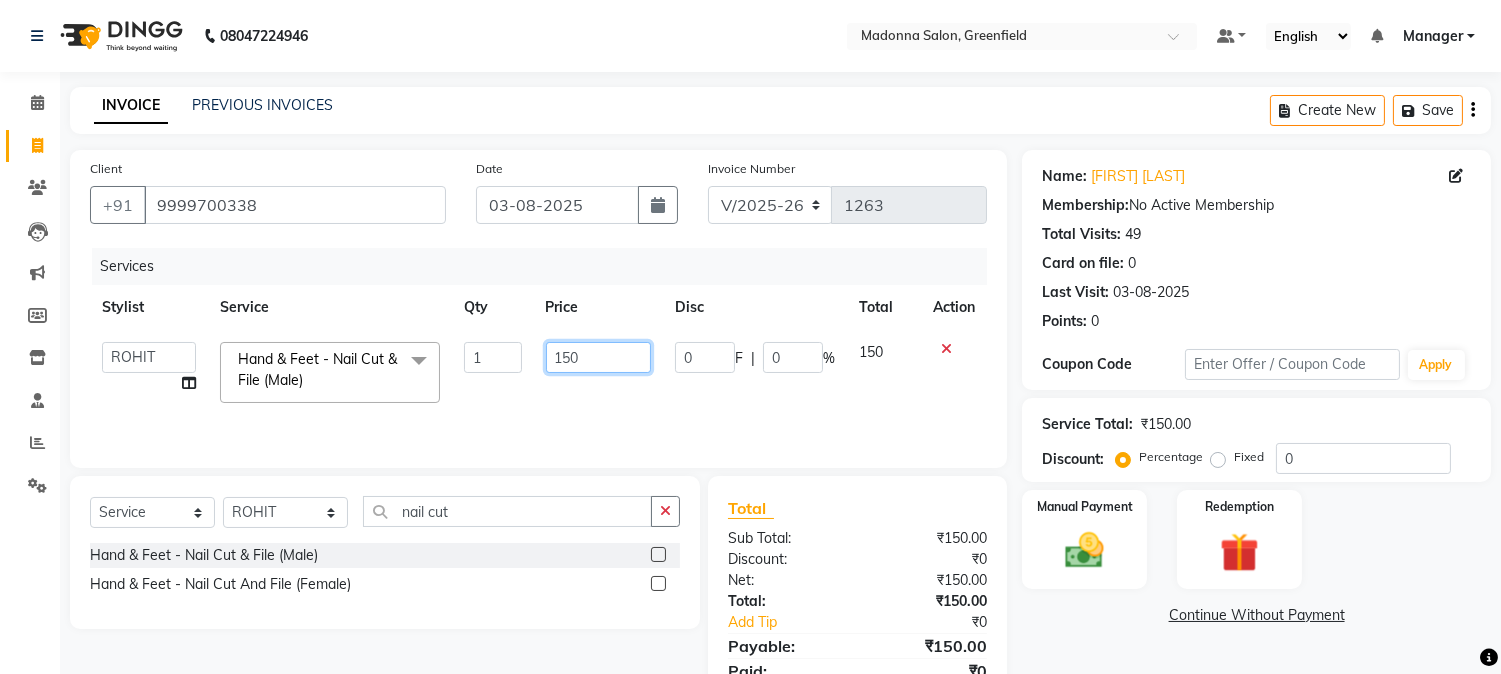 click on "150" 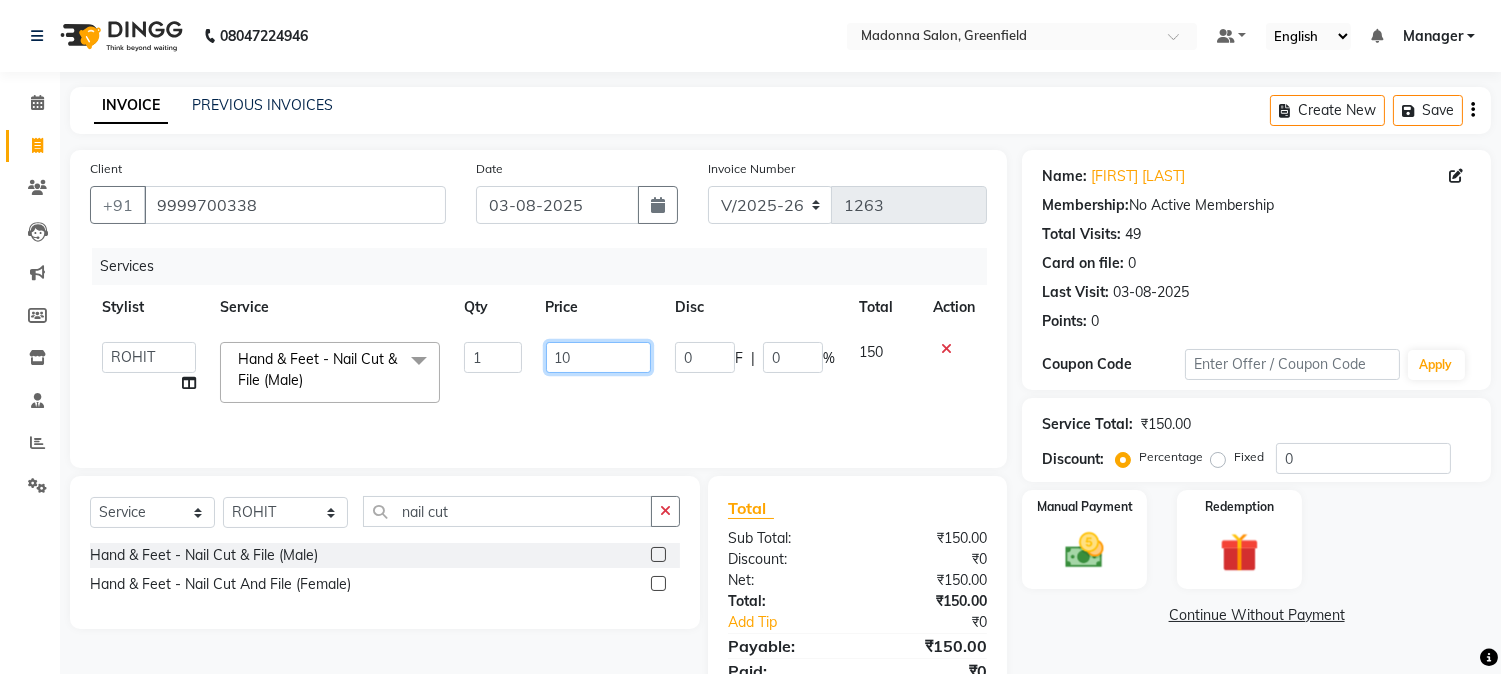type on "100" 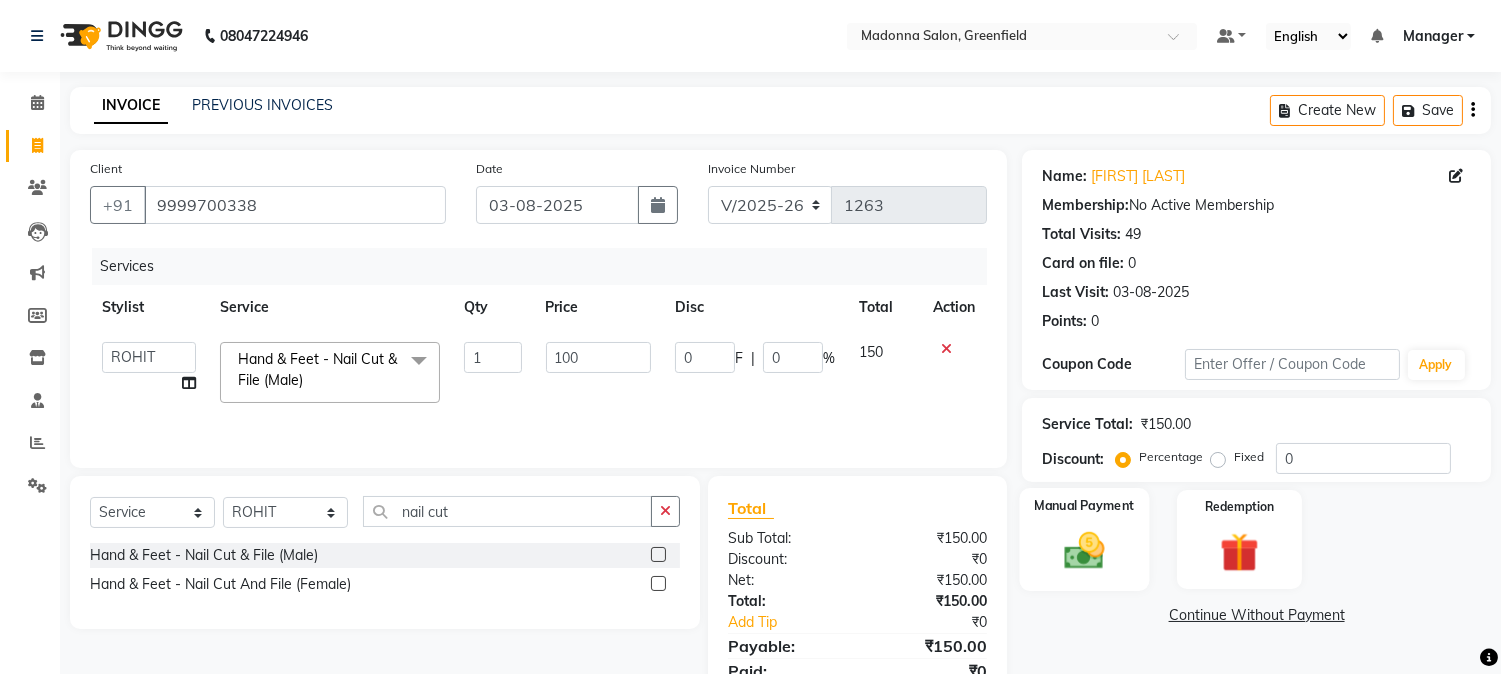click on "Manual Payment" 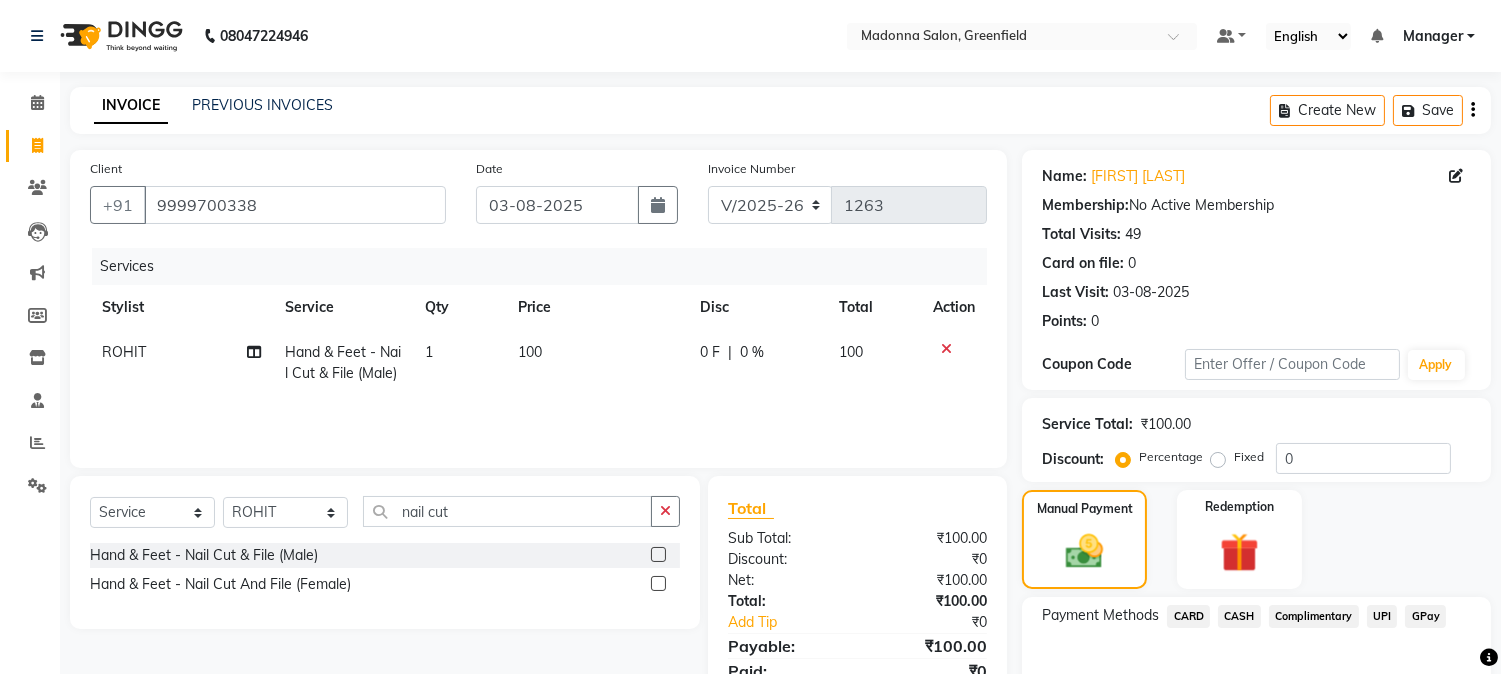 click on "CASH" 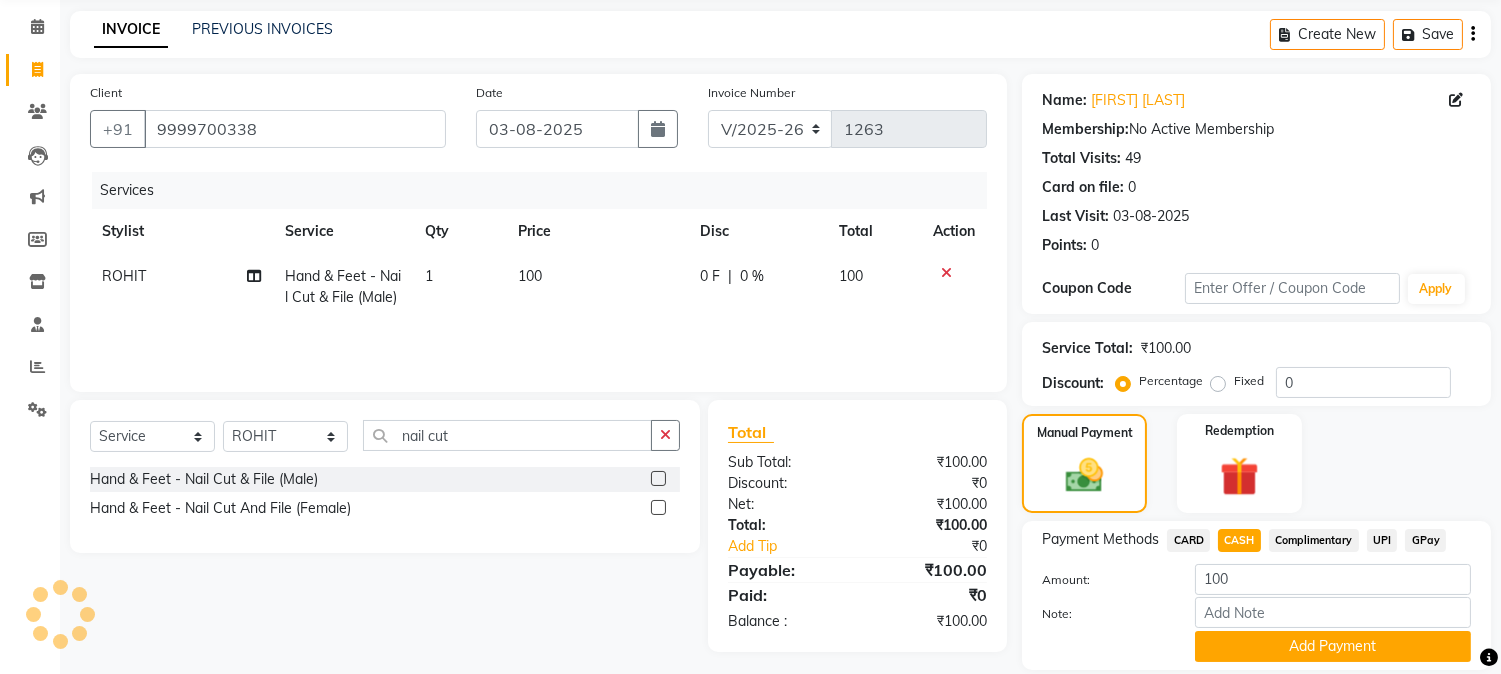 scroll, scrollTop: 142, scrollLeft: 0, axis: vertical 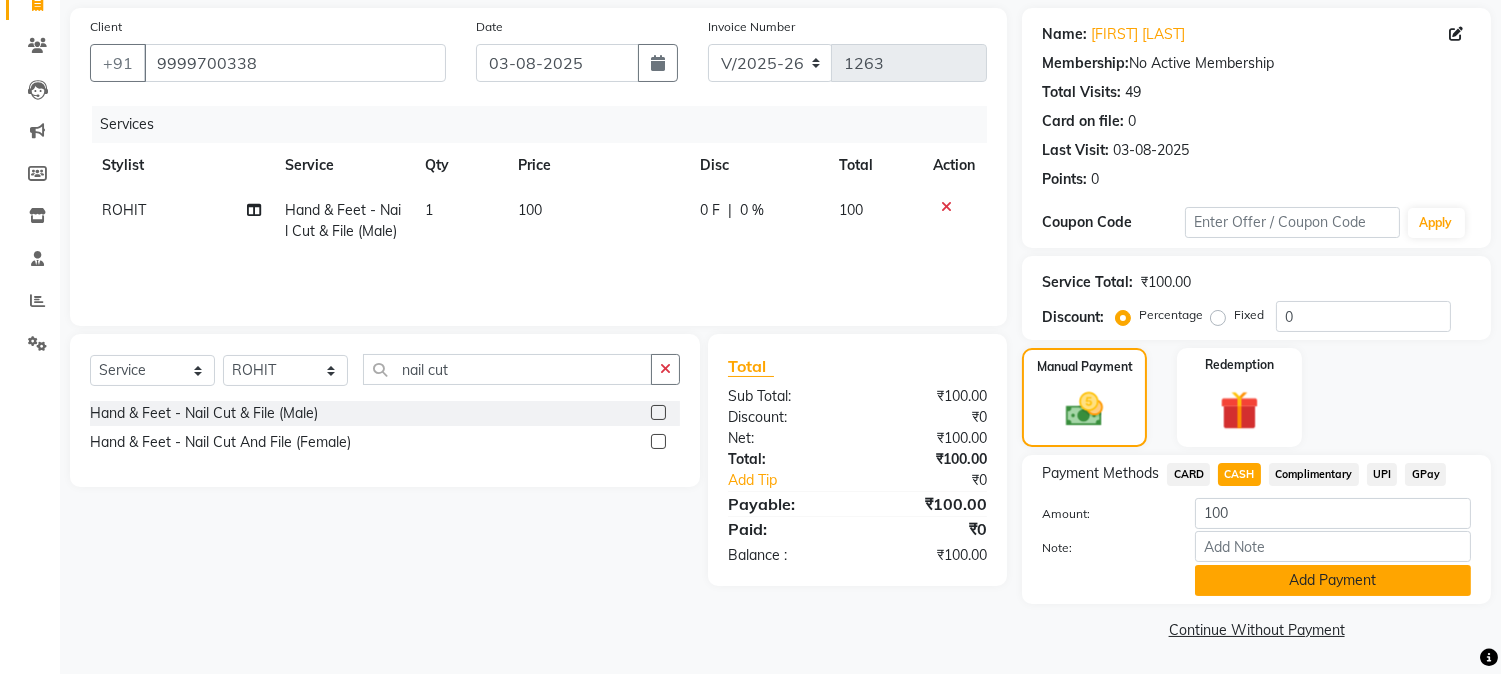 click on "Add Payment" 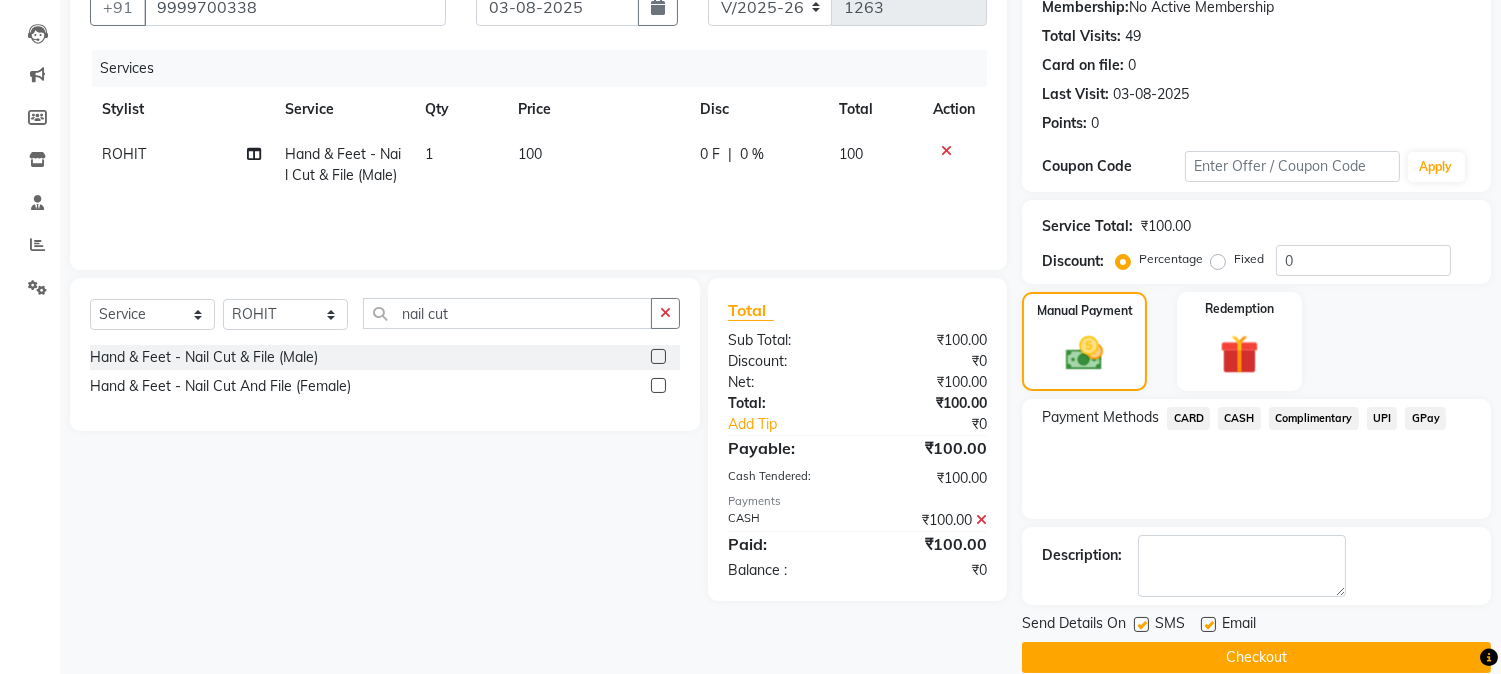 scroll, scrollTop: 225, scrollLeft: 0, axis: vertical 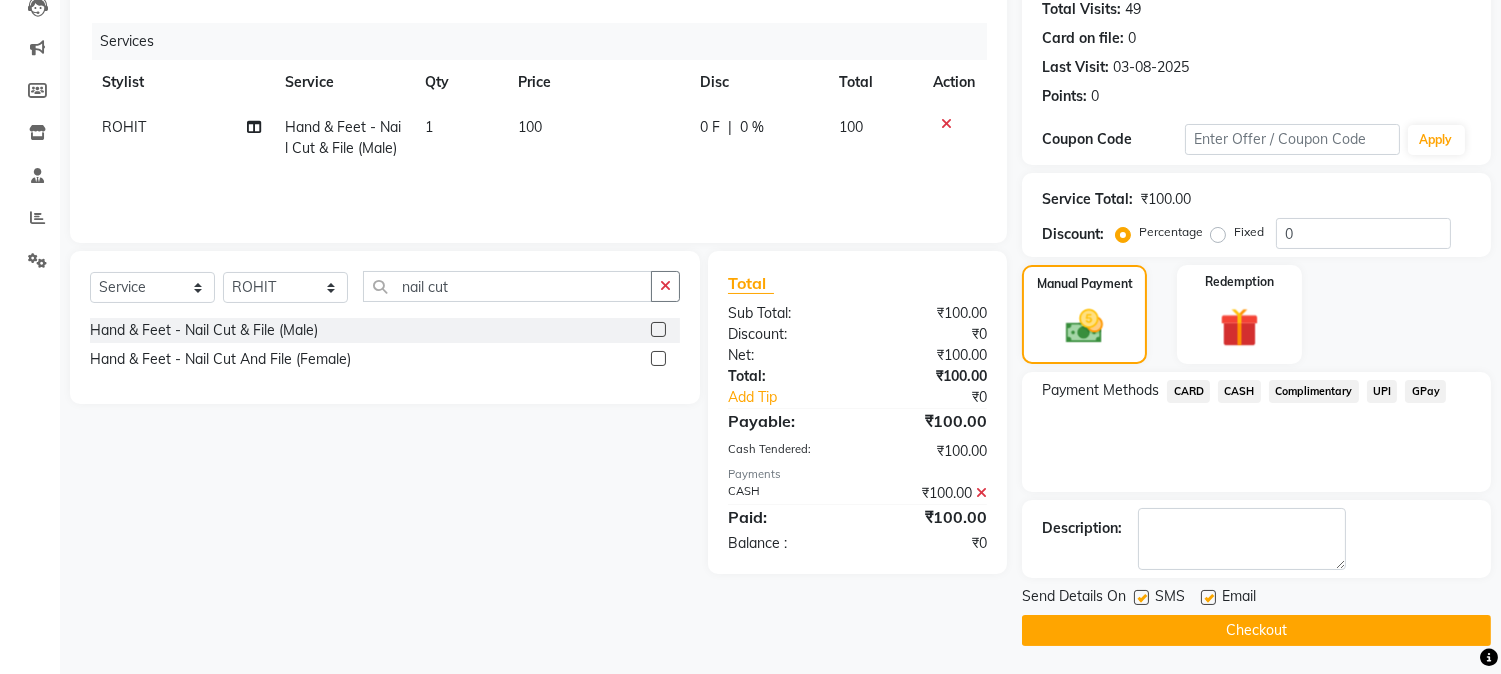 click on "Checkout" 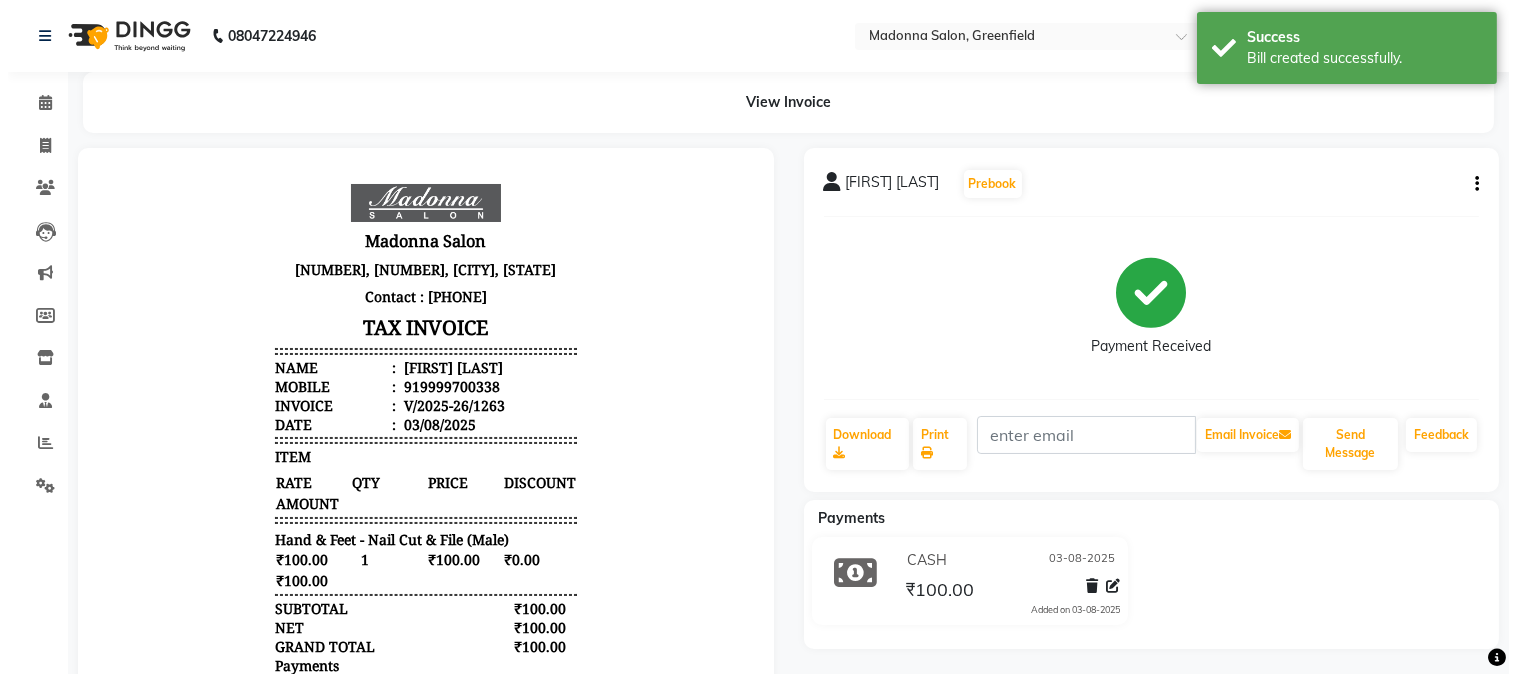 scroll, scrollTop: 0, scrollLeft: 0, axis: both 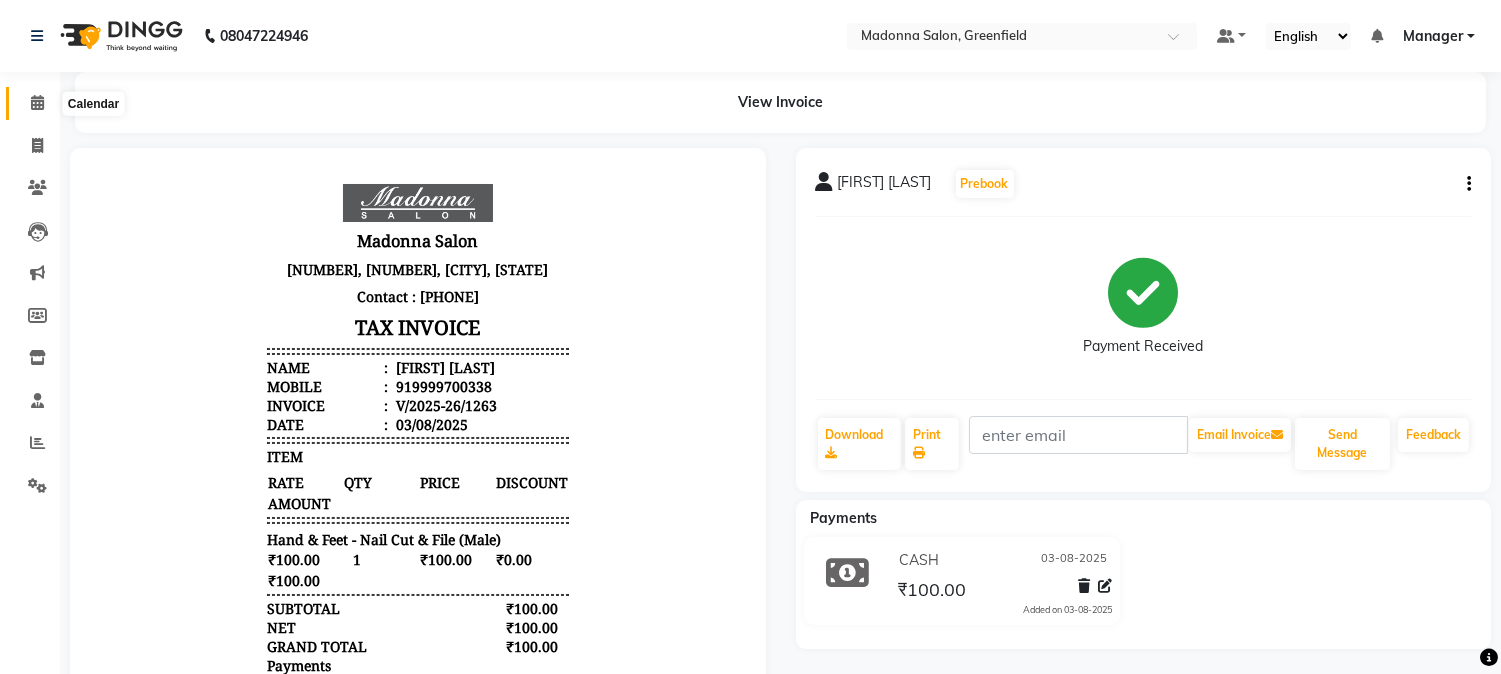 click 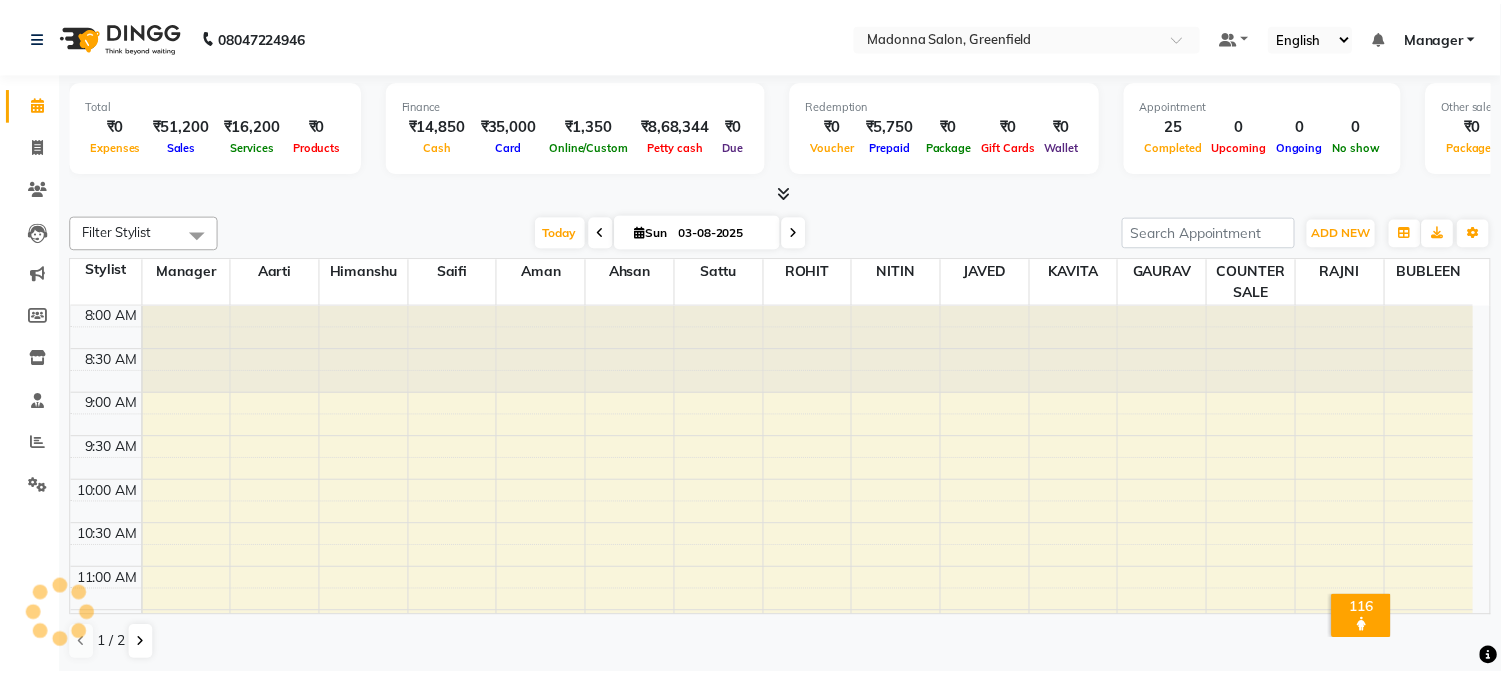 scroll, scrollTop: 0, scrollLeft: 0, axis: both 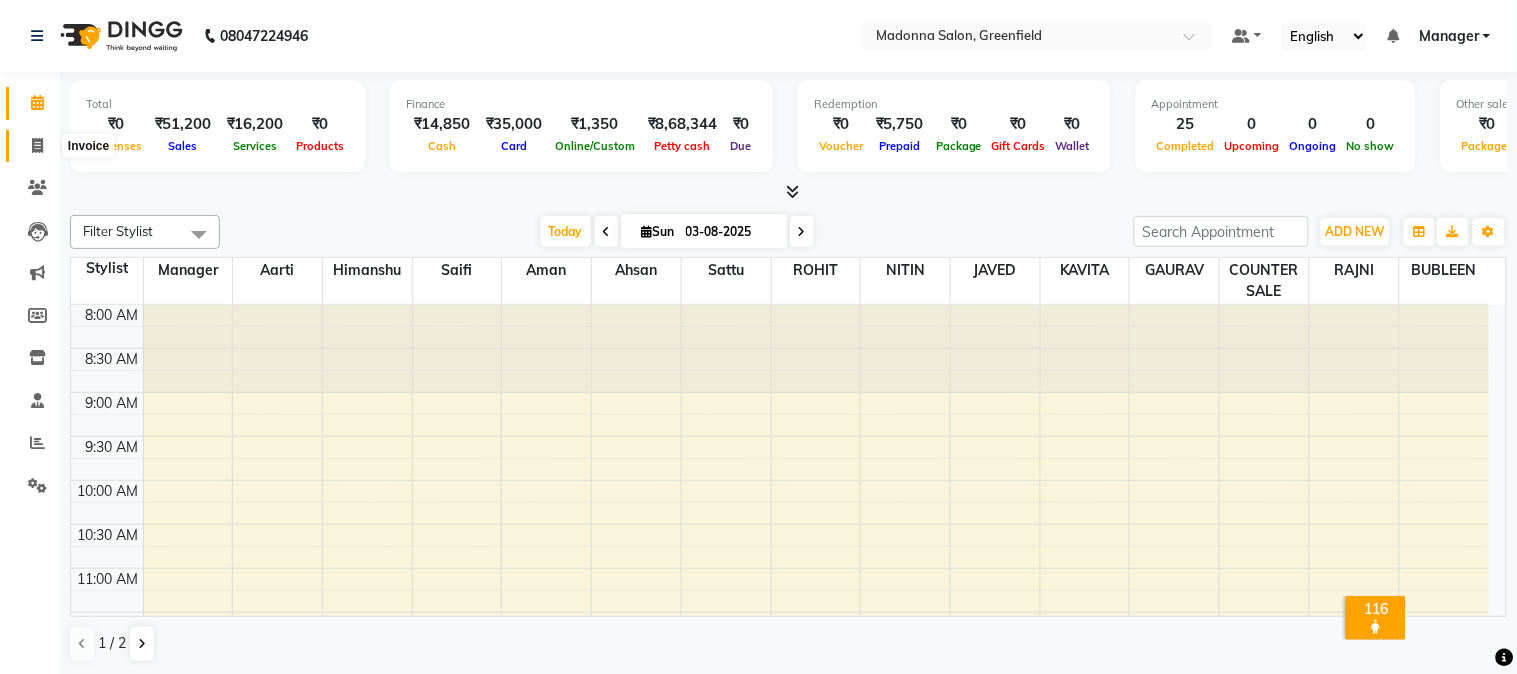 drag, startPoint x: 22, startPoint y: 134, endPoint x: 30, endPoint y: 141, distance: 10.630146 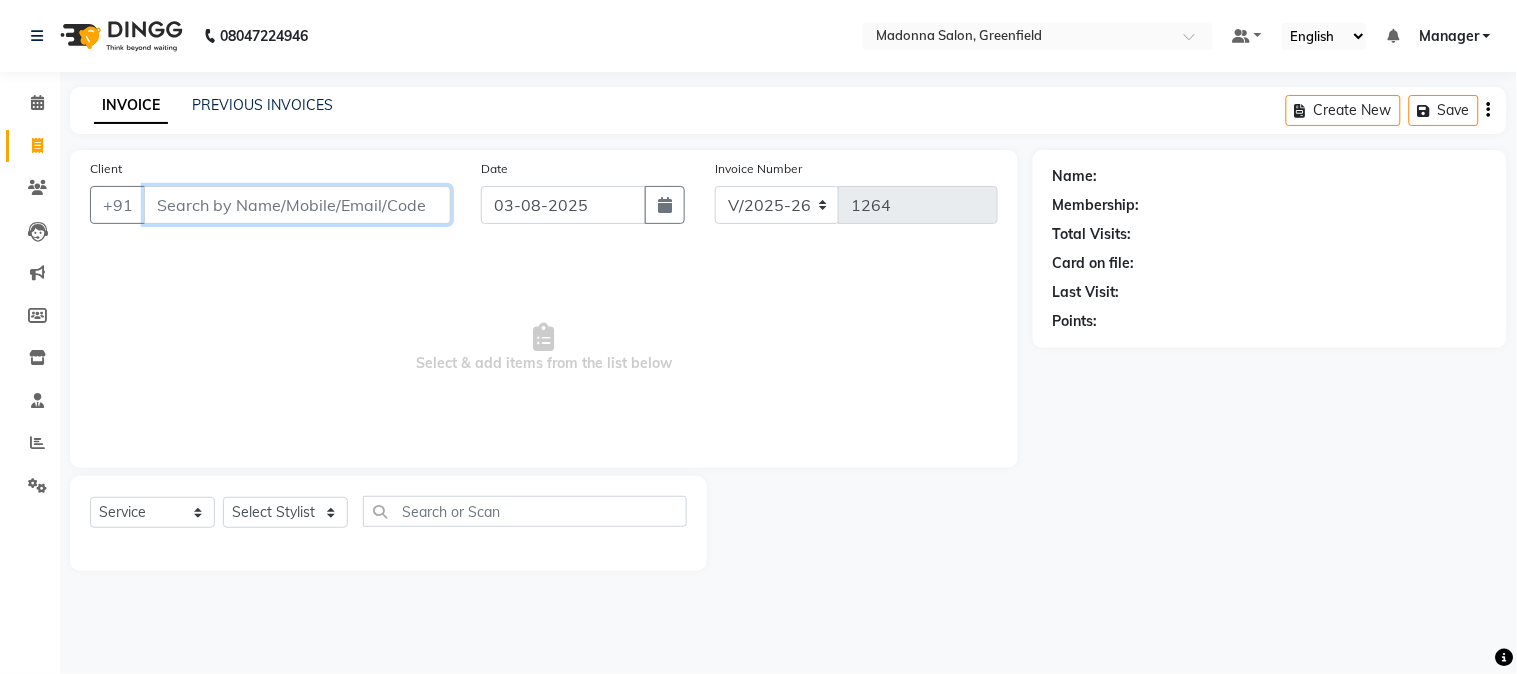 click on "Client" at bounding box center [297, 205] 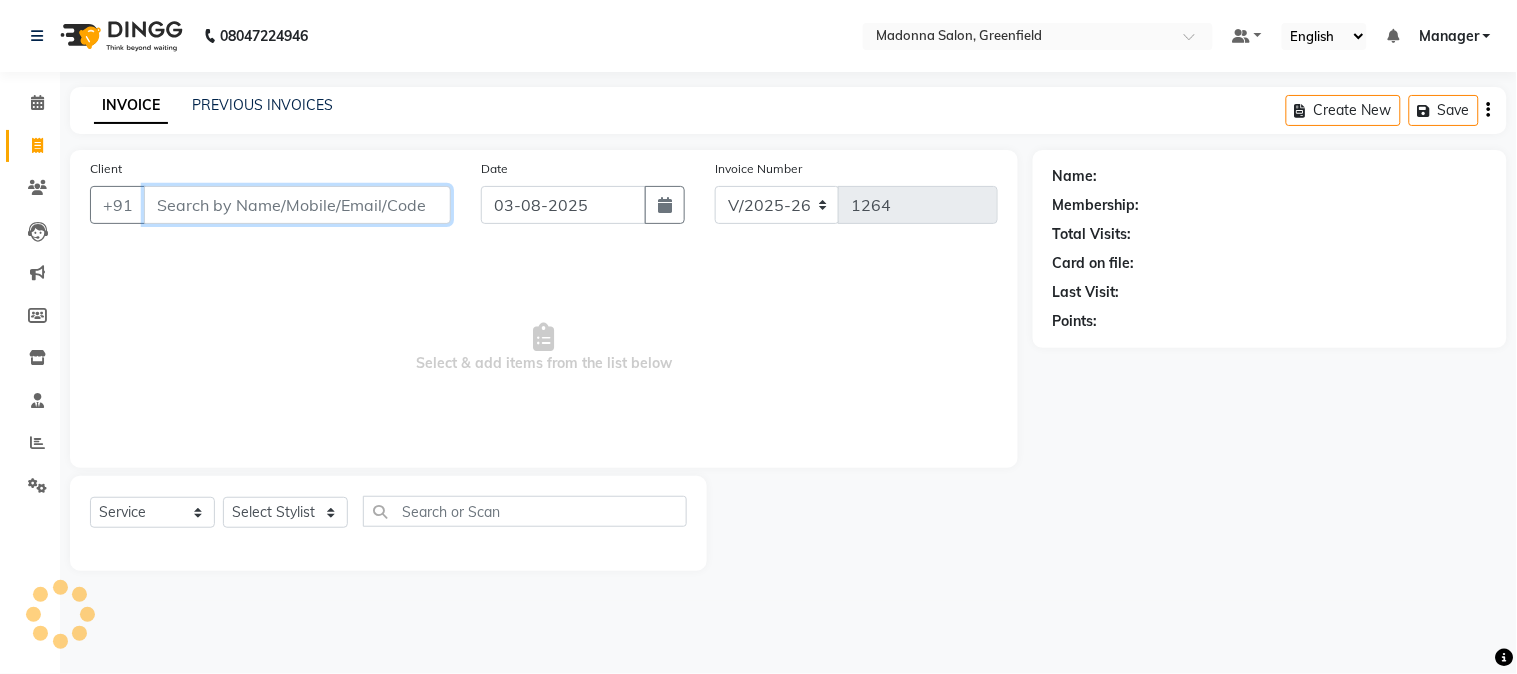 click on "Client" at bounding box center (297, 205) 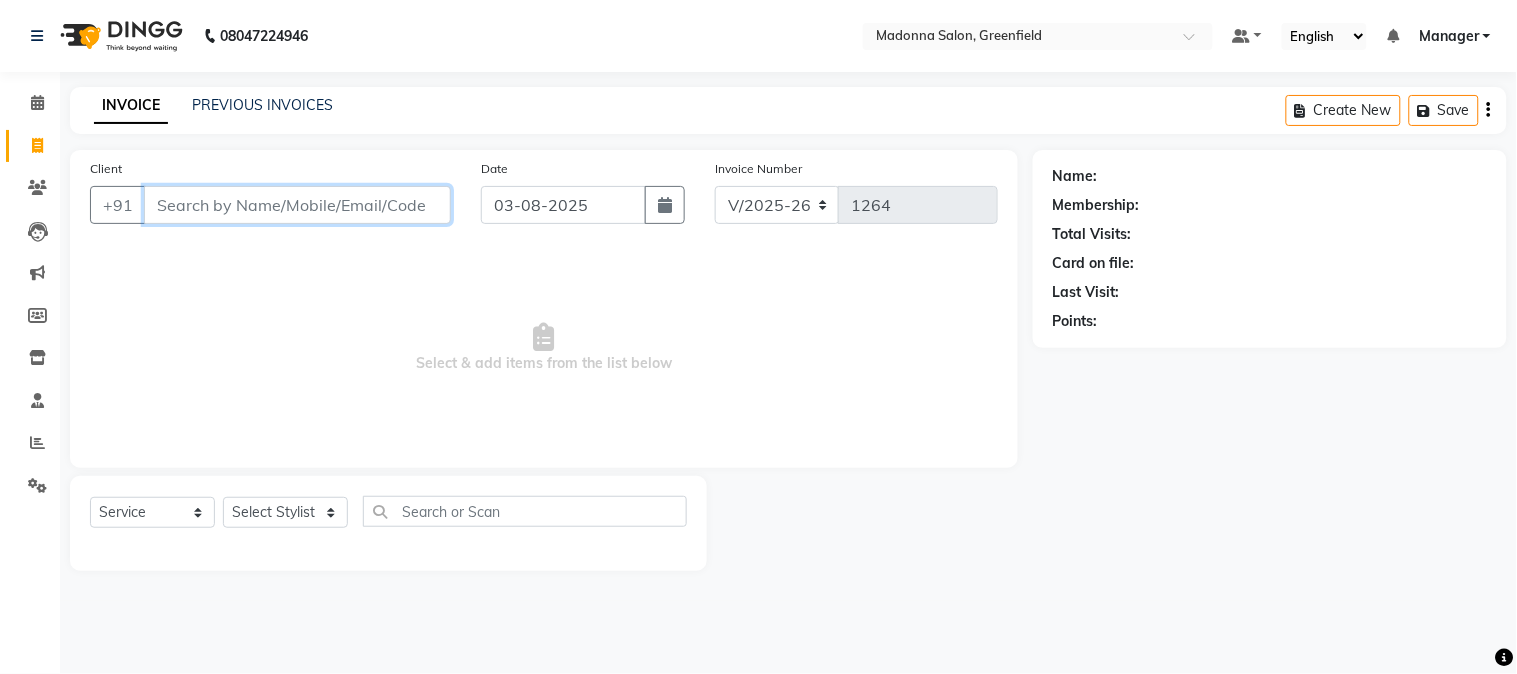 click on "Client" at bounding box center [297, 205] 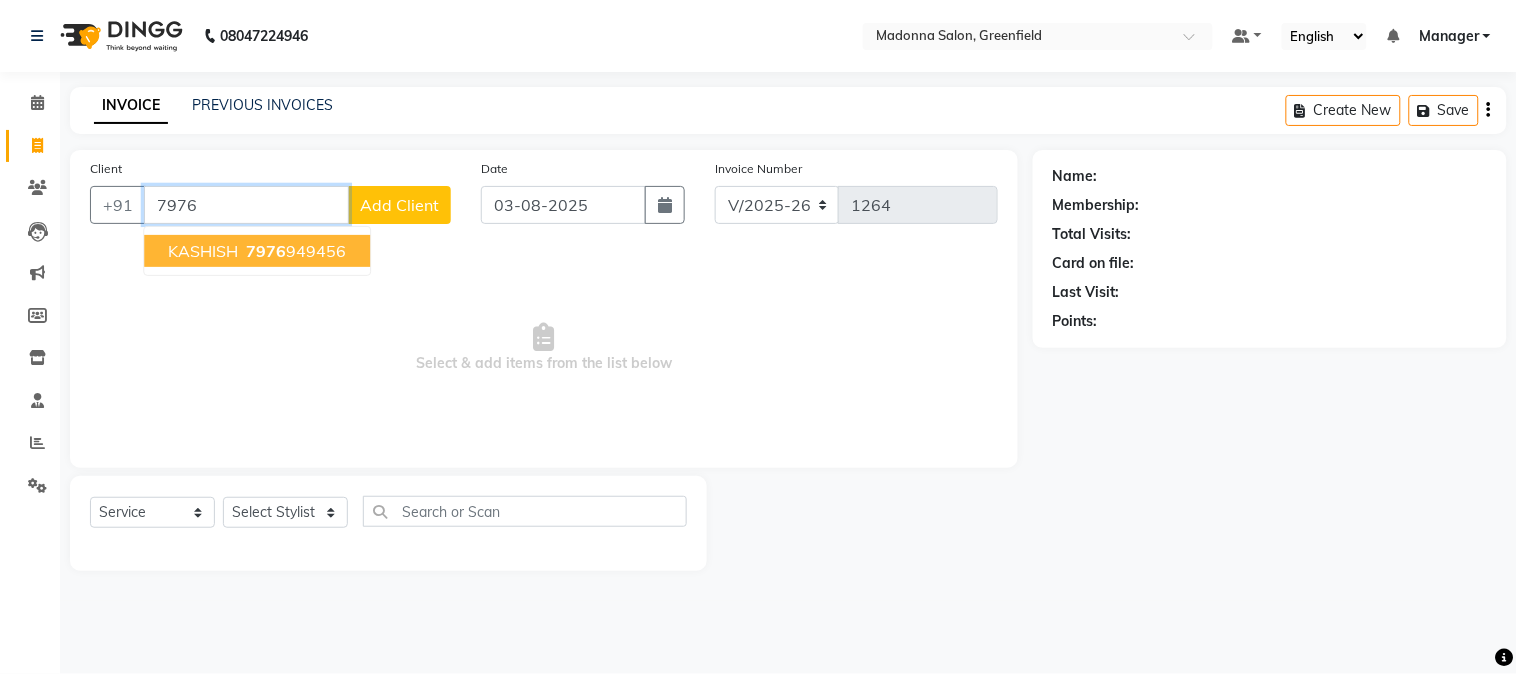 click on "7976" at bounding box center [266, 251] 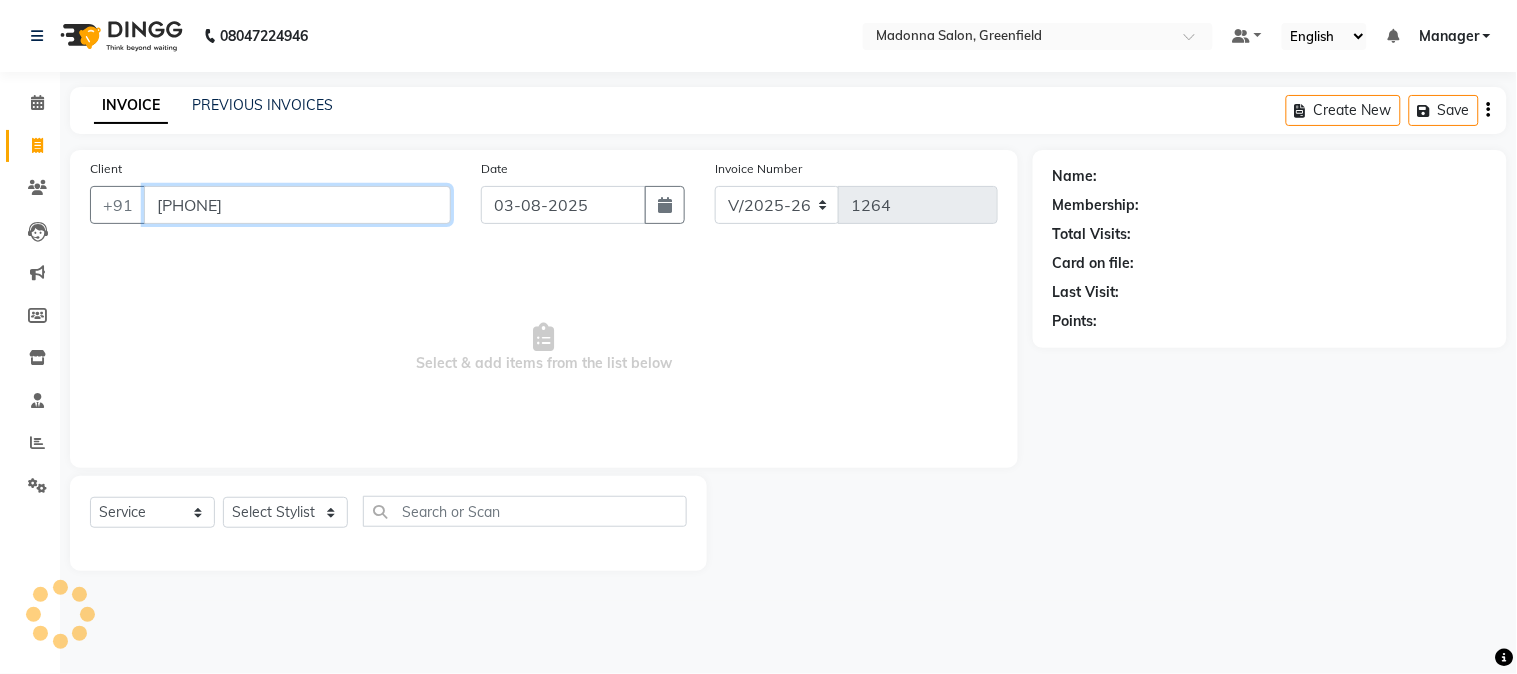 type on "[PHONE]" 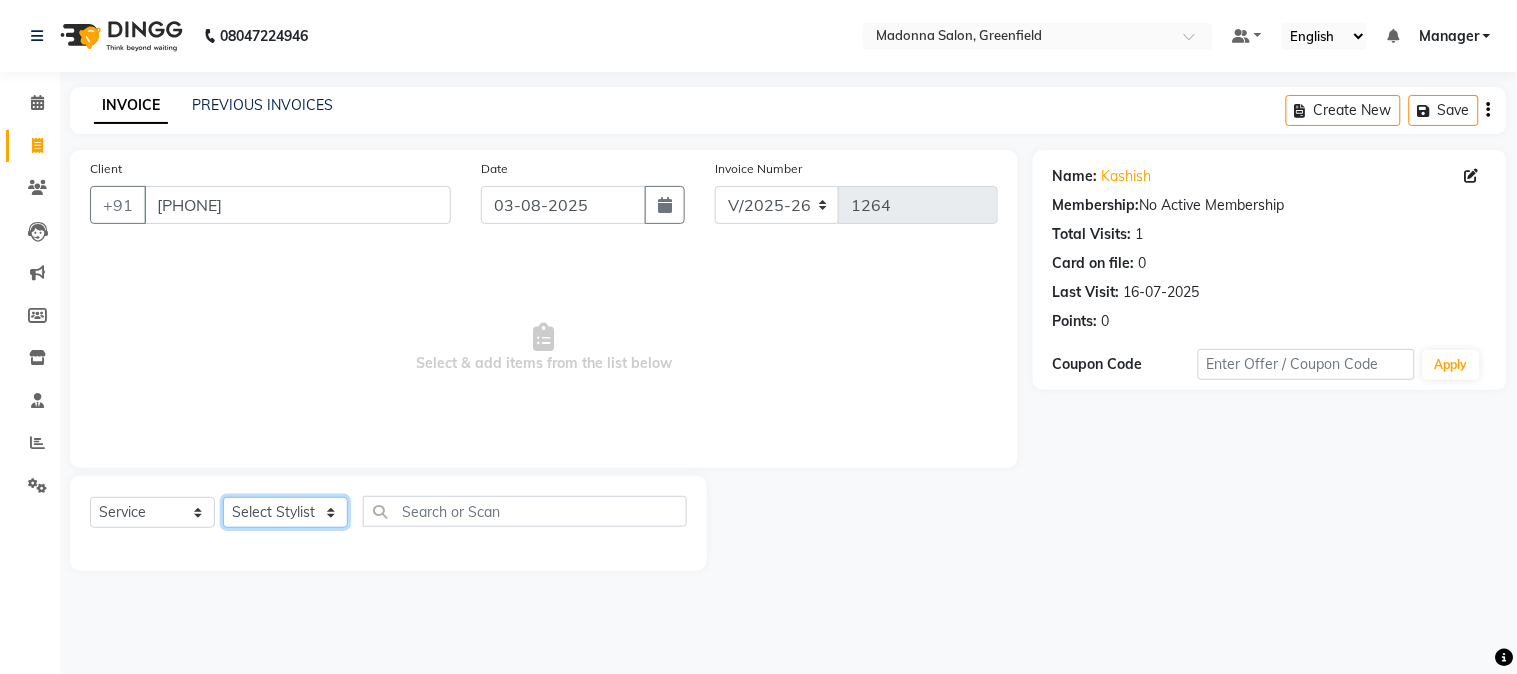 click on "Select Stylist Aarti Ahsan Aman BUBLEEN COUNTER SALE GAURAV Himanshu JAVED KAVITA Manager NITIN RAJNI ROHIT Saifi Sattu VISHAL" 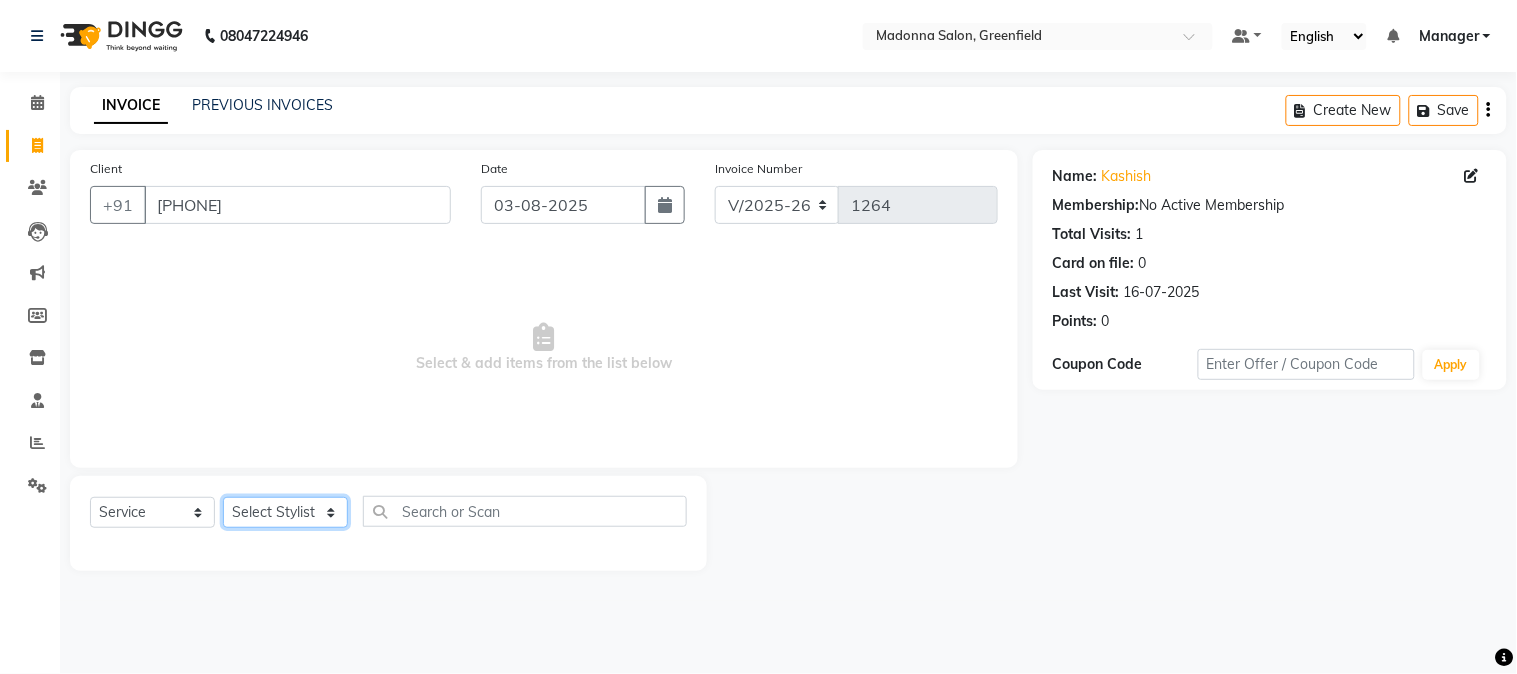 select on "68883" 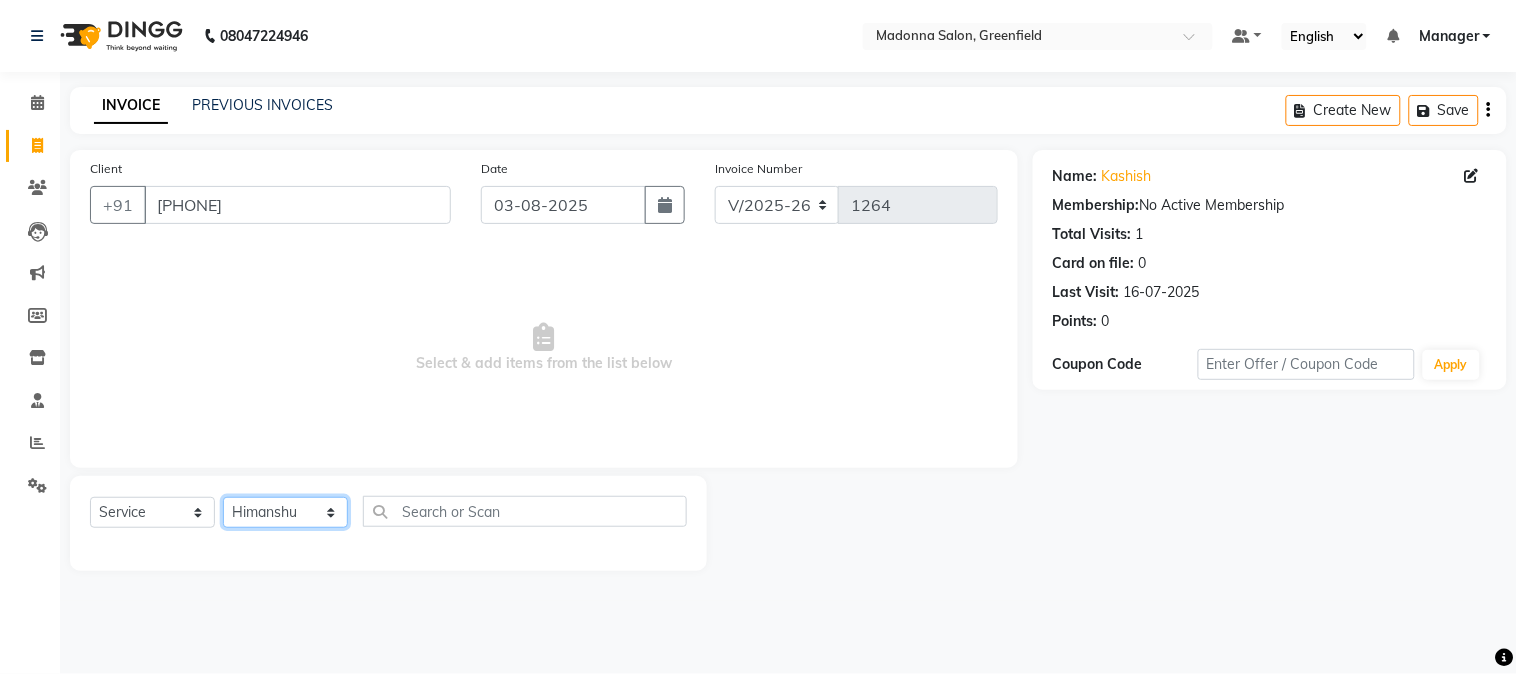 click on "Select Stylist Aarti Ahsan Aman BUBLEEN COUNTER SALE GAURAV Himanshu JAVED KAVITA Manager NITIN RAJNI ROHIT Saifi Sattu VISHAL" 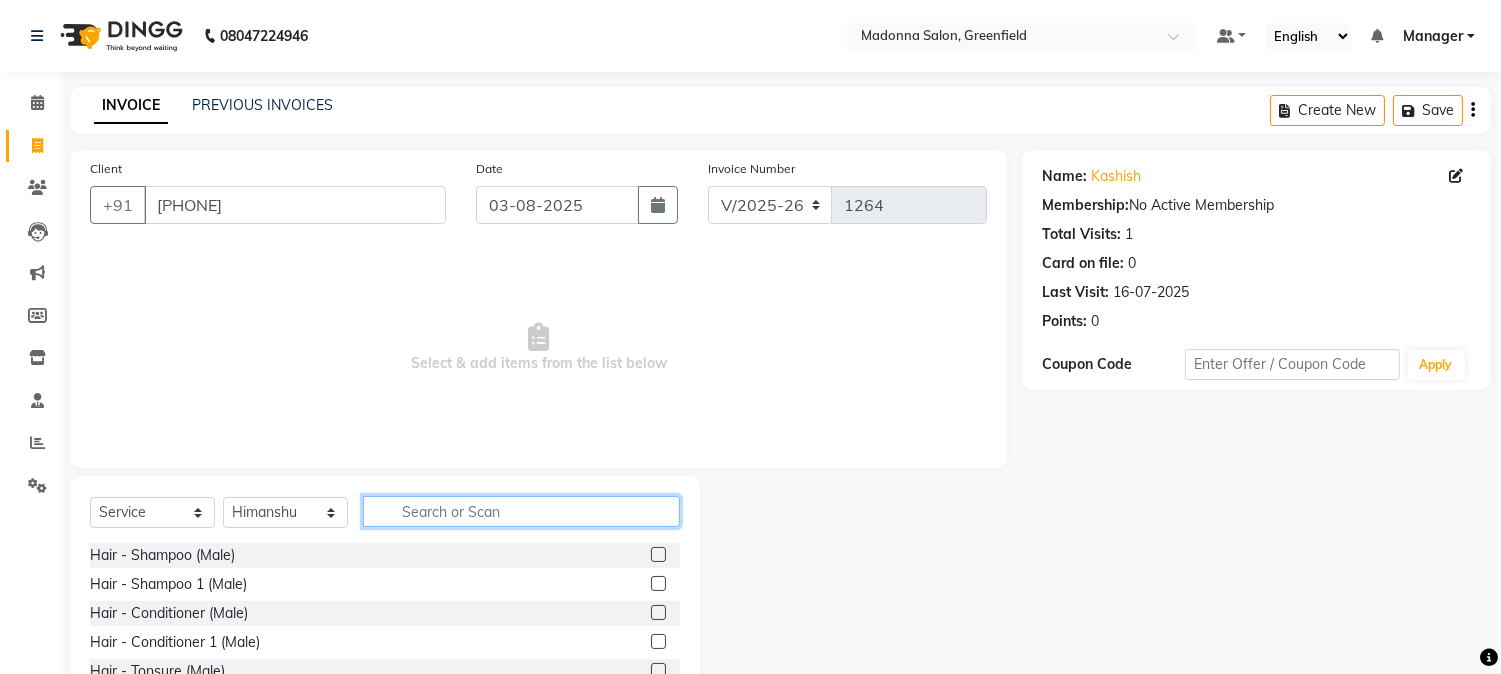 click 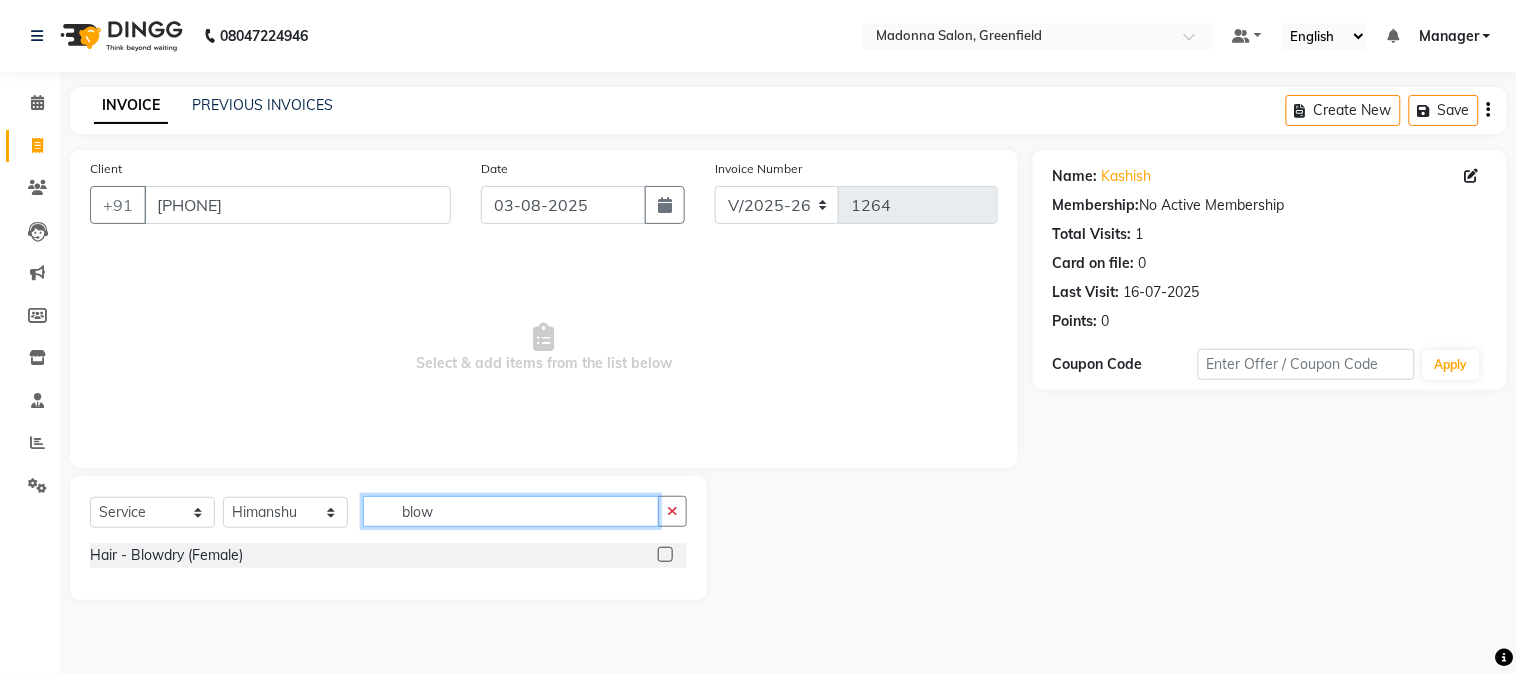type on "blow" 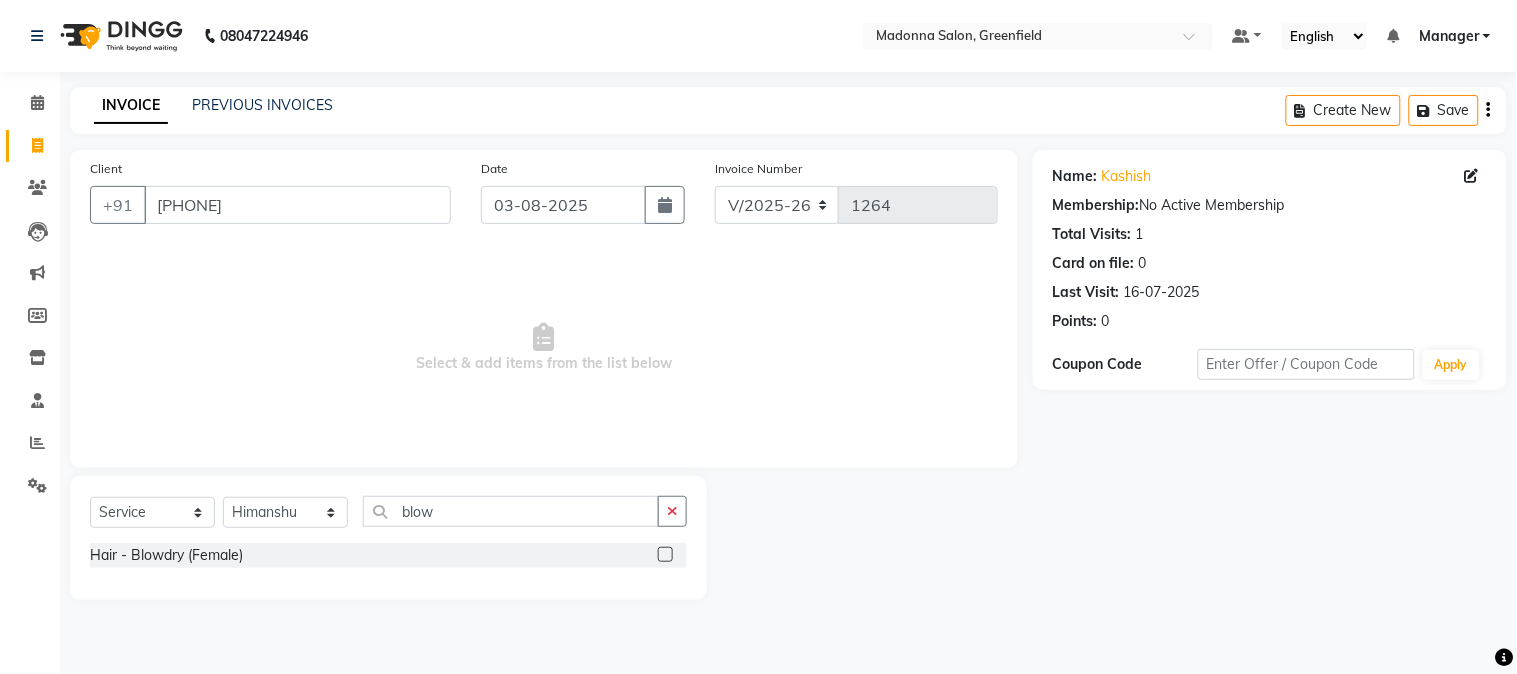 click 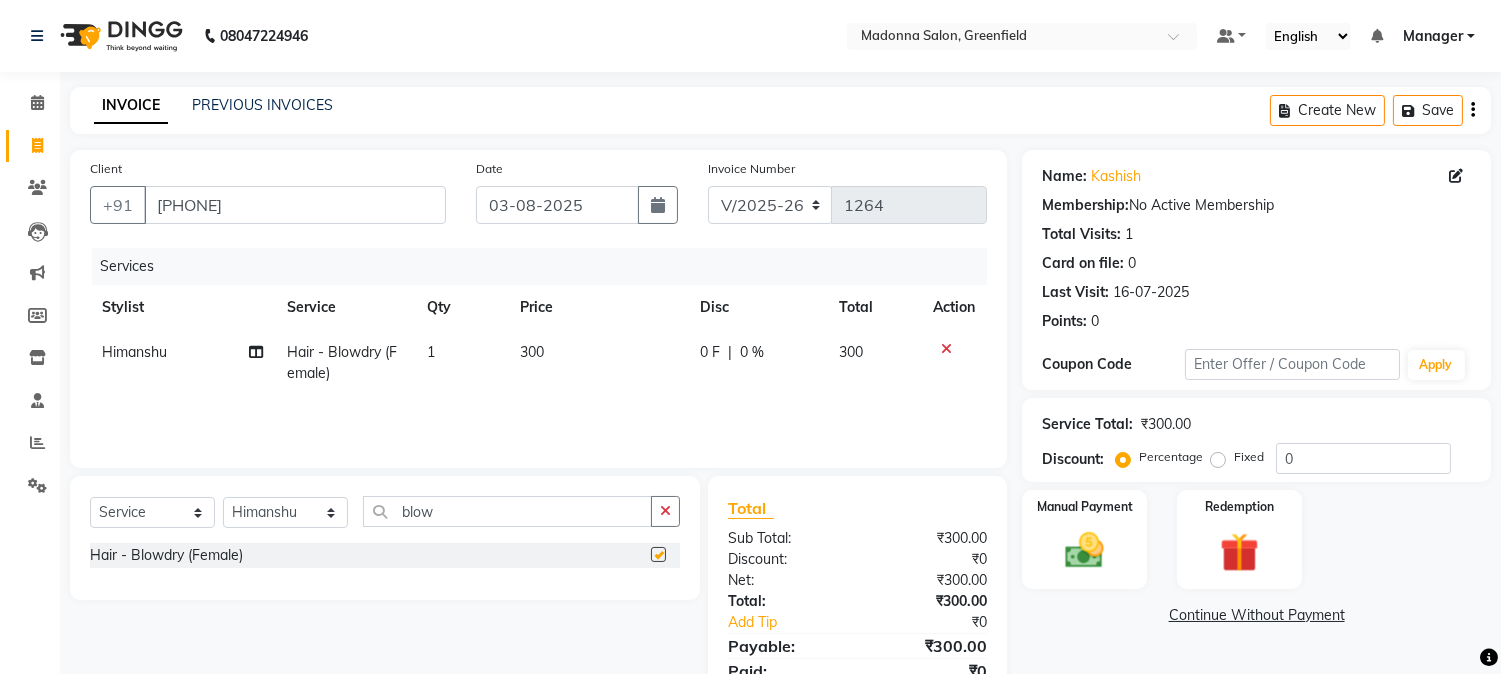 checkbox on "false" 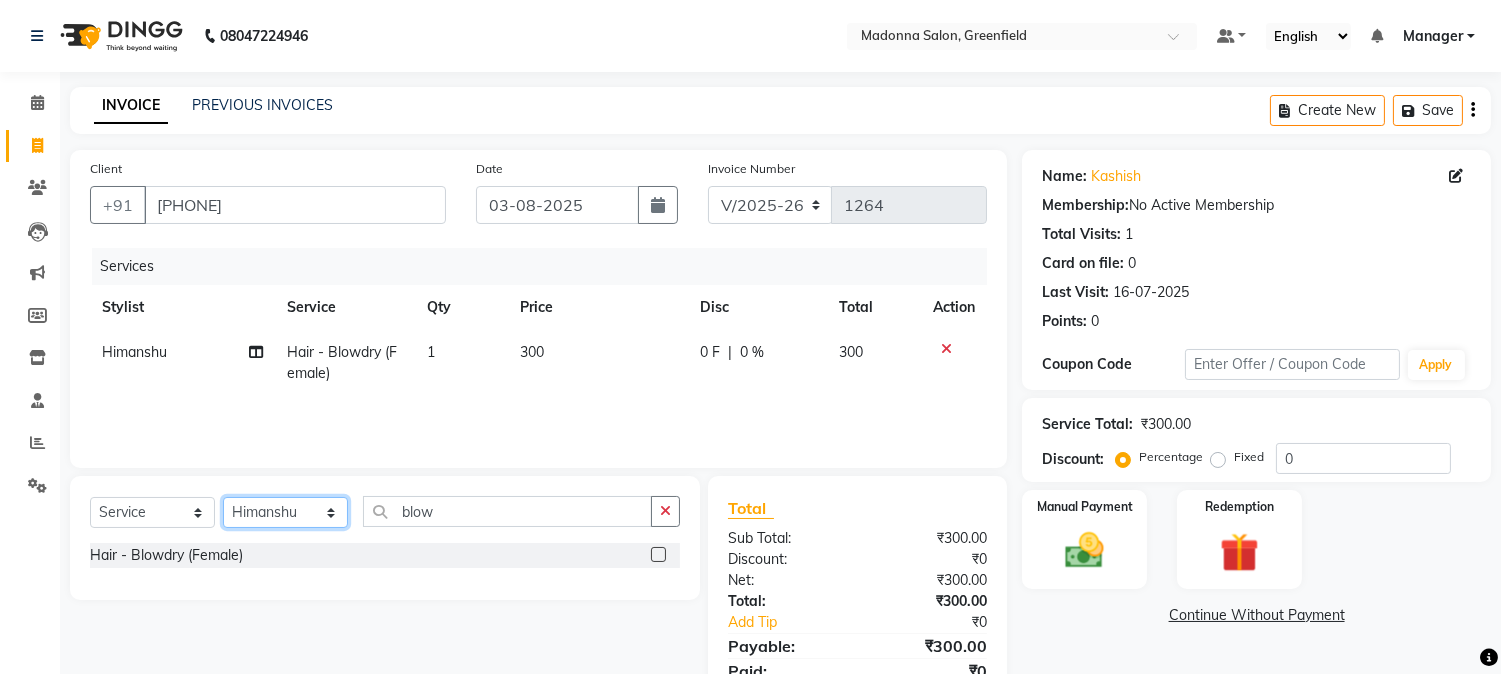 click on "Select Stylist Aarti Ahsan Aman BUBLEEN COUNTER SALE GAURAV Himanshu JAVED KAVITA Manager NITIN RAJNI ROHIT Saifi Sattu VISHAL" 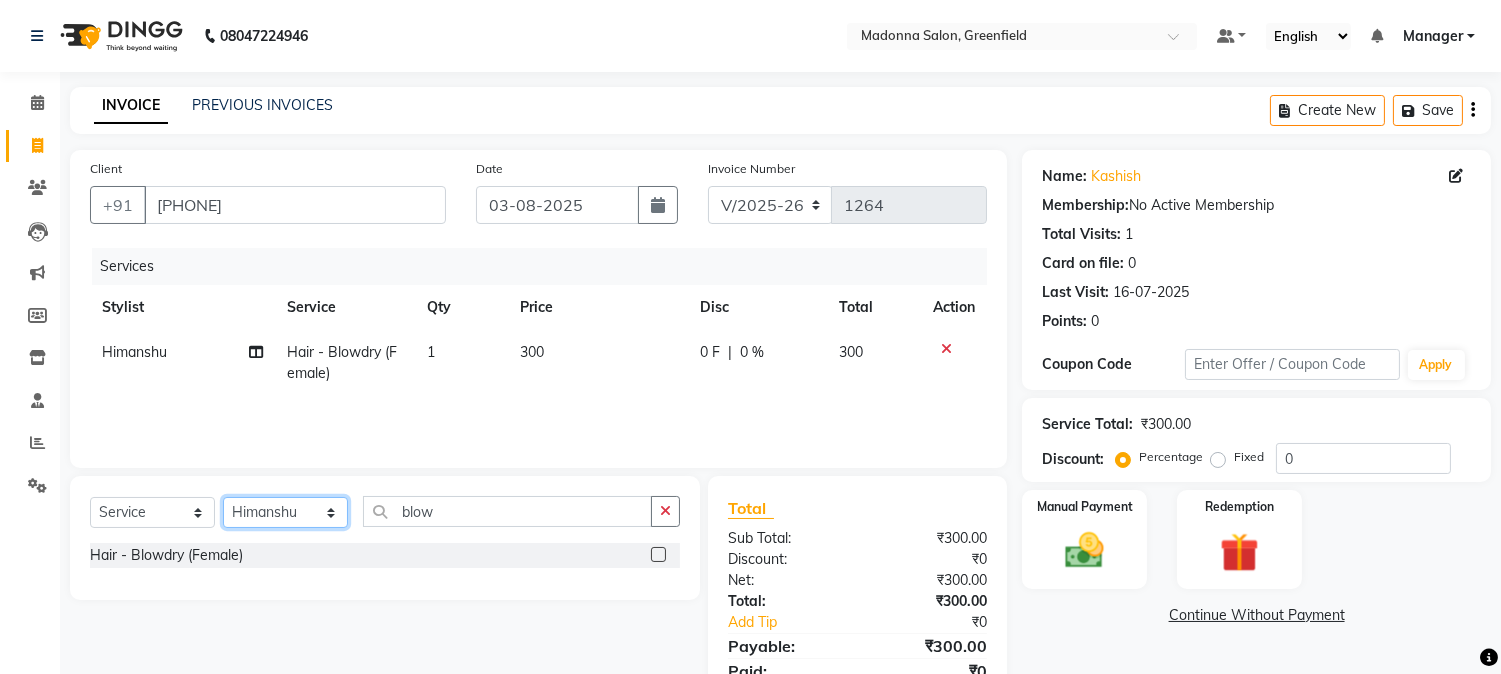 select on "72505" 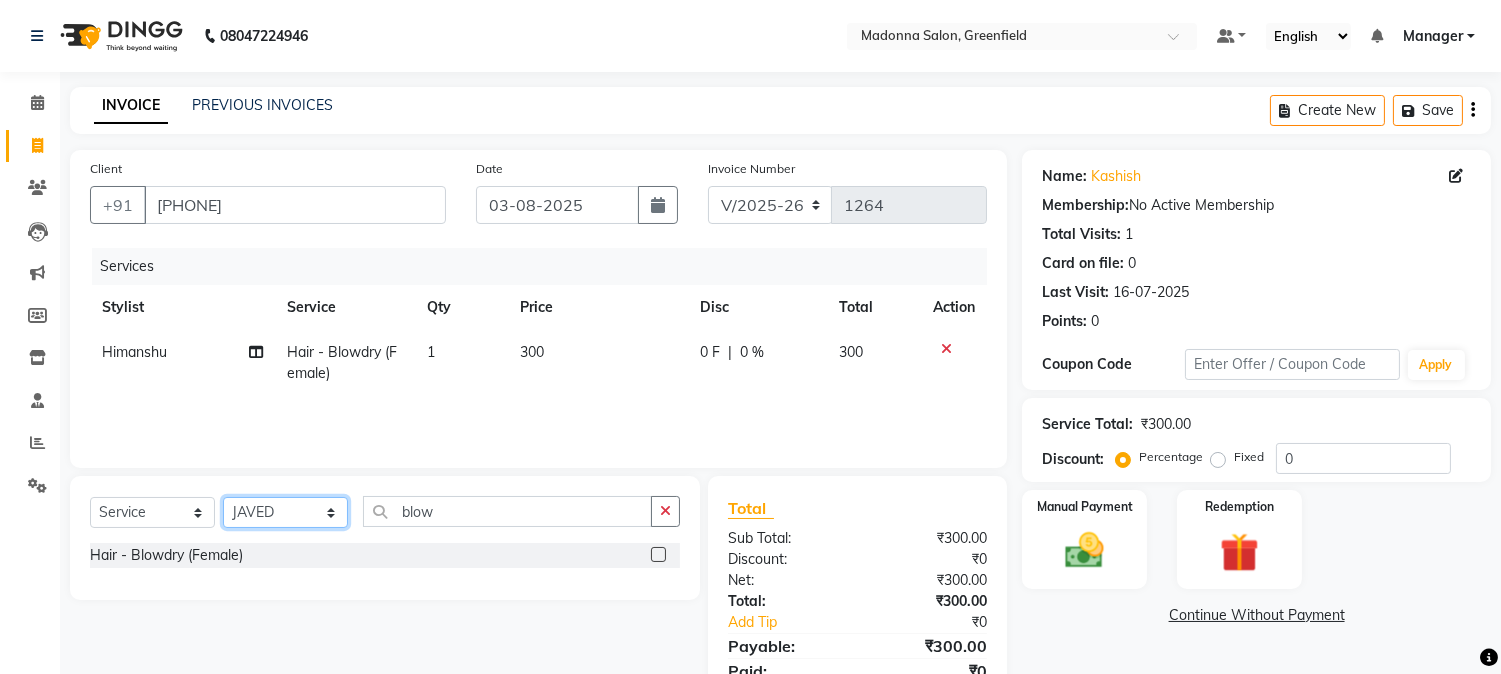 click on "Select Stylist Aarti Ahsan Aman BUBLEEN COUNTER SALE GAURAV Himanshu JAVED KAVITA Manager NITIN RAJNI ROHIT Saifi Sattu VISHAL" 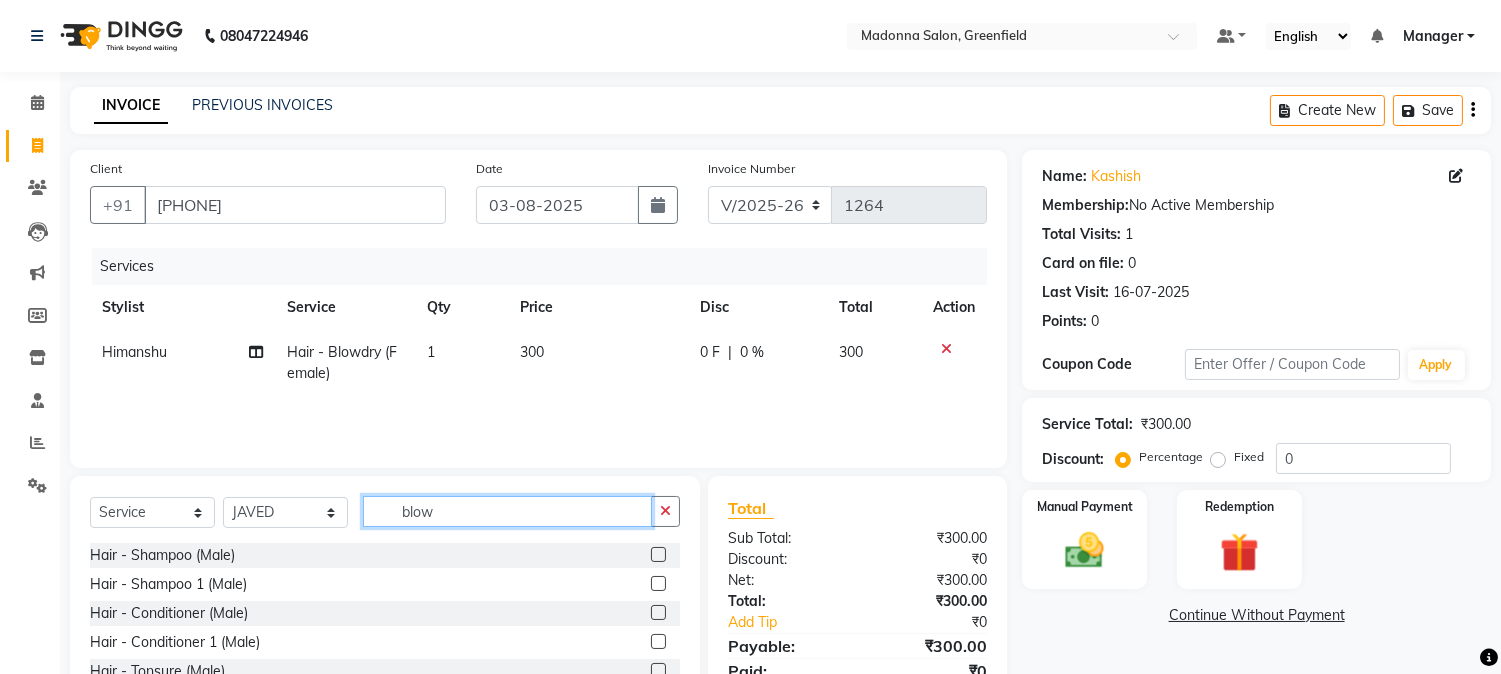 click on "blow" 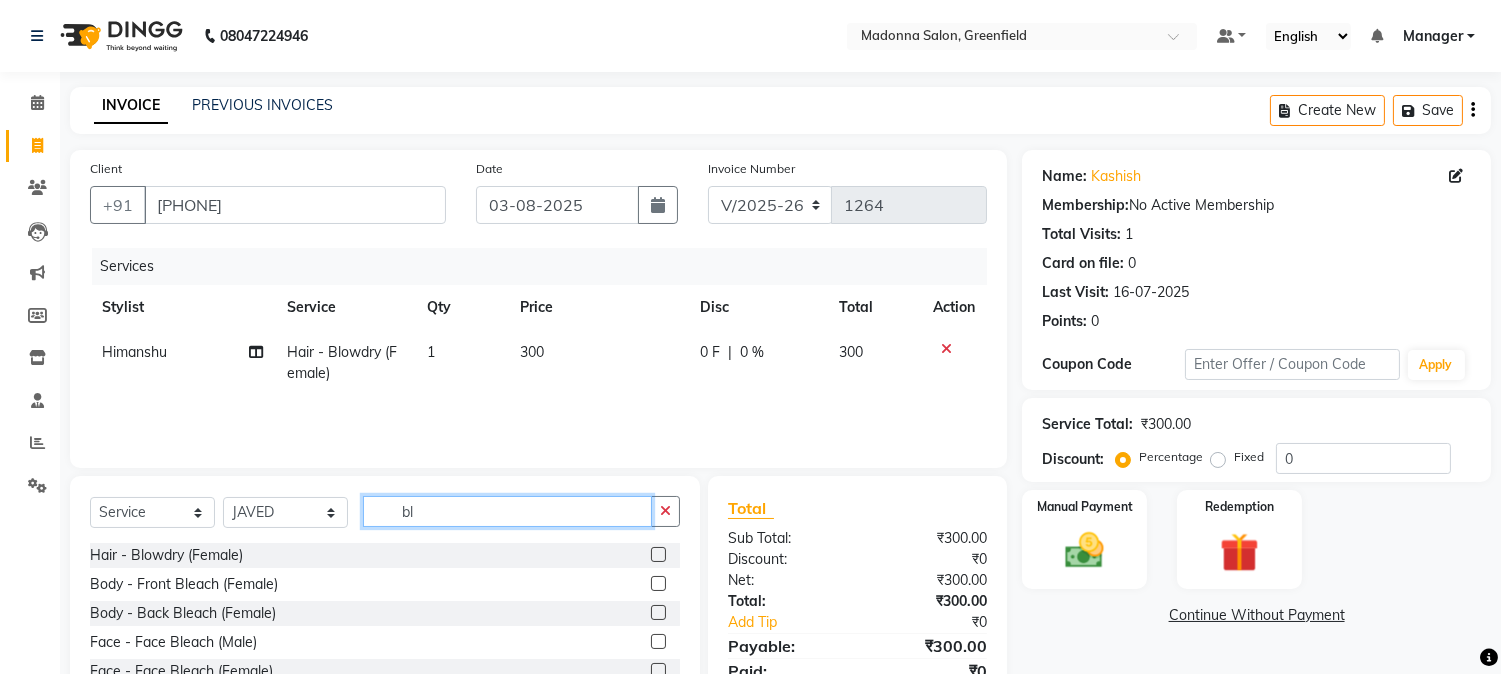 type on "b" 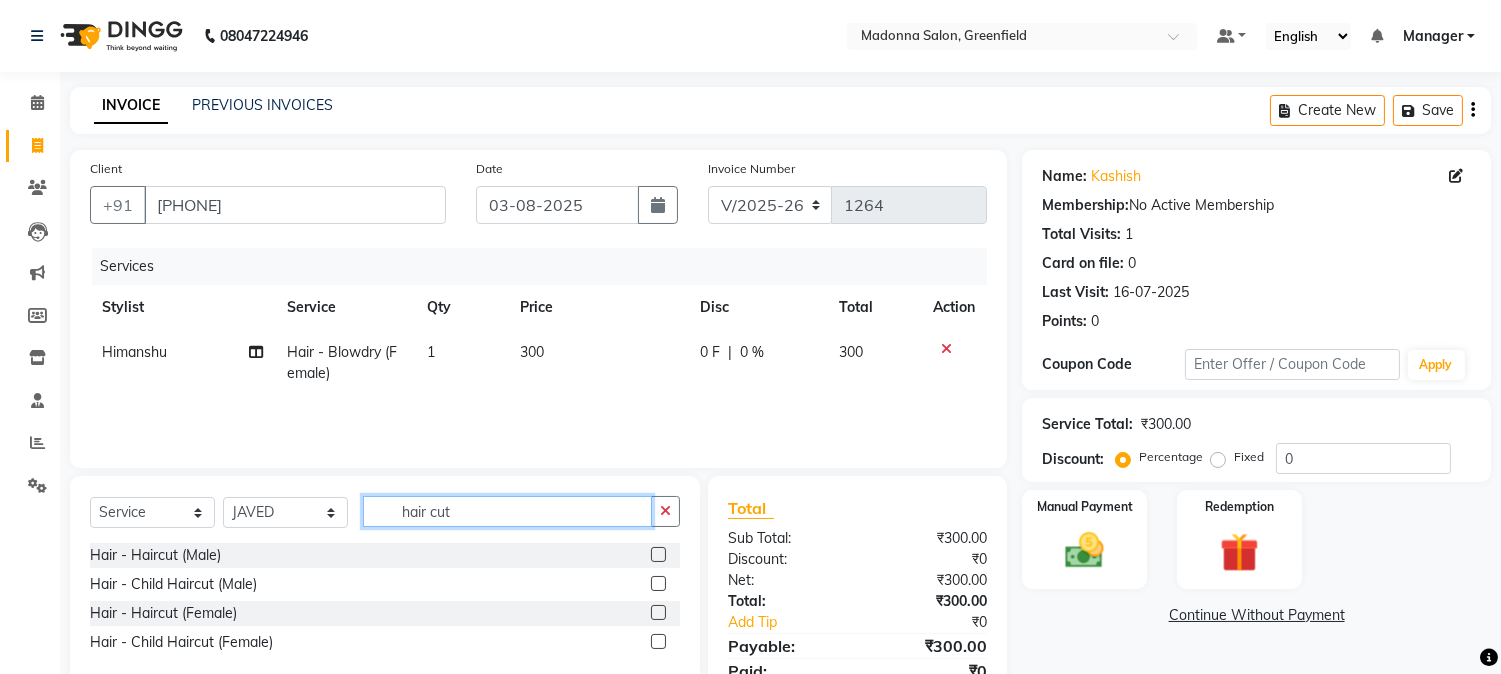 type on "hair cut" 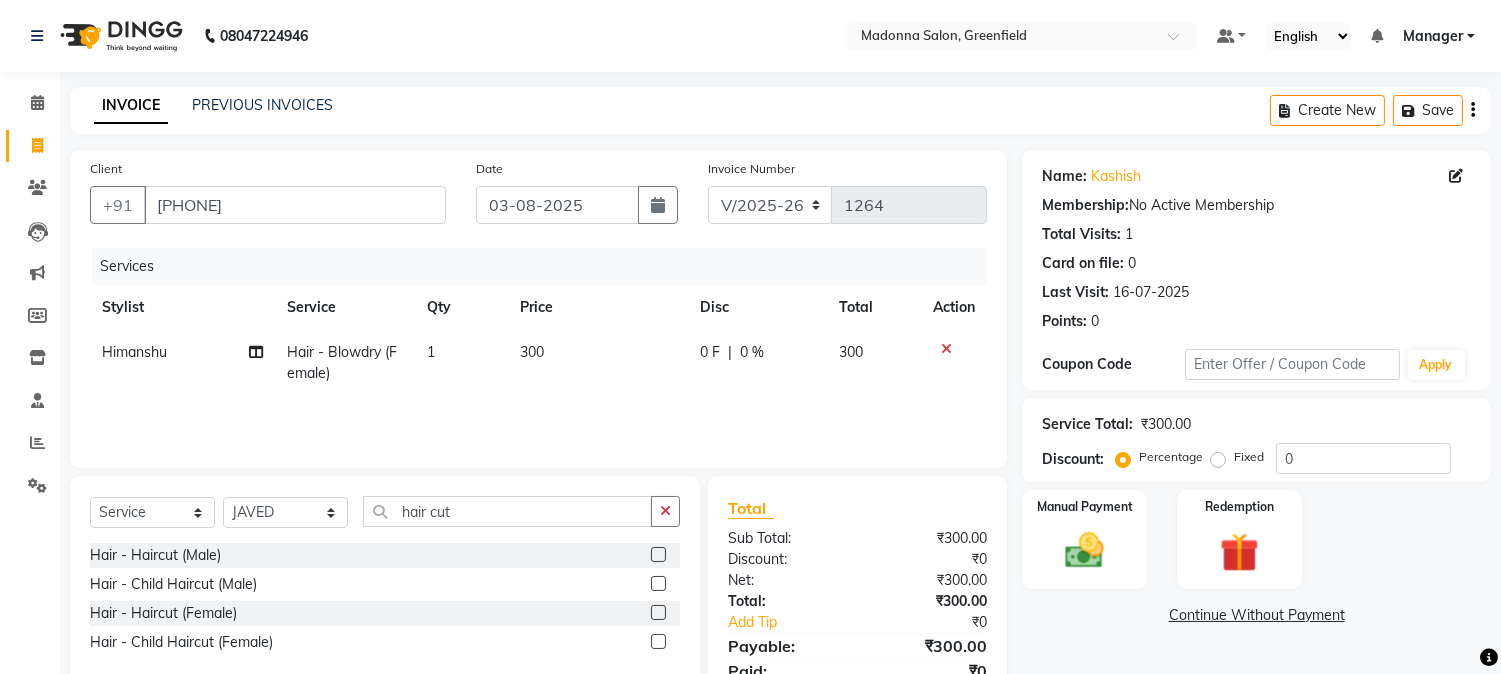 click 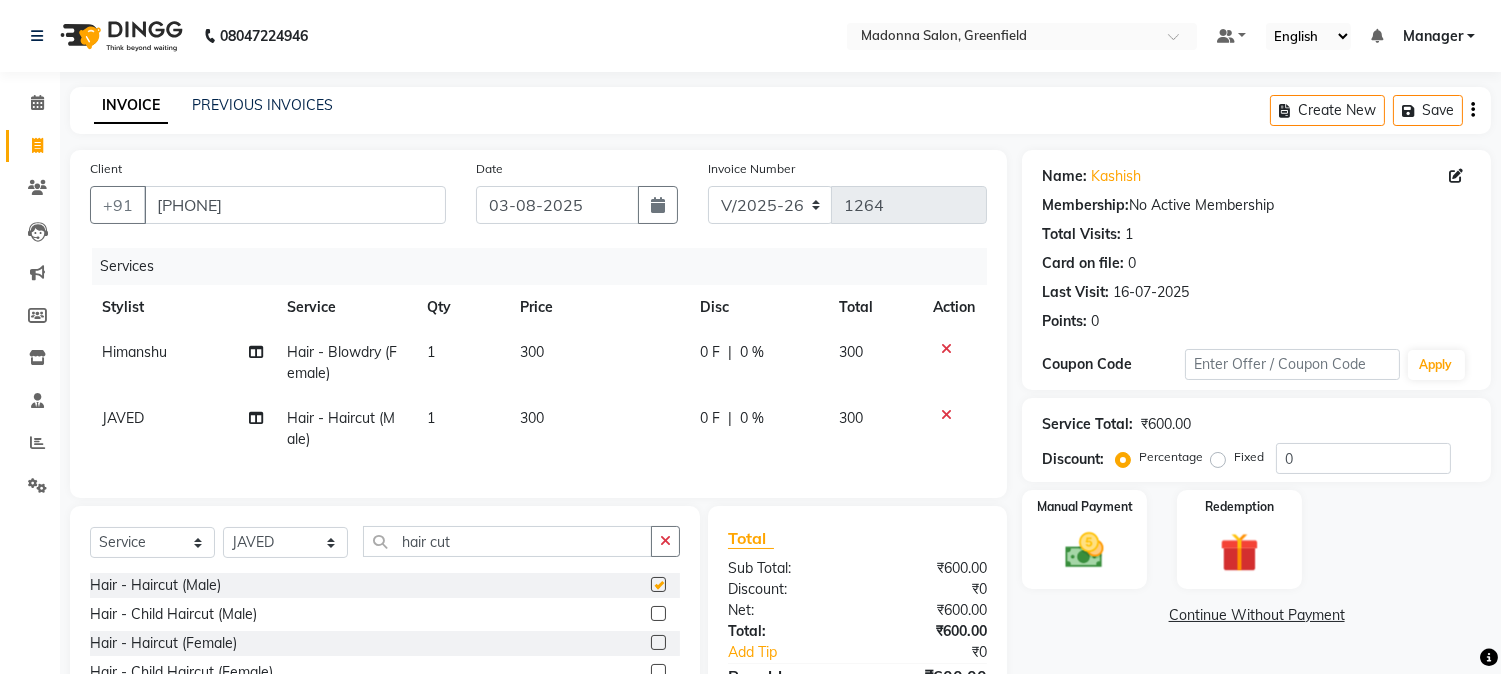checkbox on "false" 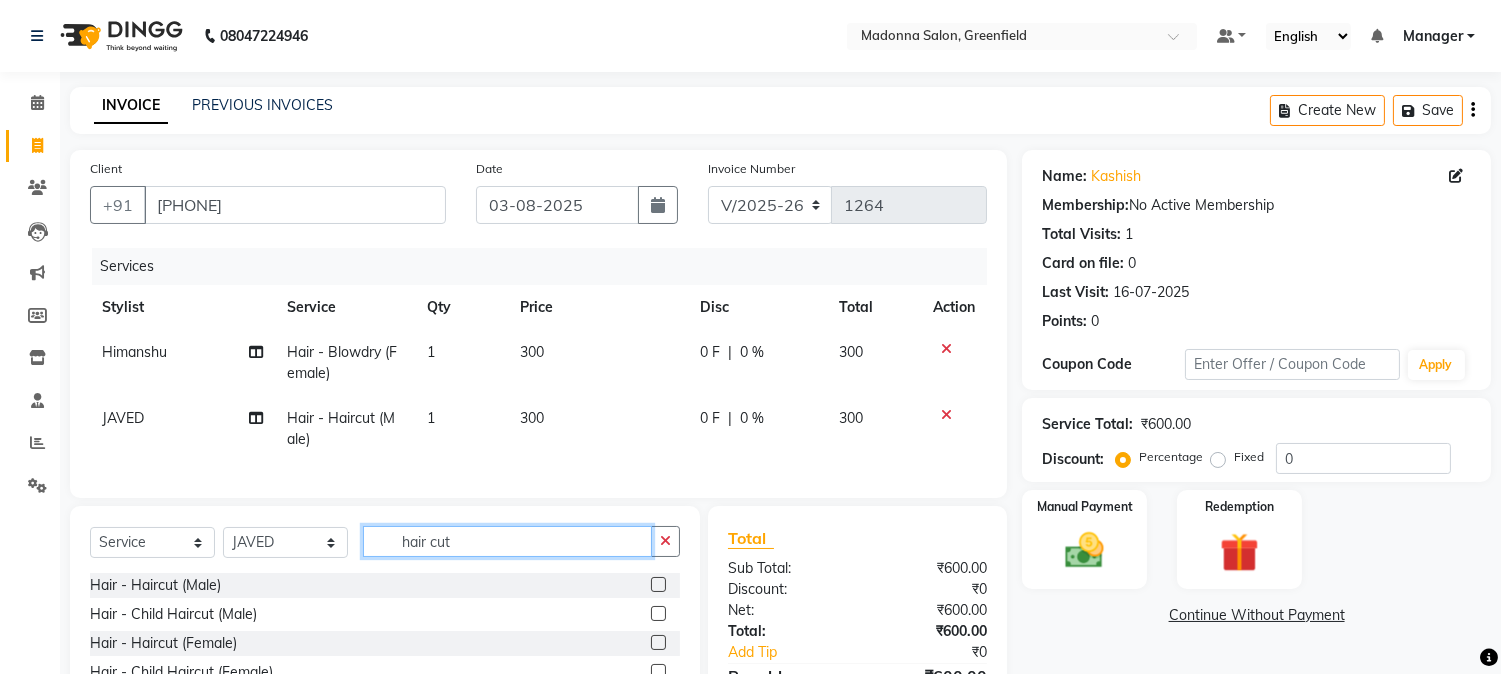 click on "hair cut" 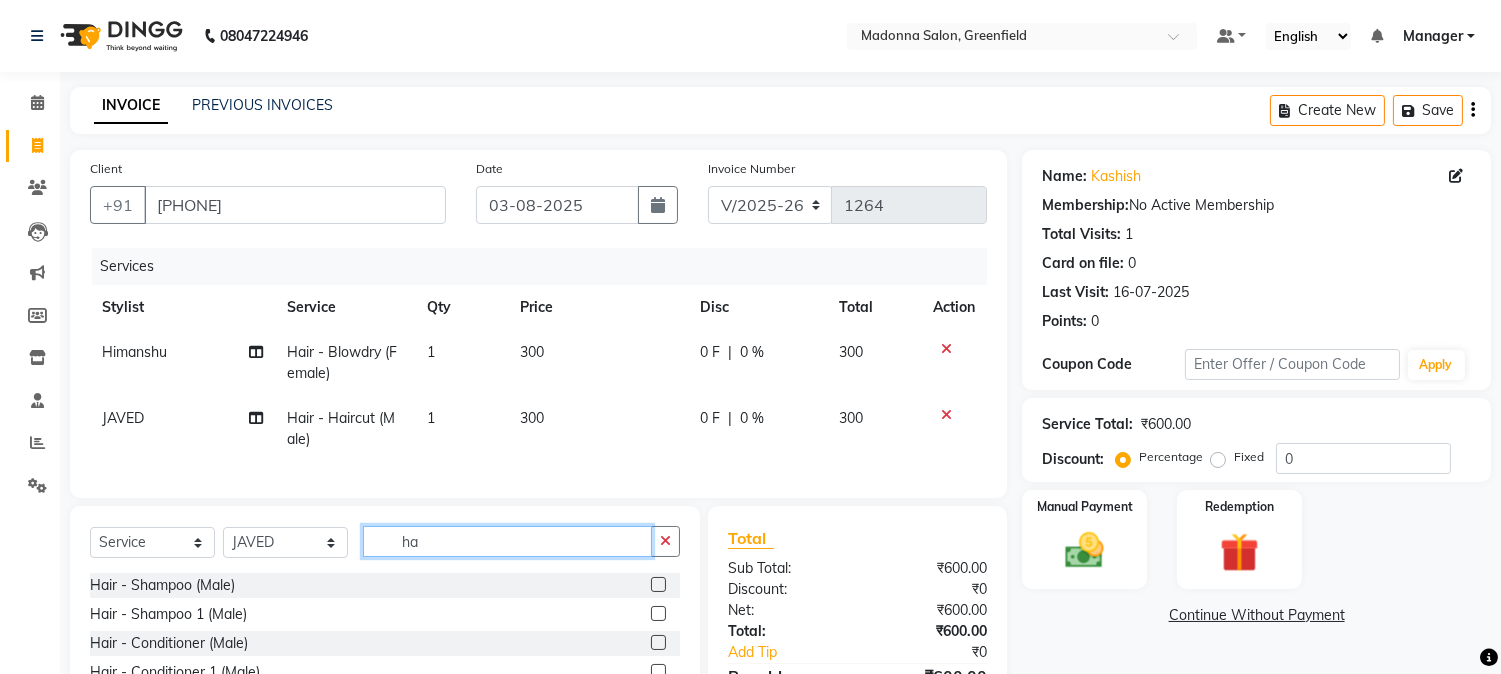 type on "h" 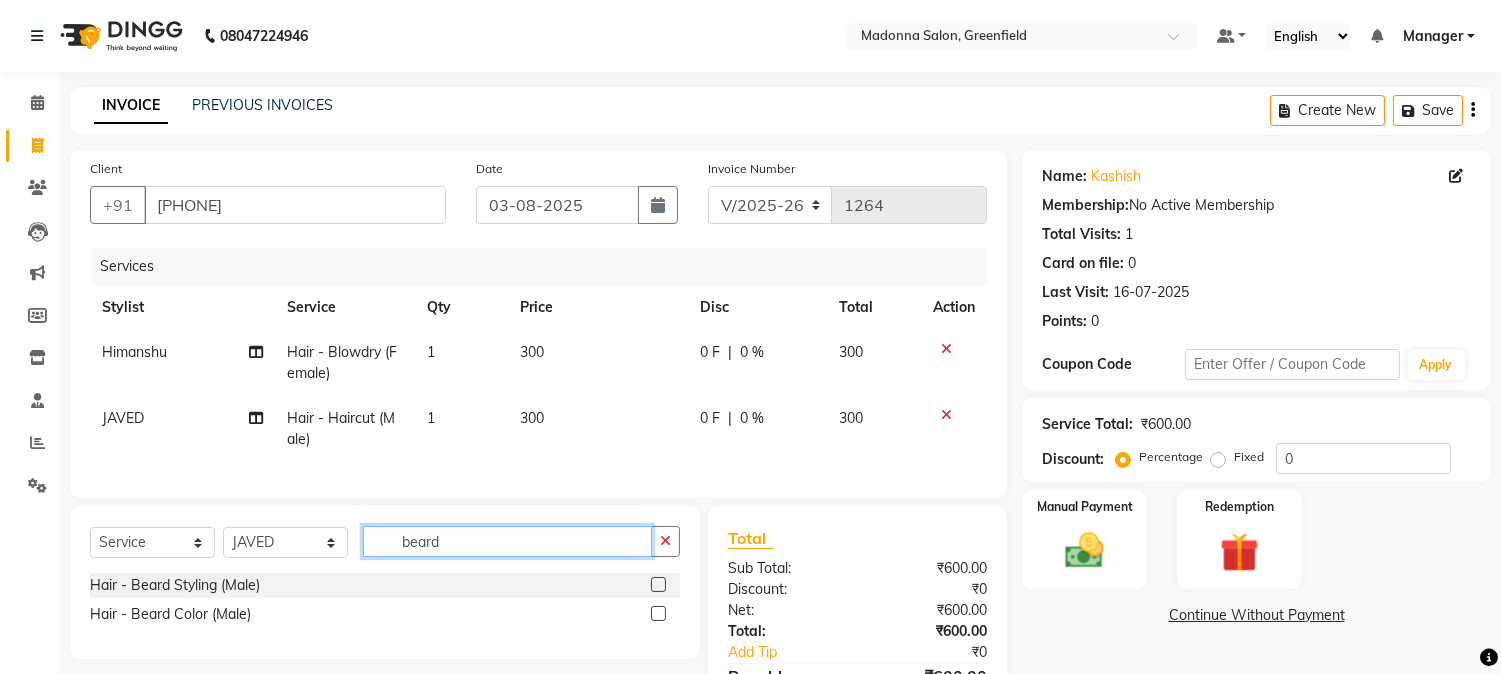type on "beard" 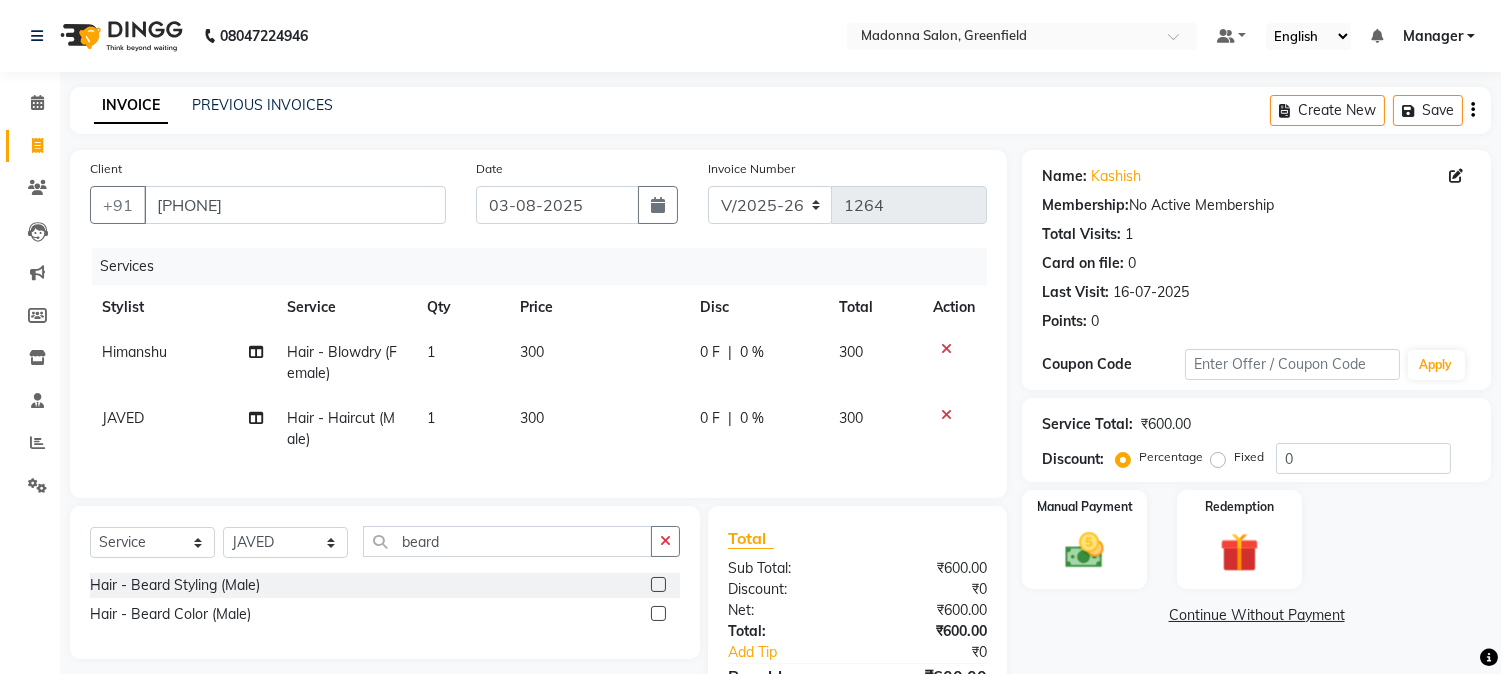 click 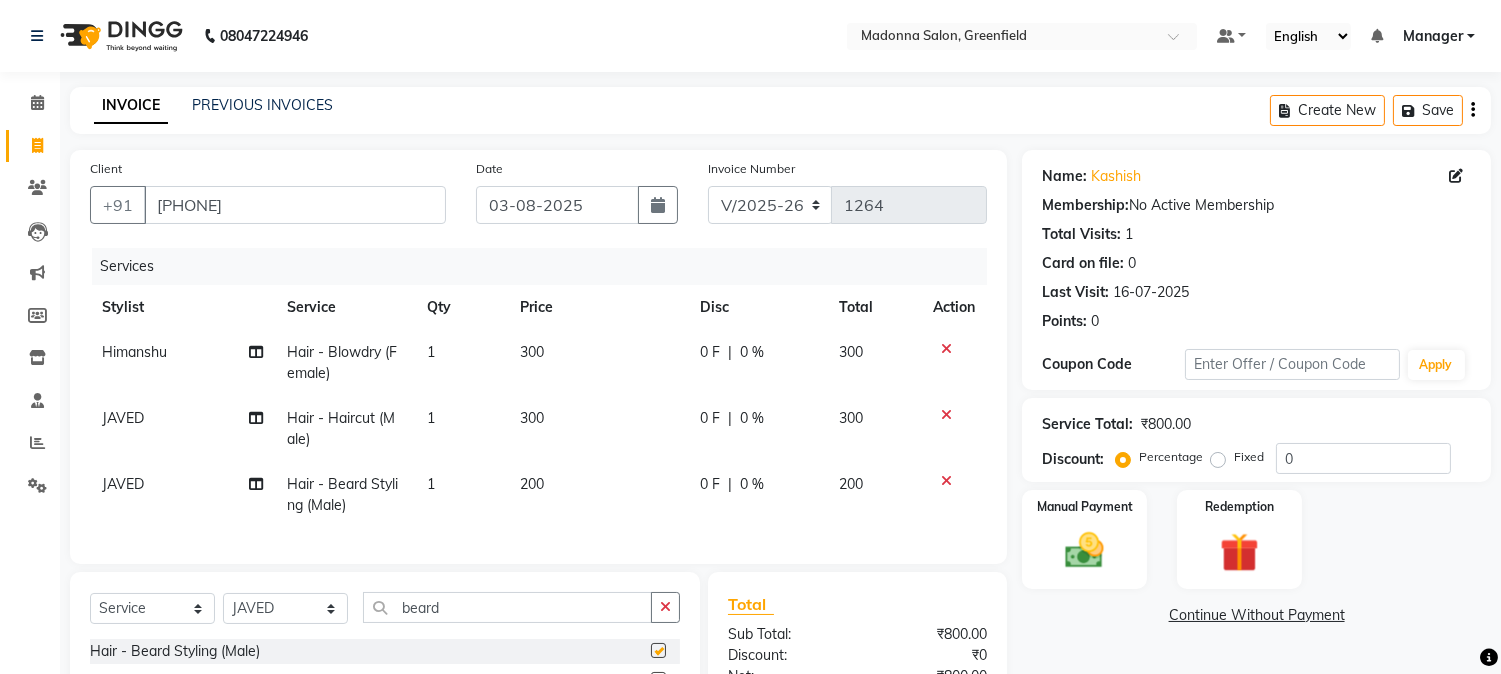 checkbox on "false" 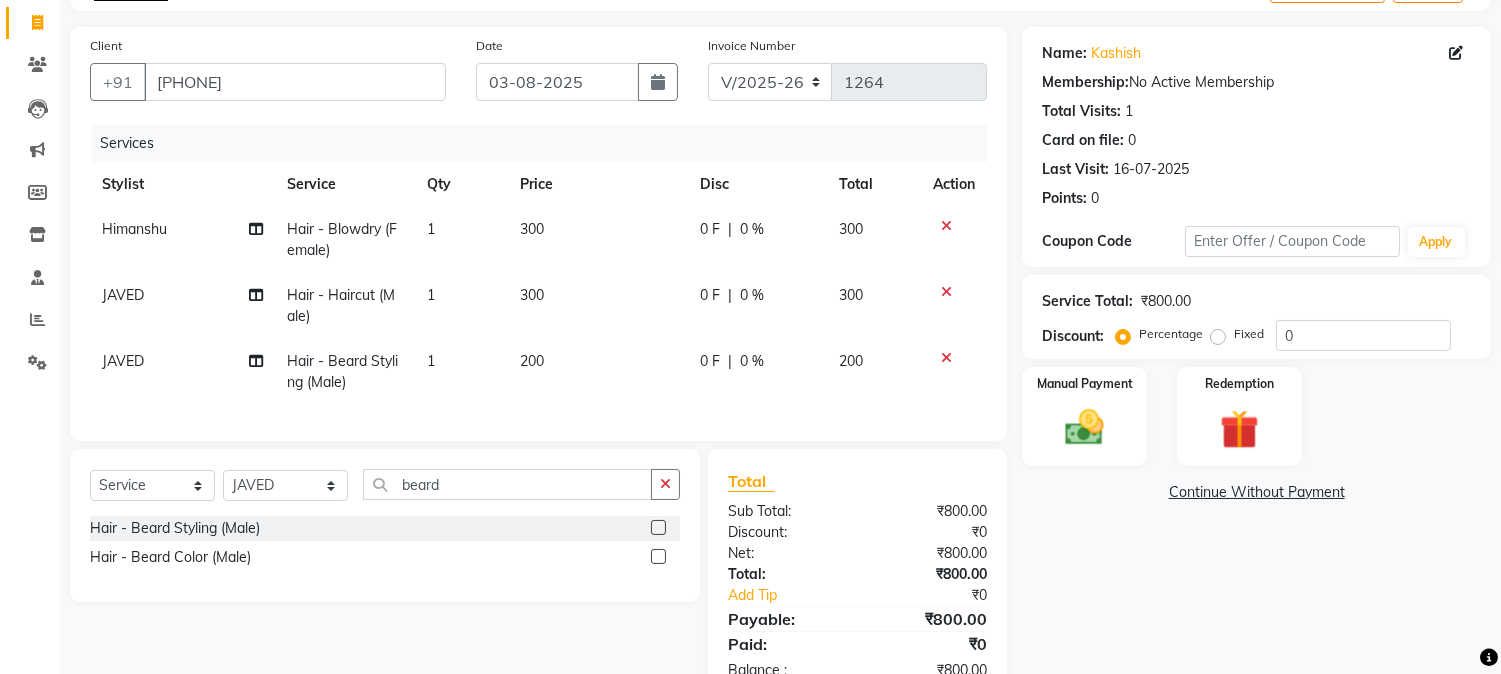 scroll, scrollTop: 196, scrollLeft: 0, axis: vertical 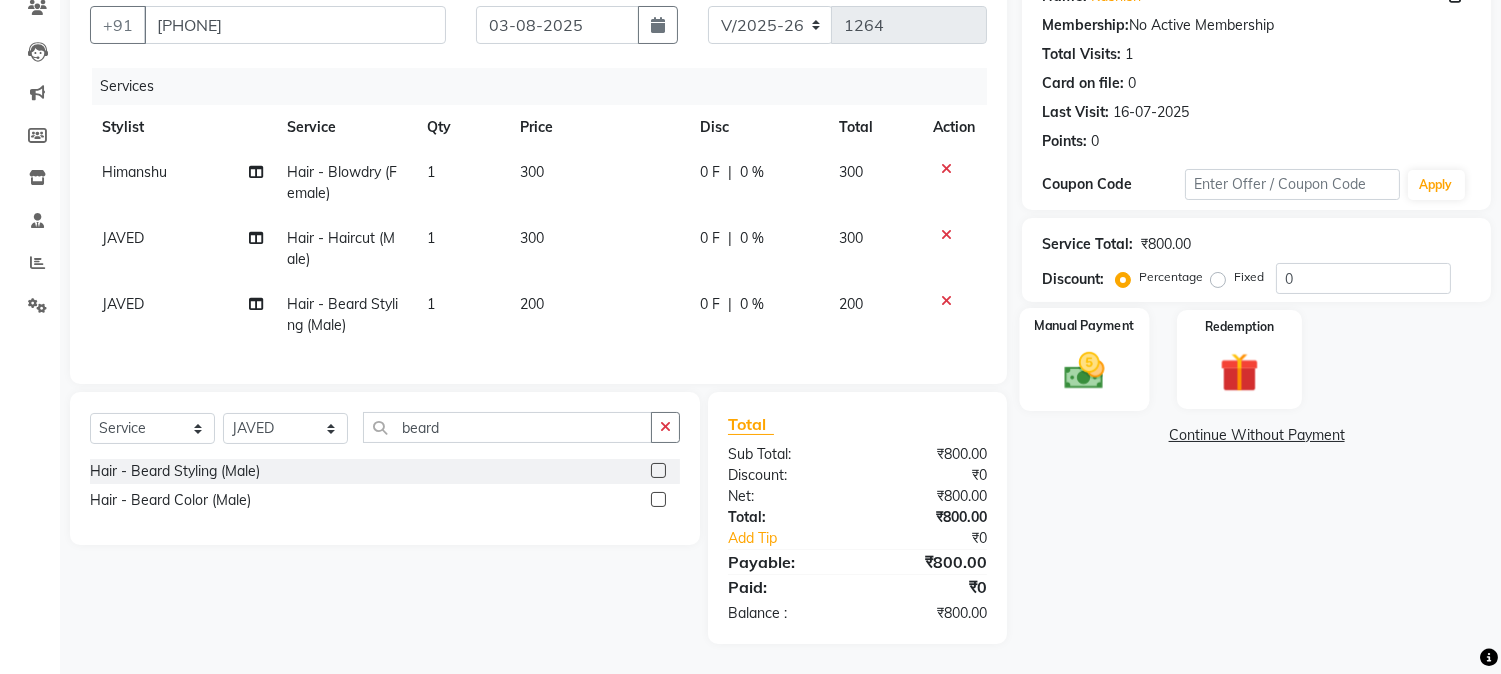 click on "Manual Payment" 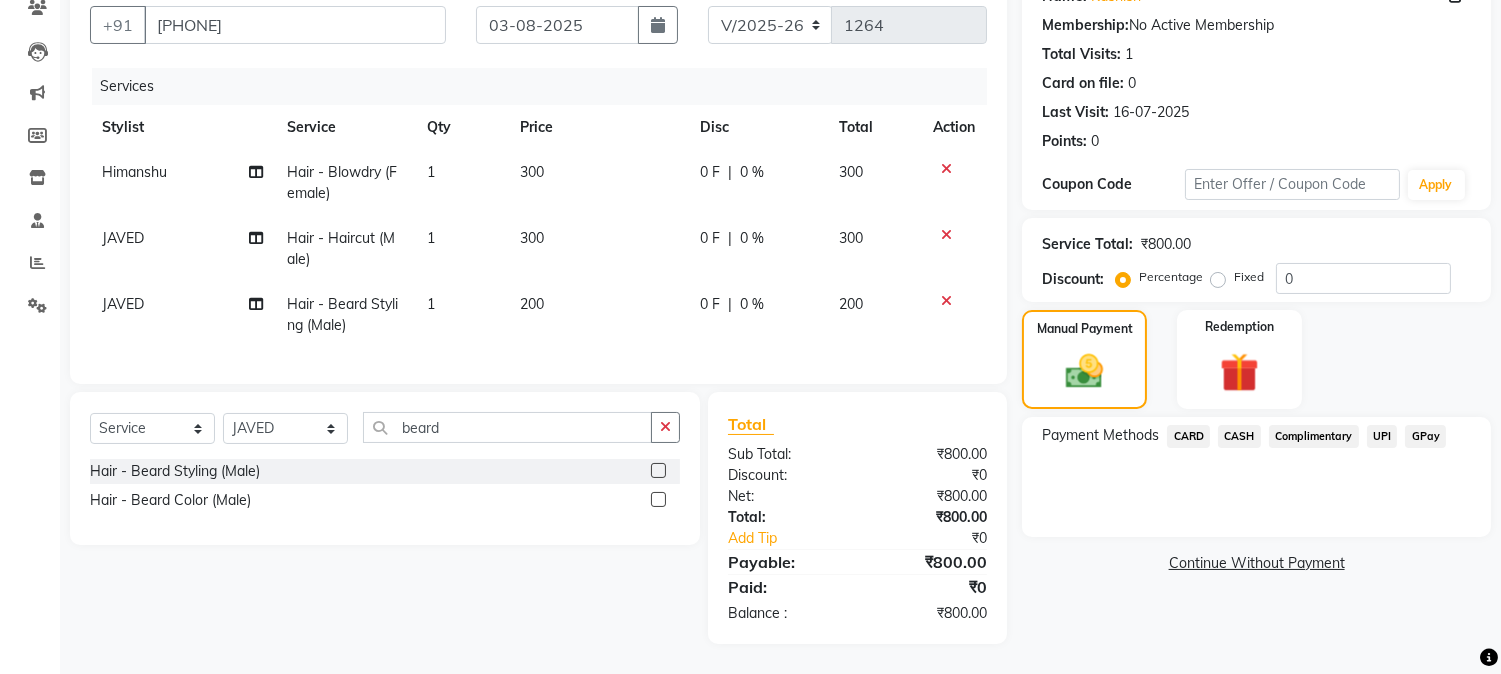 drag, startPoint x: 1385, startPoint y: 412, endPoint x: 1385, endPoint y: 457, distance: 45 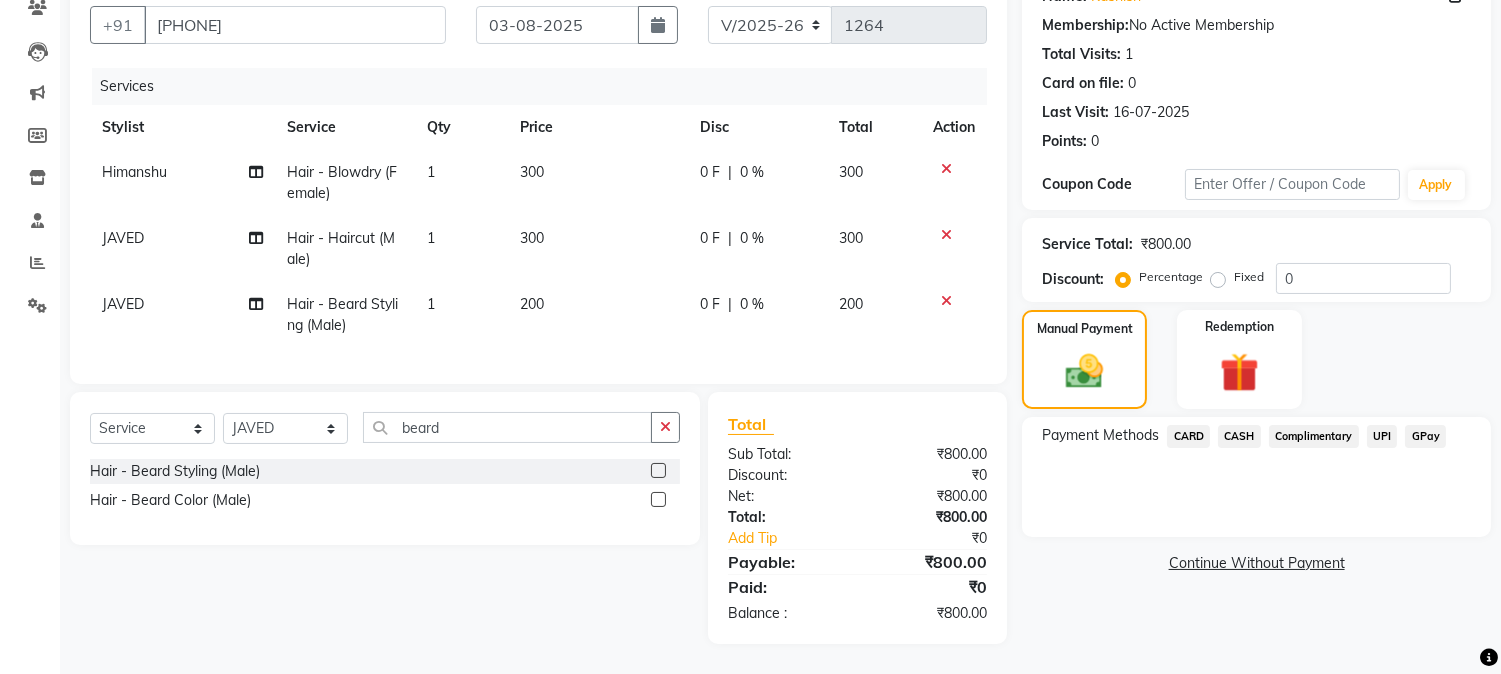 drag, startPoint x: 1457, startPoint y: 486, endPoint x: 968, endPoint y: 526, distance: 490.63327 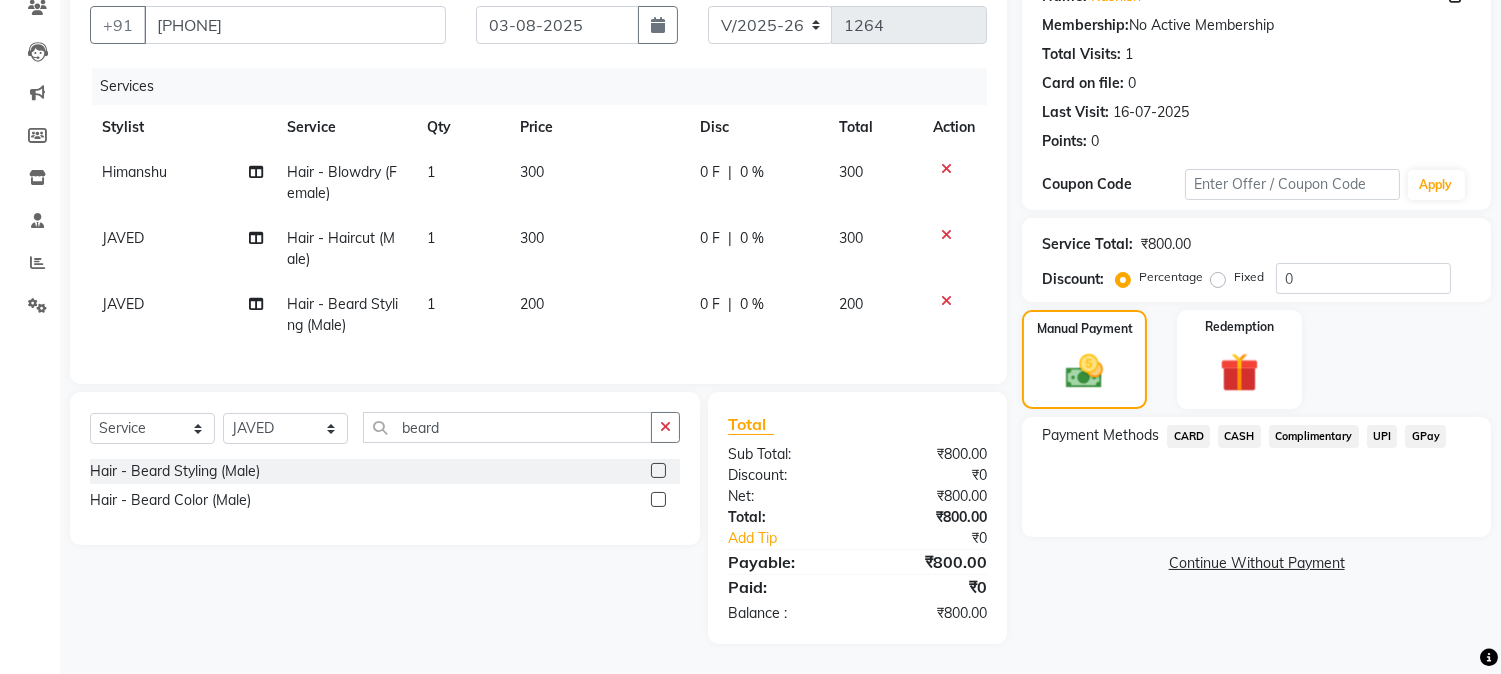 click on "UPI" 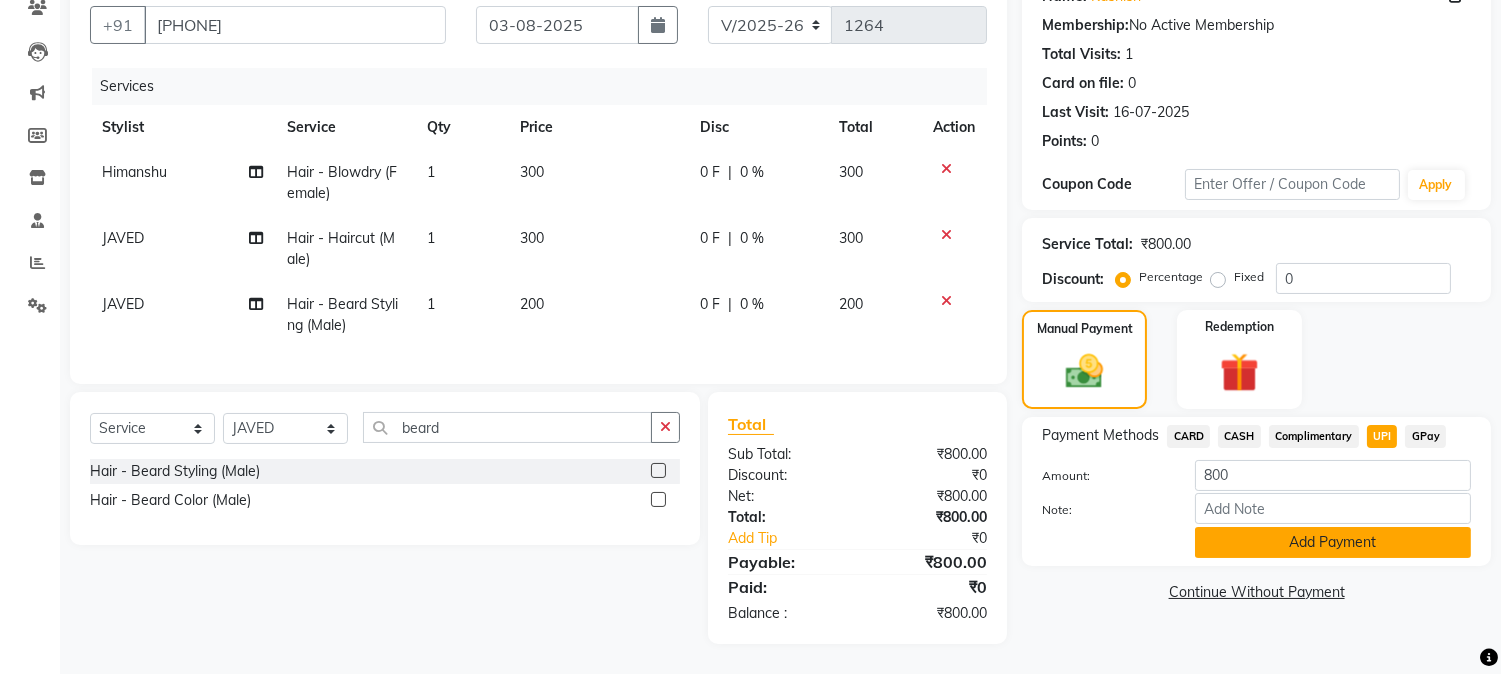 click on "Add Payment" 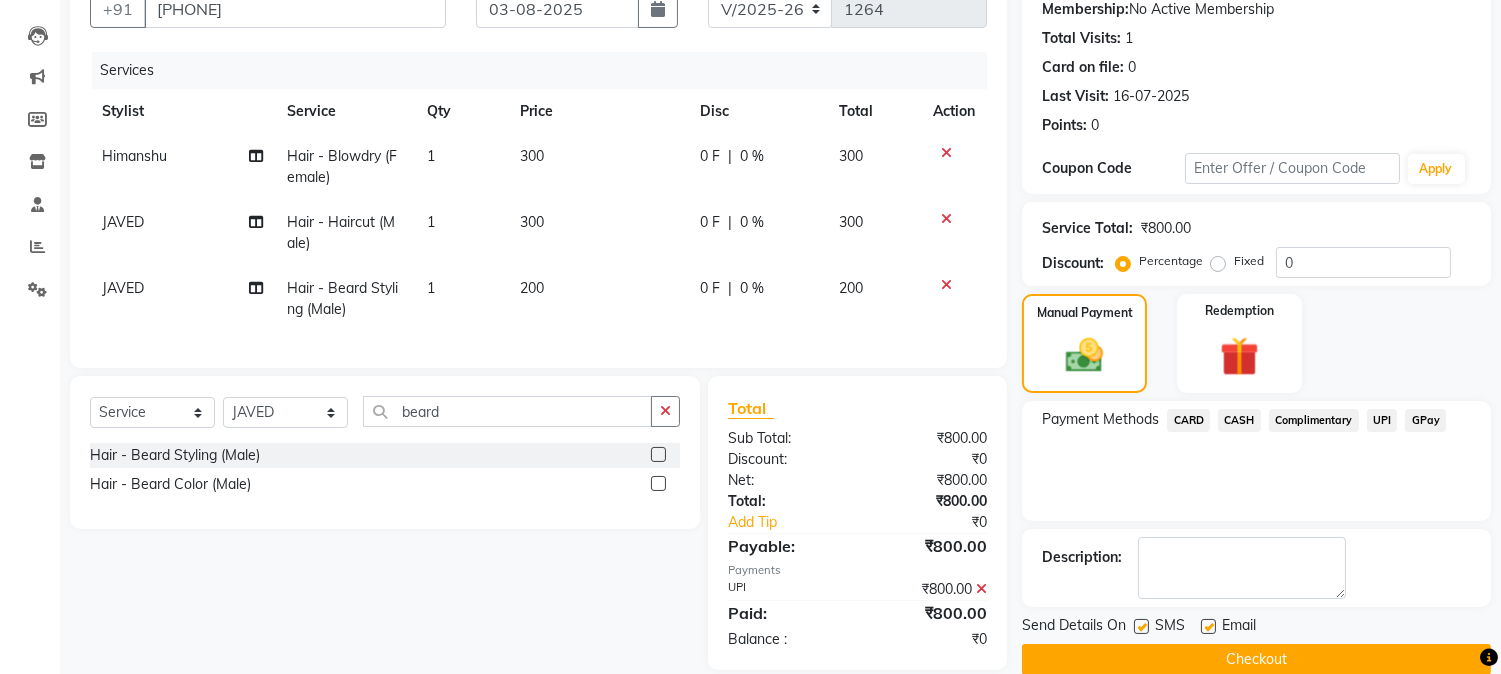 click on "Checkout" 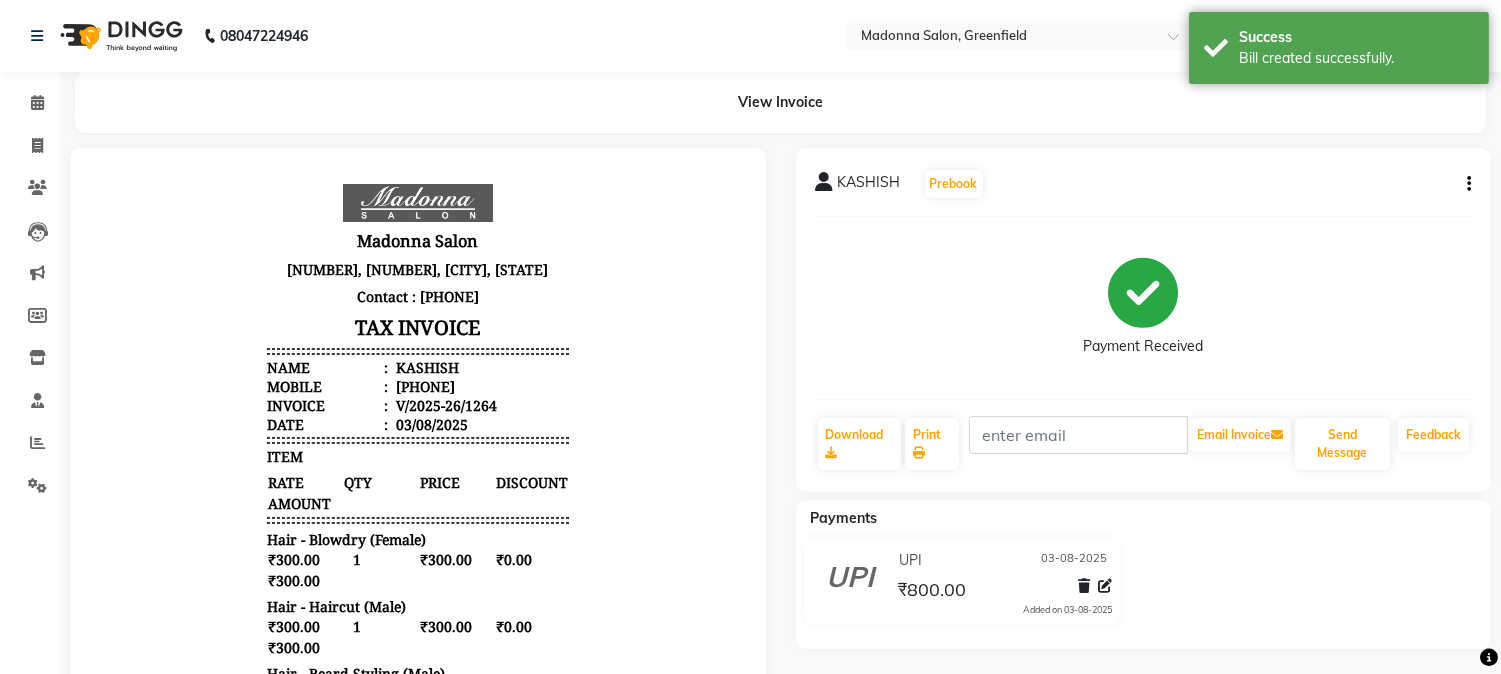 scroll, scrollTop: 0, scrollLeft: 0, axis: both 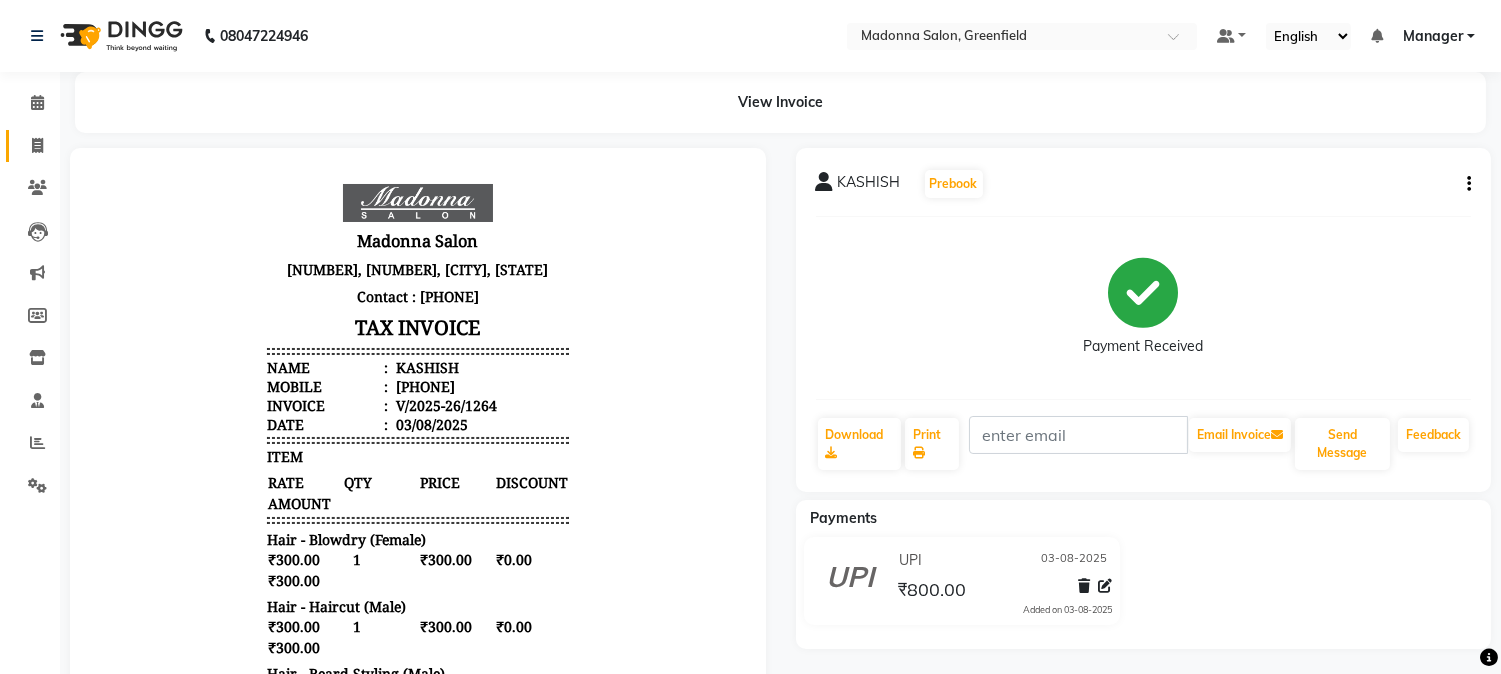 click 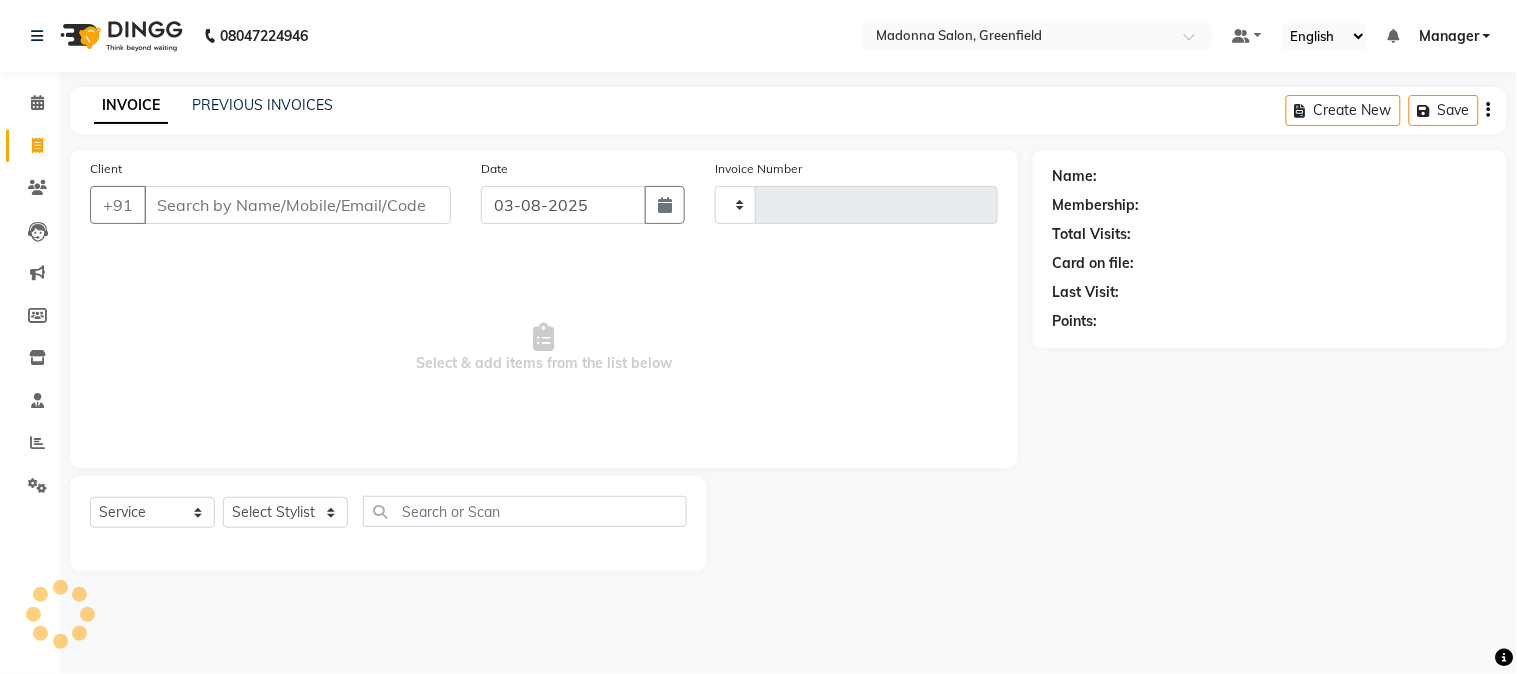 type on "1265" 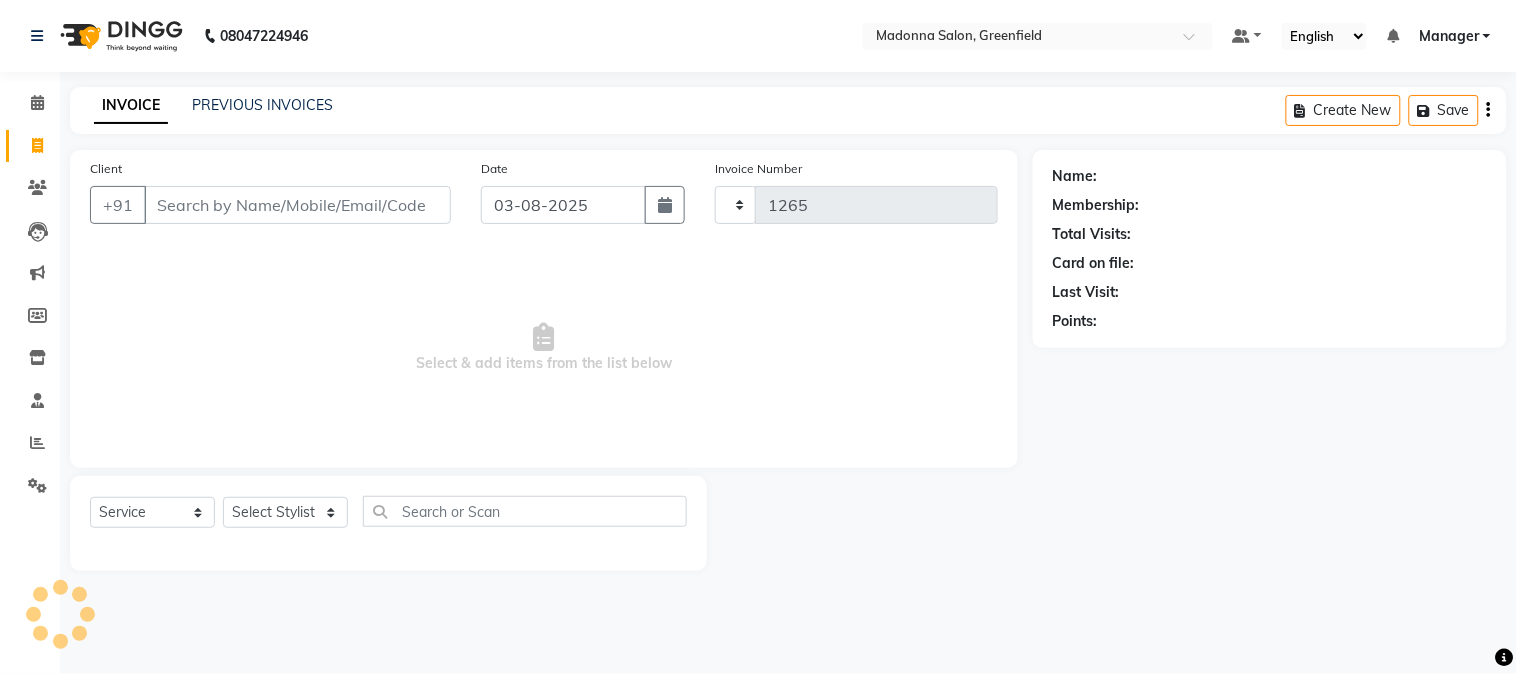 select on "7672" 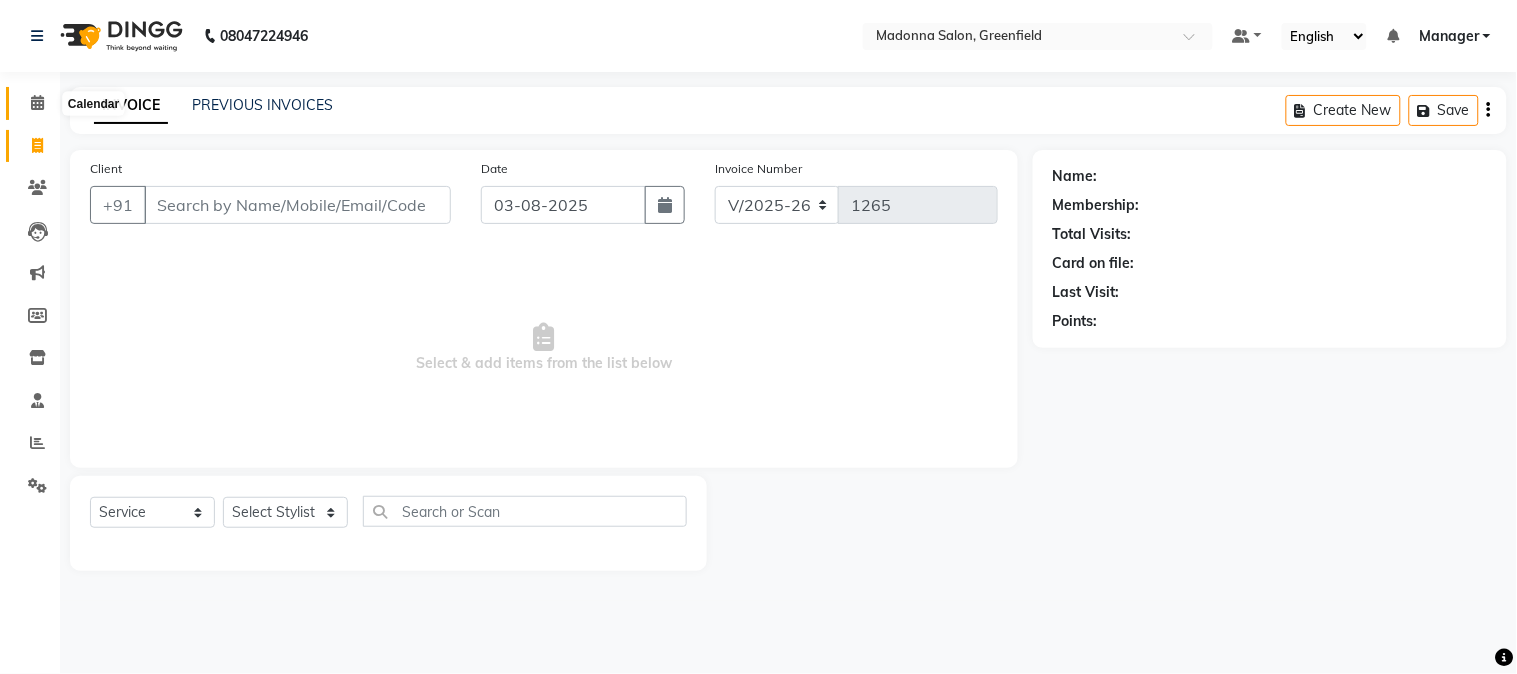 click 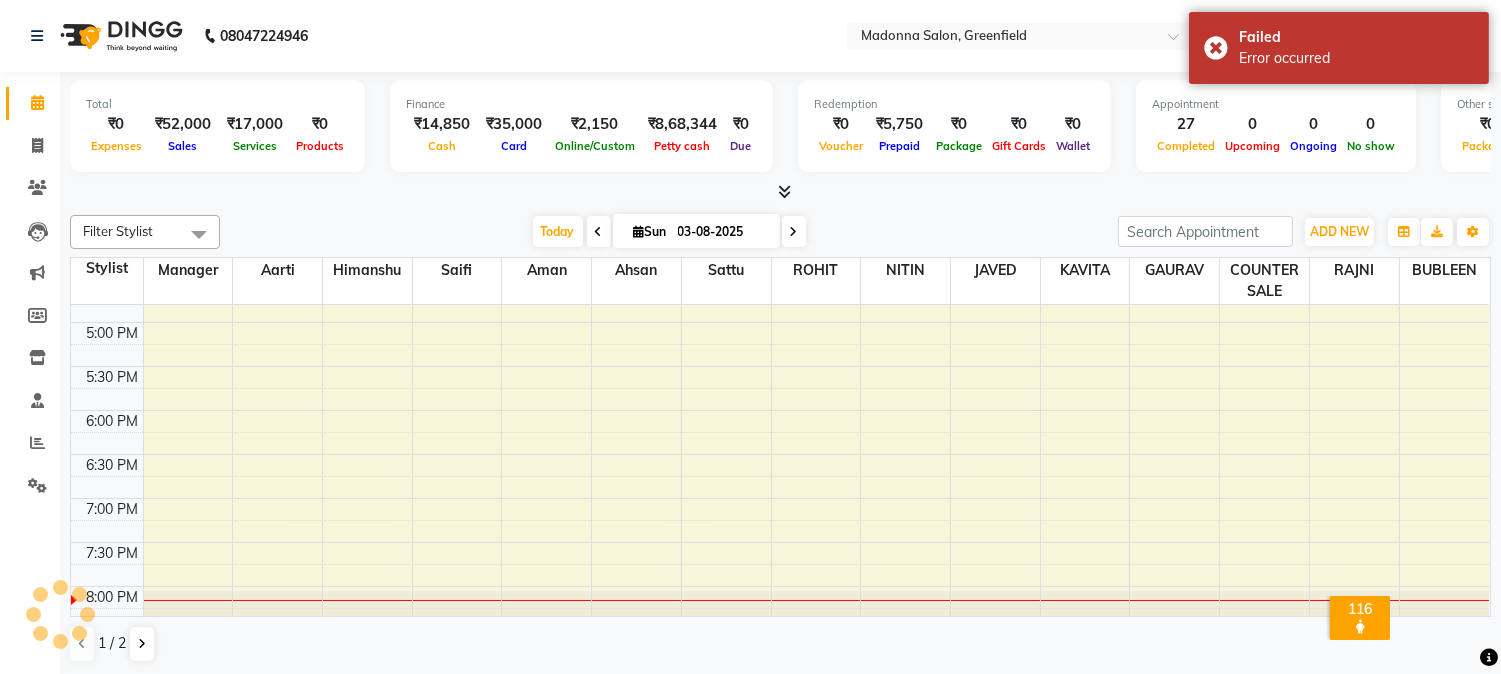 scroll, scrollTop: 0, scrollLeft: 0, axis: both 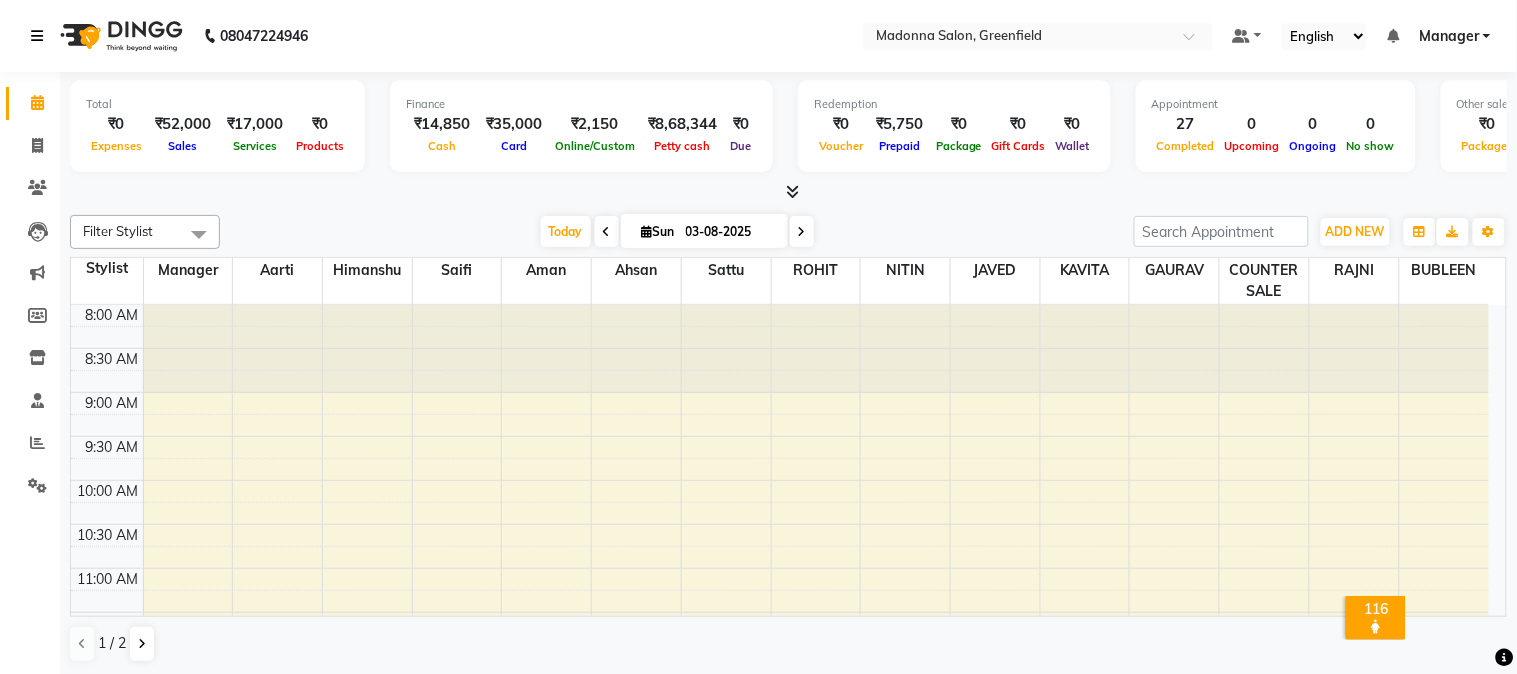 click at bounding box center (41, 36) 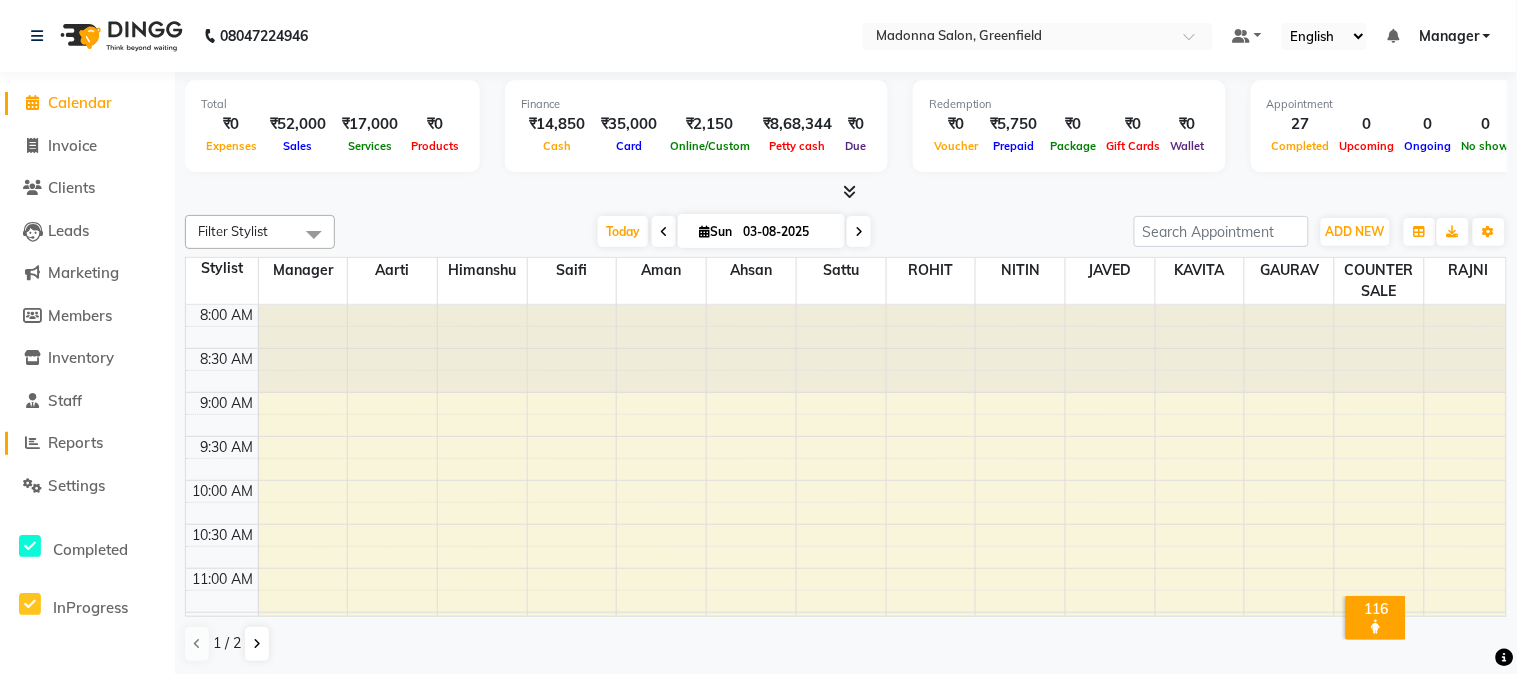 click on "Reports" 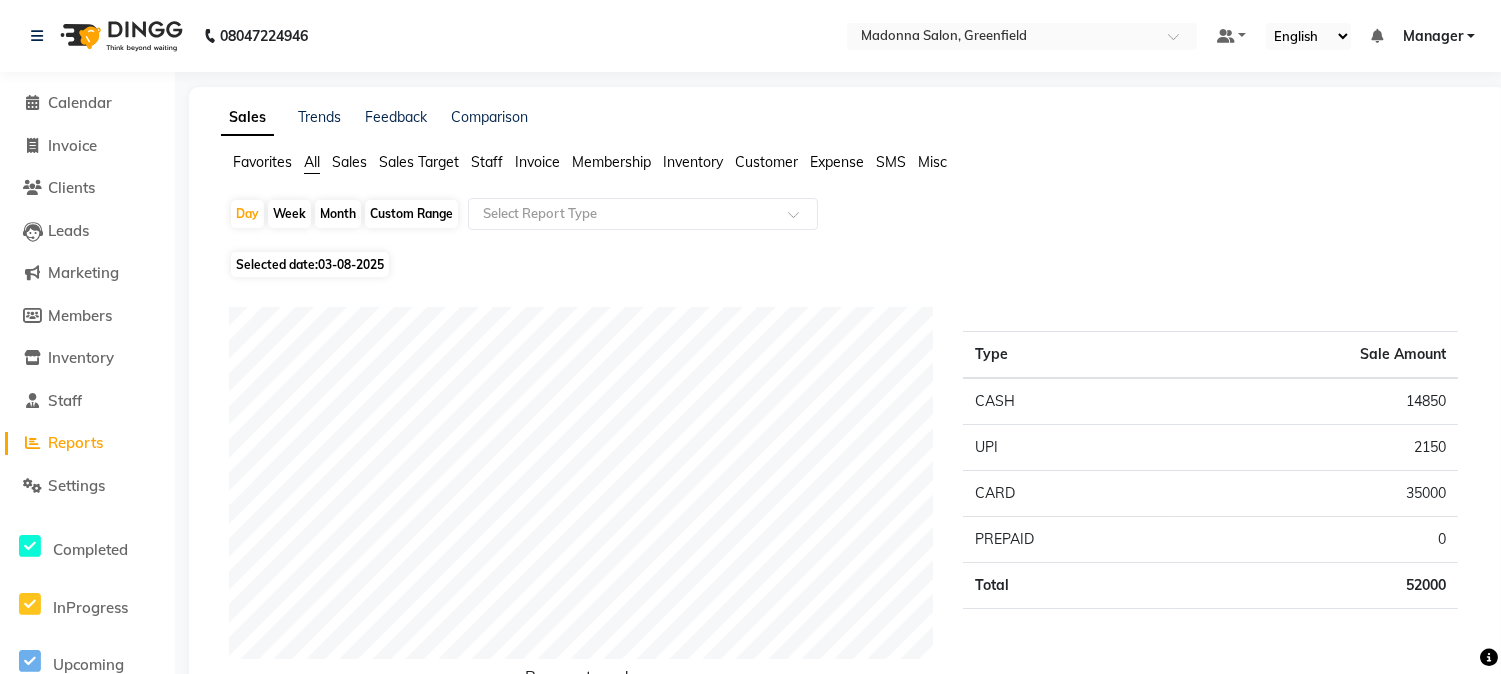 click on "Sales" 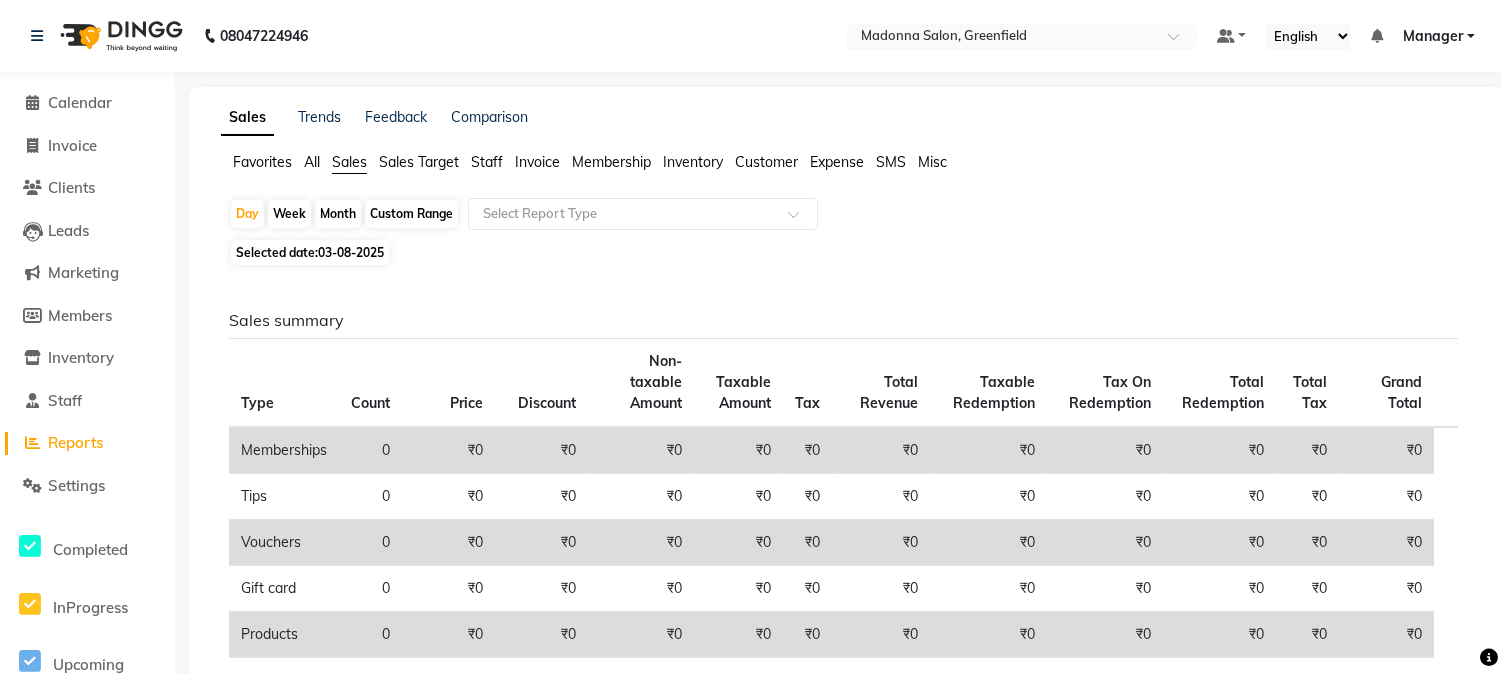 click on "Month" 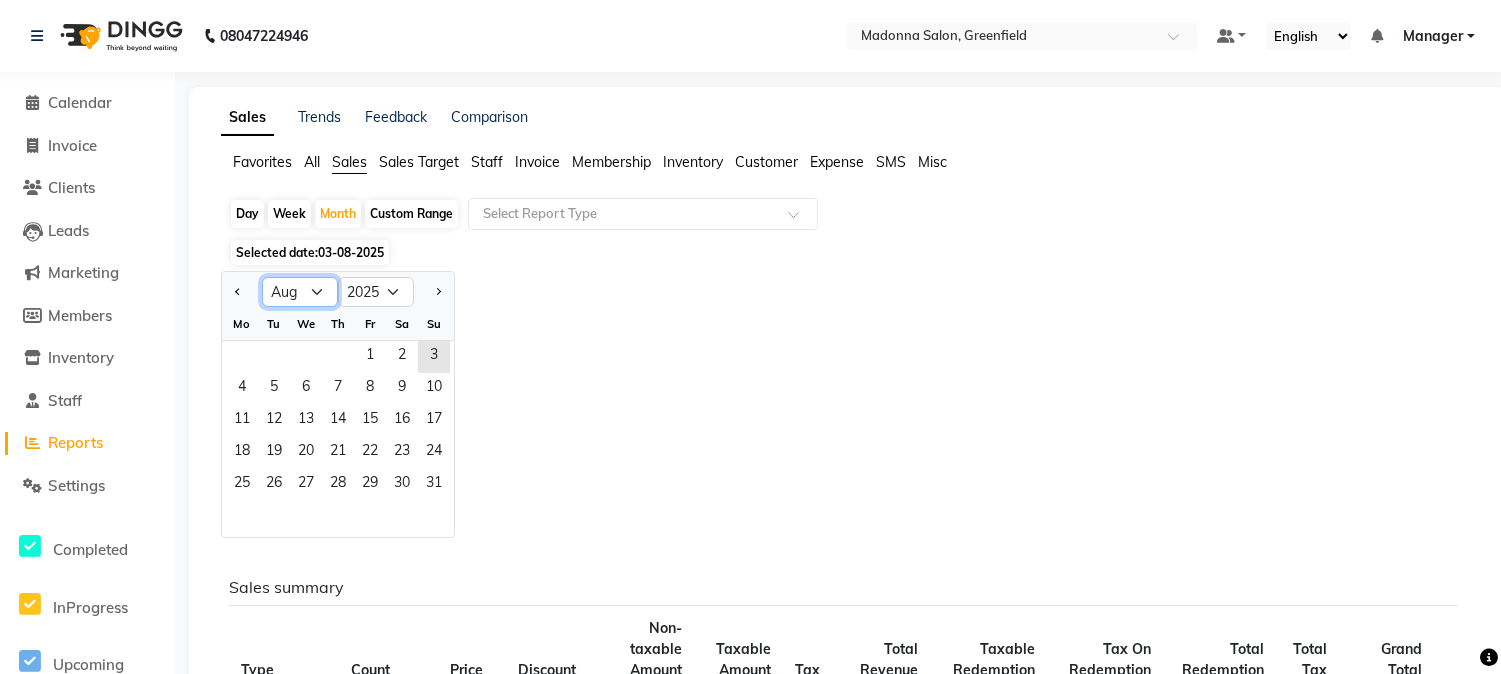click on "Jan Feb Mar Apr May Jun Jul Aug Sep Oct Nov Dec" 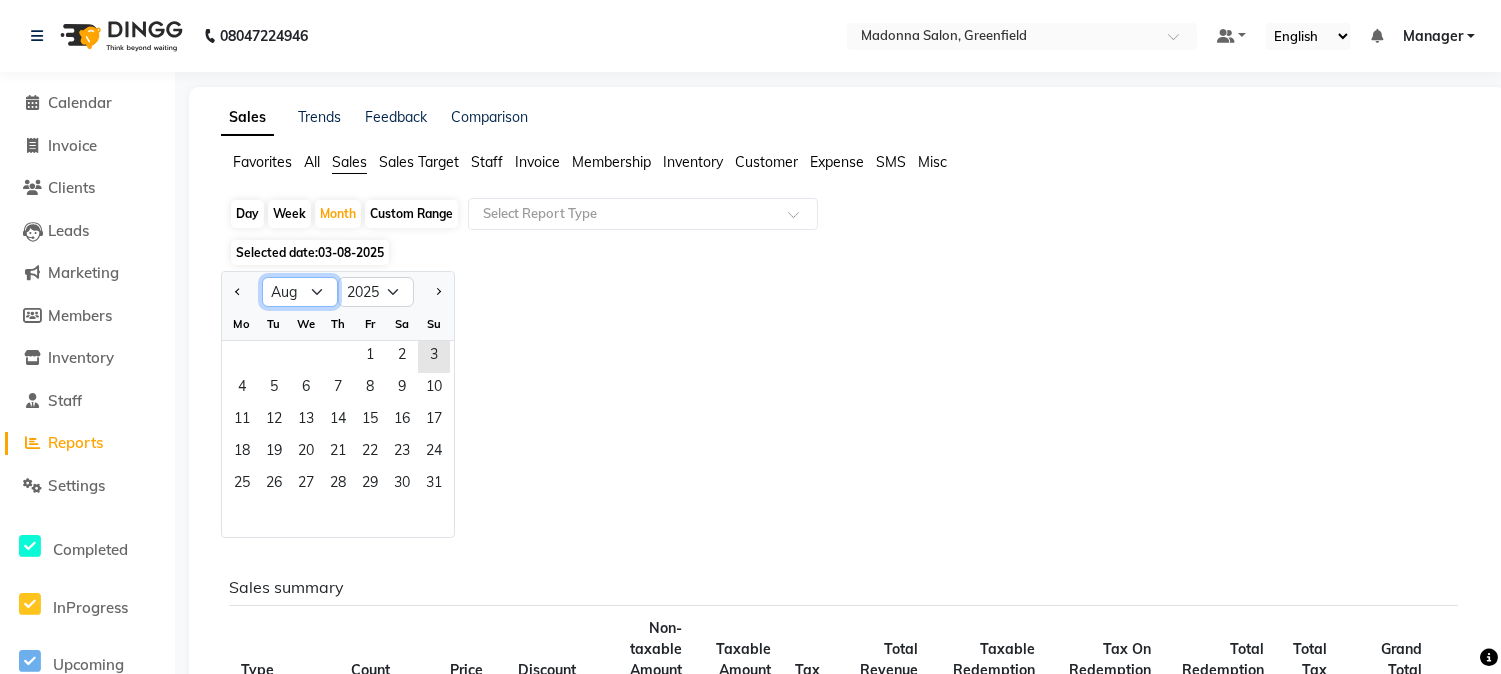 select on "7" 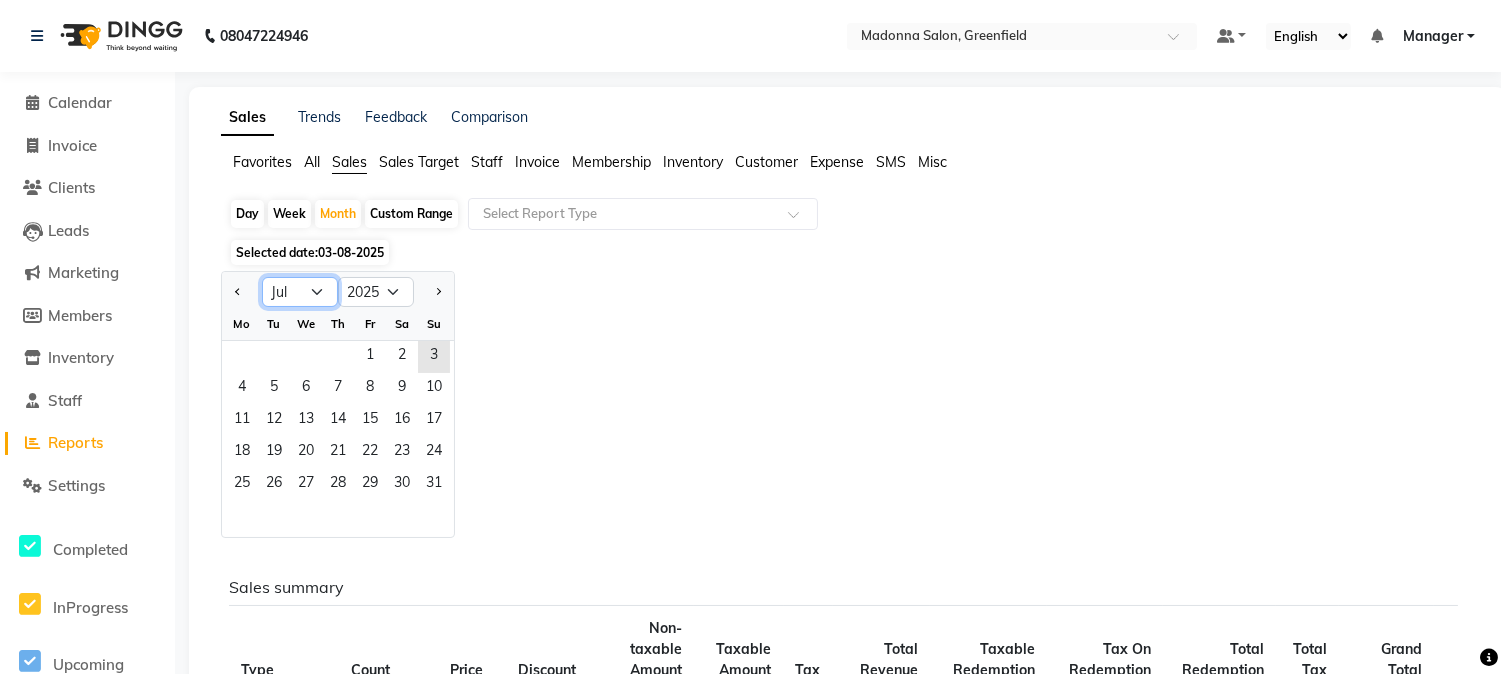 click on "Jan Feb Mar Apr May Jun Jul Aug Sep Oct Nov Dec" 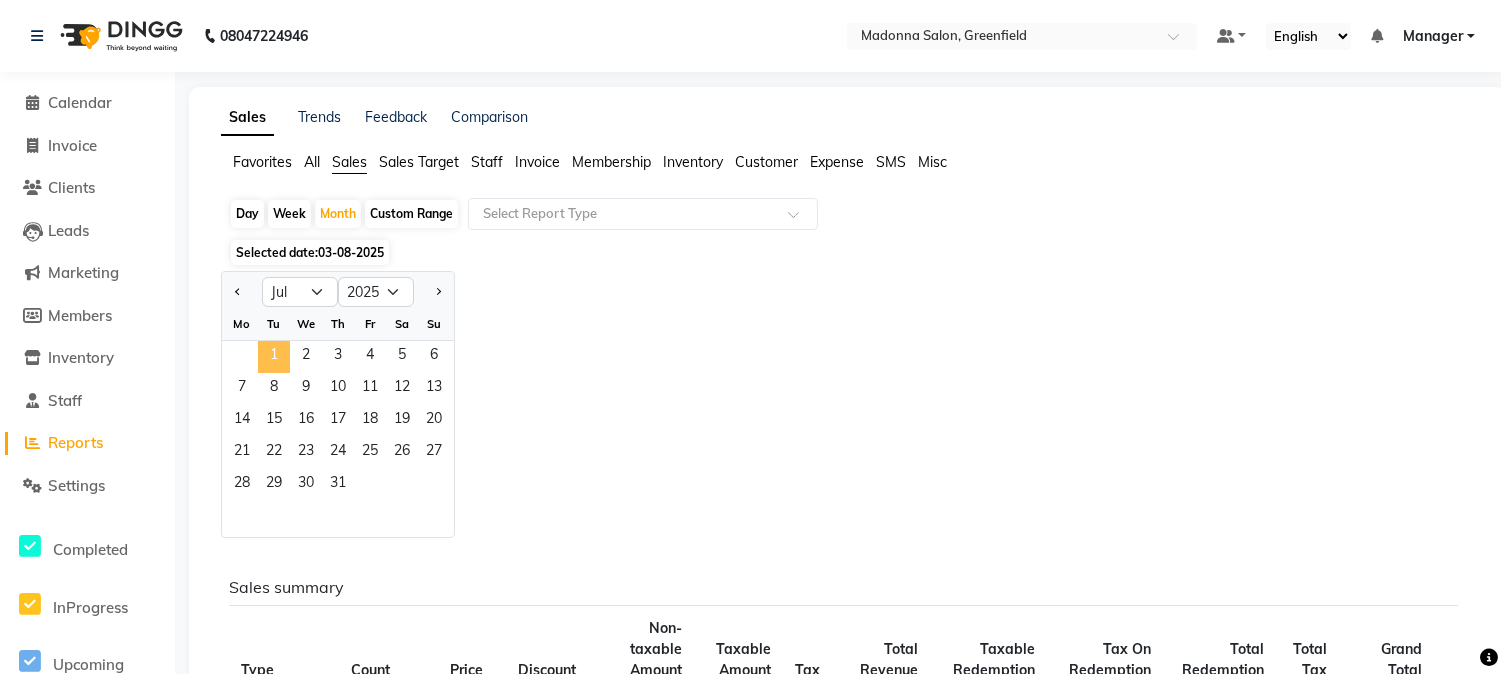 click on "1" 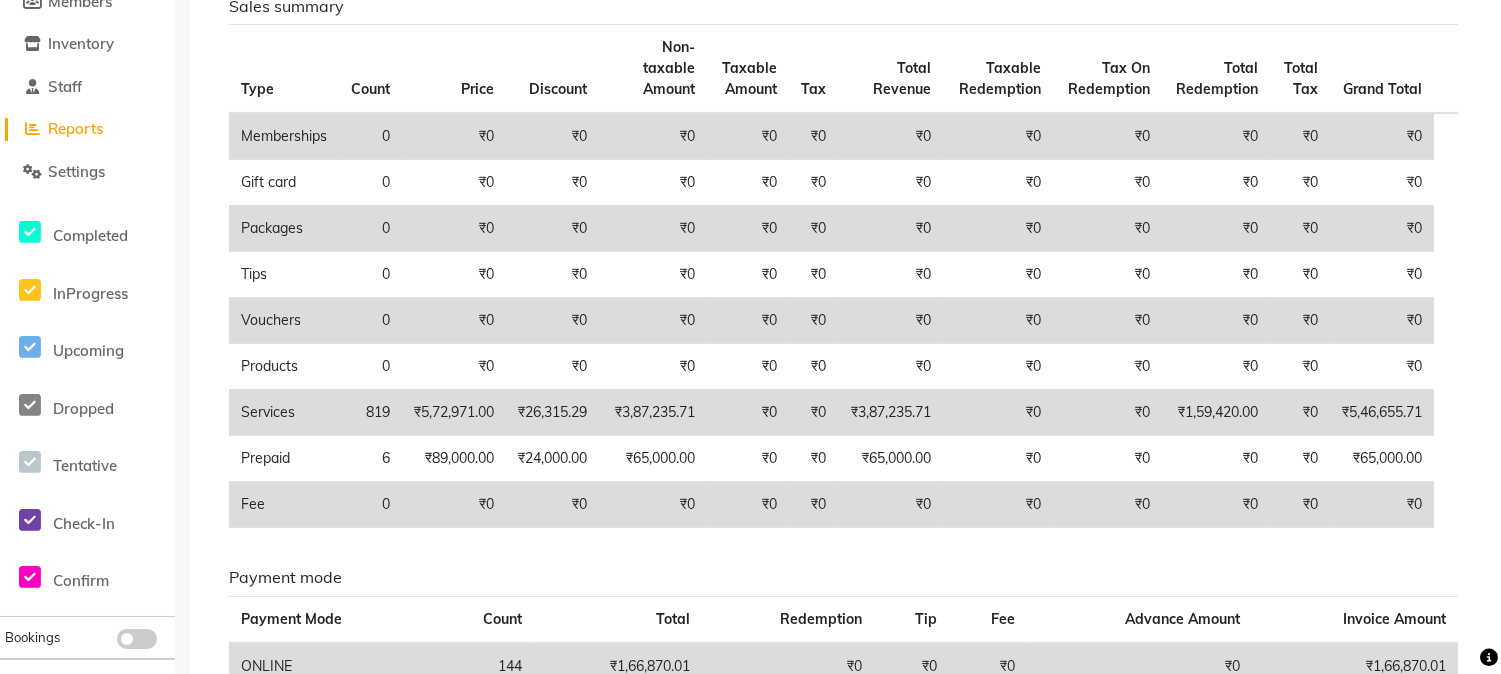 scroll, scrollTop: 312, scrollLeft: 0, axis: vertical 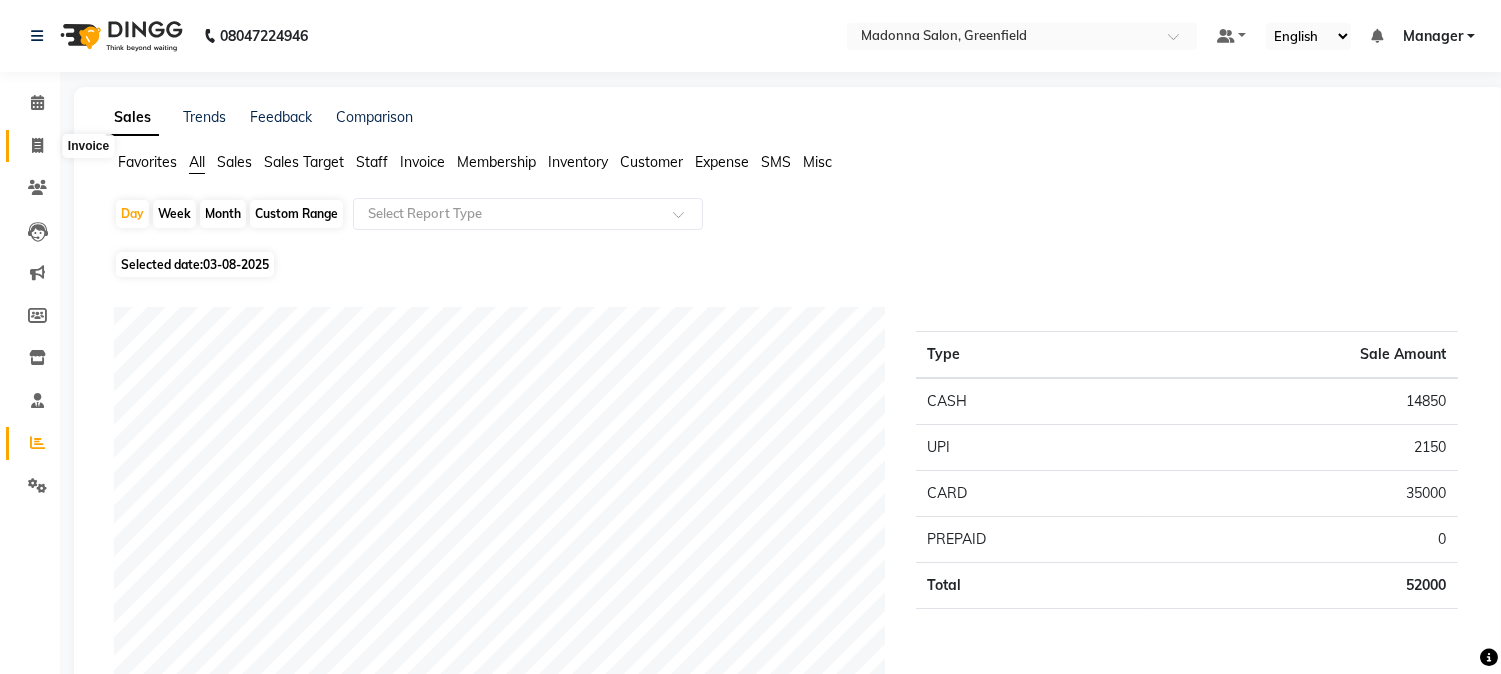 click 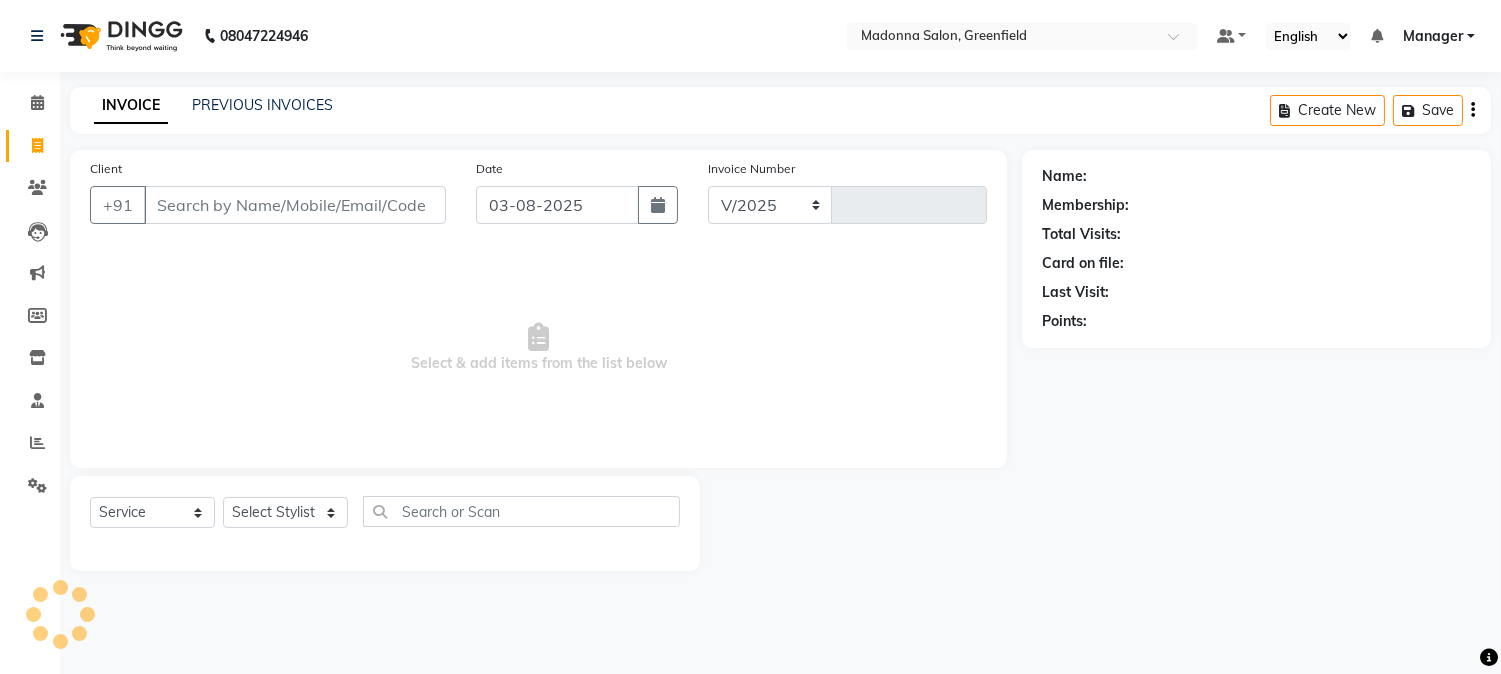 select on "7672" 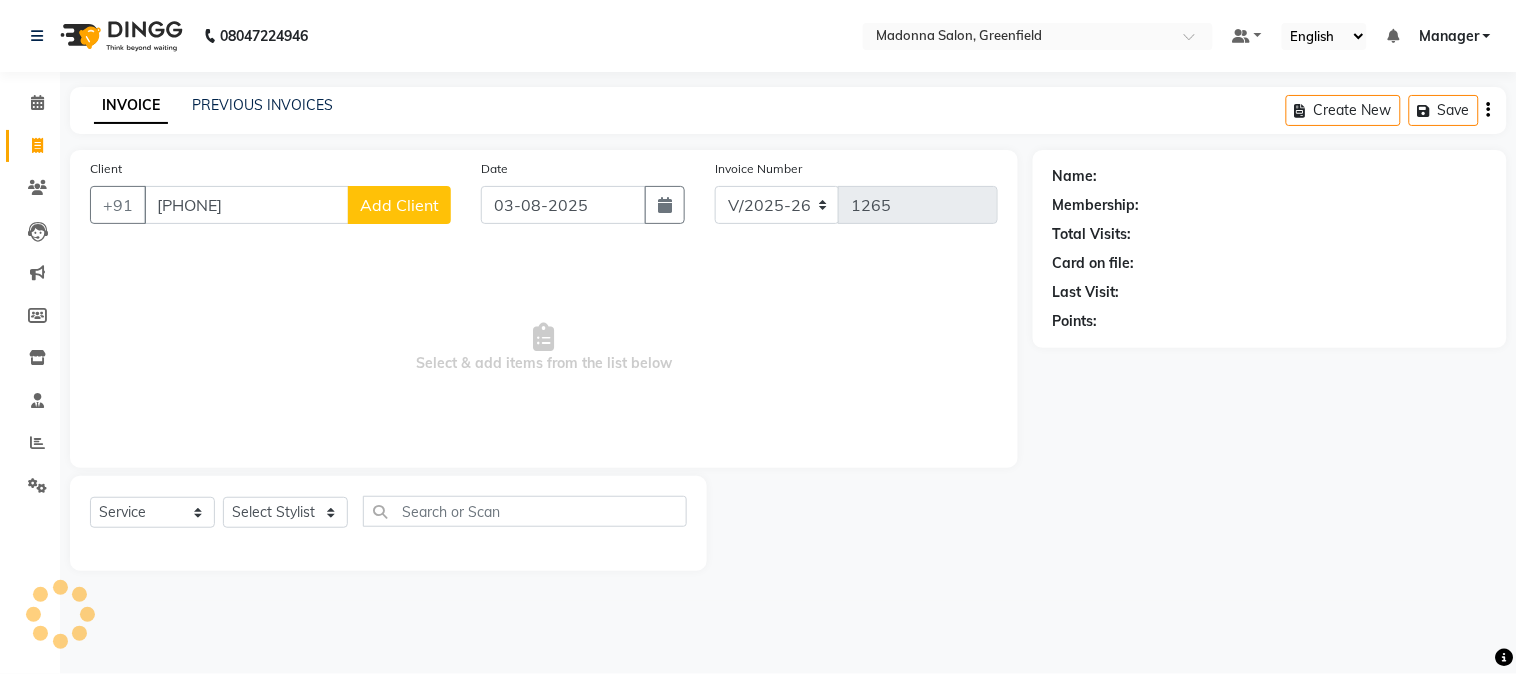 type on "98717187228" 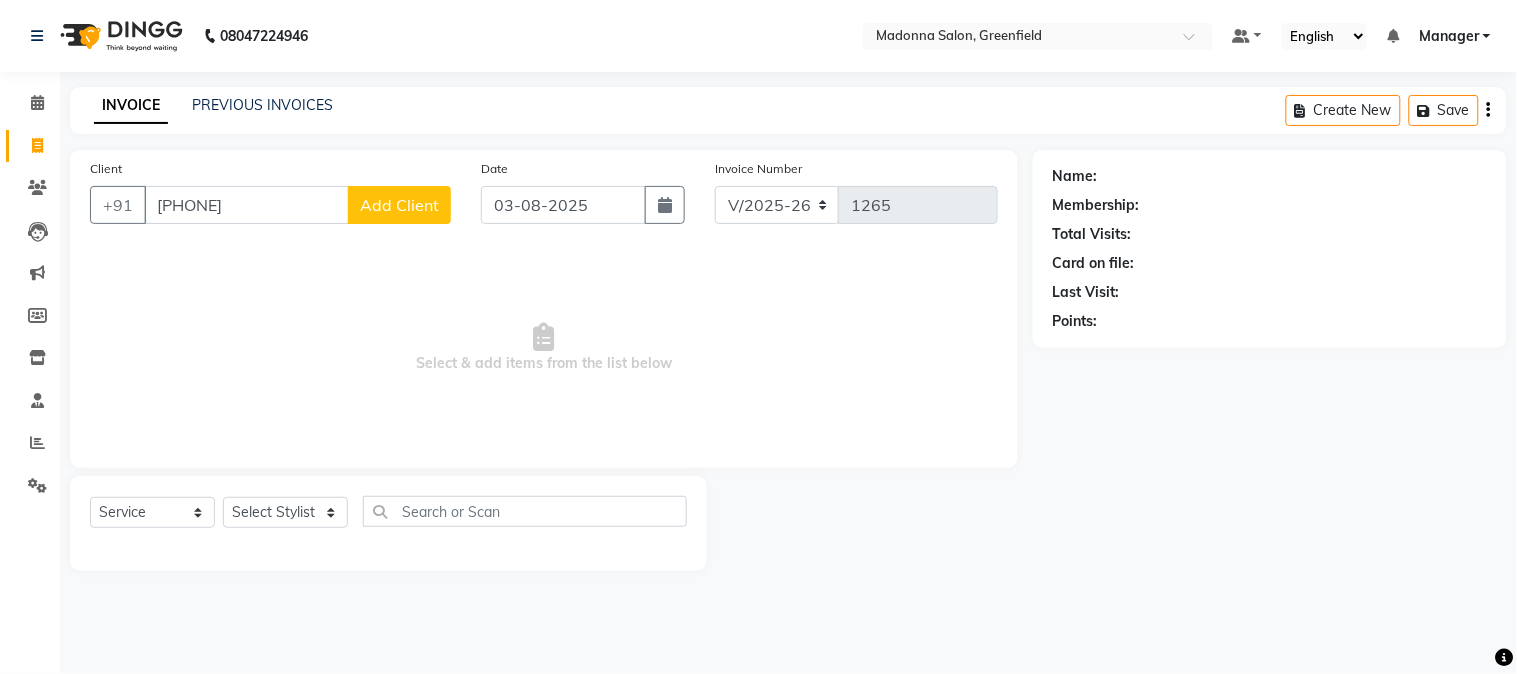 click on "Add Client" 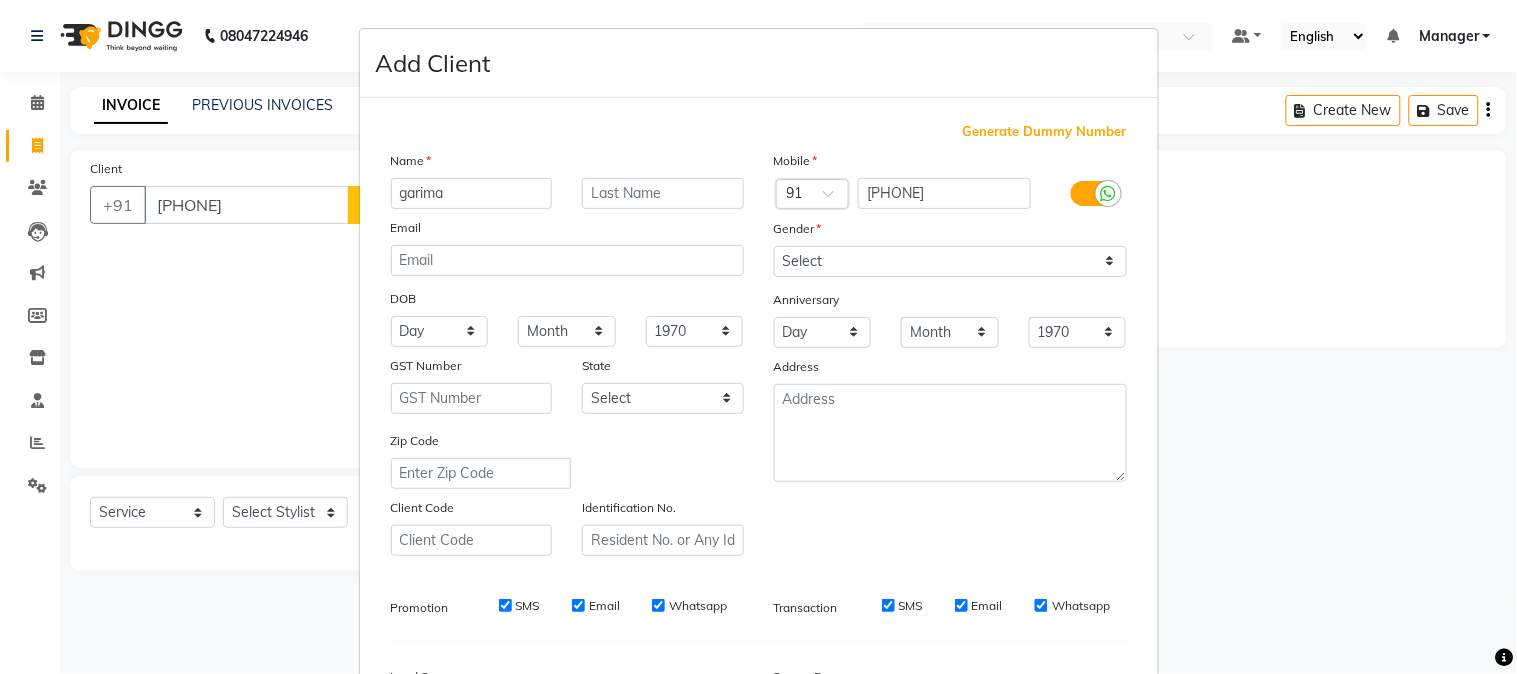type on "garima" 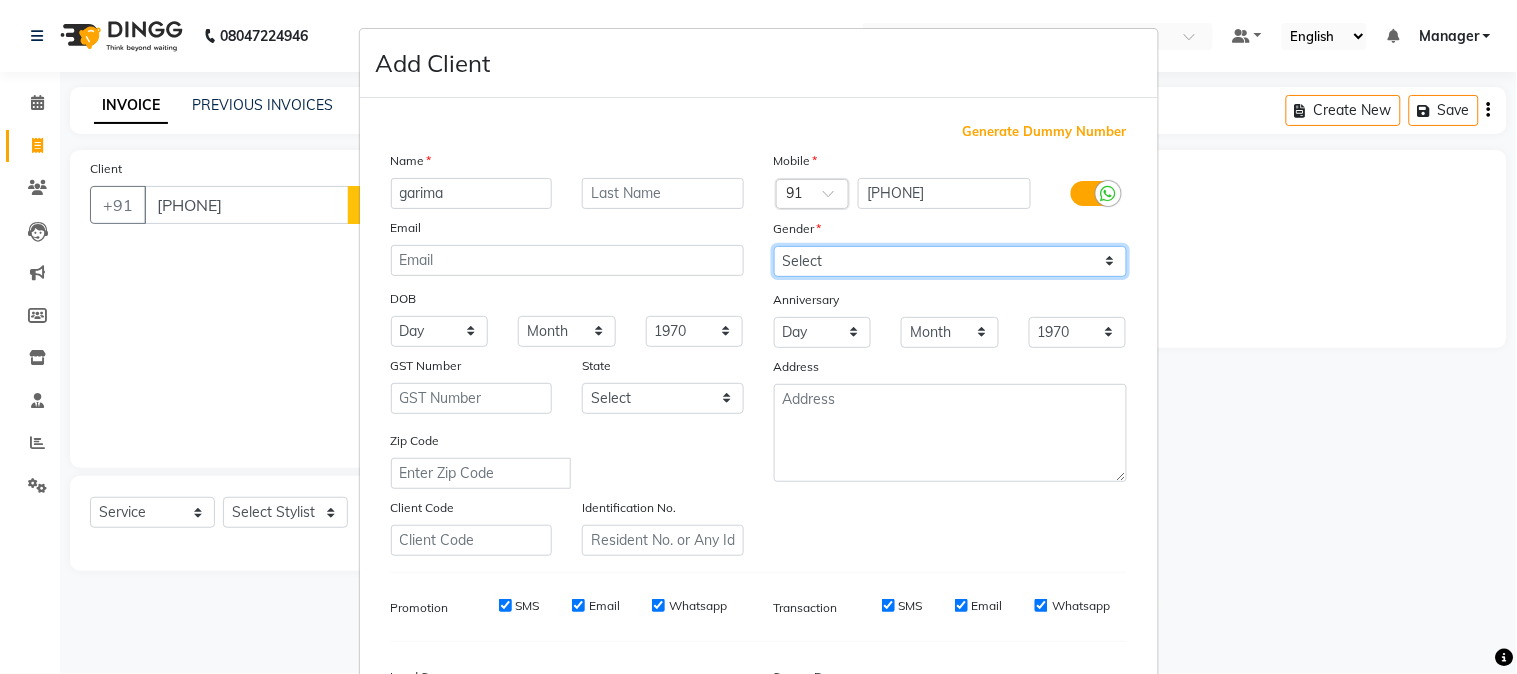 click on "Select Male Female Other Prefer Not To Say" at bounding box center (950, 261) 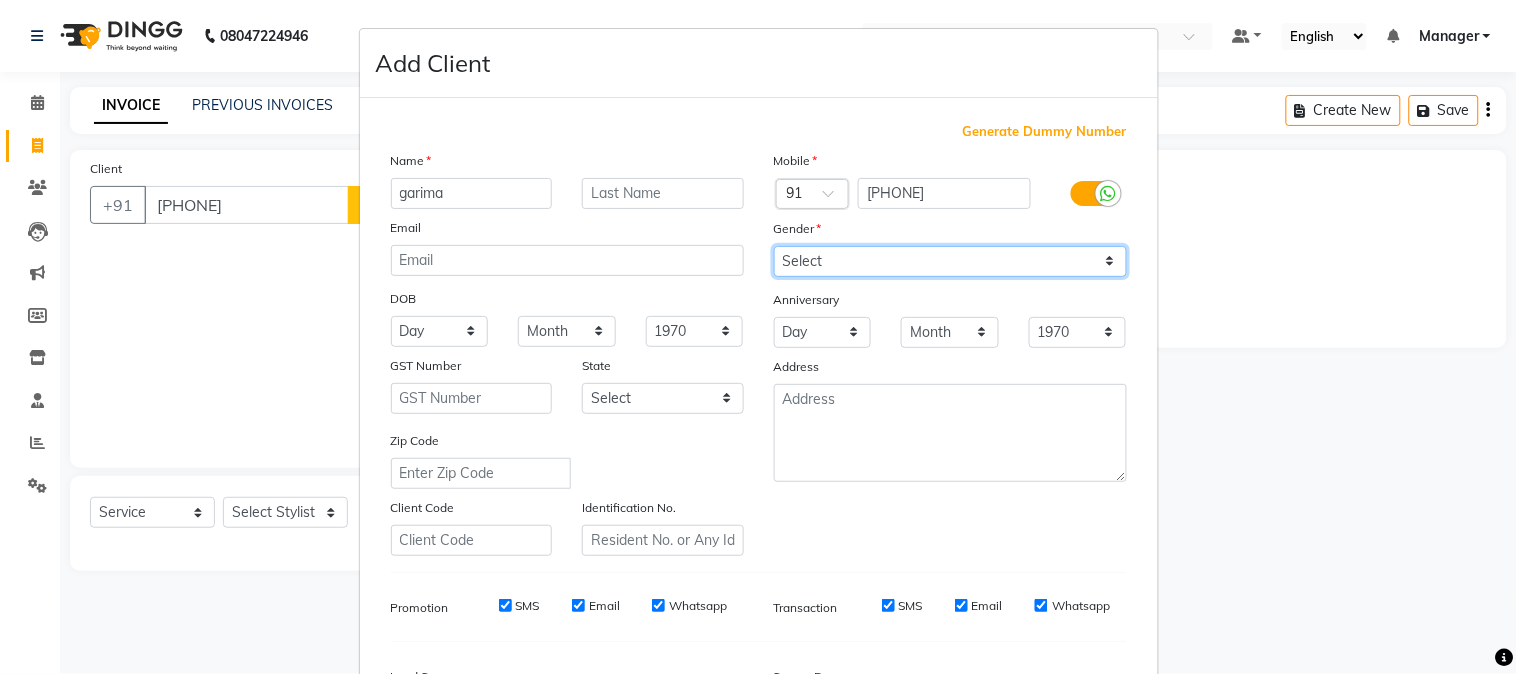 select on "female" 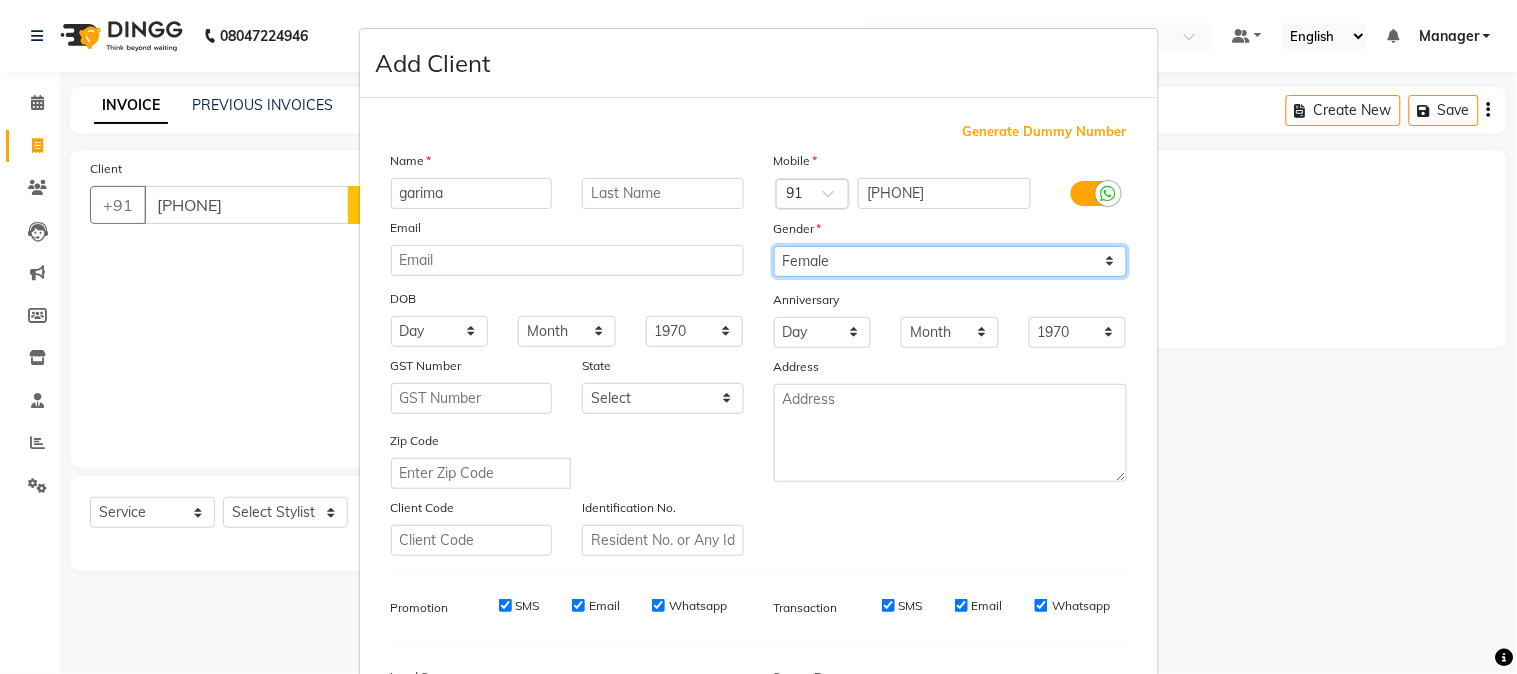 click on "Select Male Female Other Prefer Not To Say" at bounding box center (950, 261) 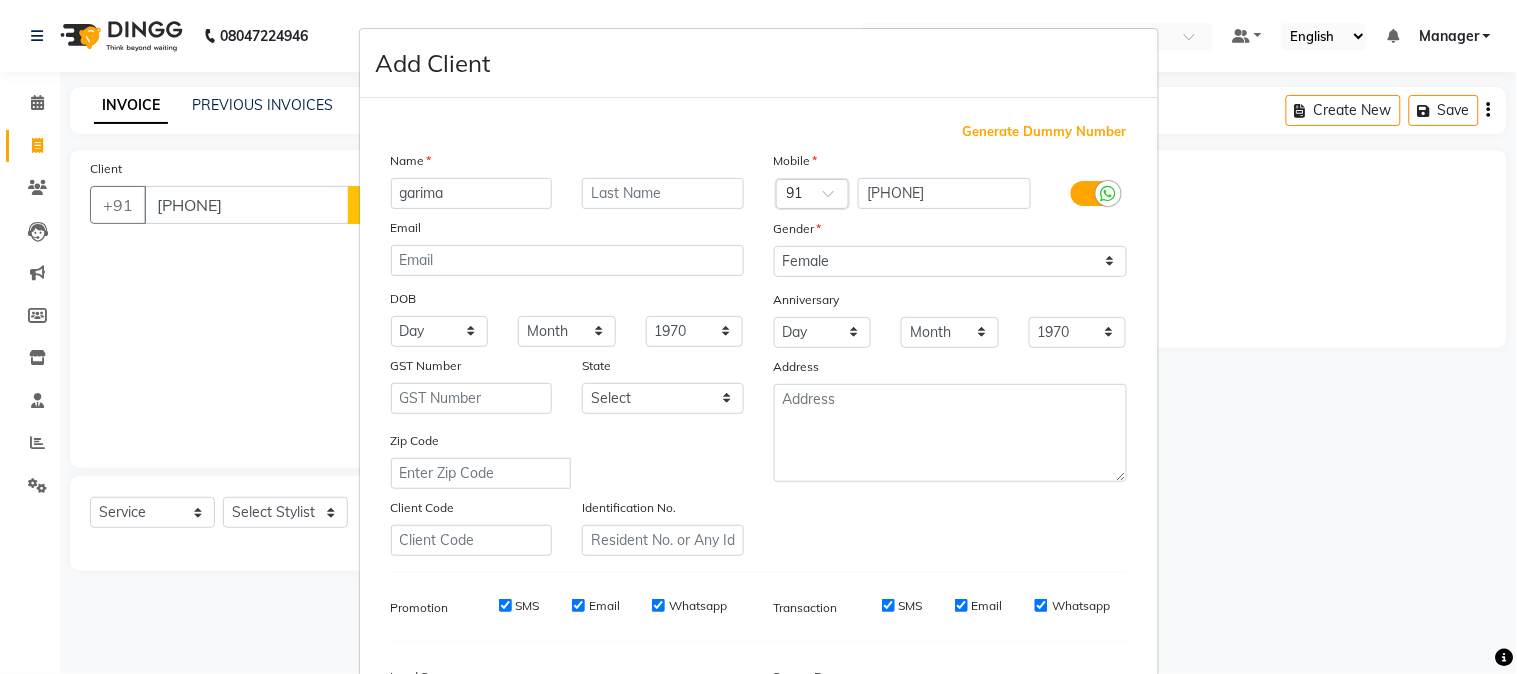 scroll, scrollTop: 250, scrollLeft: 0, axis: vertical 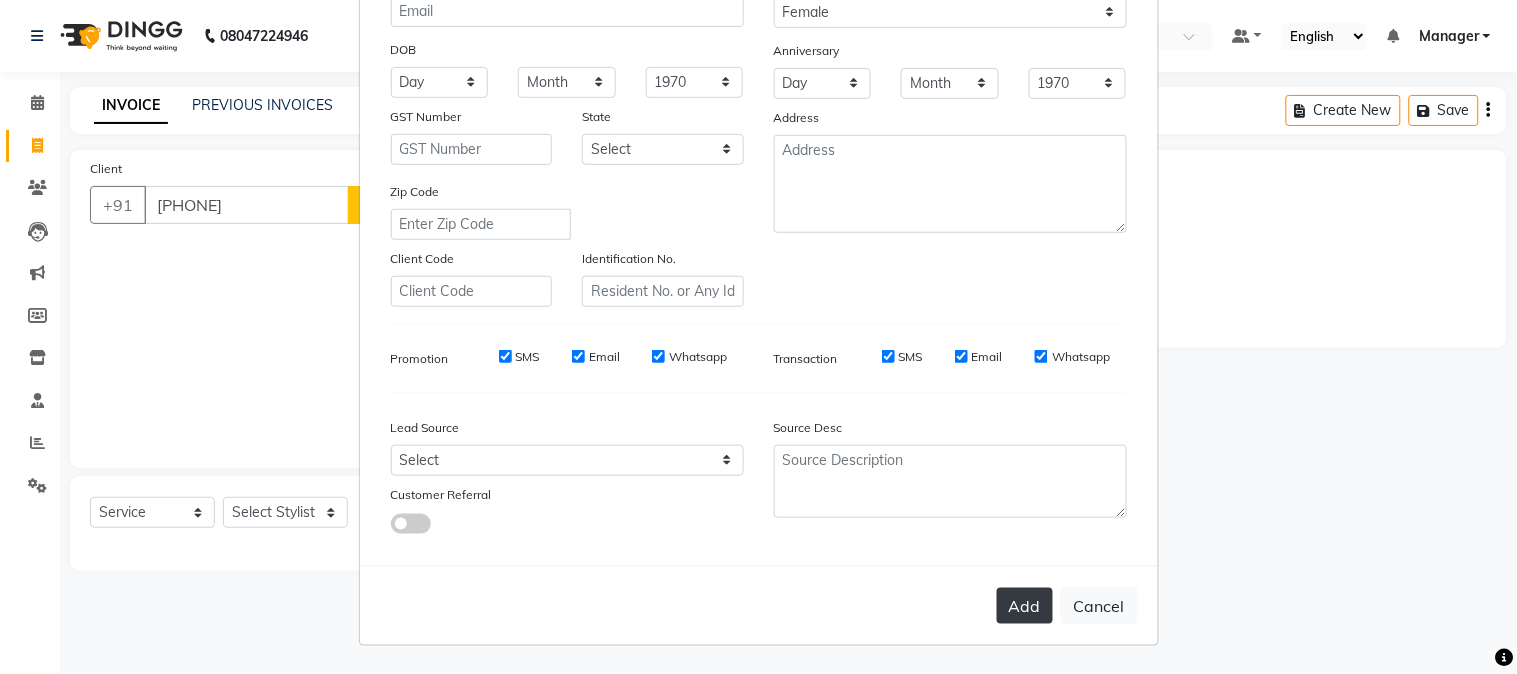 click on "Add" at bounding box center [1025, 606] 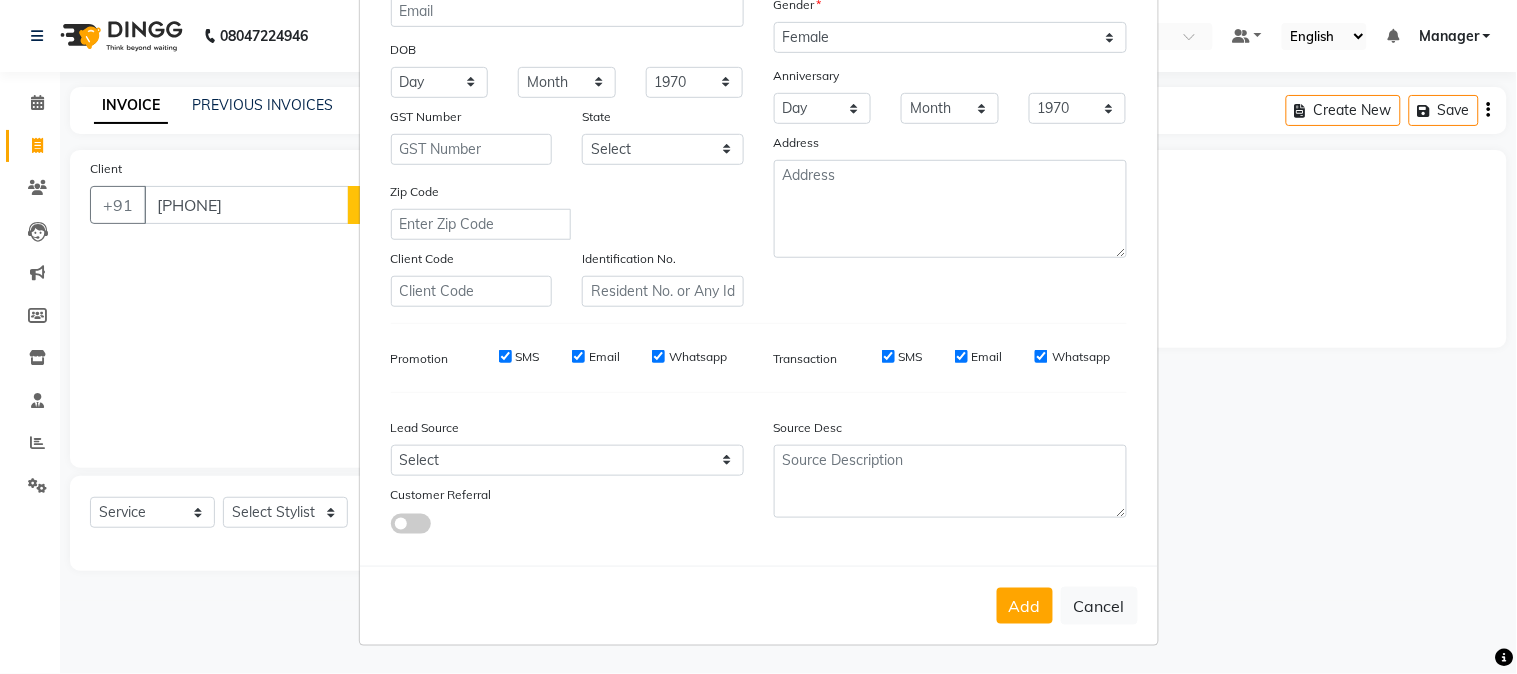 scroll, scrollTop: 160, scrollLeft: 0, axis: vertical 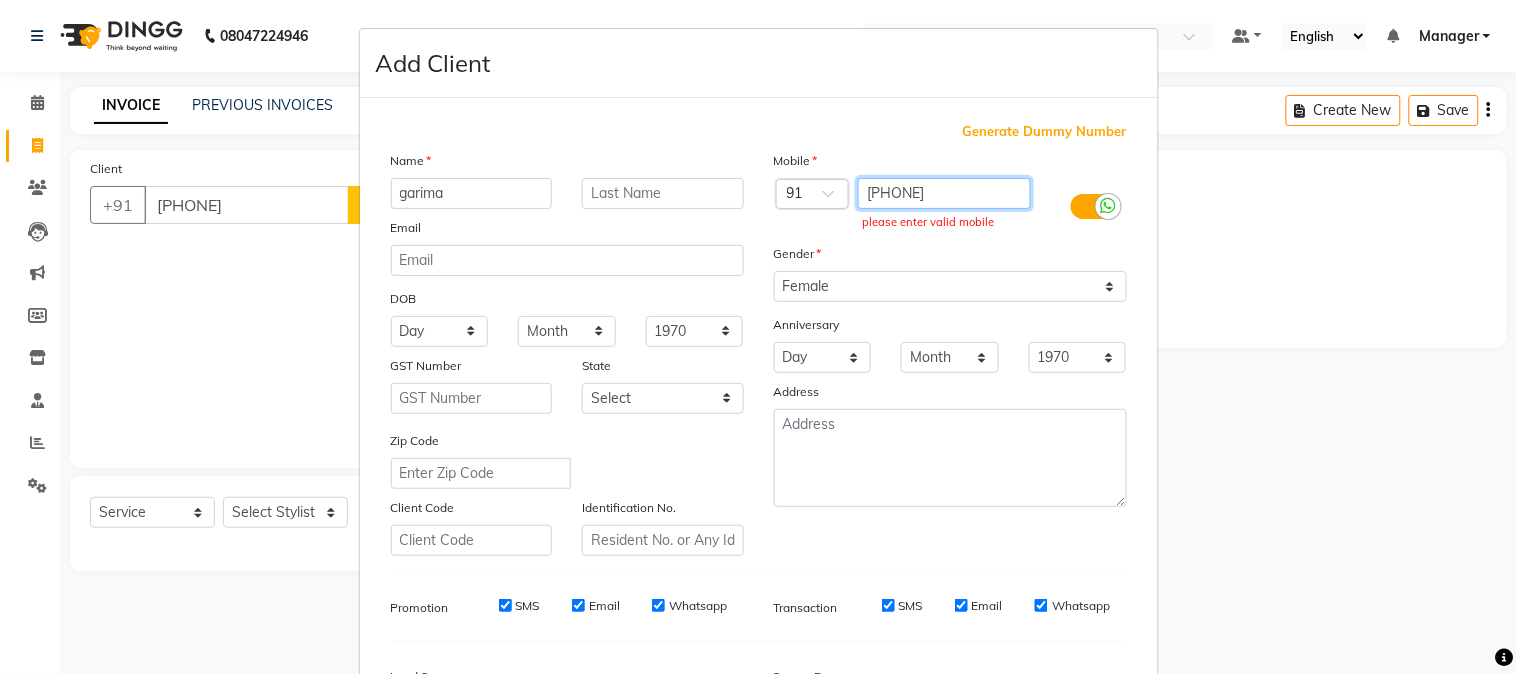 click on "98717187228" at bounding box center (944, 193) 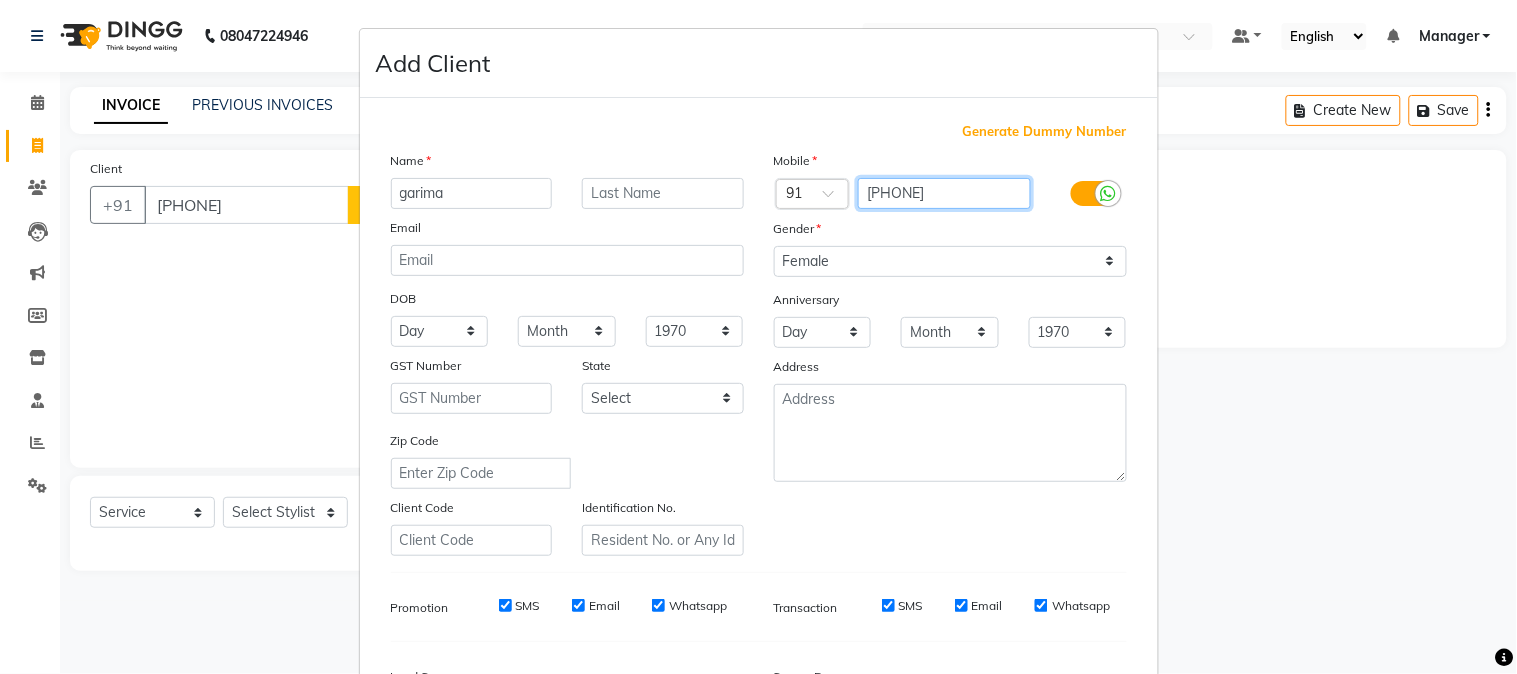 type on "9871718728" 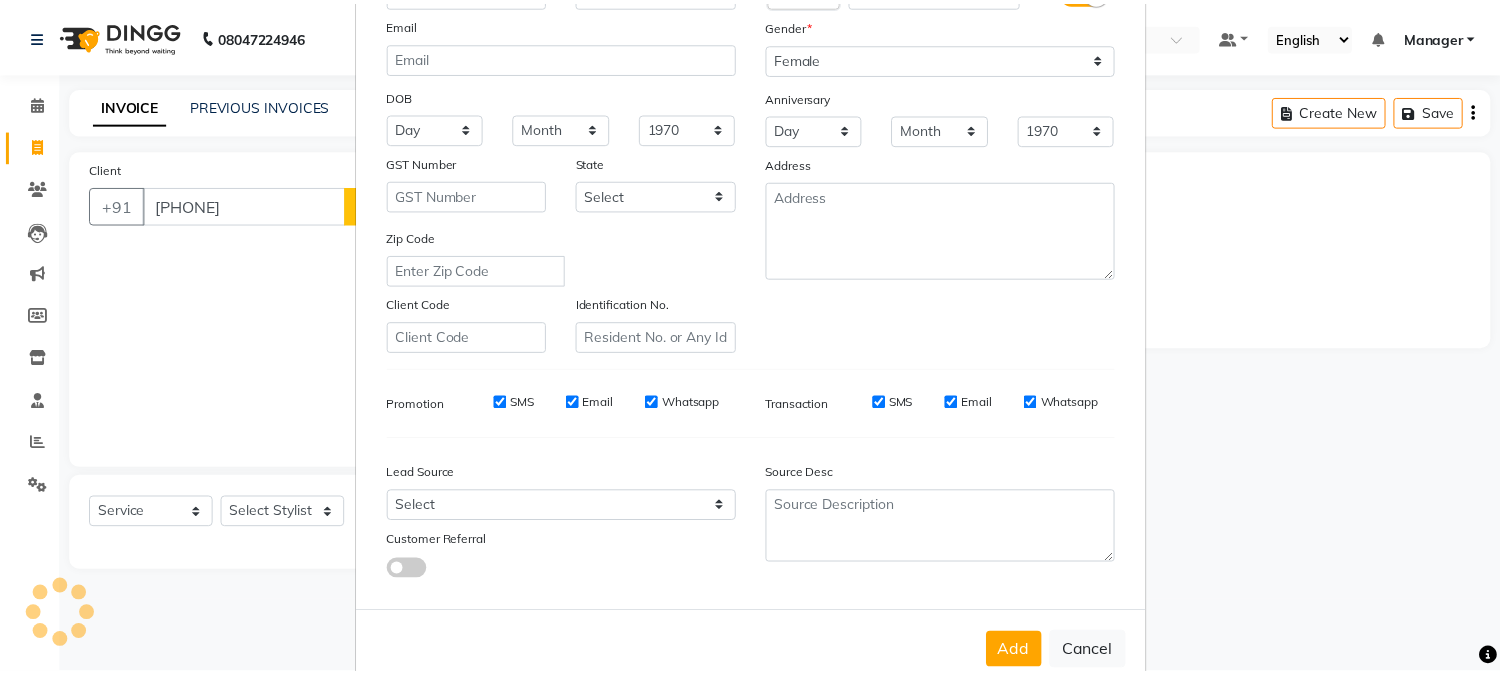 scroll, scrollTop: 250, scrollLeft: 0, axis: vertical 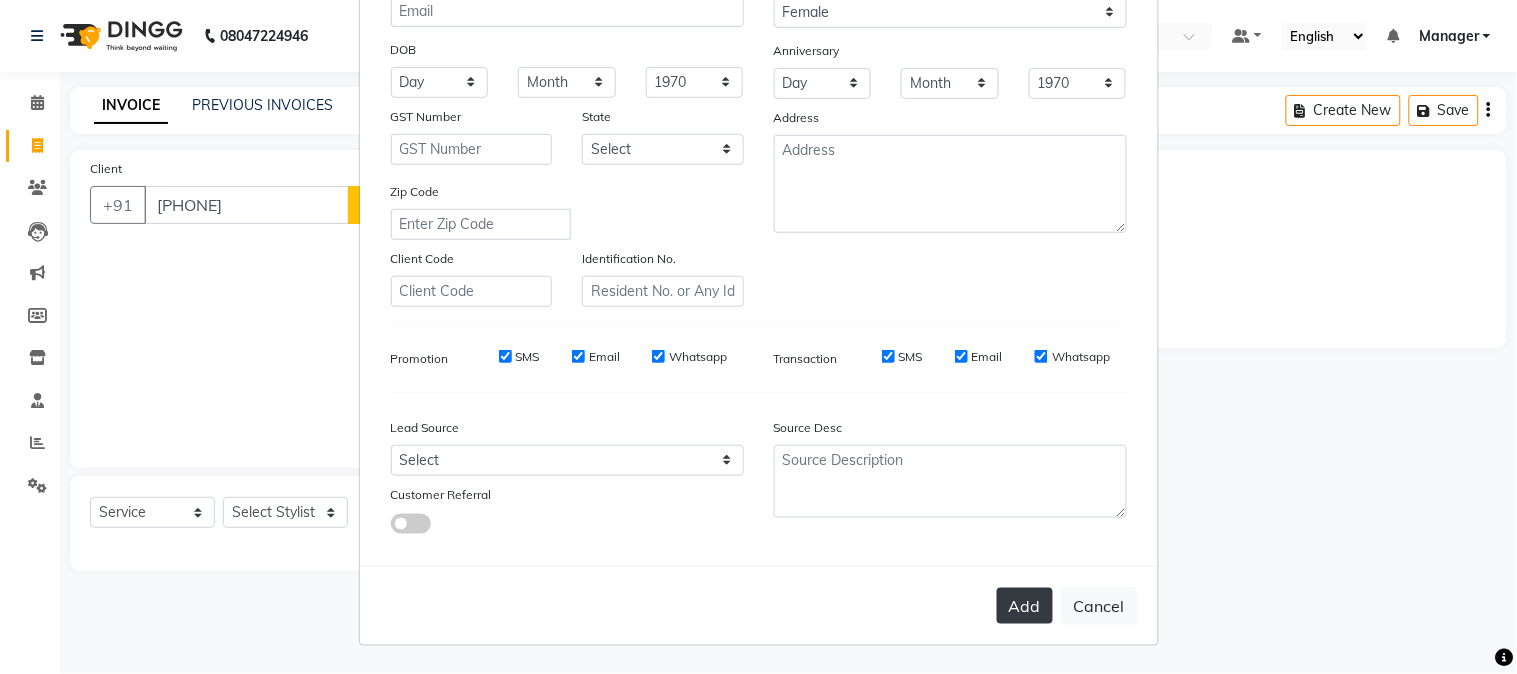 click on "Add" at bounding box center [1025, 606] 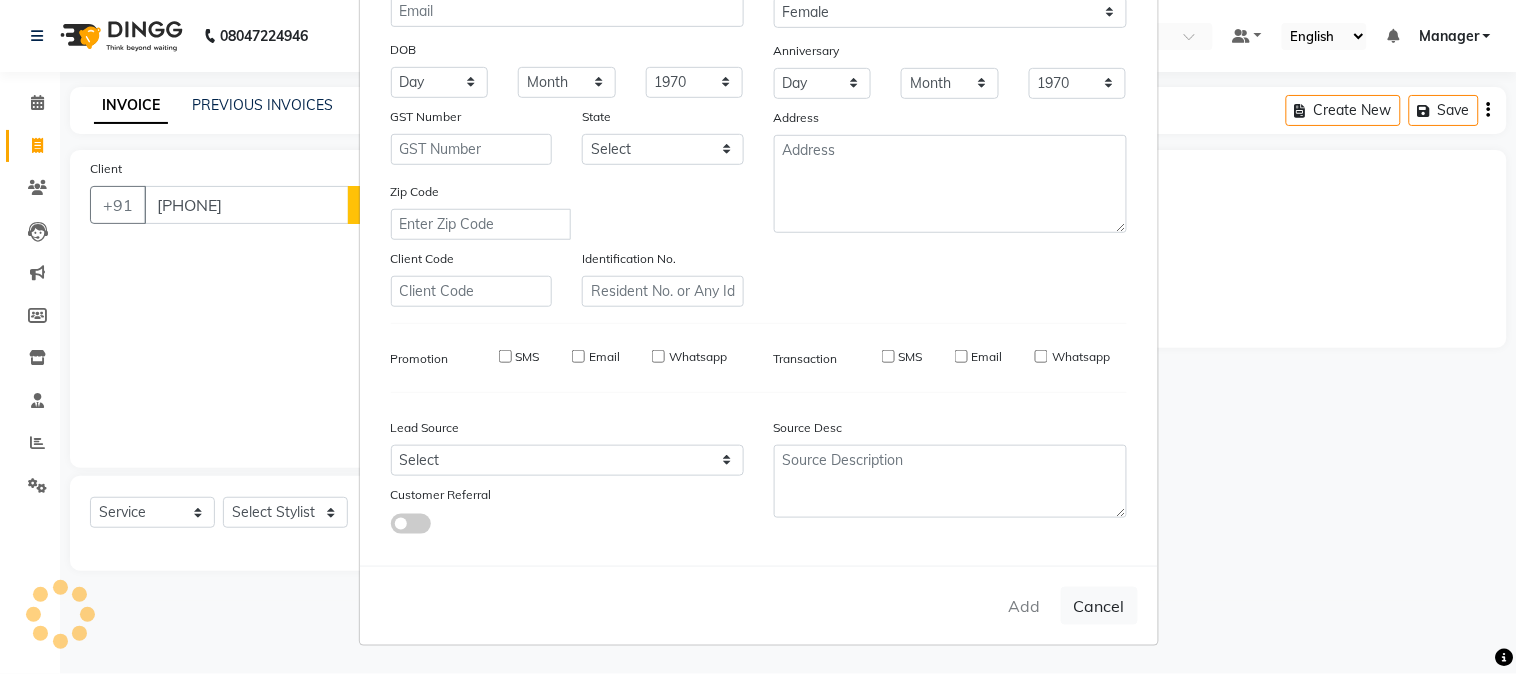 type on "9871718728" 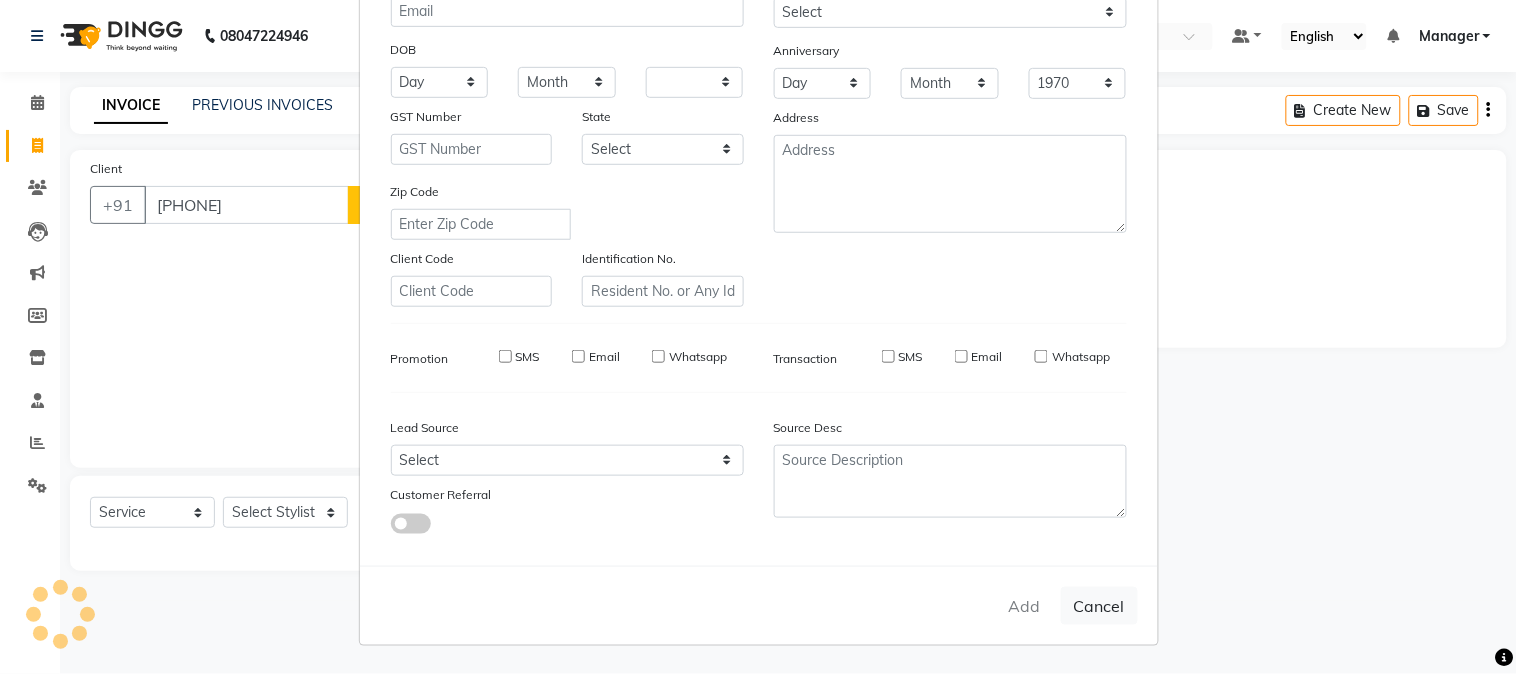 select 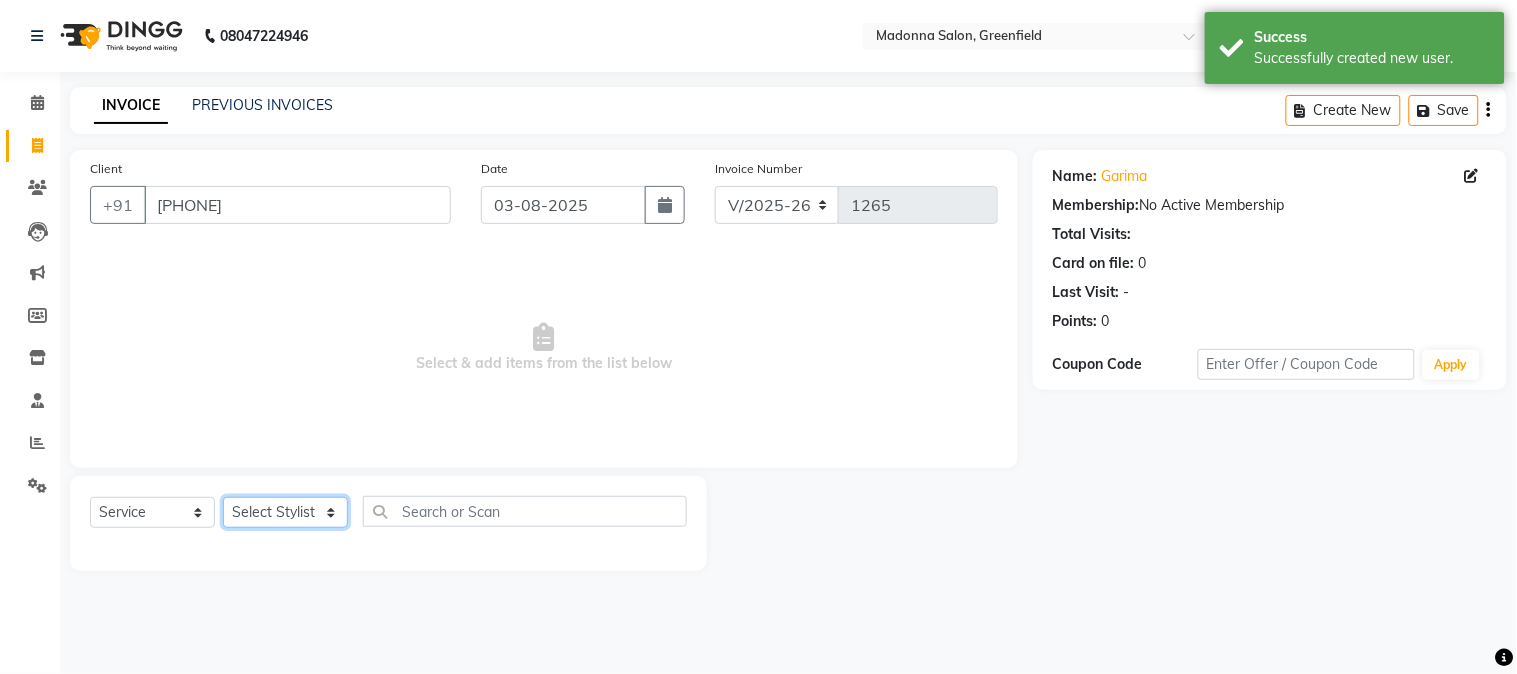 click on "Select Stylist Aarti Ahsan Aman BUBLEEN COUNTER SALE GAURAV Himanshu JAVED KAVITA Manager NITIN RAJNI ROHIT Saifi Sattu VISHAL" 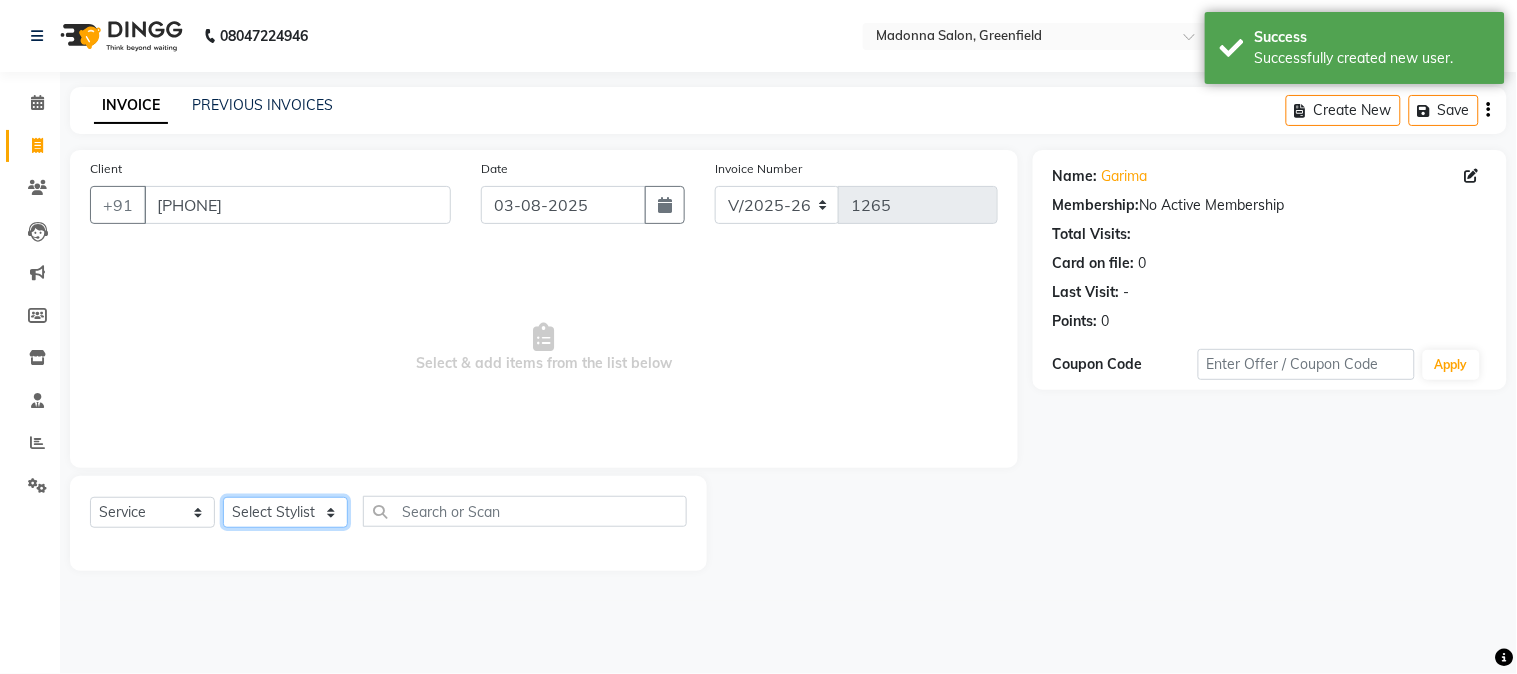 select on "86617" 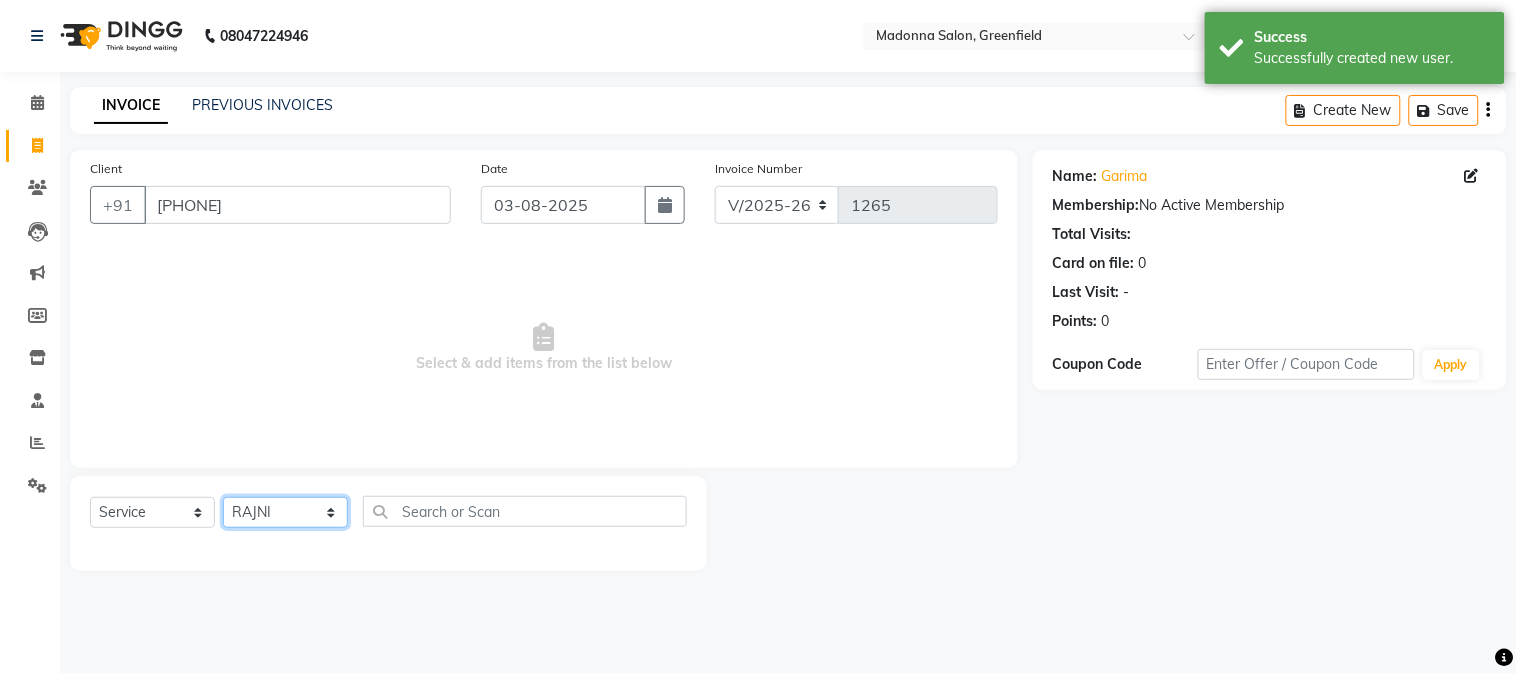 click on "Select Stylist Aarti Ahsan Aman BUBLEEN COUNTER SALE GAURAV Himanshu JAVED KAVITA Manager NITIN RAJNI ROHIT Saifi Sattu VISHAL" 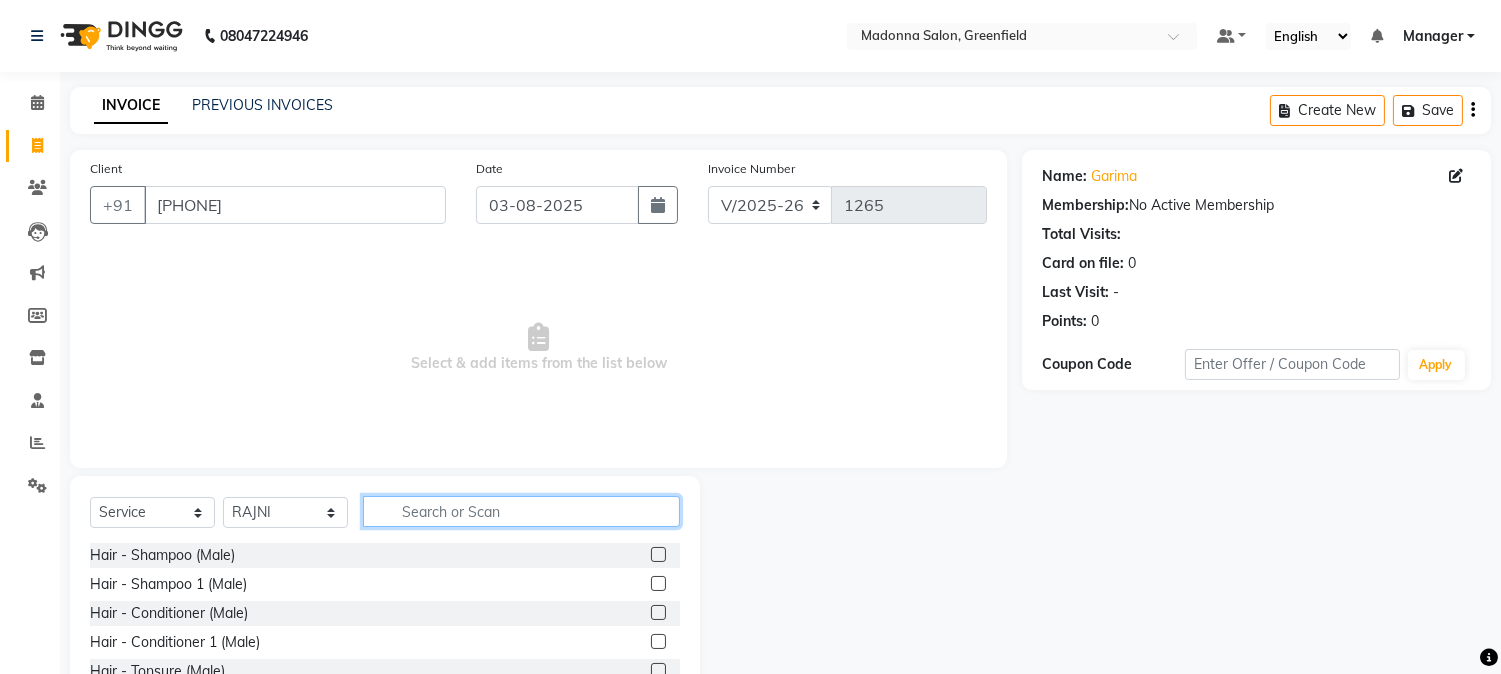 click 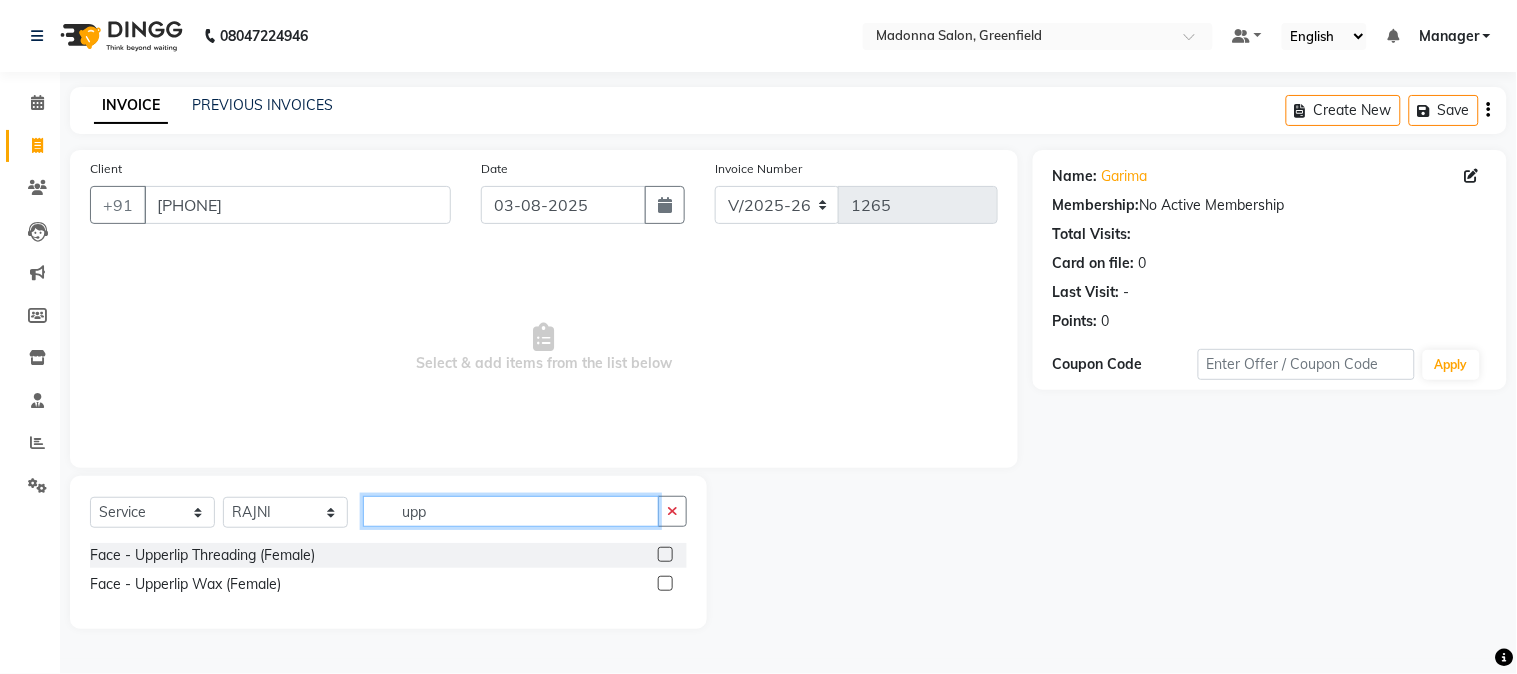 type on "upp" 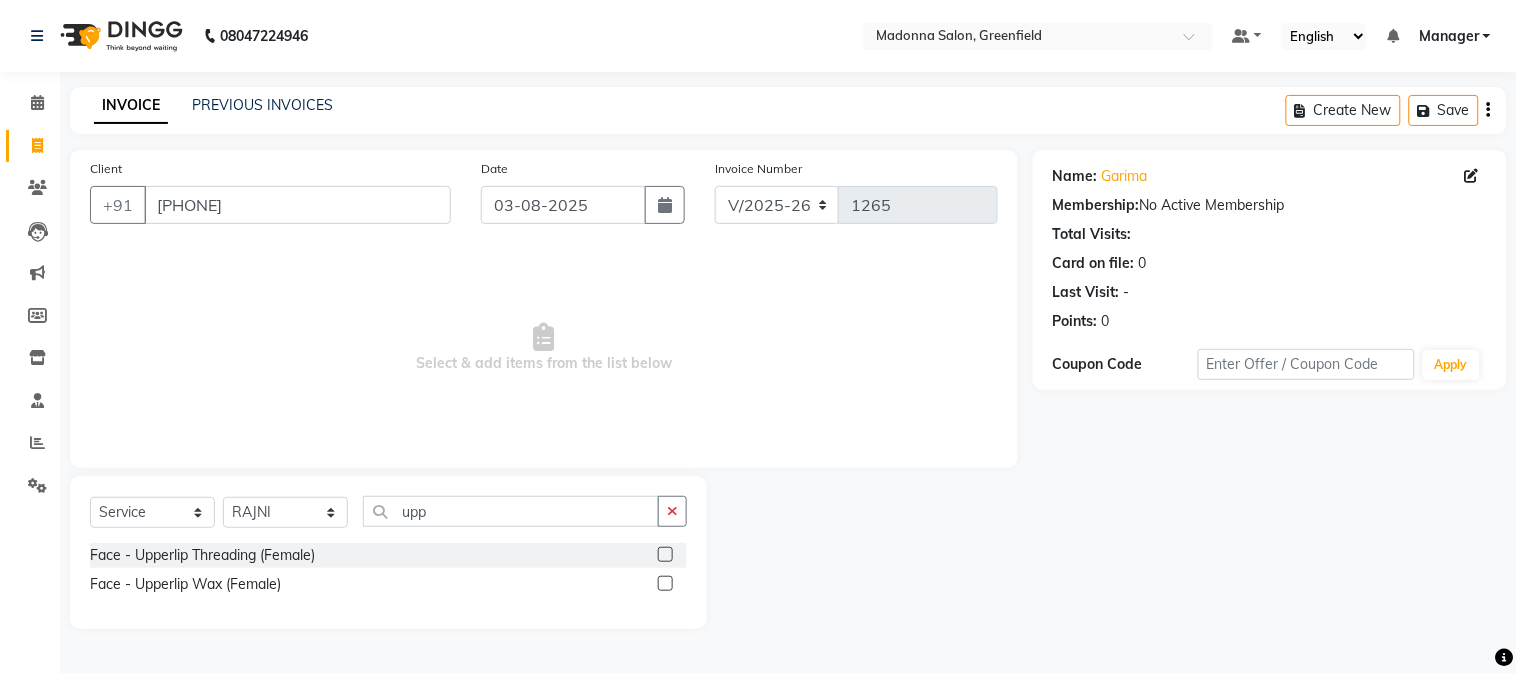 click 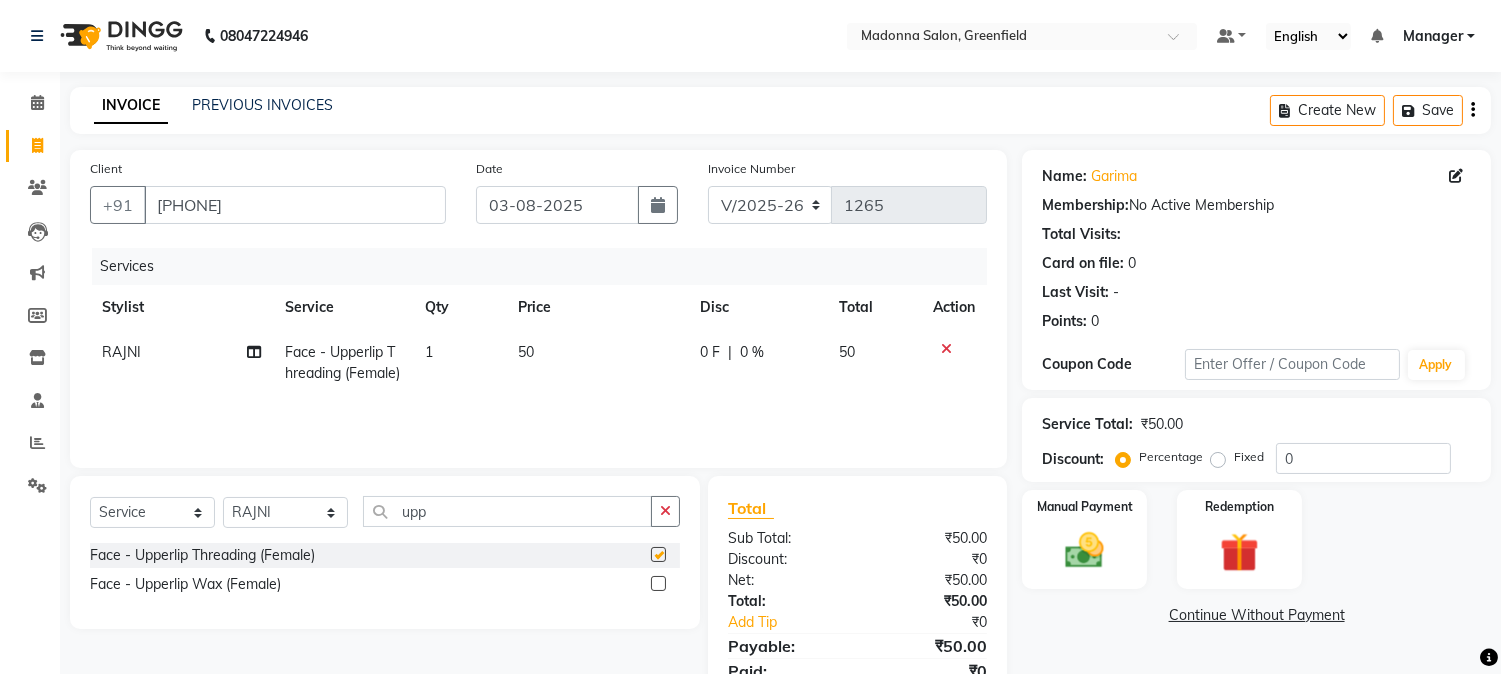 checkbox on "false" 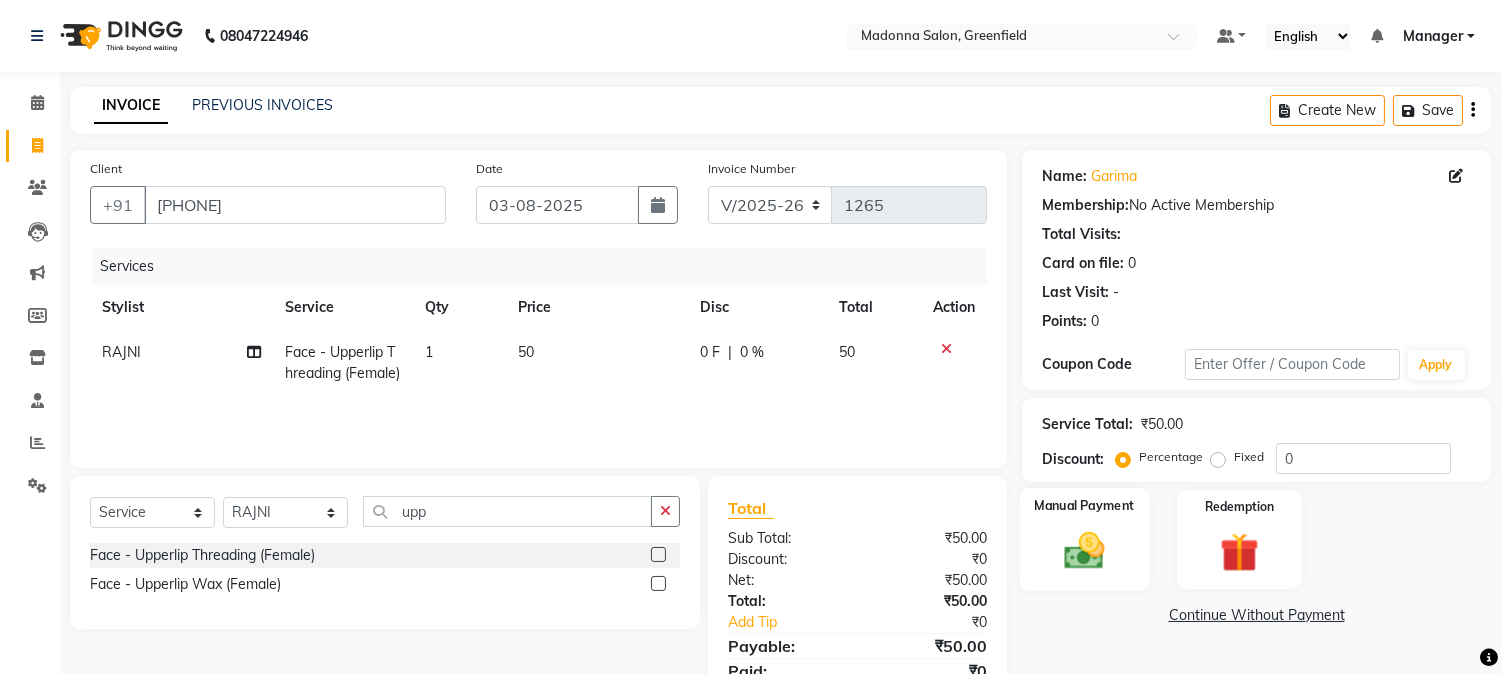 click 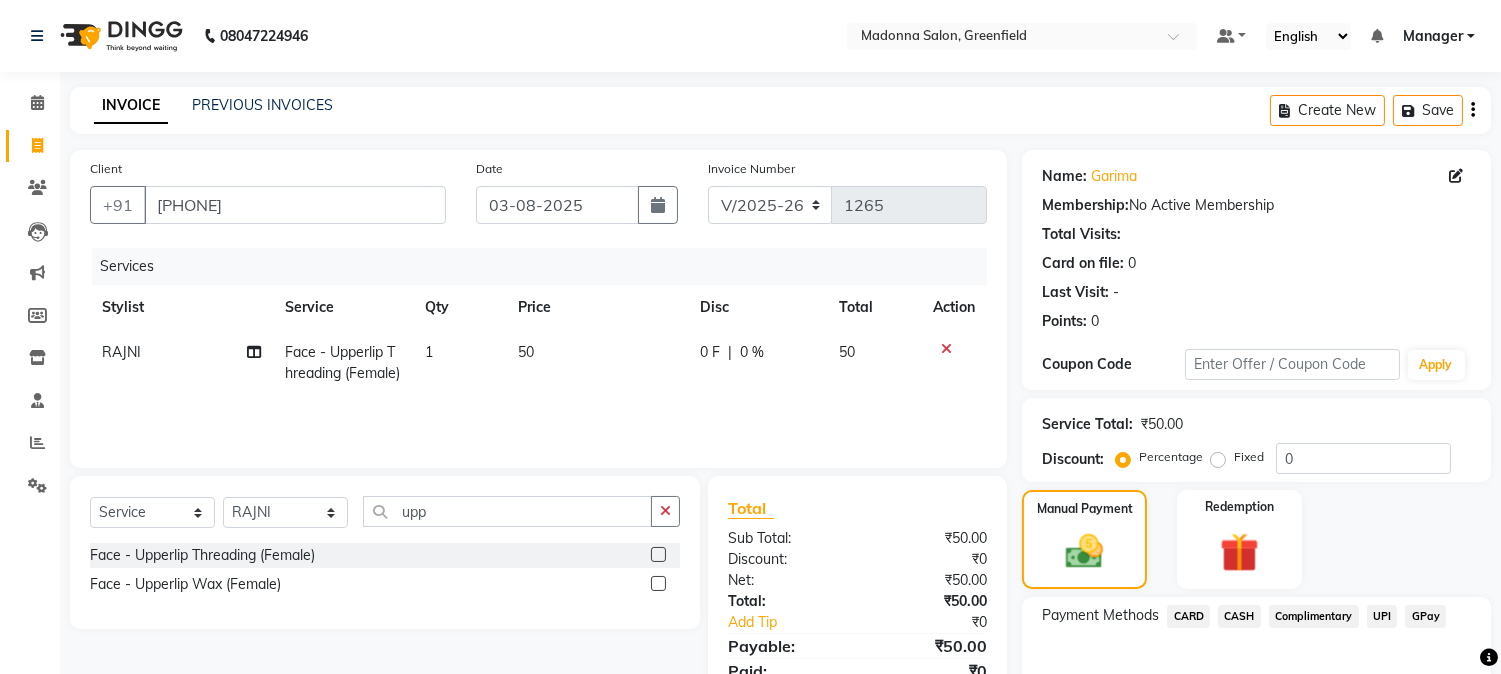click on "UPI" 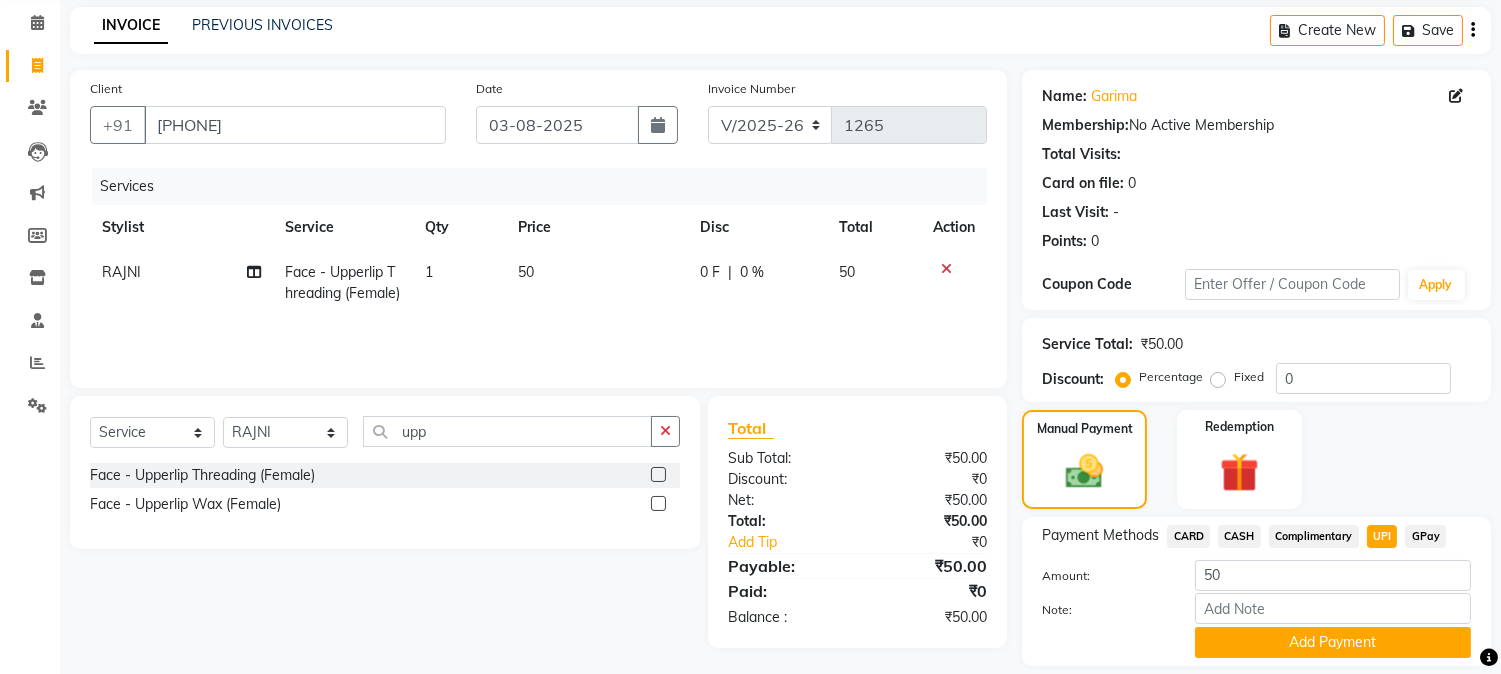 scroll, scrollTop: 142, scrollLeft: 0, axis: vertical 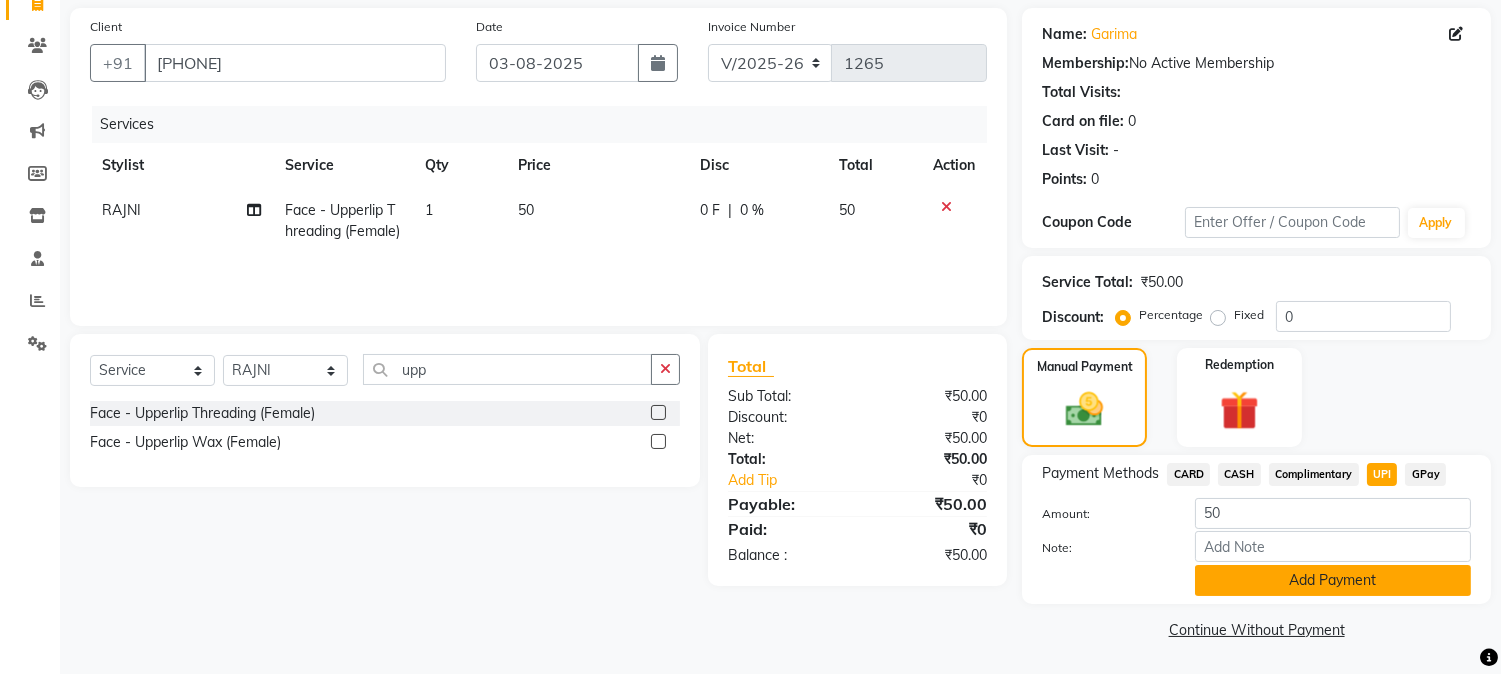 click on "Add Payment" 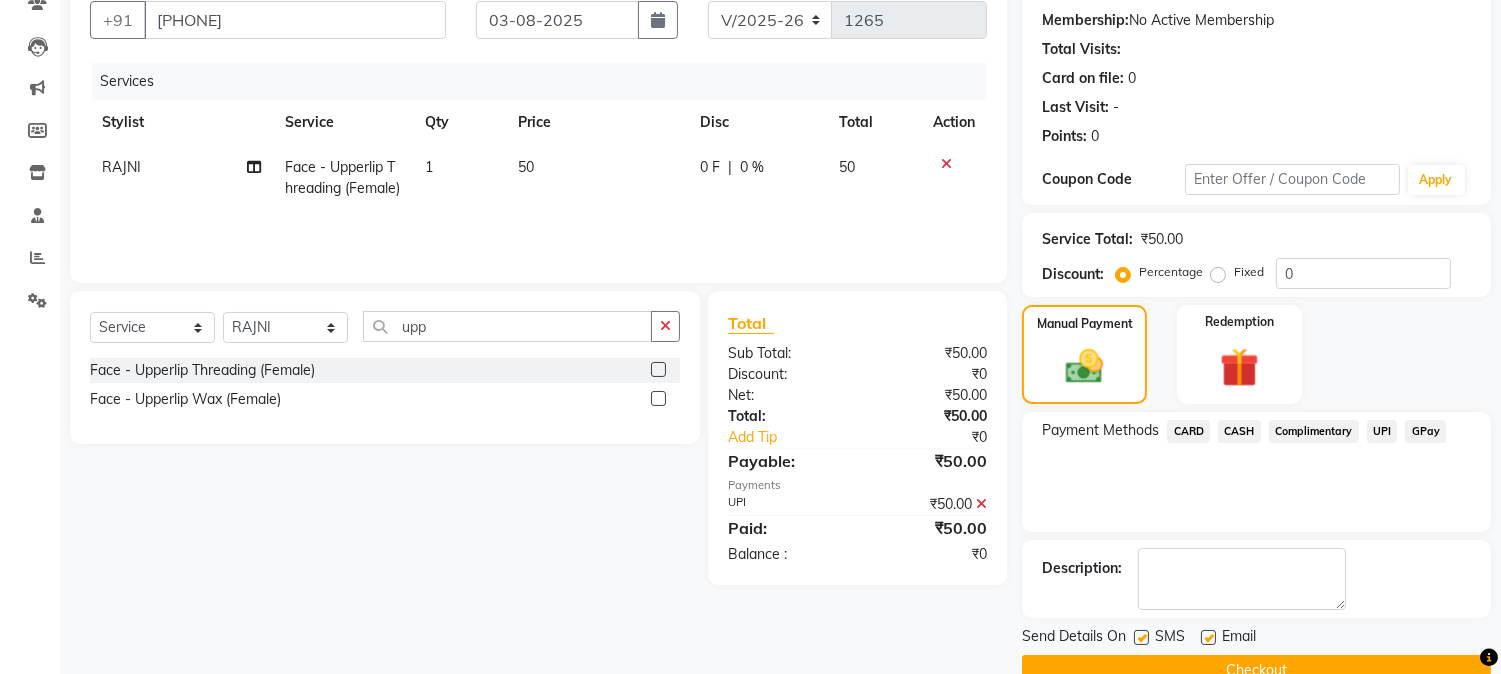 scroll, scrollTop: 225, scrollLeft: 0, axis: vertical 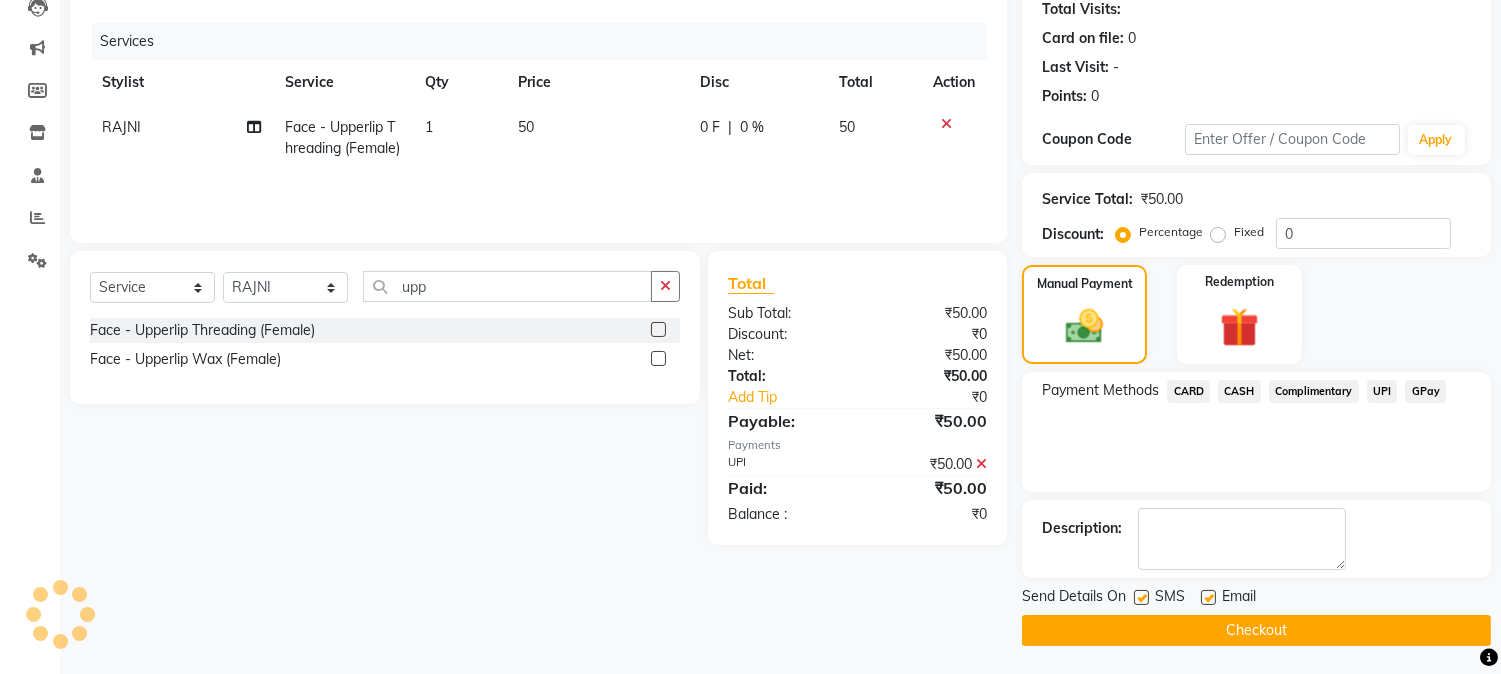 click on "Checkout" 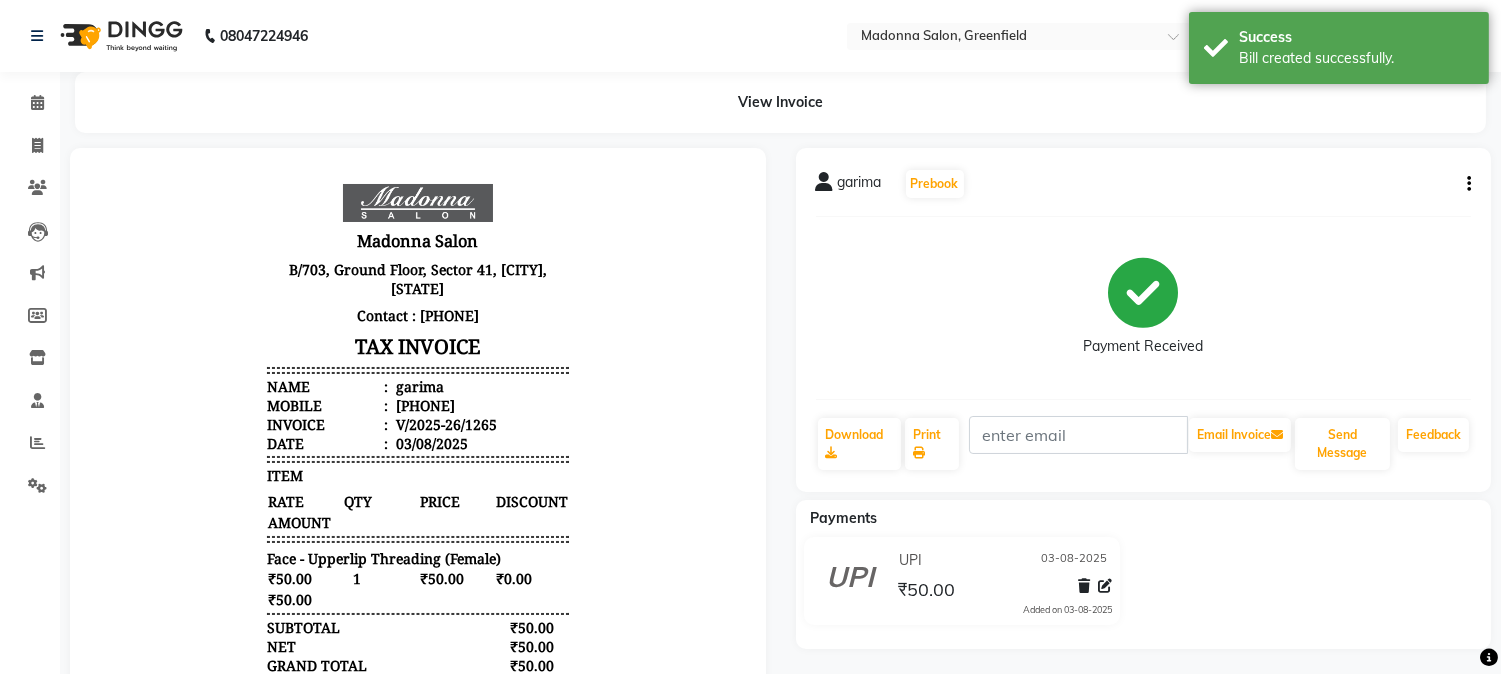 scroll, scrollTop: 0, scrollLeft: 0, axis: both 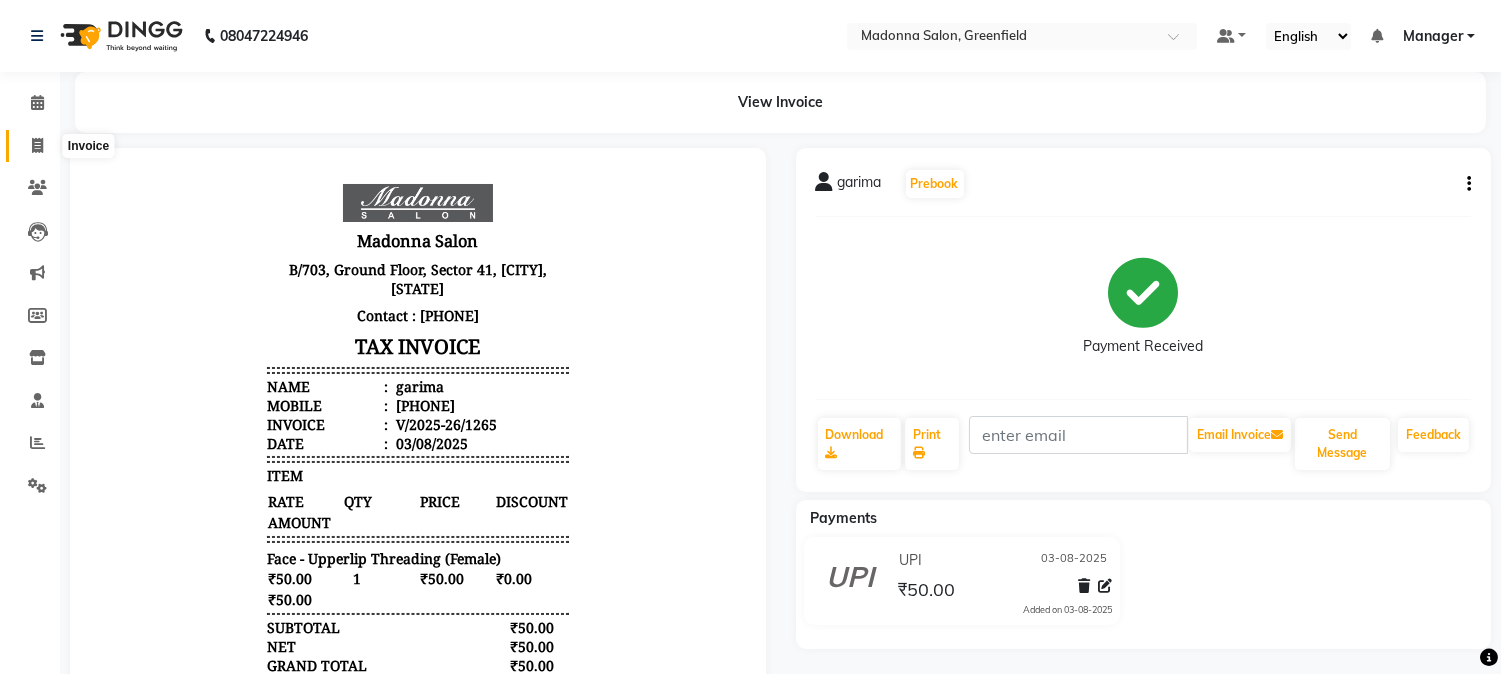click 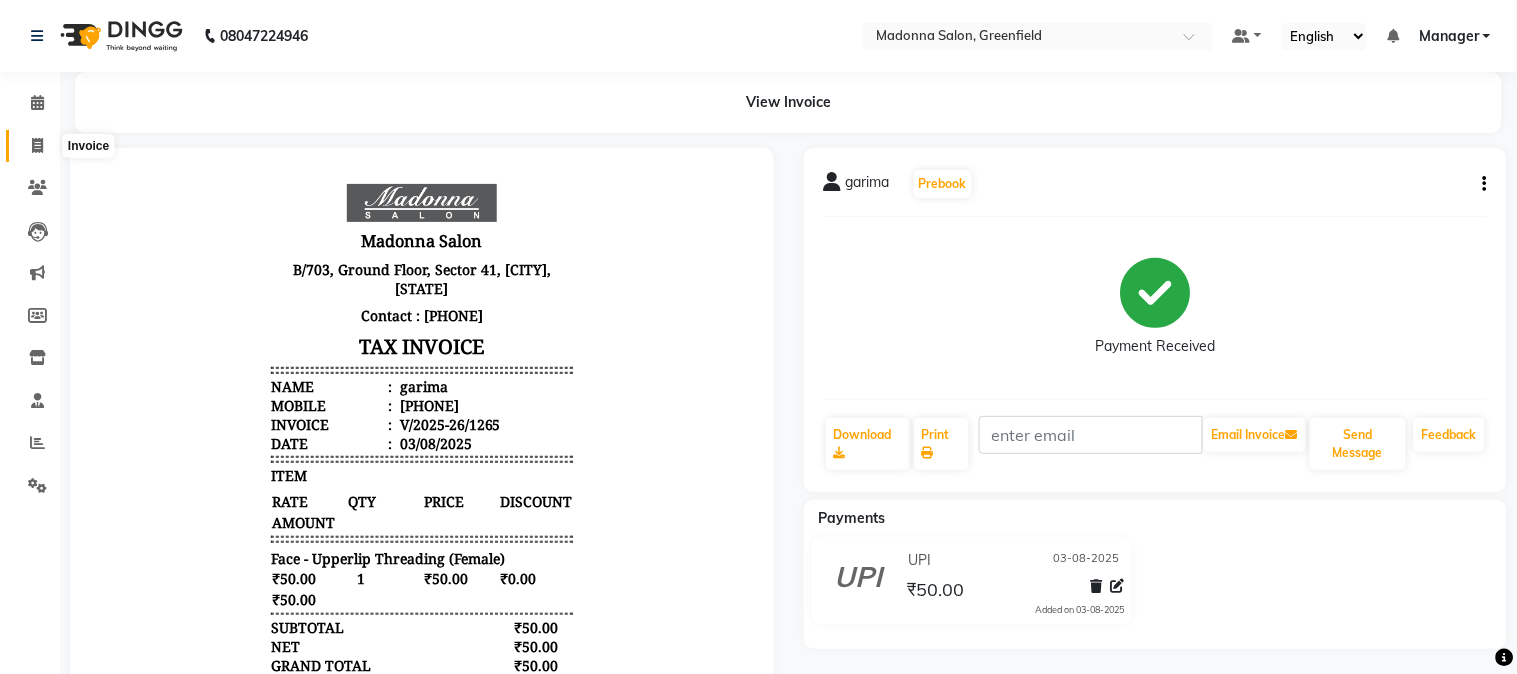 select on "7672" 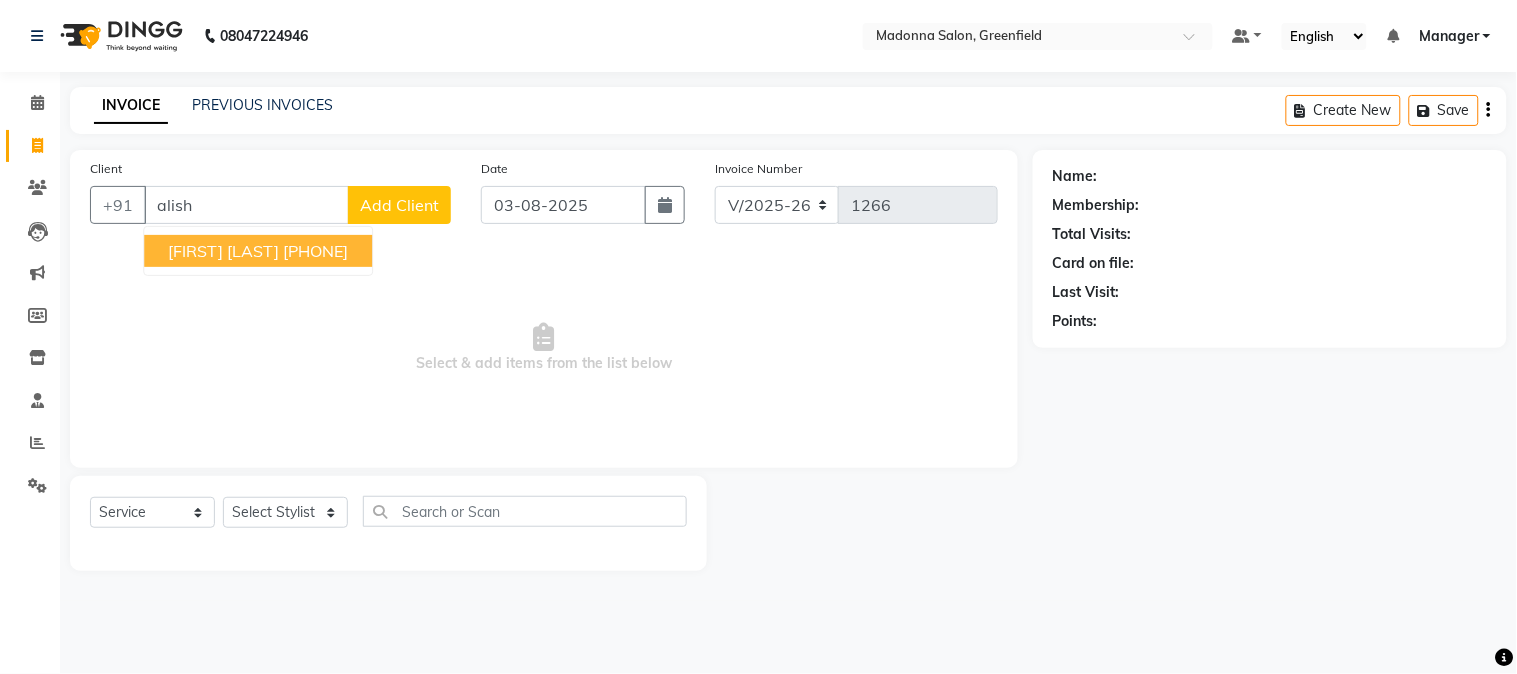 click on "Alisha khanna" at bounding box center (223, 251) 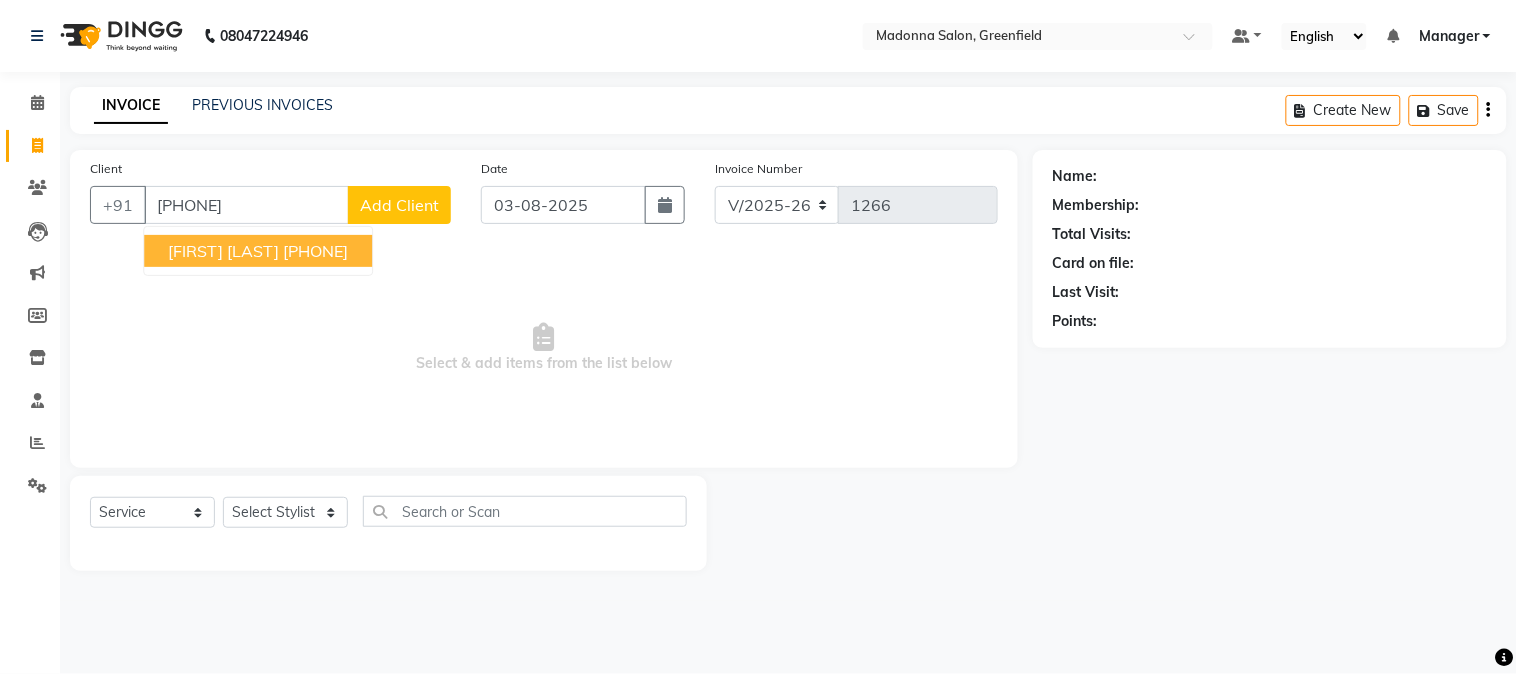 type on "9910911291" 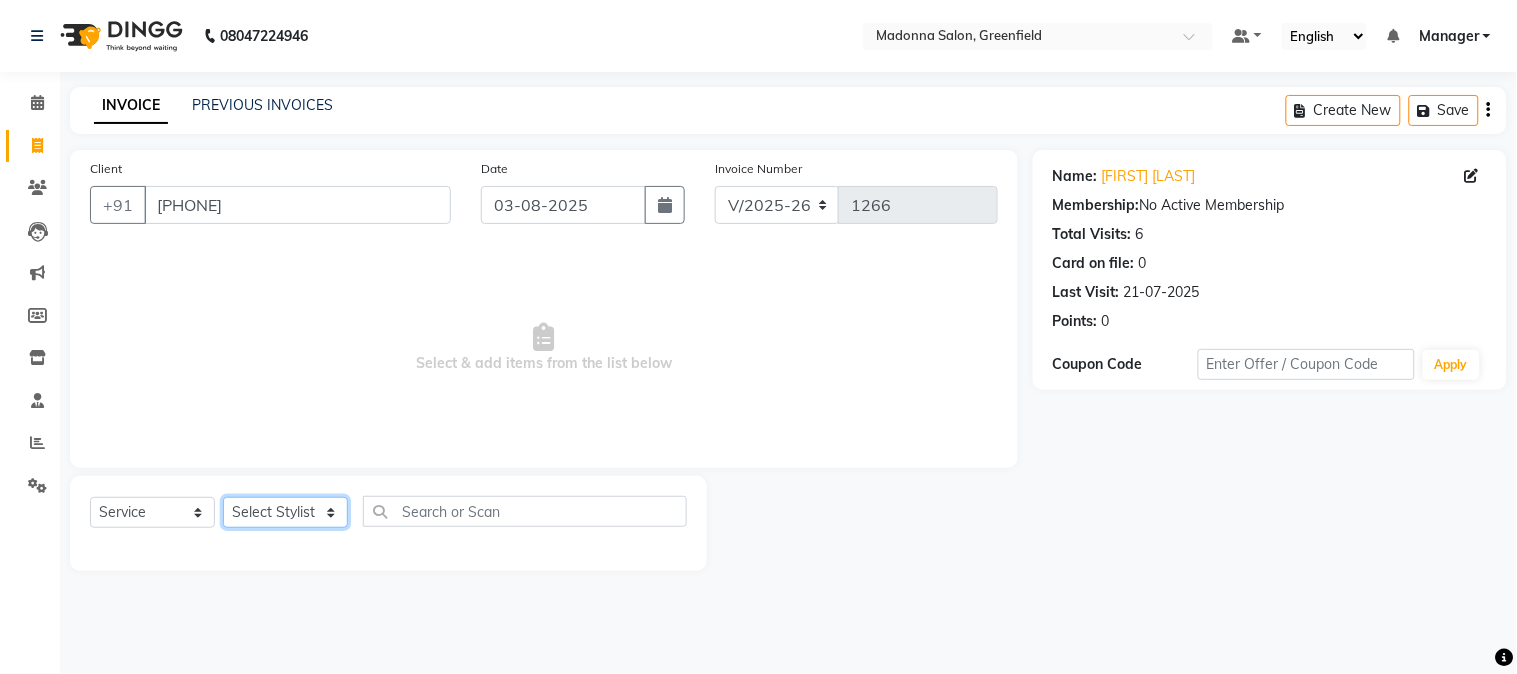 click on "Select Stylist Aarti Ahsan Aman BUBLEEN COUNTER SALE GAURAV Himanshu JAVED KAVITA Manager NITIN RAJNI ROHIT Saifi Sattu VISHAL" 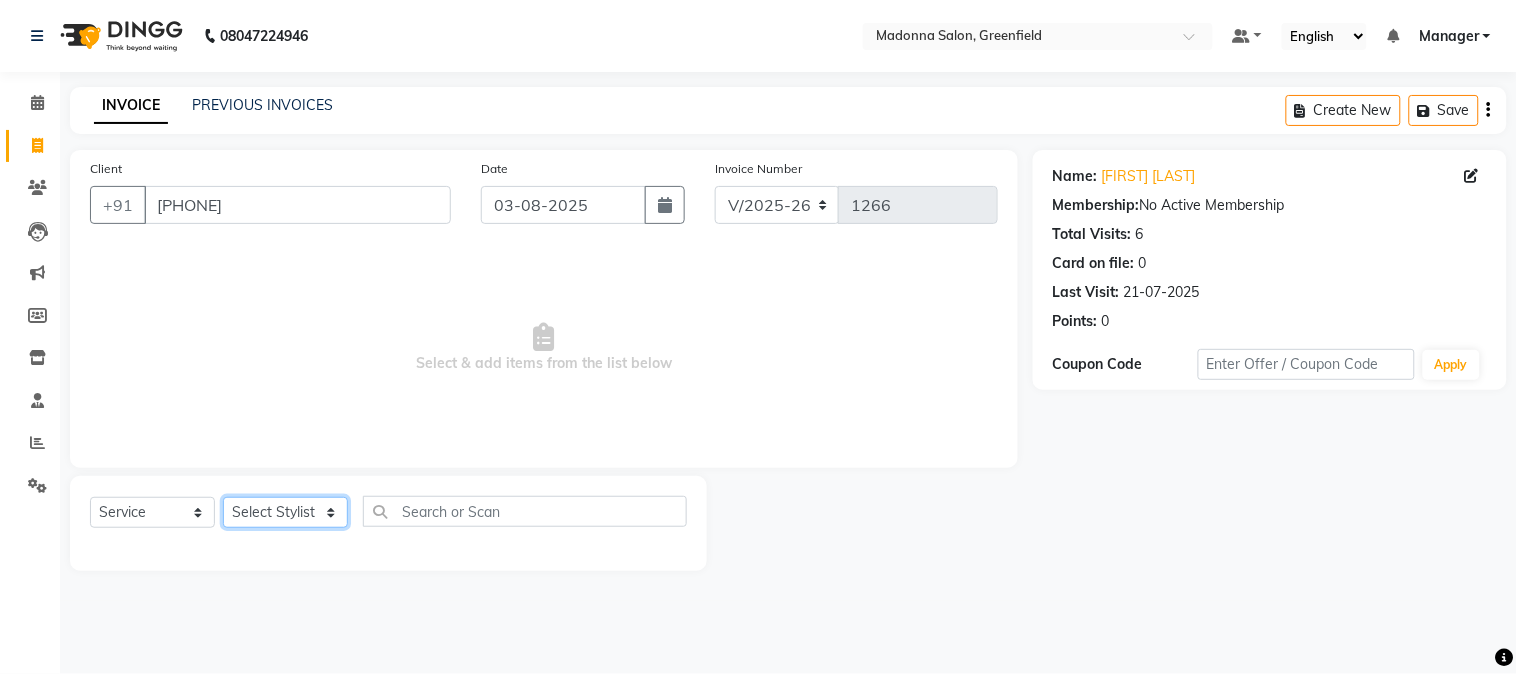 select on "68882" 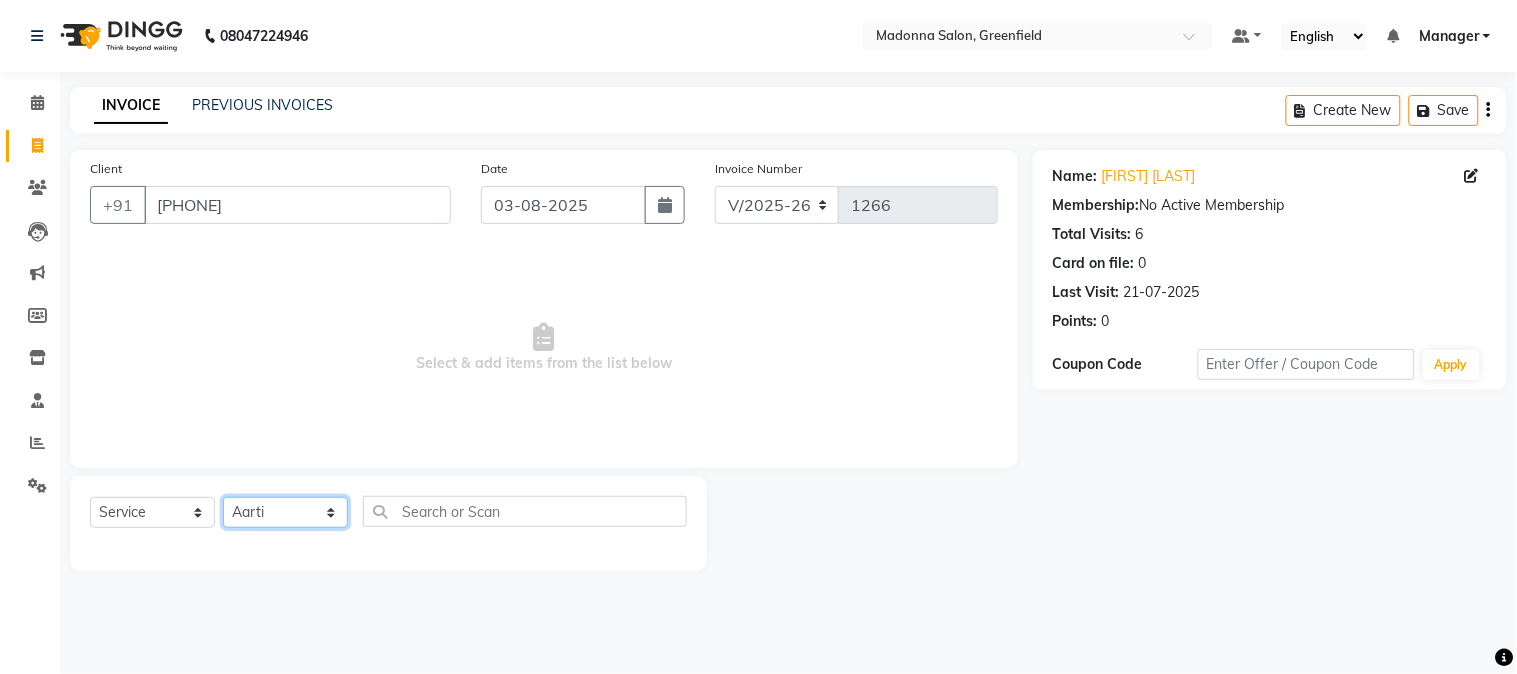 click on "Select Stylist Aarti Ahsan Aman BUBLEEN COUNTER SALE GAURAV Himanshu JAVED KAVITA Manager NITIN RAJNI ROHIT Saifi Sattu VISHAL" 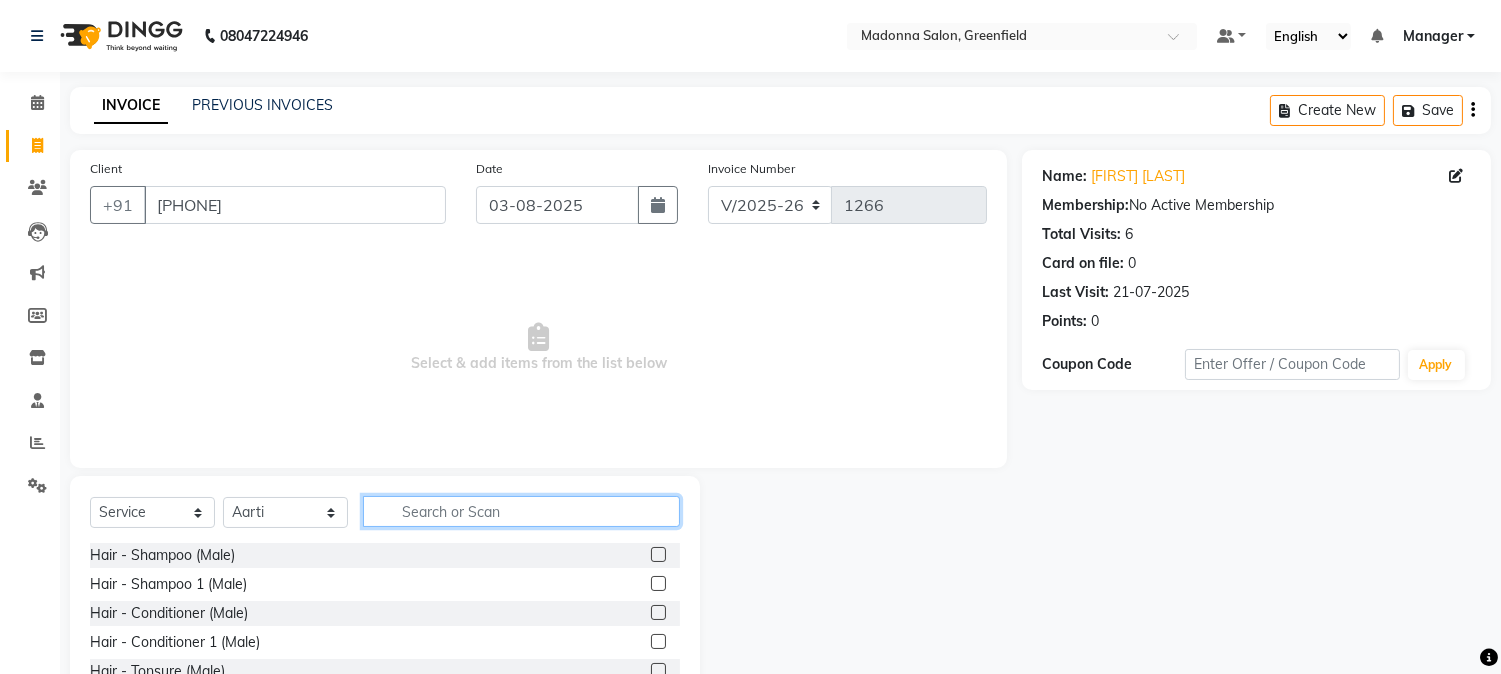 click 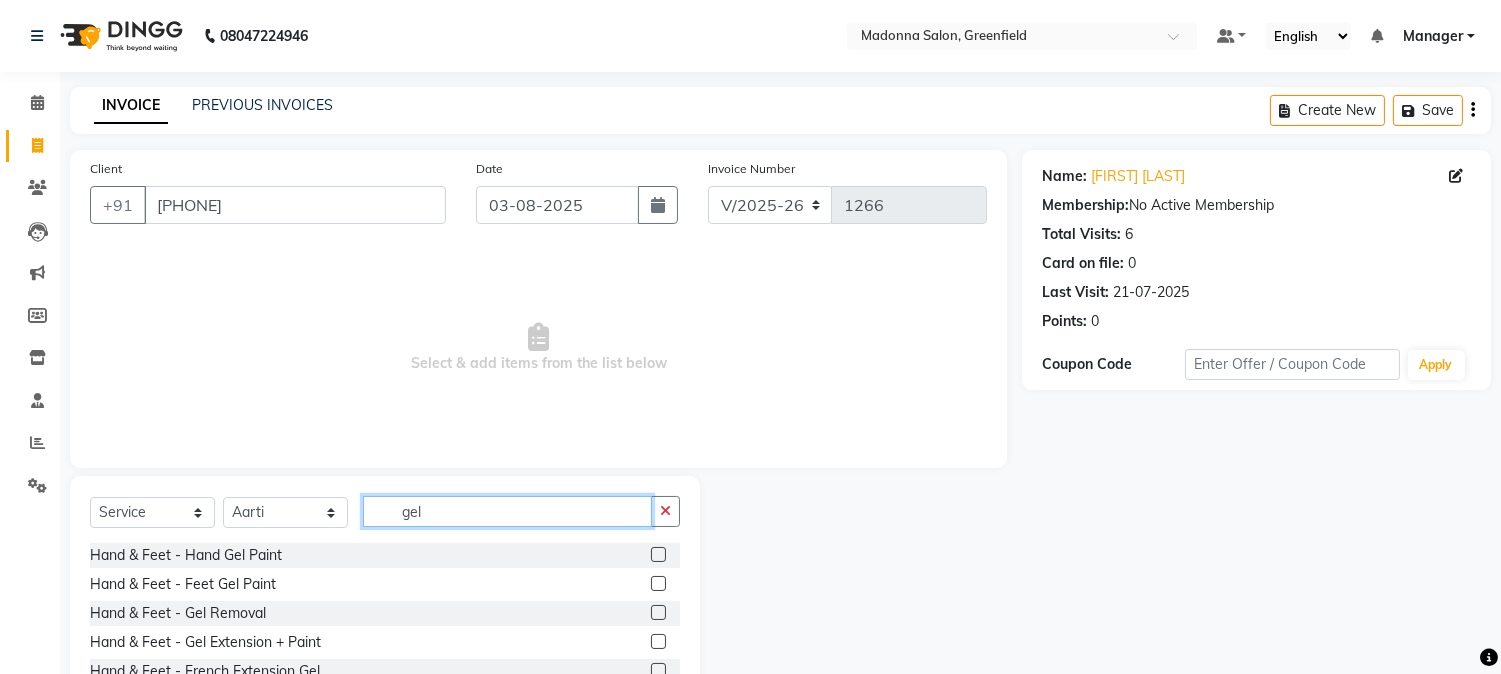 type on "gel" 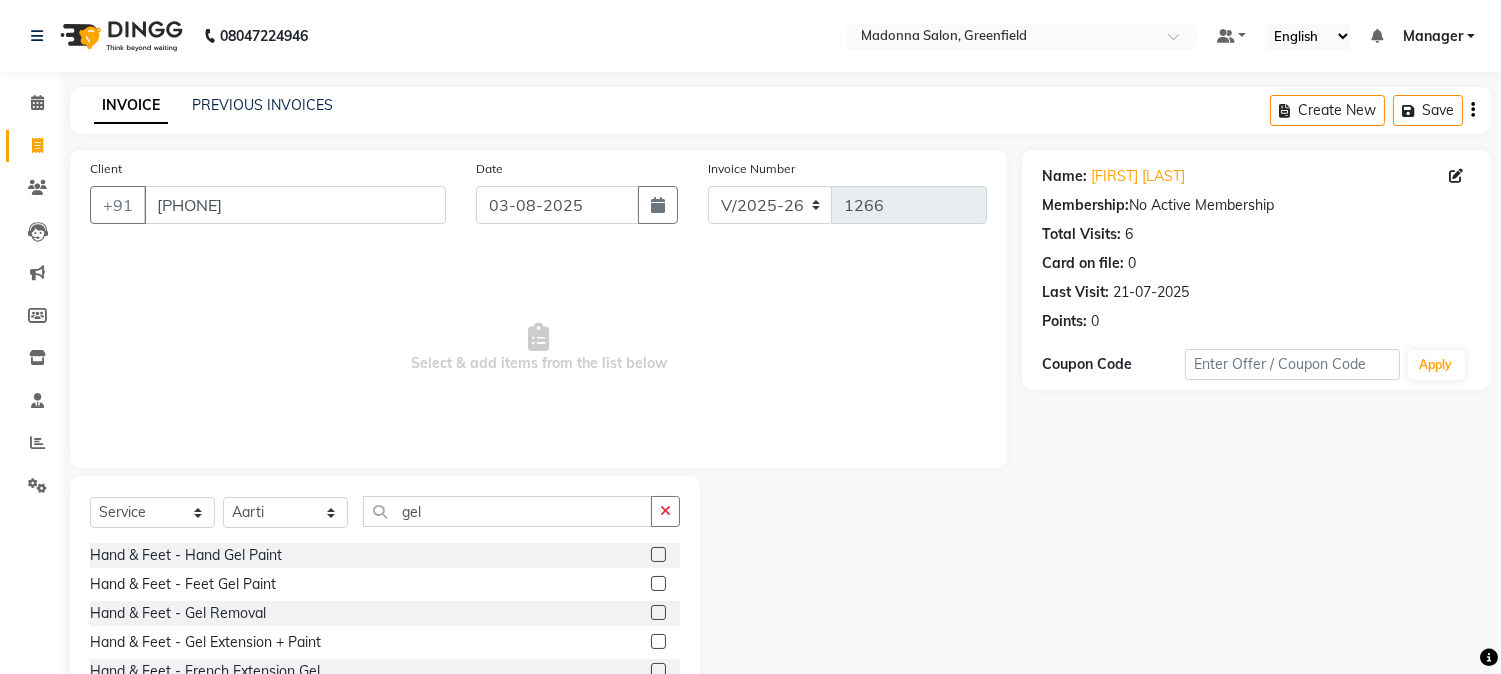 click 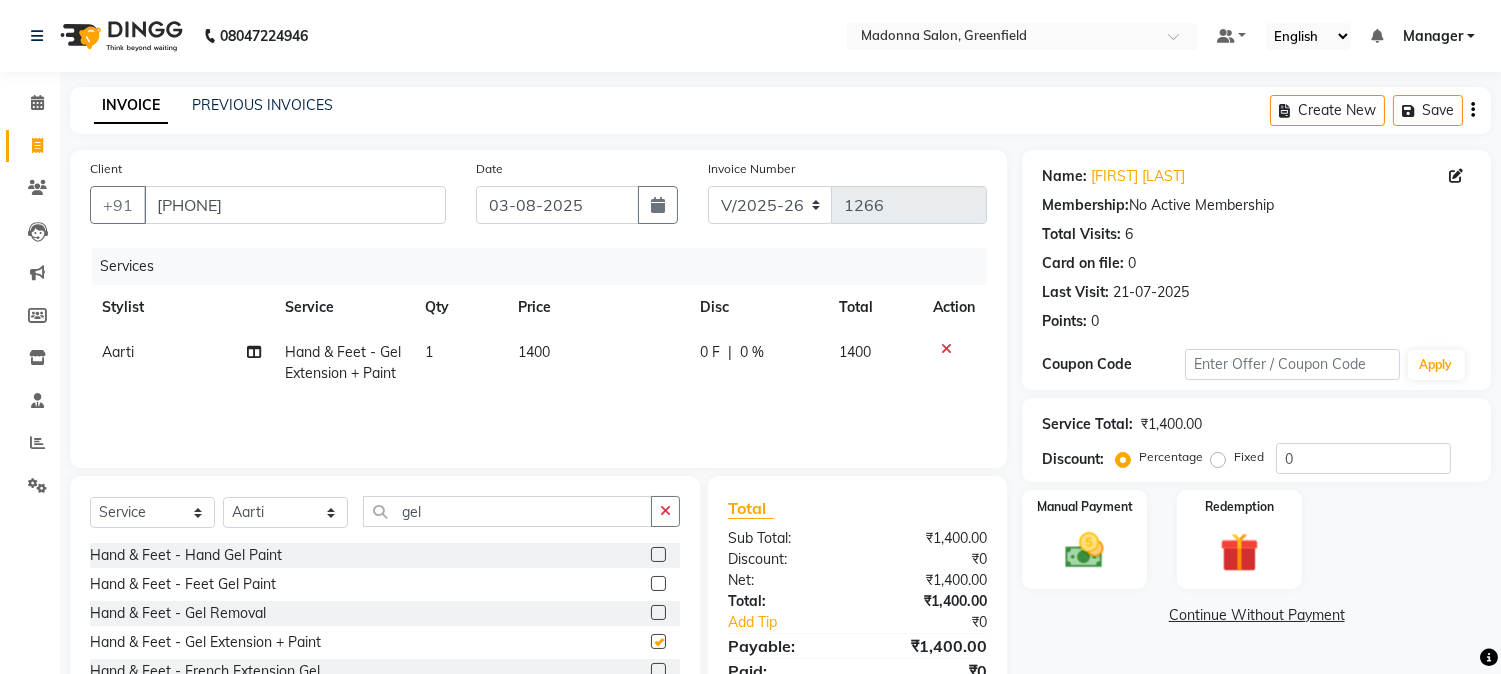 checkbox on "false" 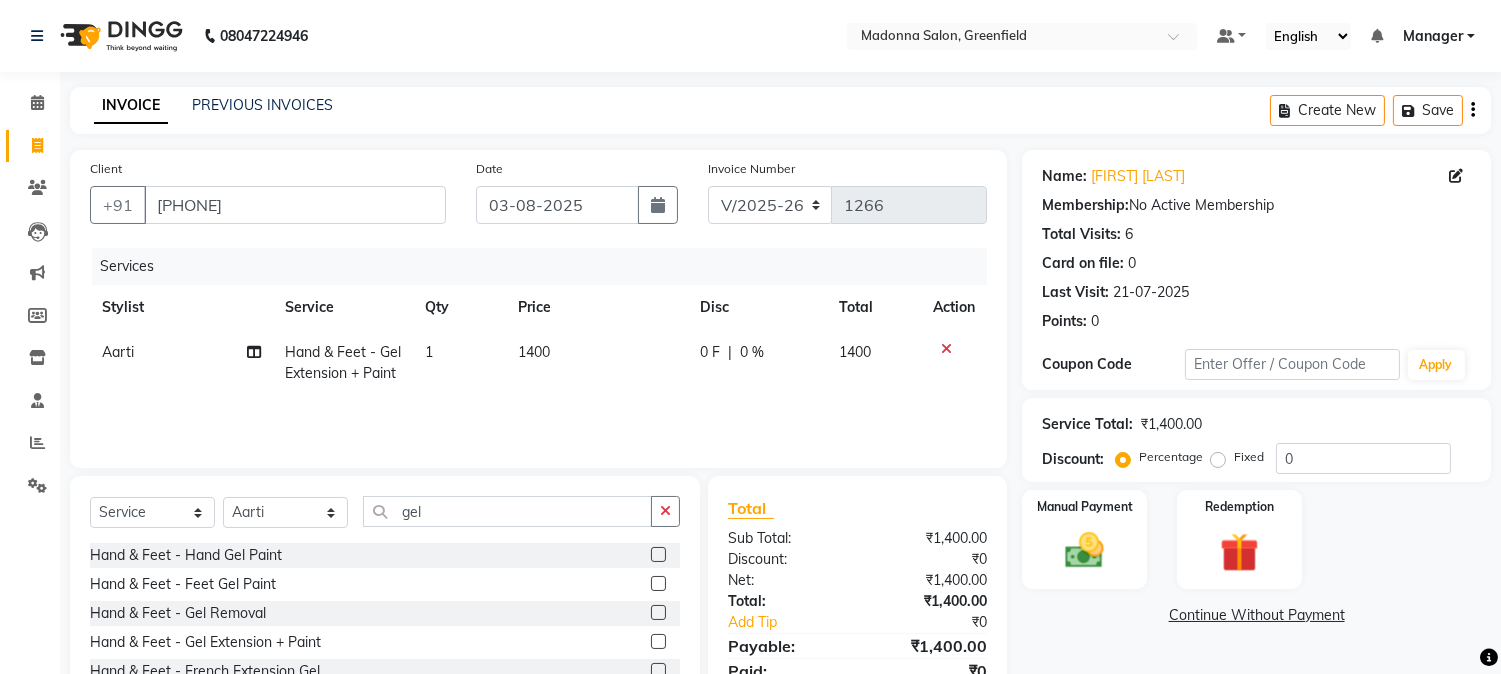 click 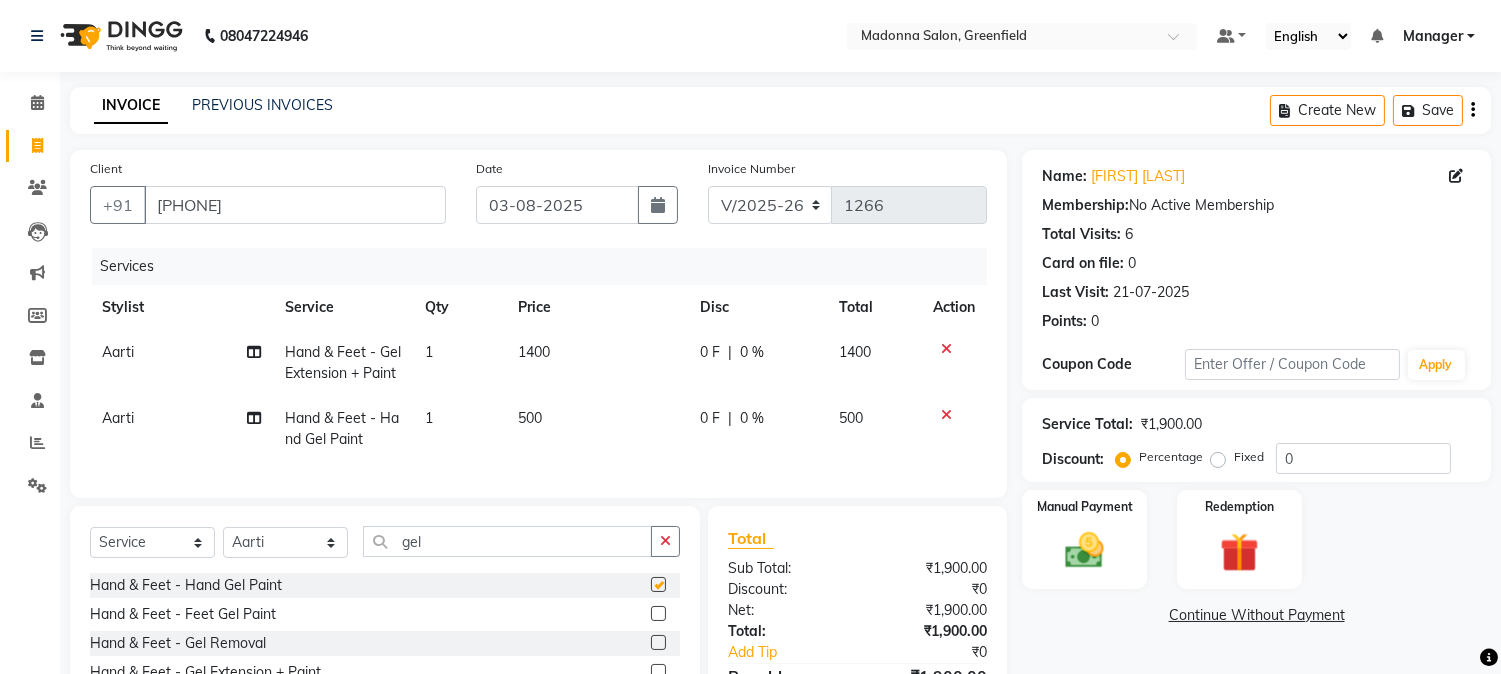 checkbox on "false" 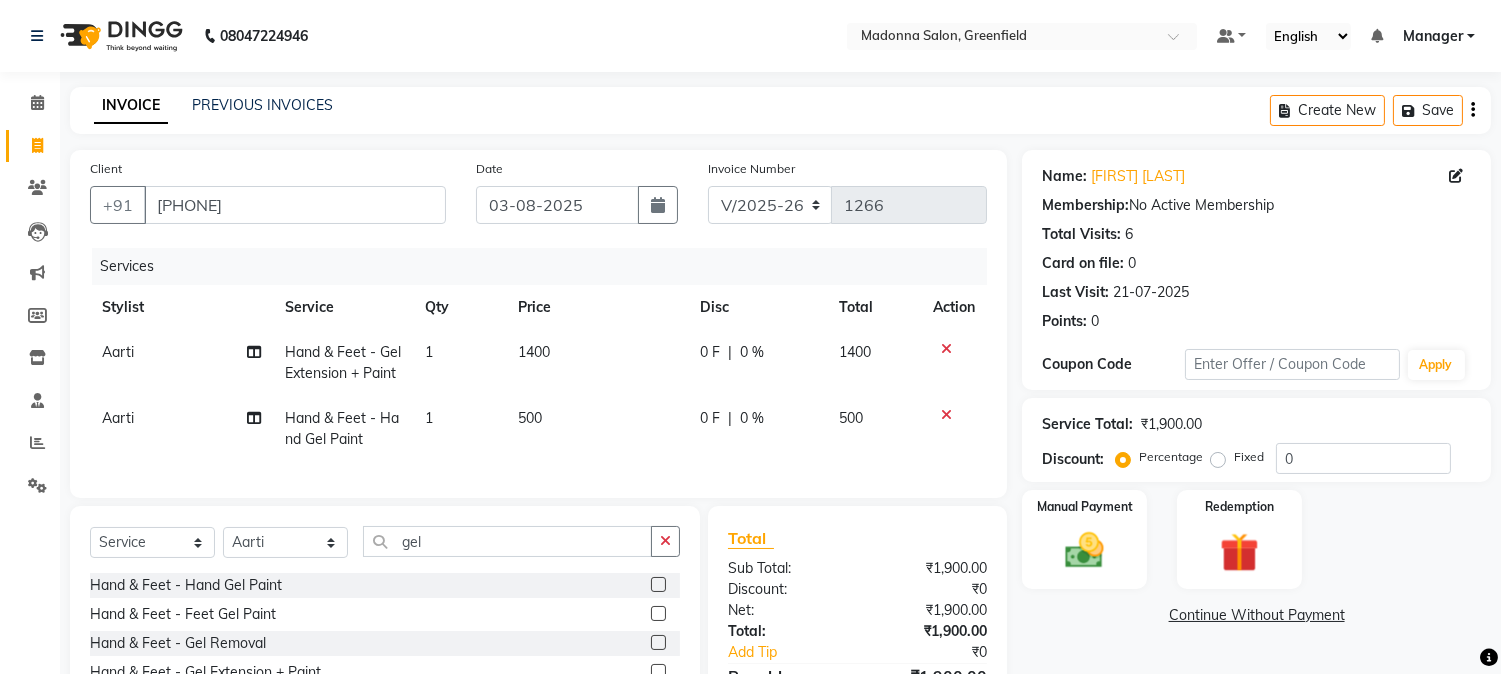 click on "500" 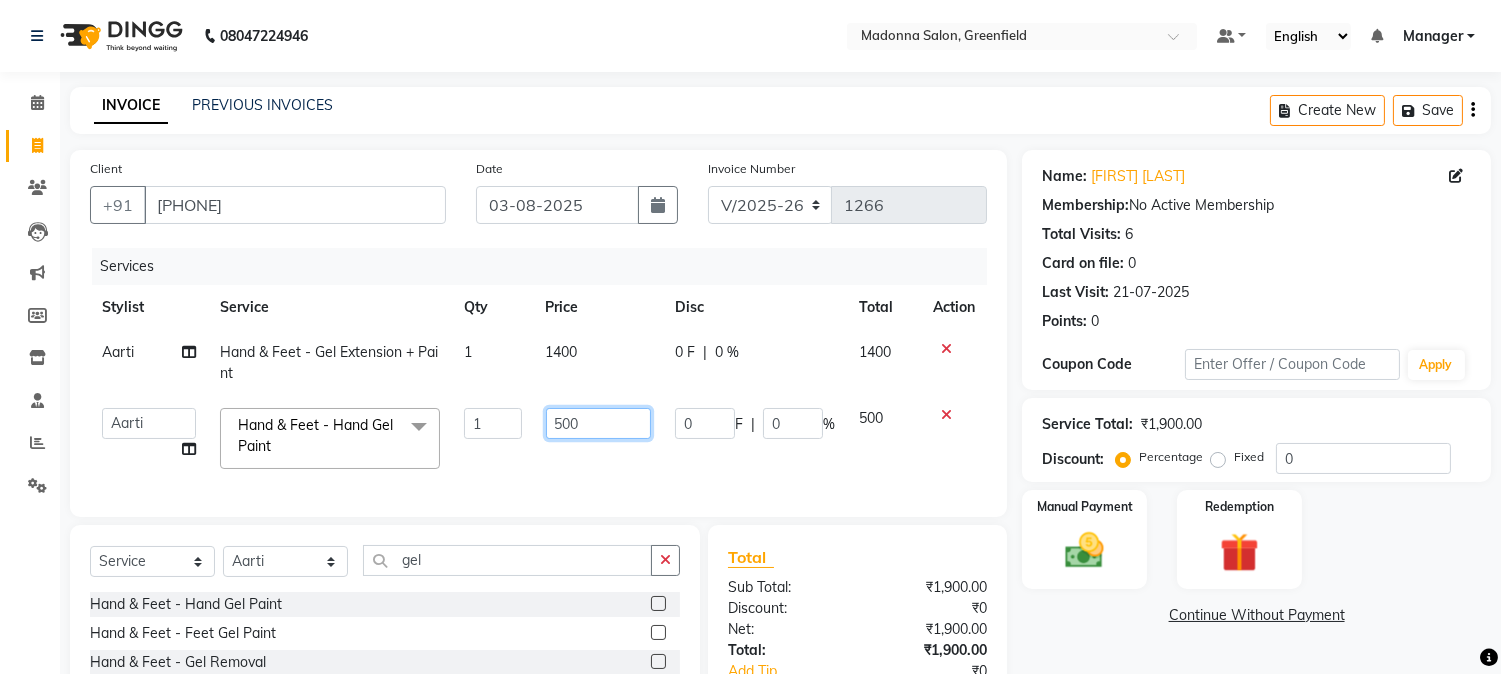 click on "500" 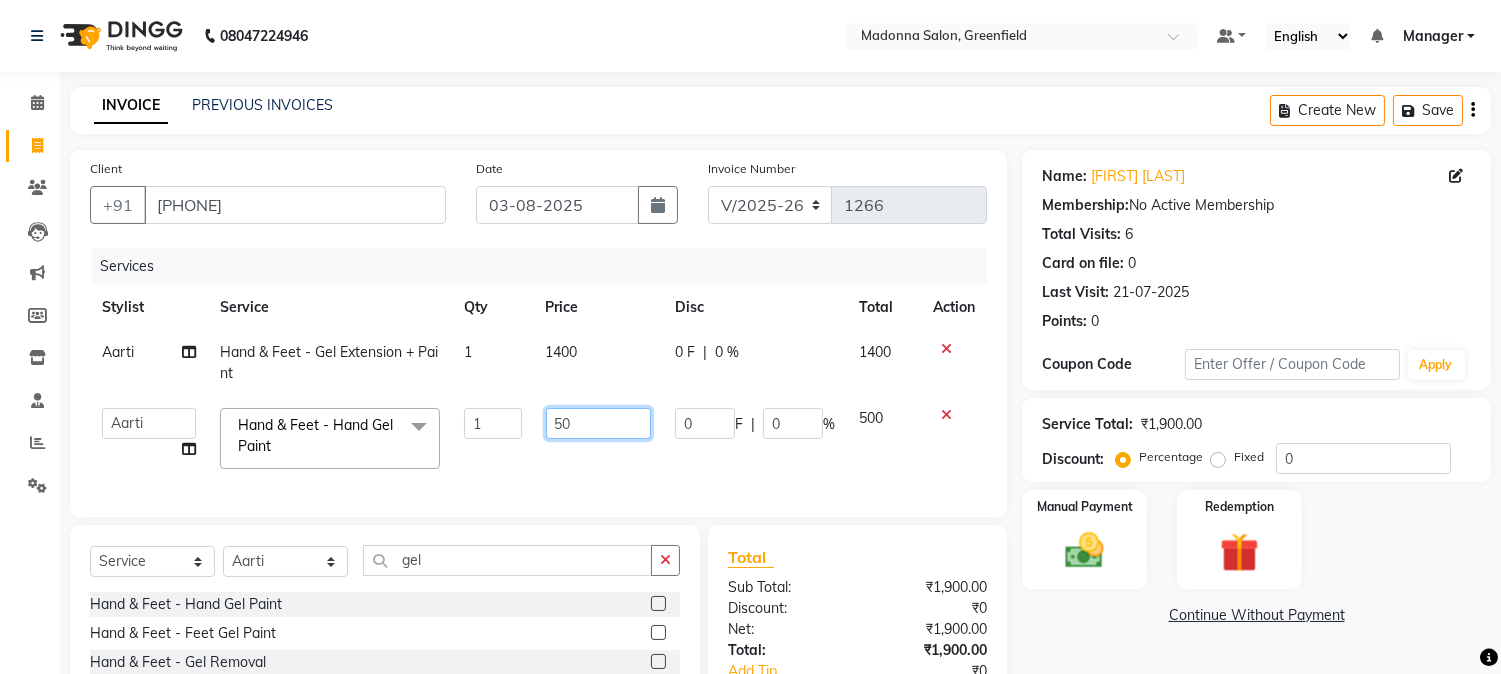 type on "5" 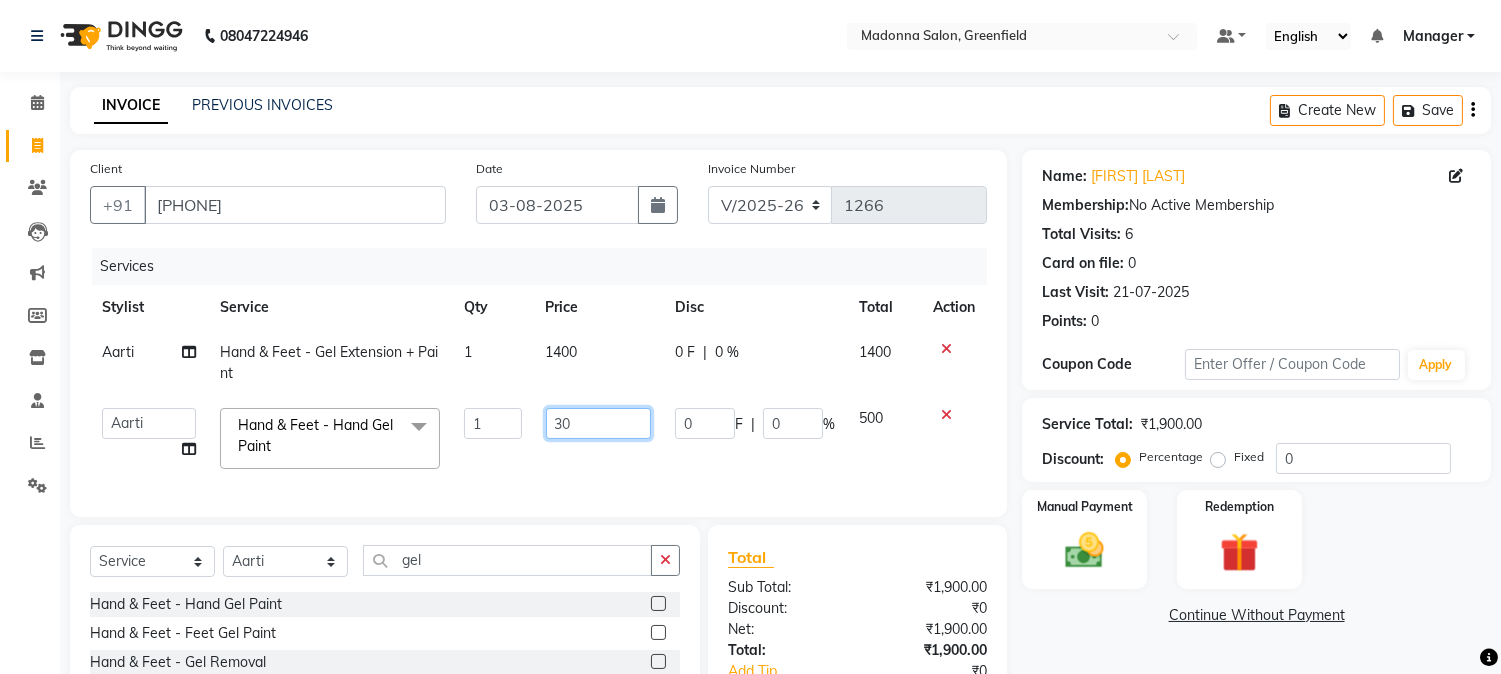 type on "300" 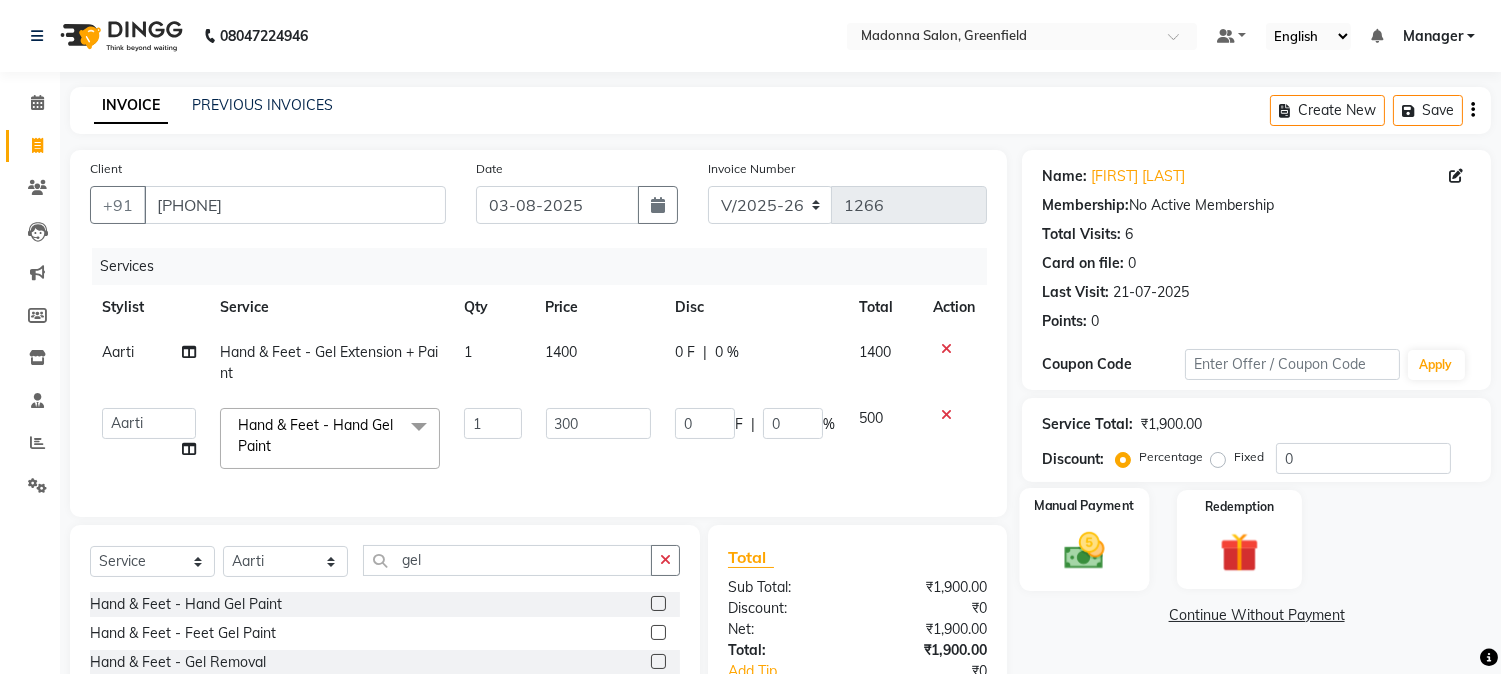 click 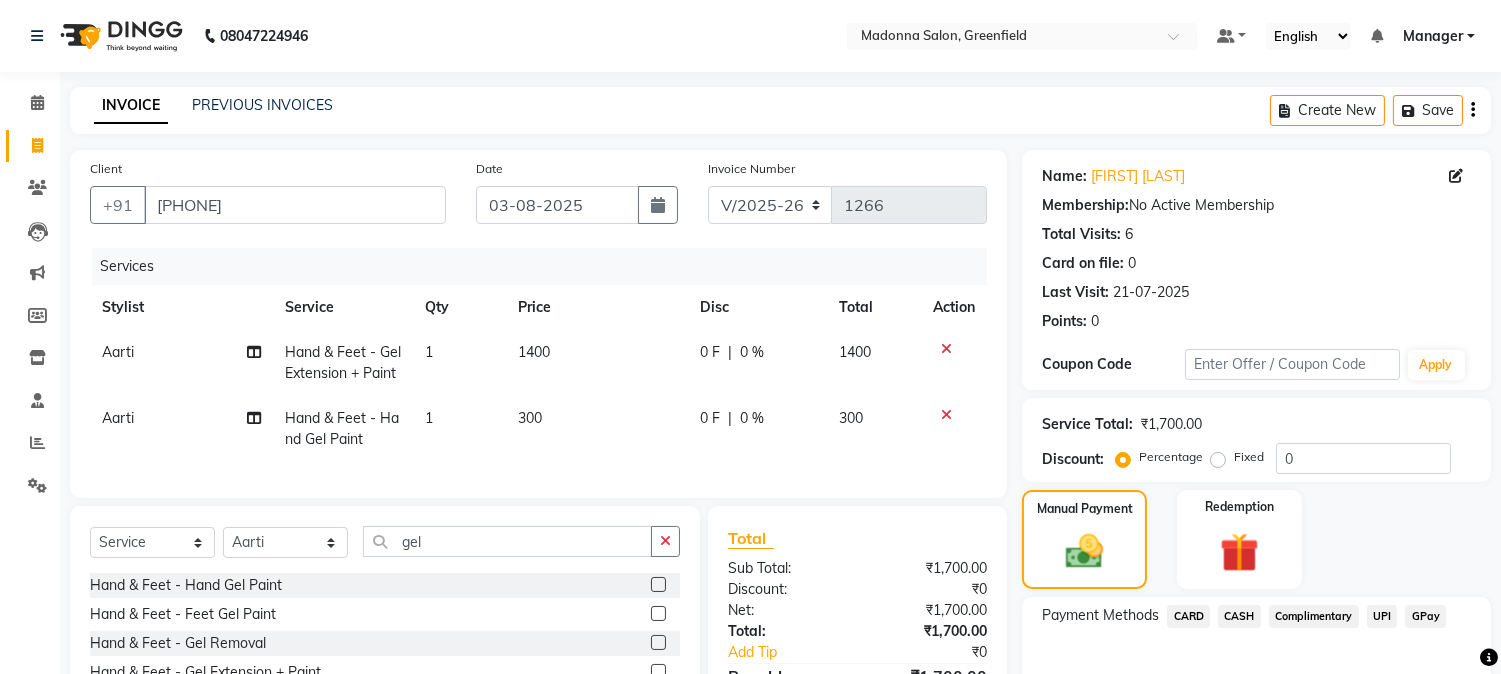 click on "CASH" 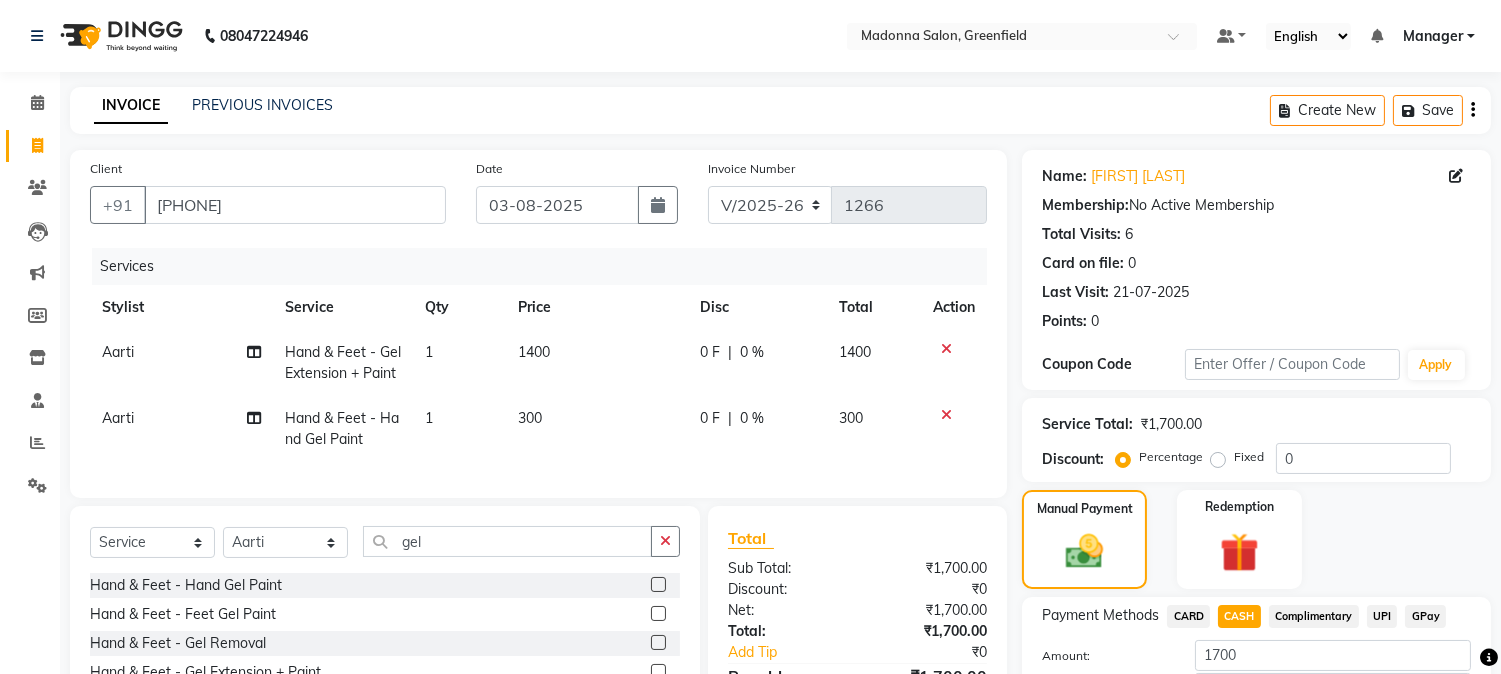 scroll, scrollTop: 173, scrollLeft: 0, axis: vertical 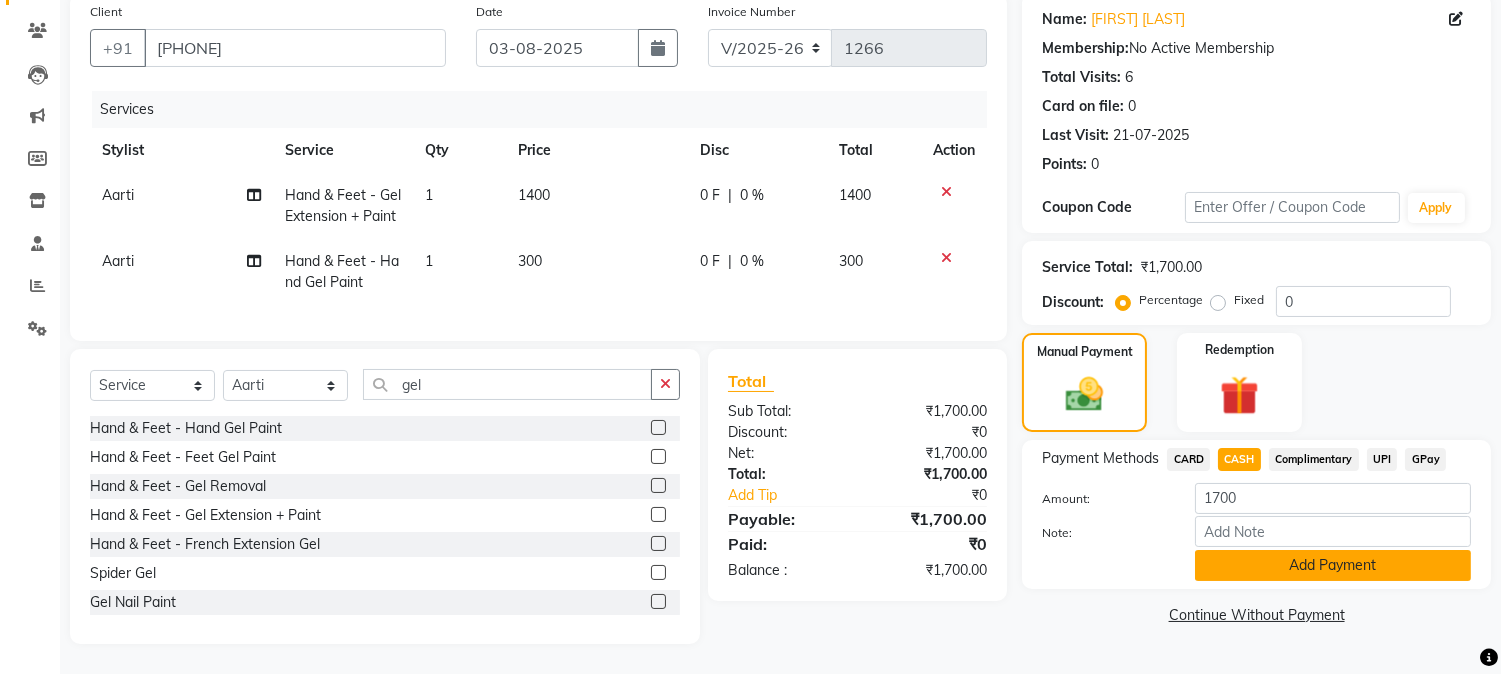 click on "Add Payment" 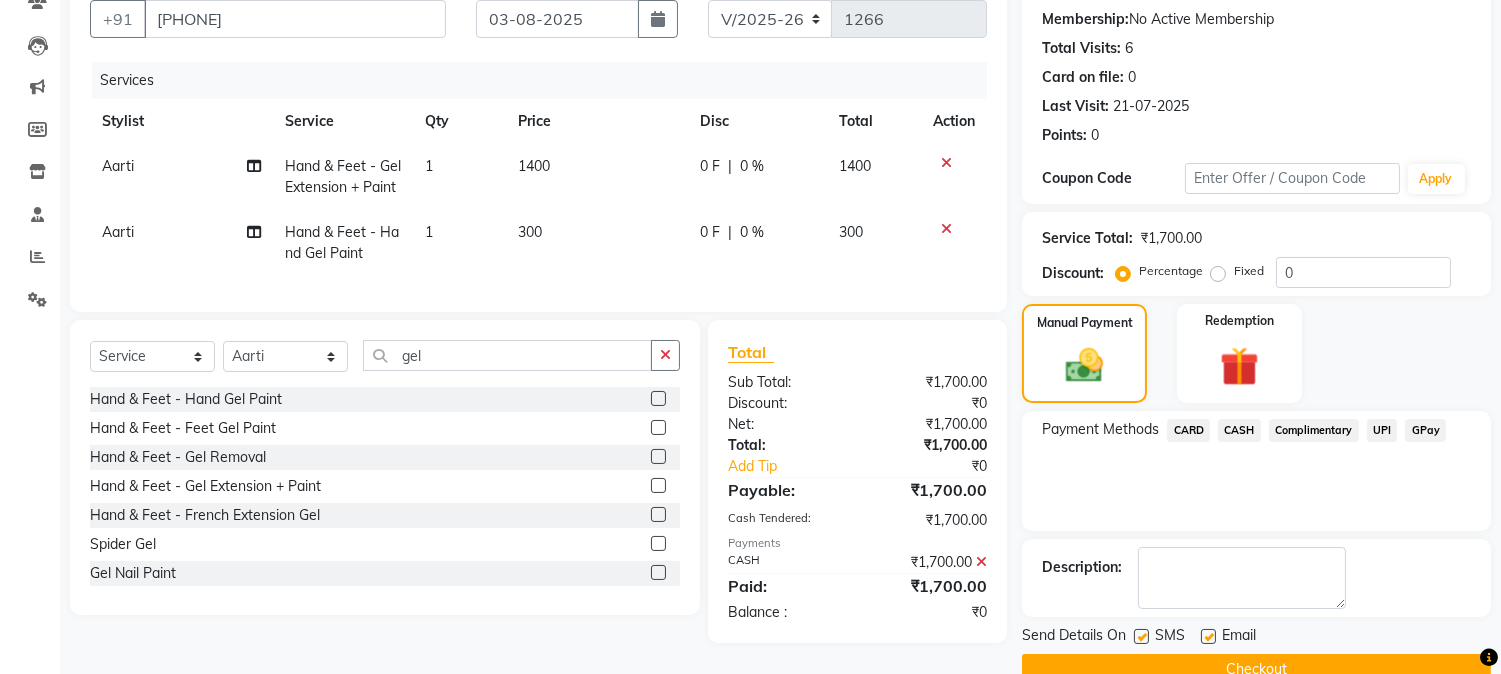 scroll, scrollTop: 225, scrollLeft: 0, axis: vertical 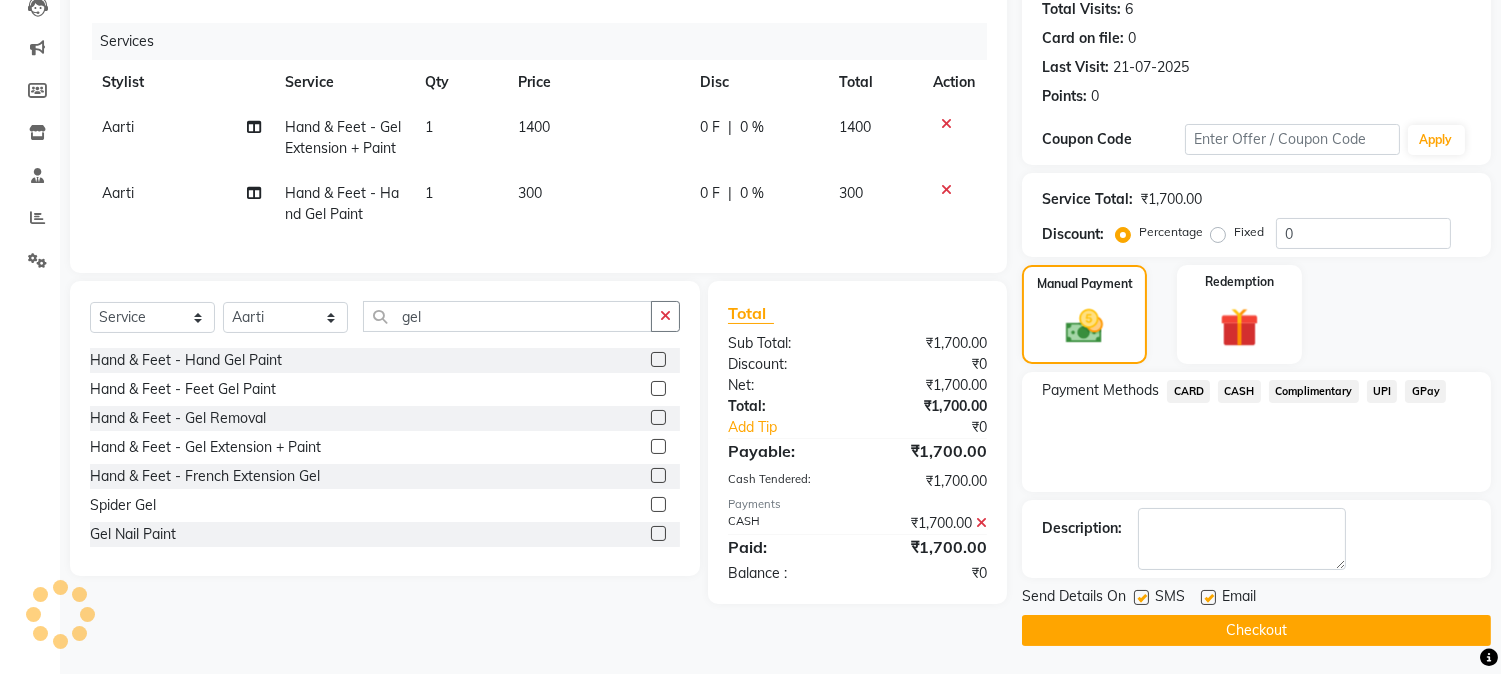 click on "Checkout" 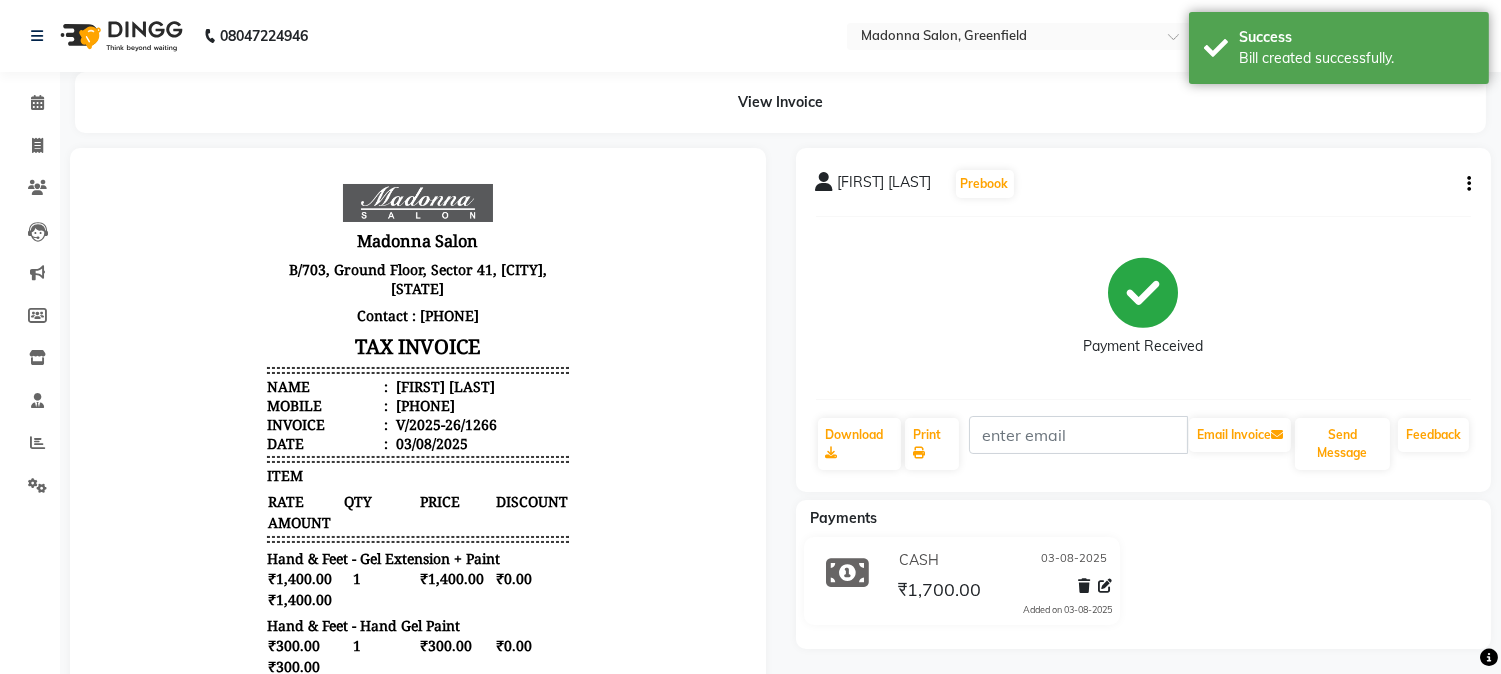 scroll, scrollTop: 0, scrollLeft: 0, axis: both 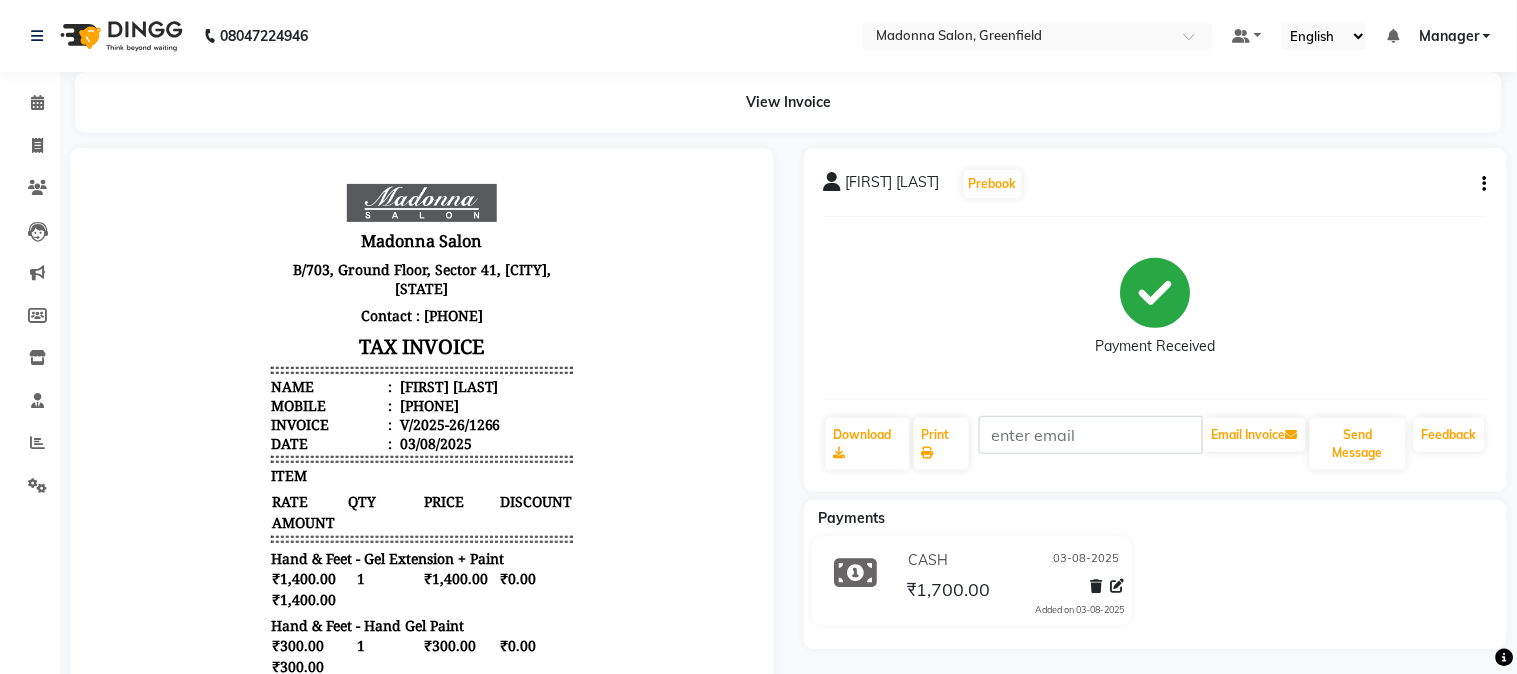 select on "service" 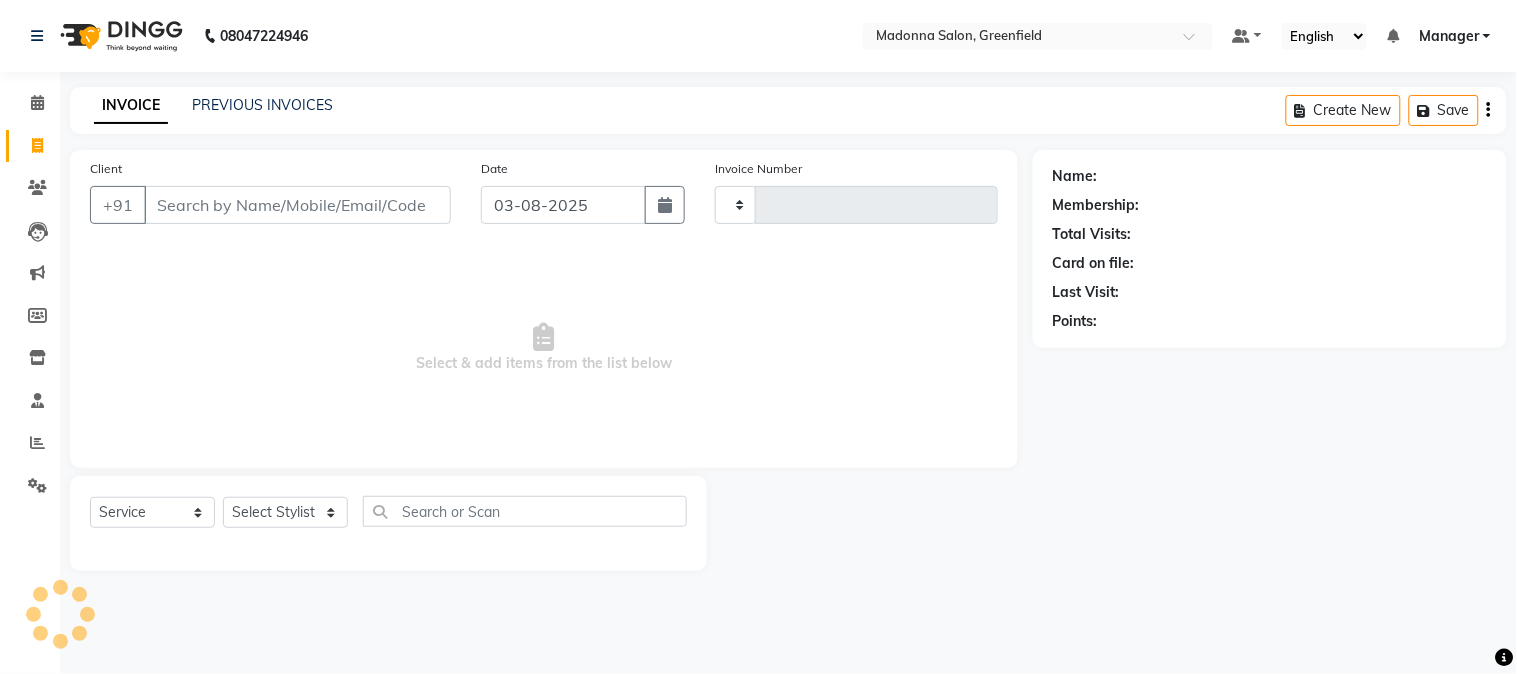 type on "1267" 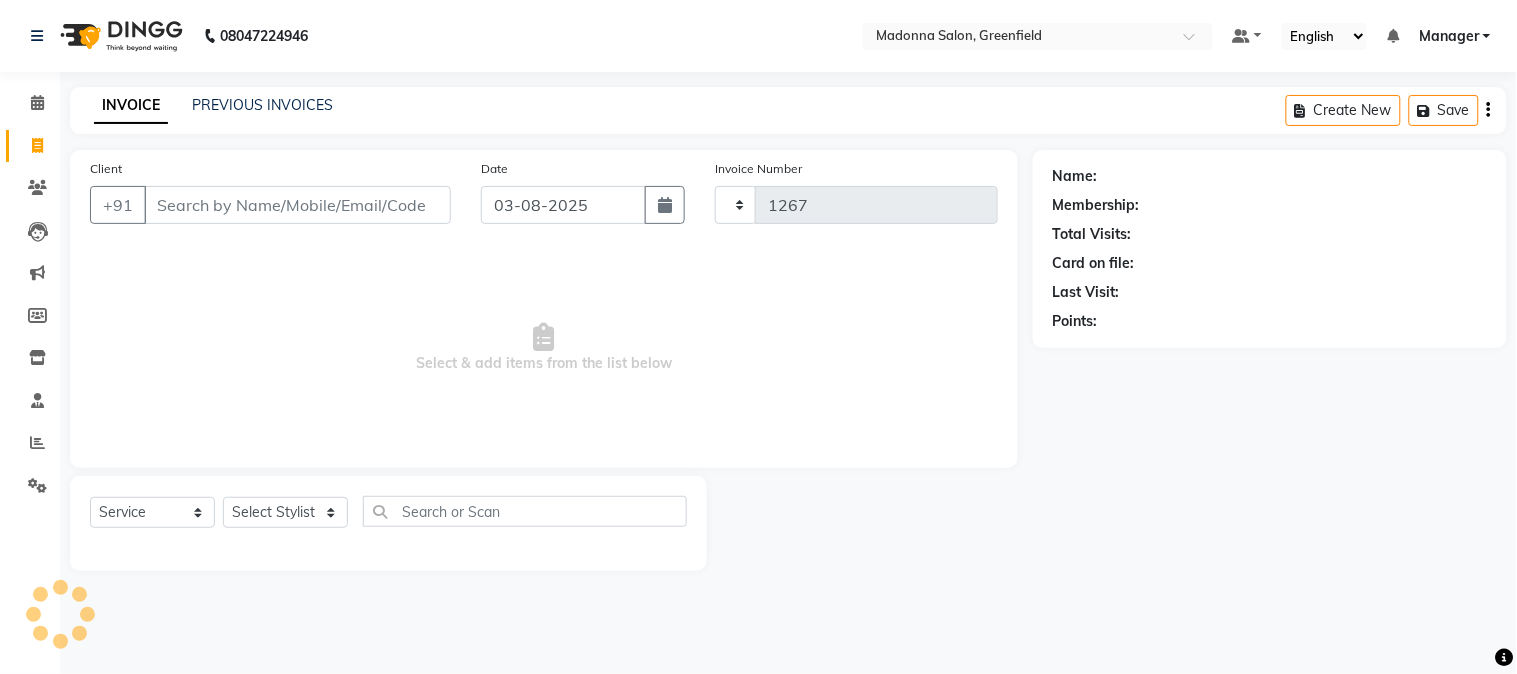 select on "7672" 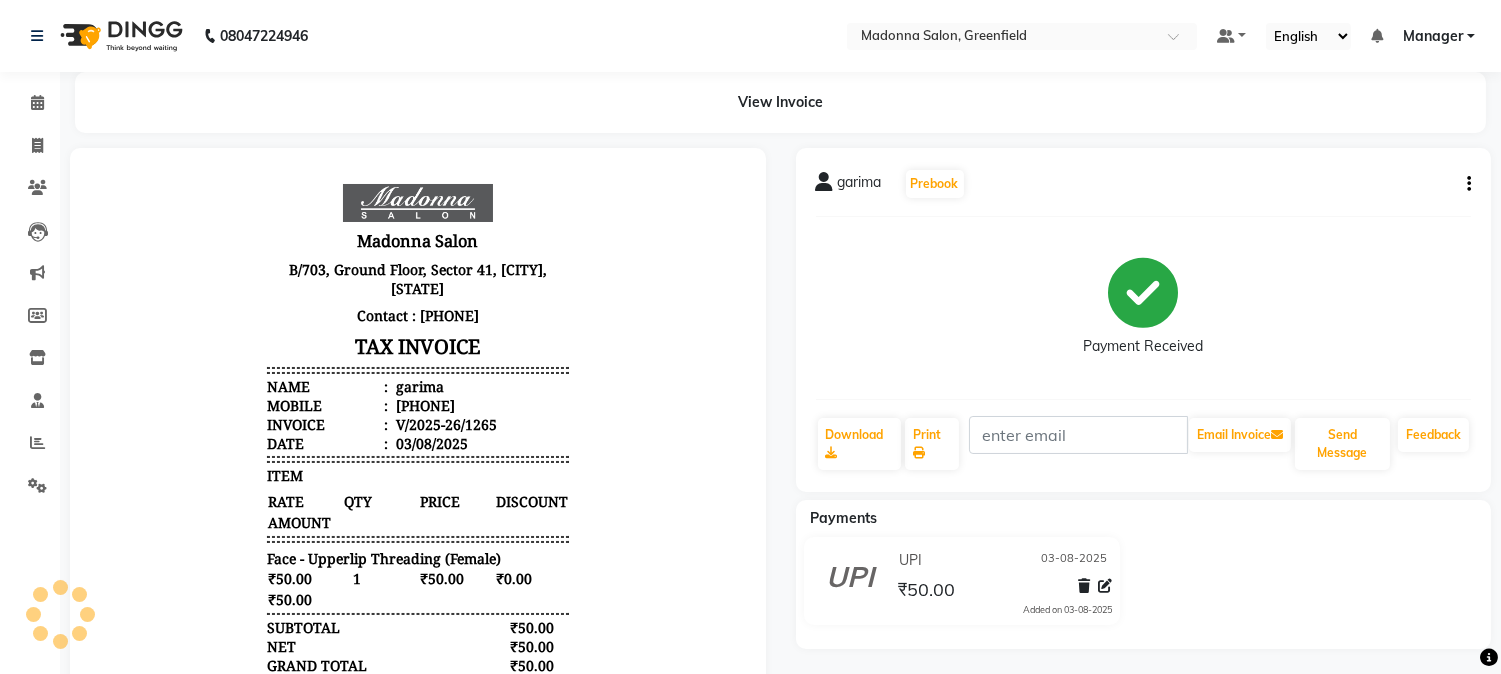 scroll, scrollTop: 0, scrollLeft: 0, axis: both 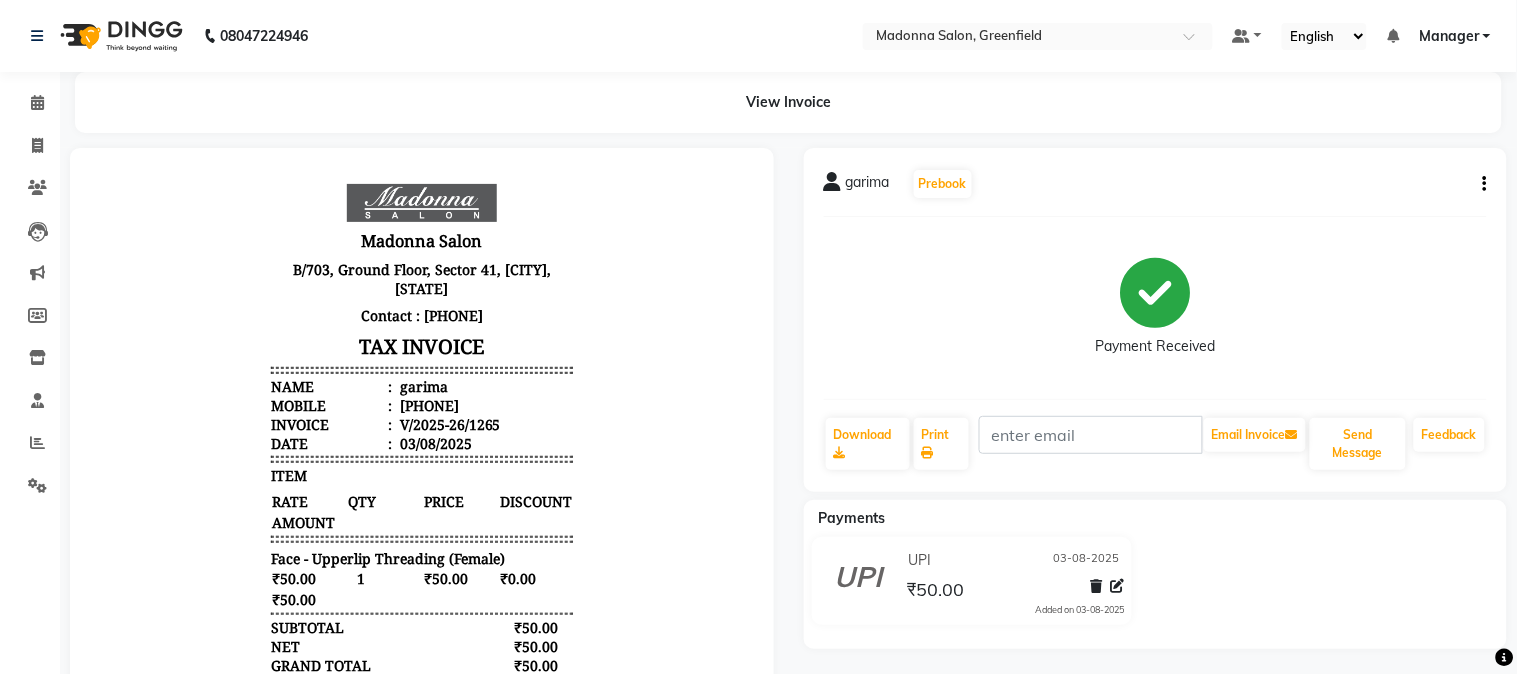 select on "7672" 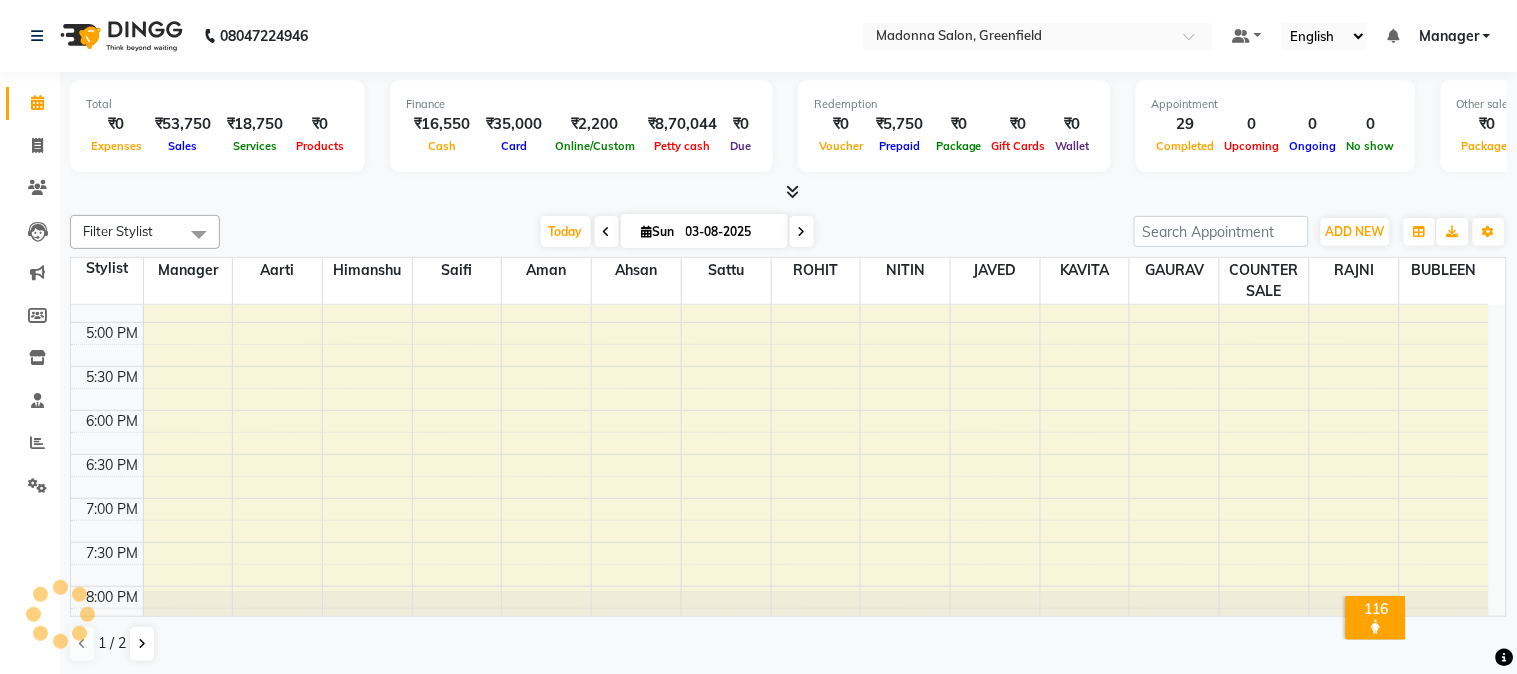 scroll, scrollTop: 0, scrollLeft: 0, axis: both 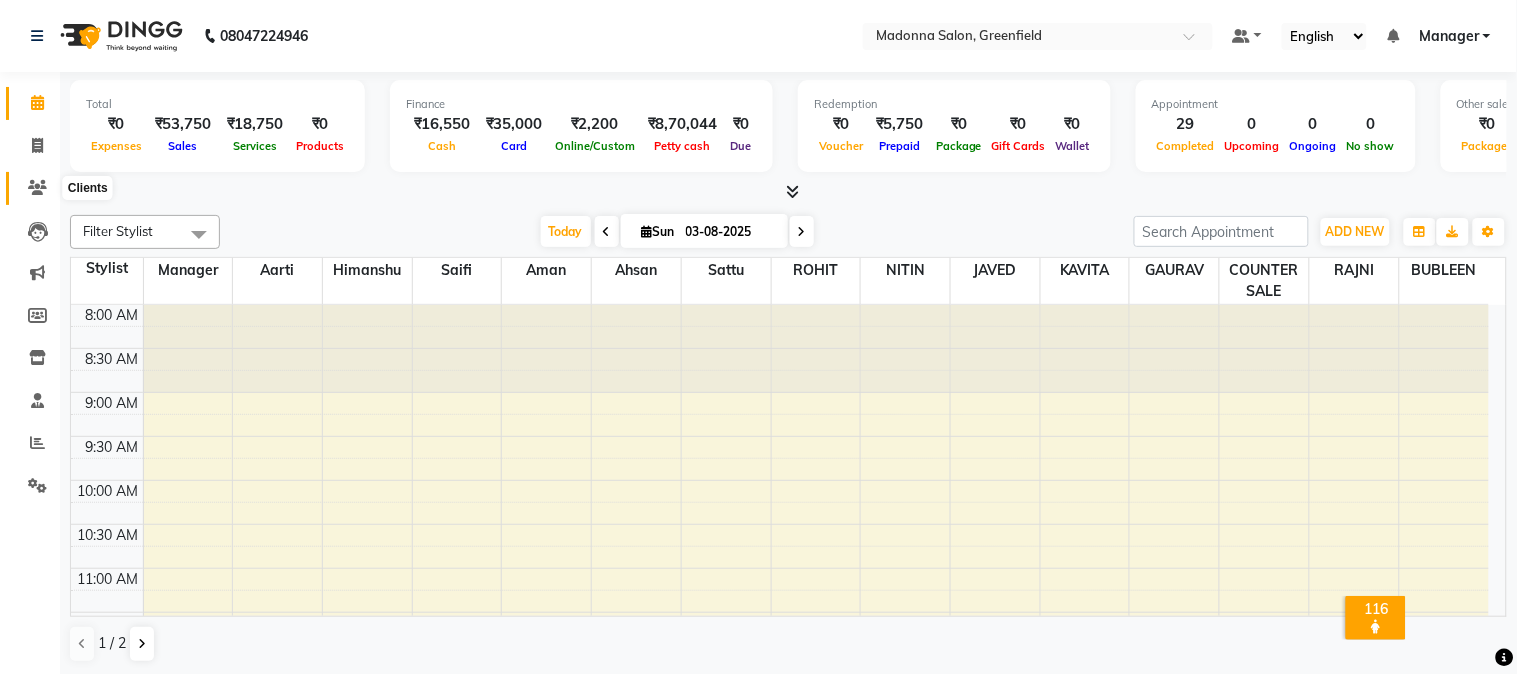 click 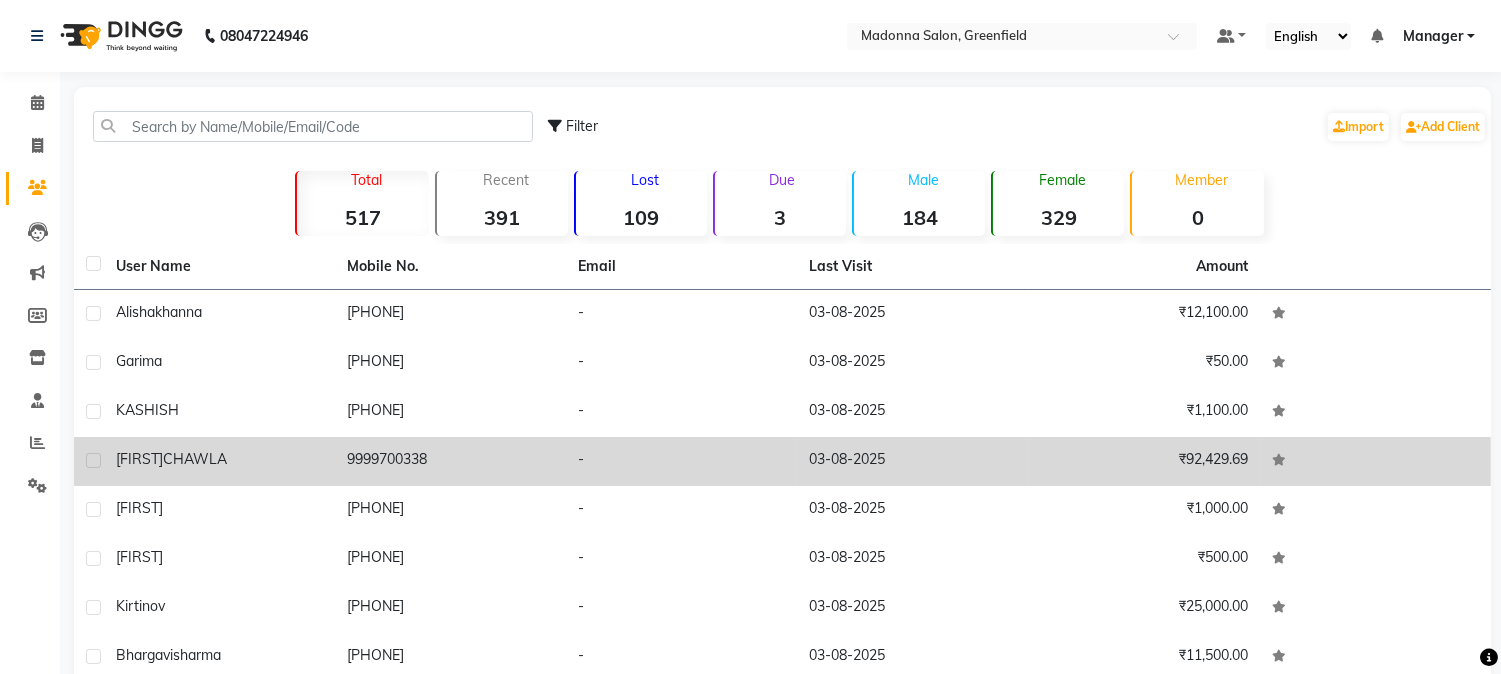 click on "9999700338" 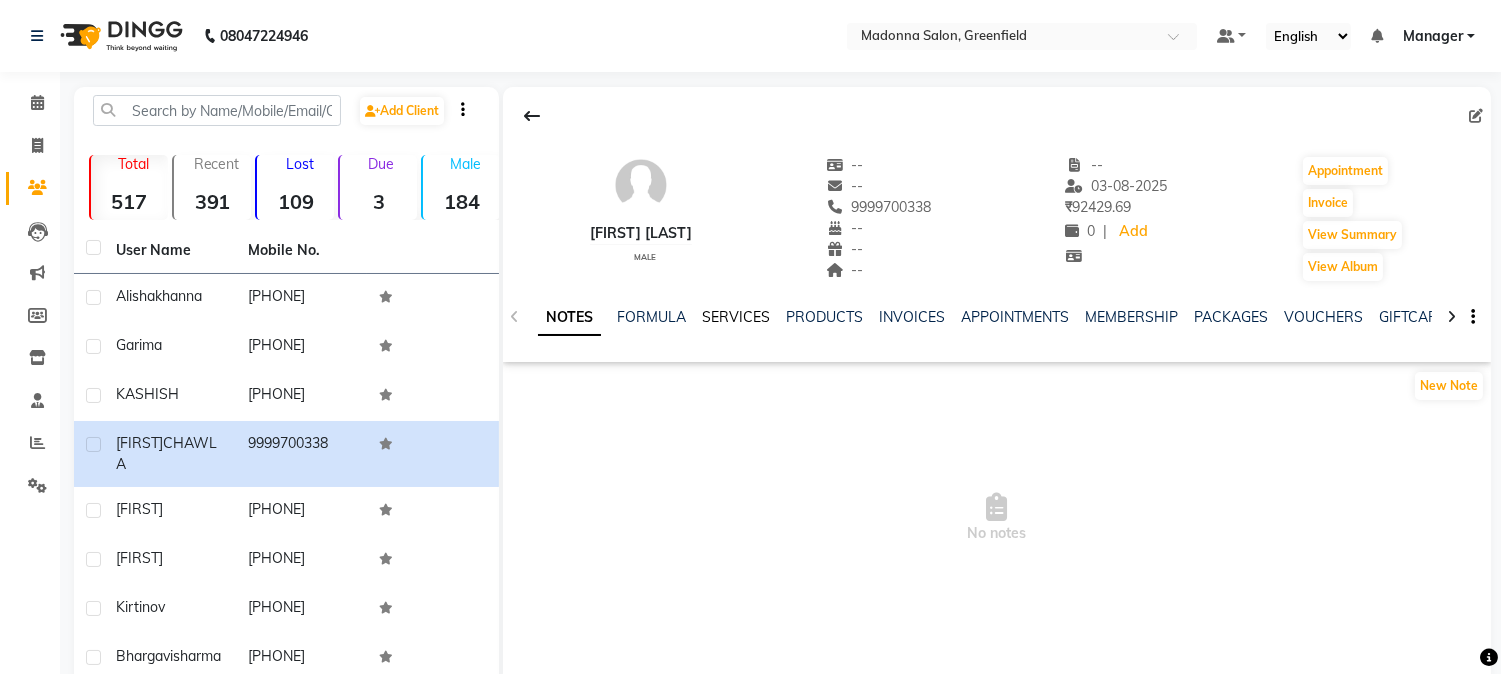 click on "SERVICES" 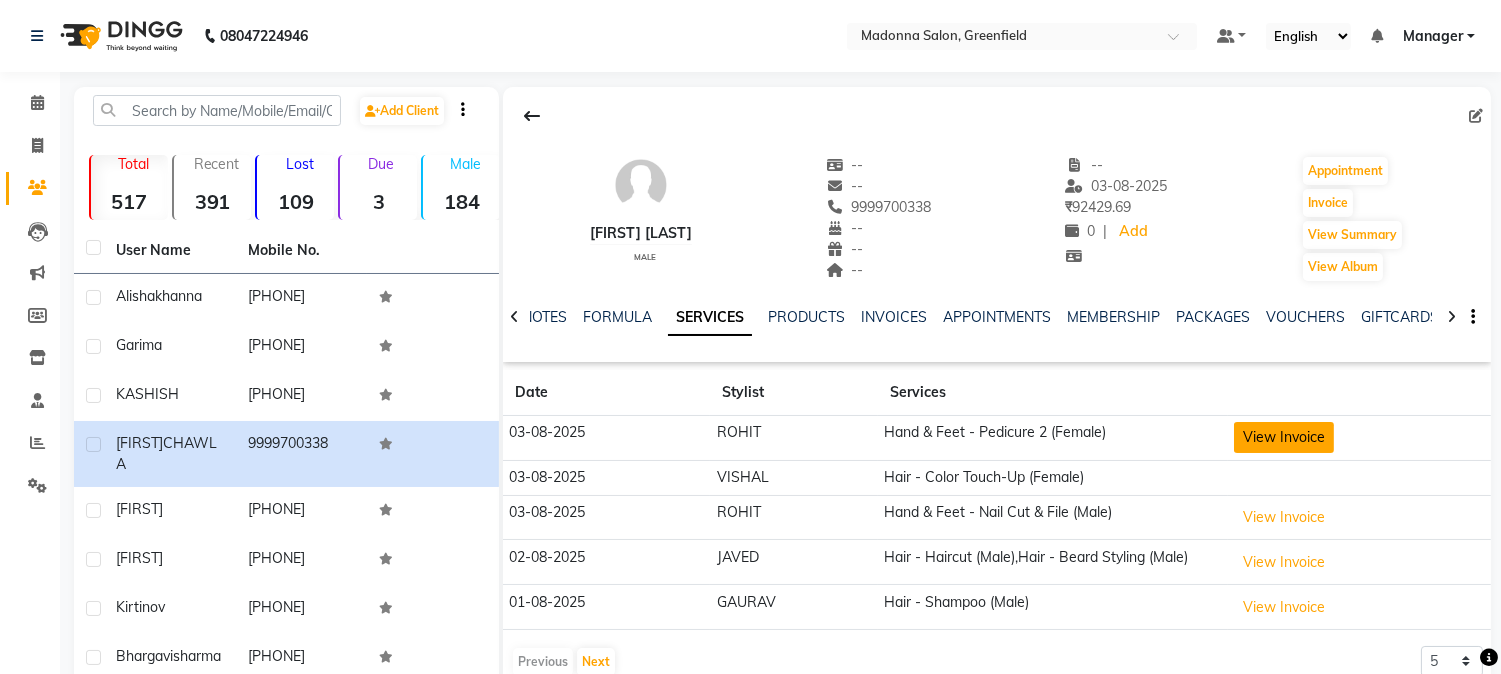 click on "View Invoice" 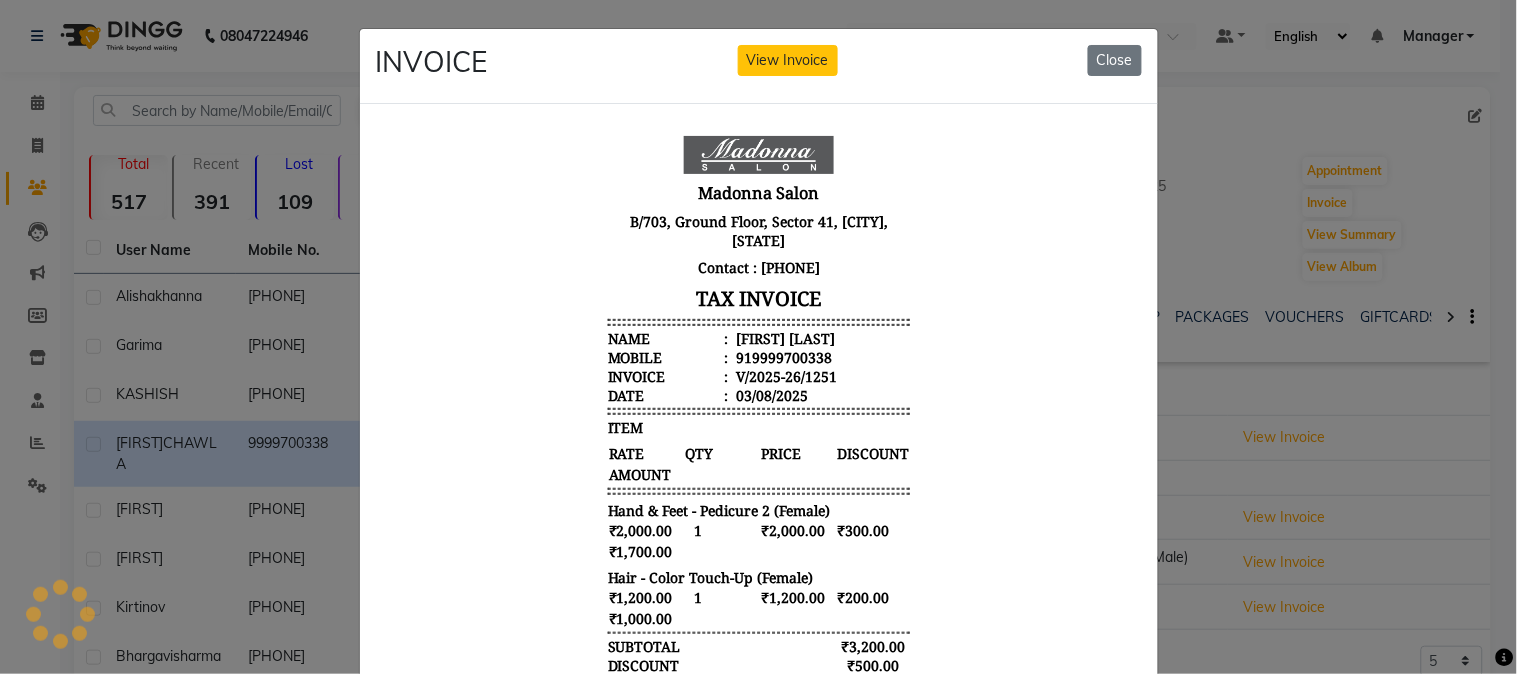 scroll, scrollTop: 0, scrollLeft: 0, axis: both 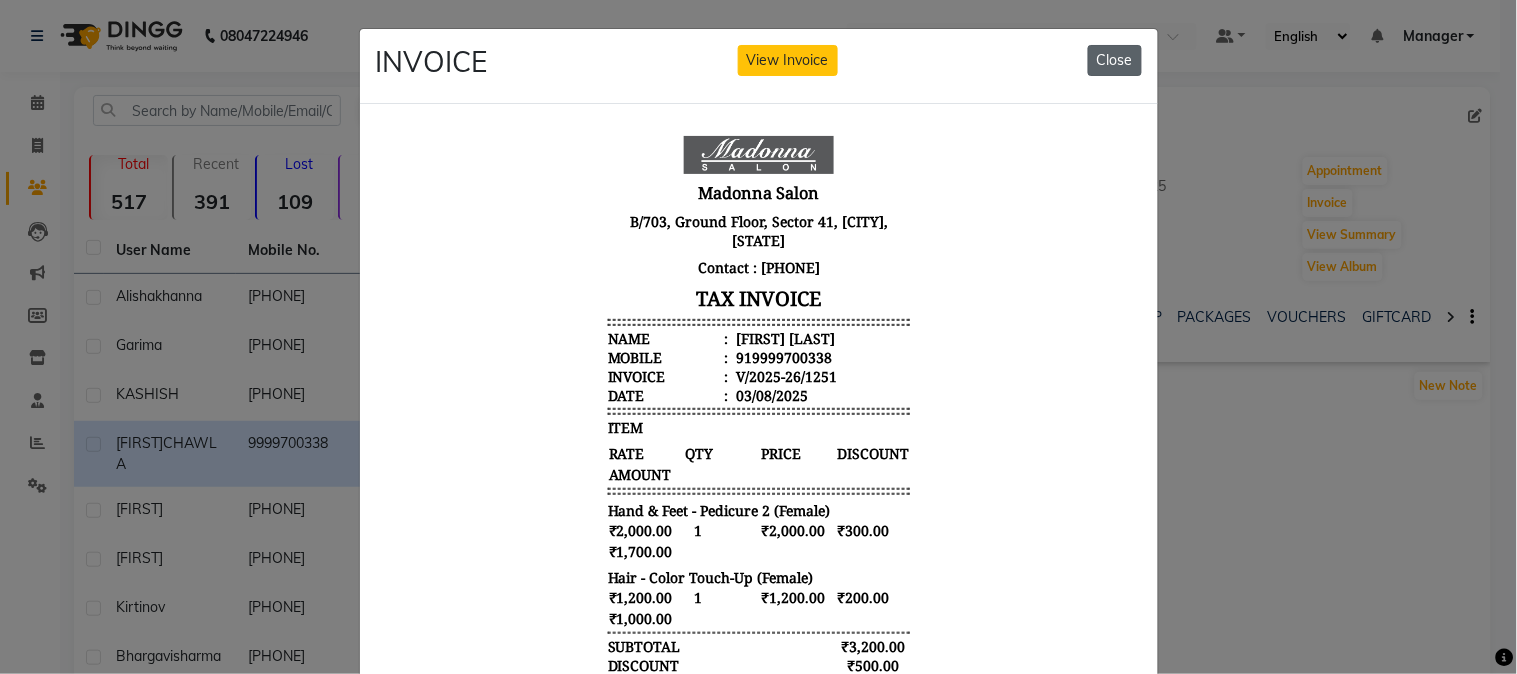 click on "Close" 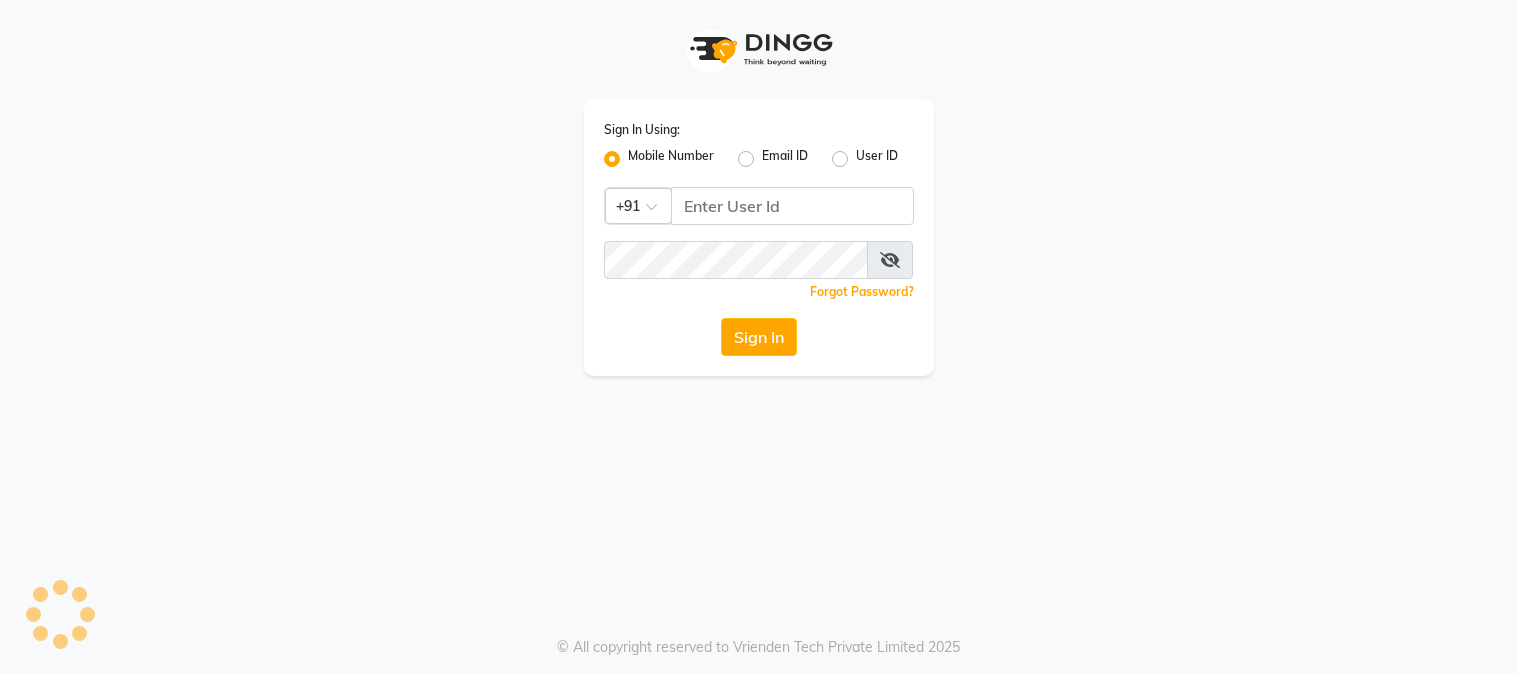 scroll, scrollTop: 0, scrollLeft: 0, axis: both 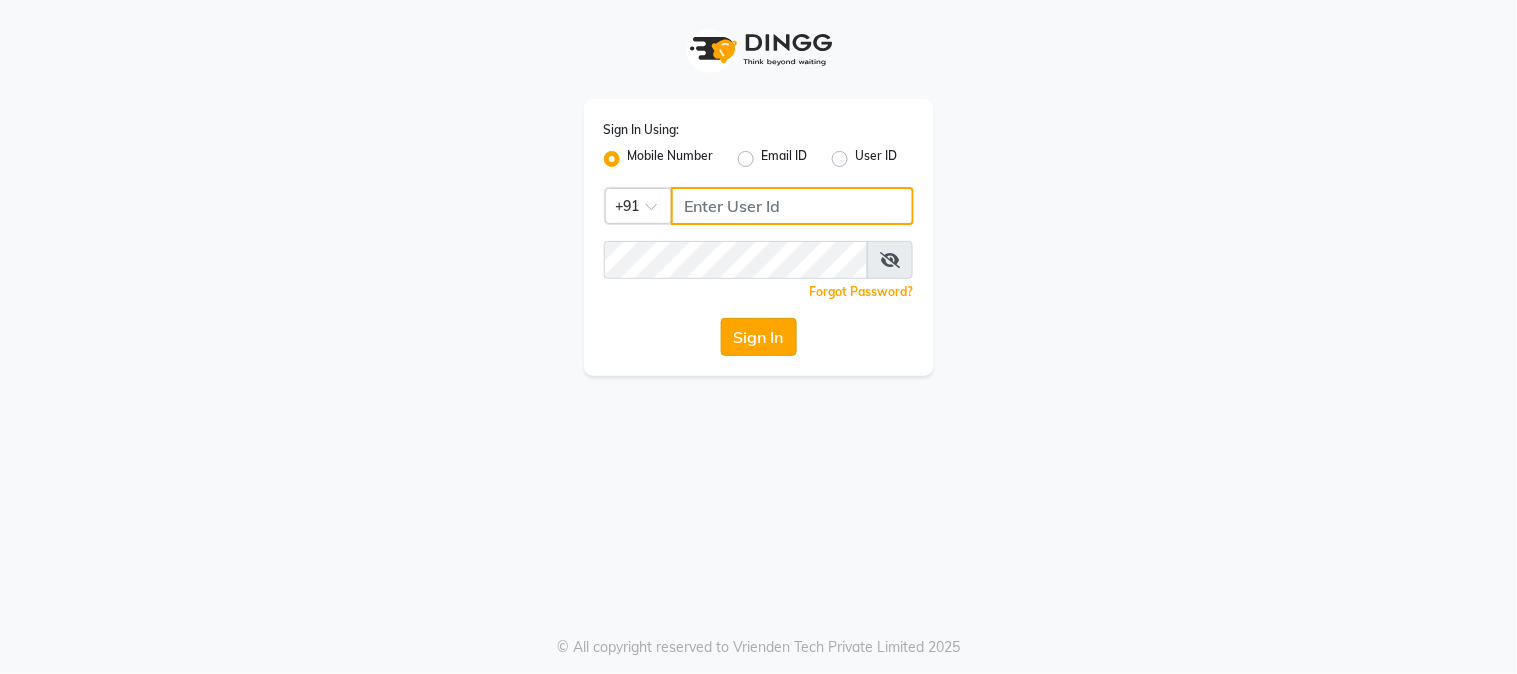 type on "9220814148" 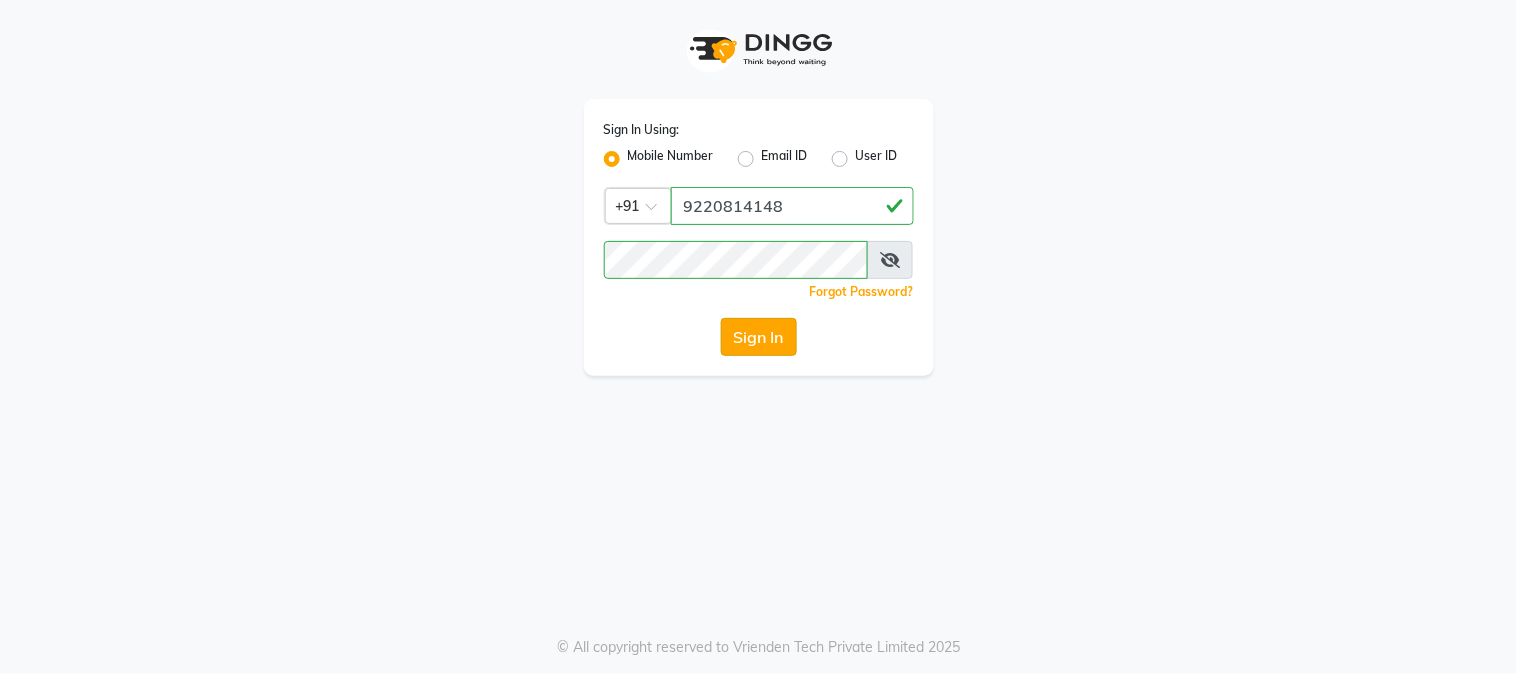 click on "Sign In" 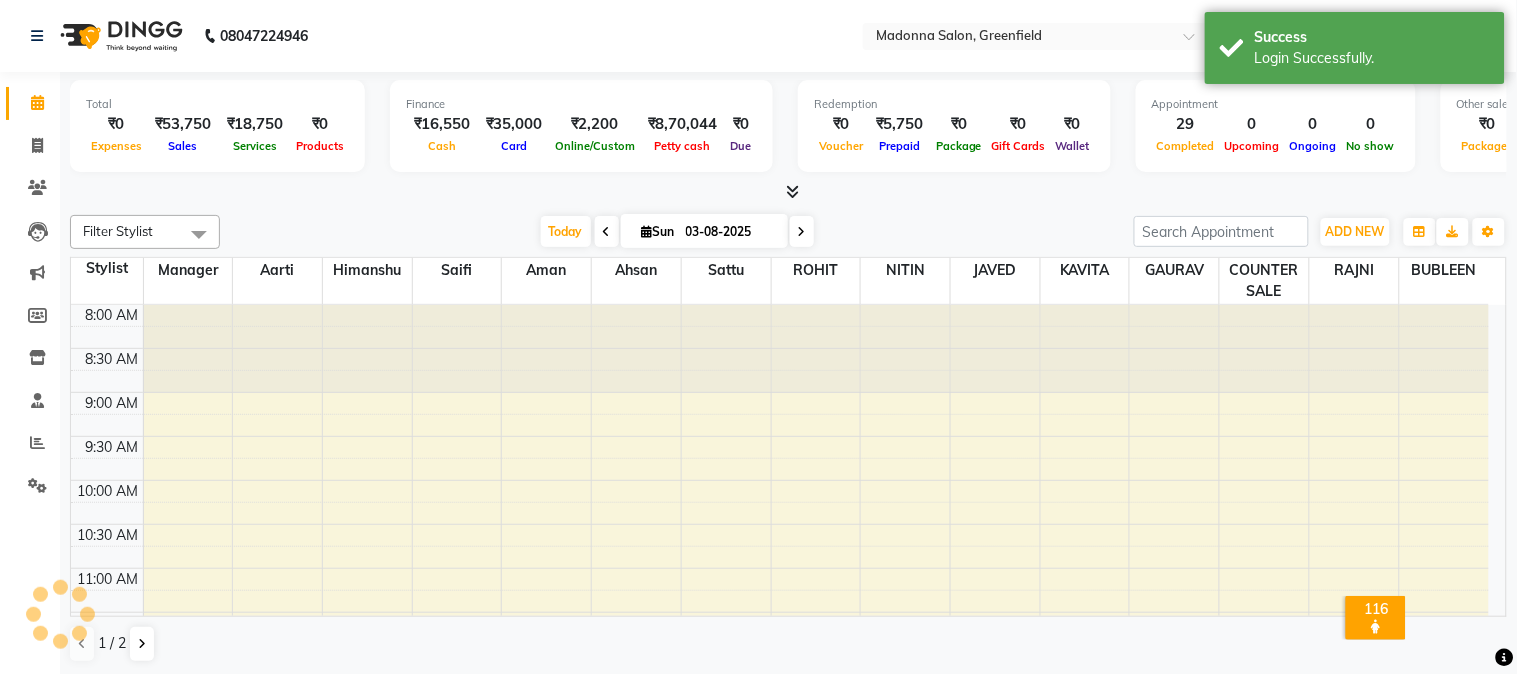 scroll, scrollTop: 0, scrollLeft: 0, axis: both 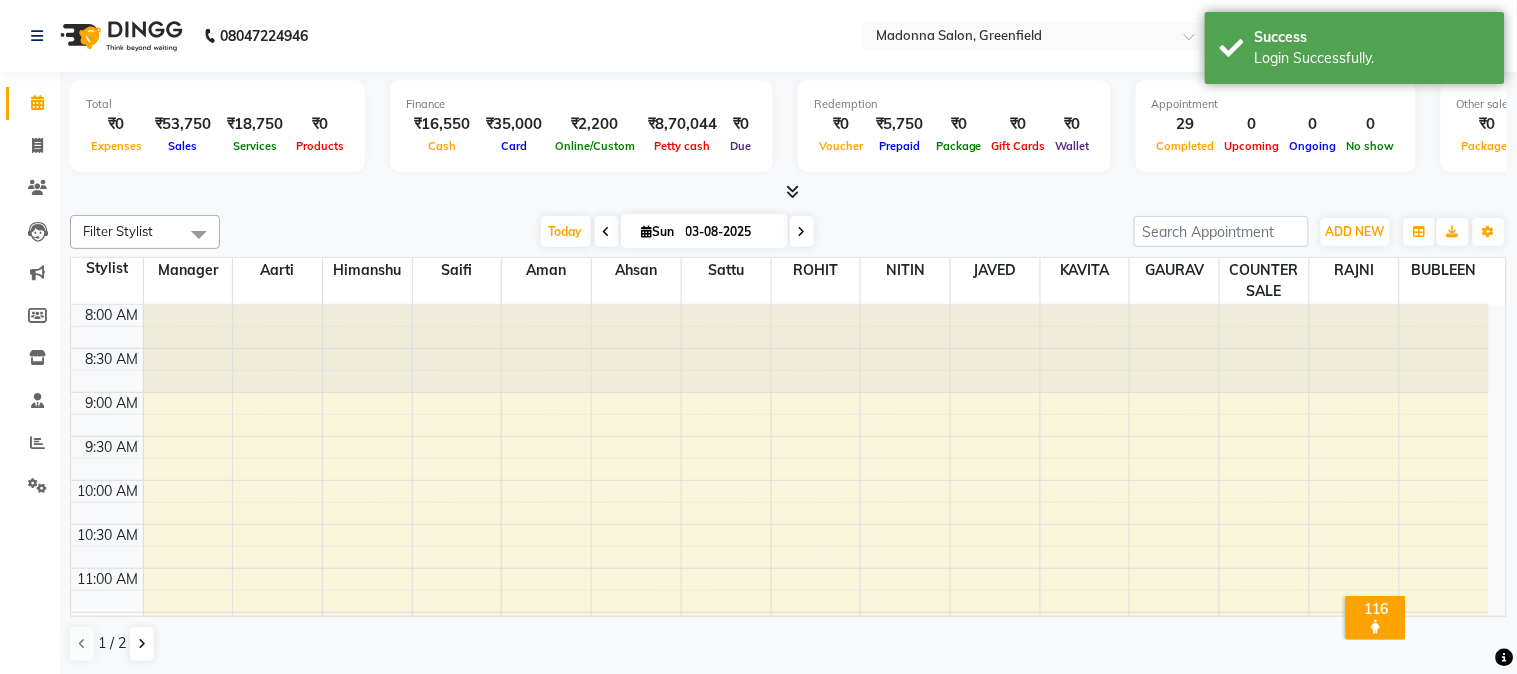 click on "₹53,750" at bounding box center (183, 124) 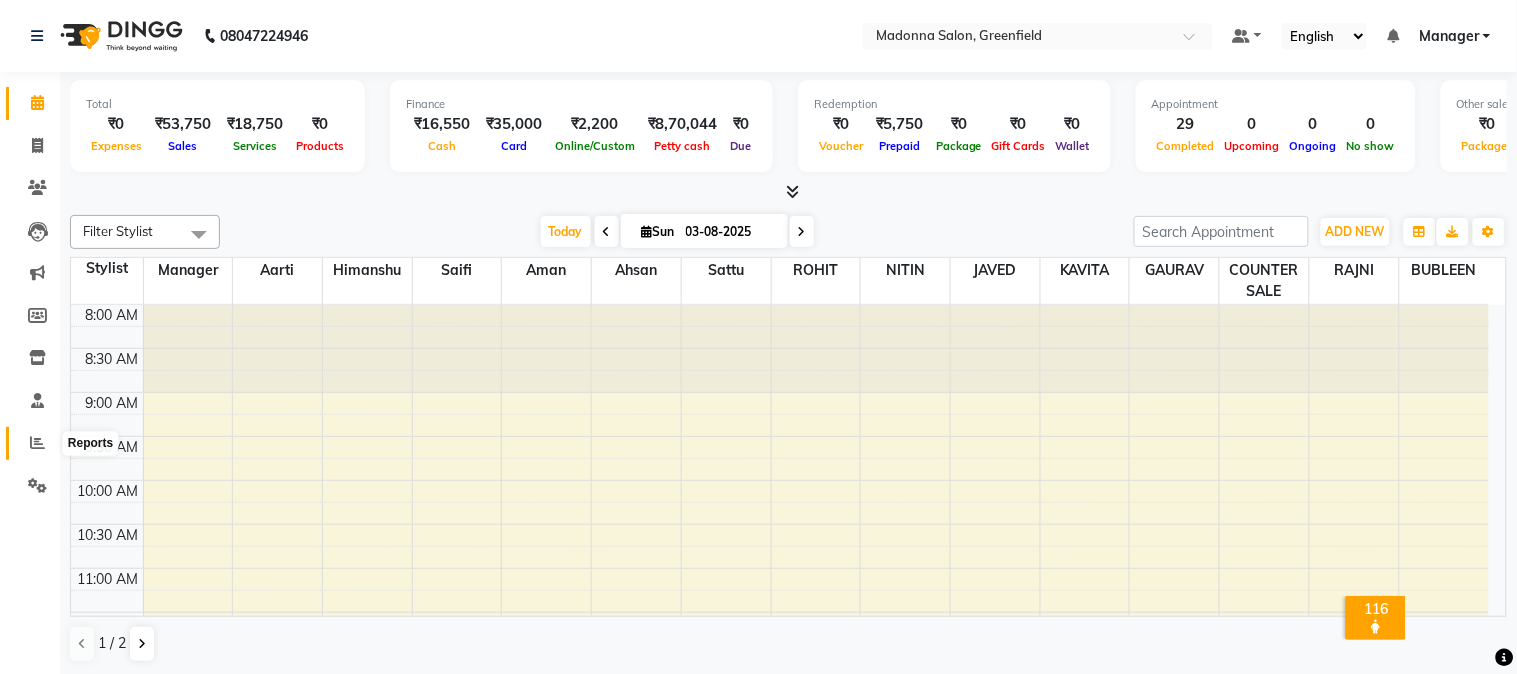 click 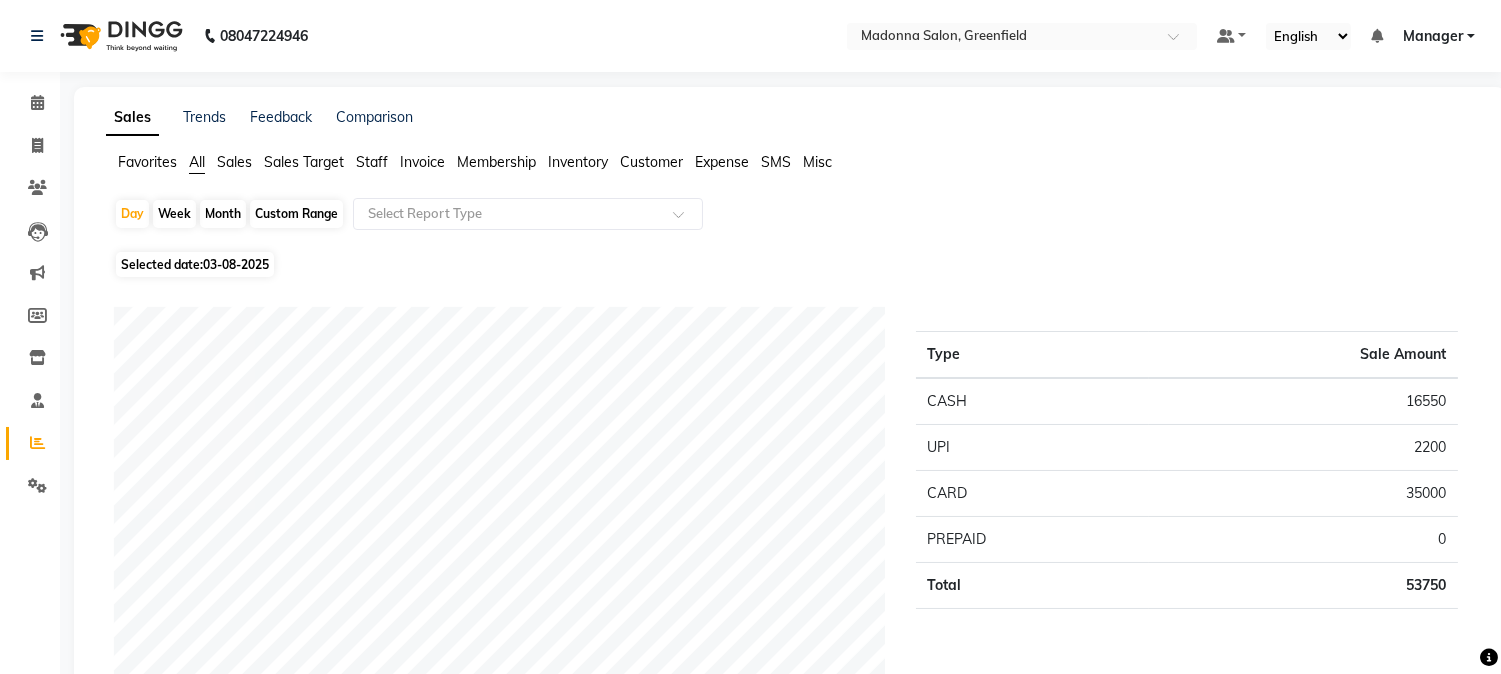 click on "Sales Target" 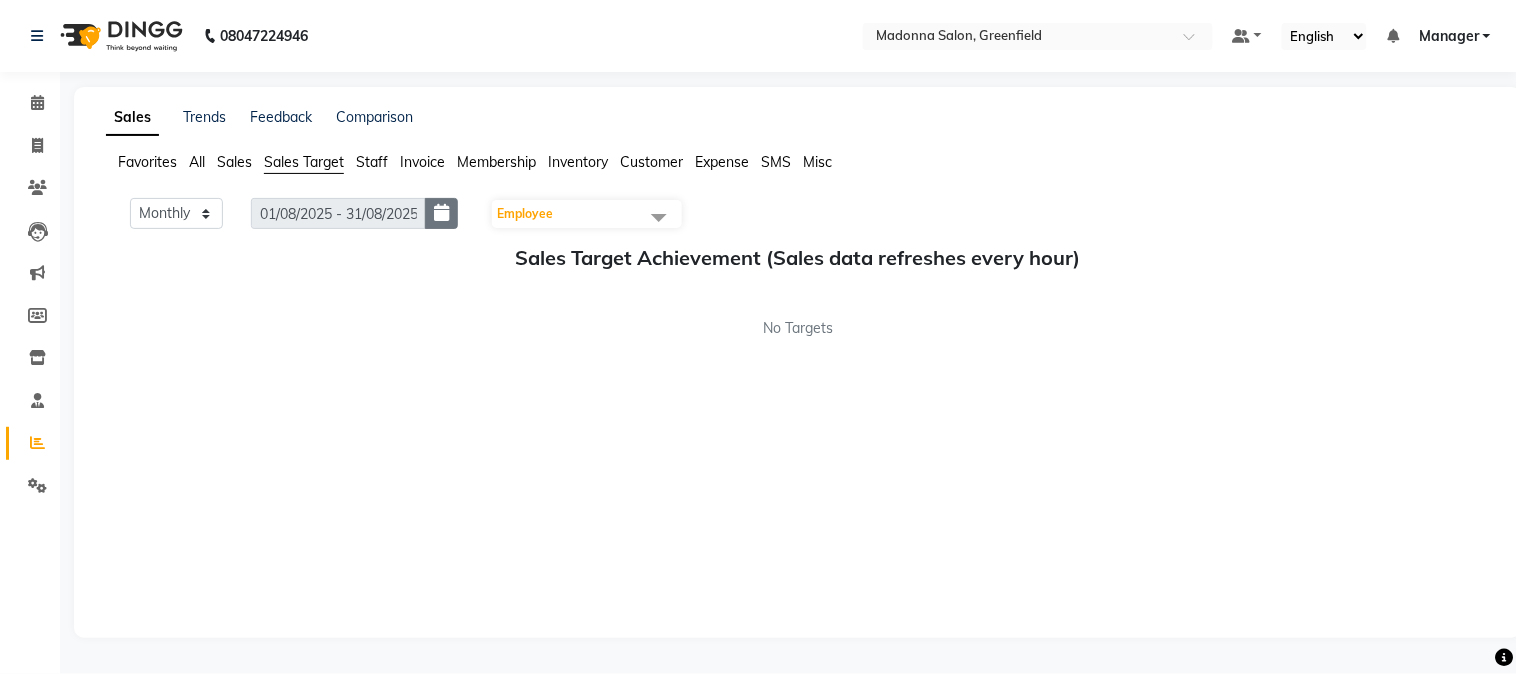 click 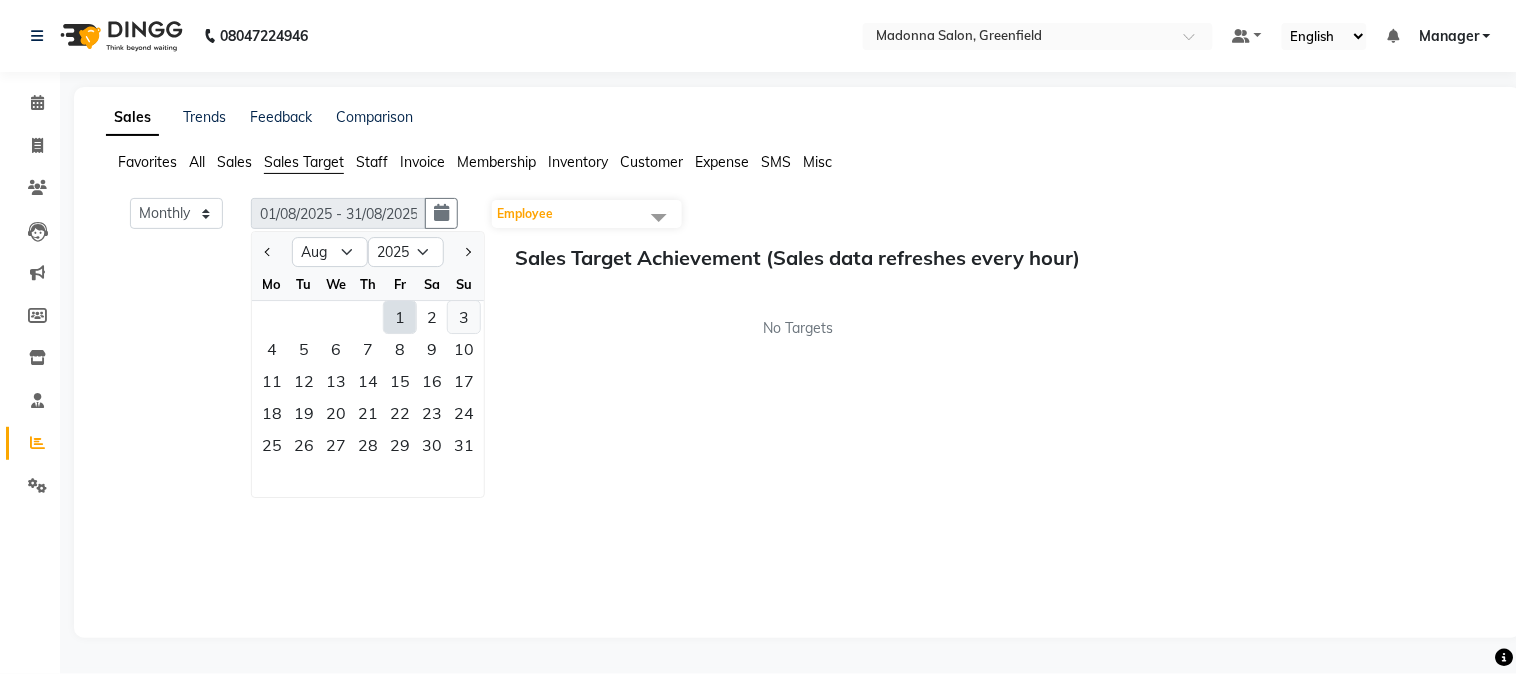 click on "3" 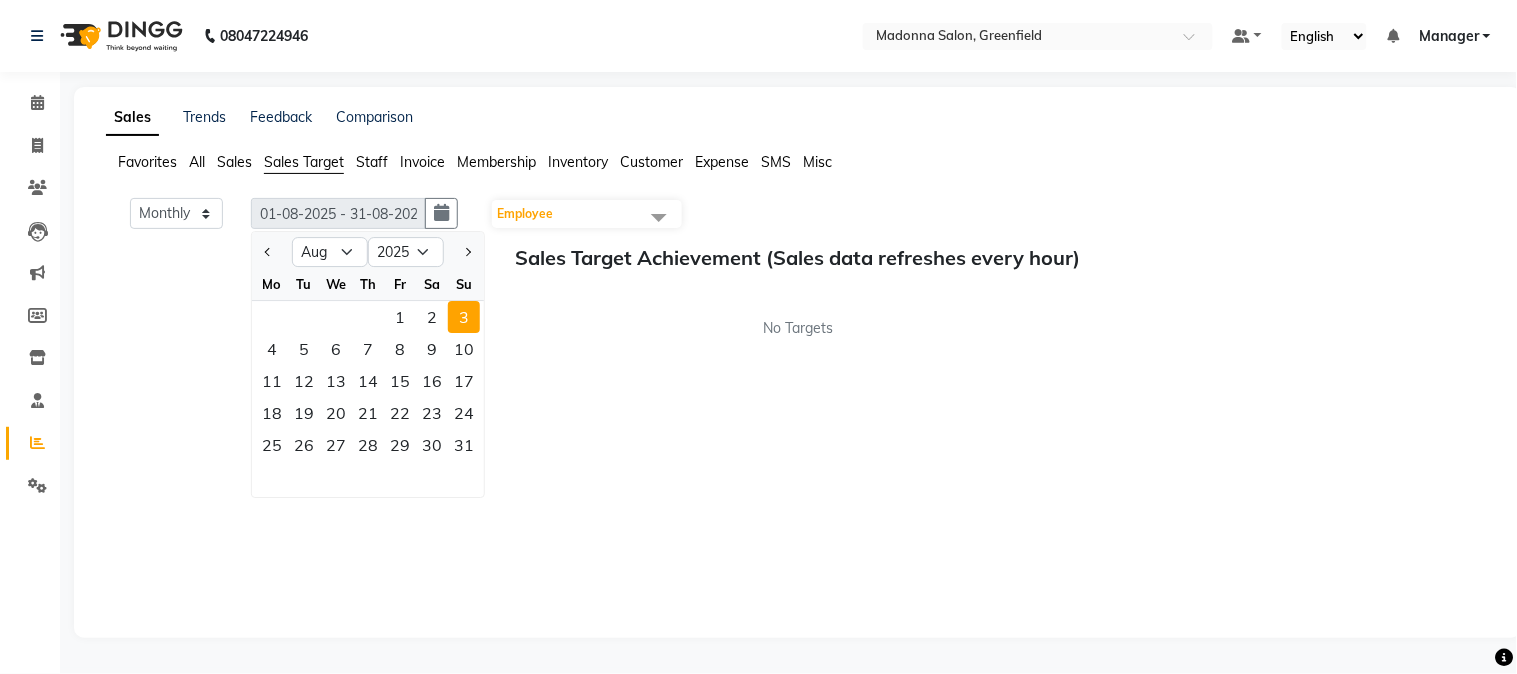 click on "3" 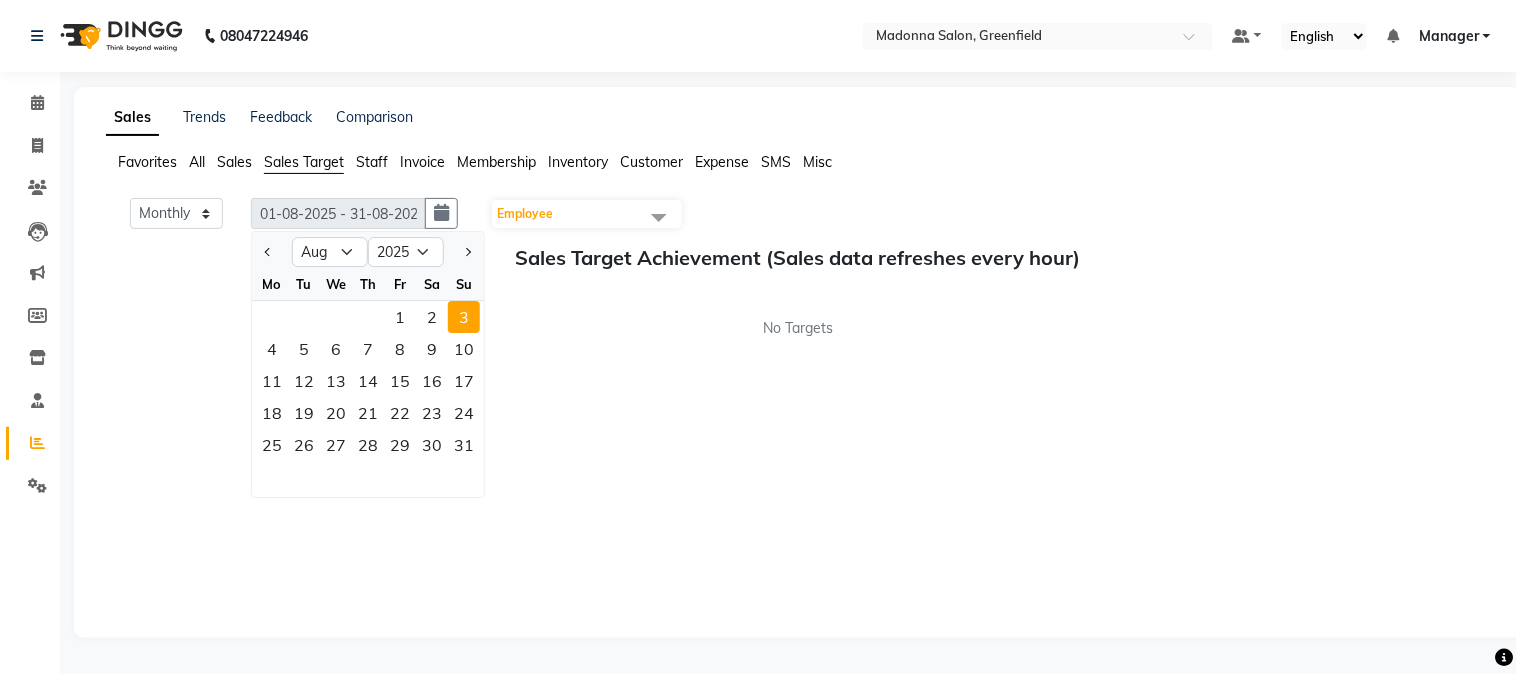 click on "Sales" 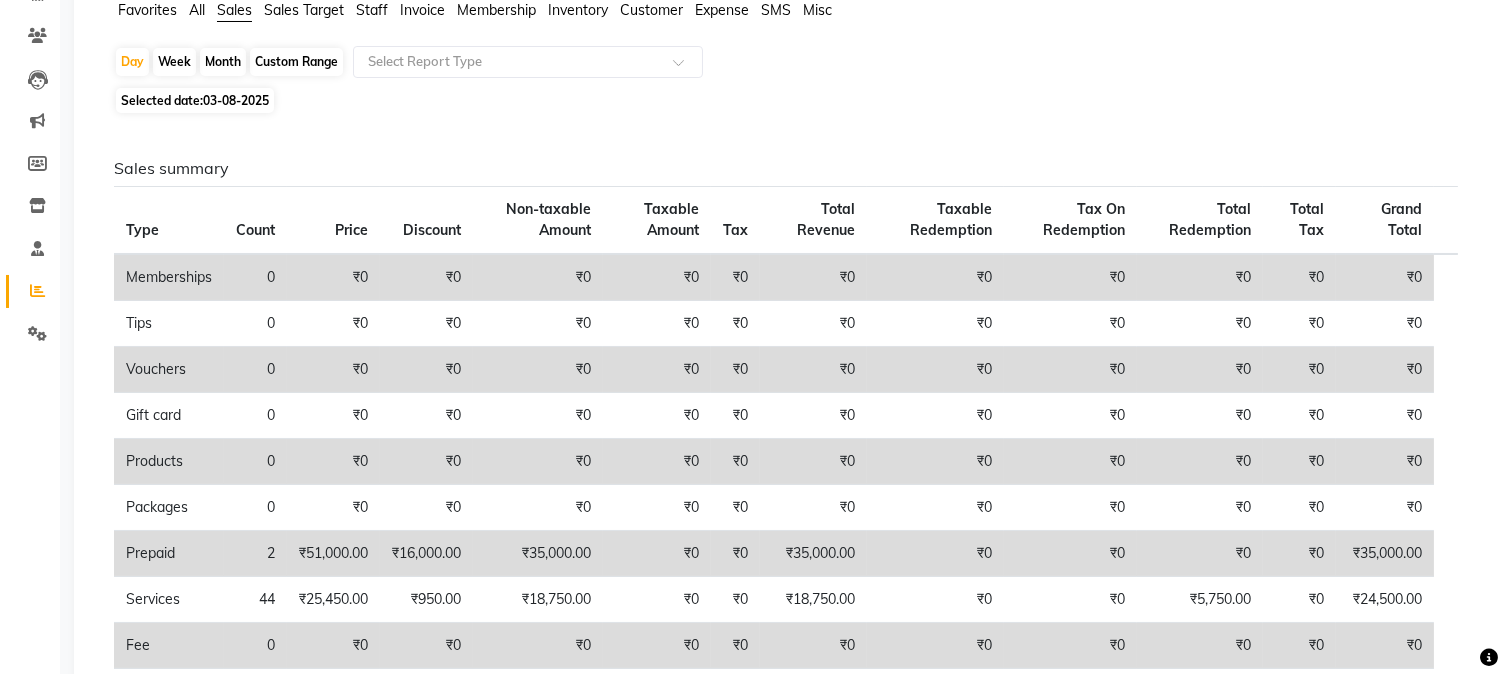 scroll, scrollTop: 90, scrollLeft: 0, axis: vertical 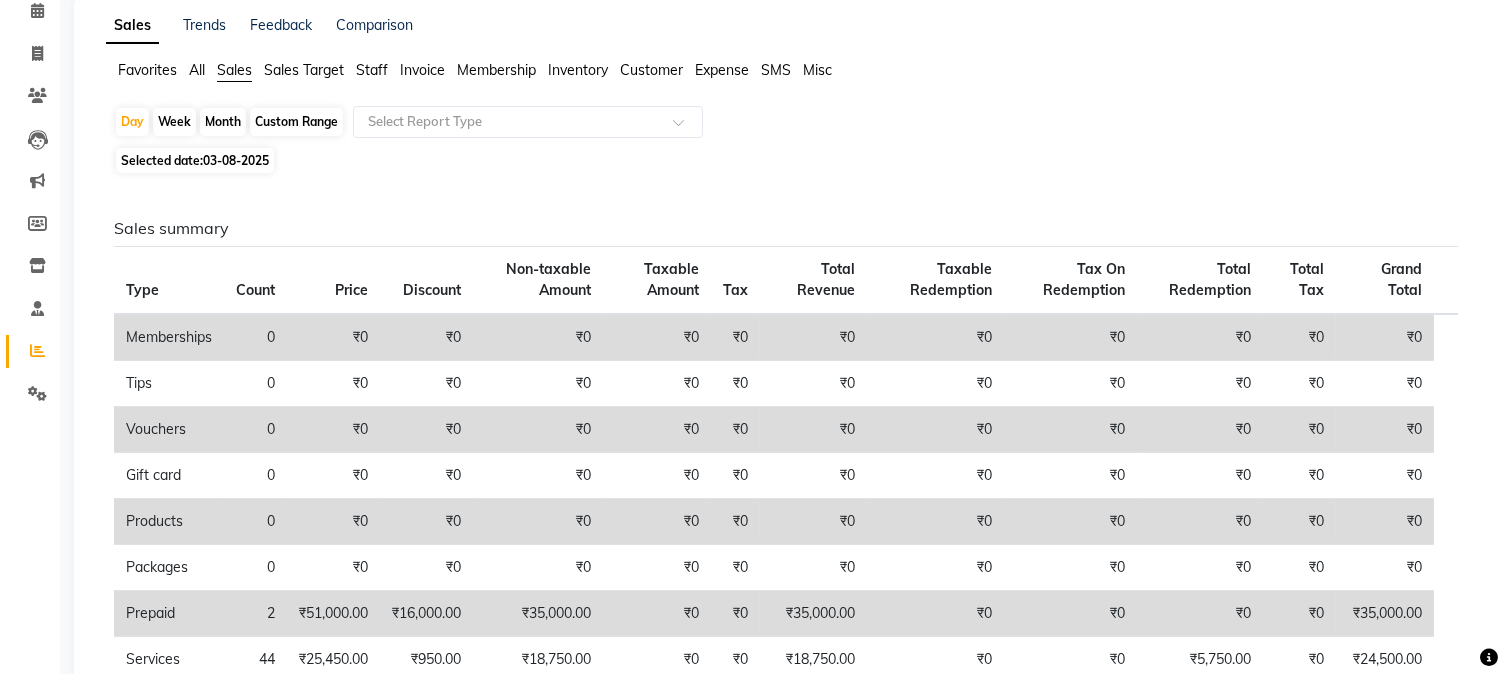 click on "Customer" 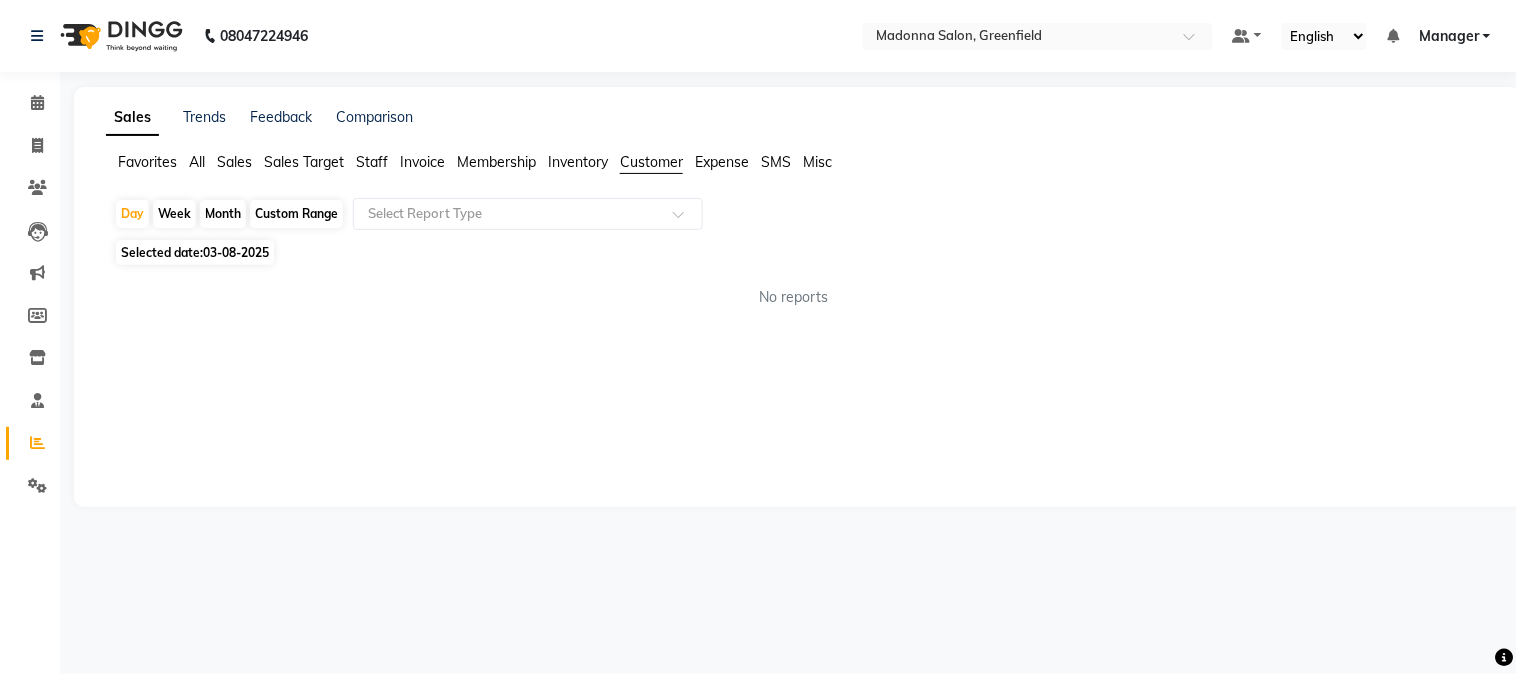 click on "Invoice" 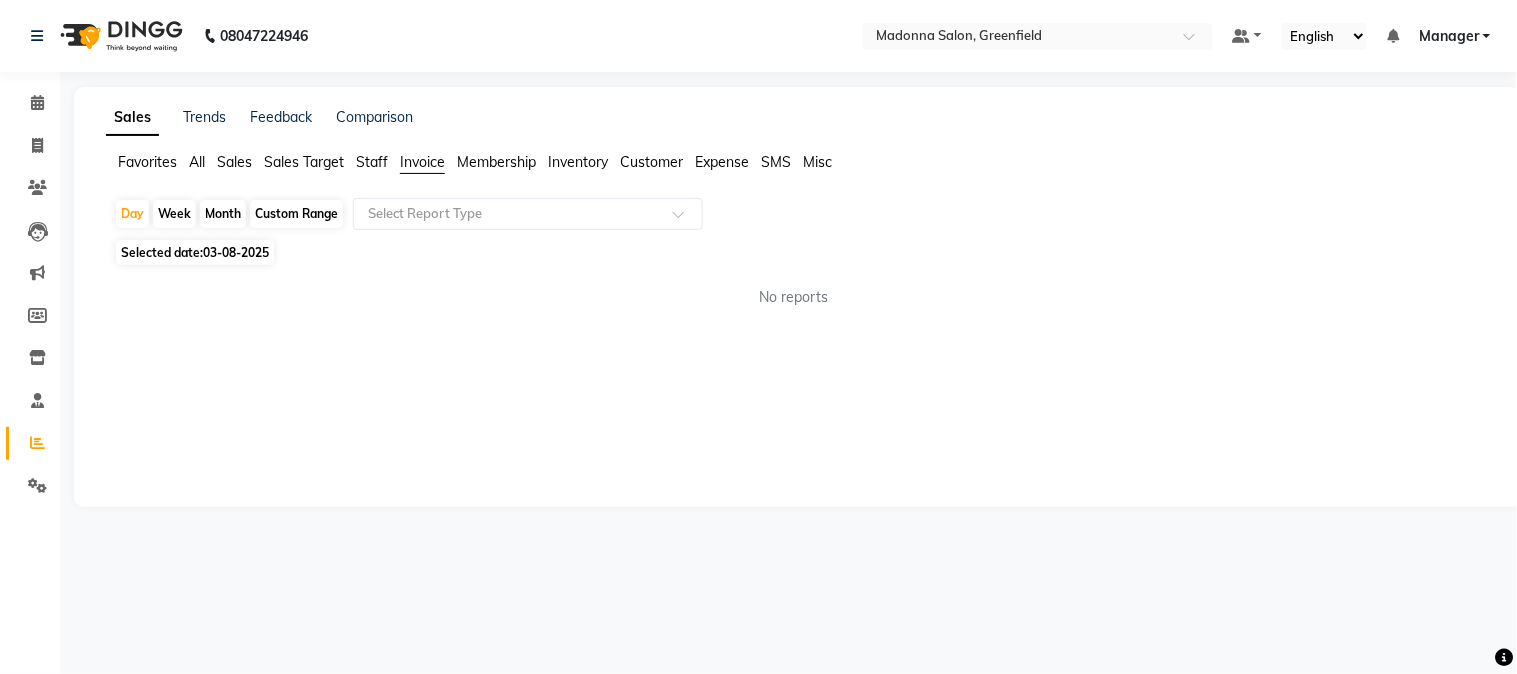 click on "Invoice" 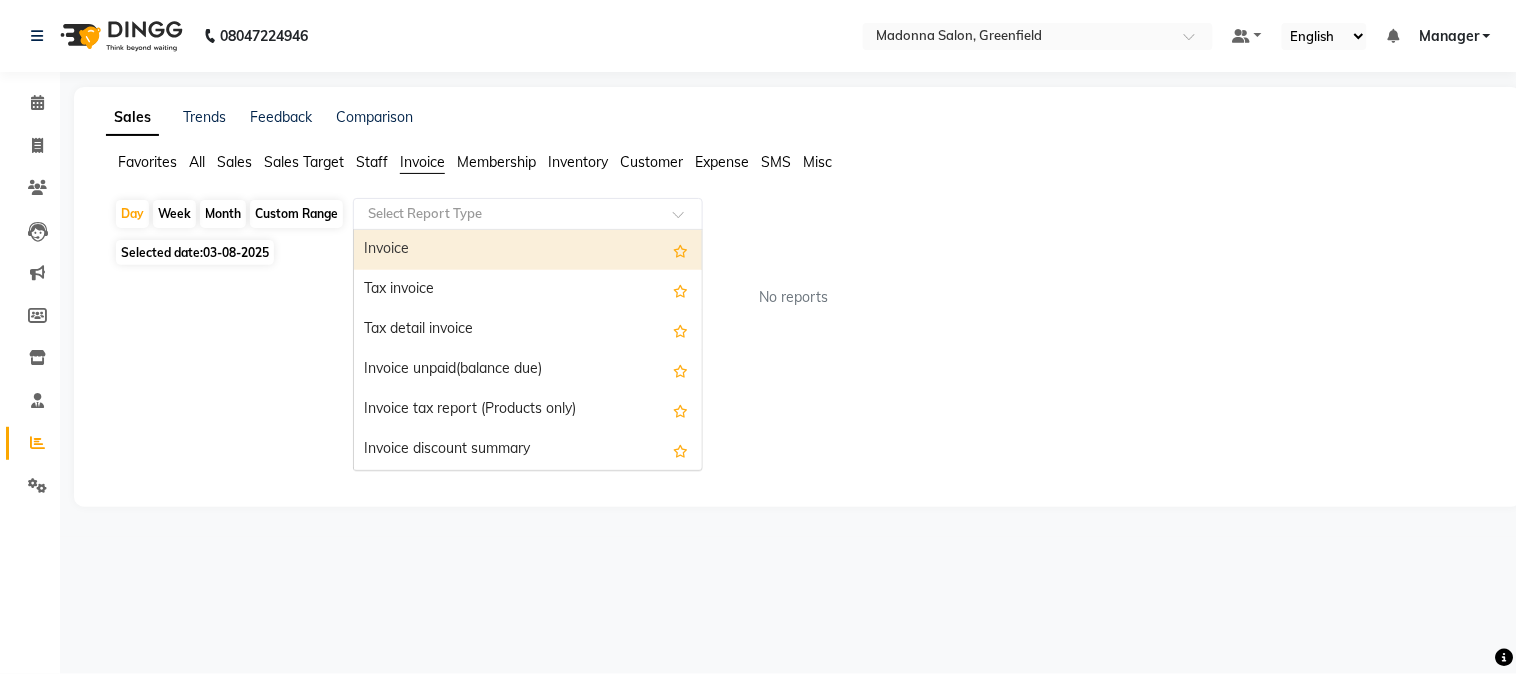 click 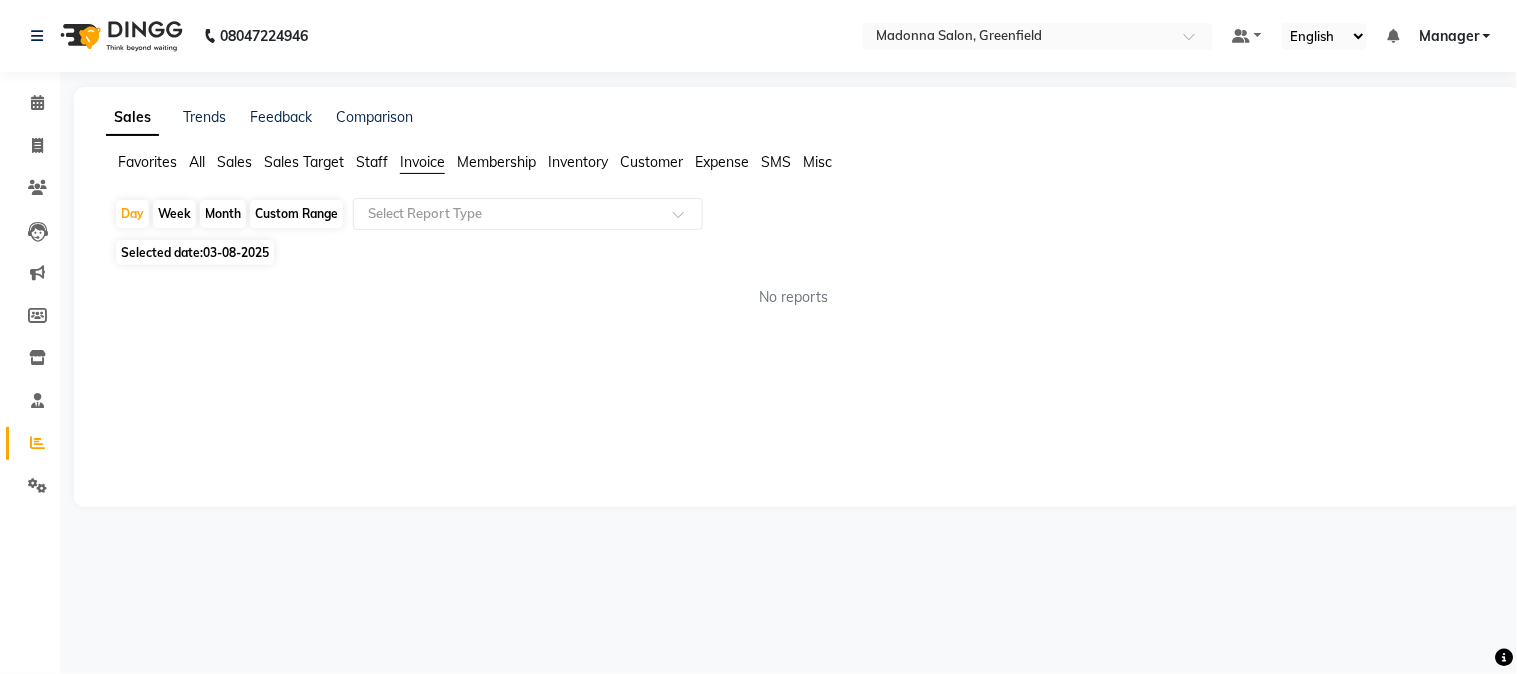 click on "Sales Target" 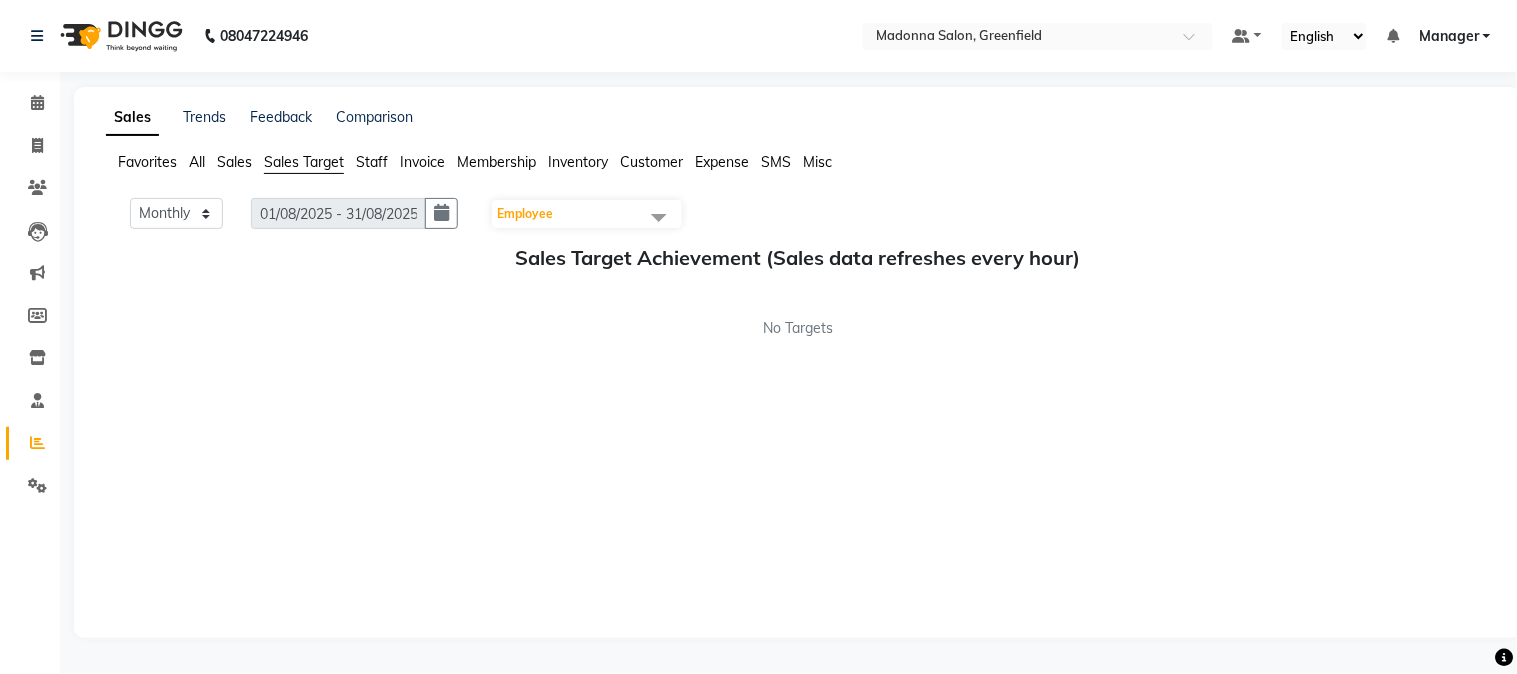 click on "Sales" 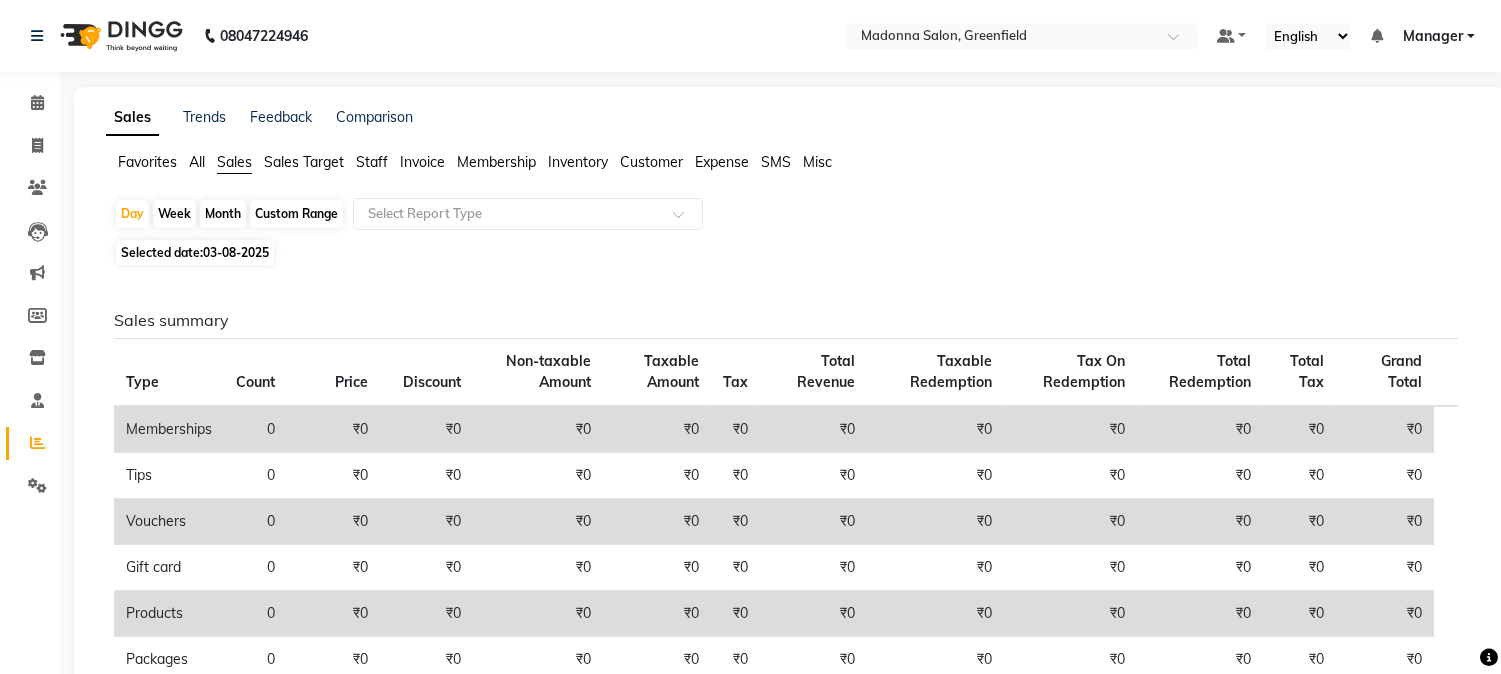 click on "All" 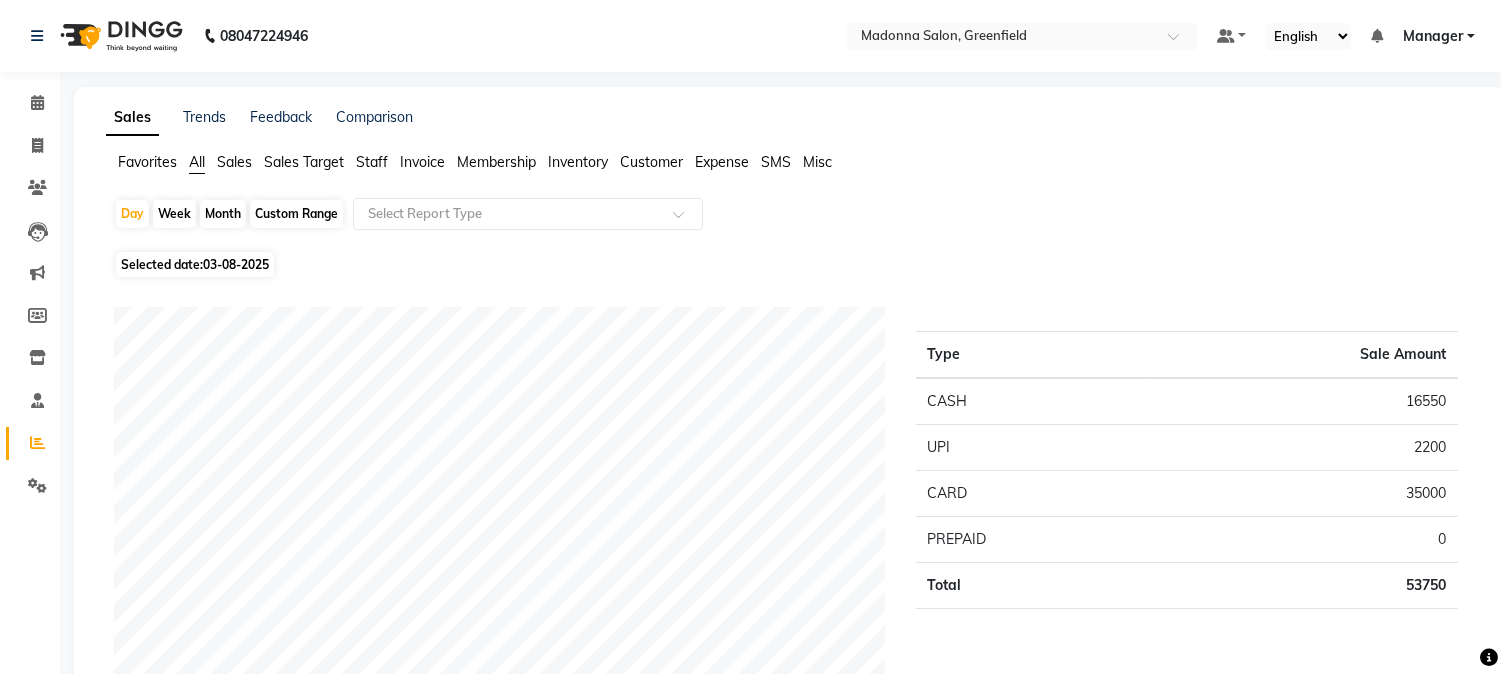 click on "Sales" 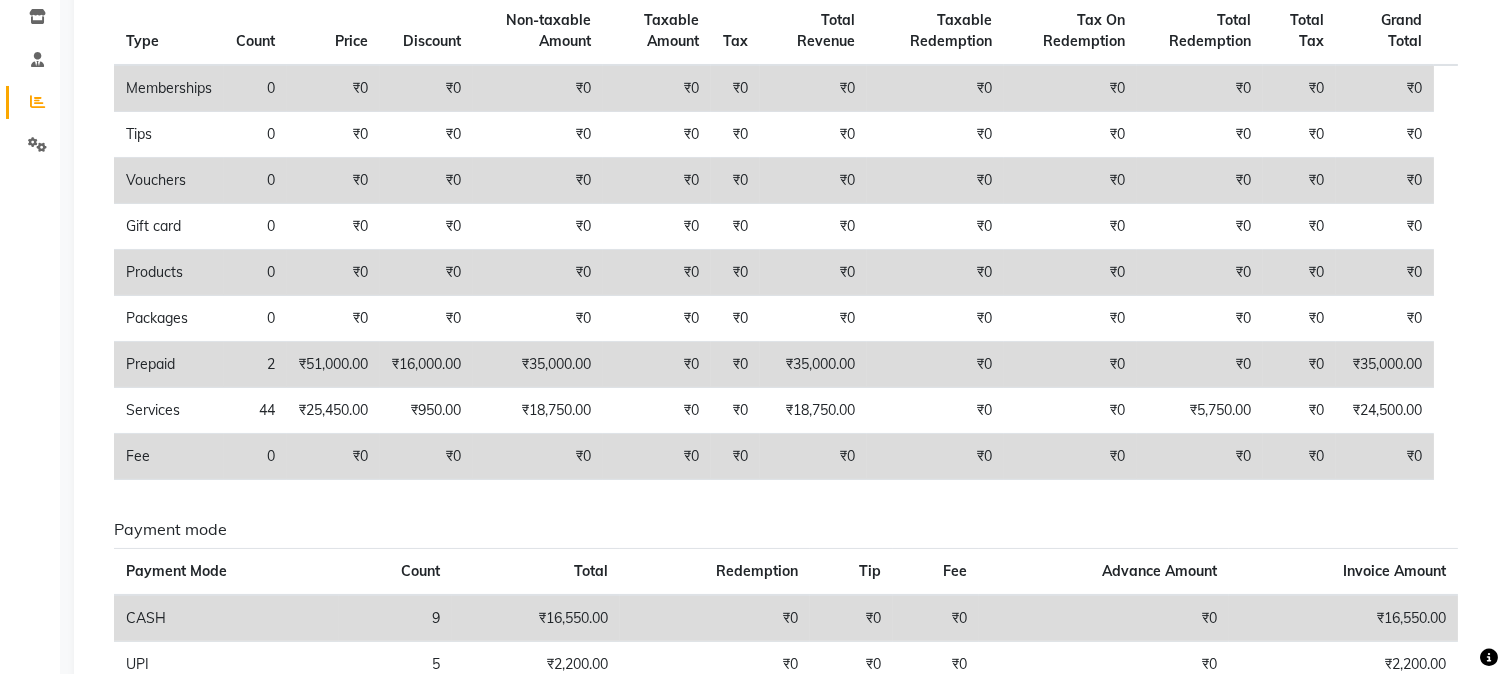 scroll, scrollTop: 315, scrollLeft: 0, axis: vertical 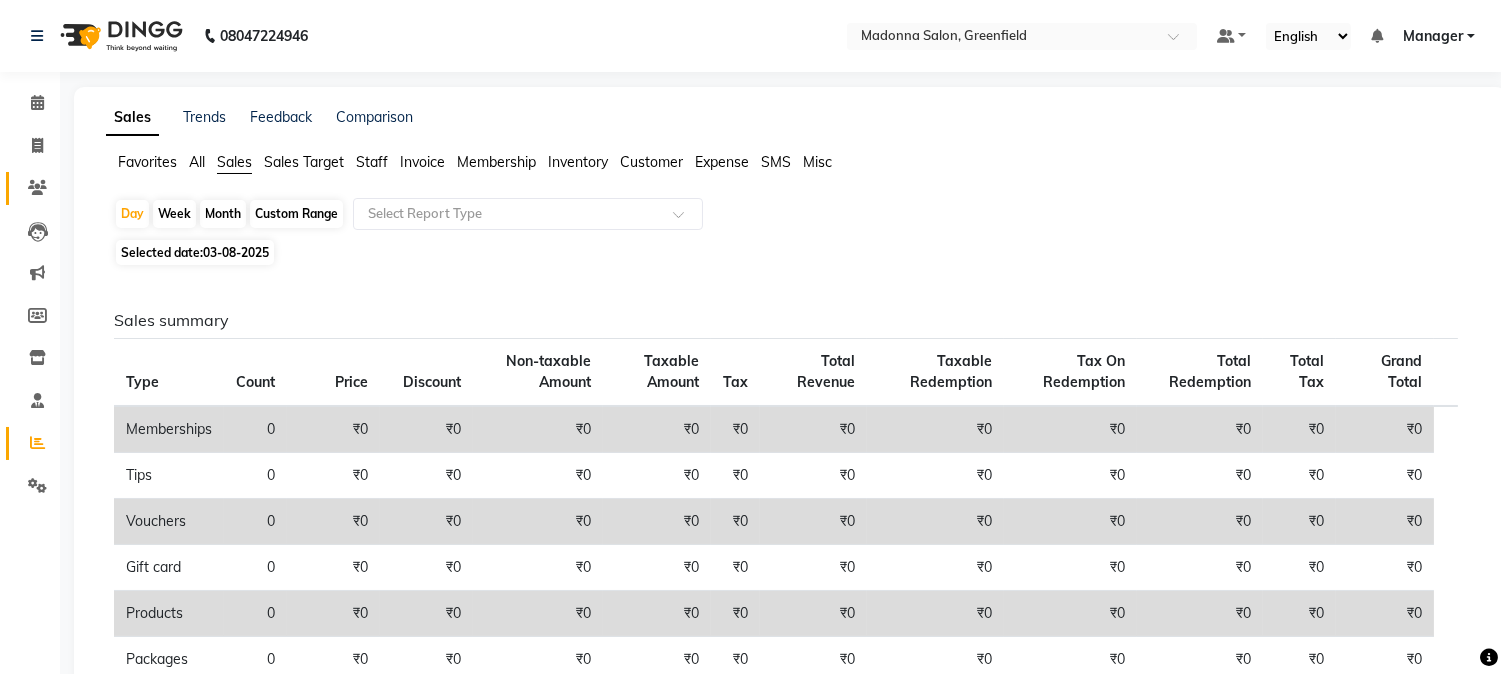 click 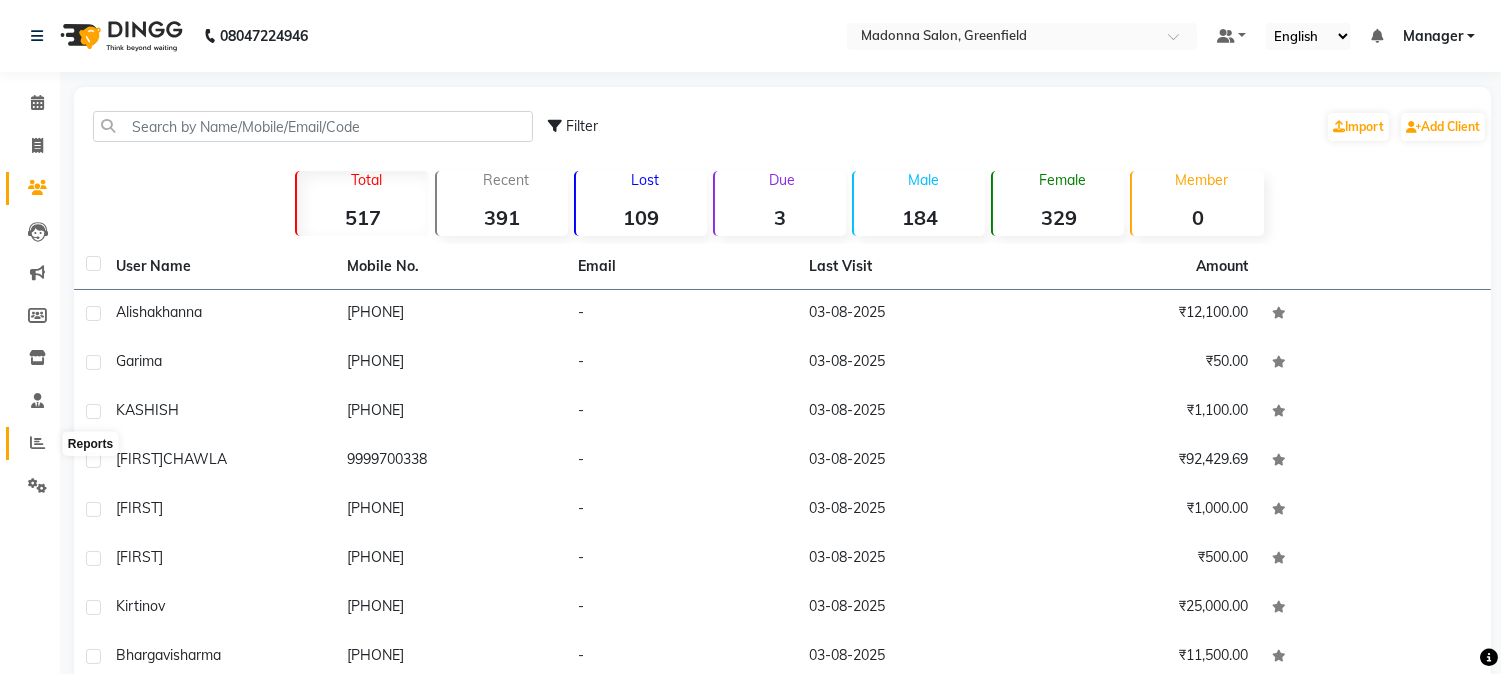 click 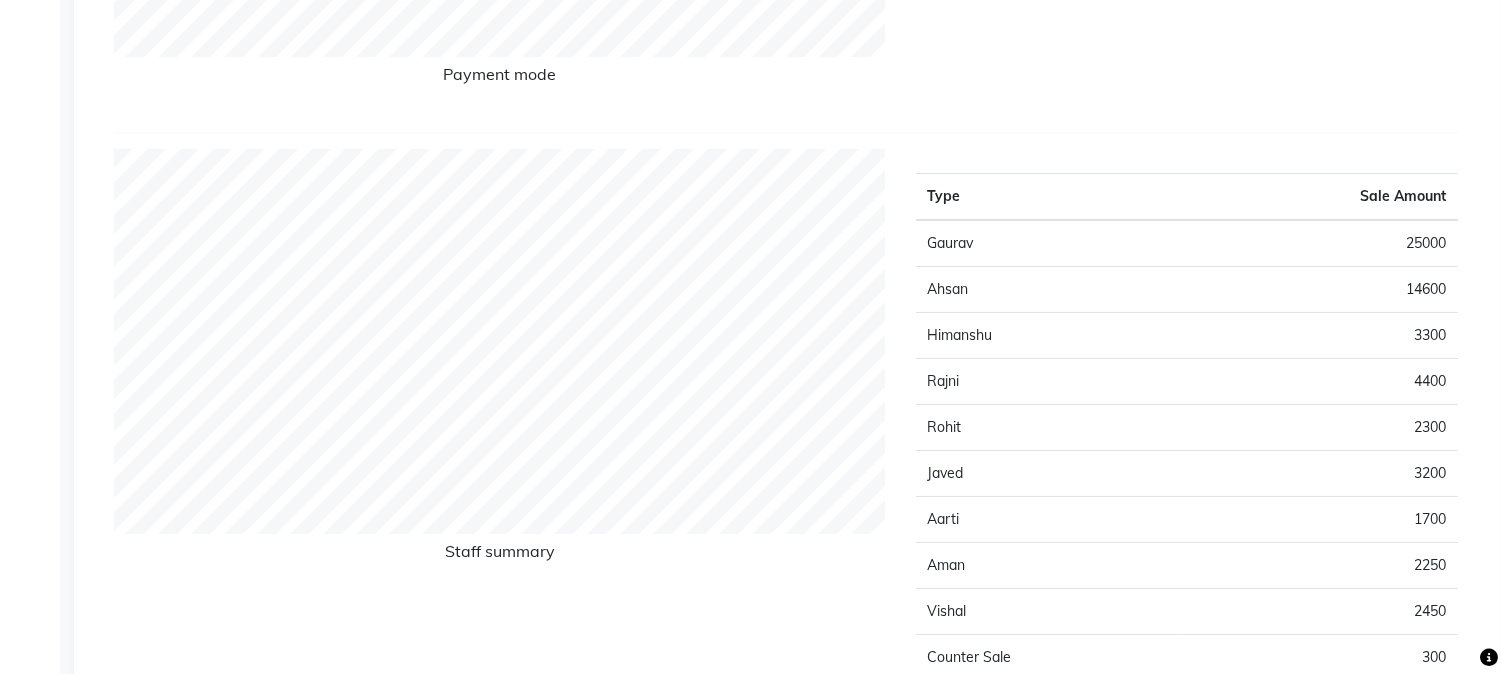 scroll, scrollTop: 641, scrollLeft: 0, axis: vertical 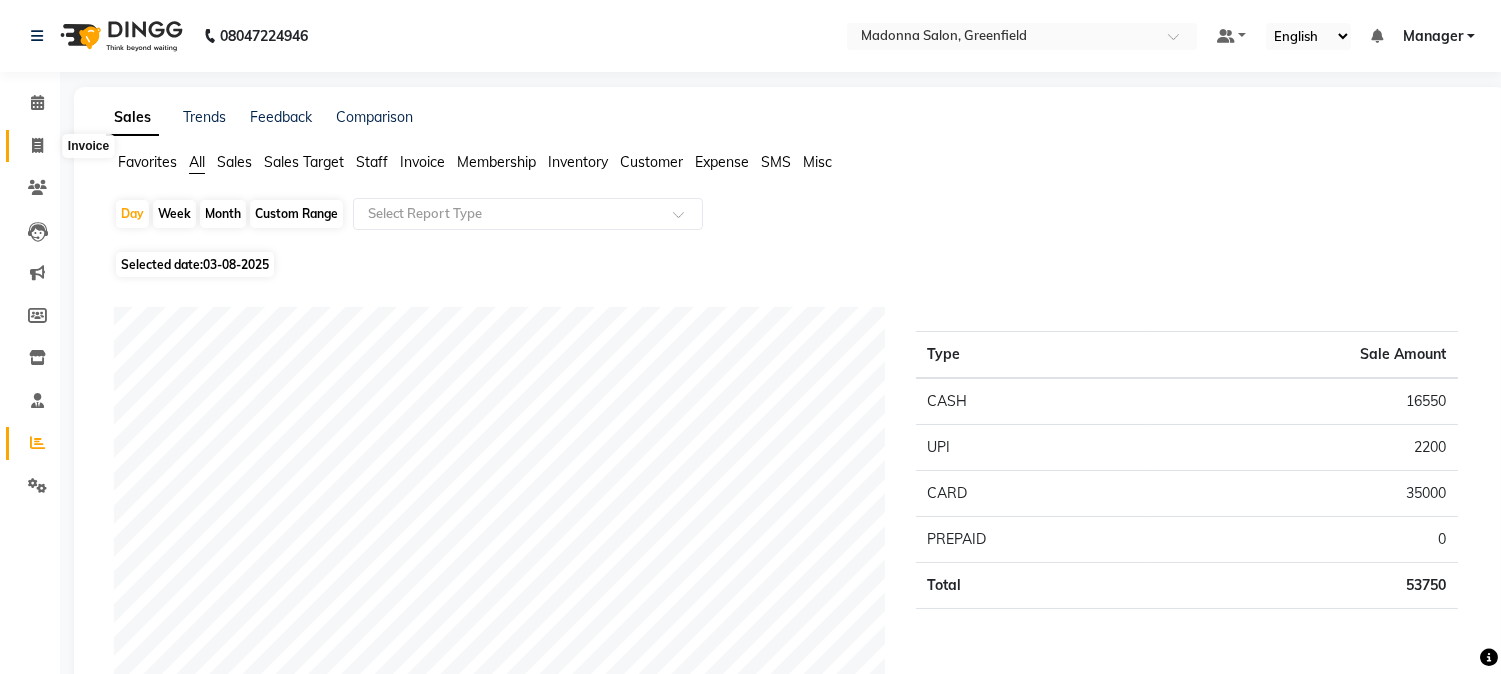 click 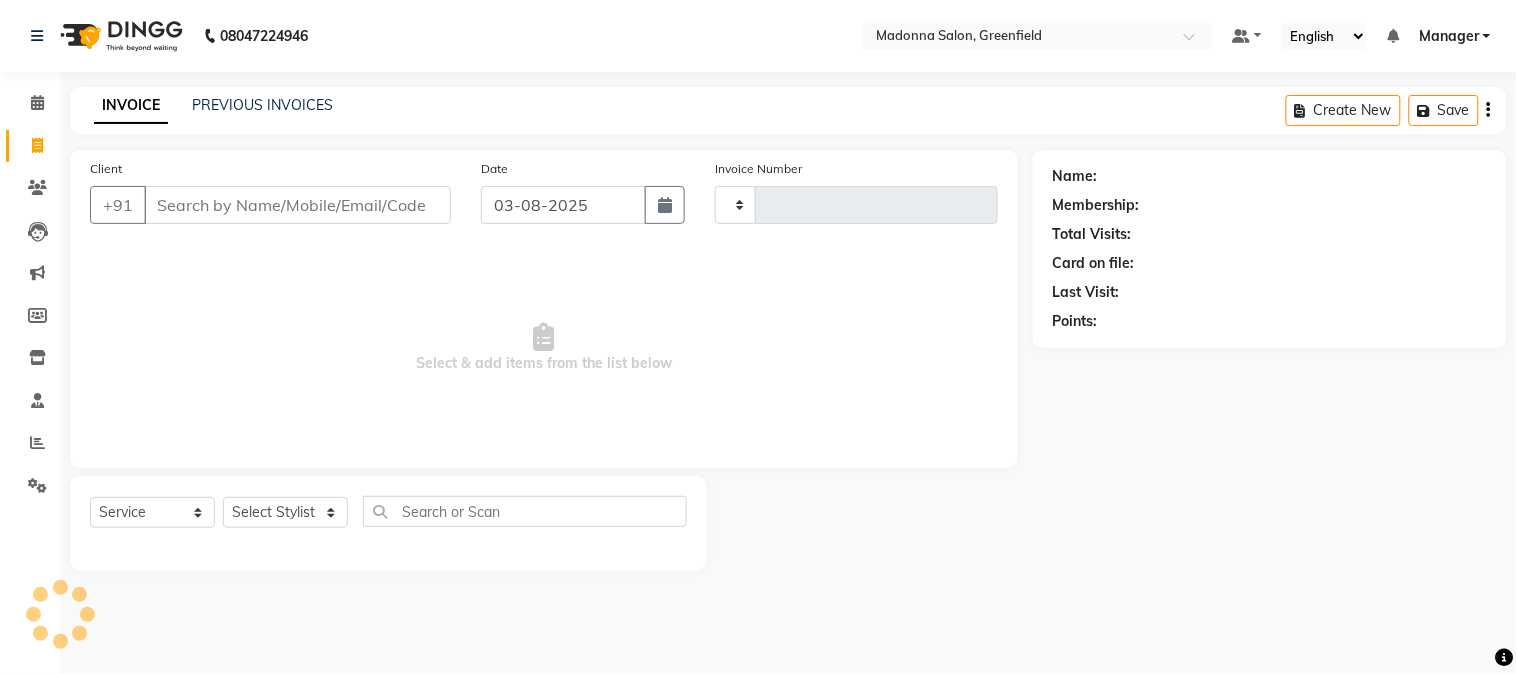 type on "1267" 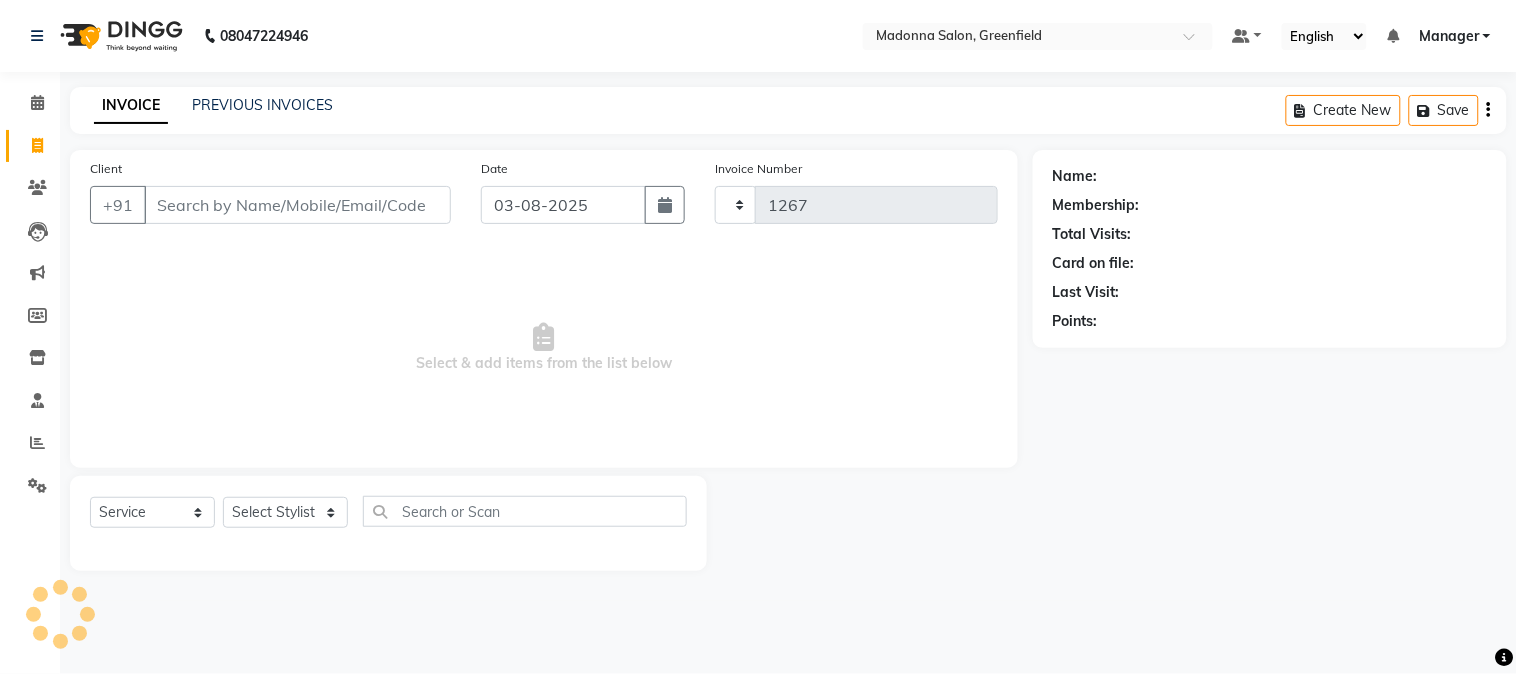 select on "7672" 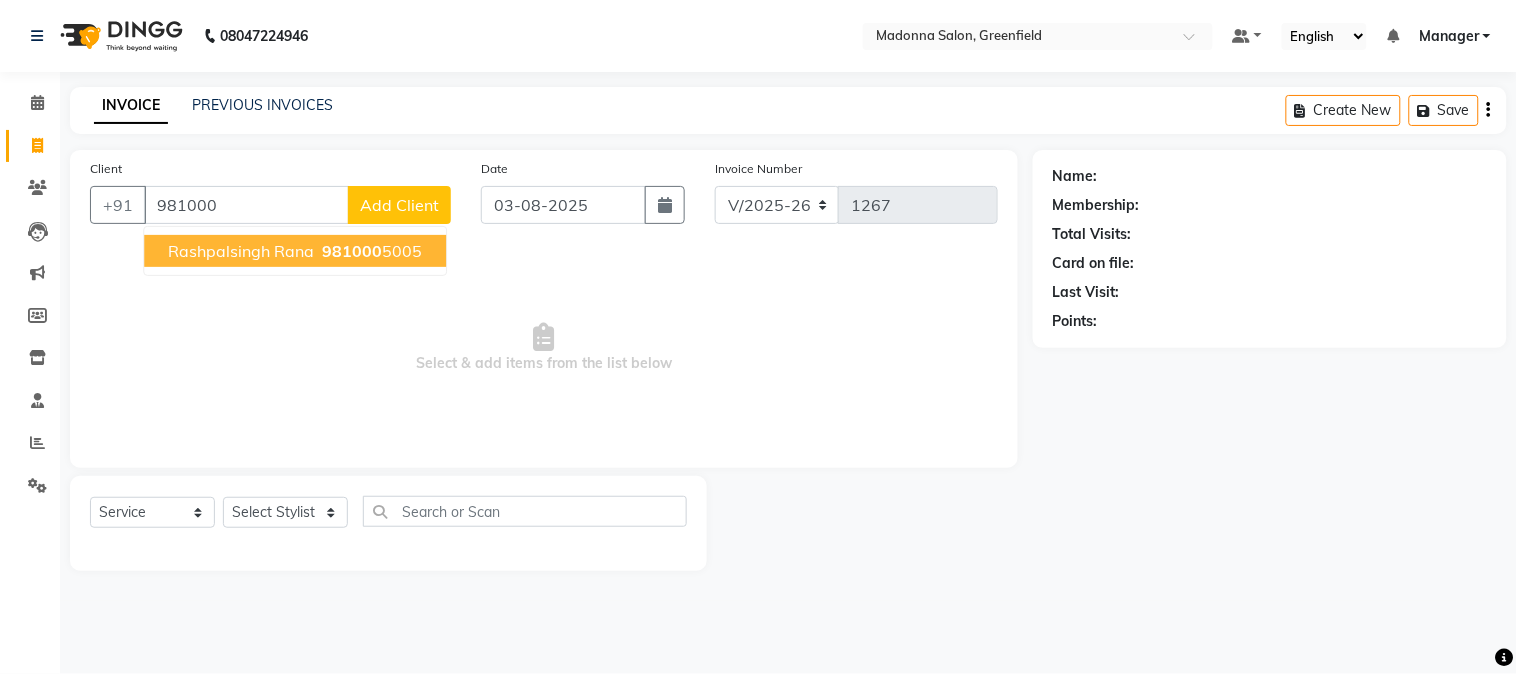 click on "rashpalsingh rana" at bounding box center (241, 251) 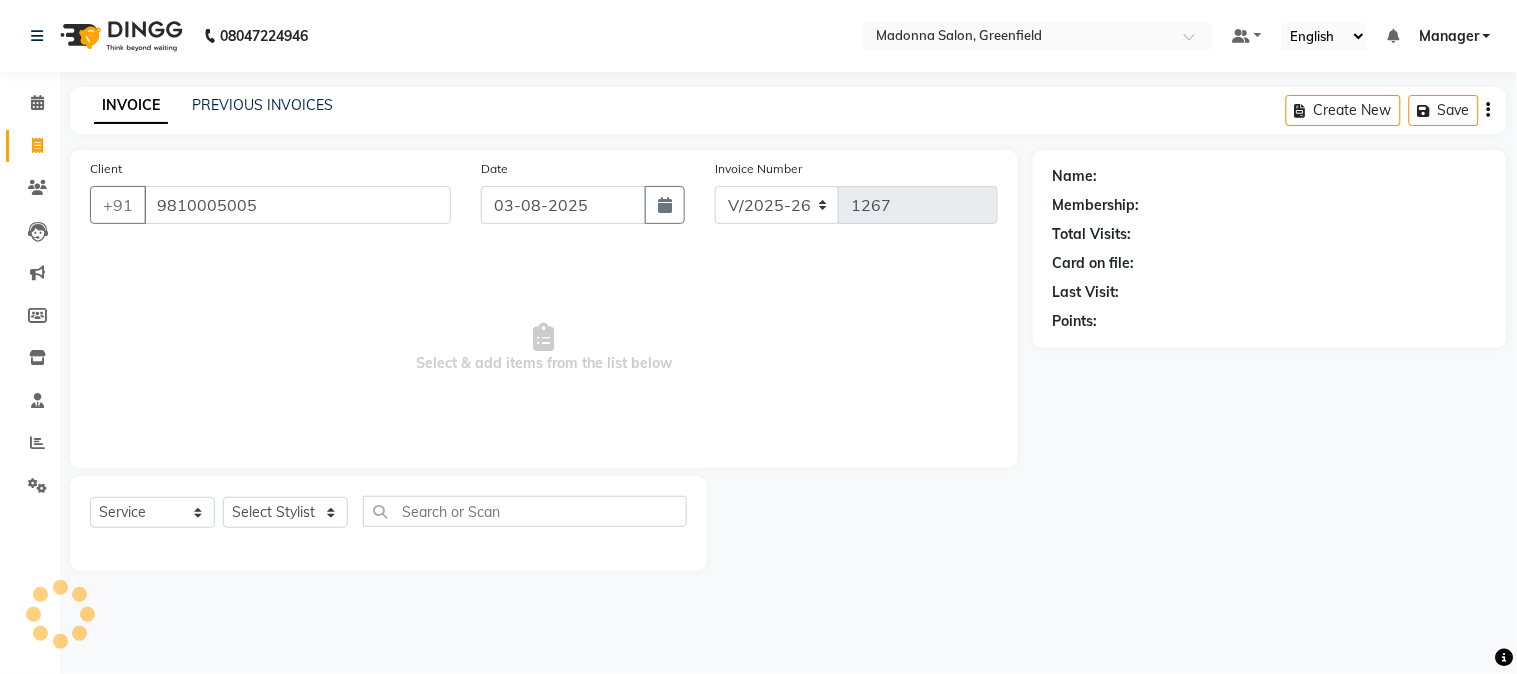 type on "9810005005" 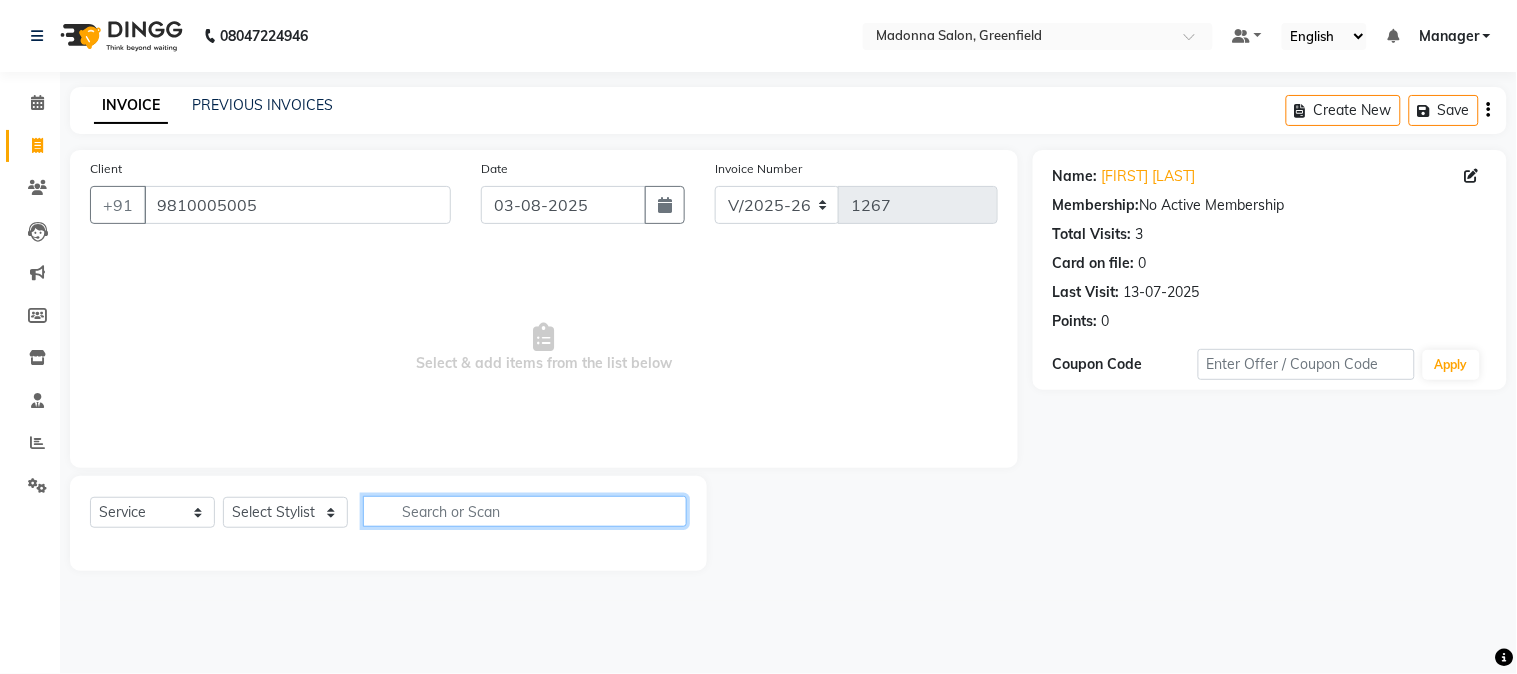 click 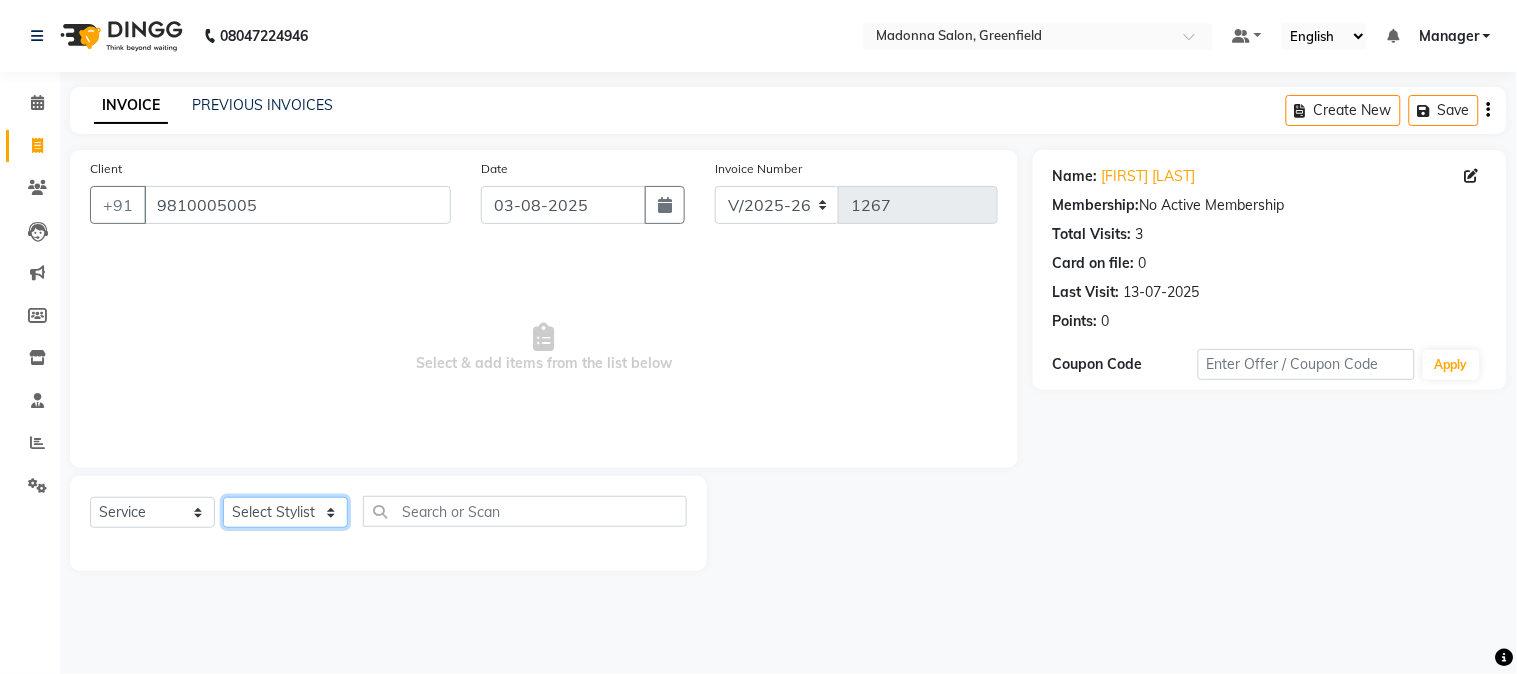 click on "Select Stylist Aarti Ahsan Aman BUBLEEN COUNTER SALE GAURAV Himanshu JAVED KAVITA Manager NITIN RAJNI ROHIT Saifi Sattu VISHAL" 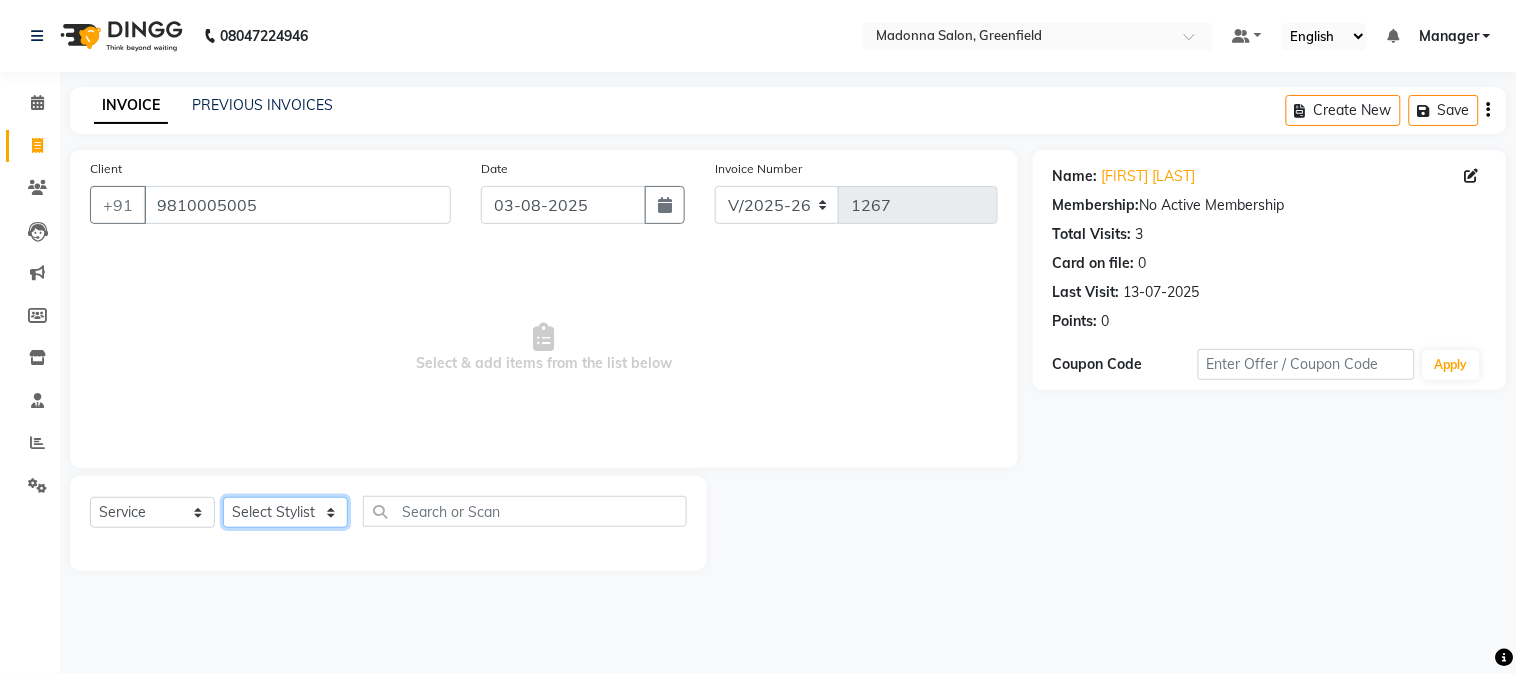 select on "68885" 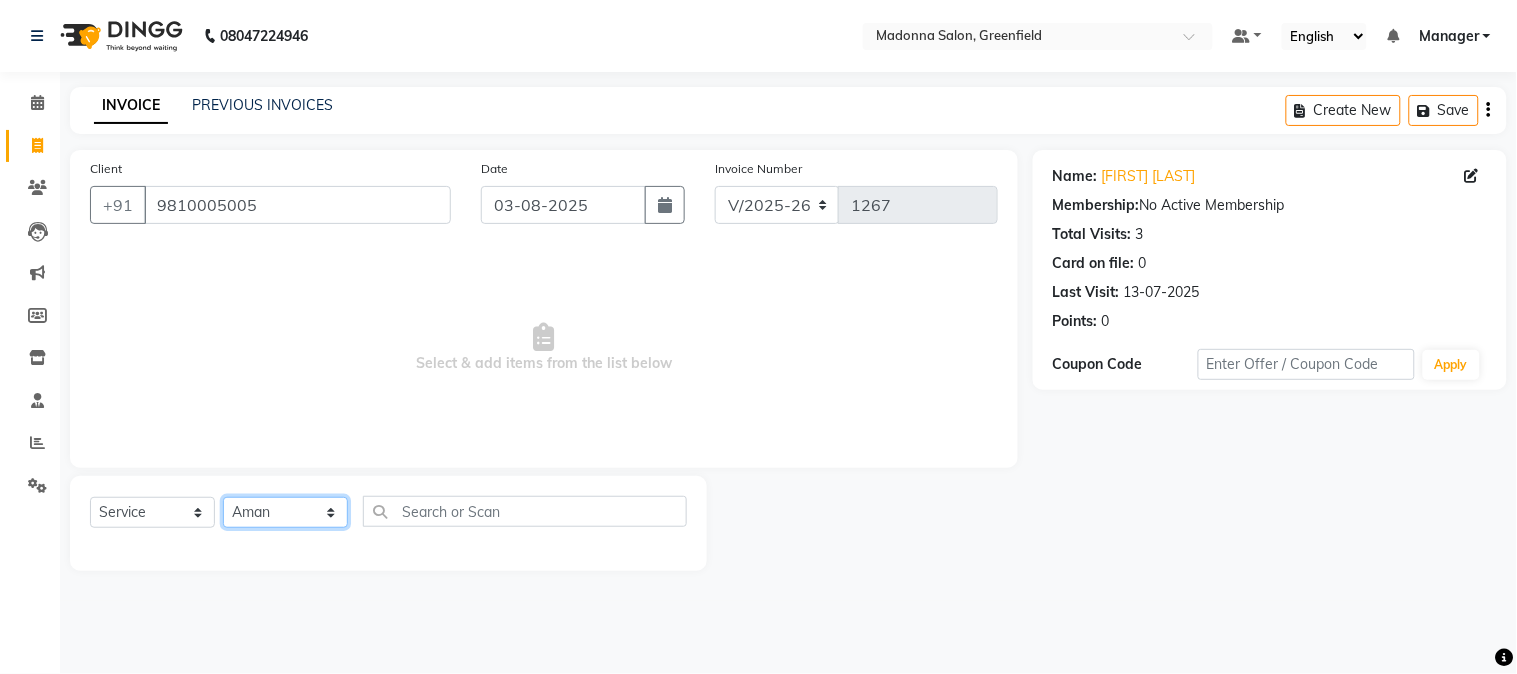 click on "Select Stylist Aarti Ahsan Aman BUBLEEN COUNTER SALE GAURAV Himanshu JAVED KAVITA Manager NITIN RAJNI ROHIT Saifi Sattu VISHAL" 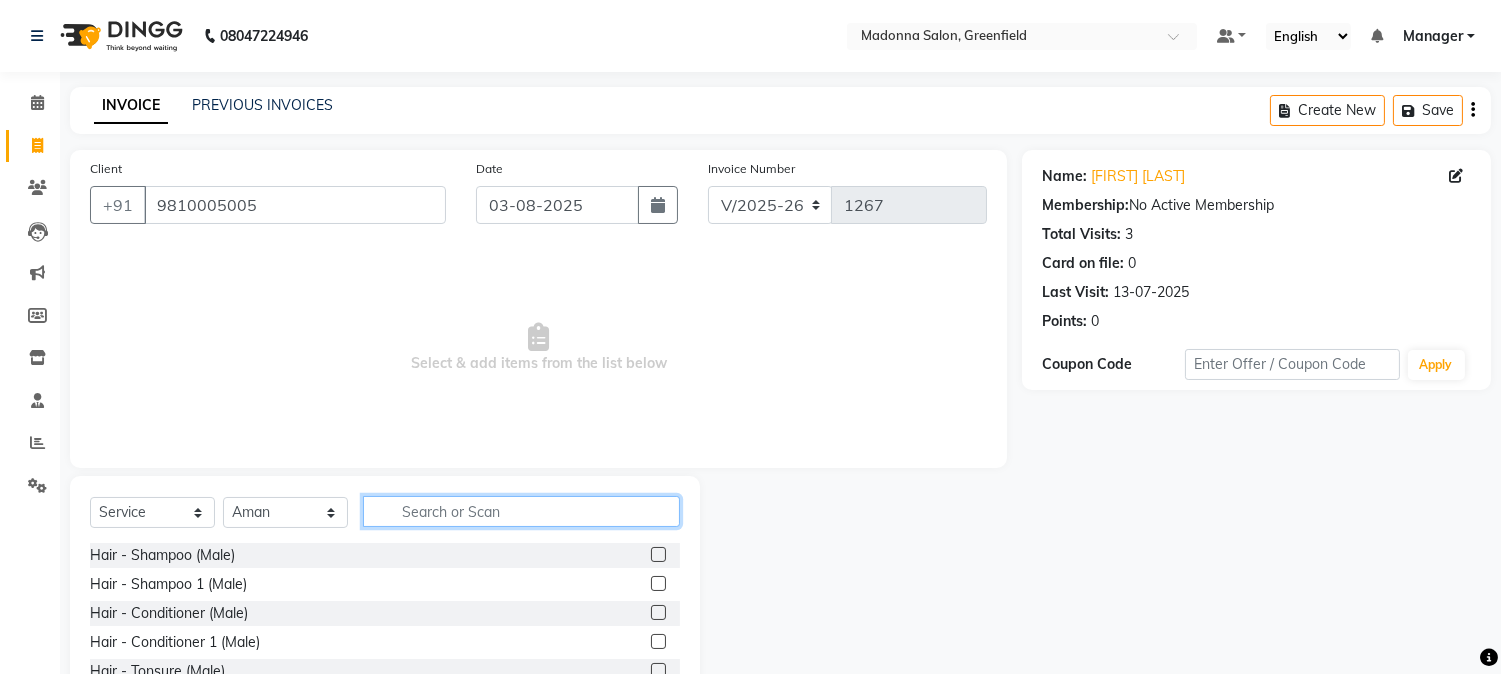 click 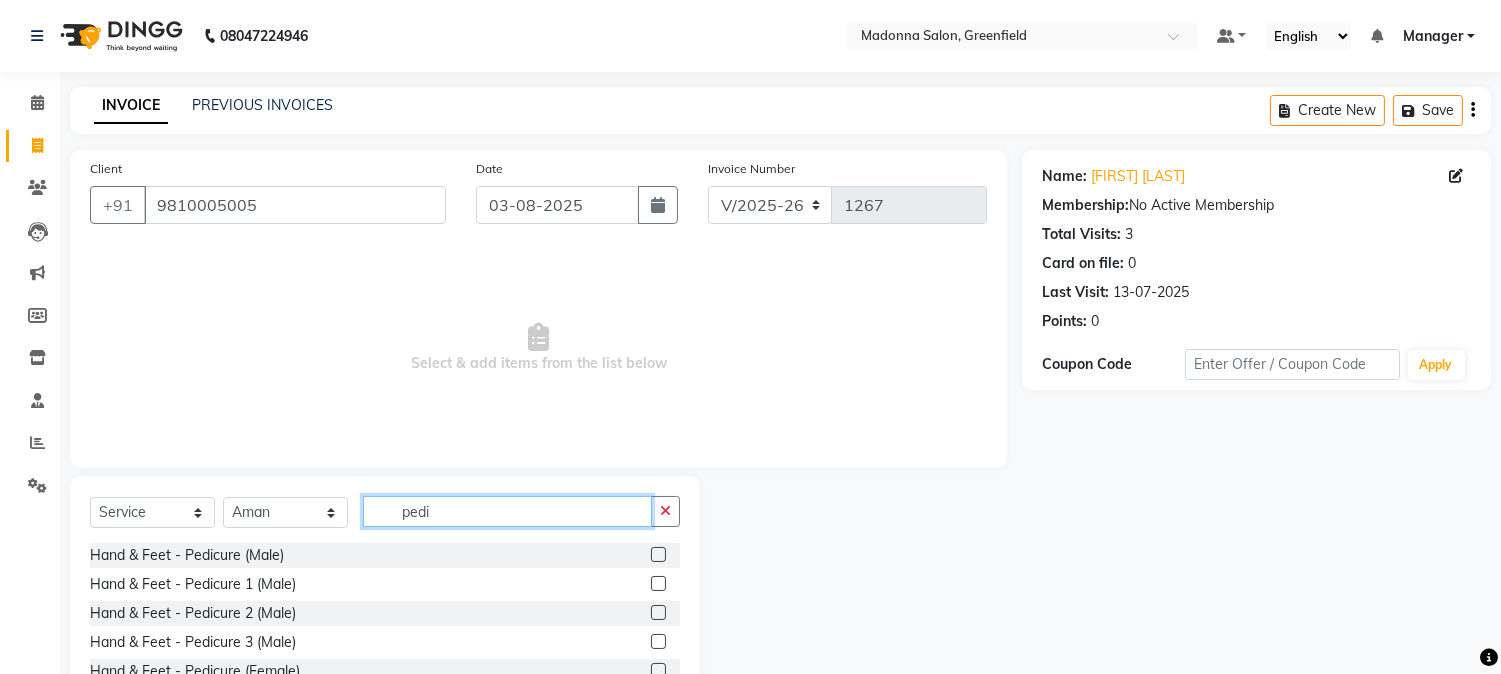 type on "pedi" 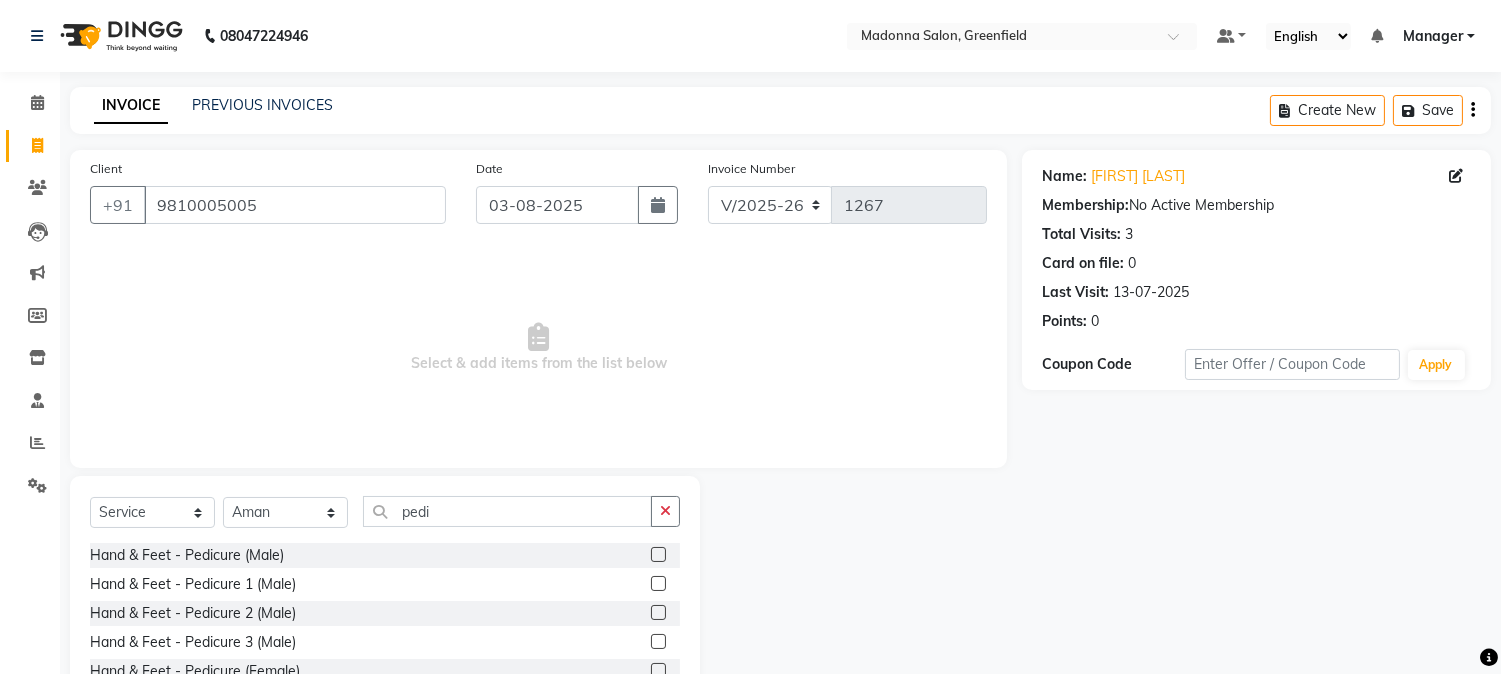 click 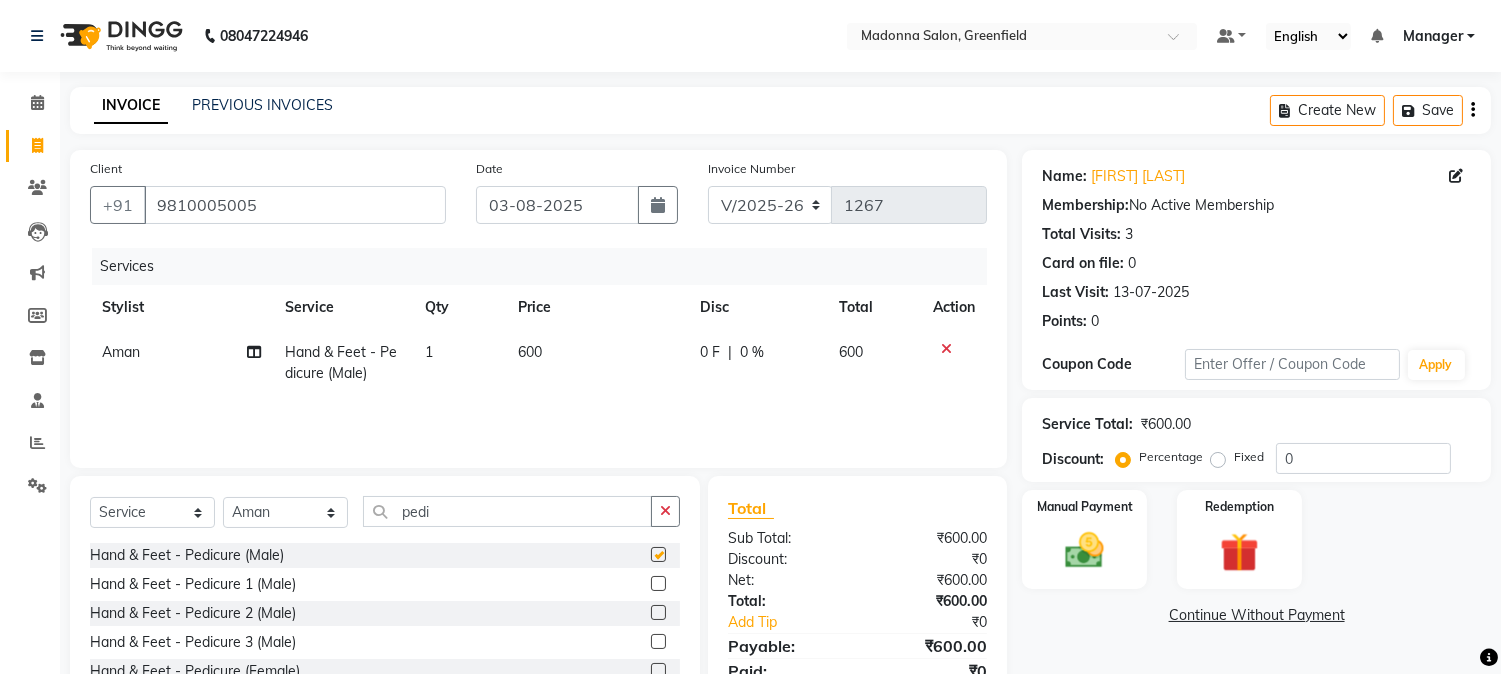 checkbox on "false" 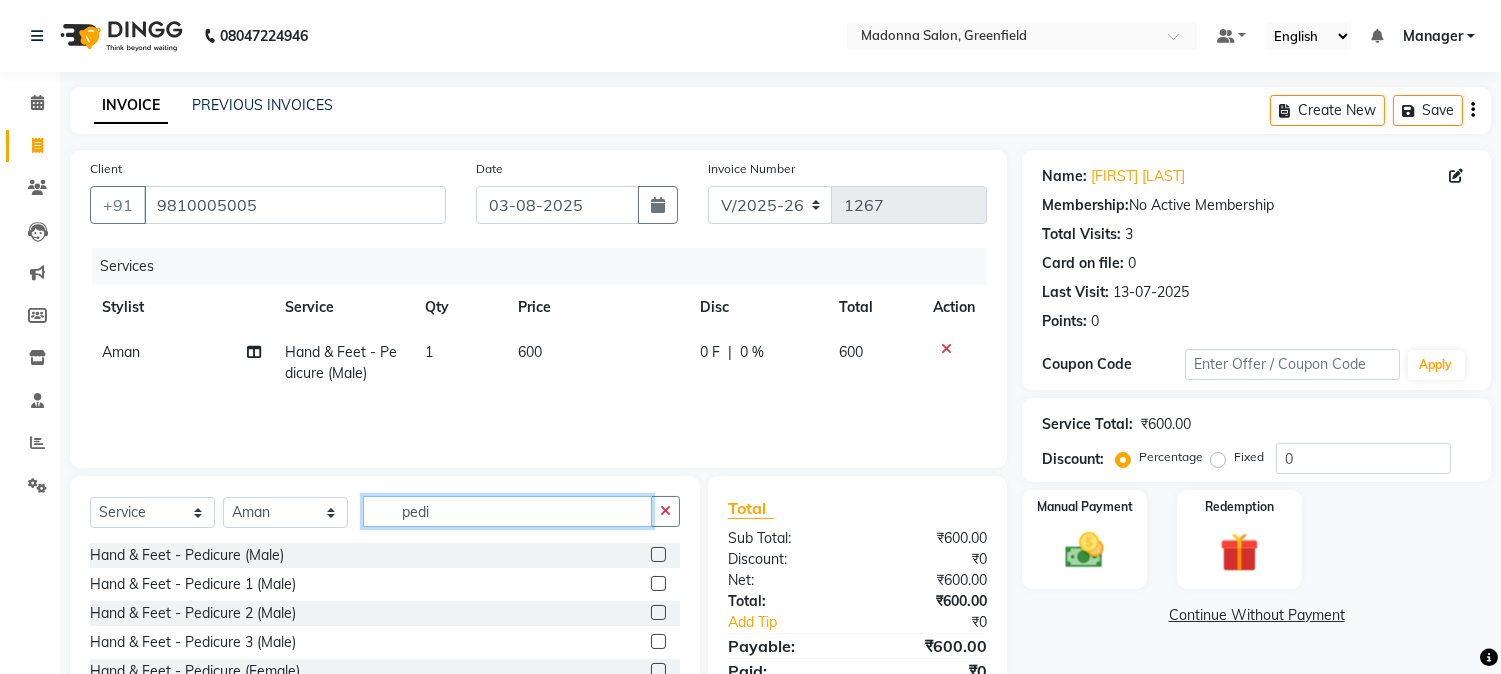 click on "pedi" 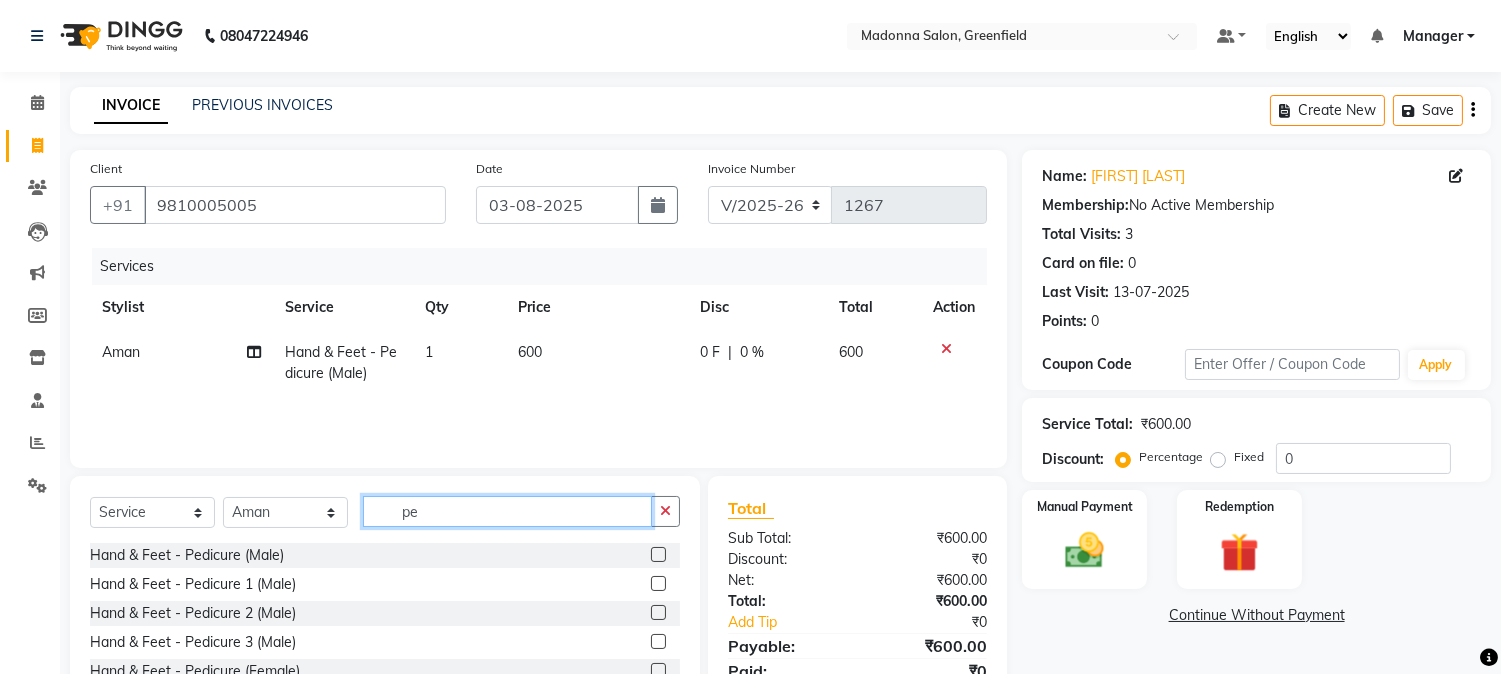 type on "p" 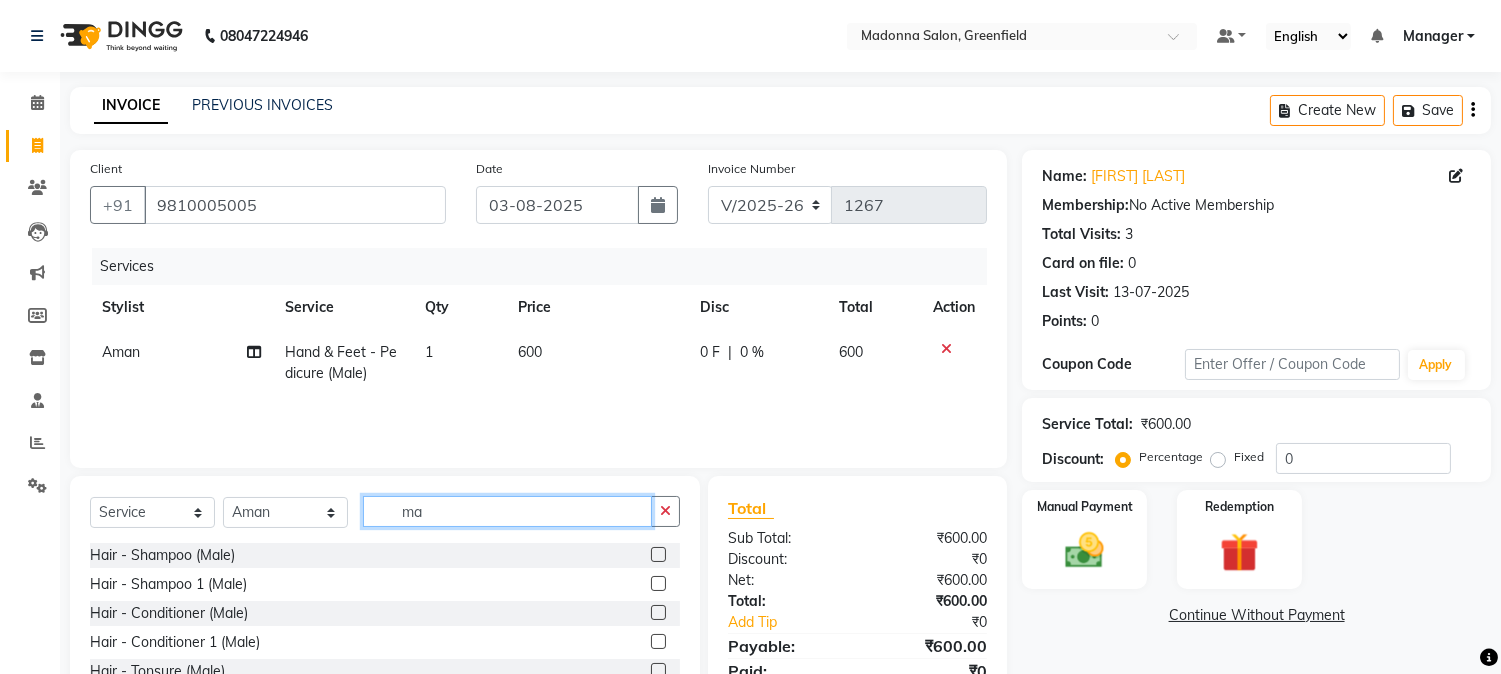 type on "m" 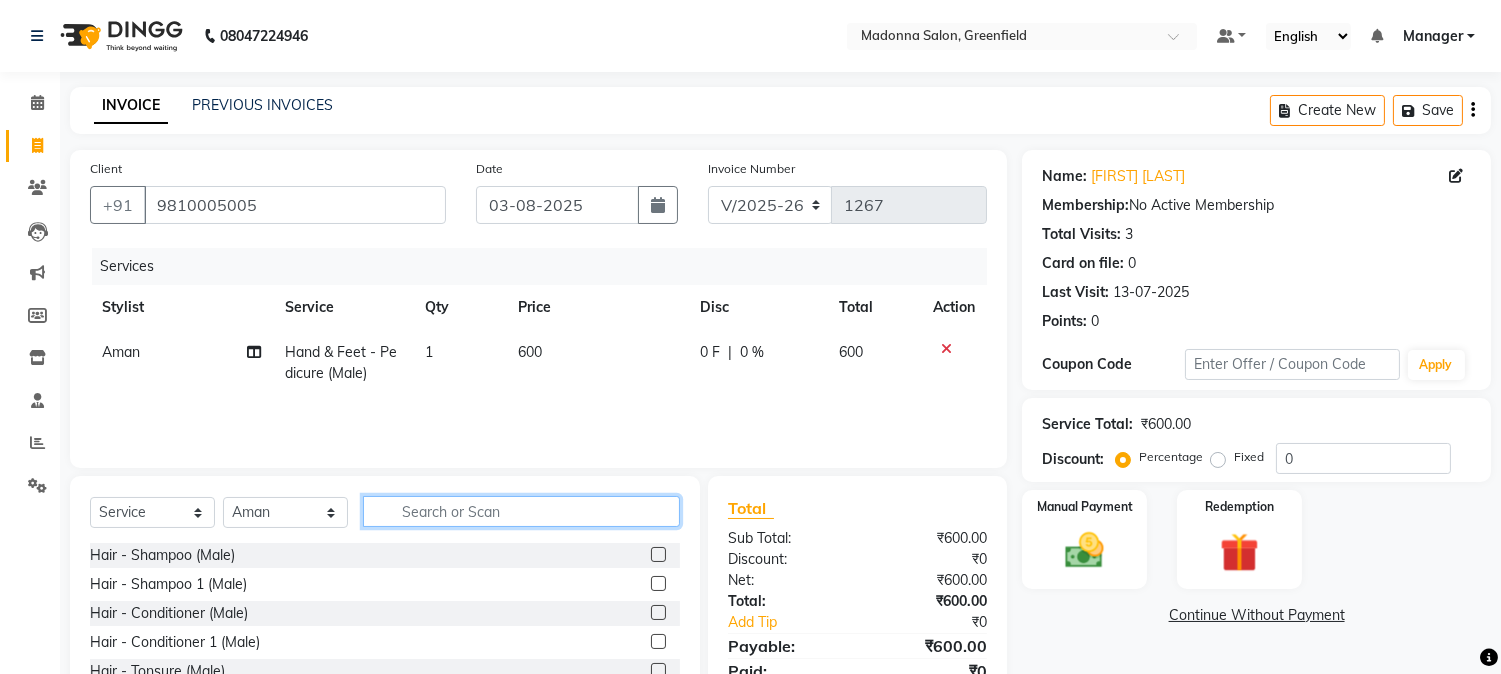 type 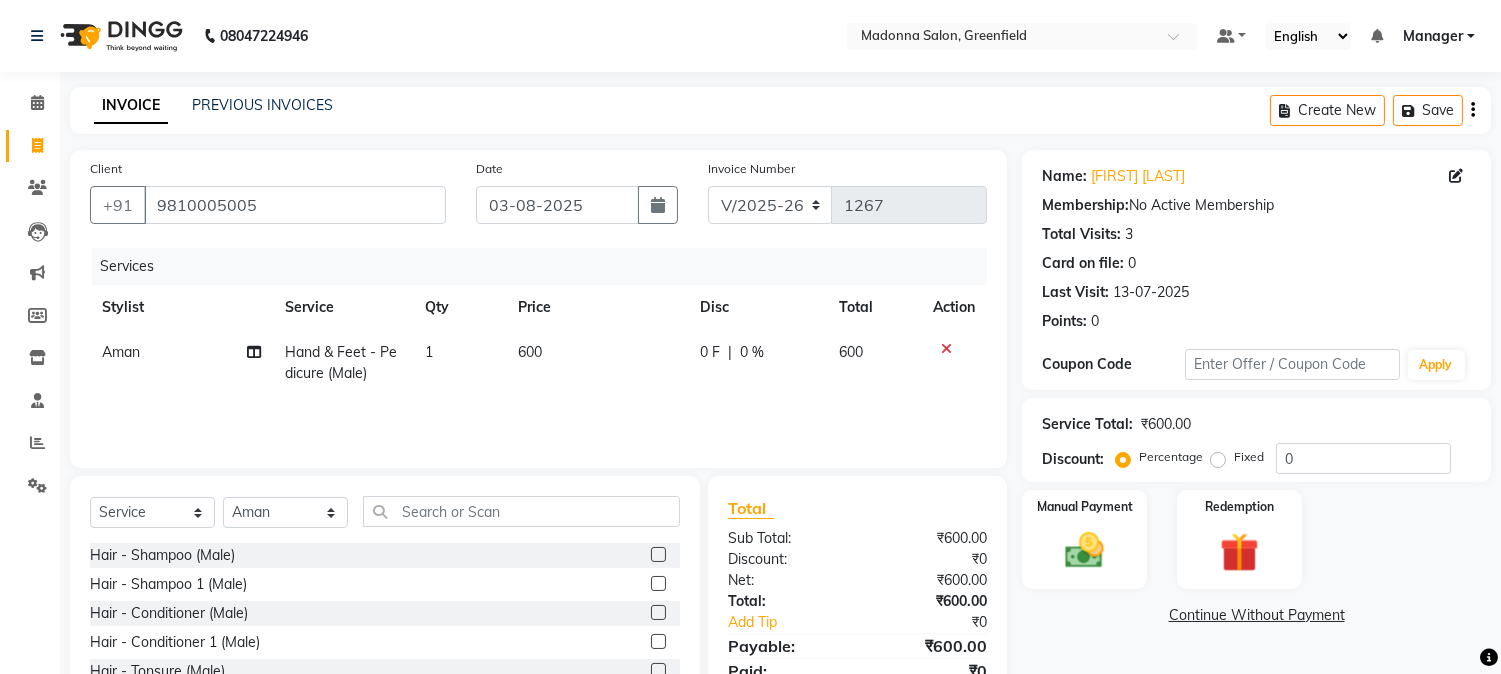 click on "600" 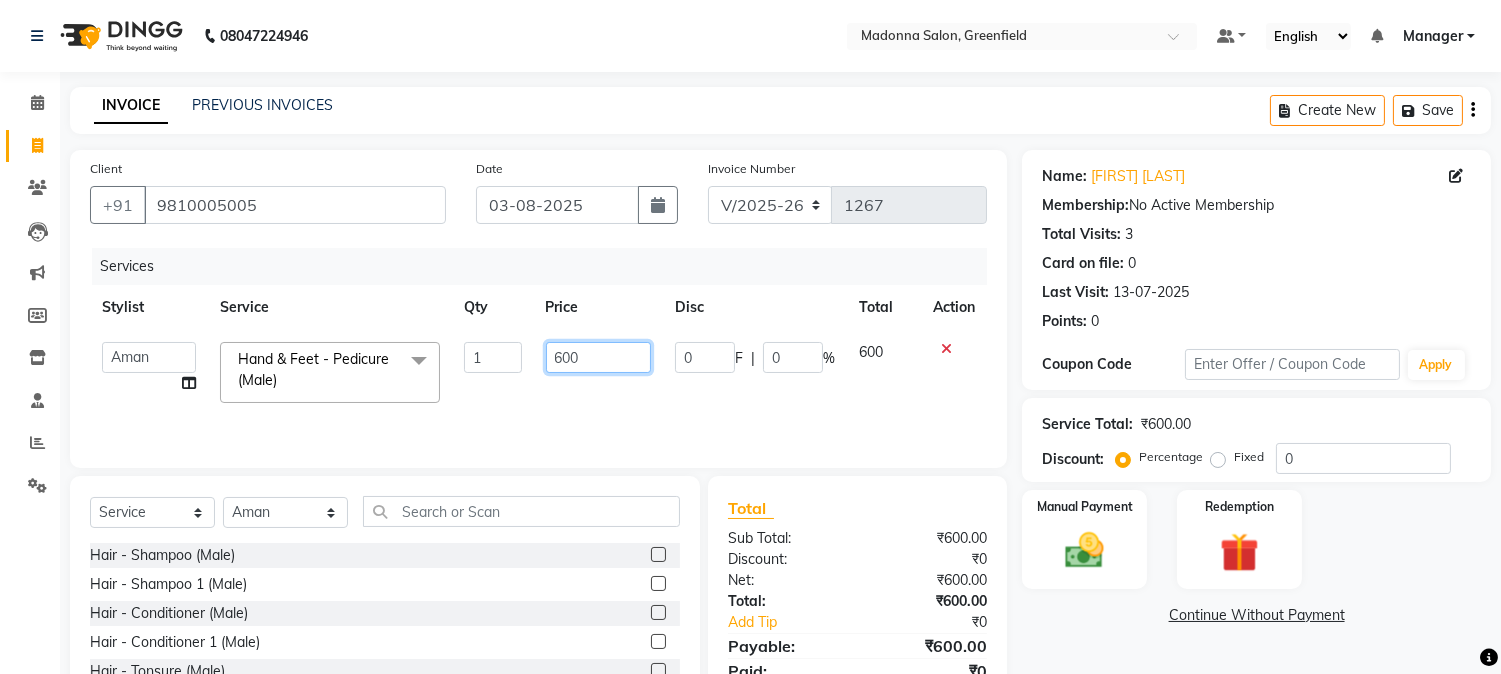 click on "600" 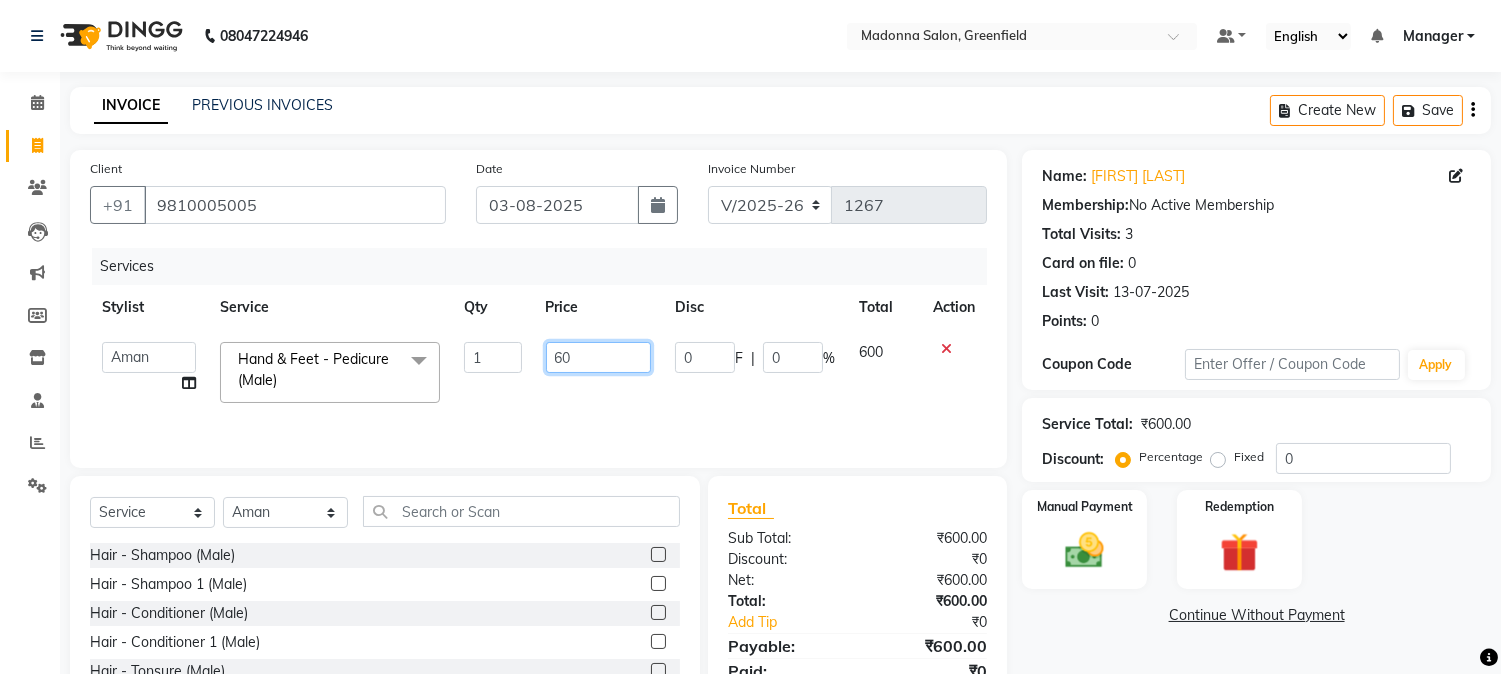 type on "6" 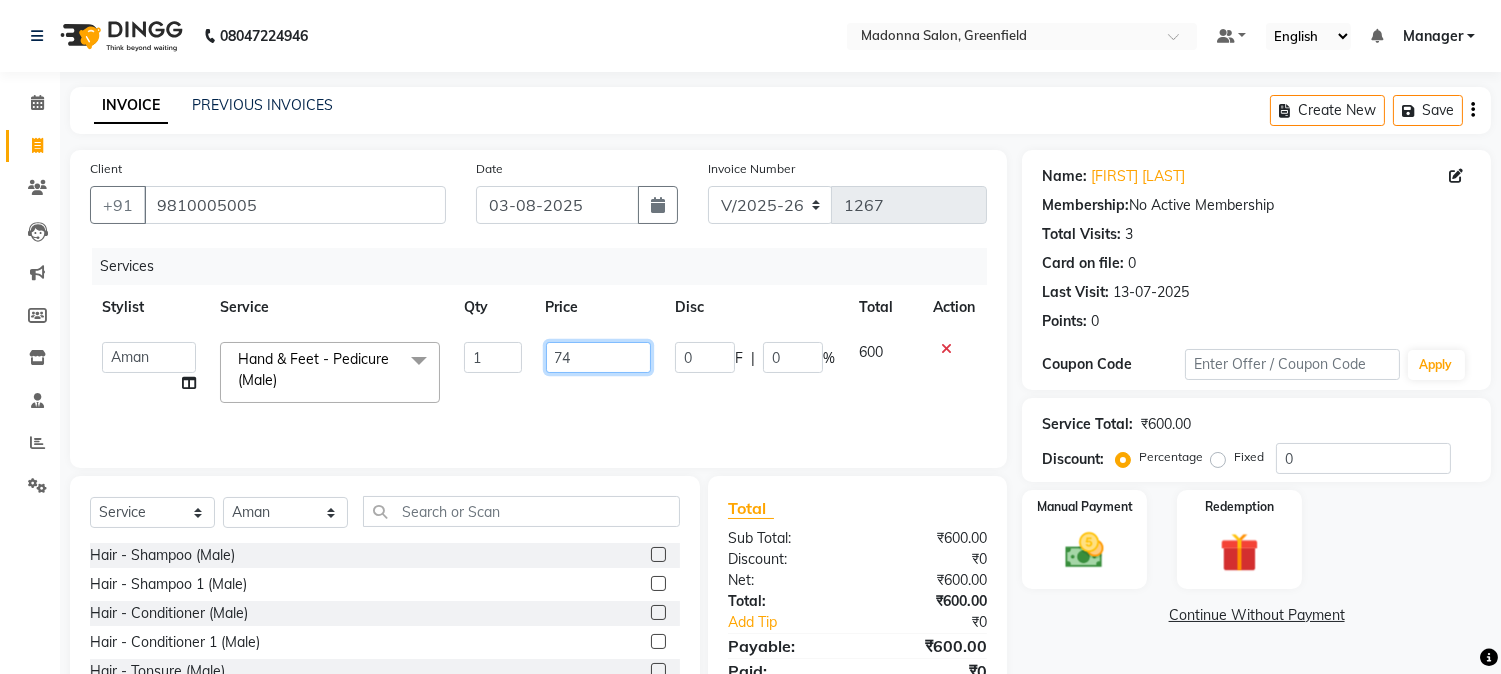 type on "740" 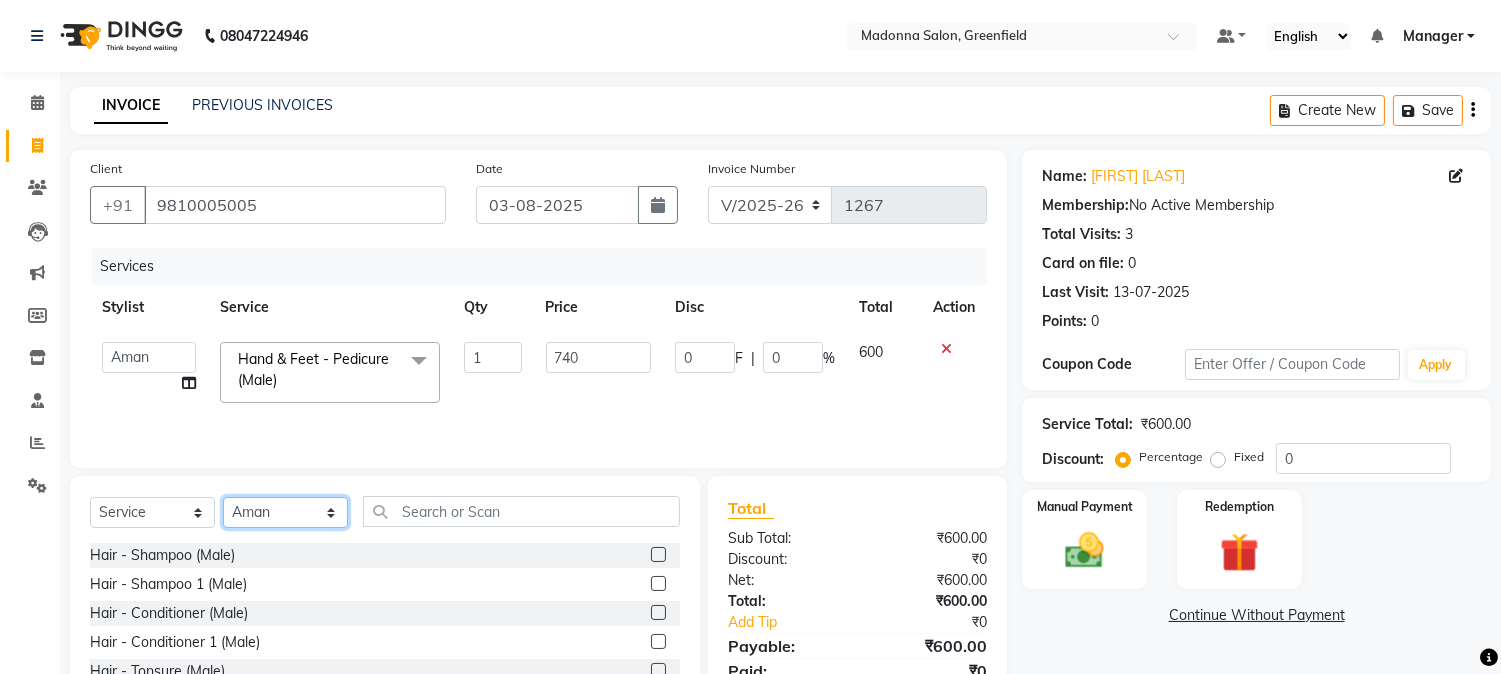 click on "Select Stylist Aarti Ahsan Aman BUBLEEN COUNTER SALE GAURAV Himanshu JAVED KAVITA Manager NITIN RAJNI ROHIT Saifi Sattu VISHAL" 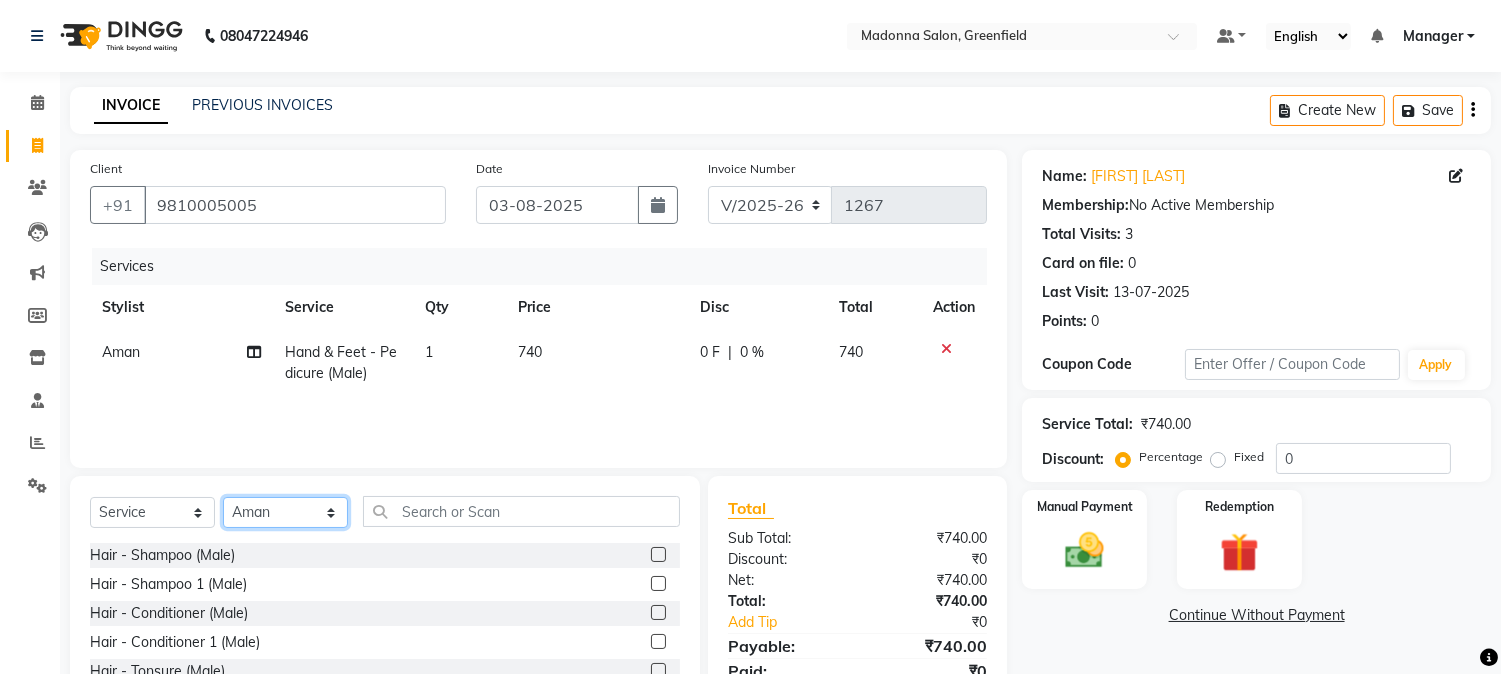 select on "72505" 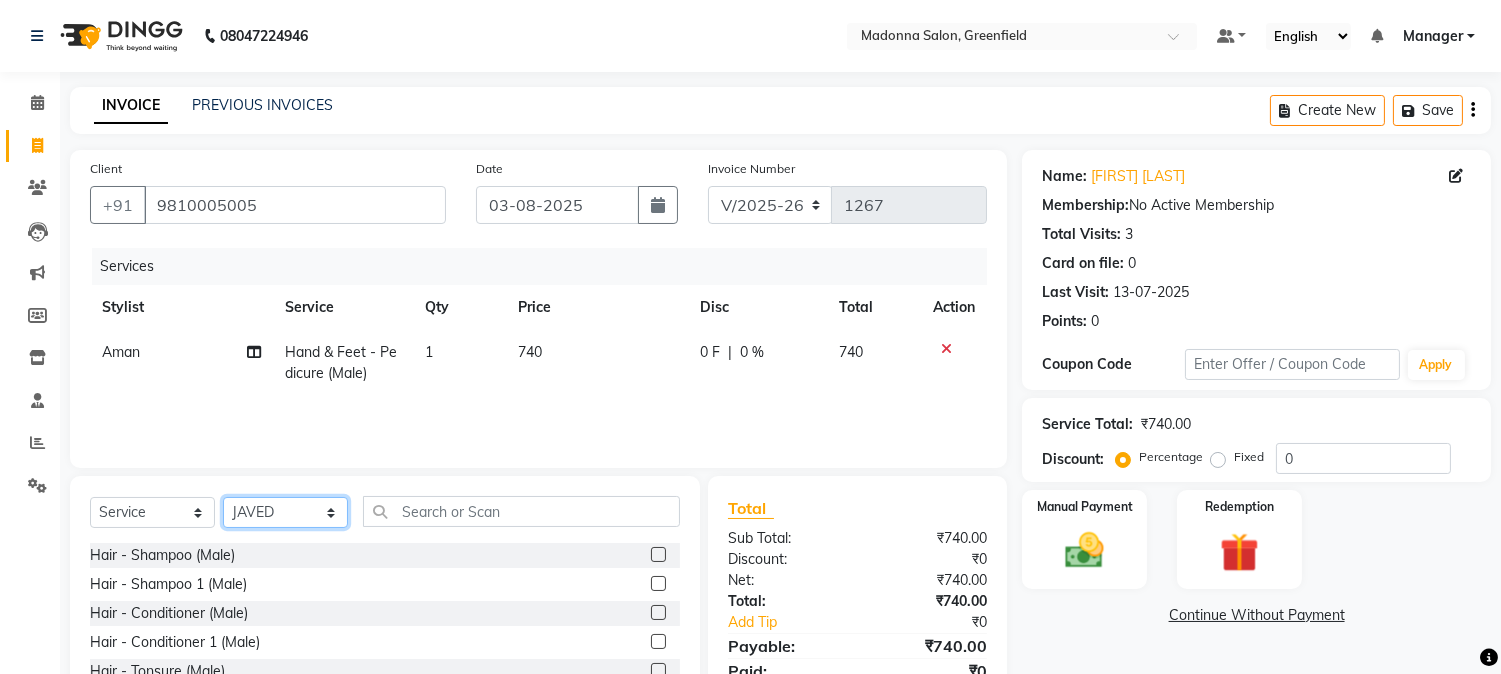 click on "Select Stylist Aarti Ahsan Aman BUBLEEN COUNTER SALE GAURAV Himanshu JAVED KAVITA Manager NITIN RAJNI ROHIT Saifi Sattu VISHAL" 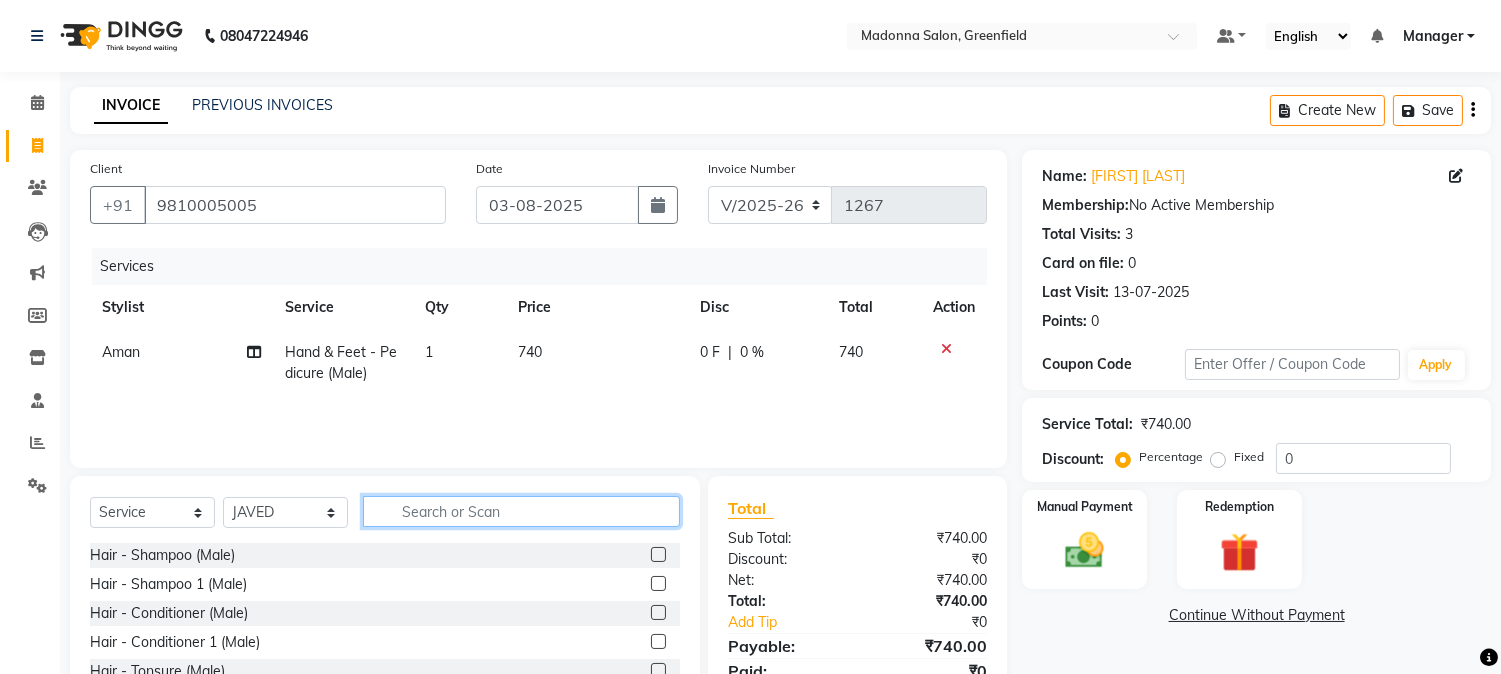 click 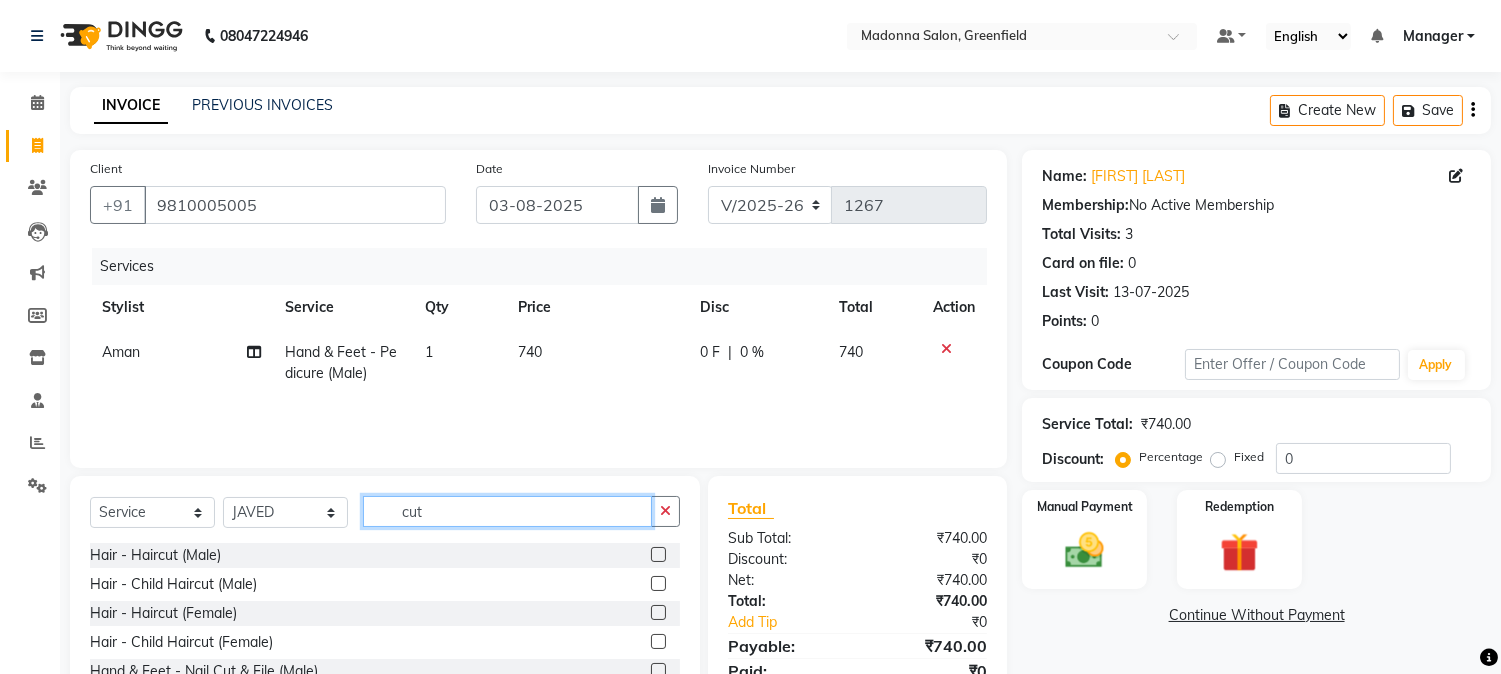type on "cut" 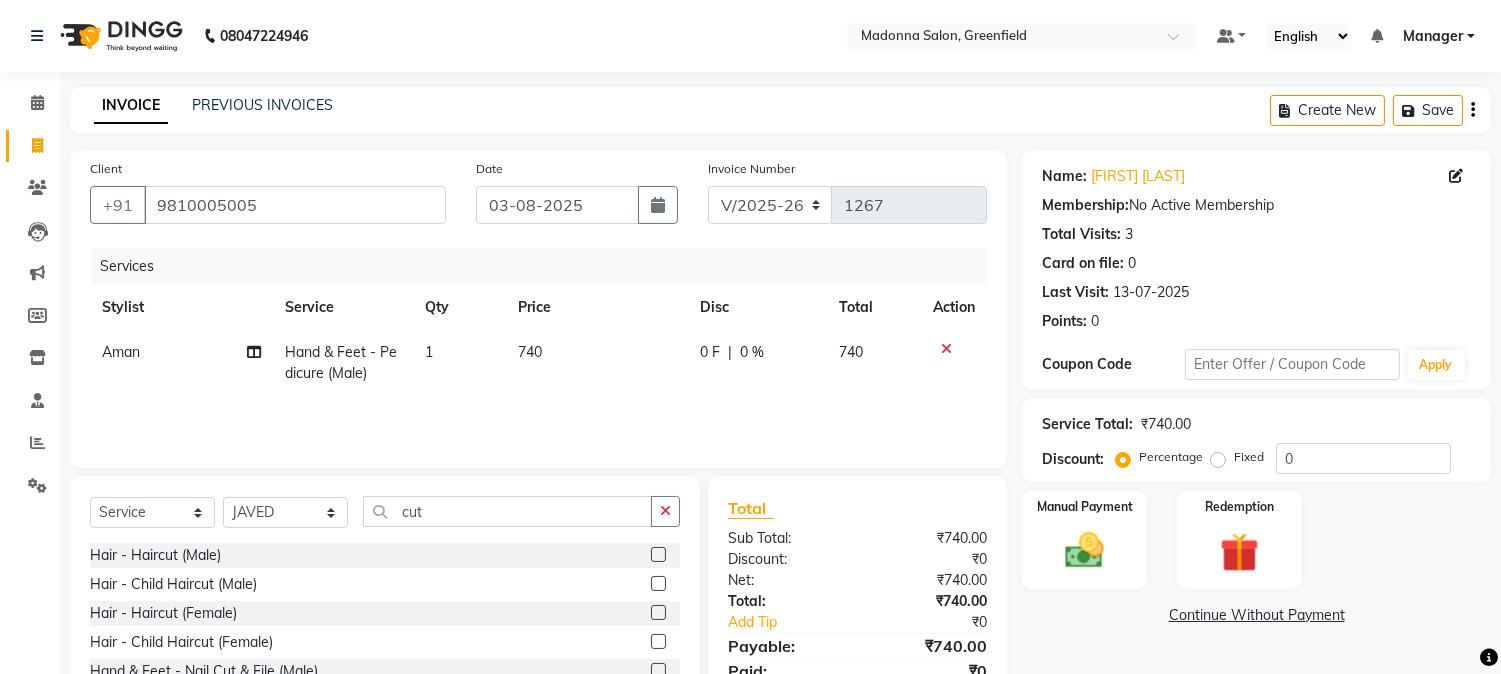 click 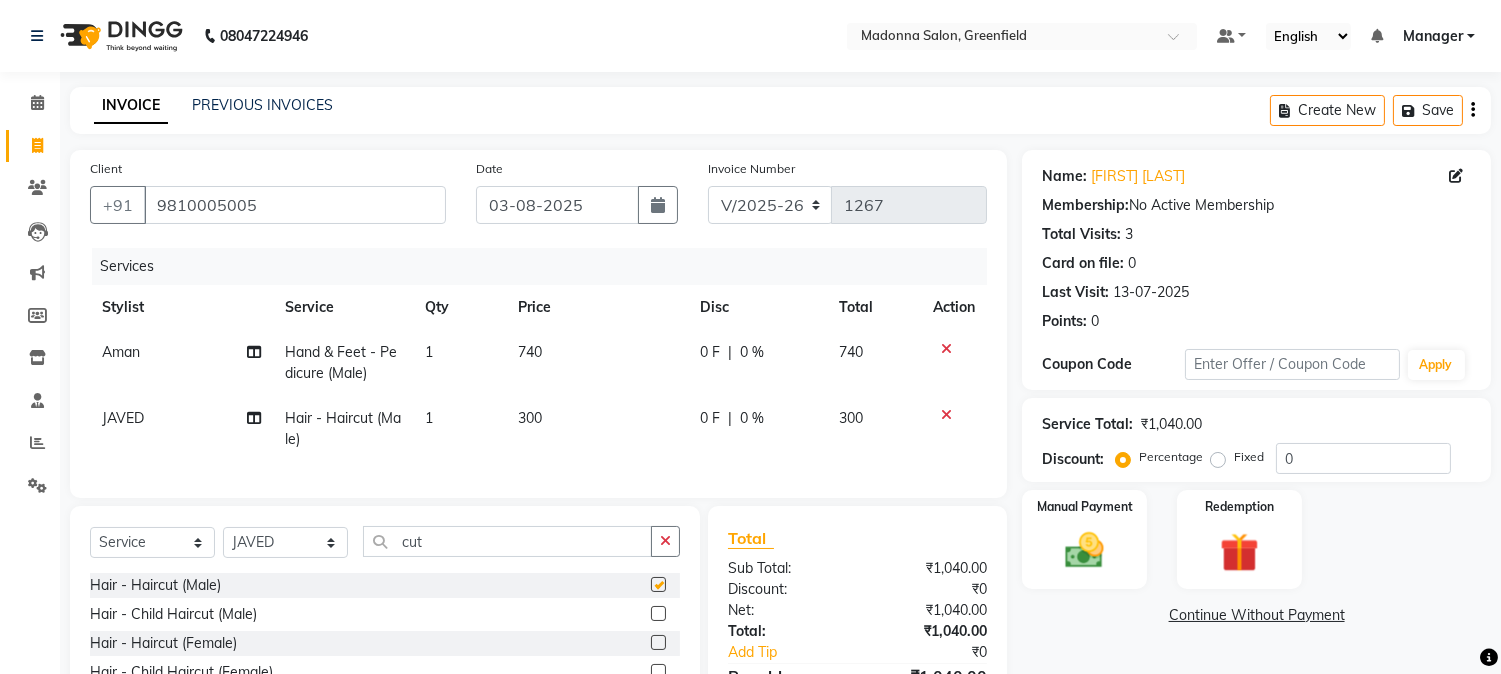 checkbox on "false" 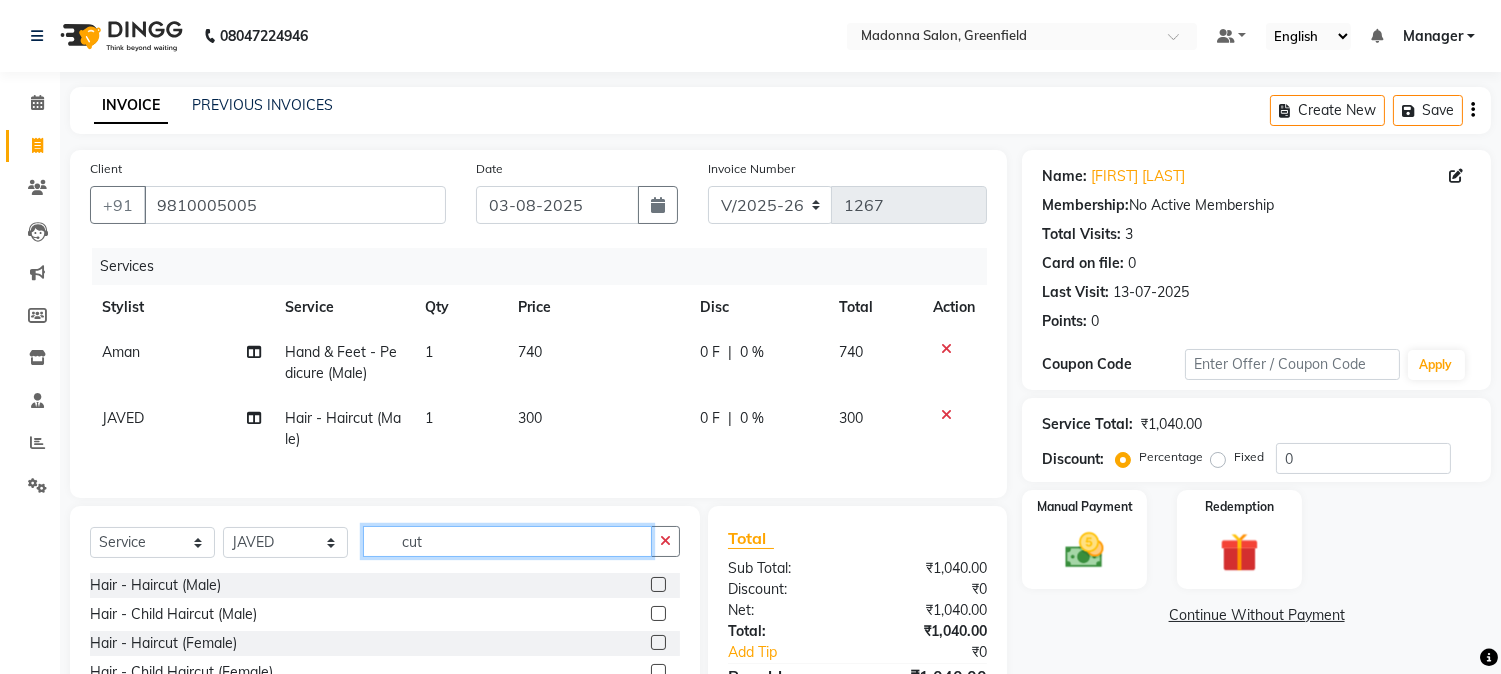 click on "cut" 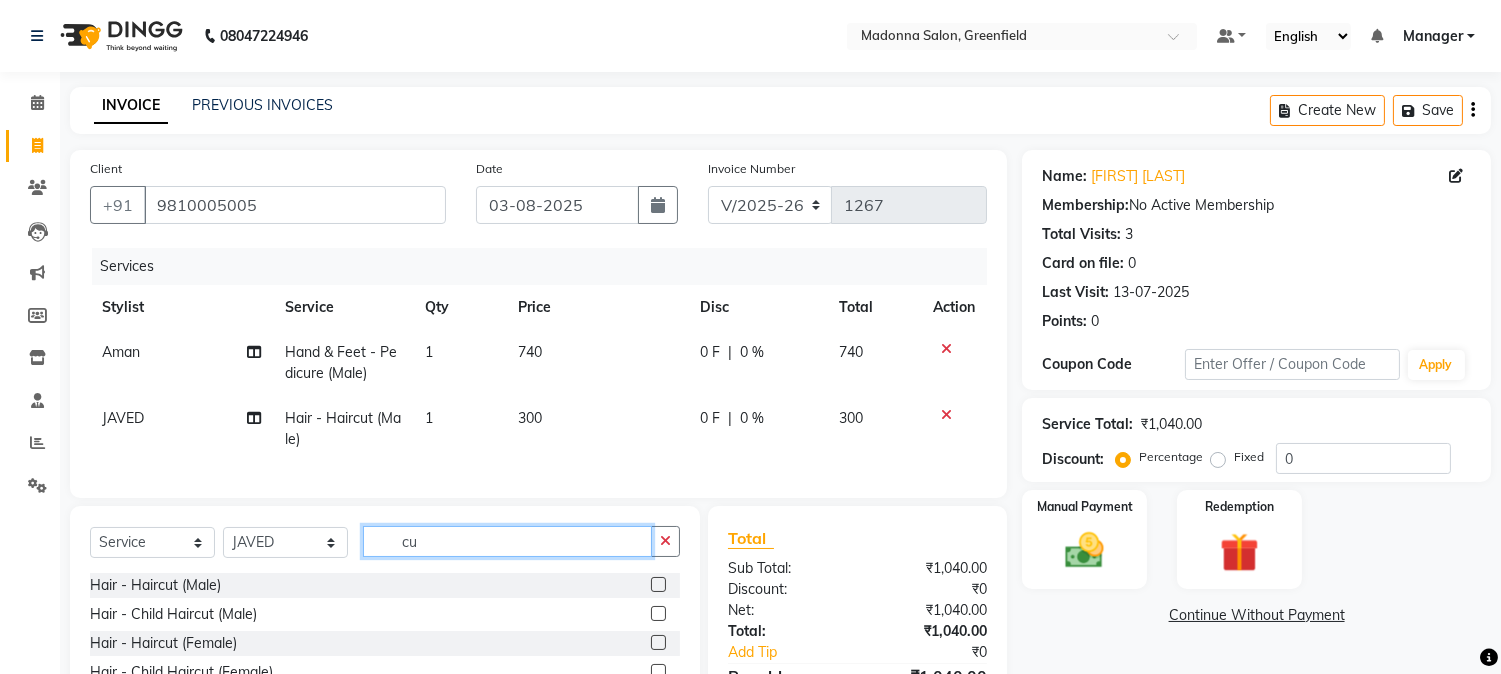type on "c" 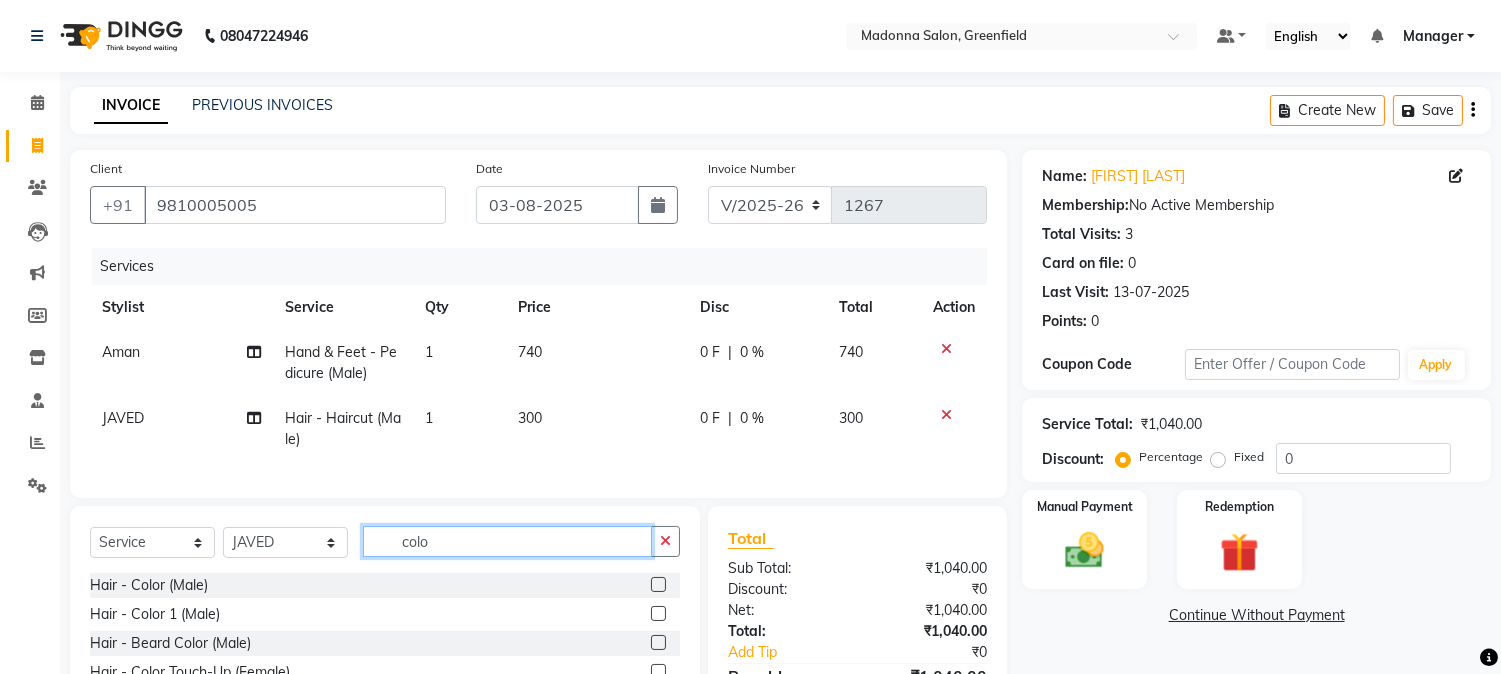 type on "colo" 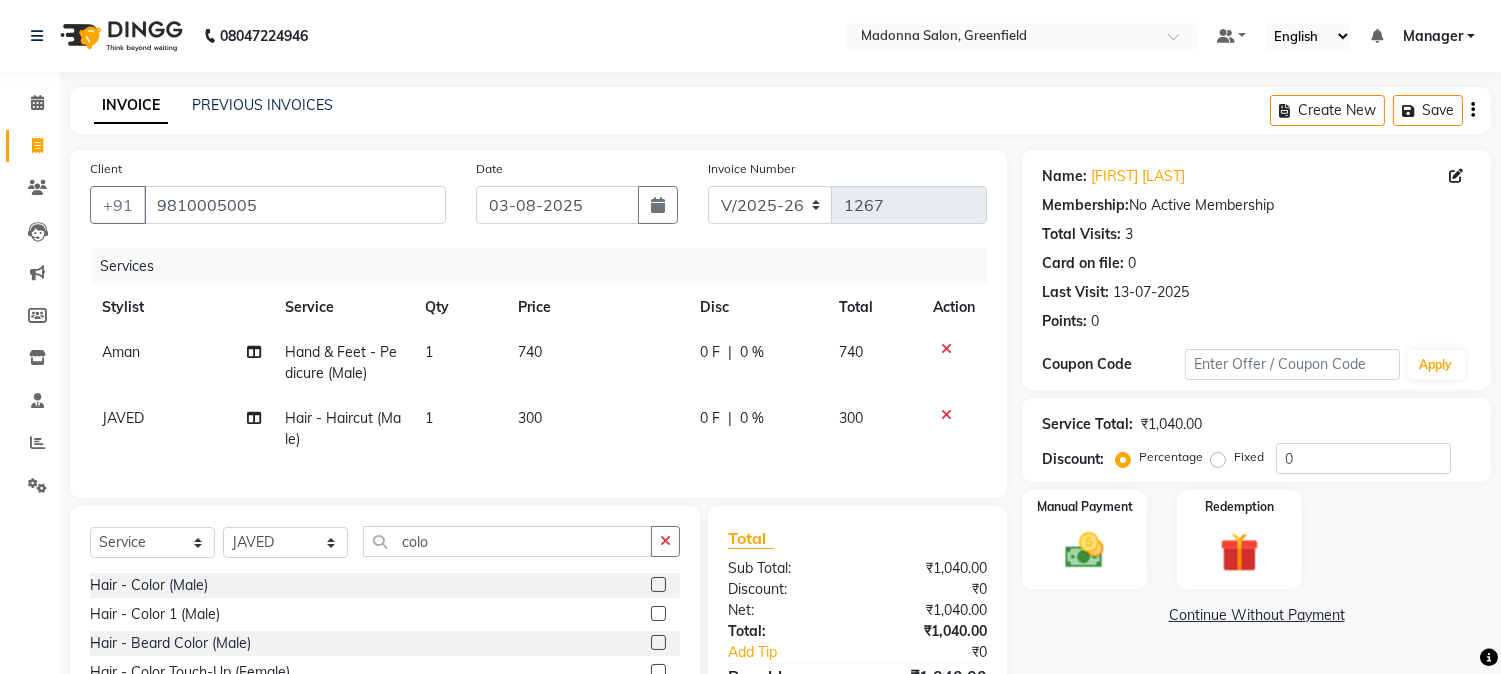 click 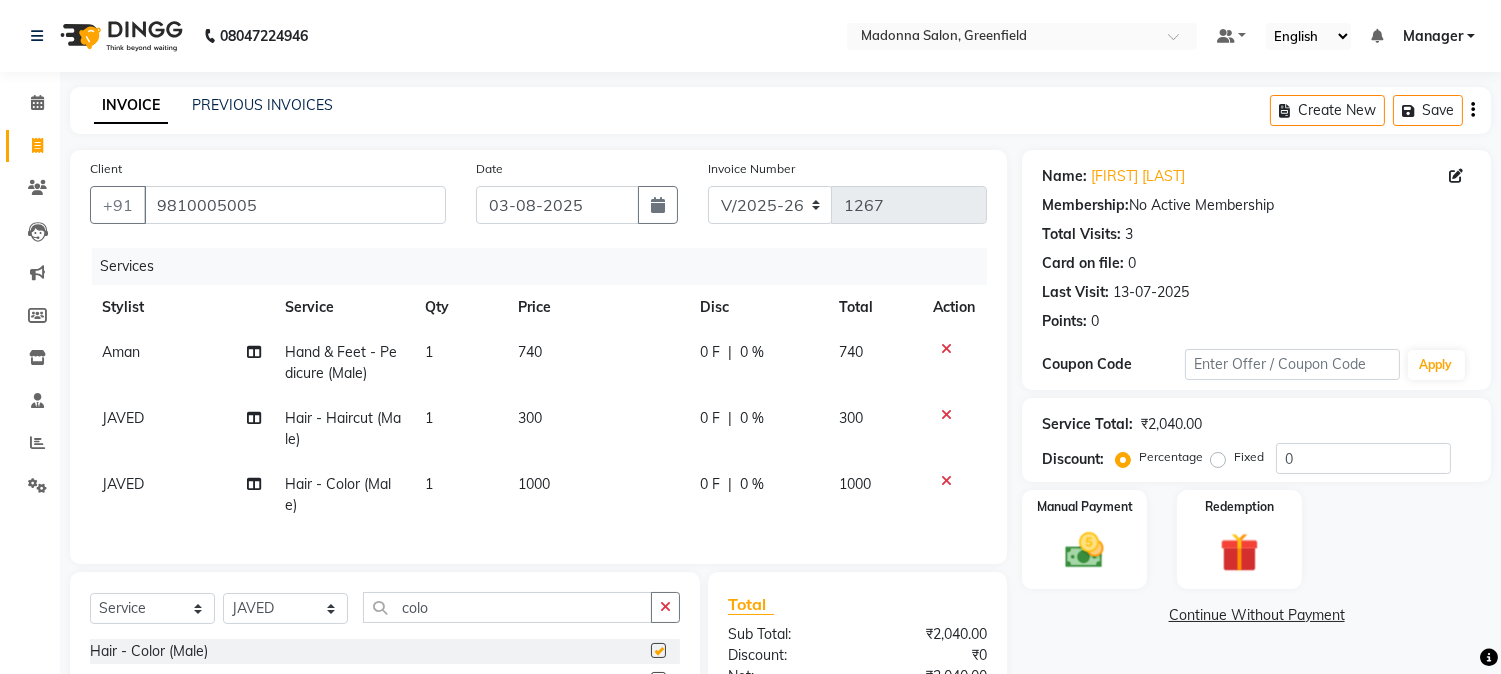checkbox on "false" 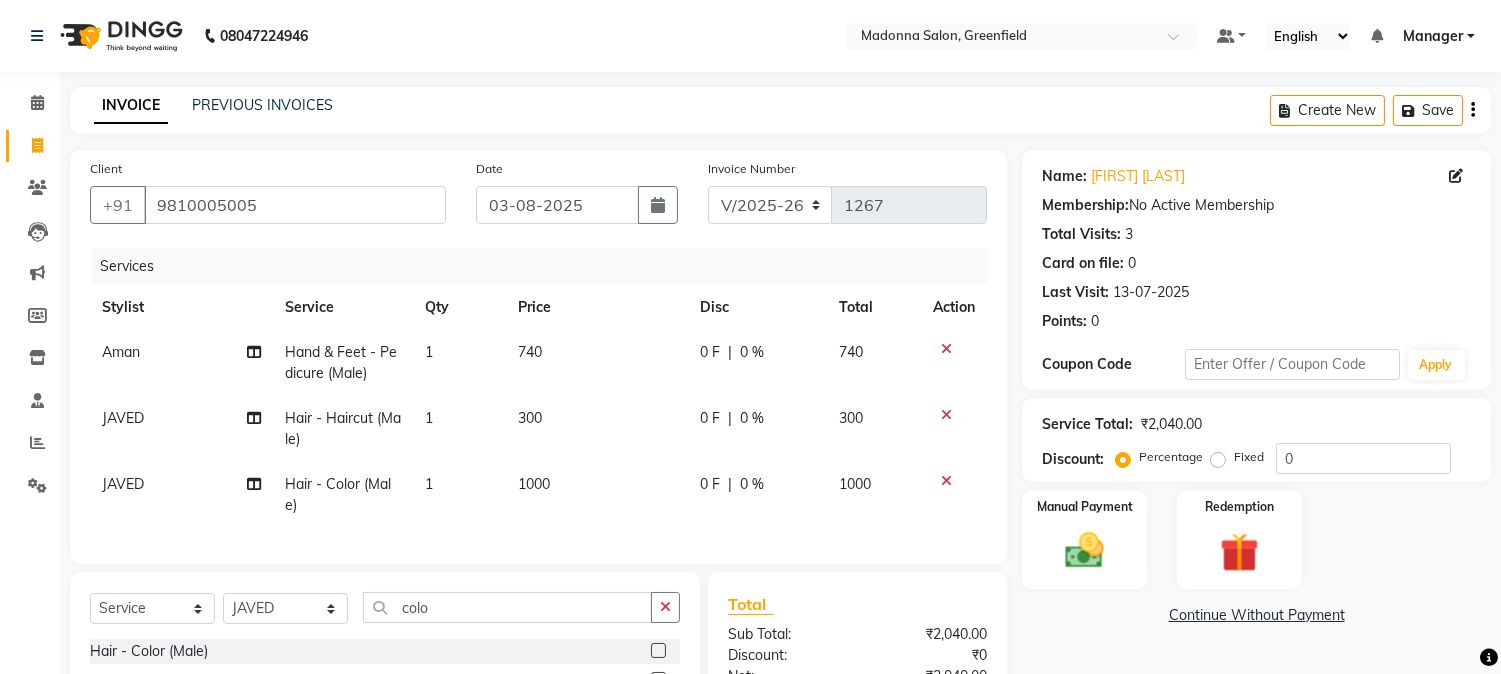 click on "0 F | 0 %" 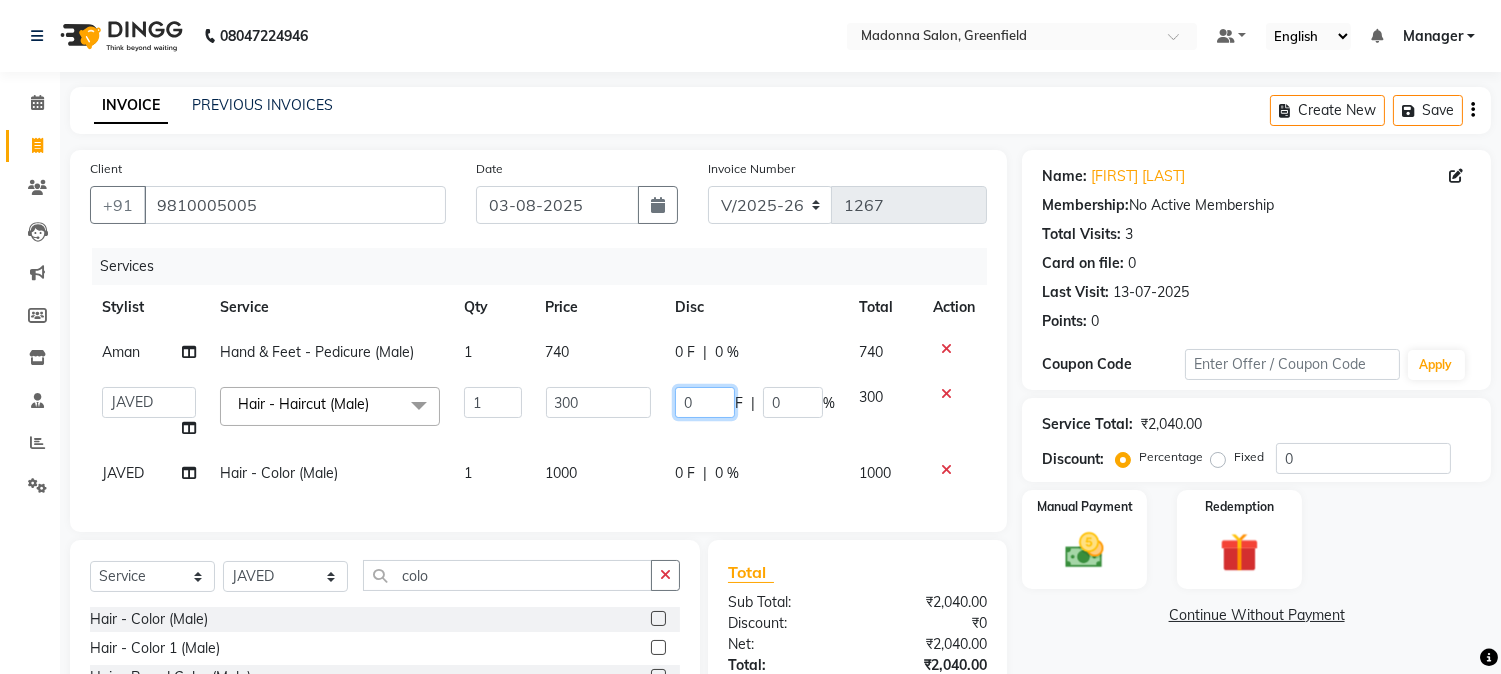 click on "0" 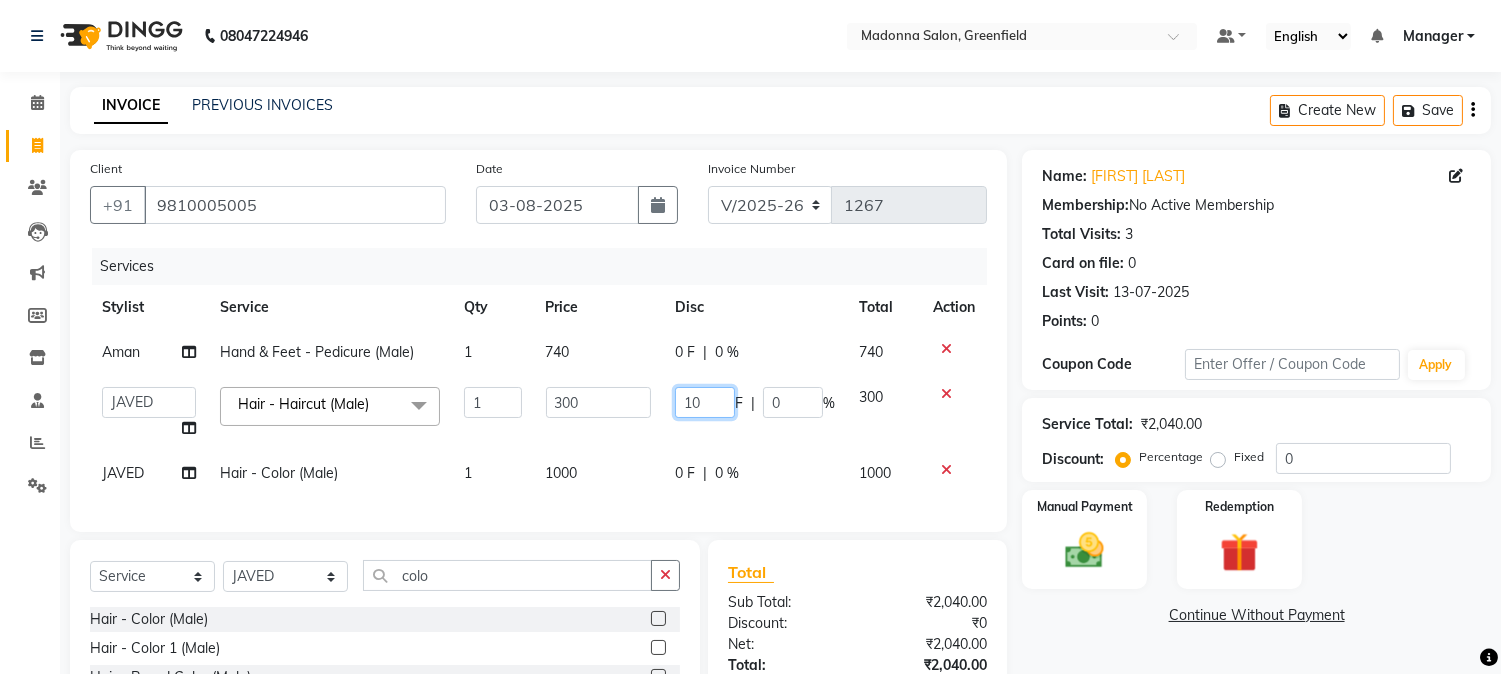 type on "100" 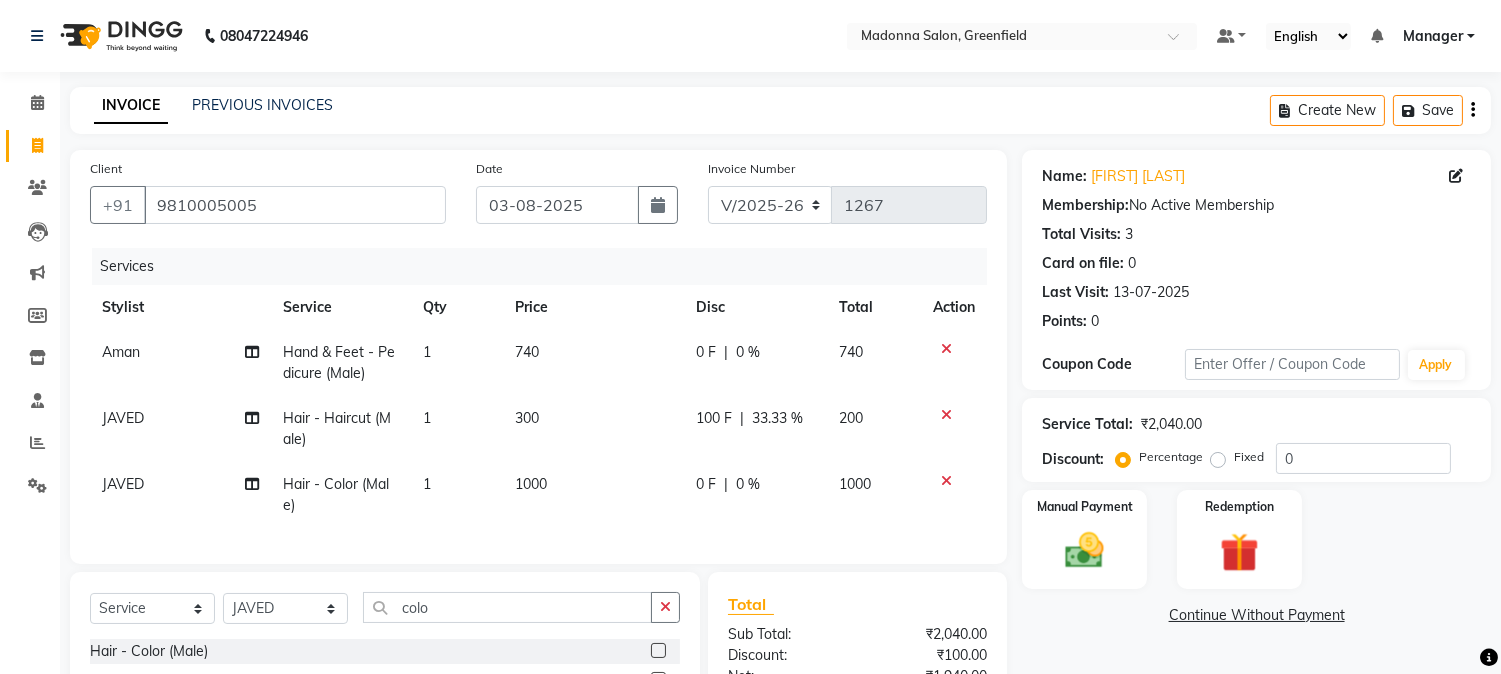 click on "Name: Rashpalsingh Rana Membership:  No Active Membership  Total Visits:  3 Card on file:  0 Last Visit:   13-07-2025 Points:   0  Coupon Code Apply Service Total:  ₹2,040.00  Discount:  Percentage   Fixed  0 Manual Payment Redemption  Continue Without Payment" 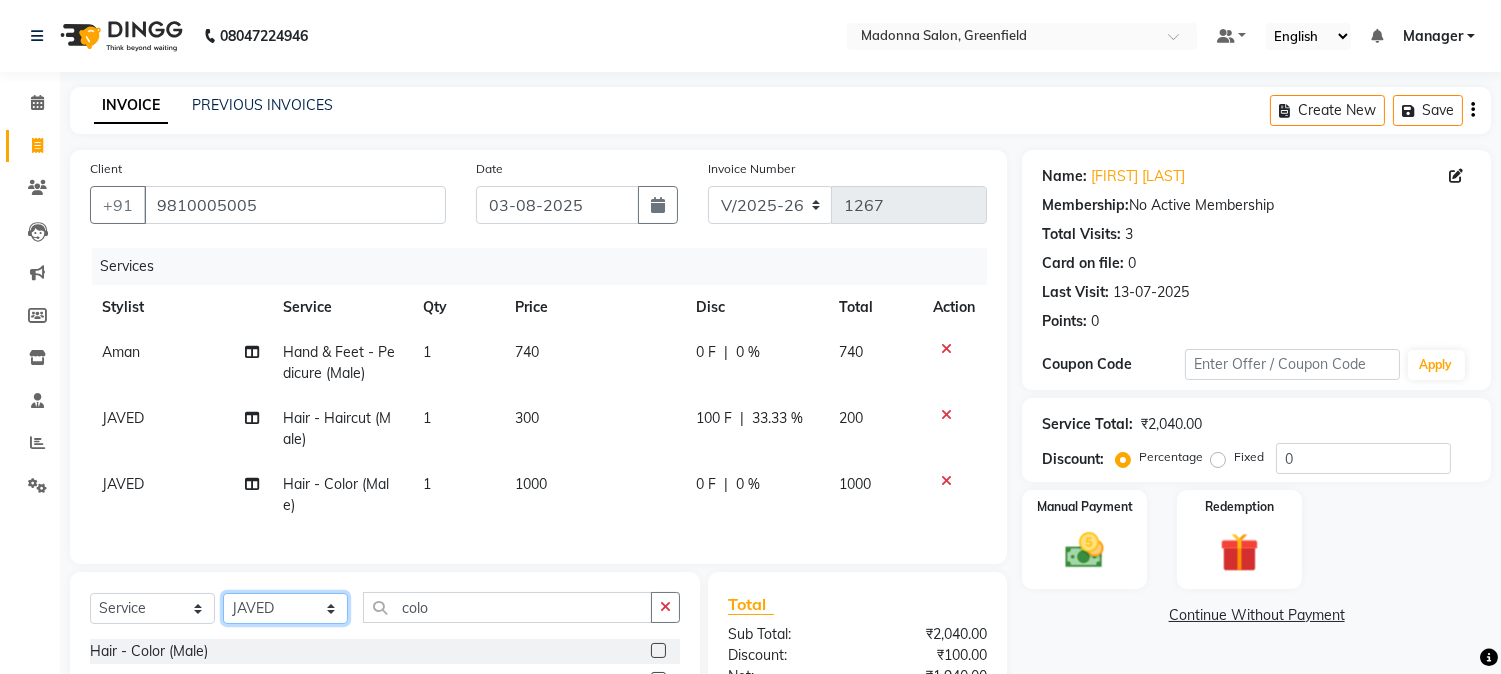 click on "Select Stylist Aarti Ahsan Aman BUBLEEN COUNTER SALE GAURAV Himanshu JAVED KAVITA Manager NITIN RAJNI ROHIT Saifi Sattu VISHAL" 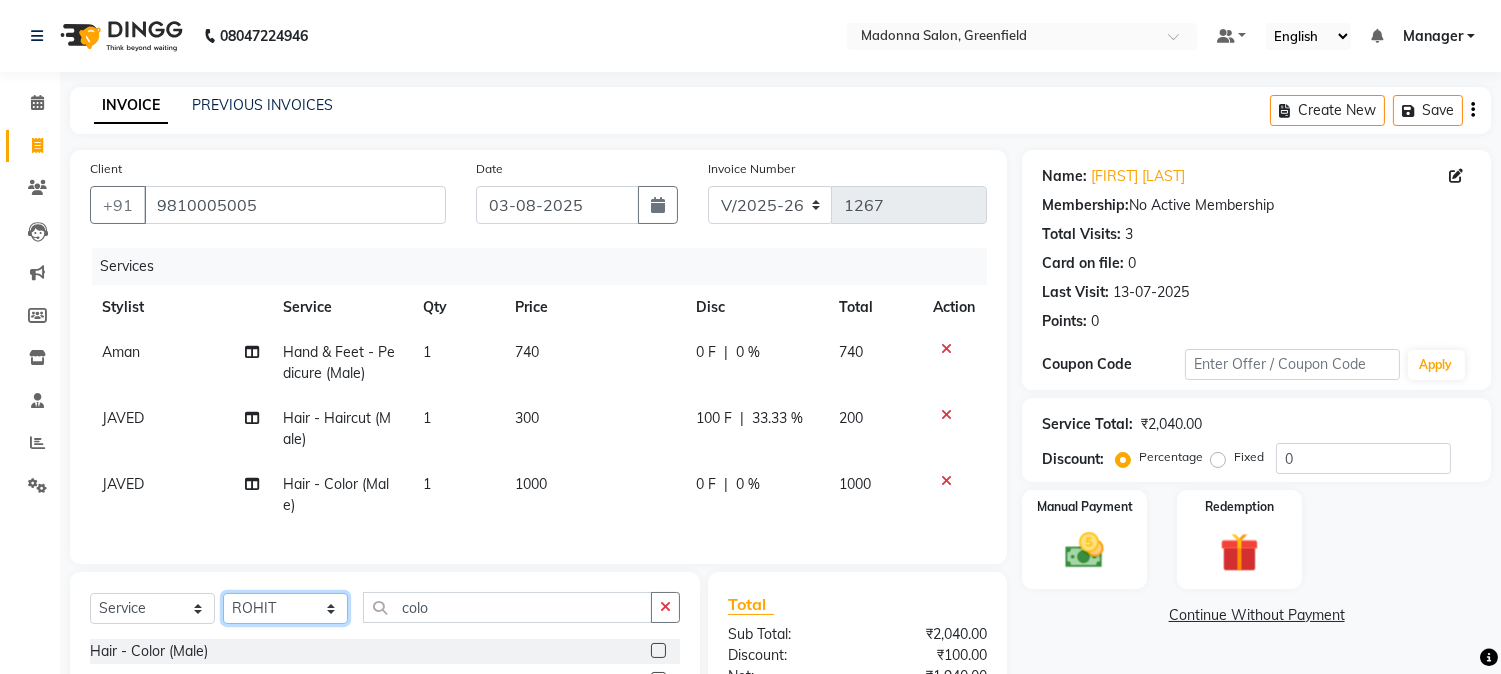 click on "Select Stylist Aarti Ahsan Aman BUBLEEN COUNTER SALE GAURAV Himanshu JAVED KAVITA Manager NITIN RAJNI ROHIT Saifi Sattu VISHAL" 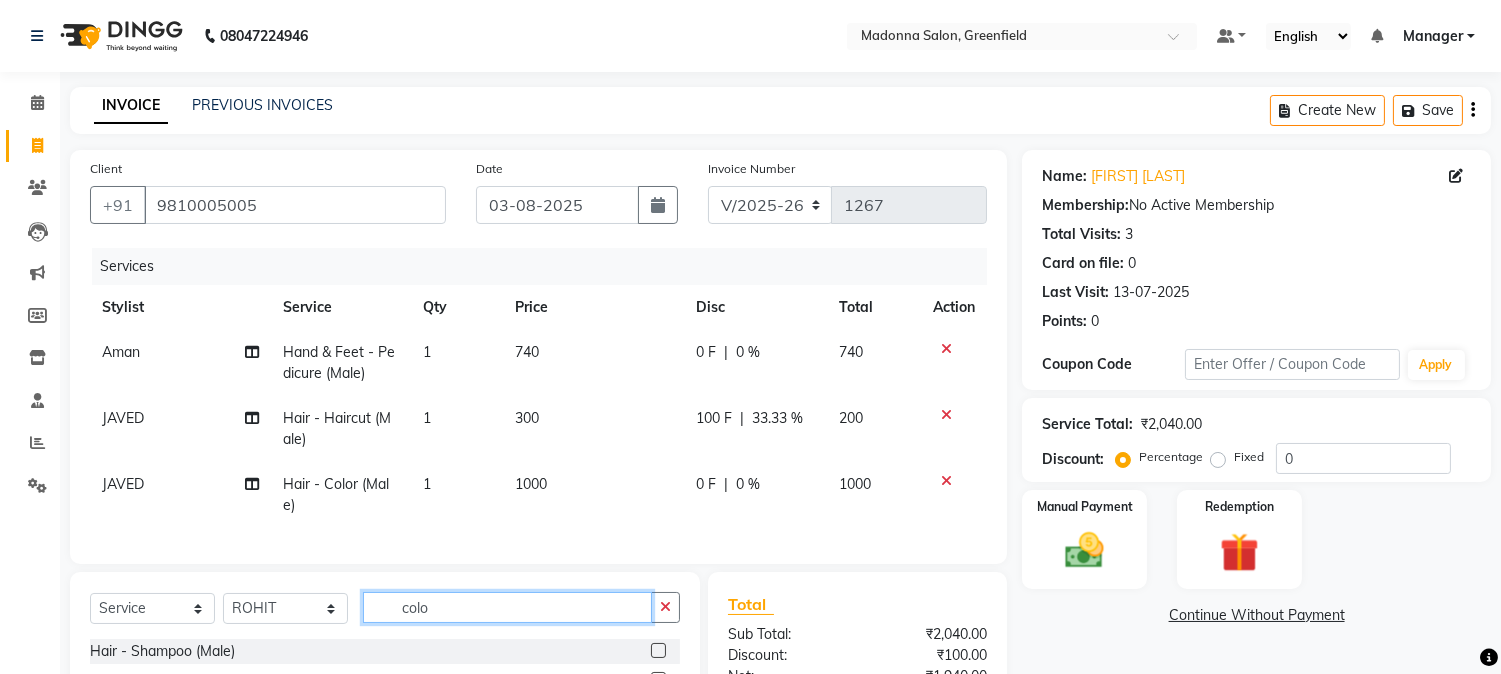 click on "colo" 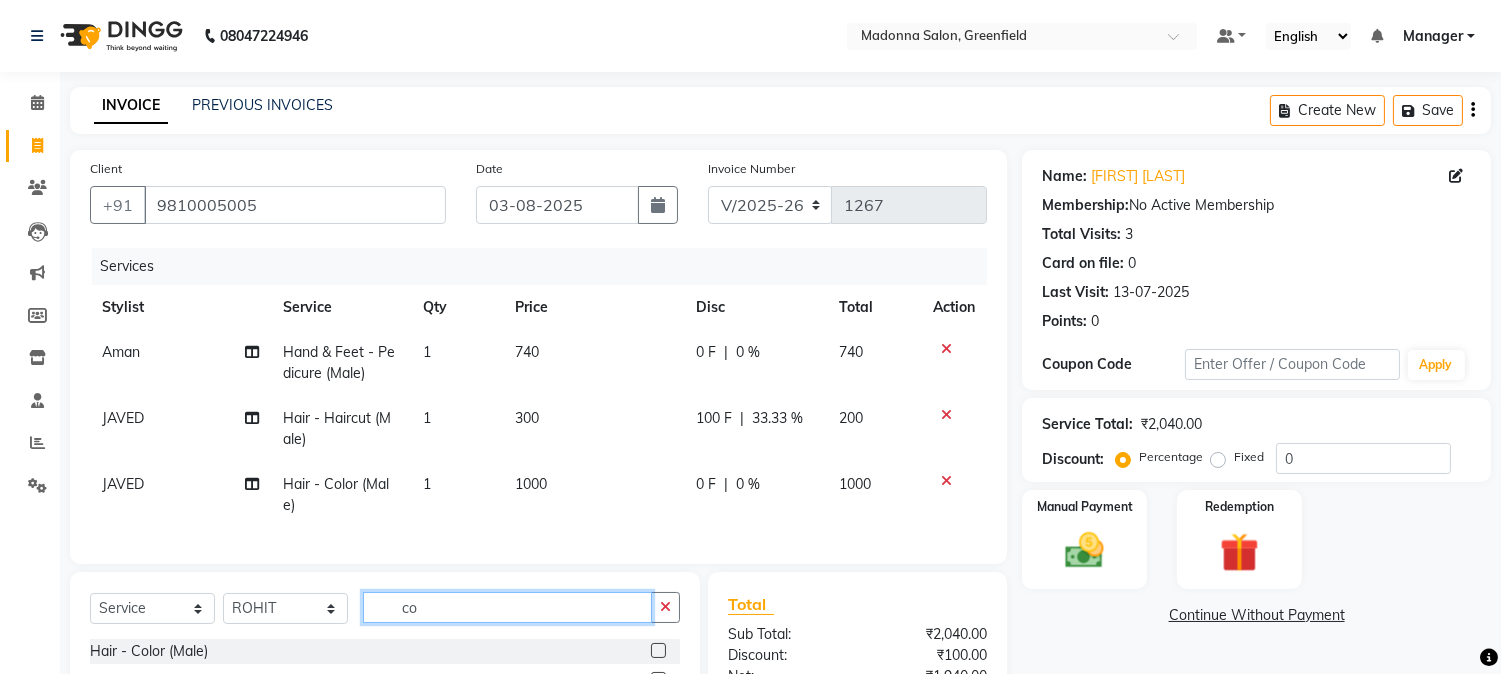type on "c" 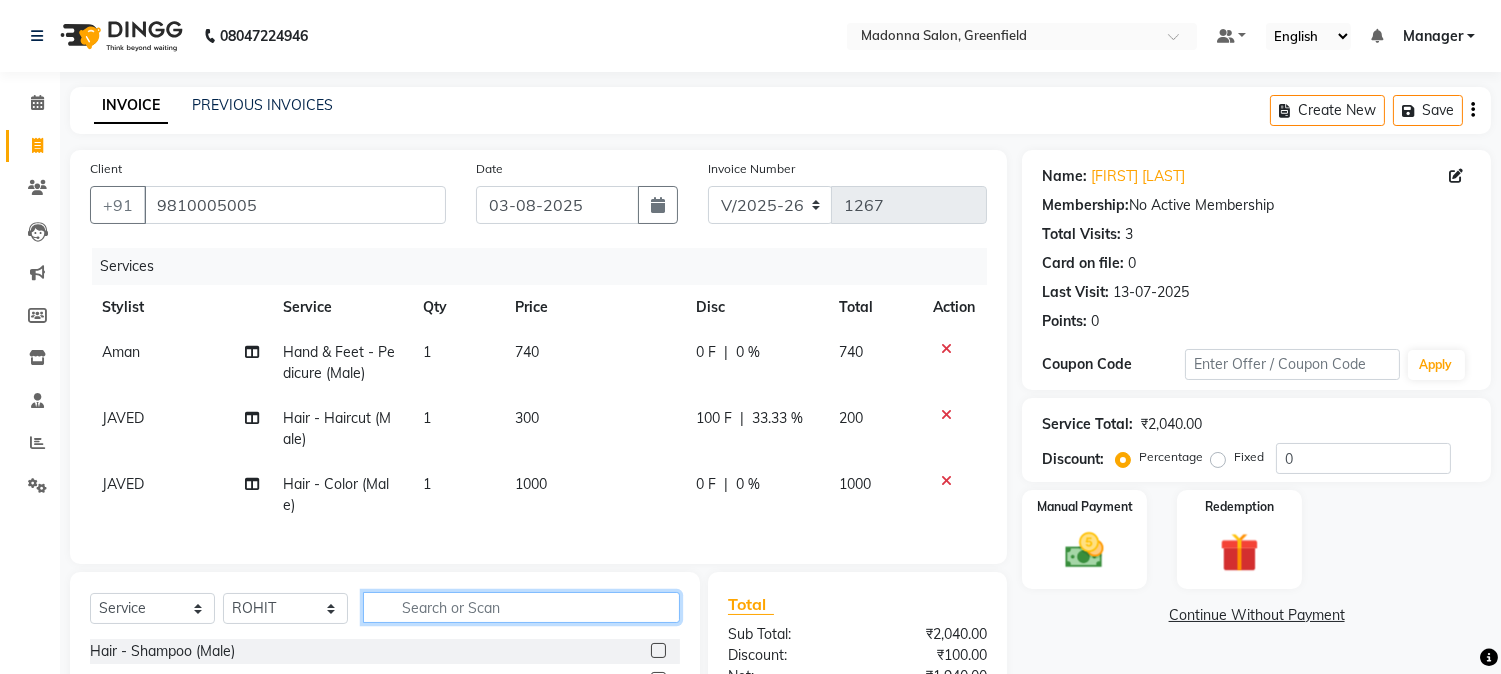 click 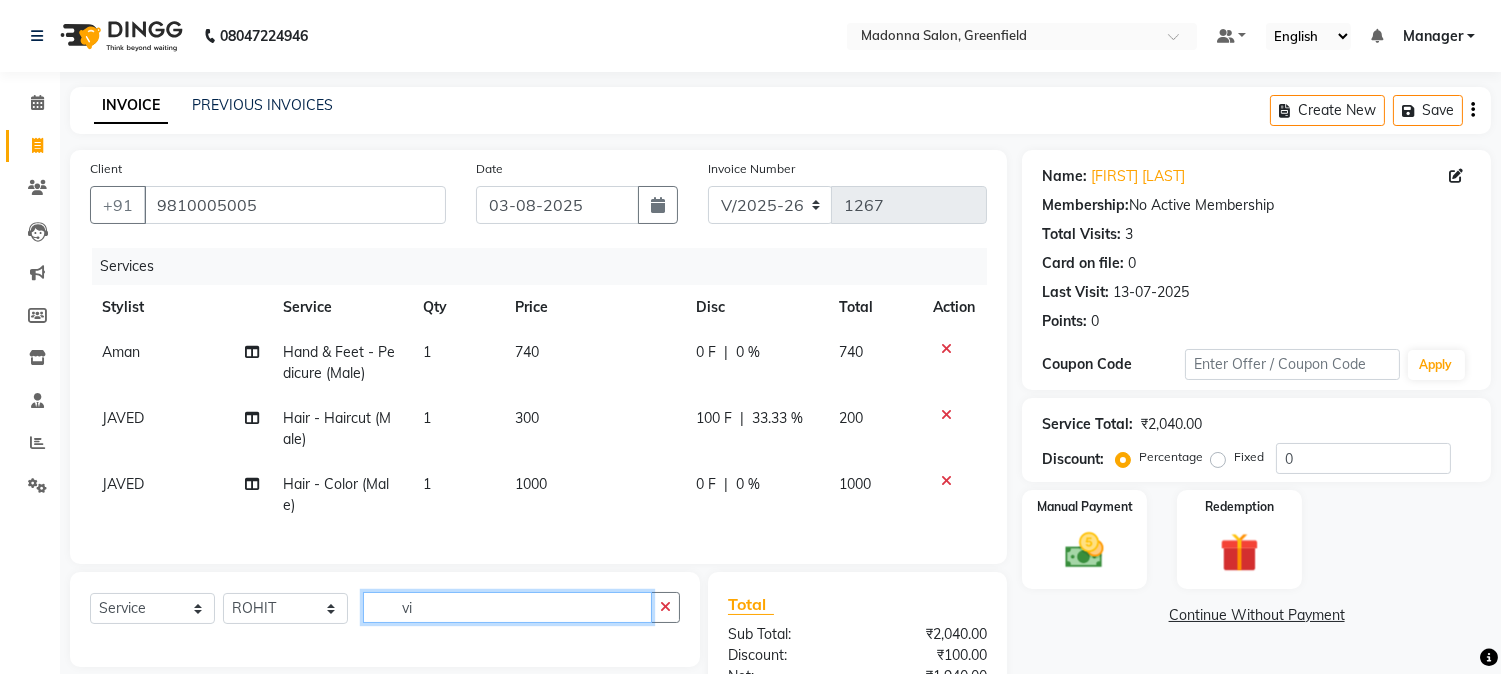 type on "vi" 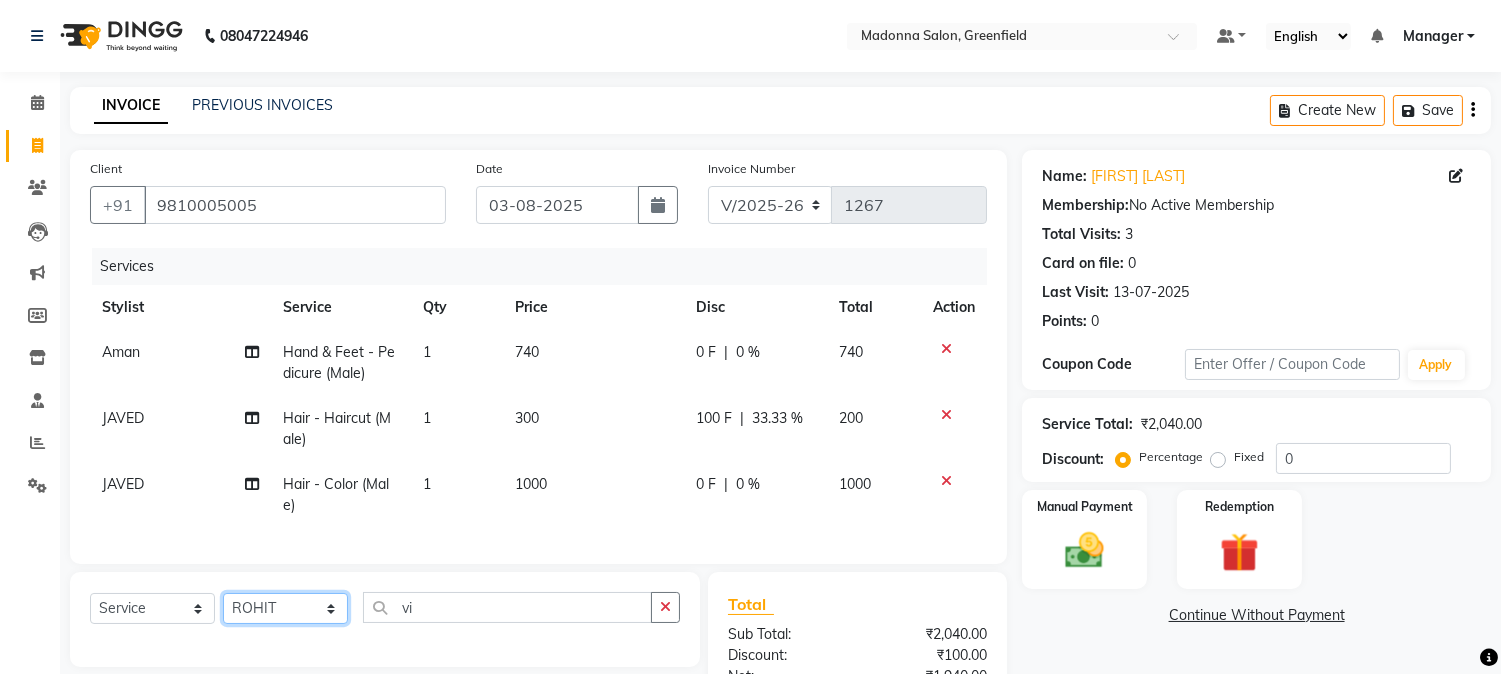 click on "Select Stylist Aarti Ahsan Aman BUBLEEN COUNTER SALE GAURAV Himanshu JAVED KAVITA Manager NITIN RAJNI ROHIT Saifi Sattu VISHAL" 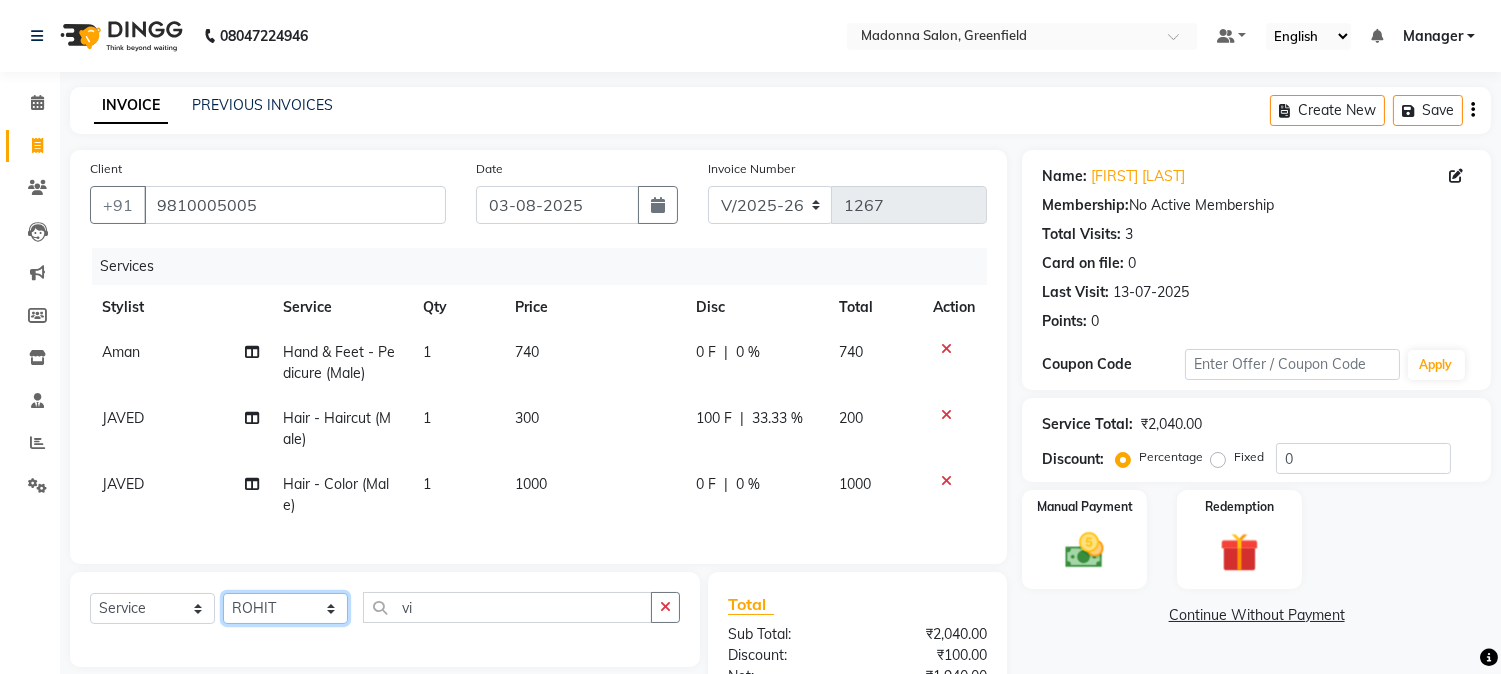 select on "85978" 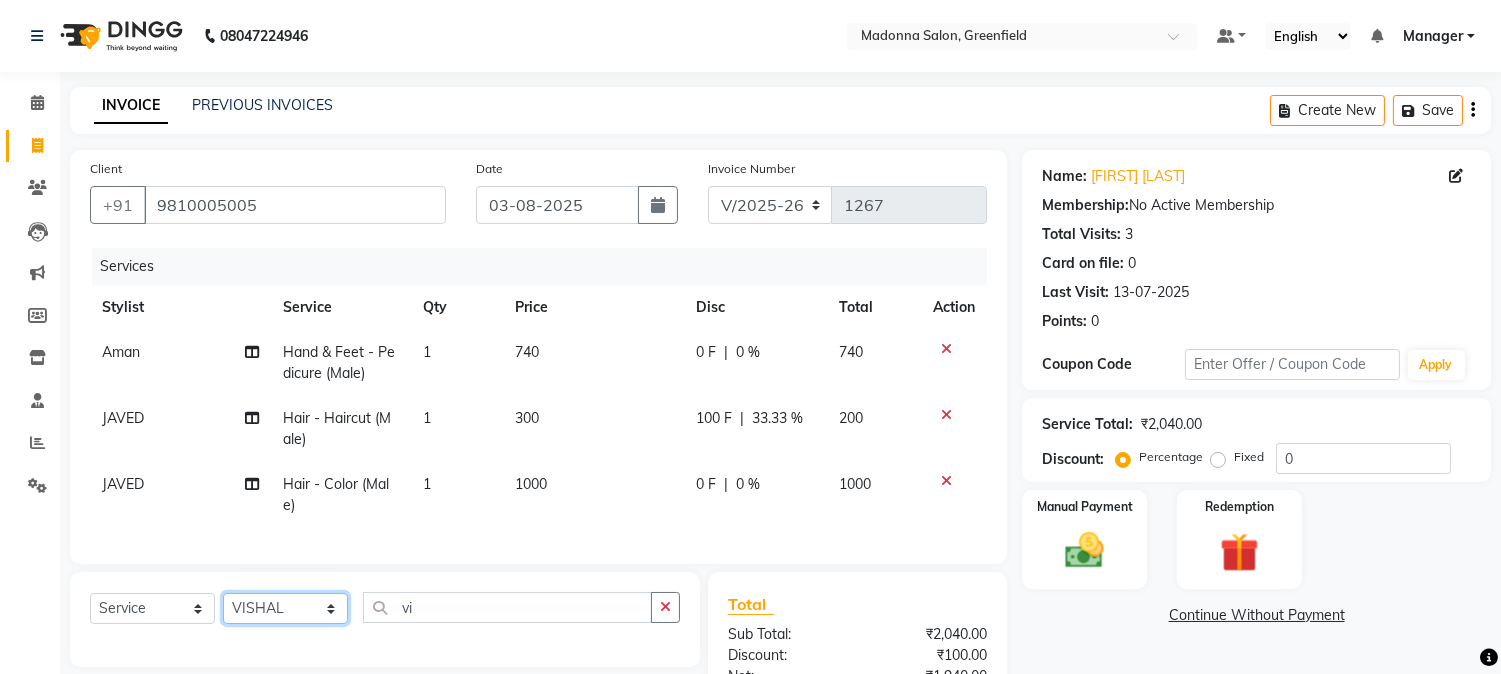 click on "Select Stylist Aarti Ahsan Aman BUBLEEN COUNTER SALE GAURAV Himanshu JAVED KAVITA Manager NITIN RAJNI ROHIT Saifi Sattu VISHAL" 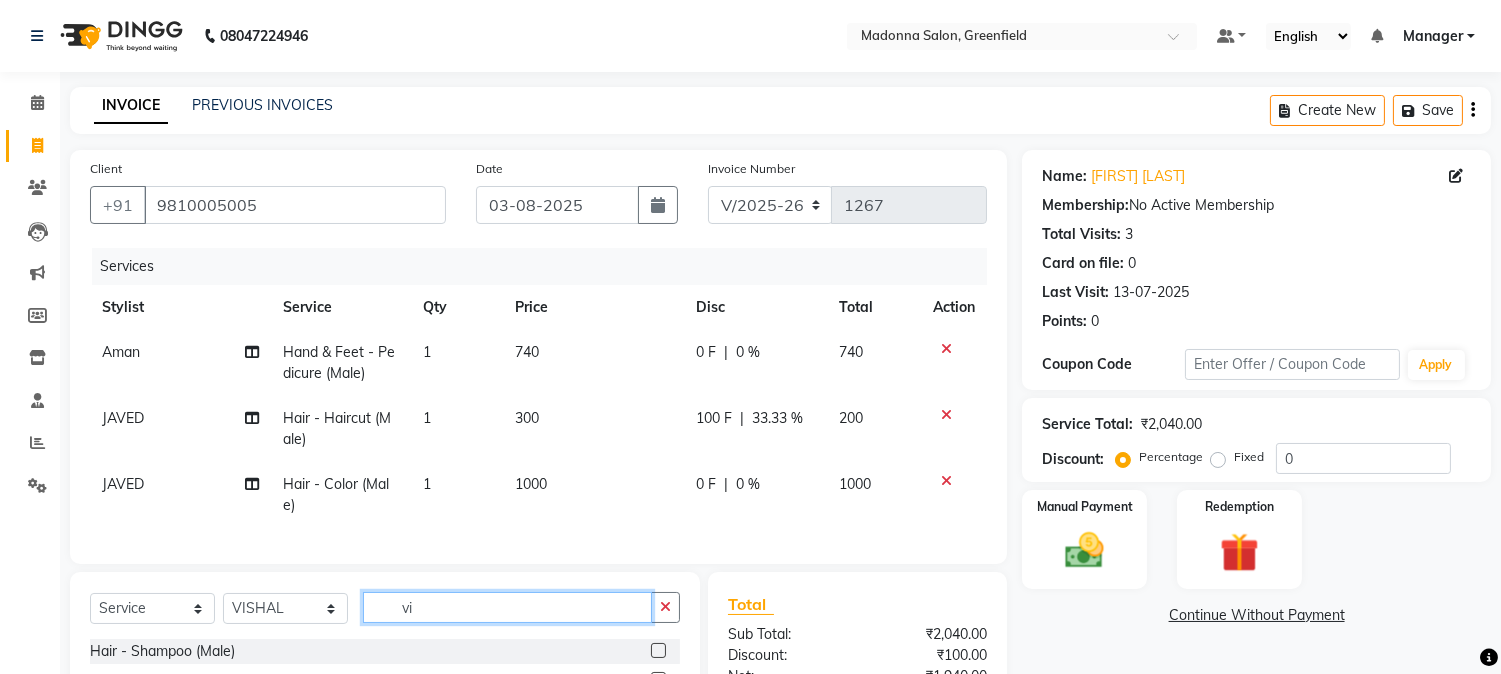 click on "vi" 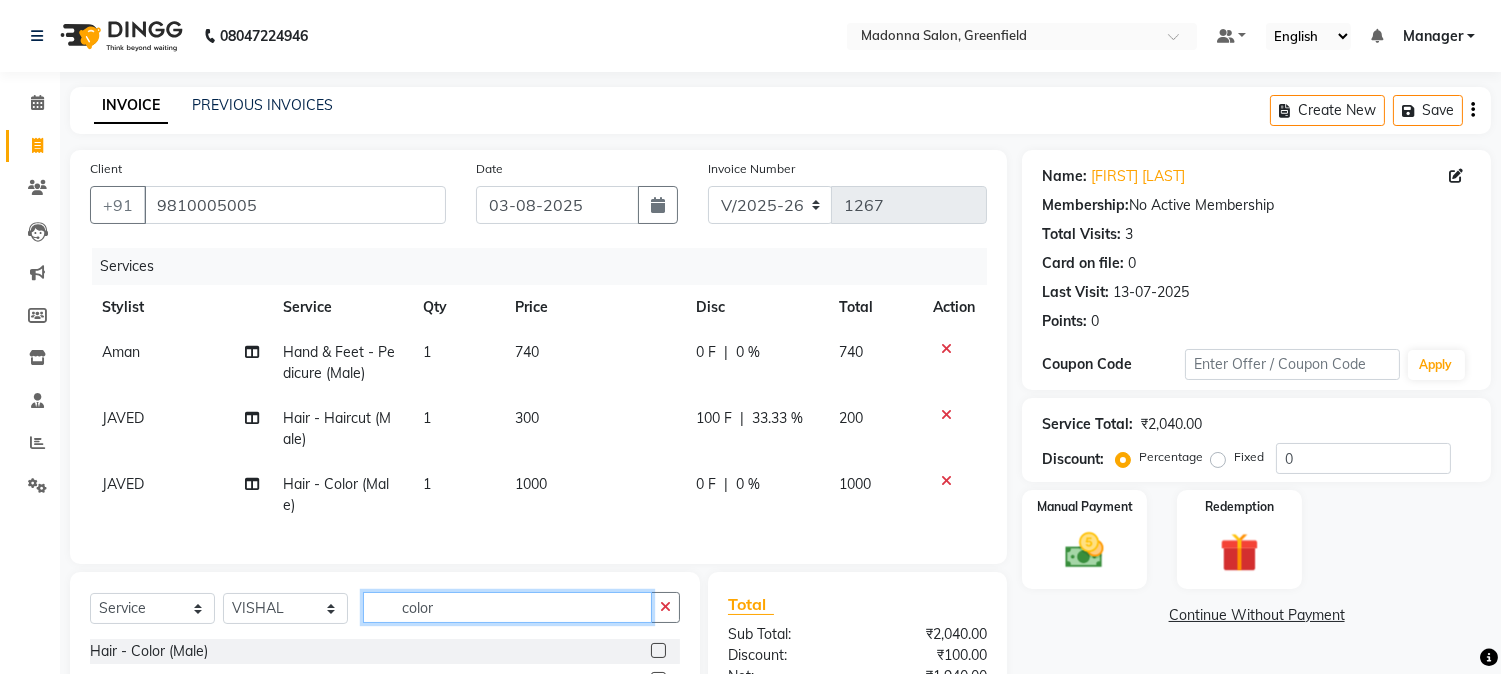 scroll, scrollTop: 213, scrollLeft: 0, axis: vertical 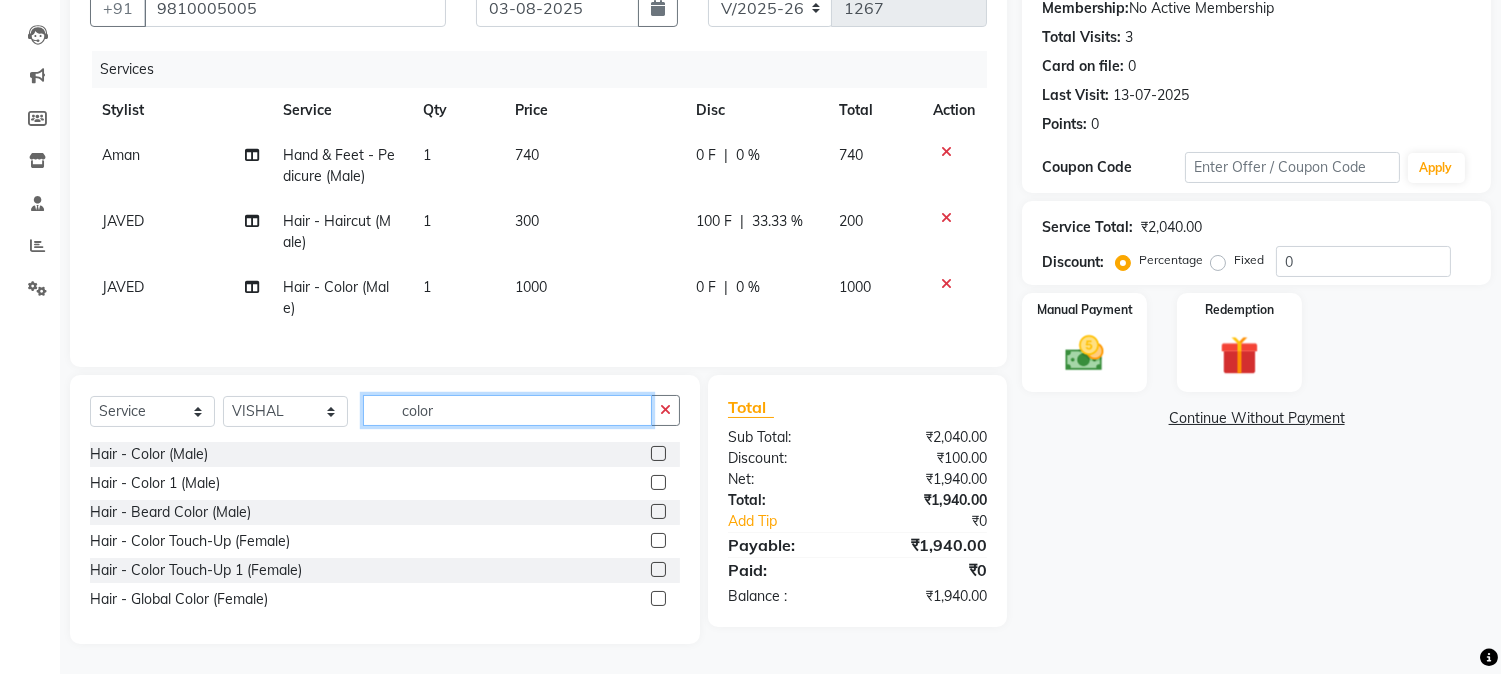 type on "color" 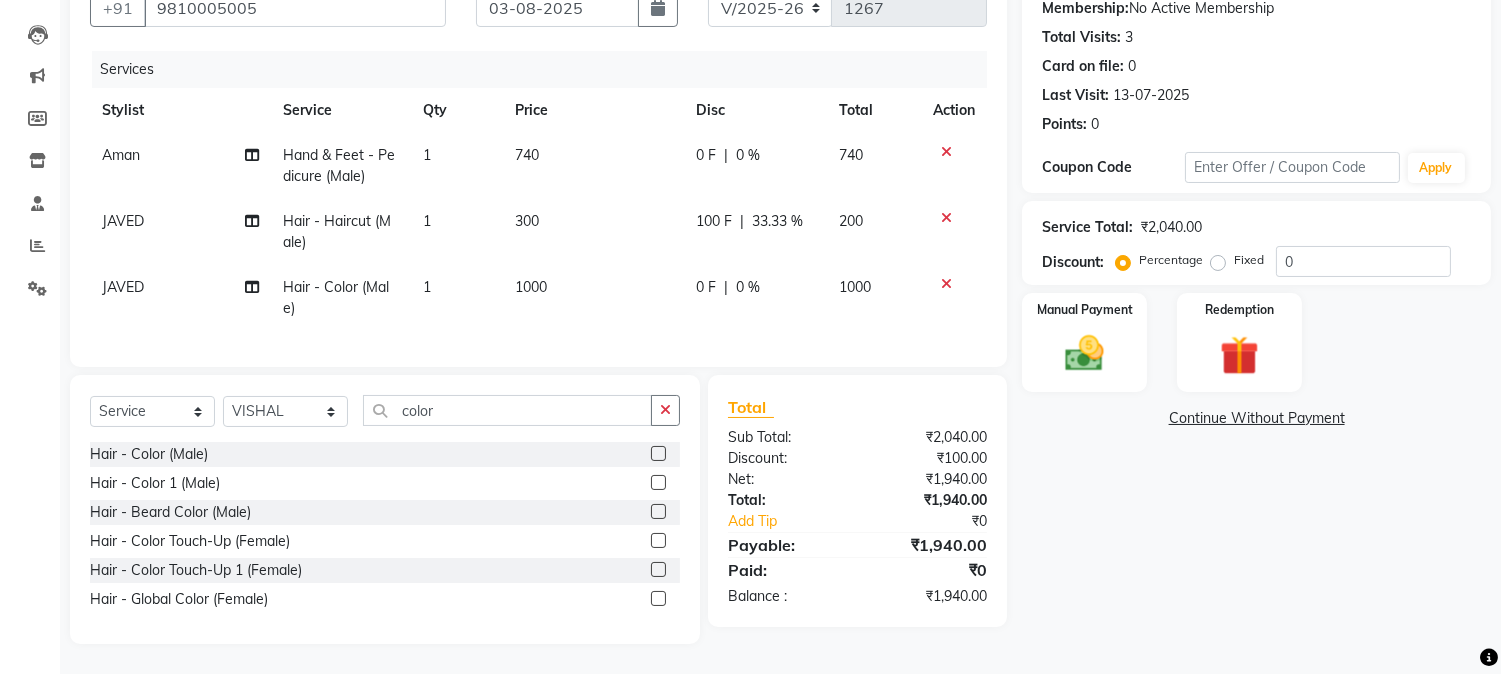 click 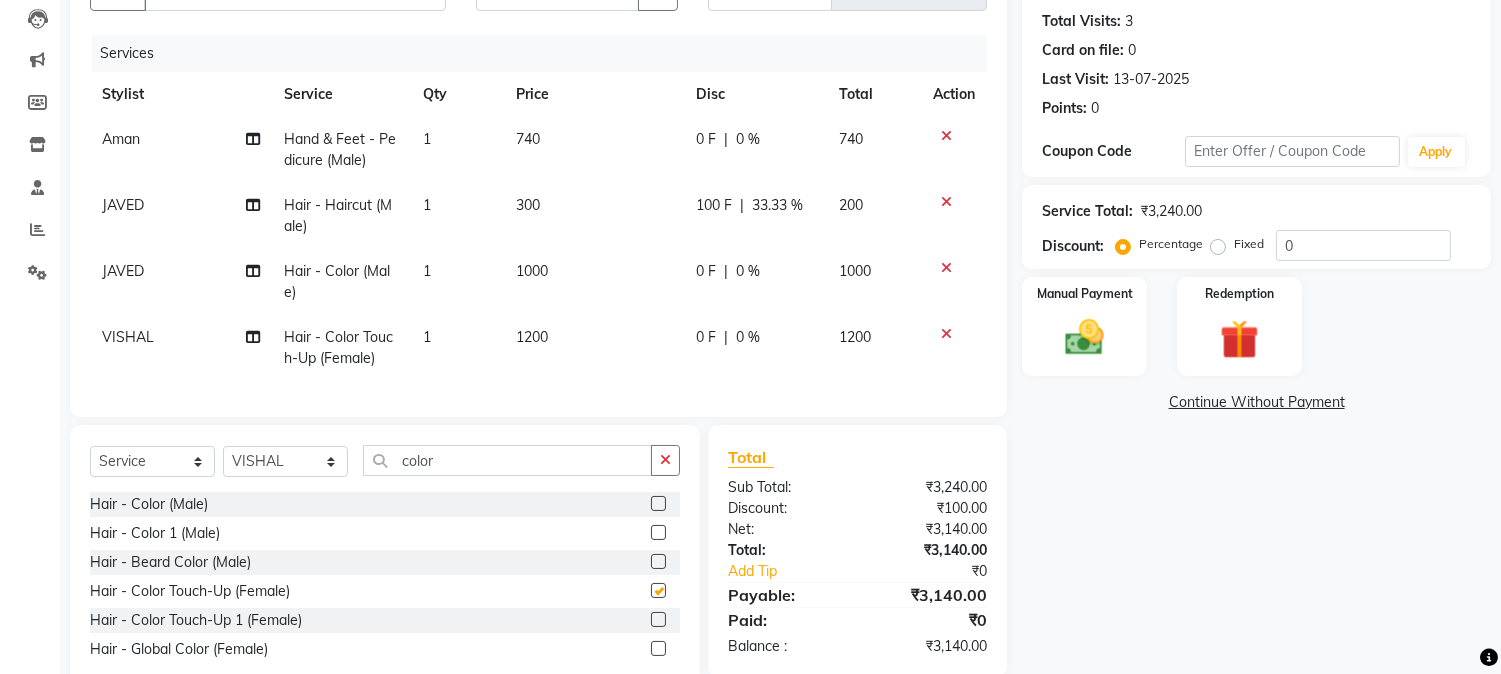 checkbox on "false" 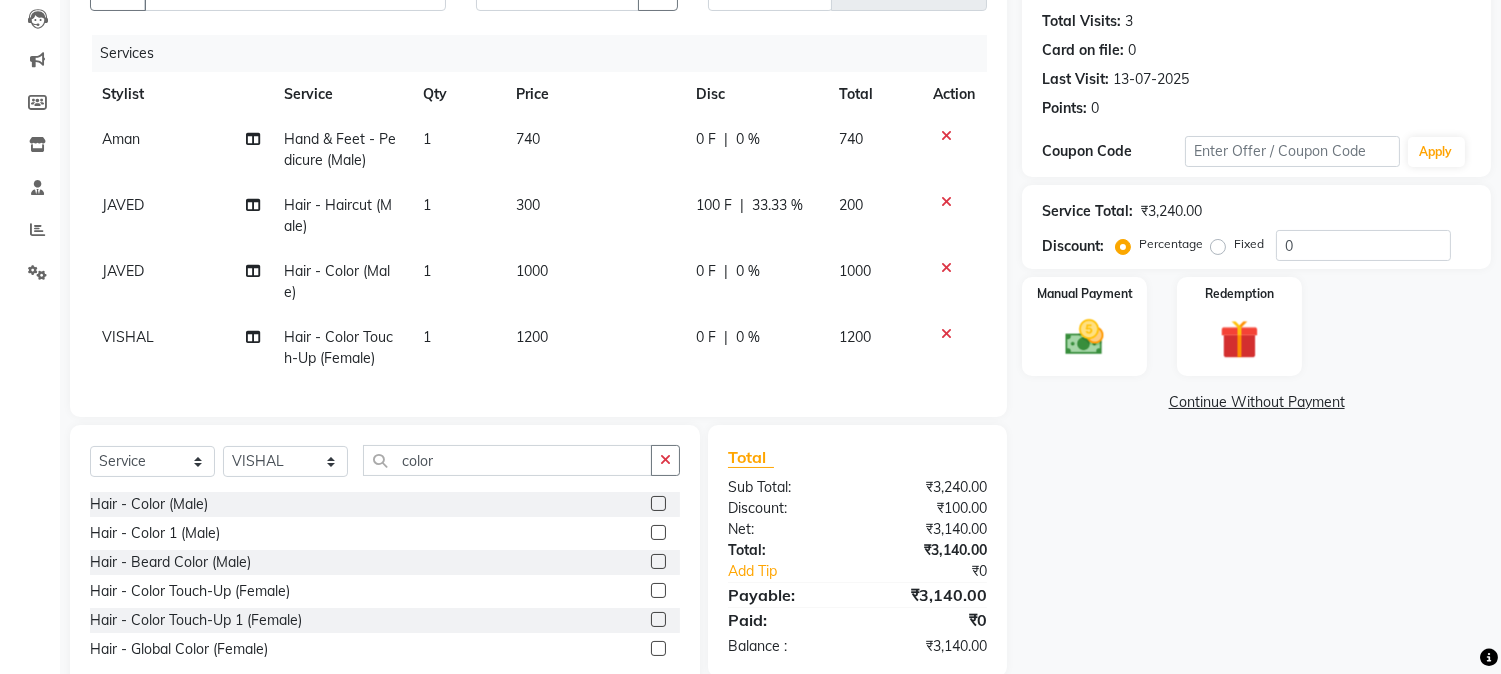 click on "1200" 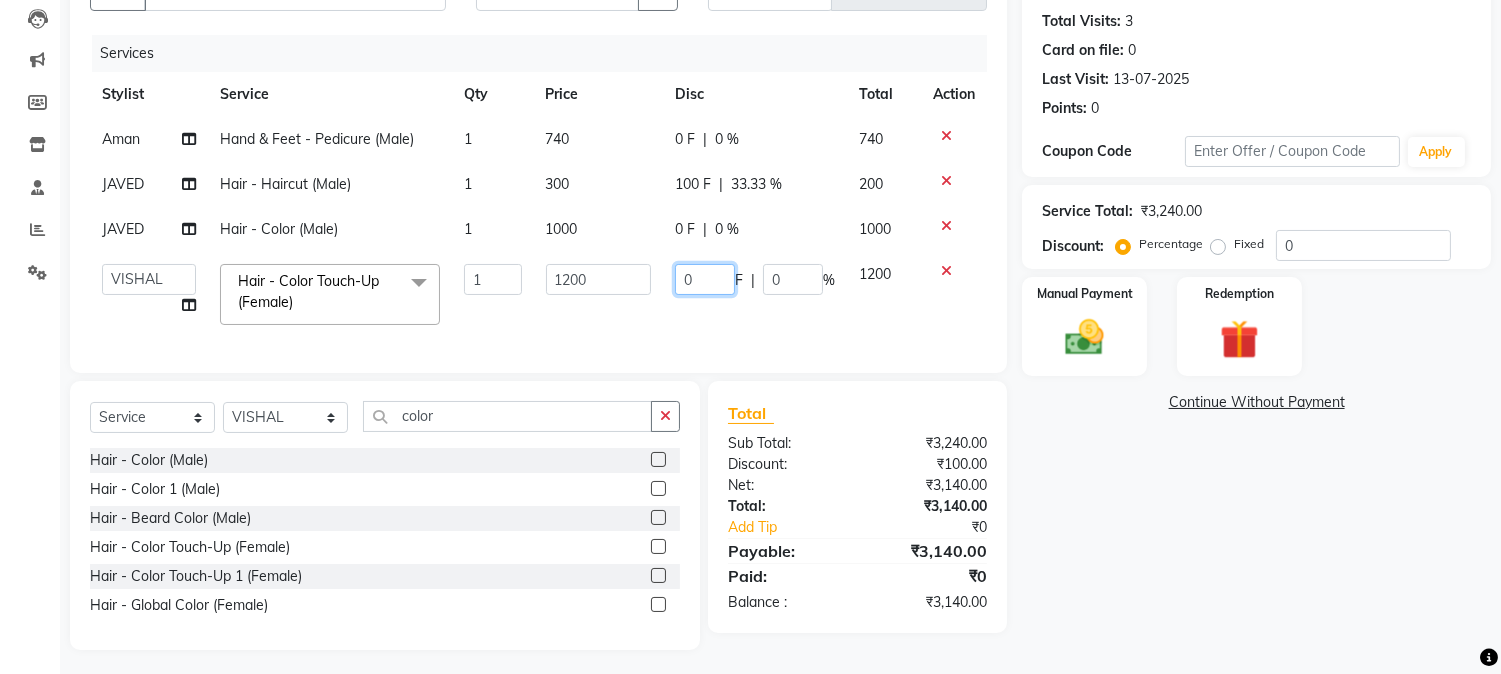 click on "0" 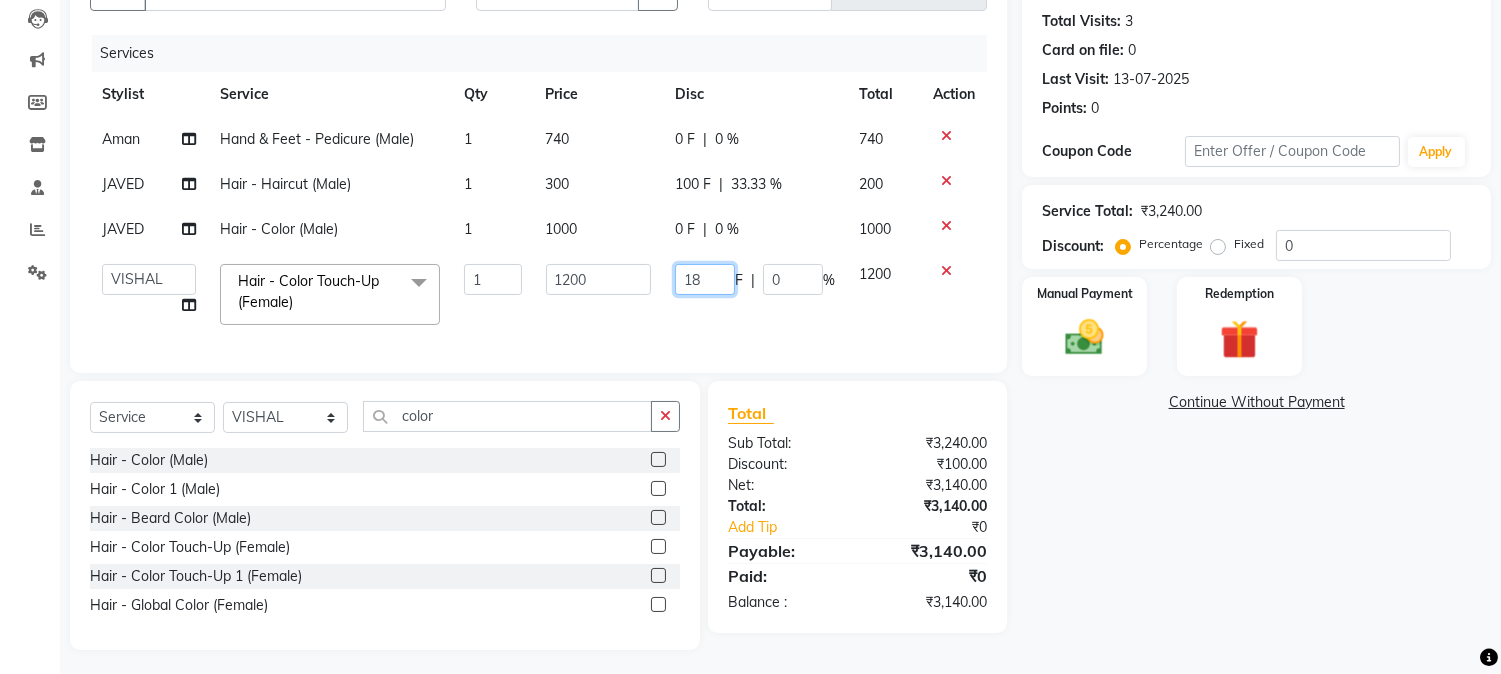 type on "180" 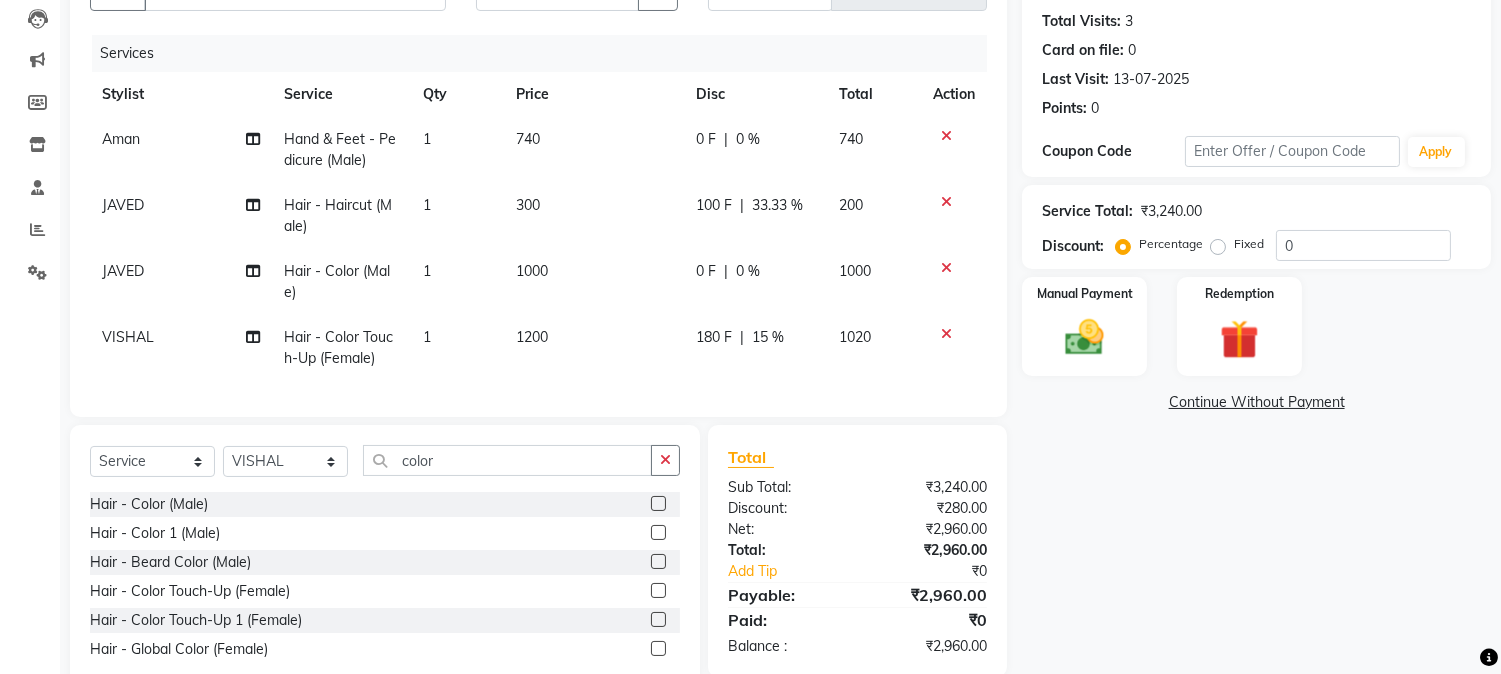 click on "Name: Rashpalsingh Rana Membership:  No Active Membership  Total Visits:  3 Card on file:  0 Last Visit:   13-07-2025 Points:   0  Coupon Code Apply Service Total:  ₹3,240.00  Discount:  Percentage   Fixed  0 Manual Payment Redemption  Continue Without Payment" 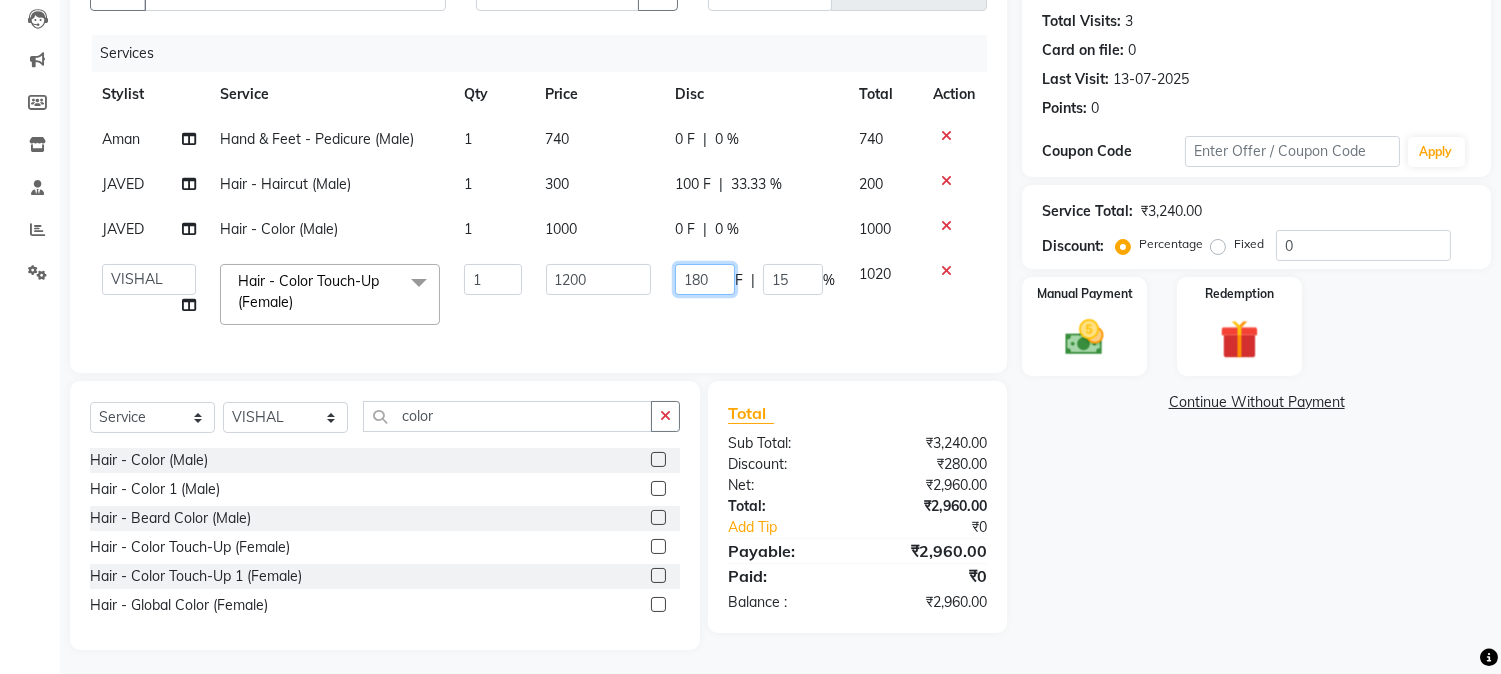 click on "180" 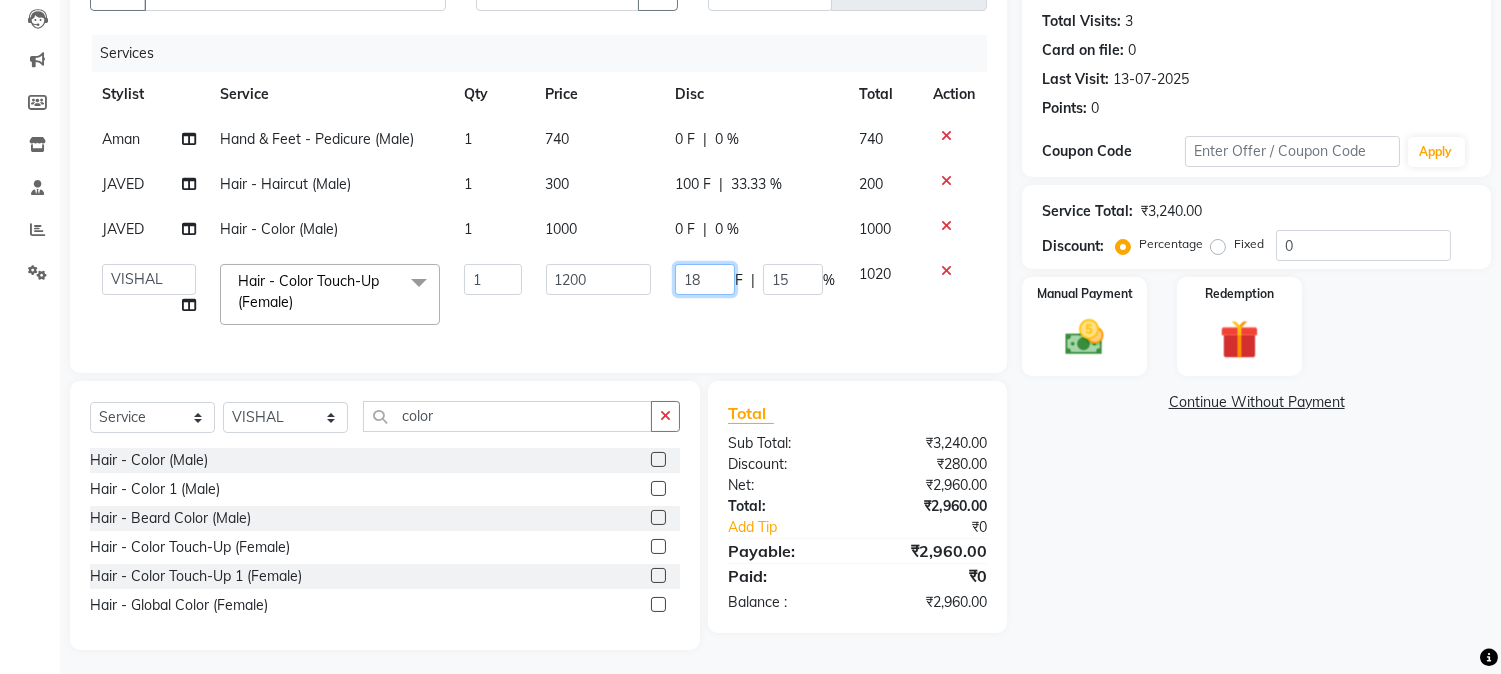 type on "1" 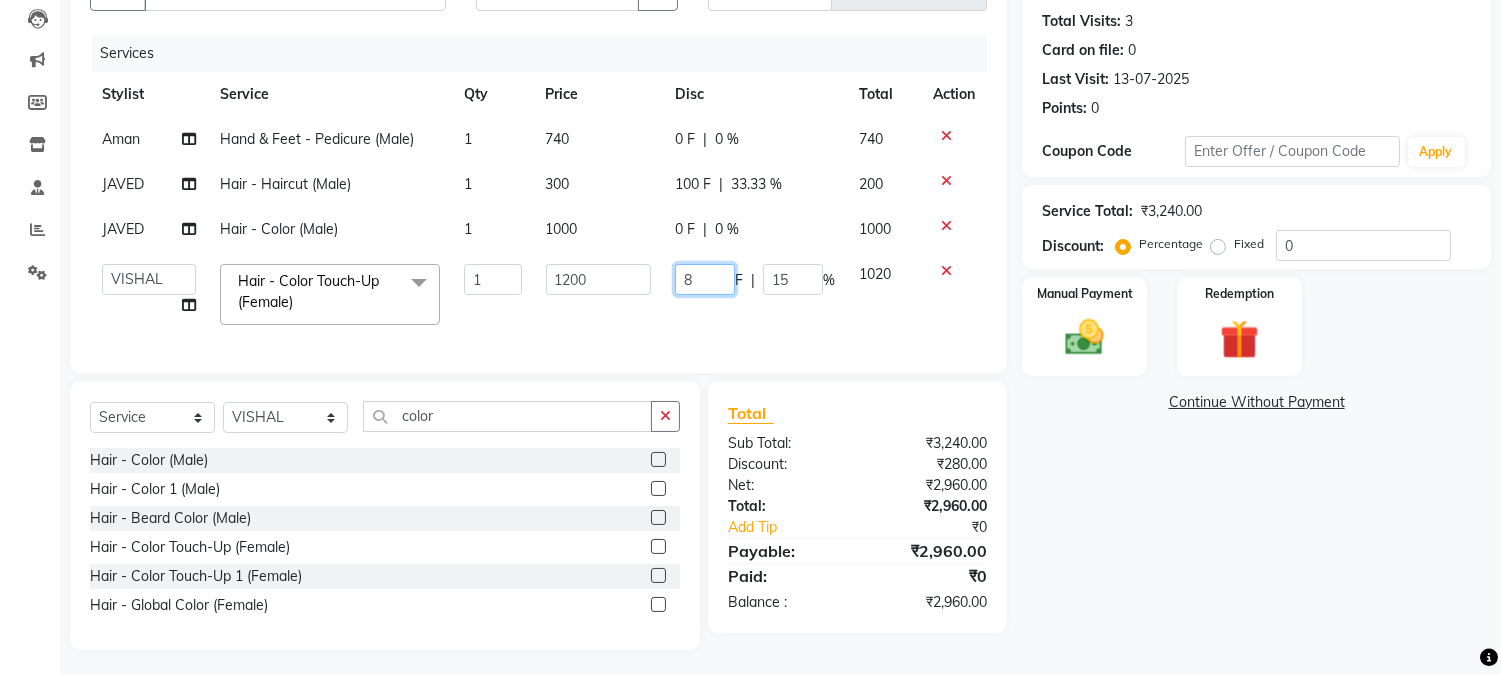 type on "80" 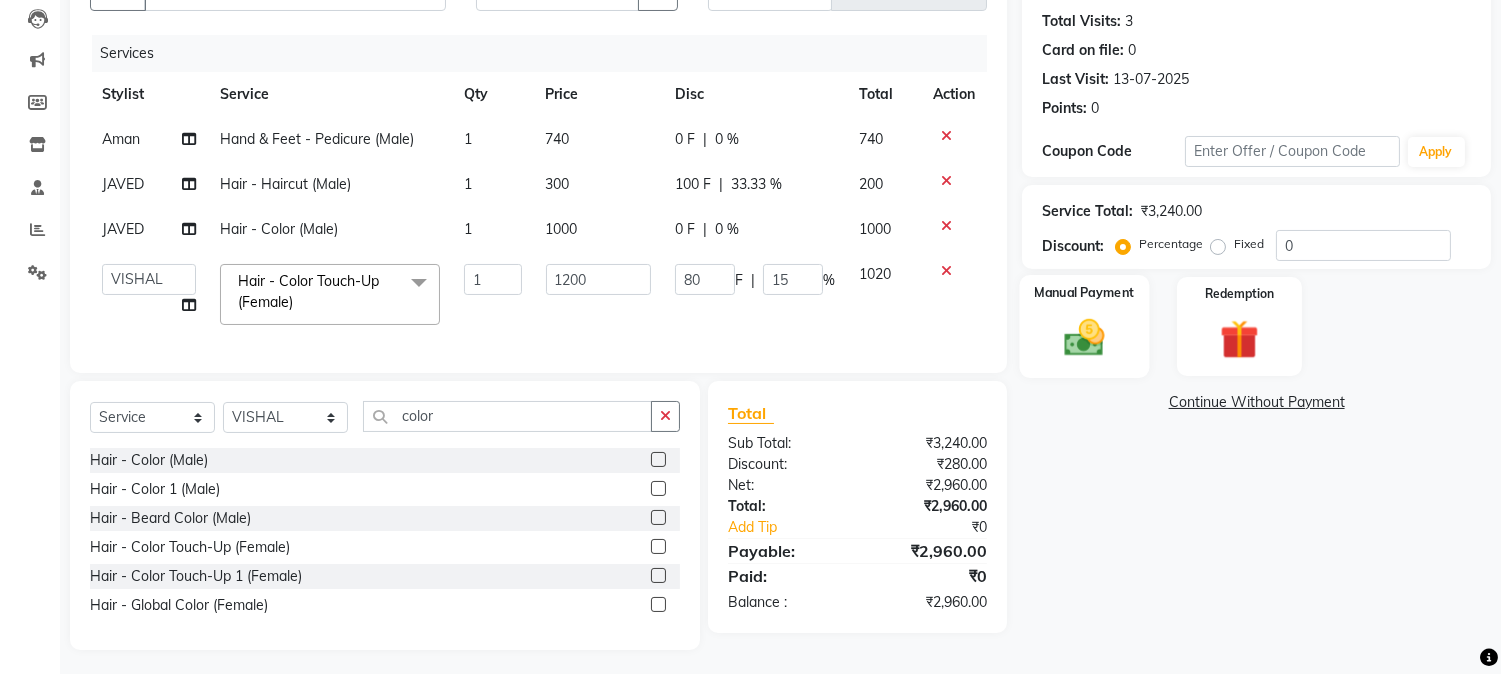 click 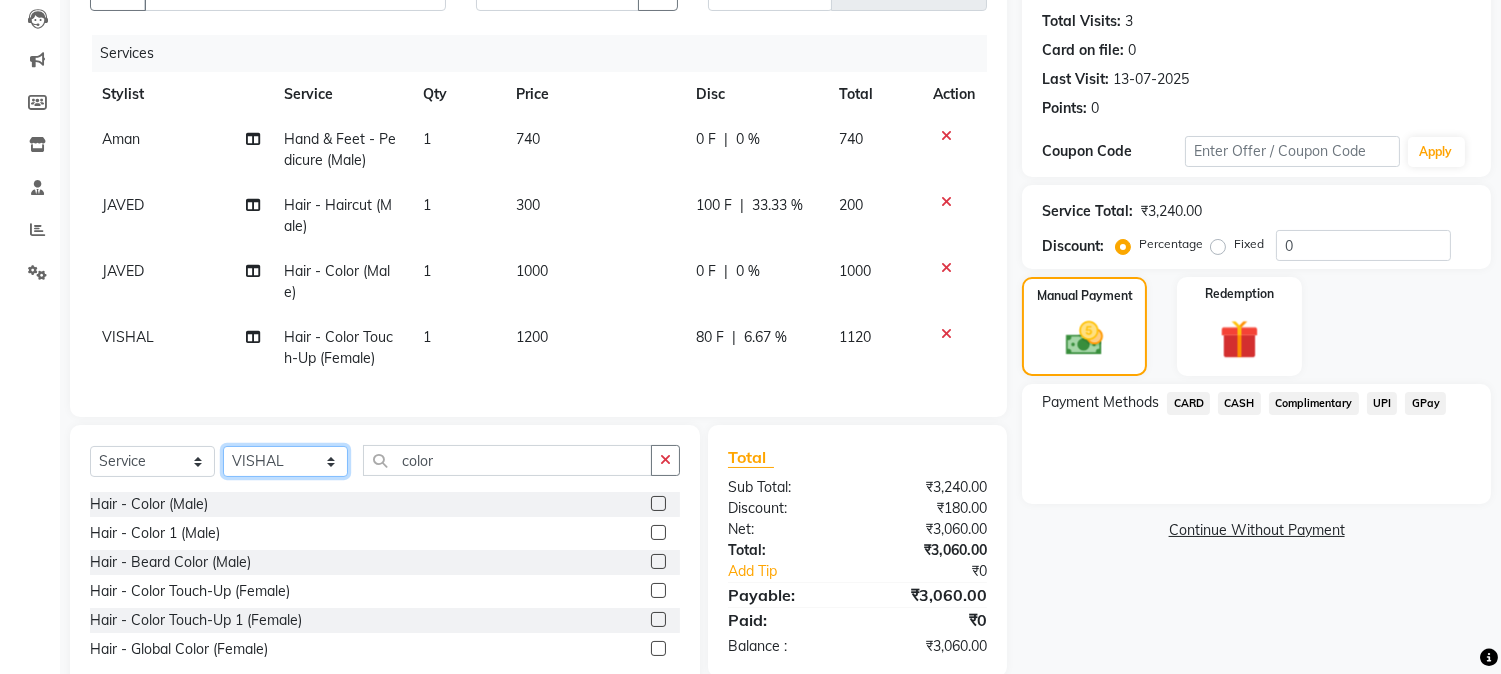 click on "Select Stylist Aarti Ahsan Aman BUBLEEN COUNTER SALE GAURAV Himanshu JAVED KAVITA Manager NITIN RAJNI ROHIT Saifi Sattu VISHAL" 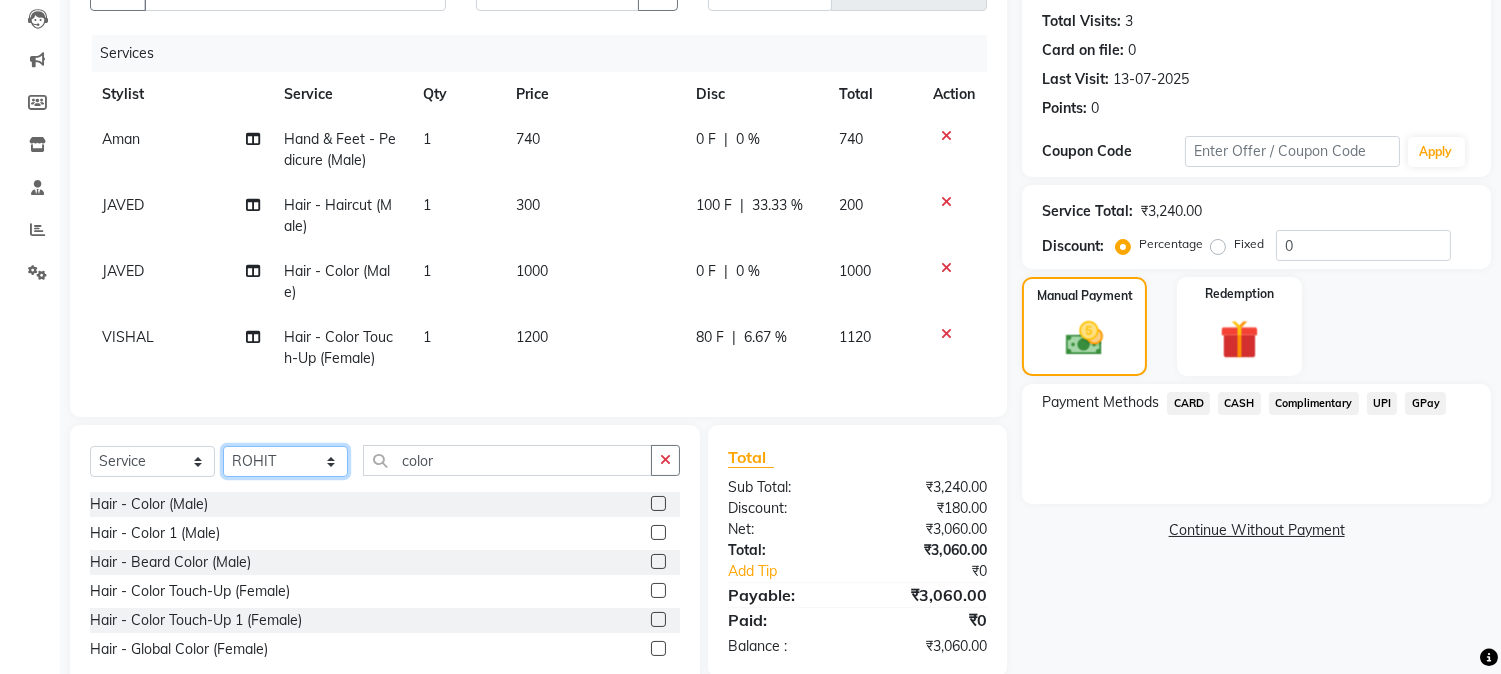 click on "Select Stylist Aarti Ahsan Aman BUBLEEN COUNTER SALE GAURAV Himanshu JAVED KAVITA Manager NITIN RAJNI ROHIT Saifi Sattu VISHAL" 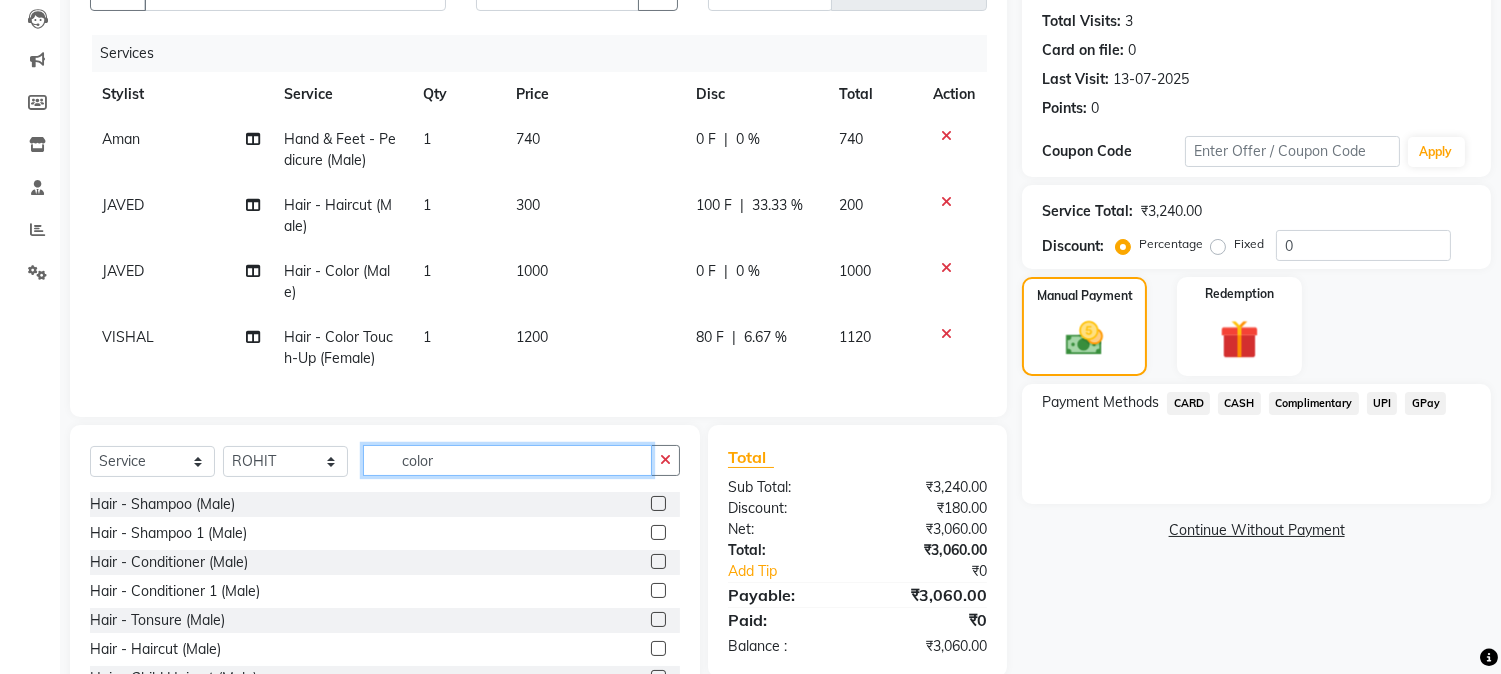 click on "color" 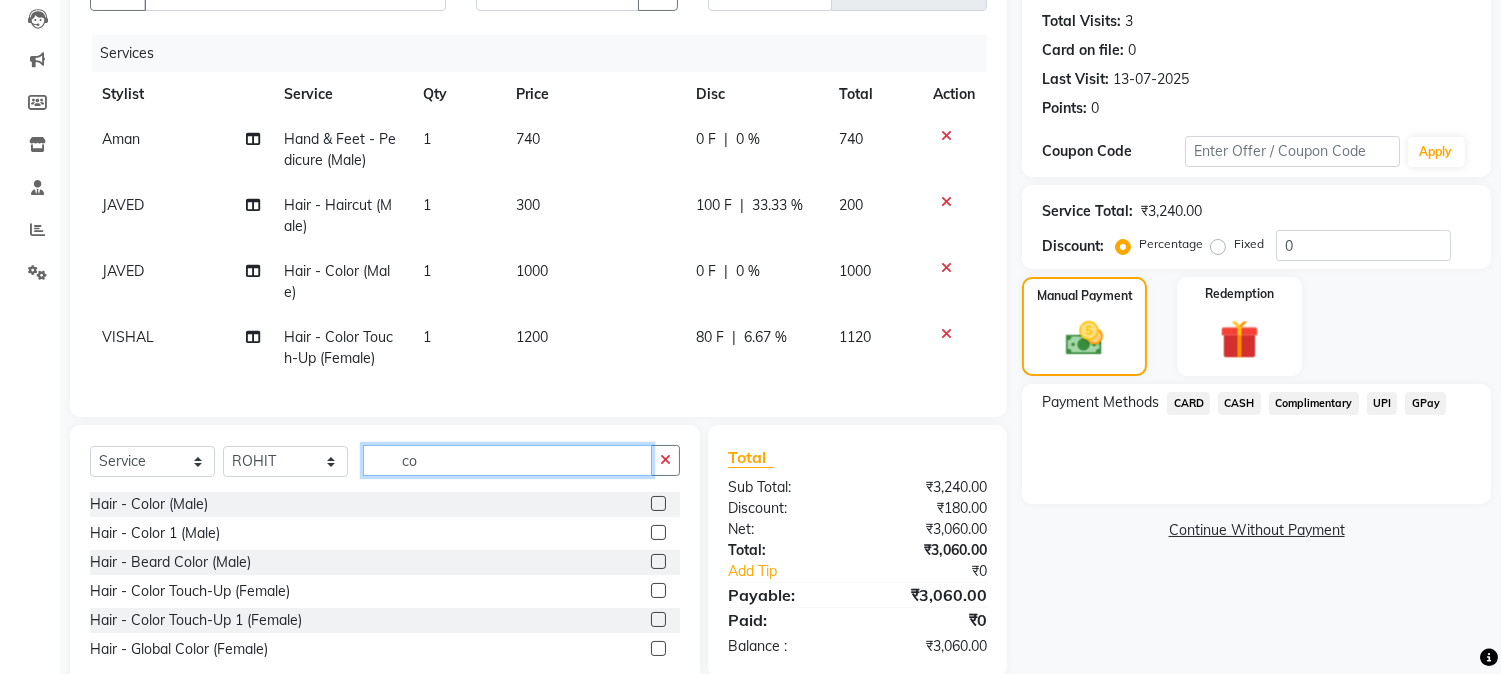 type on "c" 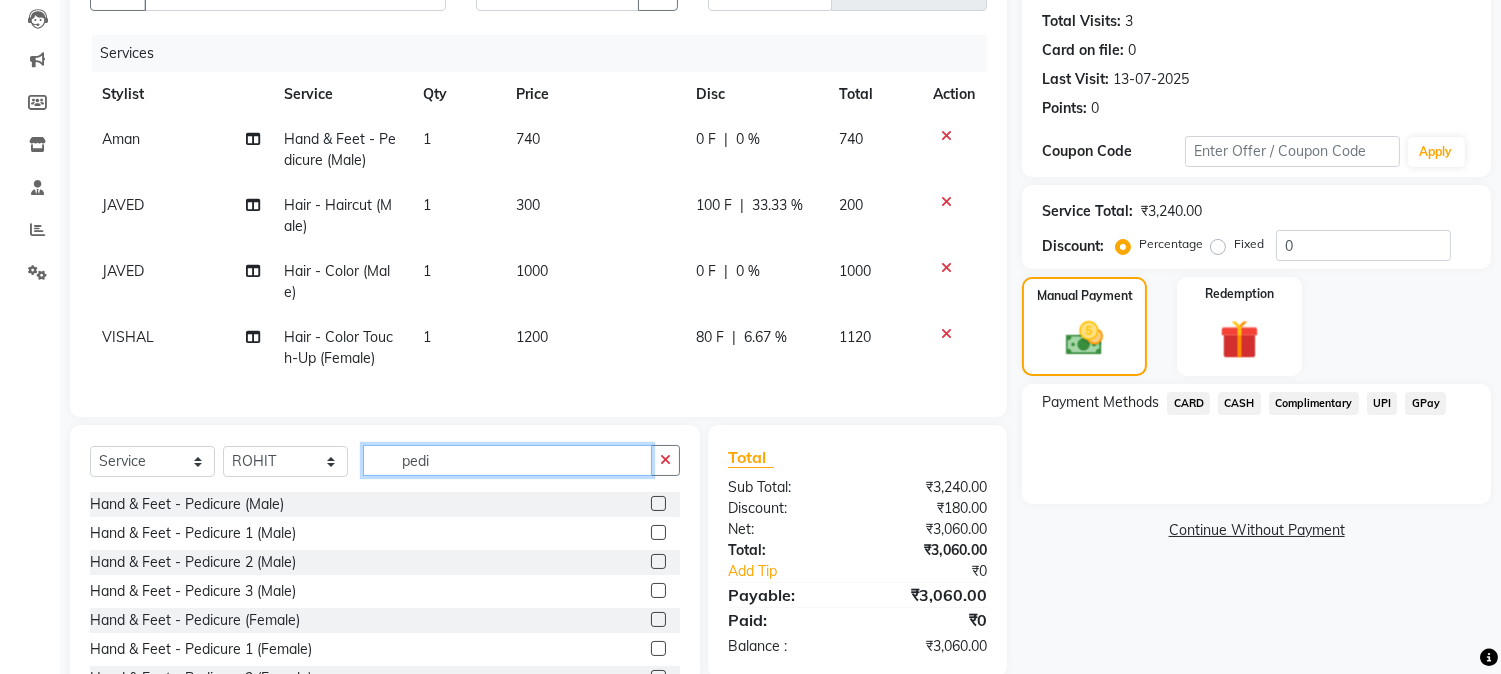 type on "pedi" 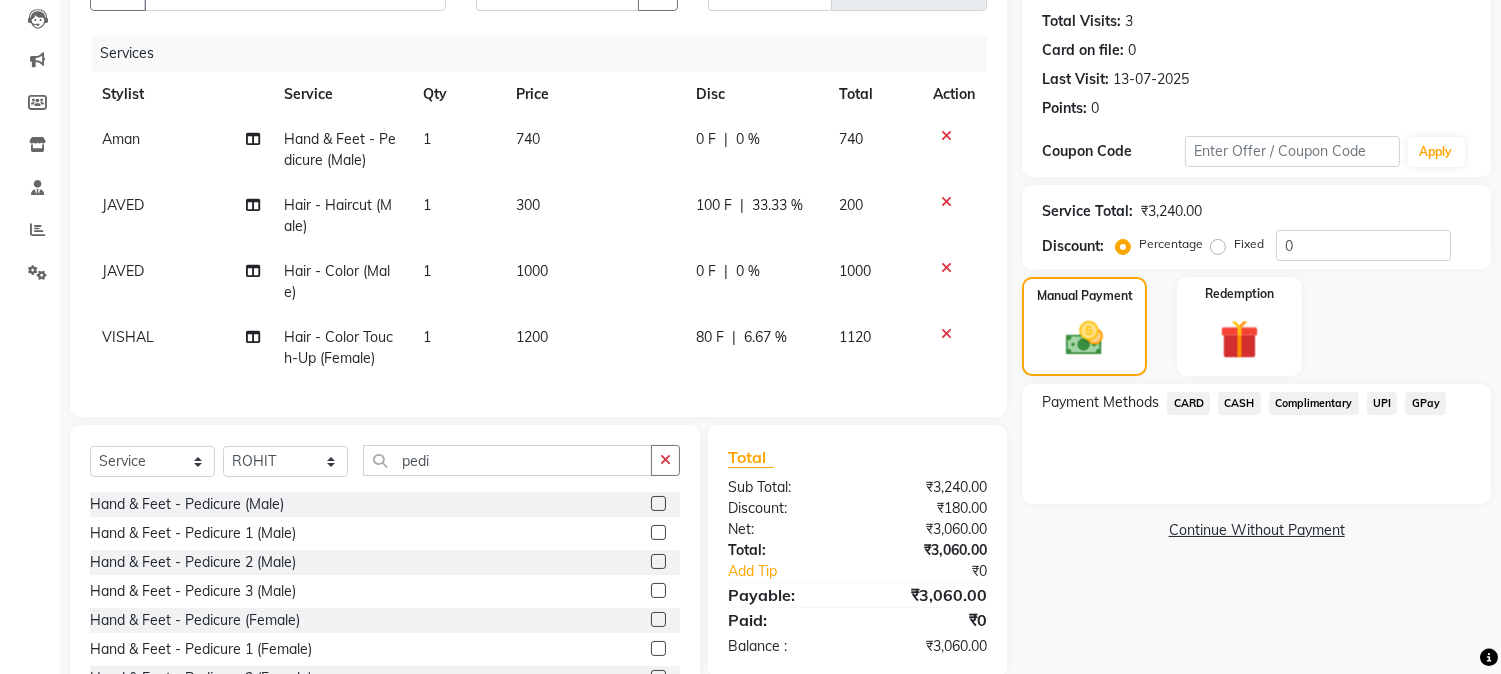 click 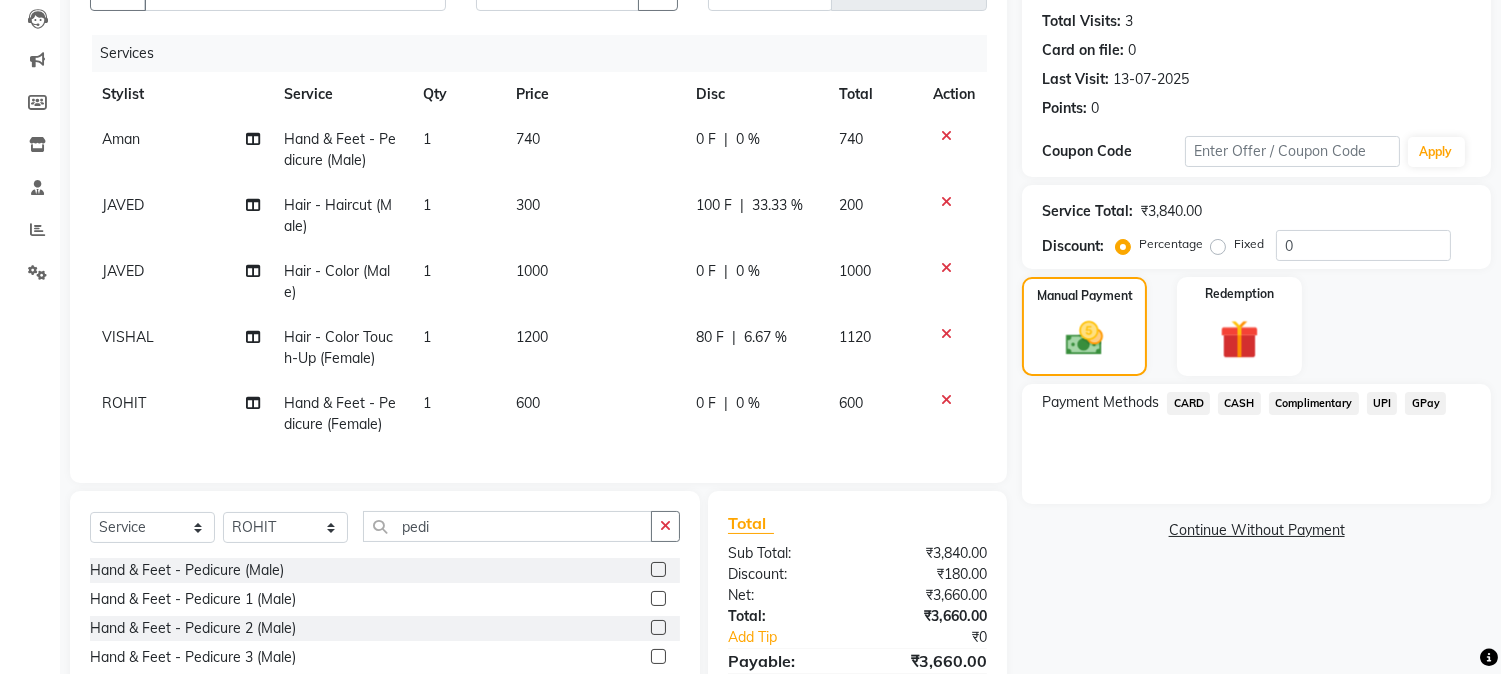 checkbox on "false" 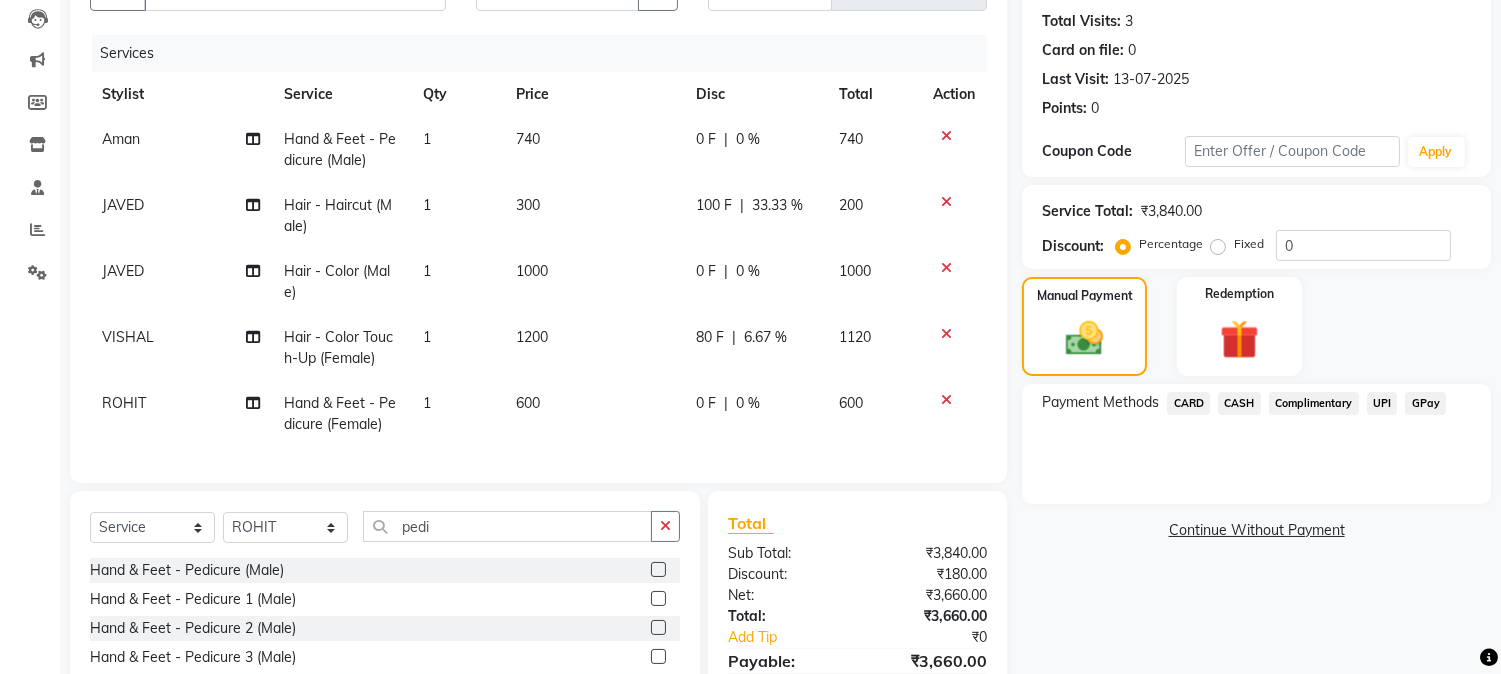 click on "600" 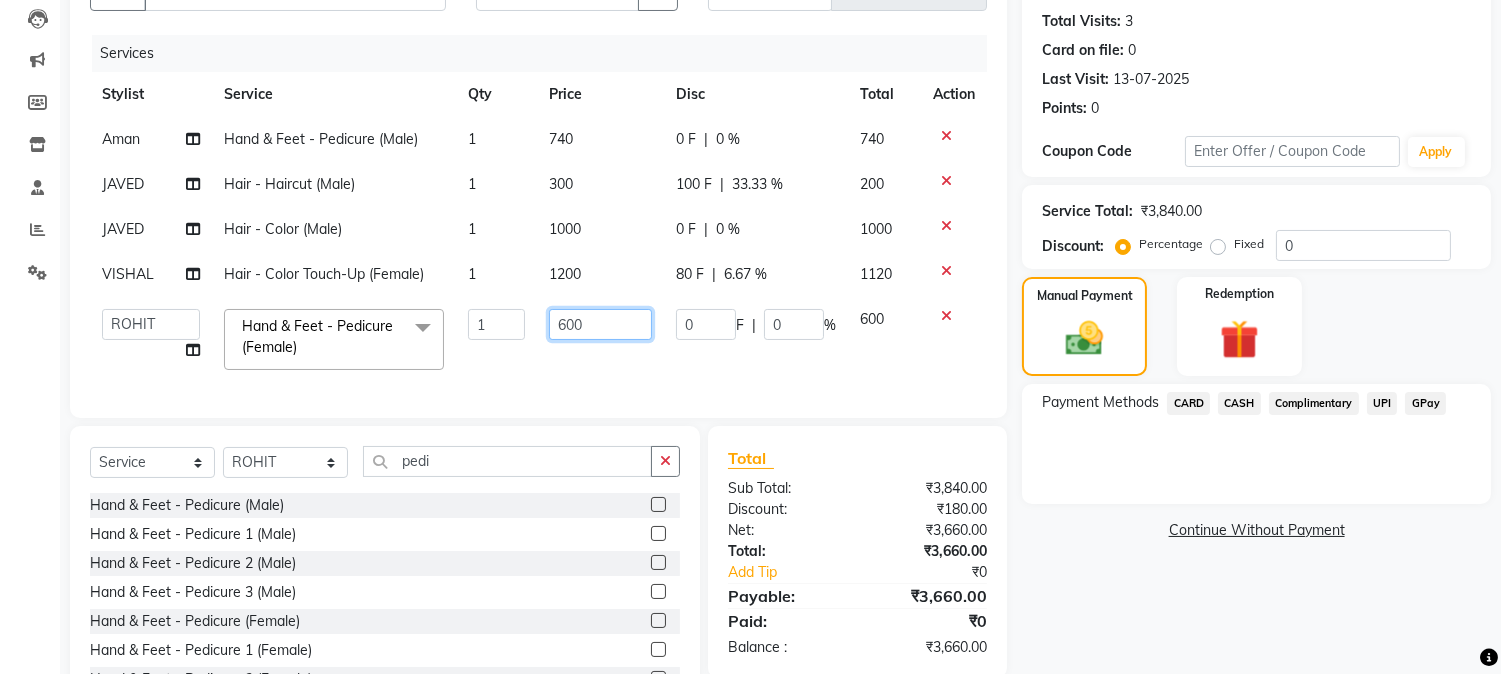 click on "600" 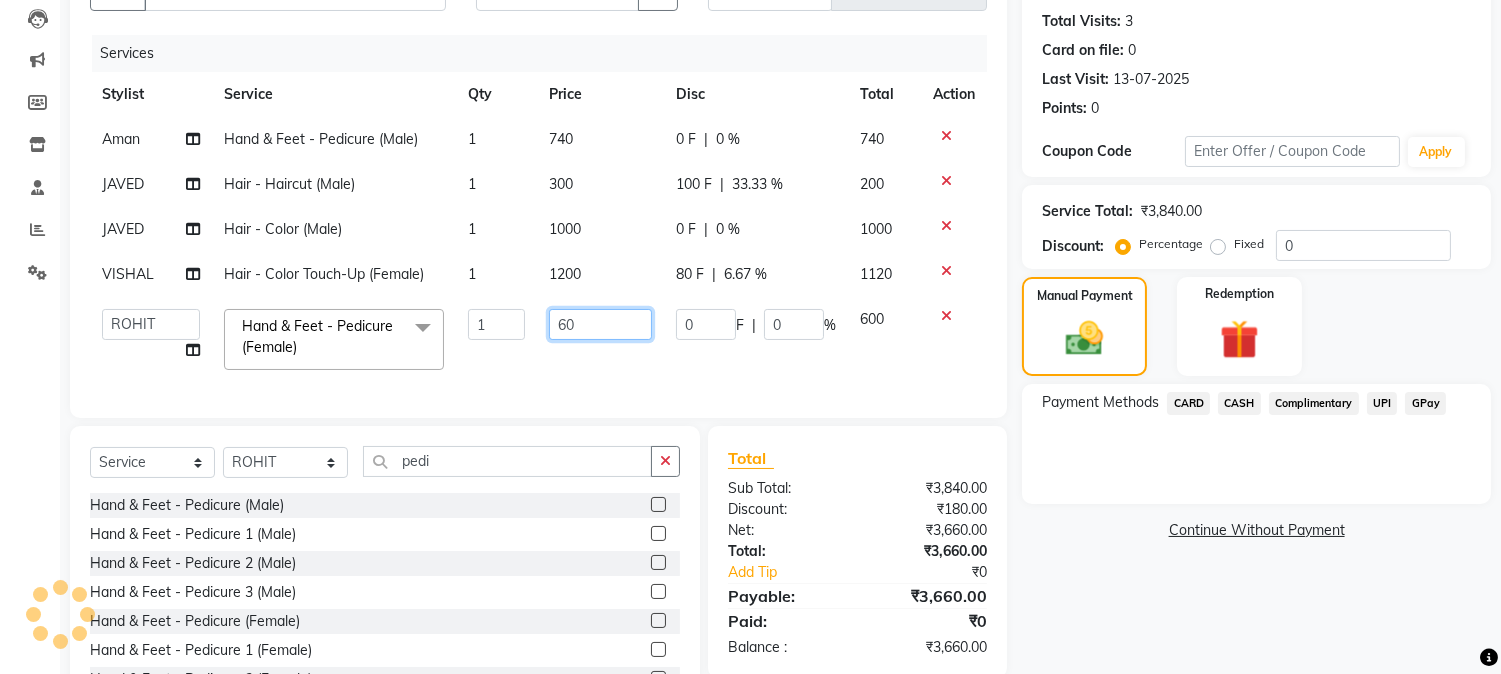 type on "6" 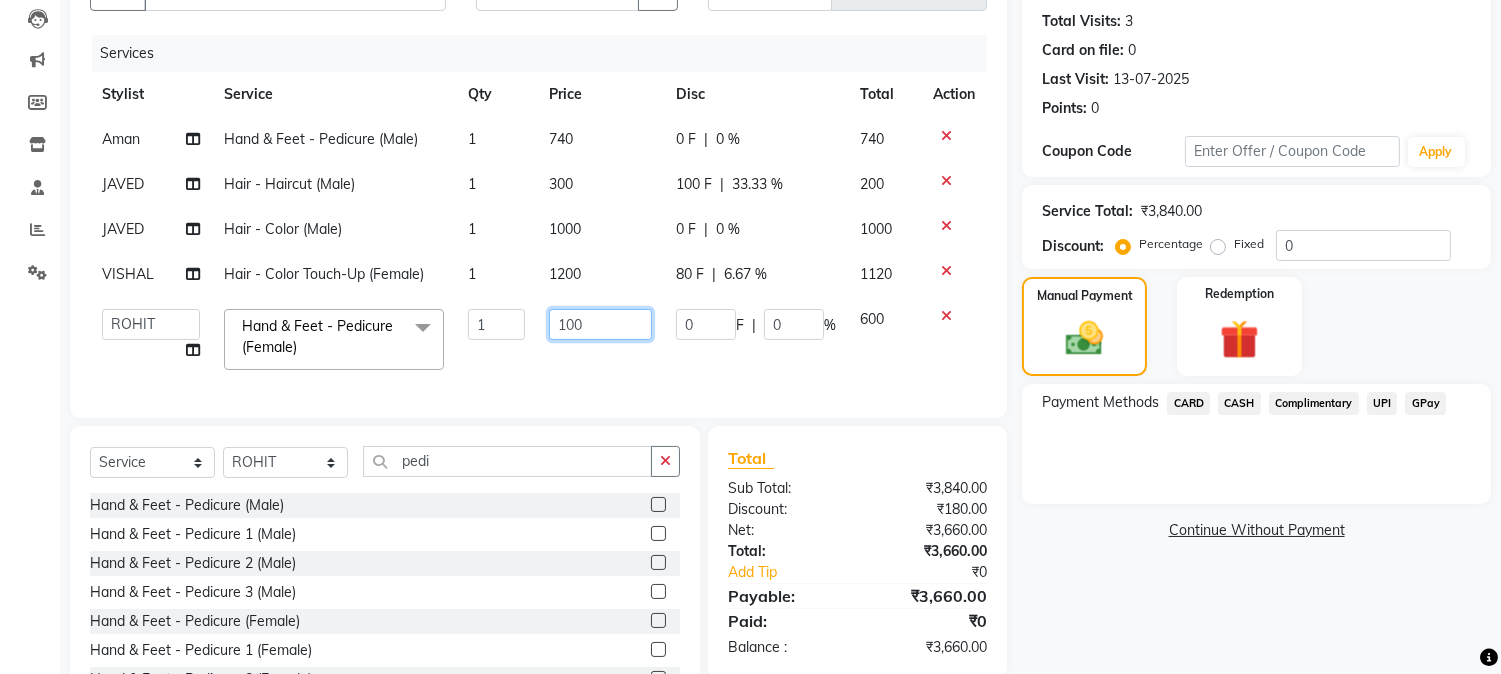 type on "1000" 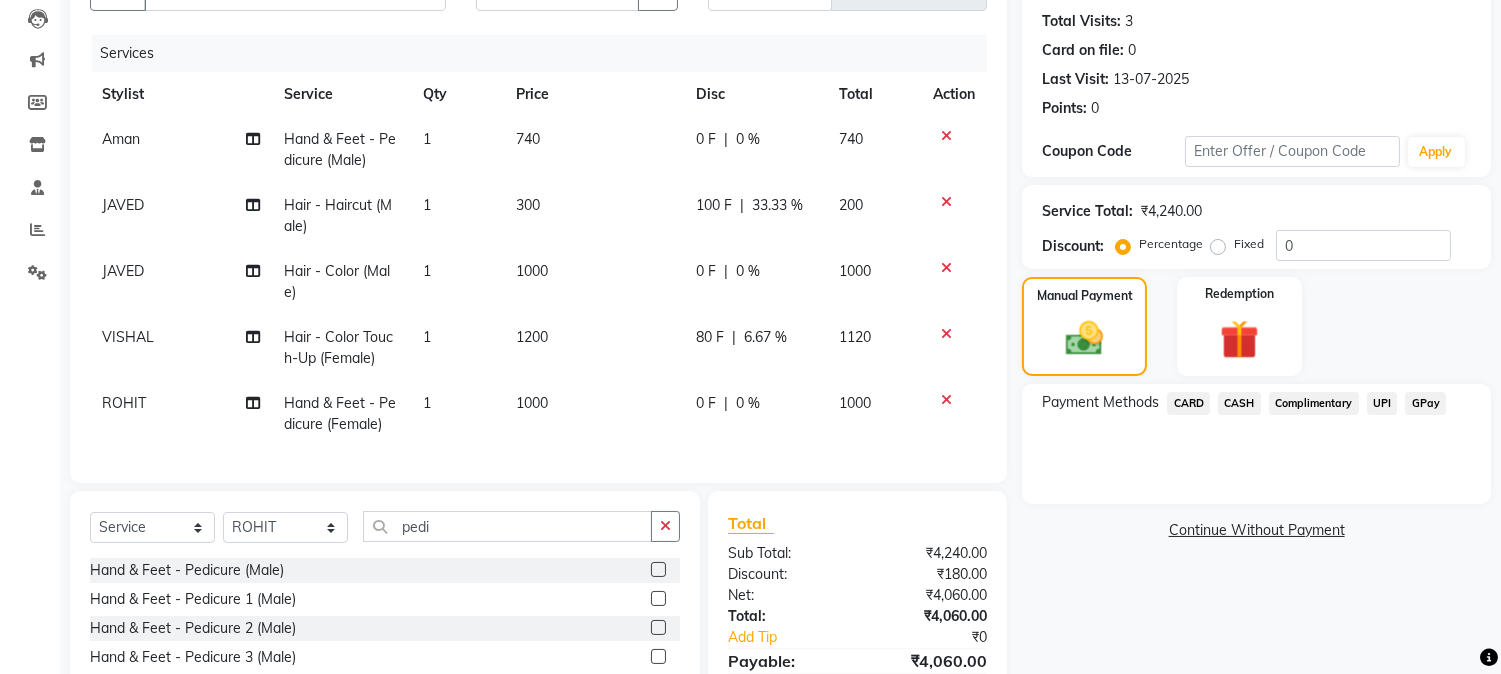 click on "Name: Rashpalsingh Rana Membership:  No Active Membership  Total Visits:  3 Card on file:  0 Last Visit:   13-07-2025 Points:   0  Coupon Code Apply Service Total:  ₹4,240.00  Discount:  Percentage   Fixed  0 Manual Payment Redemption Payment Methods  CARD   CASH   Complimentary   UPI   GPay   Continue Without Payment" 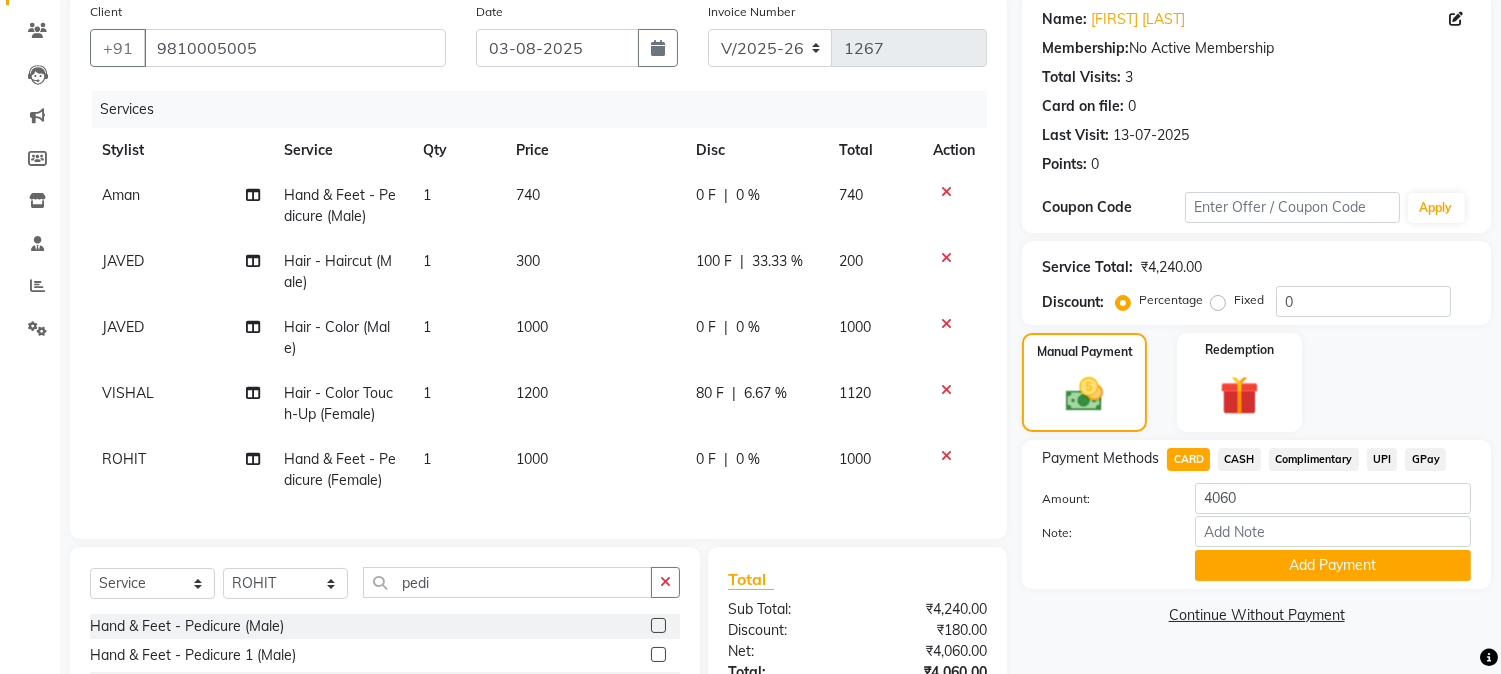 scroll, scrollTop: 124, scrollLeft: 0, axis: vertical 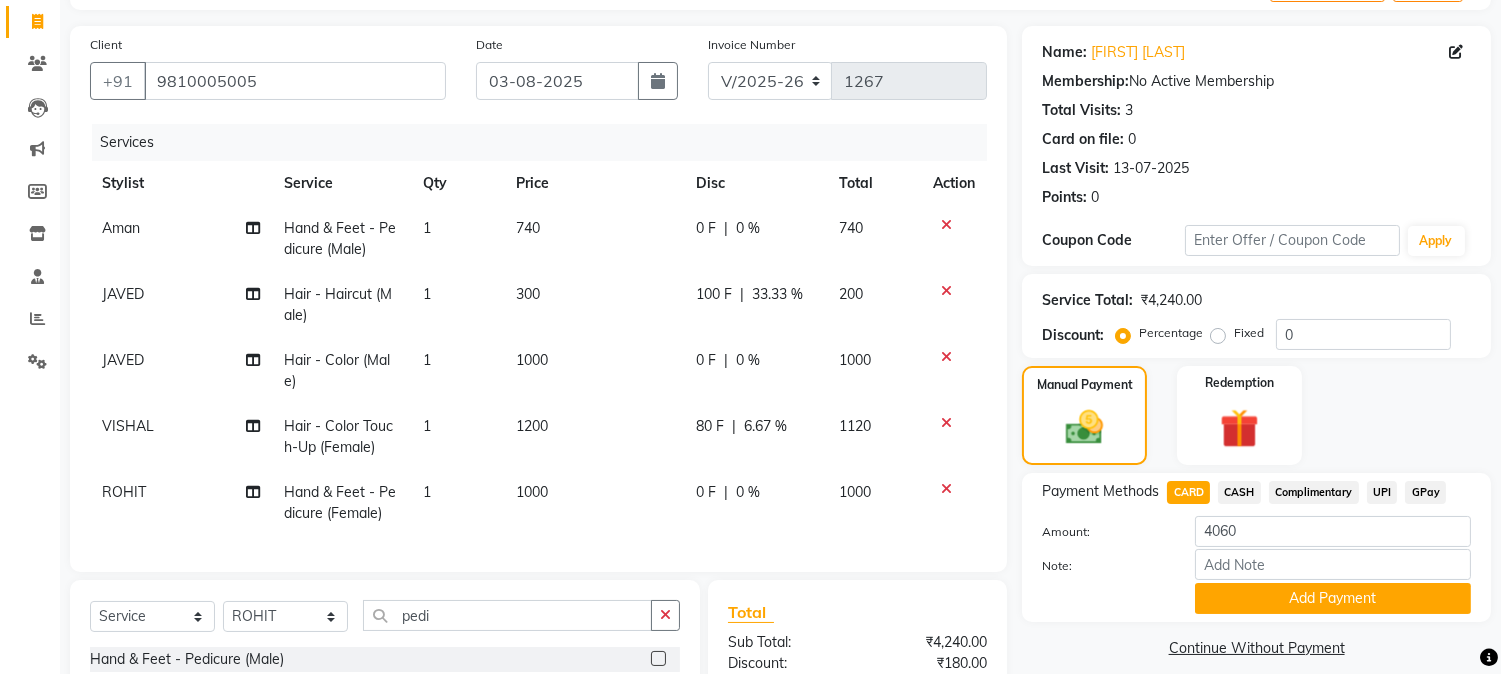 click on "1000" 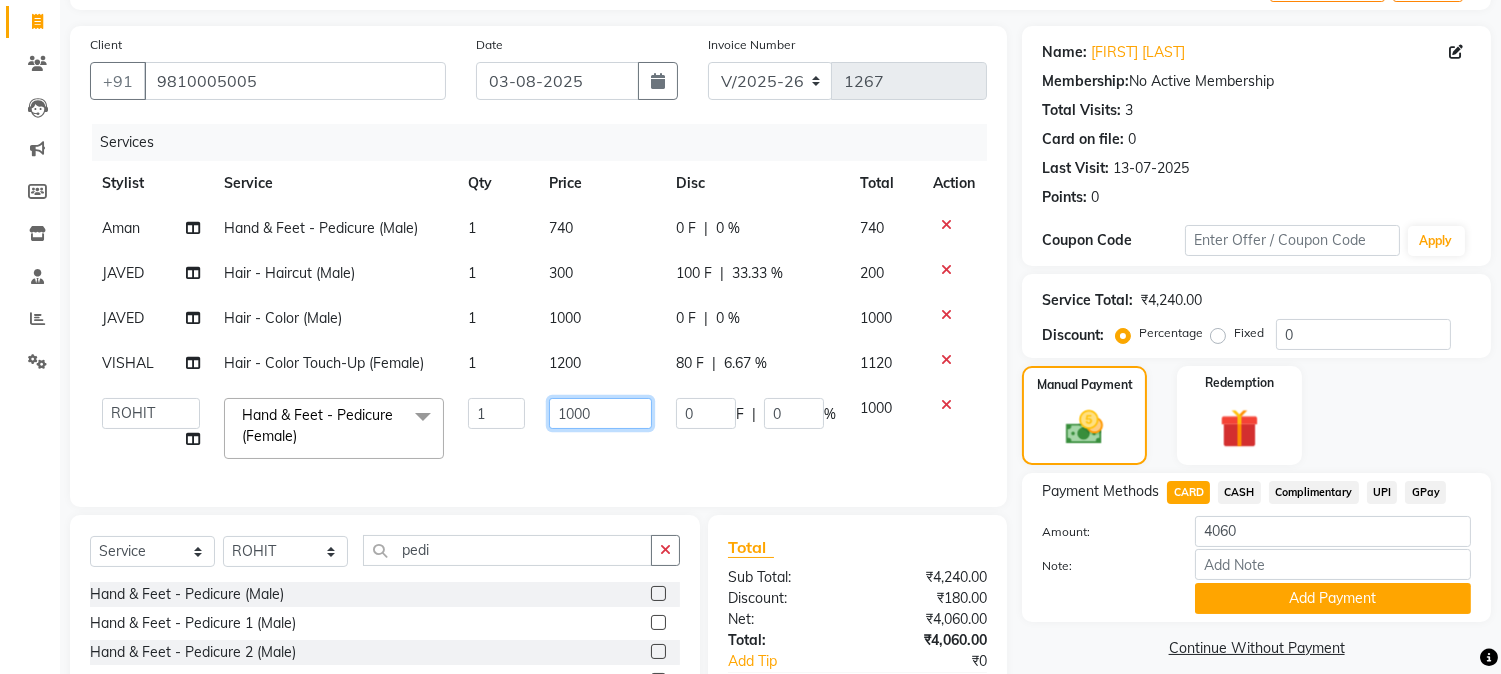 click on "1000" 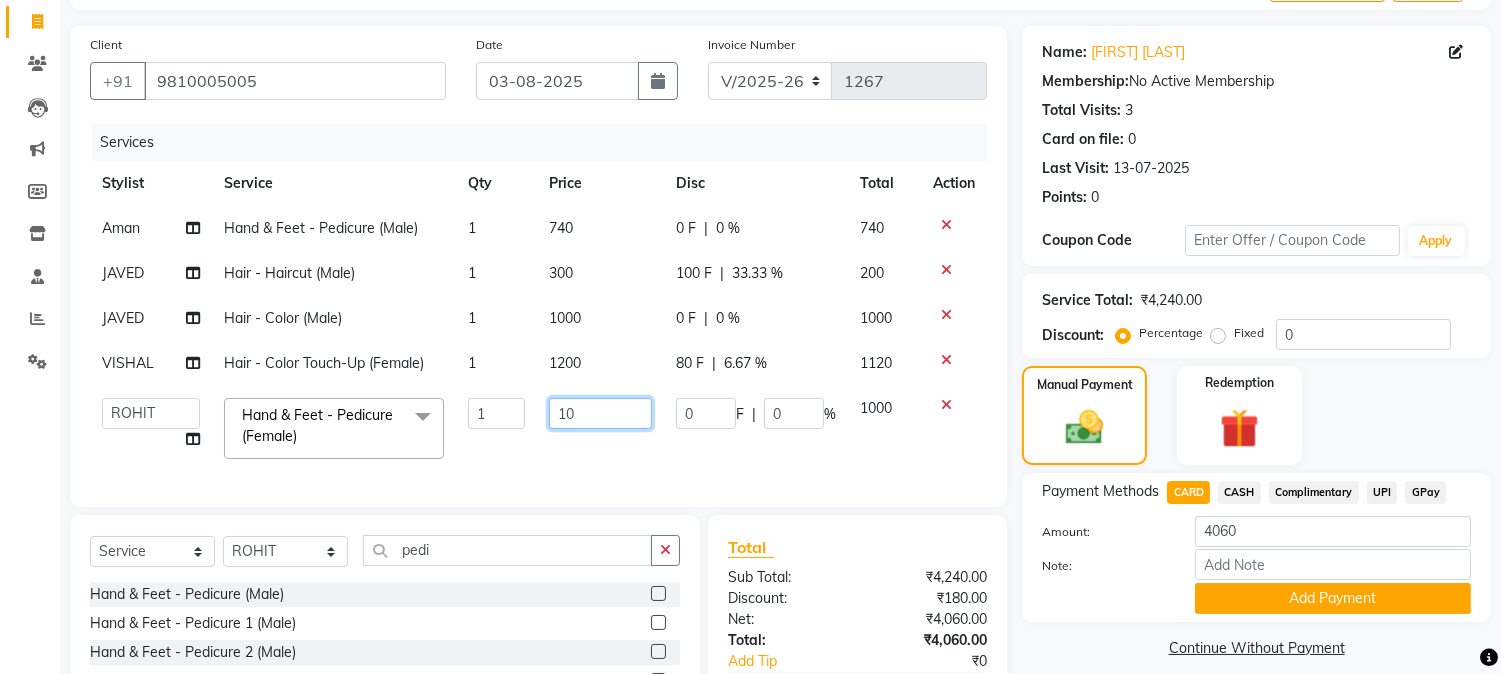 type on "1" 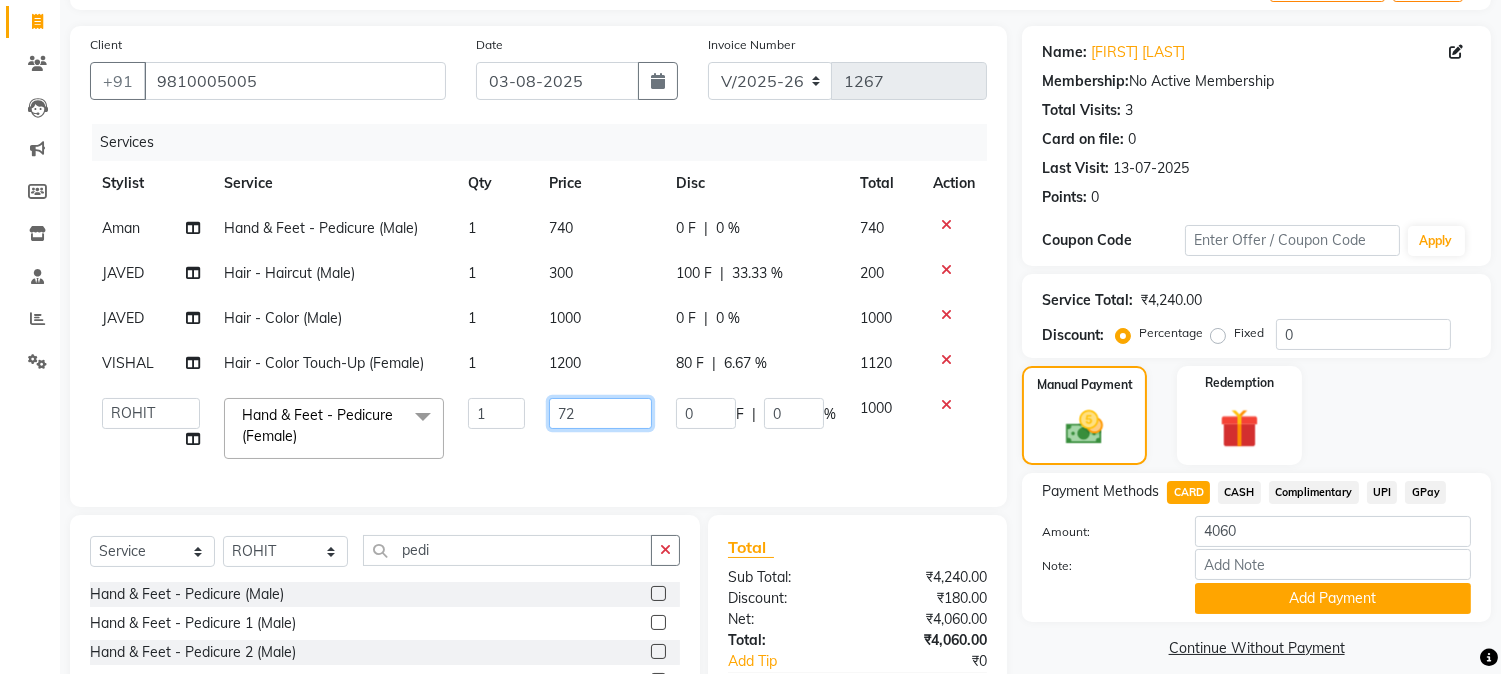 type on "720" 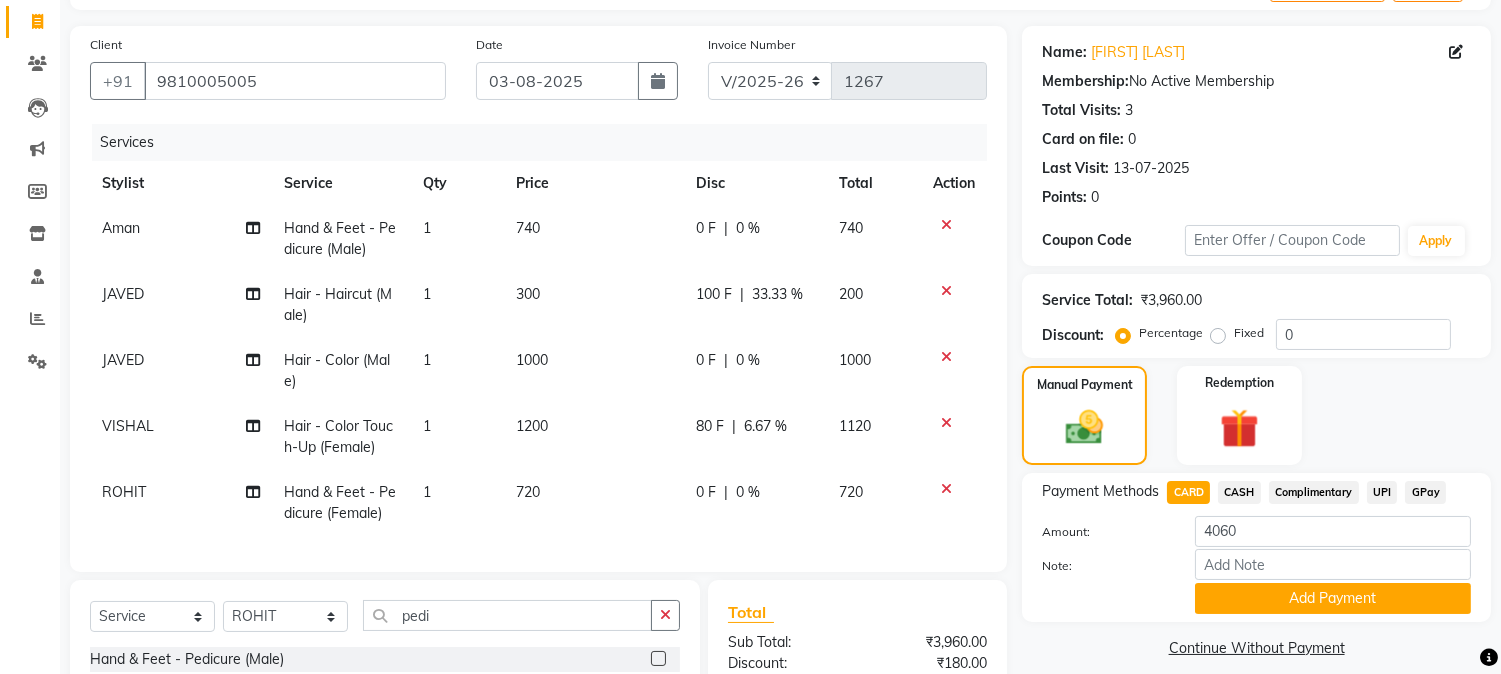 click on "CARD" 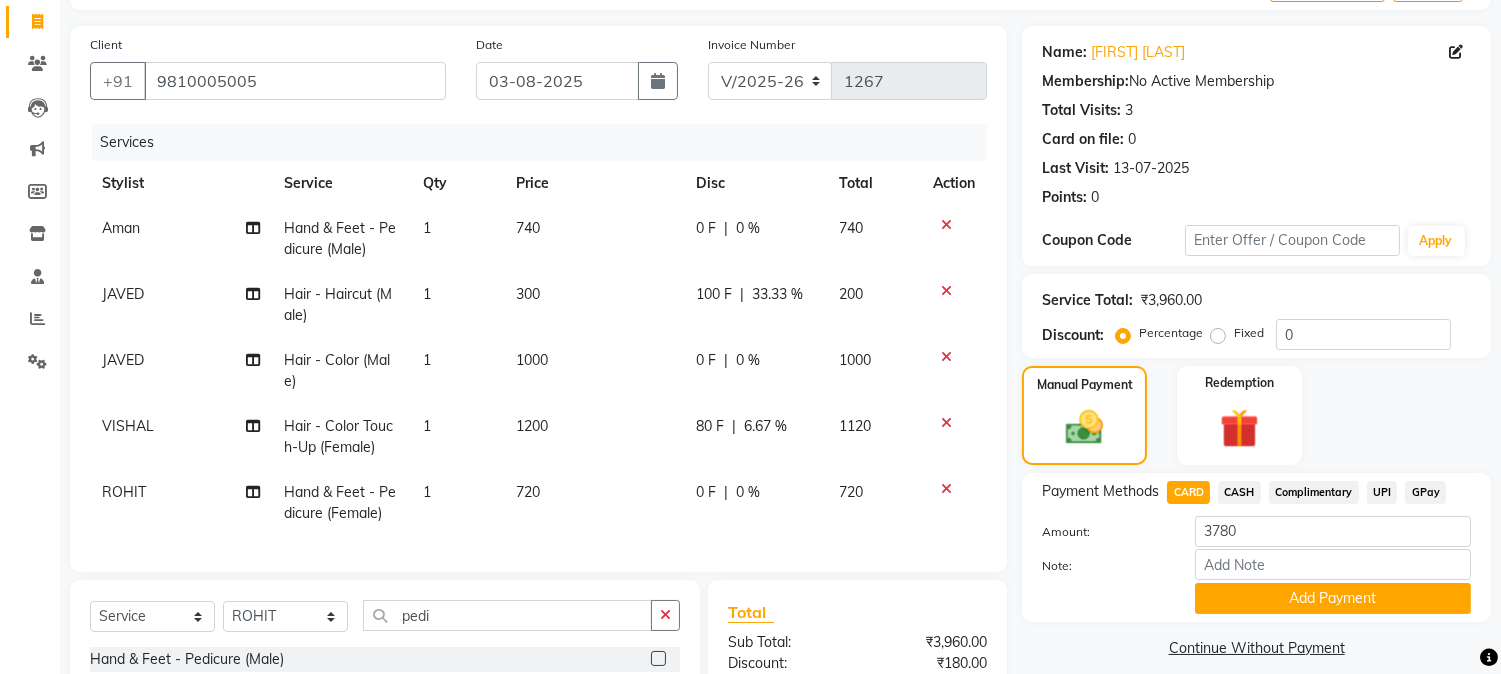 click on "720" 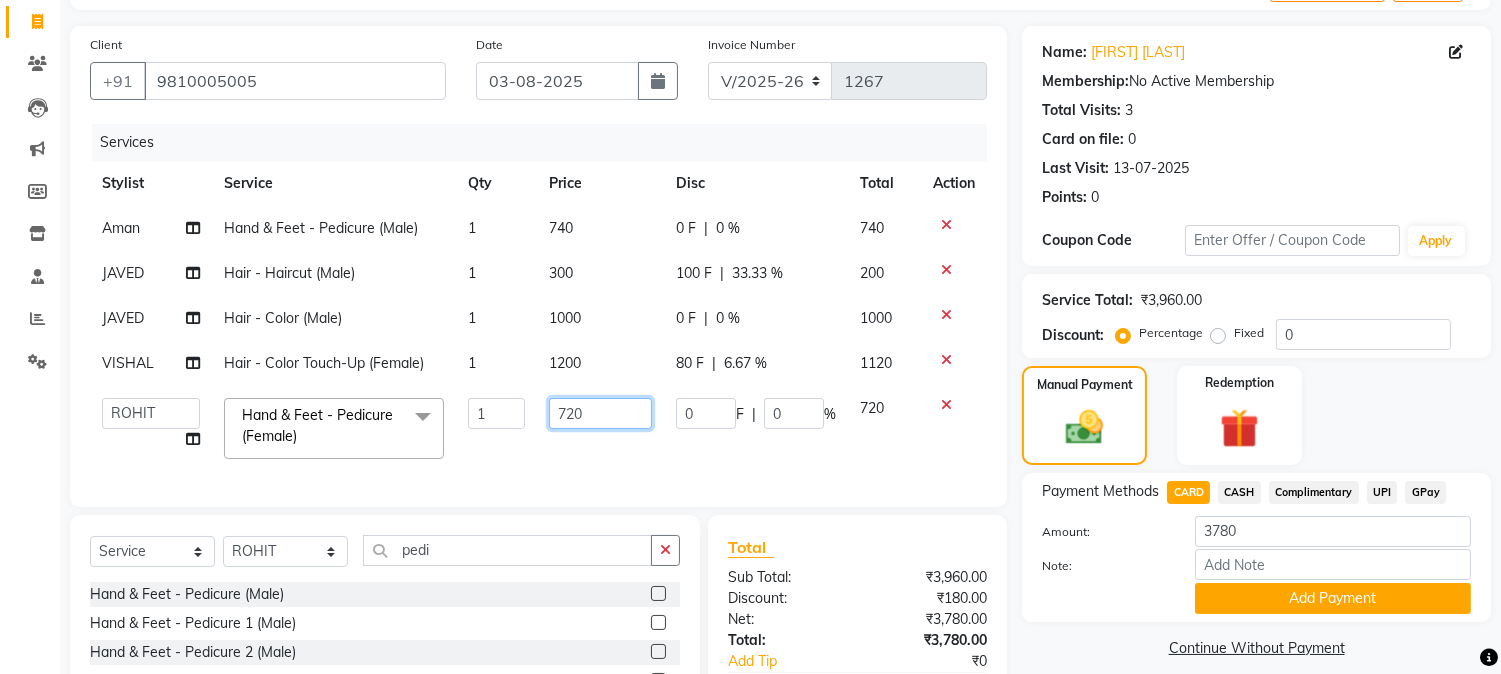 click on "720" 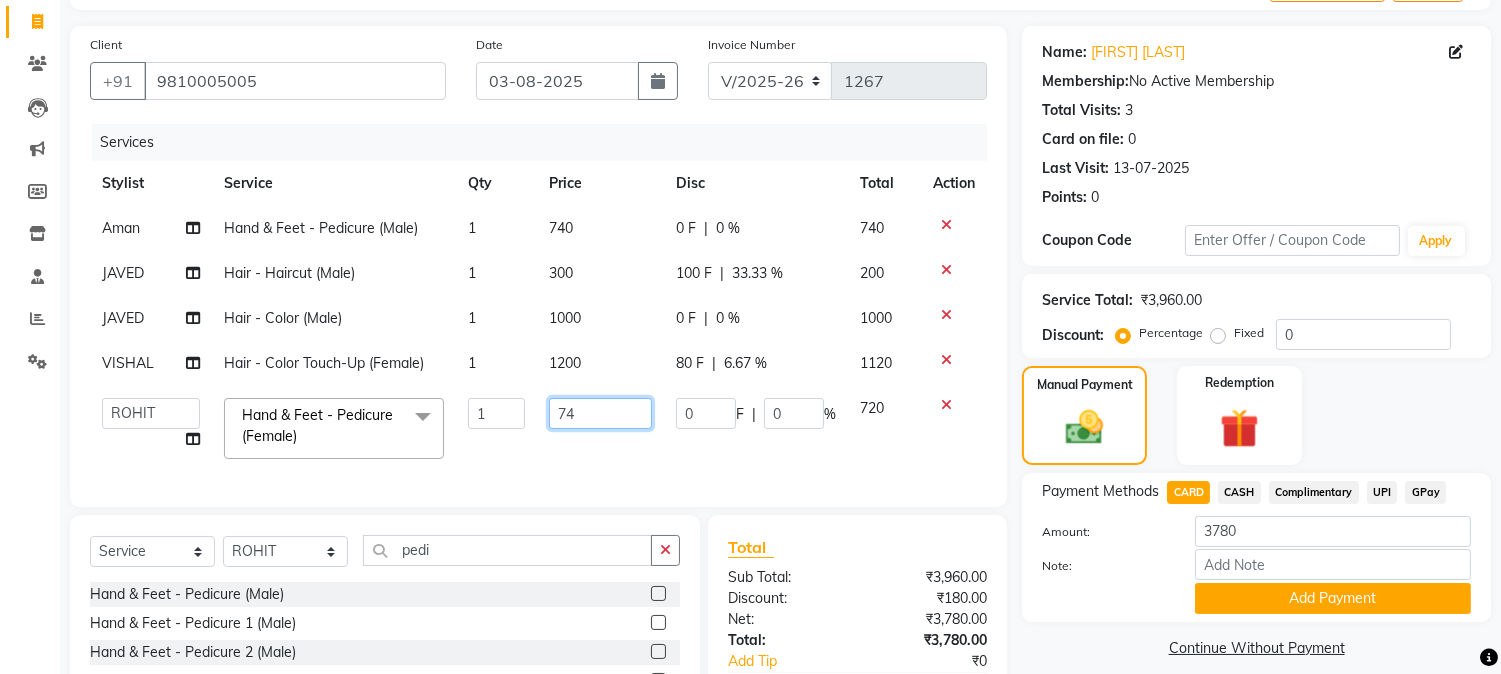 type on "740" 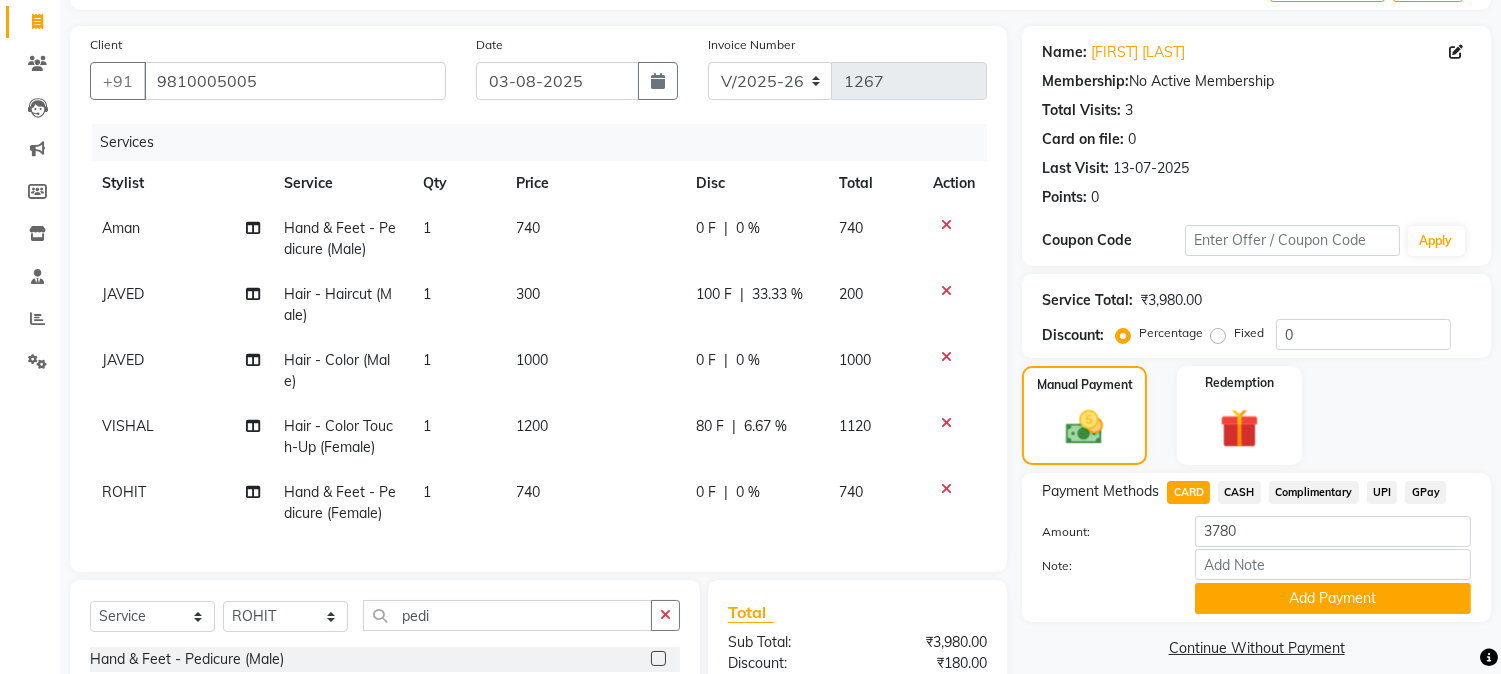 click on "CARD" 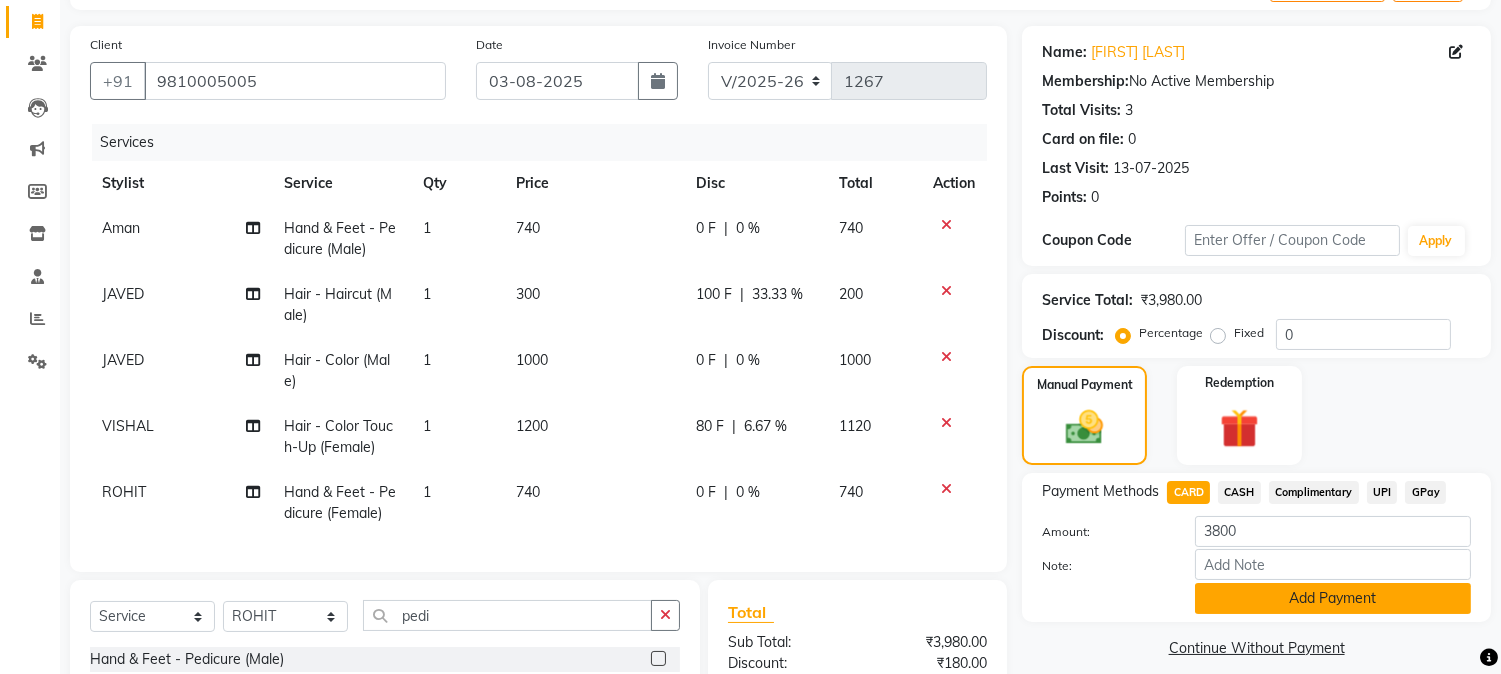 click on "Add Payment" 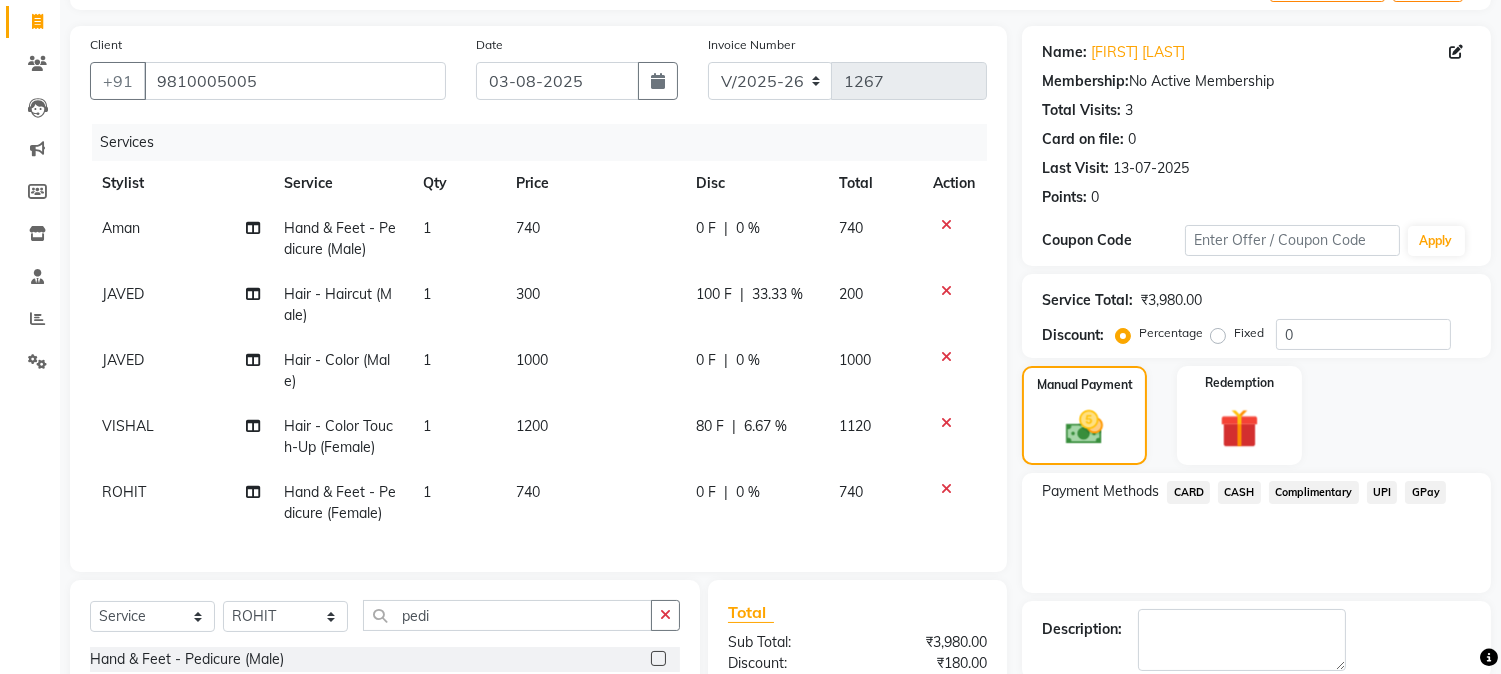 scroll, scrollTop: 371, scrollLeft: 0, axis: vertical 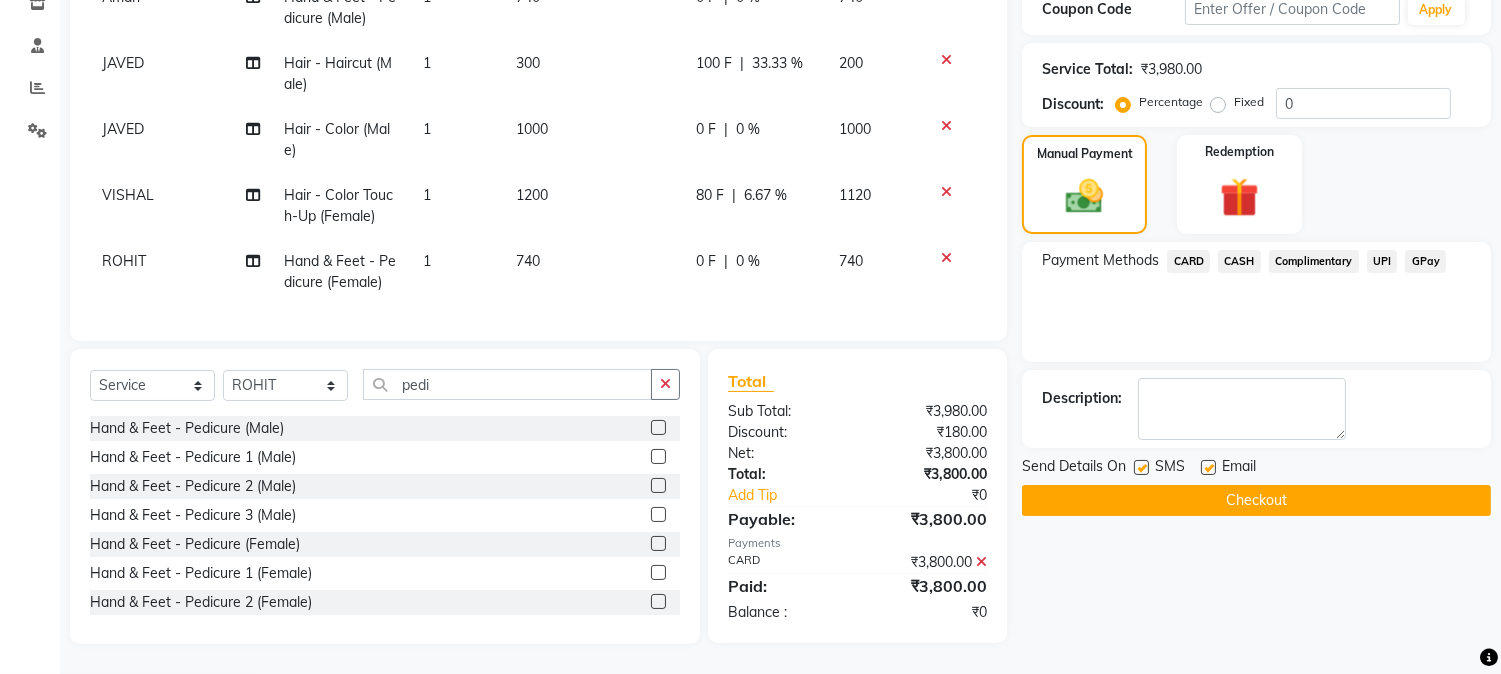click on "Checkout" 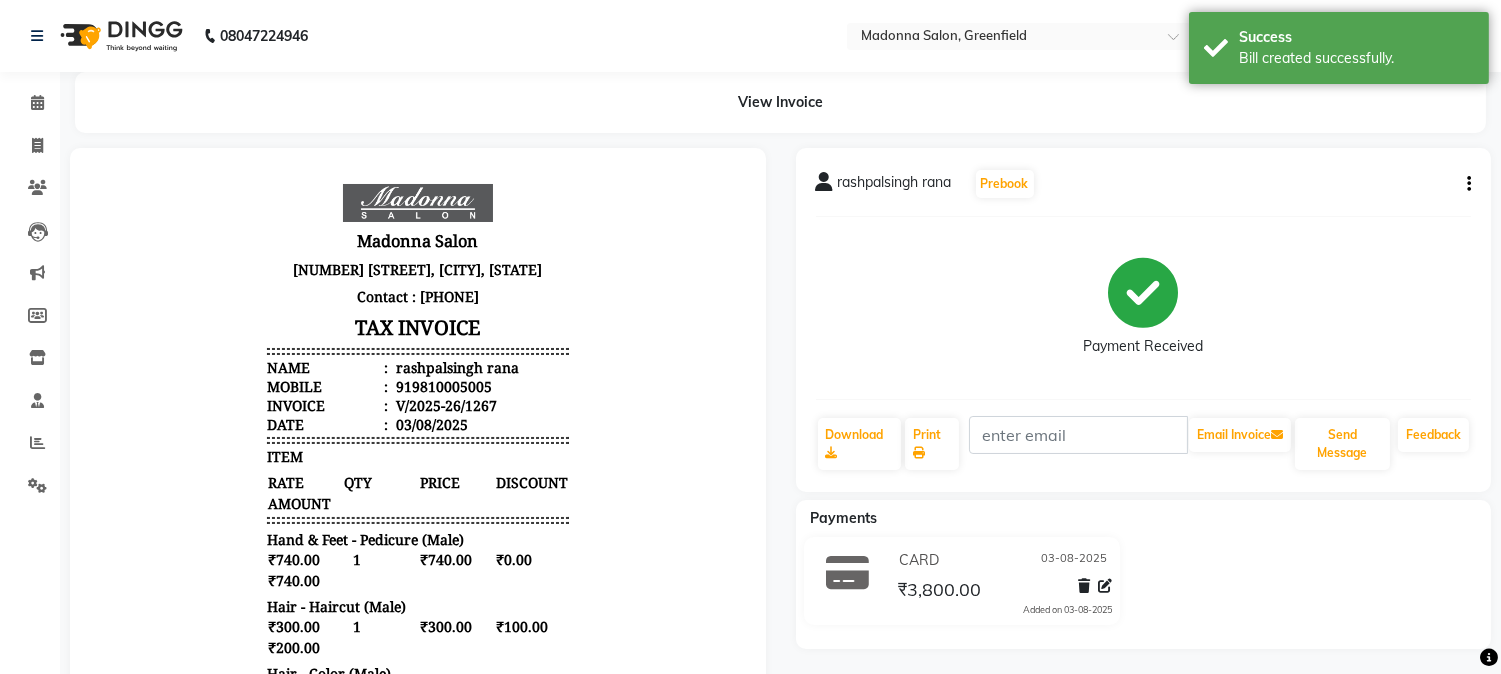 scroll, scrollTop: 0, scrollLeft: 0, axis: both 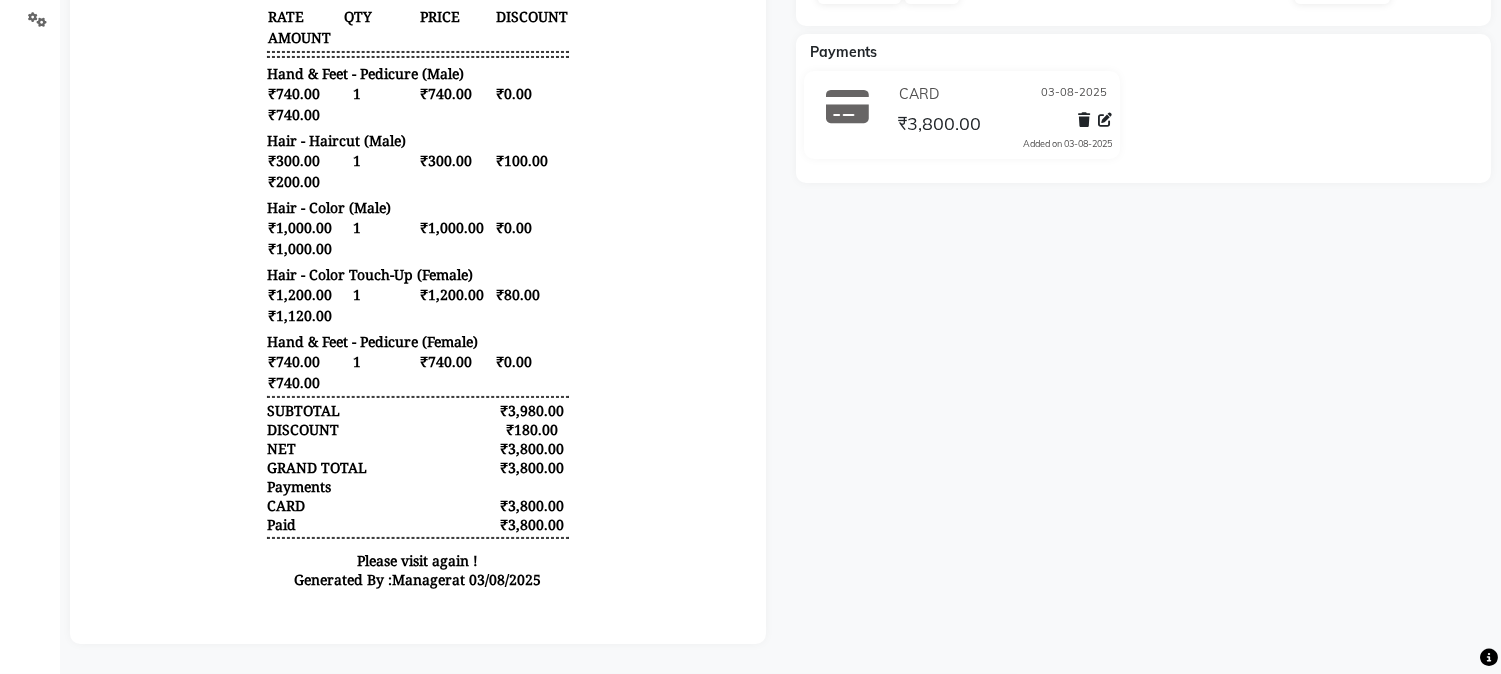 select on "7672" 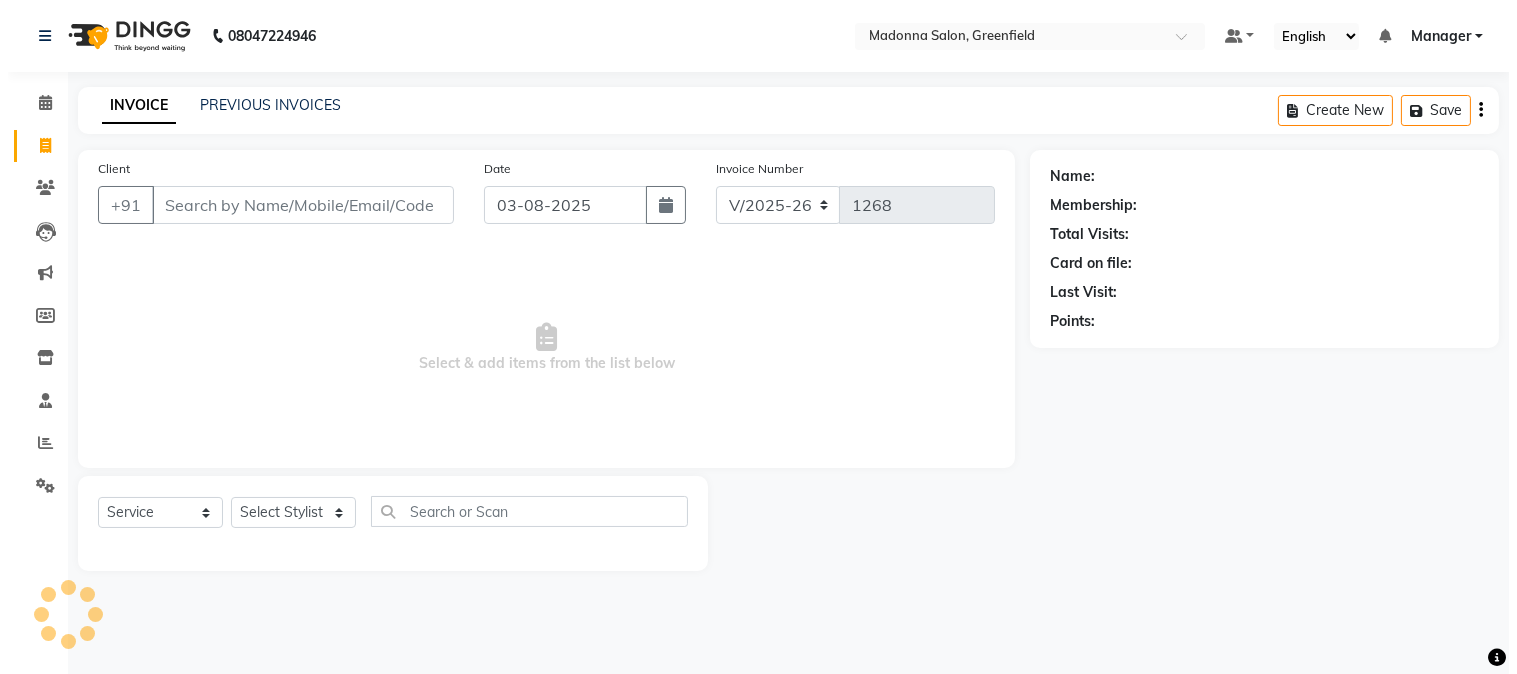 scroll, scrollTop: 0, scrollLeft: 0, axis: both 